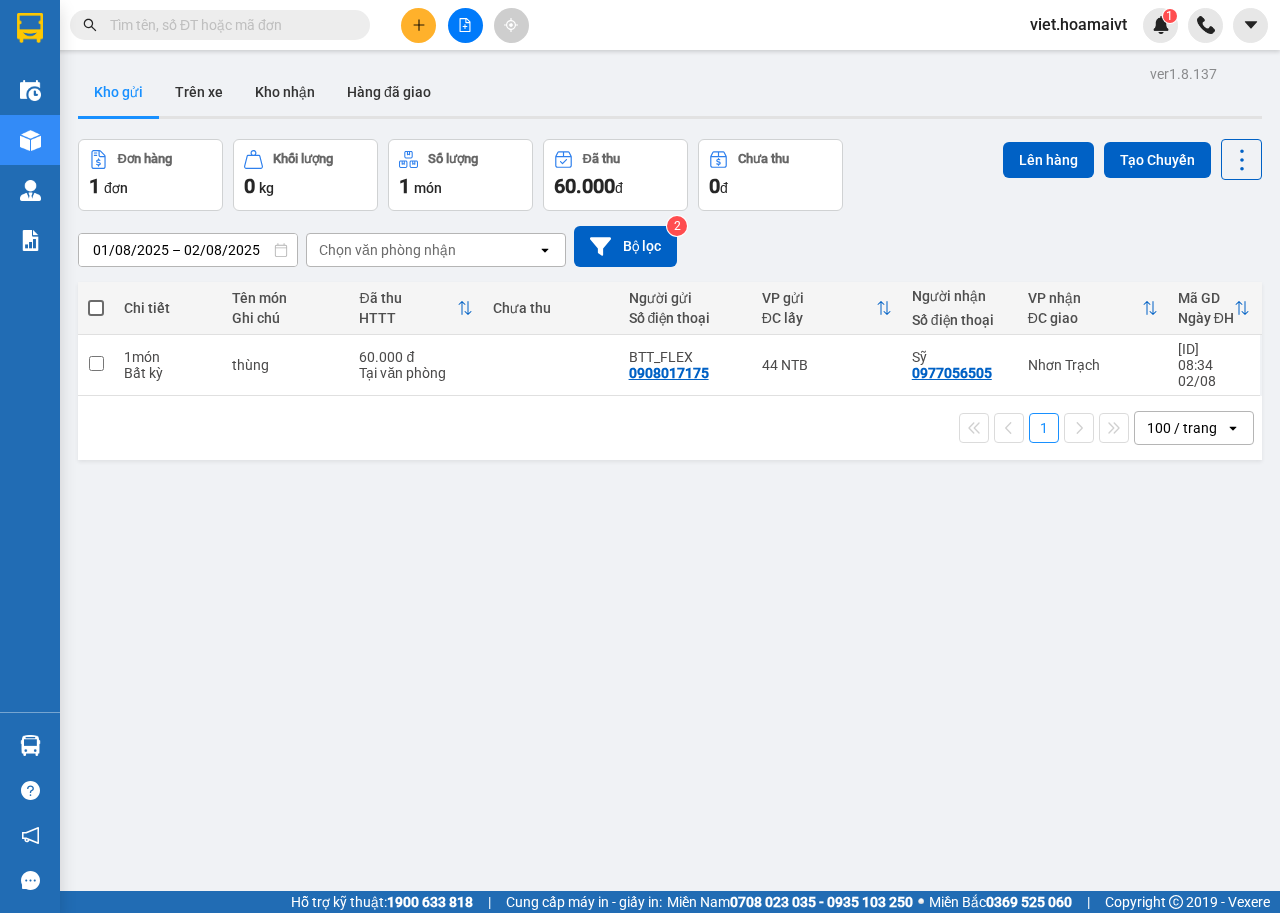 scroll, scrollTop: 0, scrollLeft: 0, axis: both 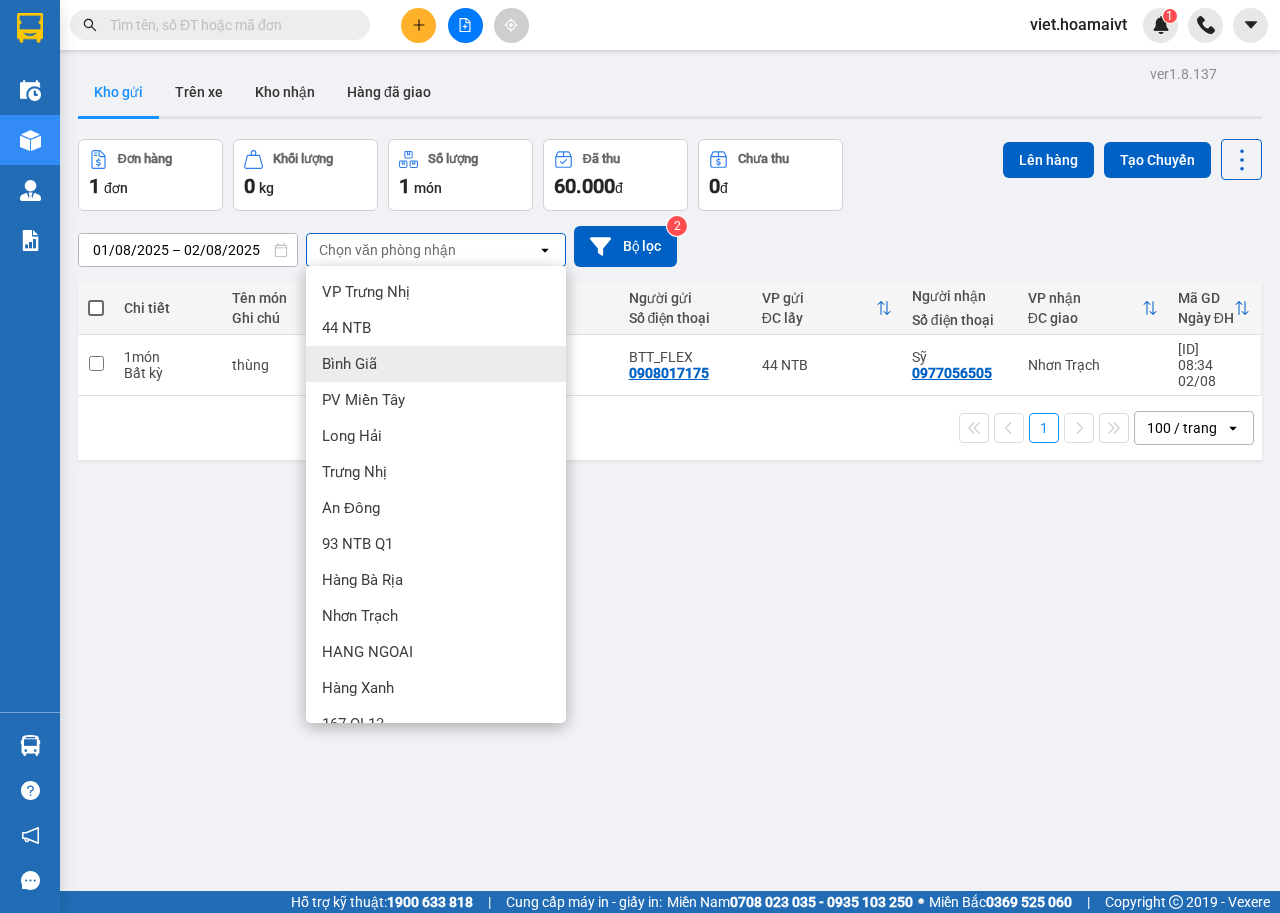 click on "Bình Giã" at bounding box center (436, 364) 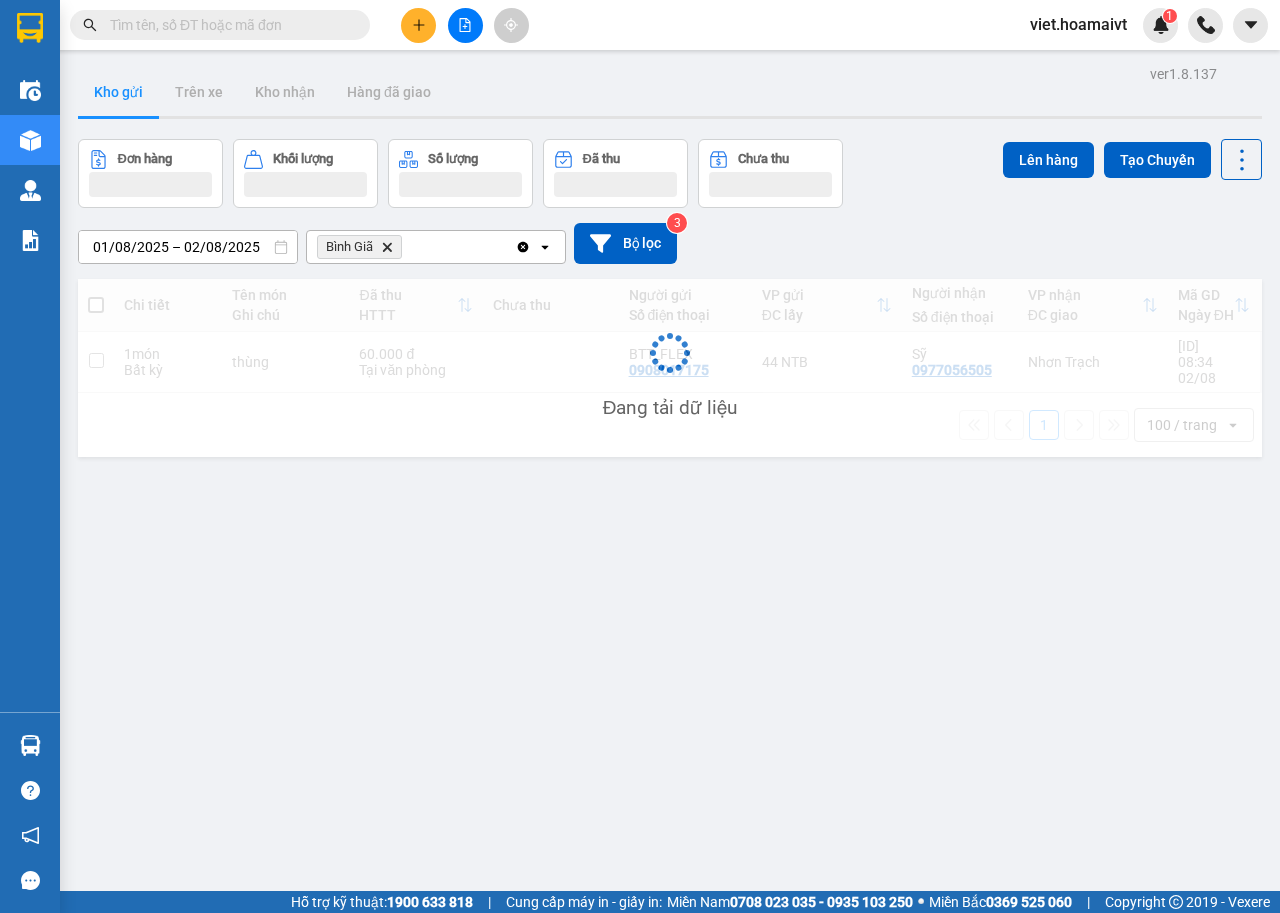 click on "[DATE] – [DATE] ... [DATE] to [DATE]. Bình Giã Delete Clear all open Bộ lọc 3" at bounding box center (670, 243) 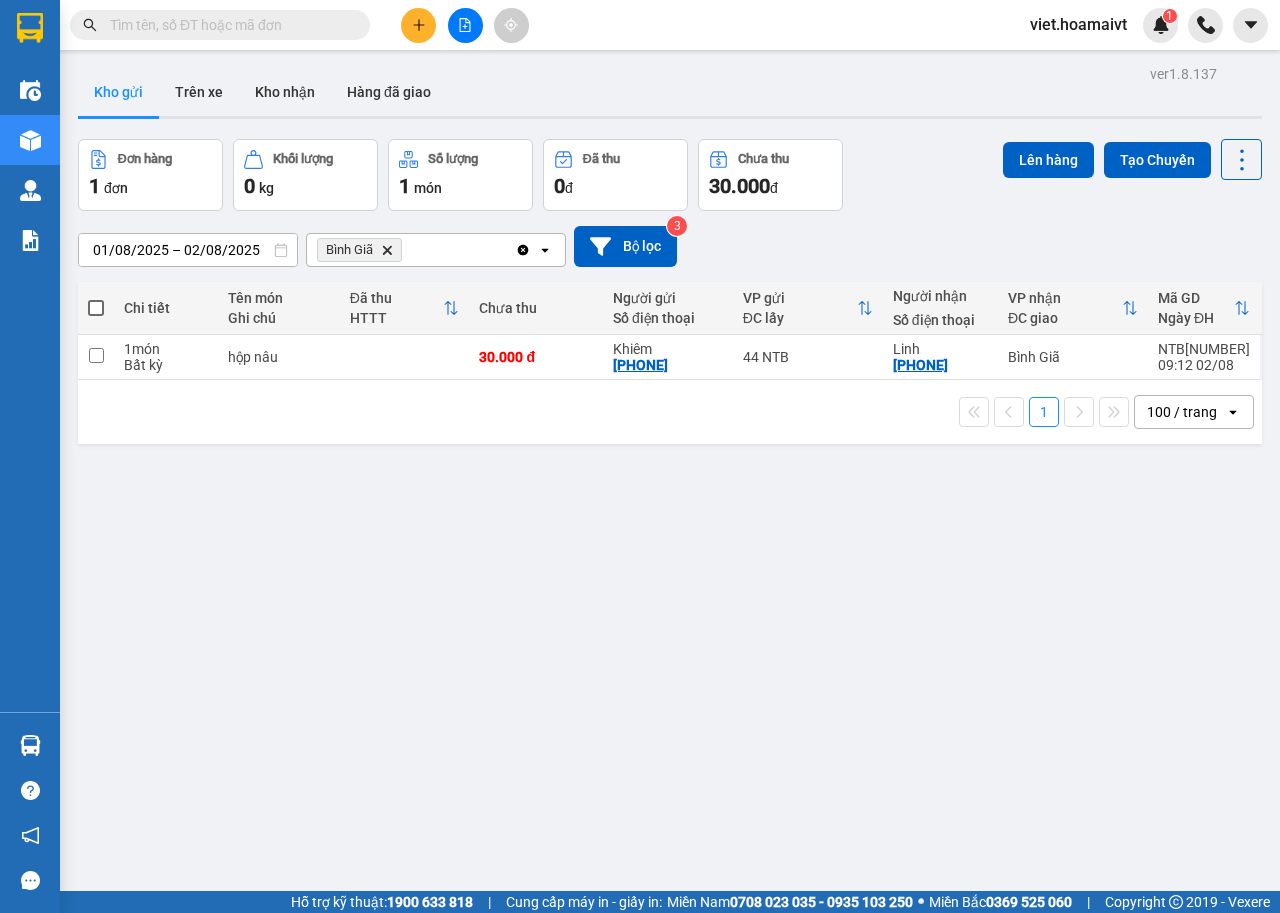 click on "[DATE] – [DATE] ... [DATE] to [DATE]. Bình Giã Delete Clear all open Bộ lọc 3" at bounding box center (670, 246) 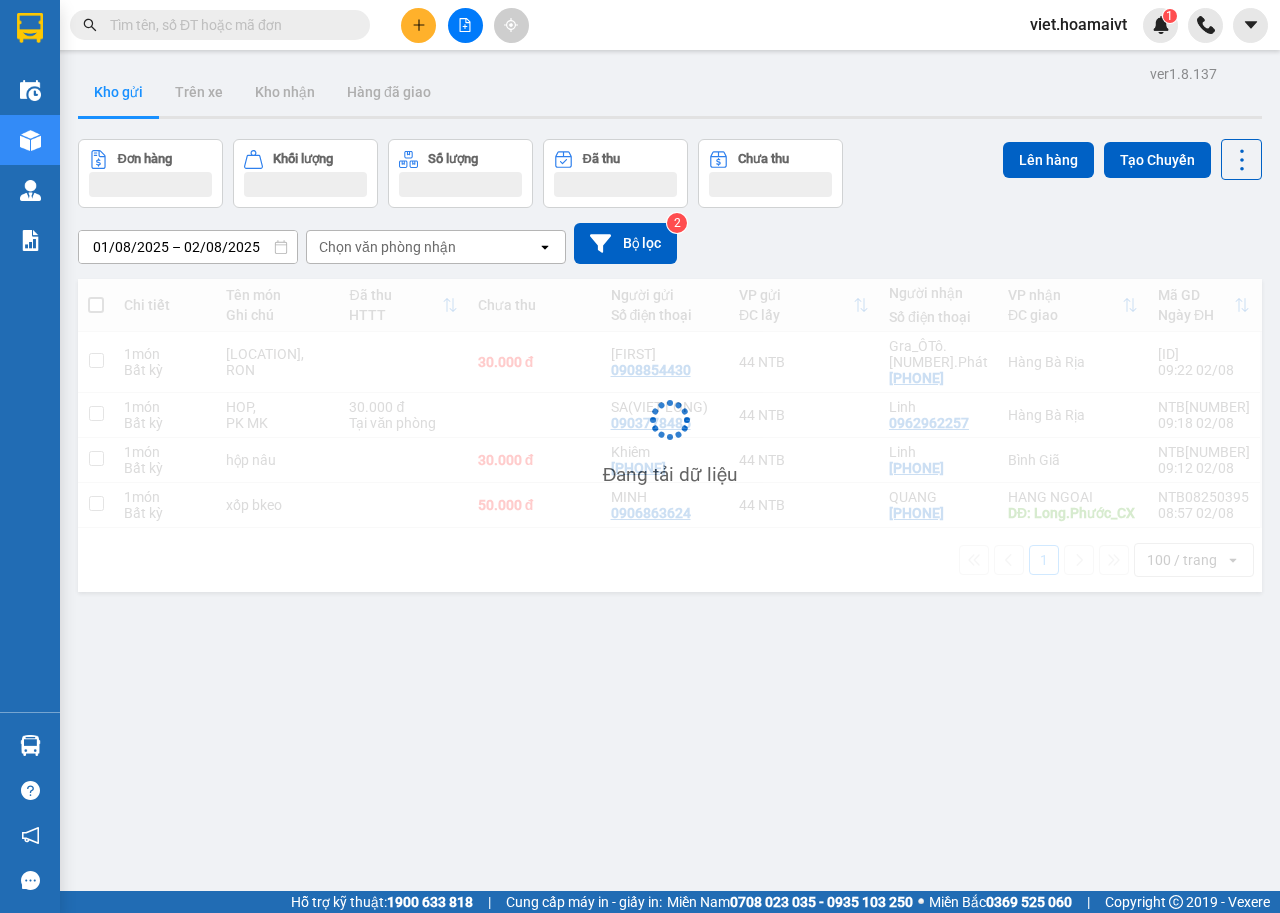 click on "01/08/2025 – 02/08/2025 Press the down arrow key to interact with the calendar and select a date. Press the escape button to close the calendar. Selected date range is from 01/08/2025 to 02/08/2025. Chọn văn phòng nhận open Bộ lọc 2" at bounding box center (670, 243) 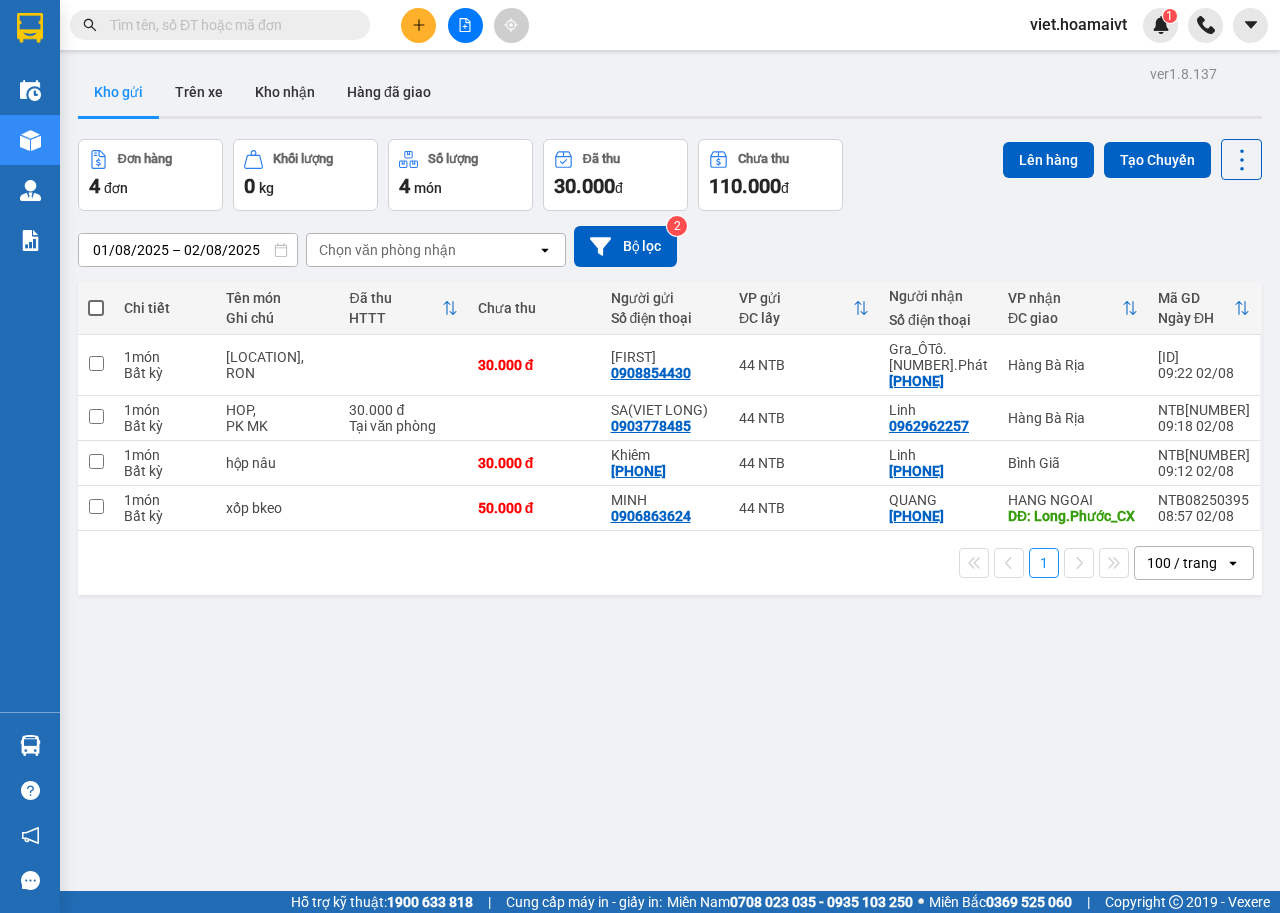 click on "01/08/2025 – 02/08/2025 Press the down arrow key to interact with the calendar and select a date. Press the escape button to close the calendar. Selected date range is from 01/08/2025 to 02/08/2025. Chọn văn phòng nhận open Bộ lọc 2" at bounding box center [670, 246] 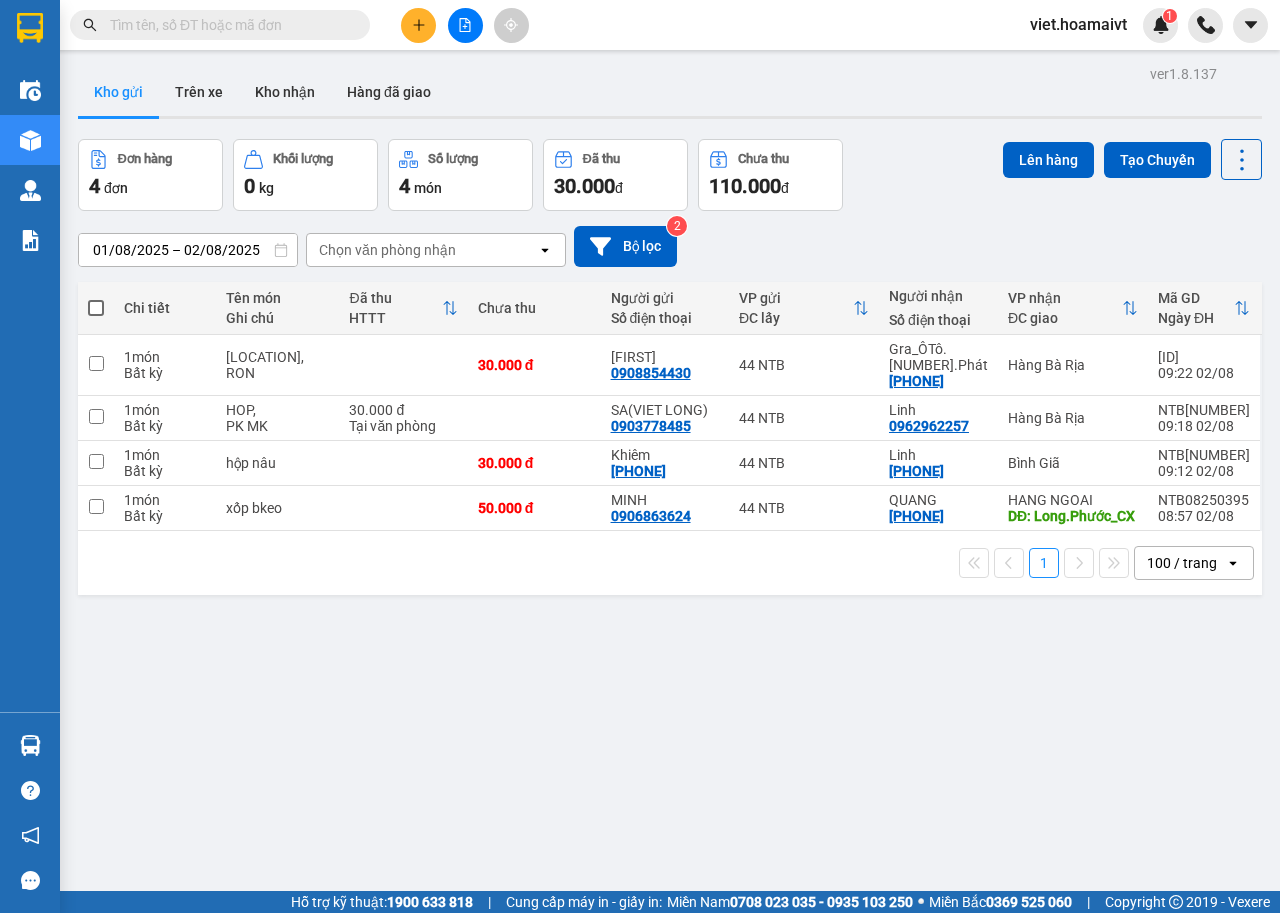 click on "01/08/2025 – 02/08/2025 Press the down arrow key to interact with the calendar and select a date. Press the escape button to close the calendar. Selected date range is from 01/08/2025 to 02/08/2025. Chọn văn phòng nhận open Bộ lọc 2" at bounding box center (670, 246) 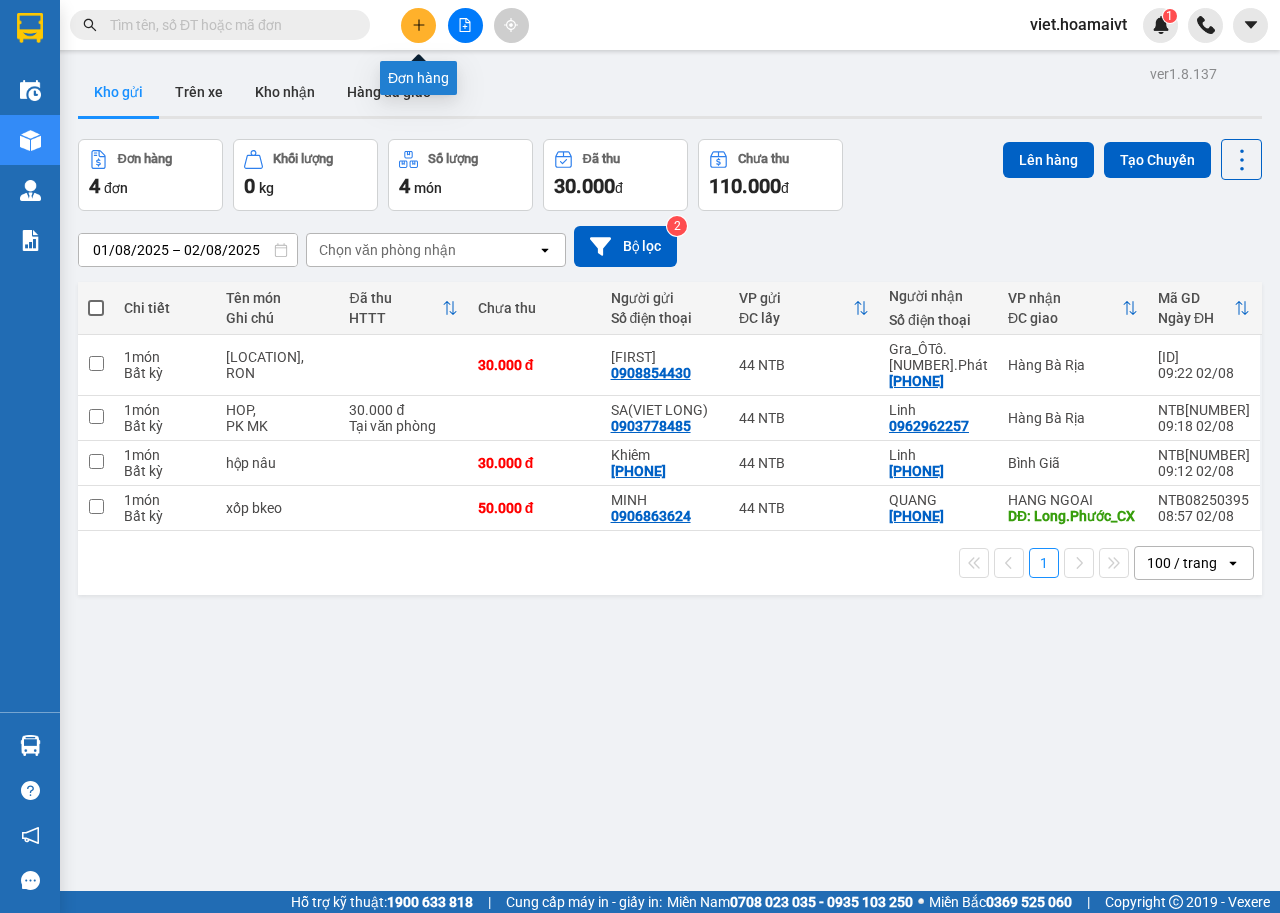click 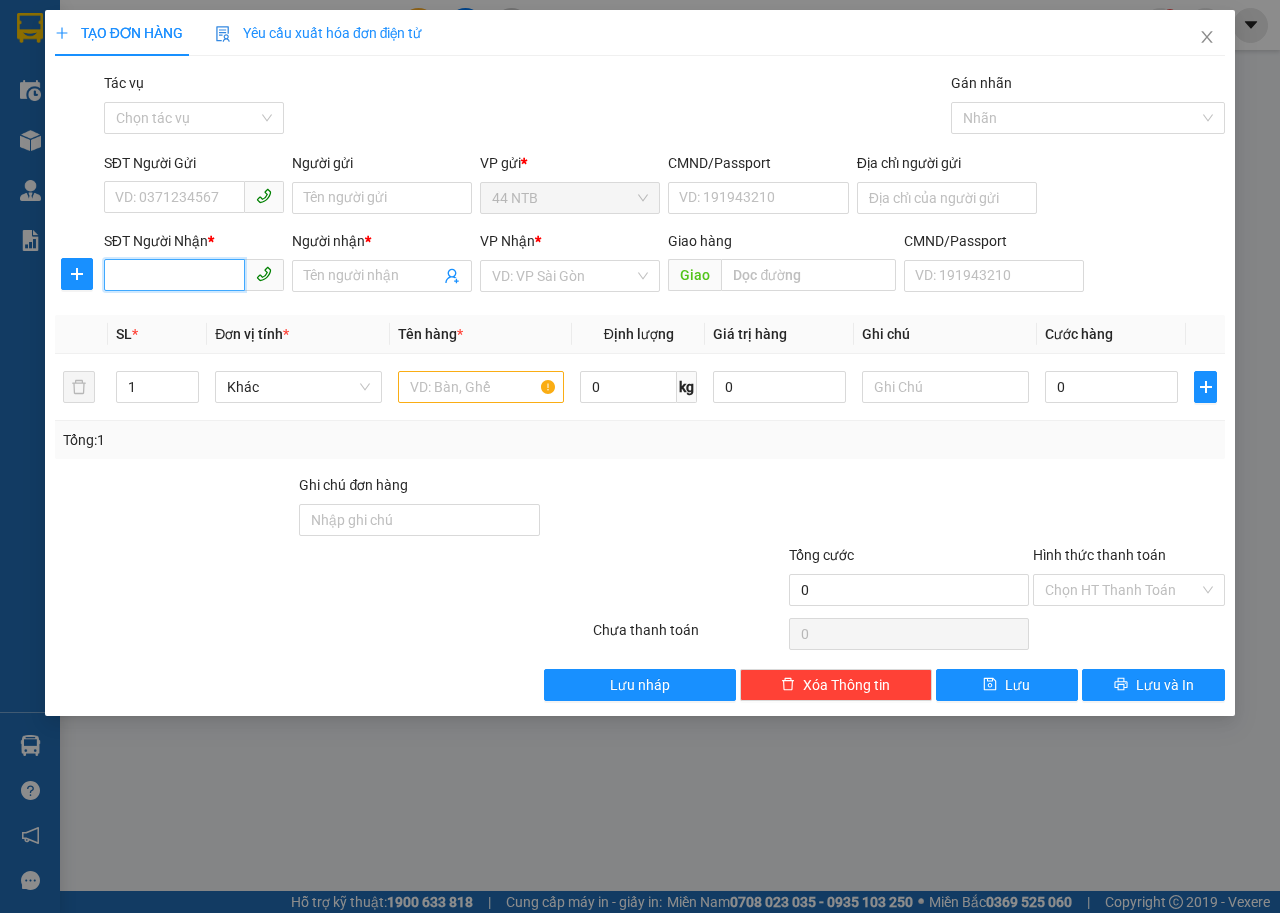 click on "SĐT Người Nhận  *" at bounding box center [174, 275] 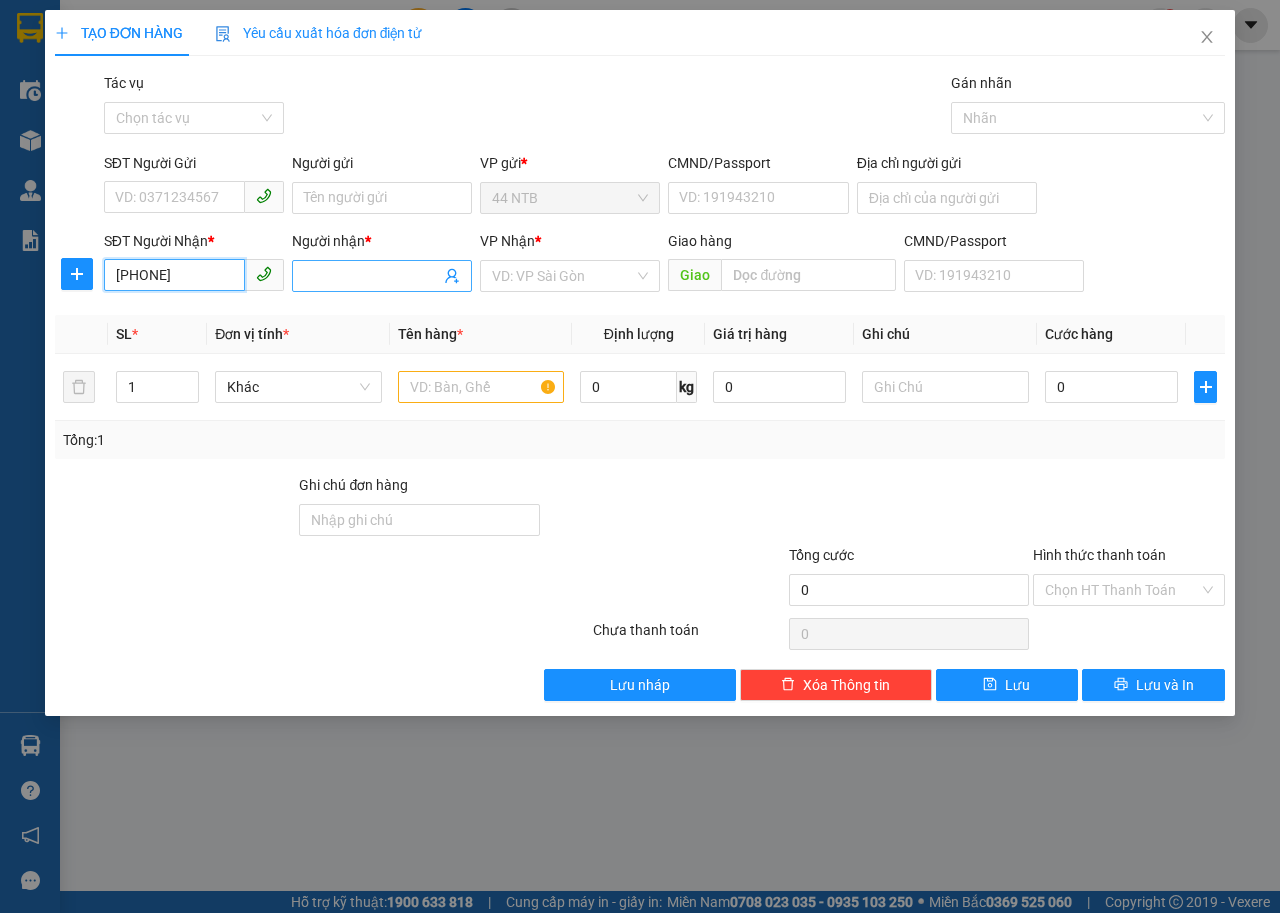 type on "[PHONE]" 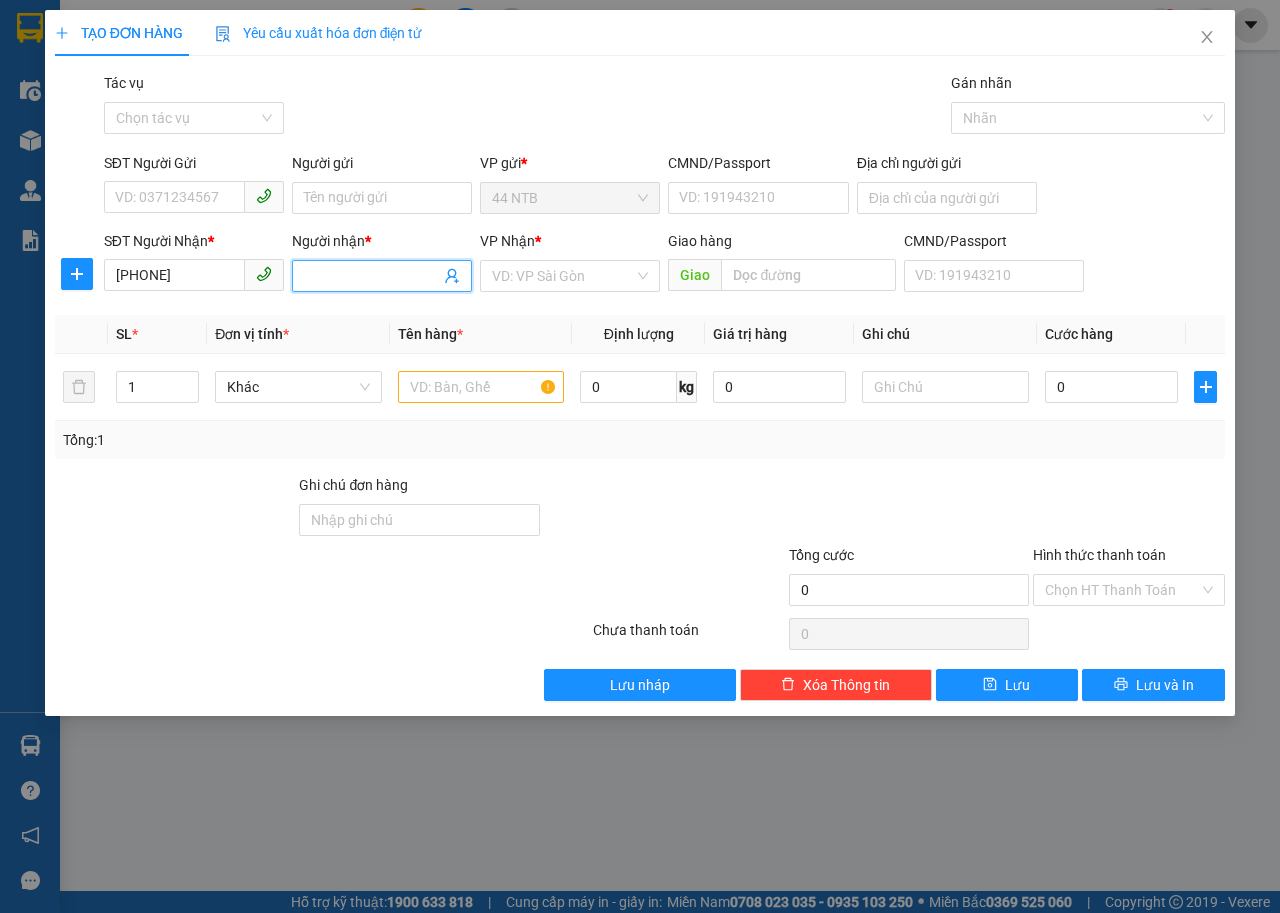 click on "Người nhận  *" at bounding box center [372, 276] 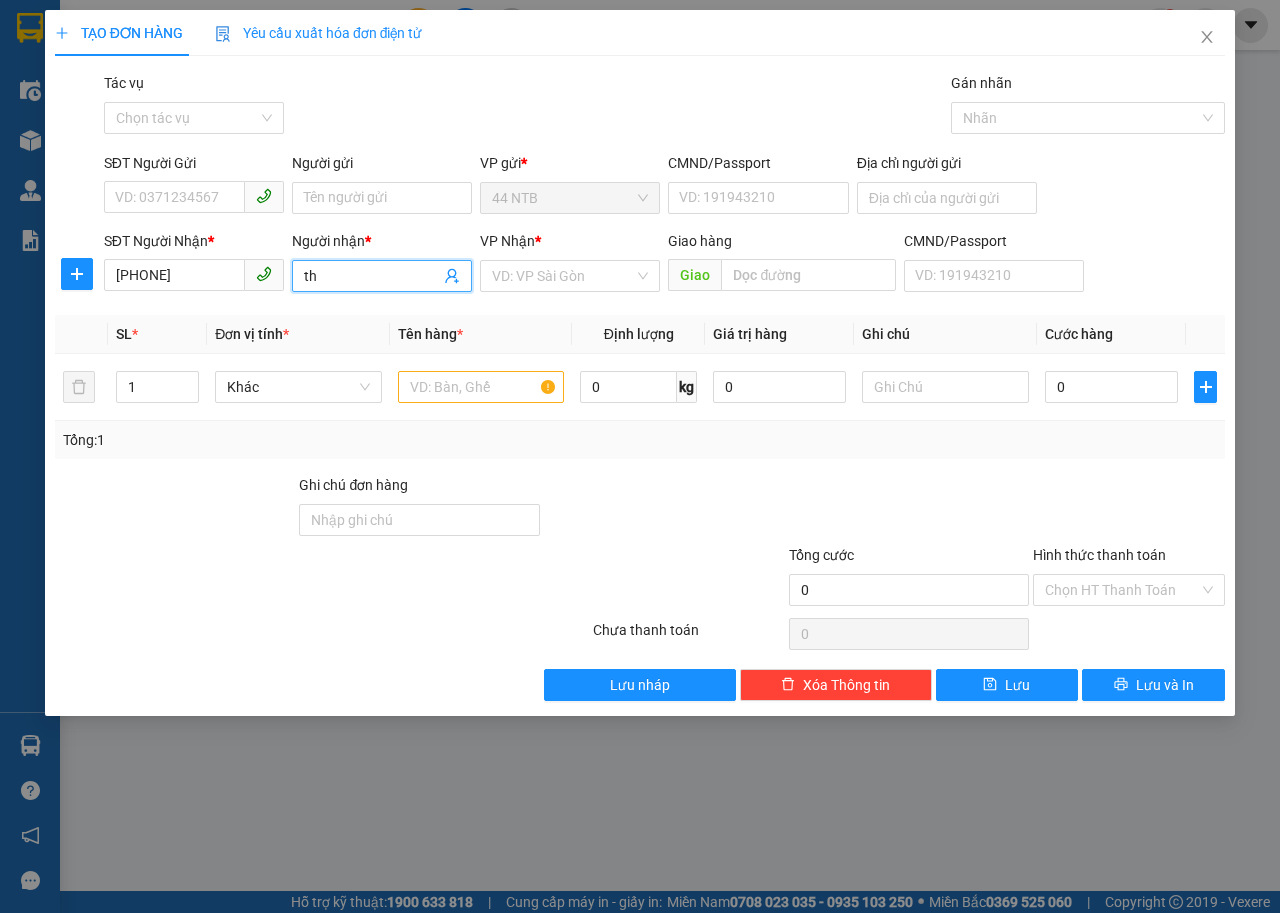 type on "t" 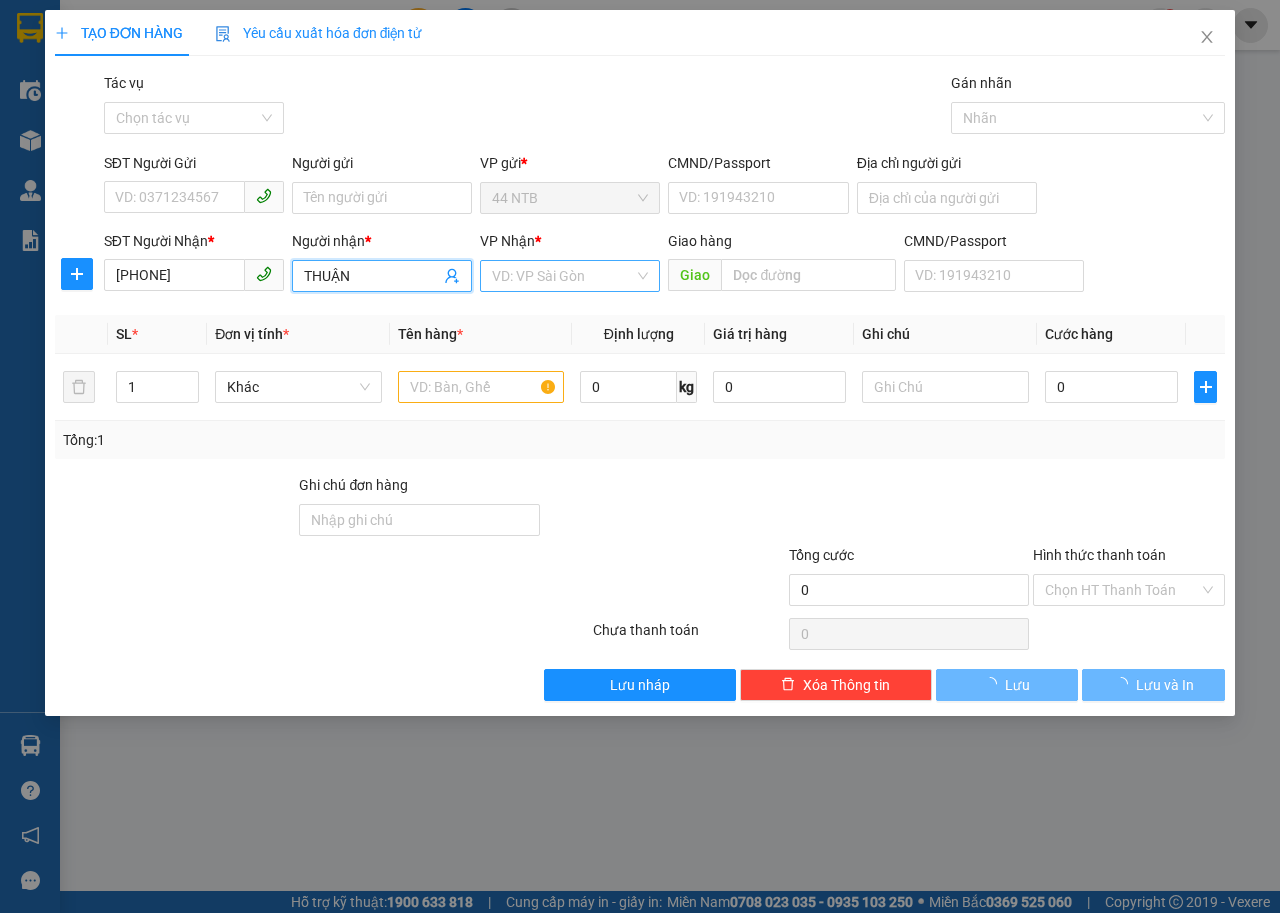 type on "THUẬN" 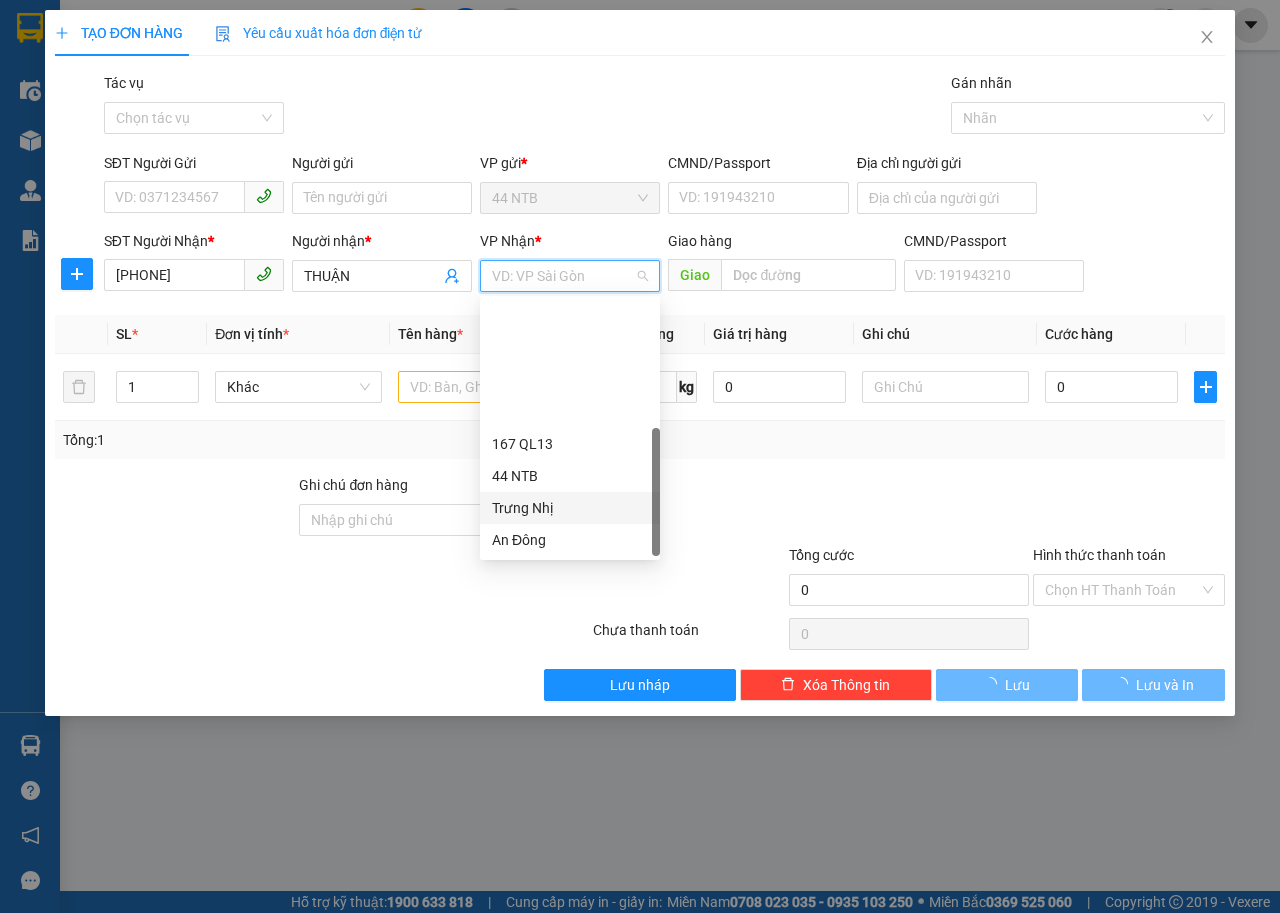 scroll, scrollTop: 160, scrollLeft: 0, axis: vertical 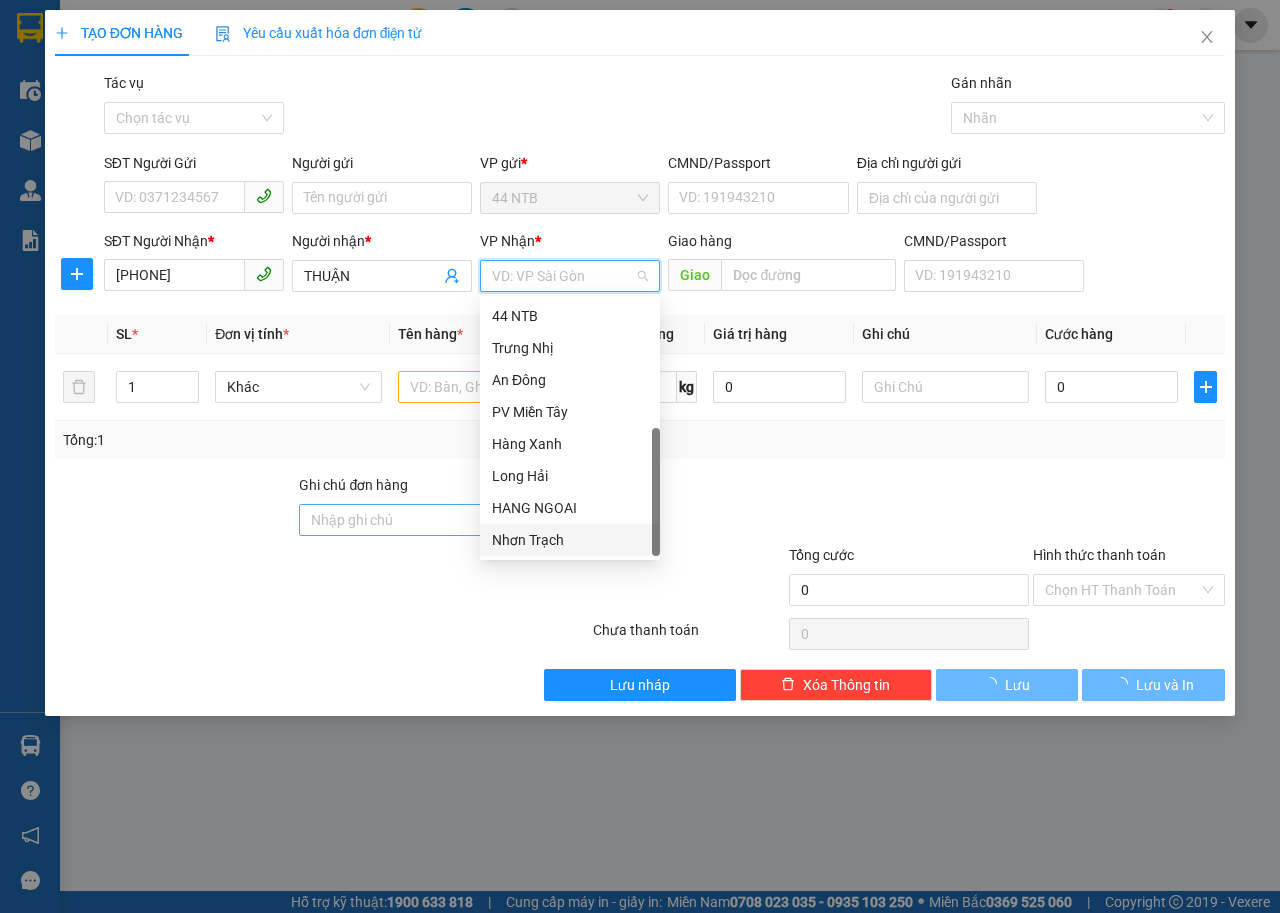 click on "Nhơn Trạch" at bounding box center [570, 540] 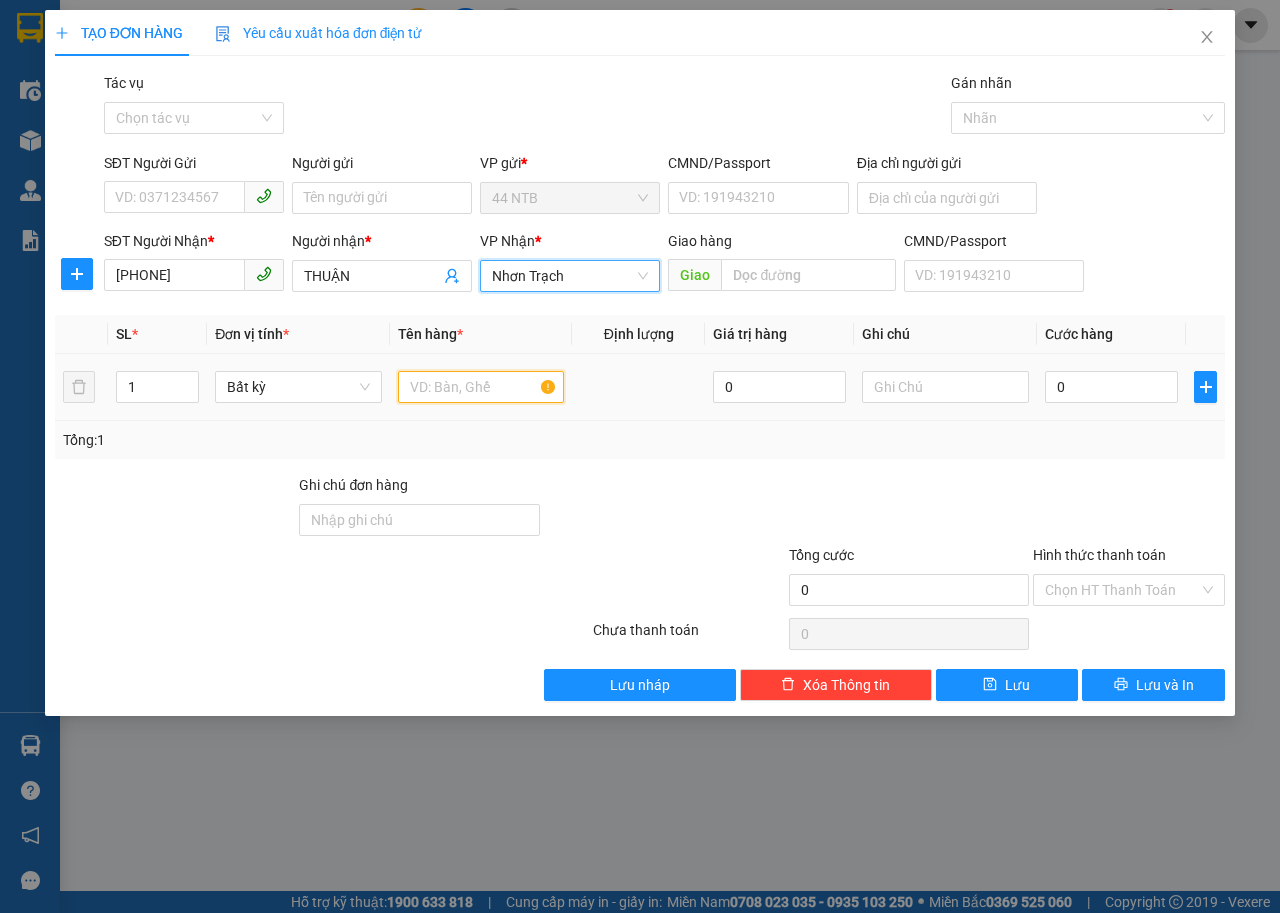 click at bounding box center [481, 387] 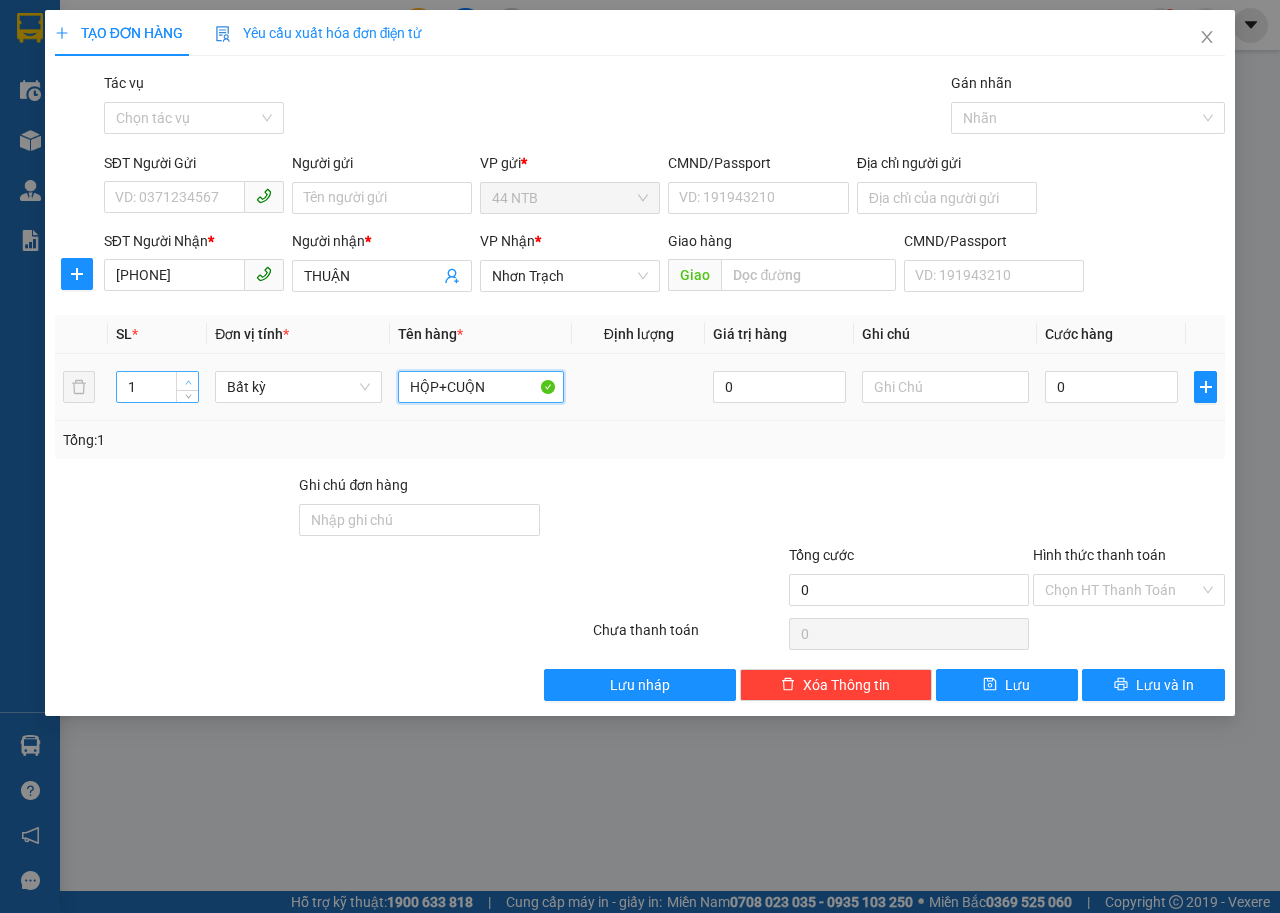 type on "HỘP+CUỘN" 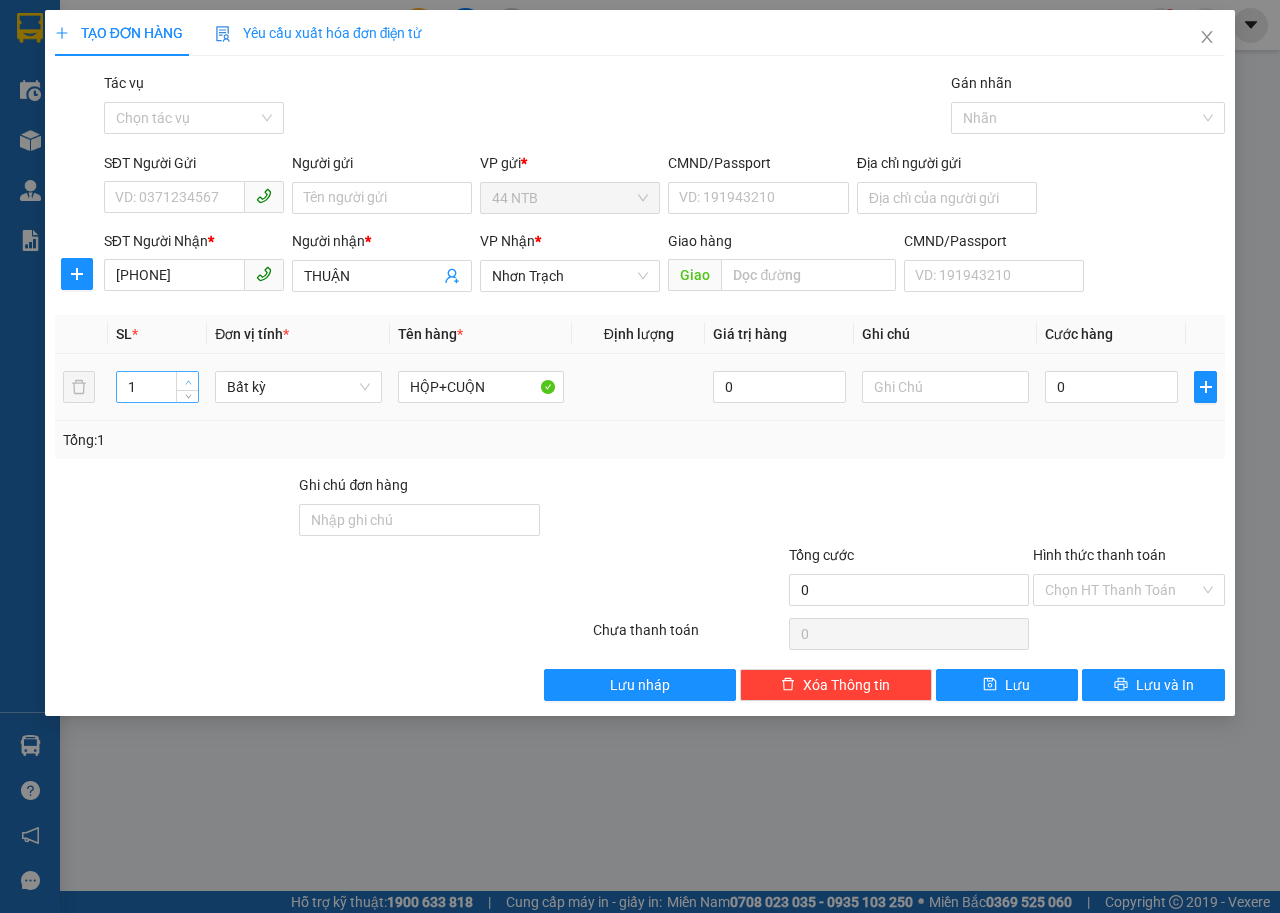click at bounding box center [188, 382] 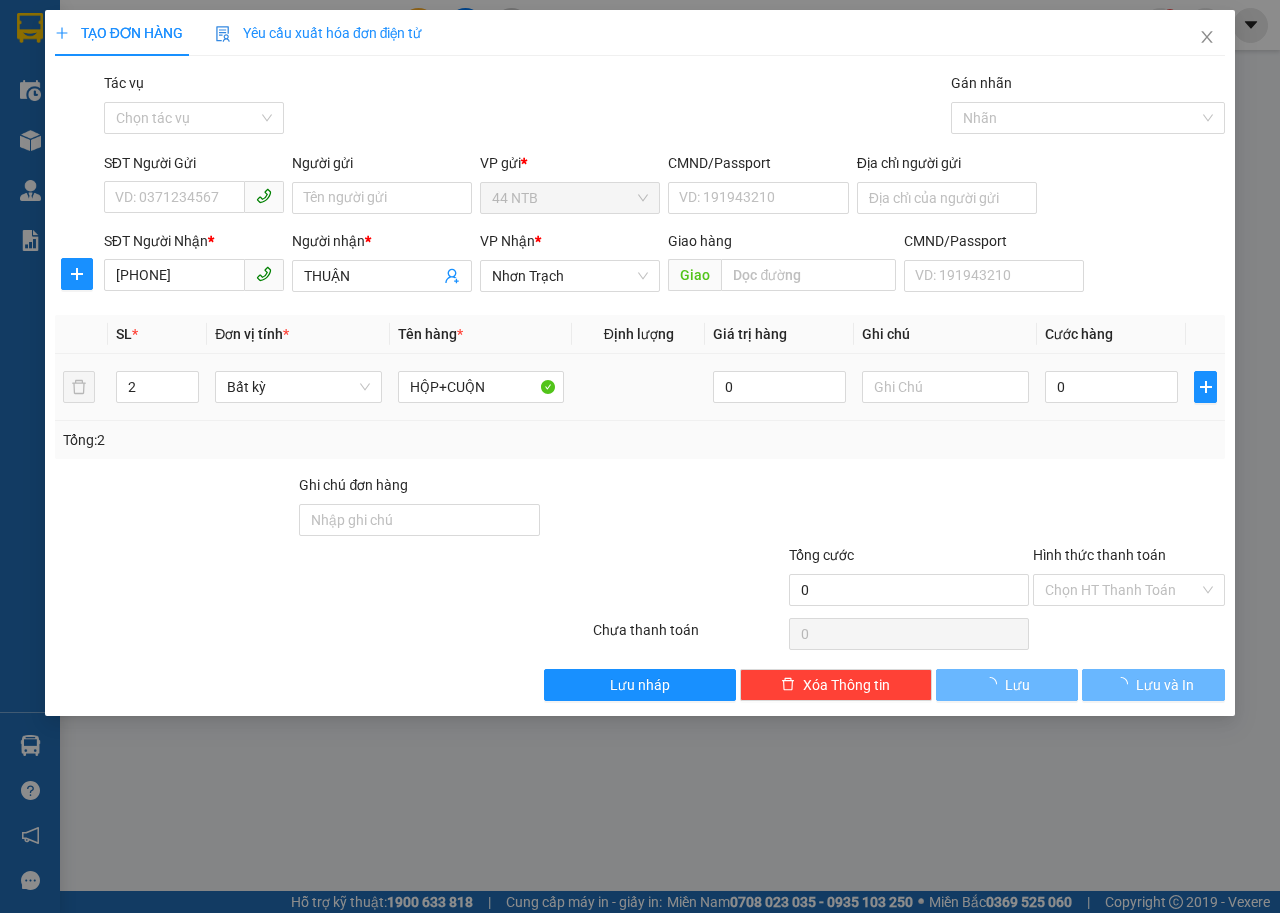 click on "0" at bounding box center (1111, 387) 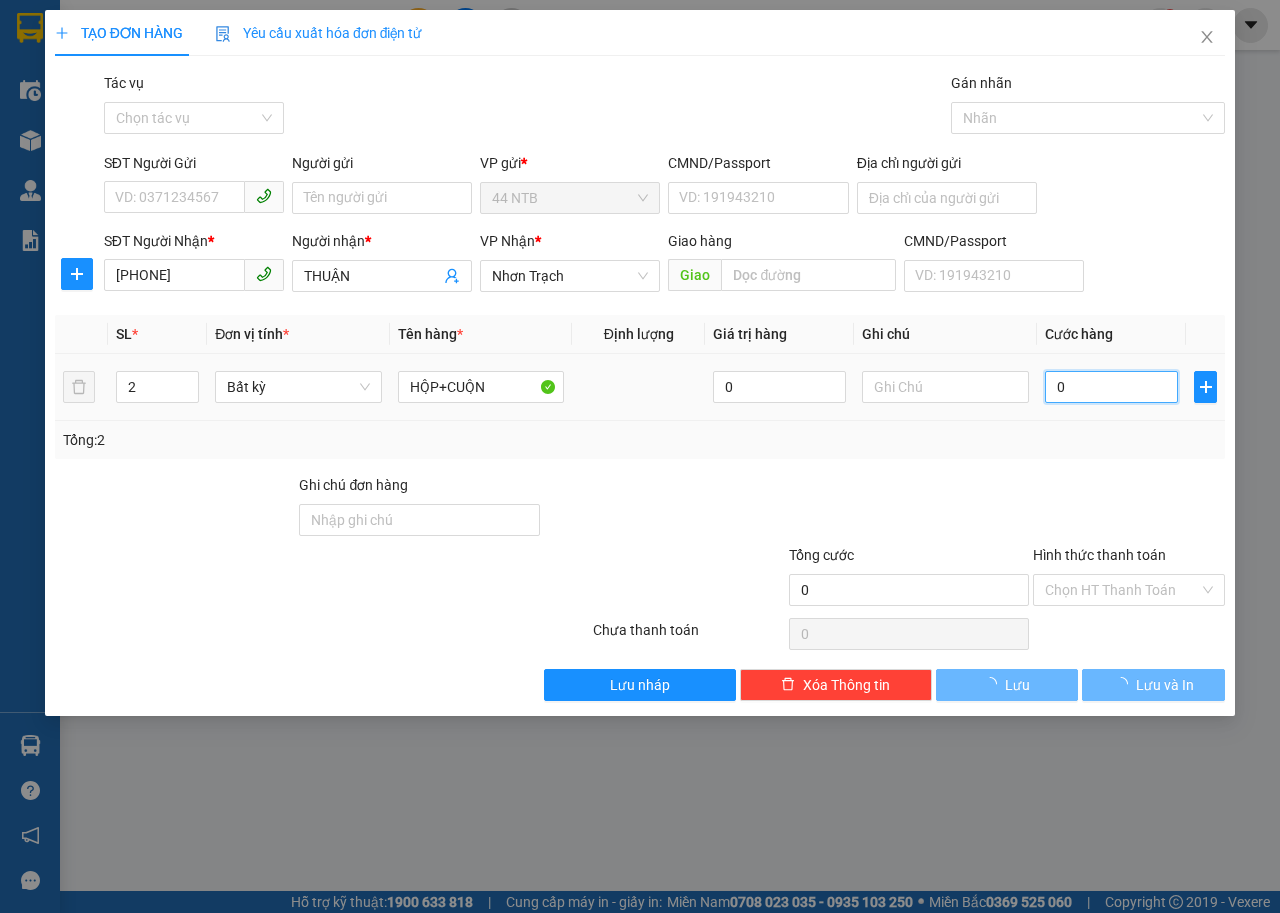 click on "0" at bounding box center [1111, 387] 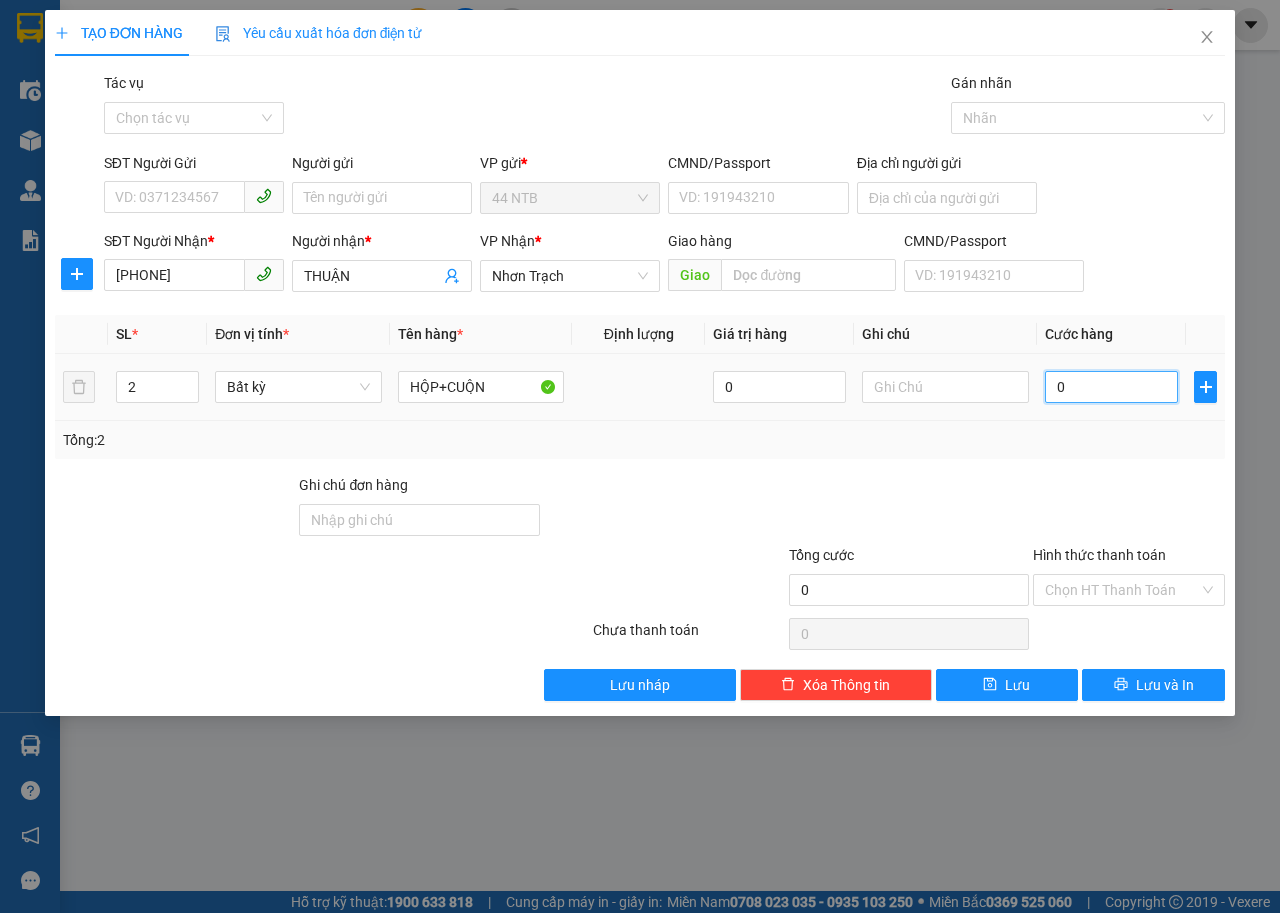 type on "4" 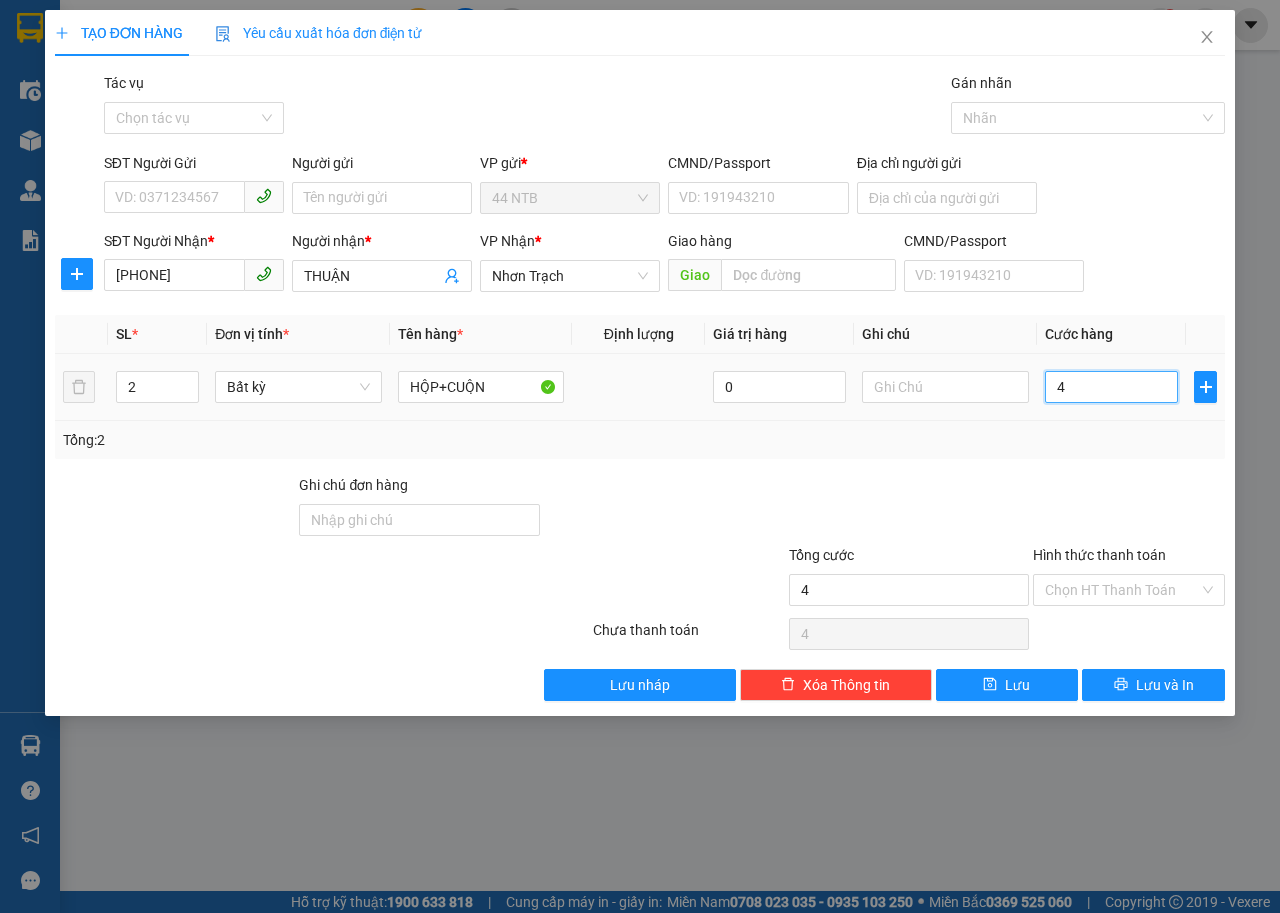 type on "40" 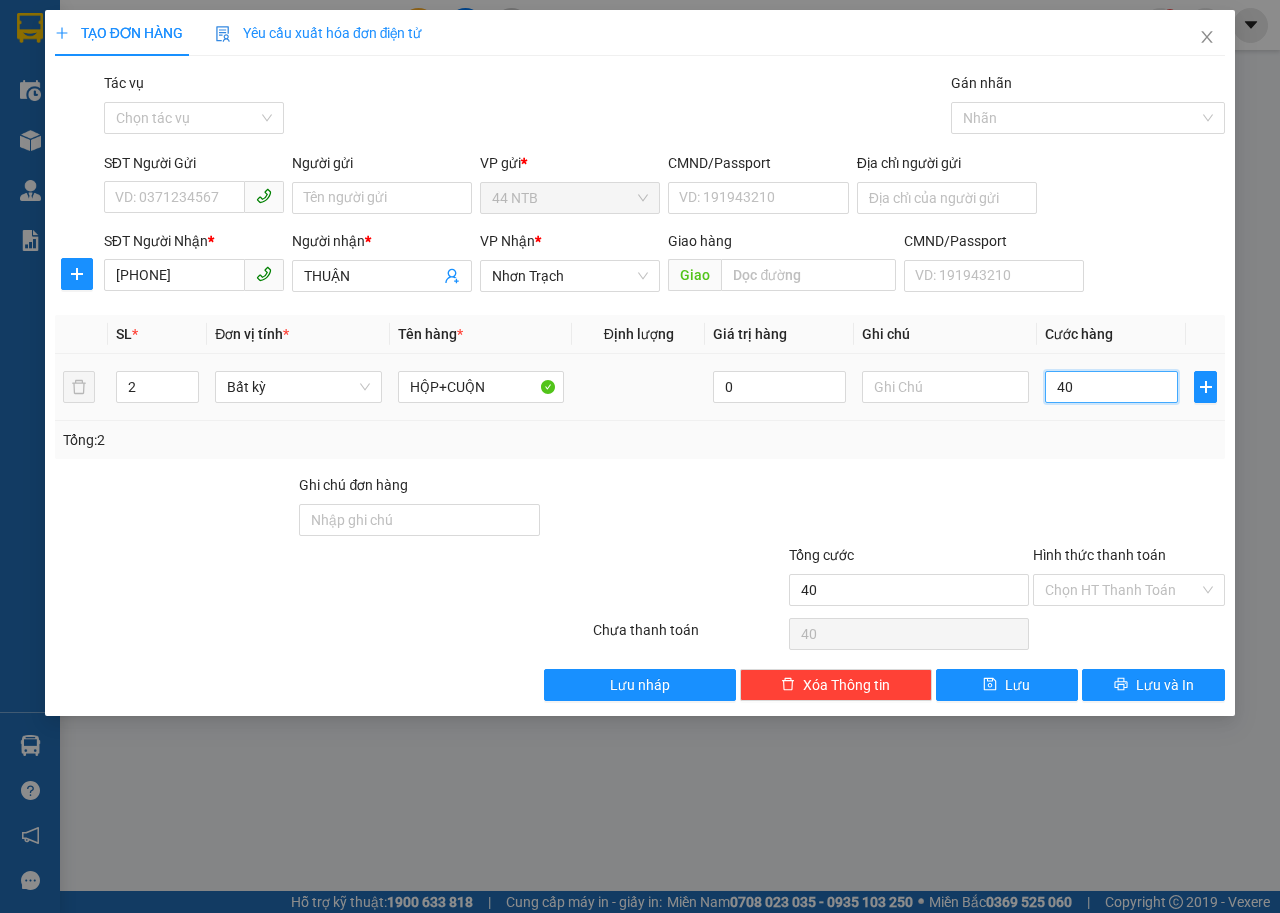 type on "4" 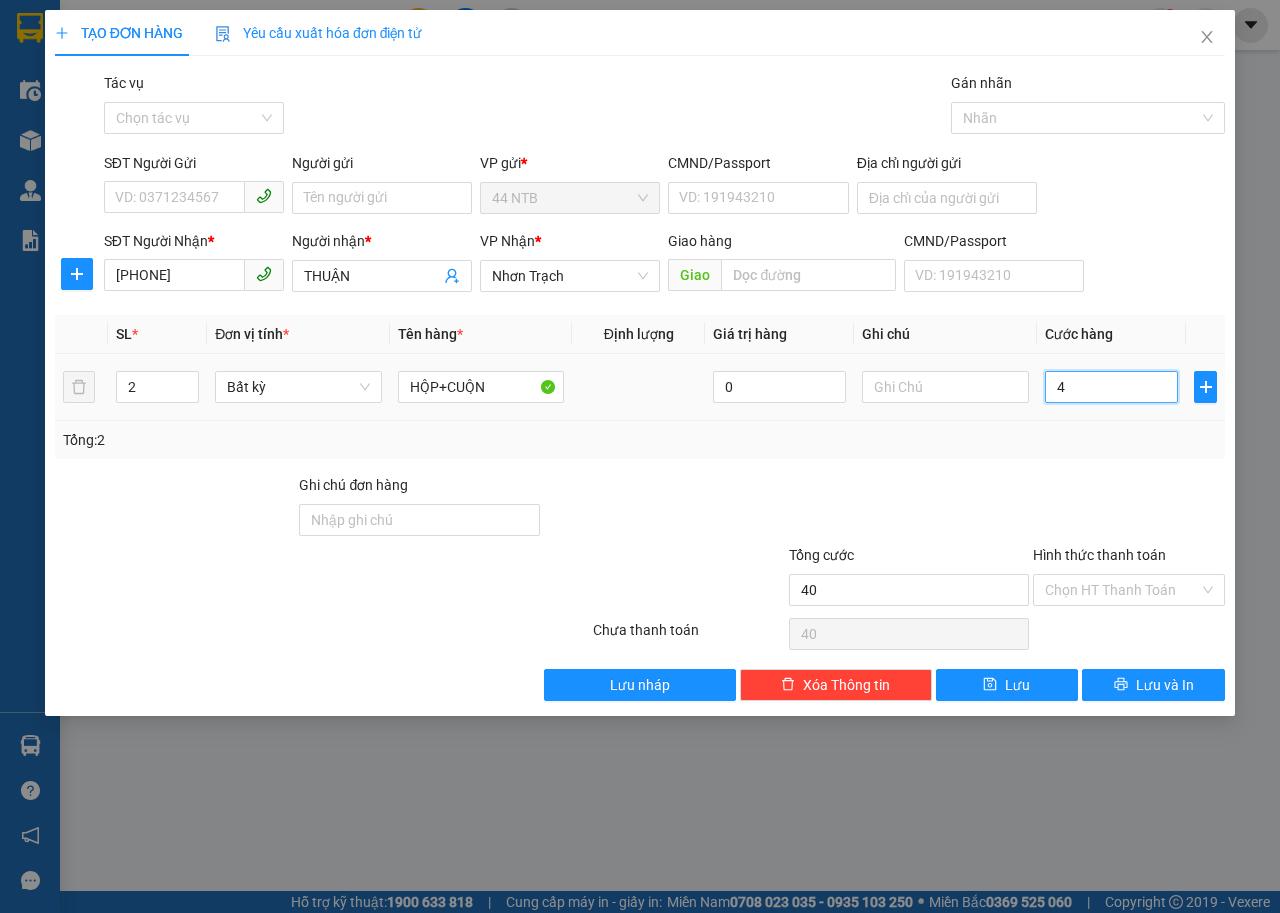 type on "4" 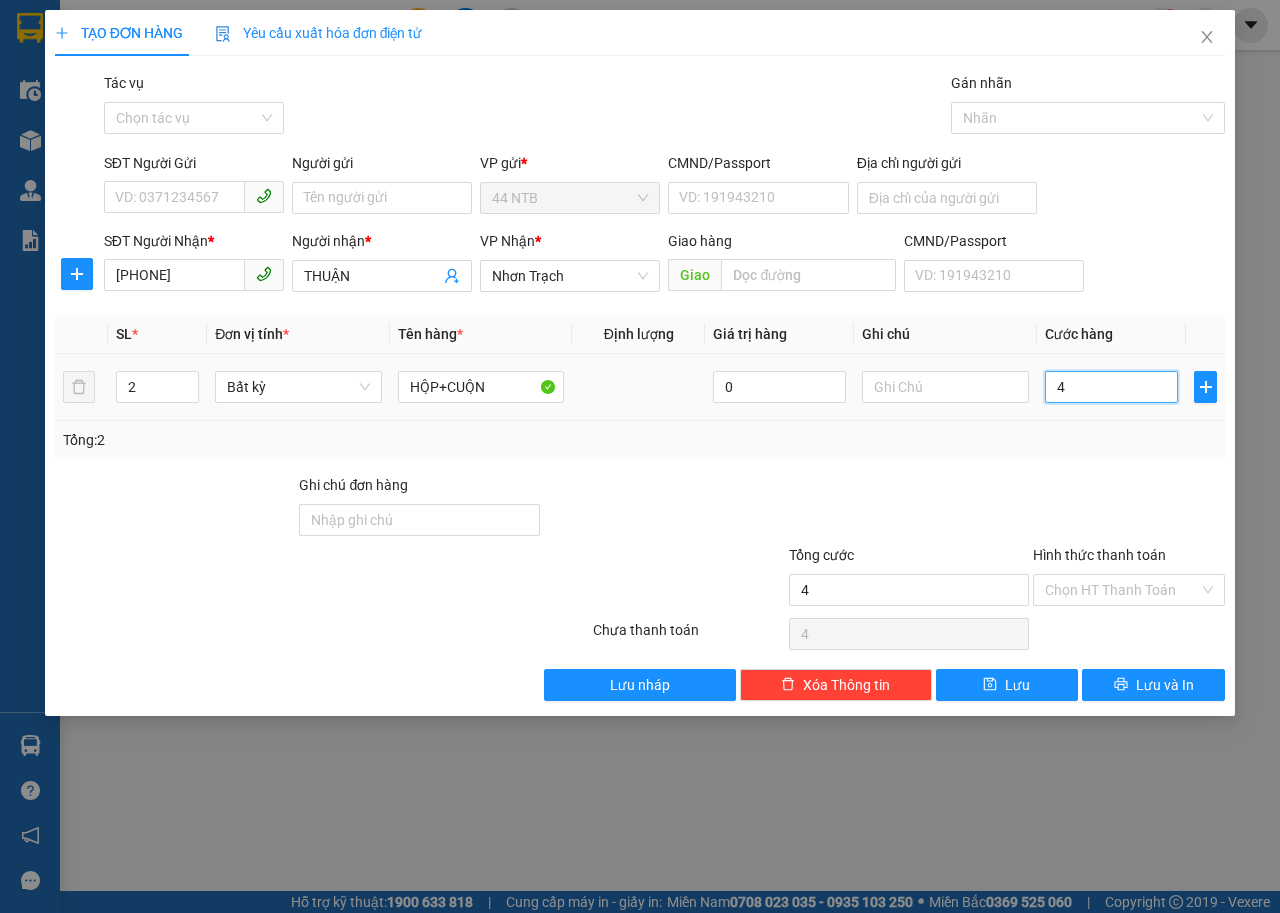 type on "0" 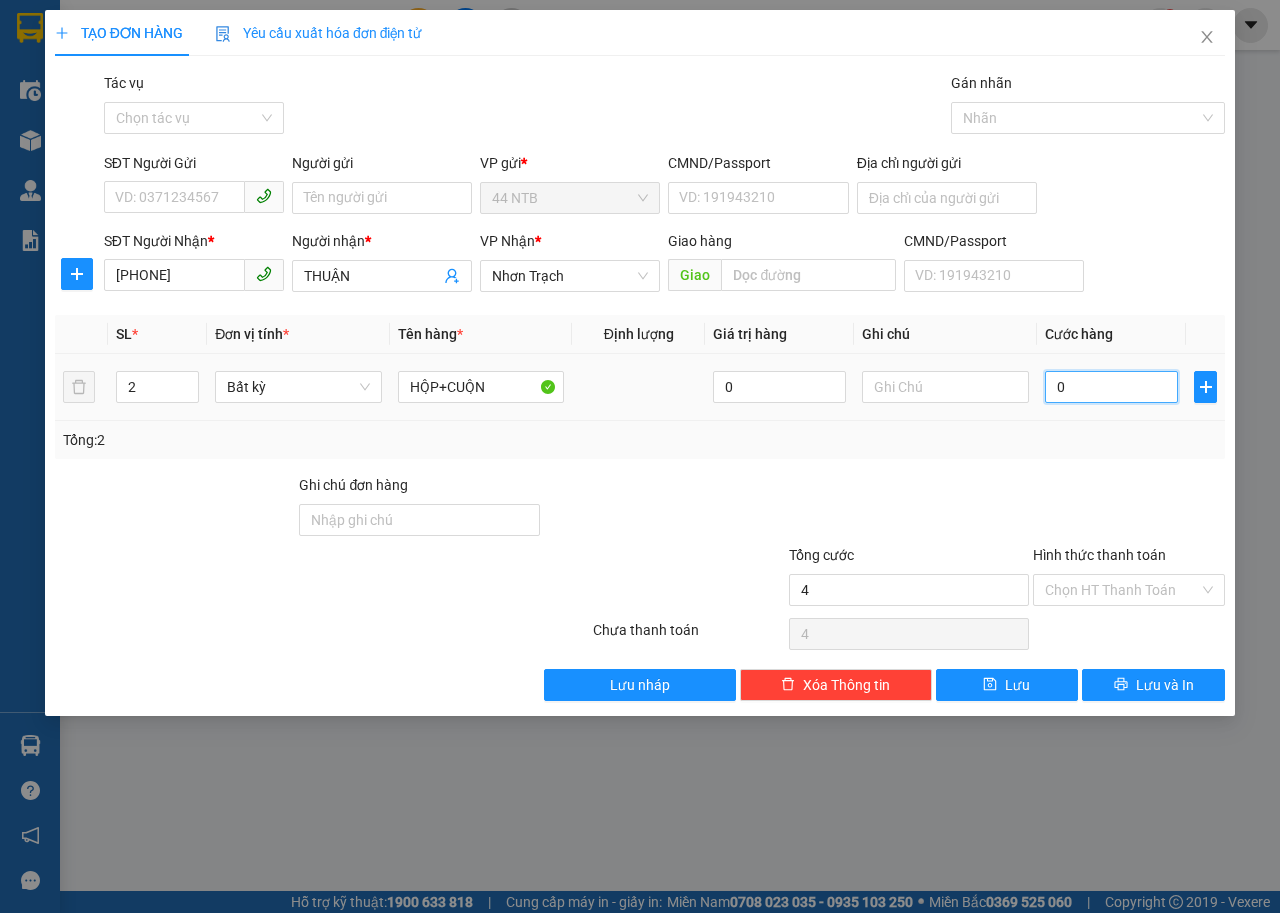 type on "0" 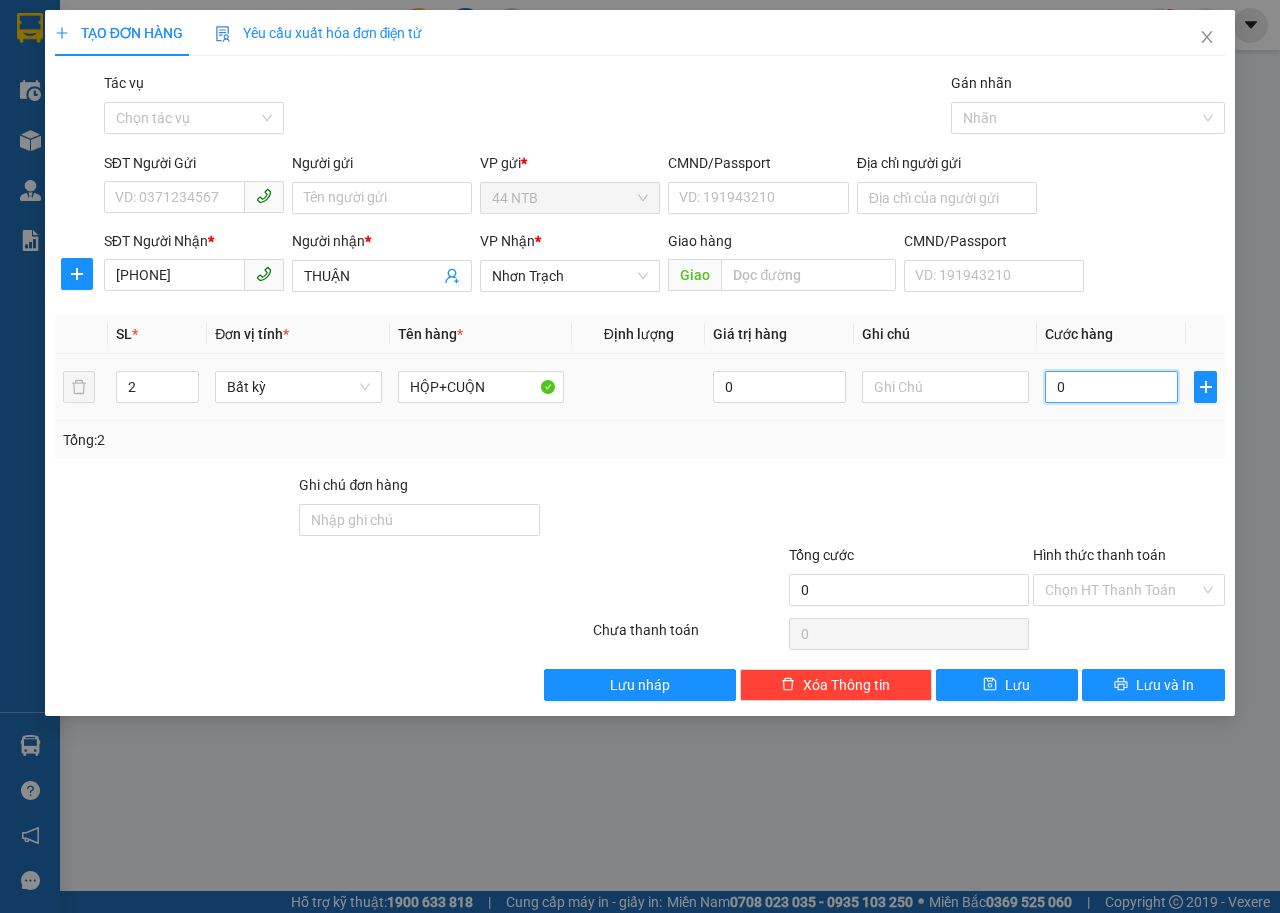 type on "01" 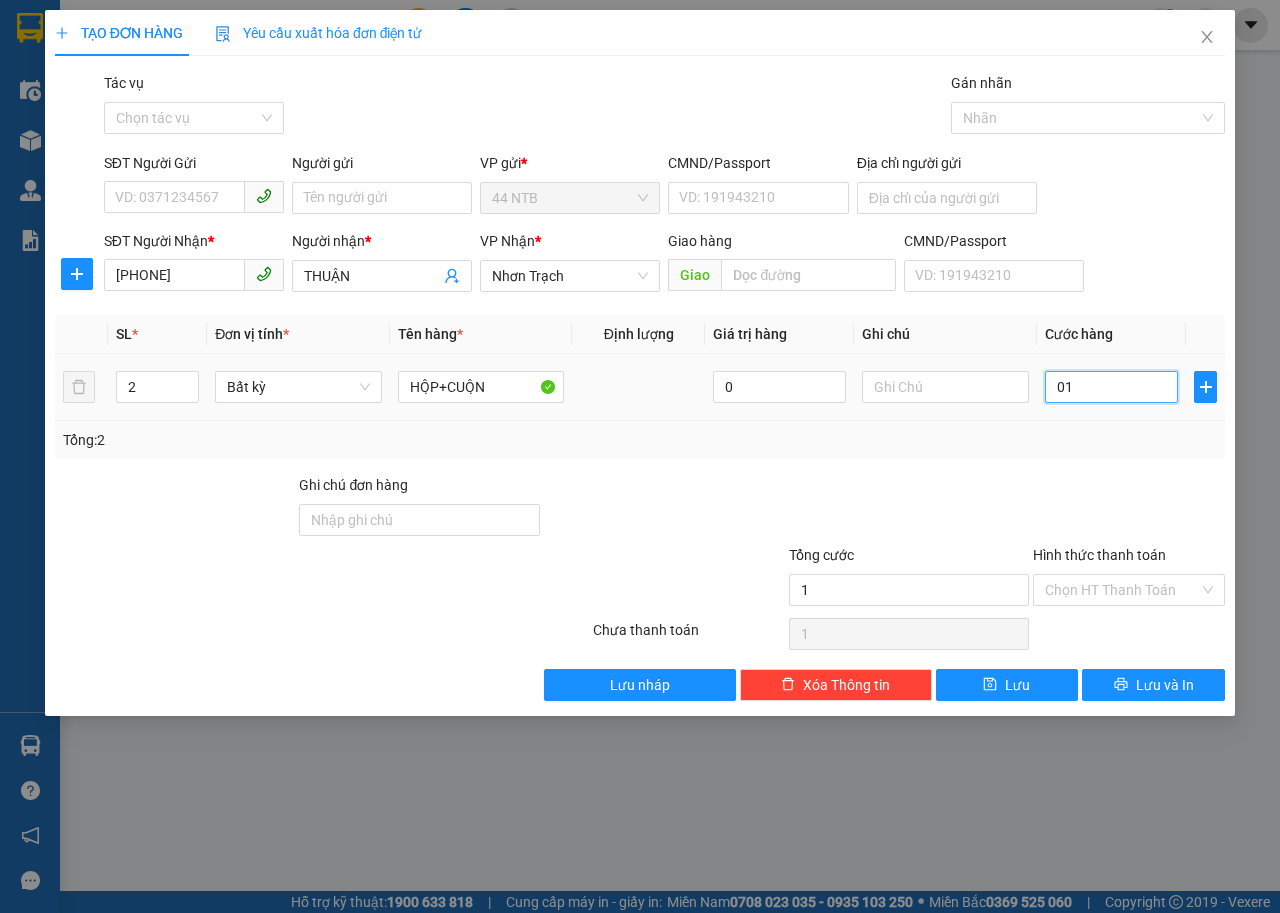 type on "010" 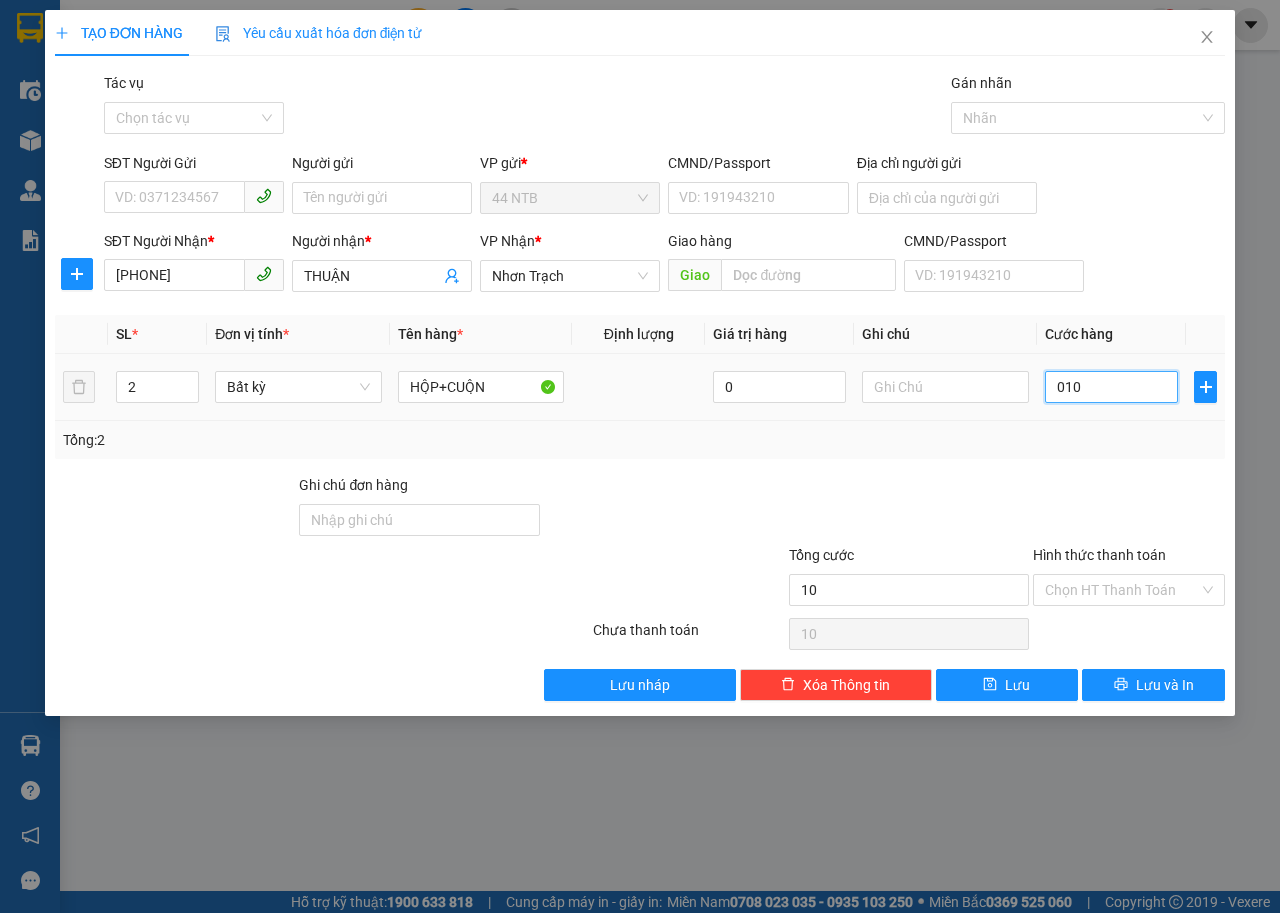 type on "0.100" 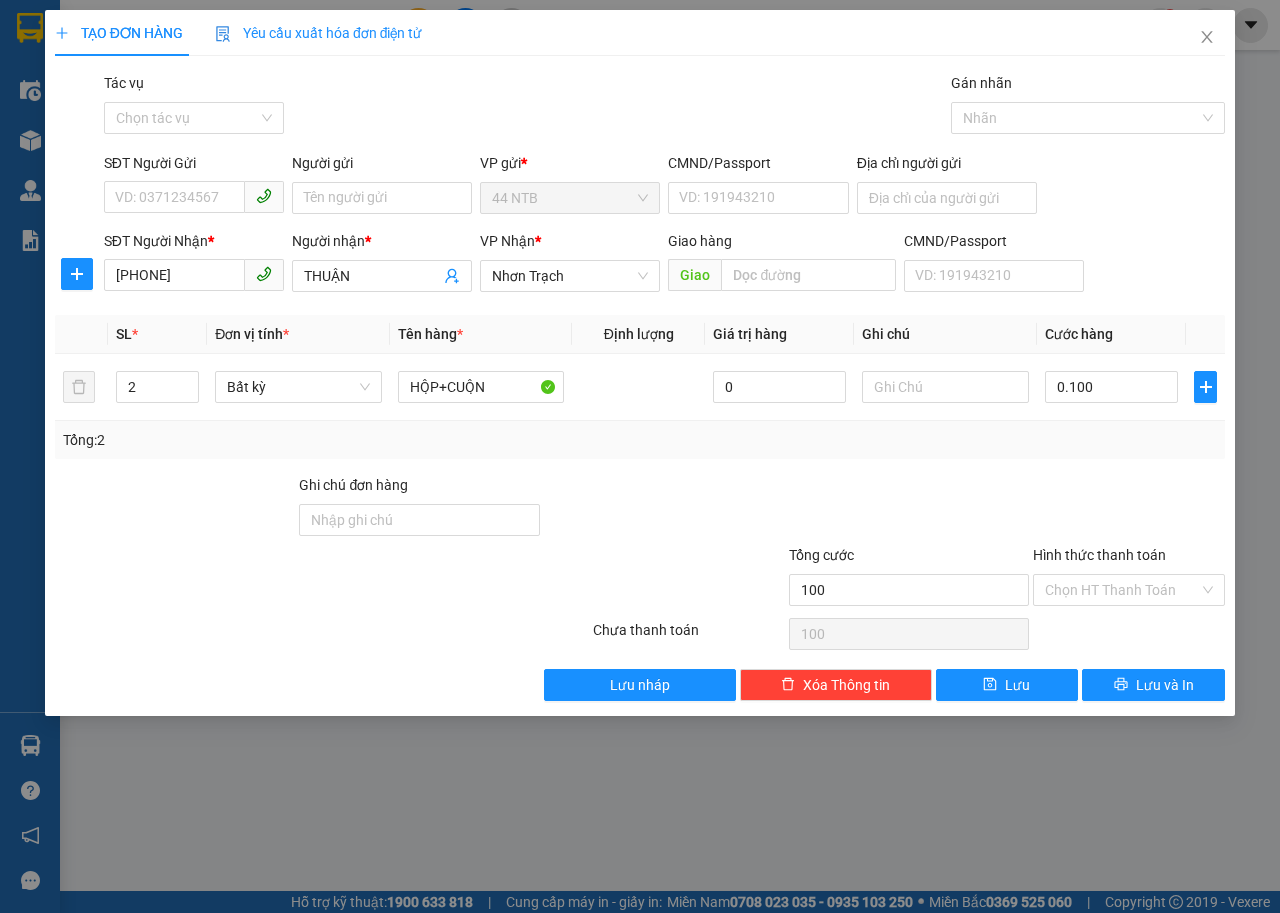 type on "100.000" 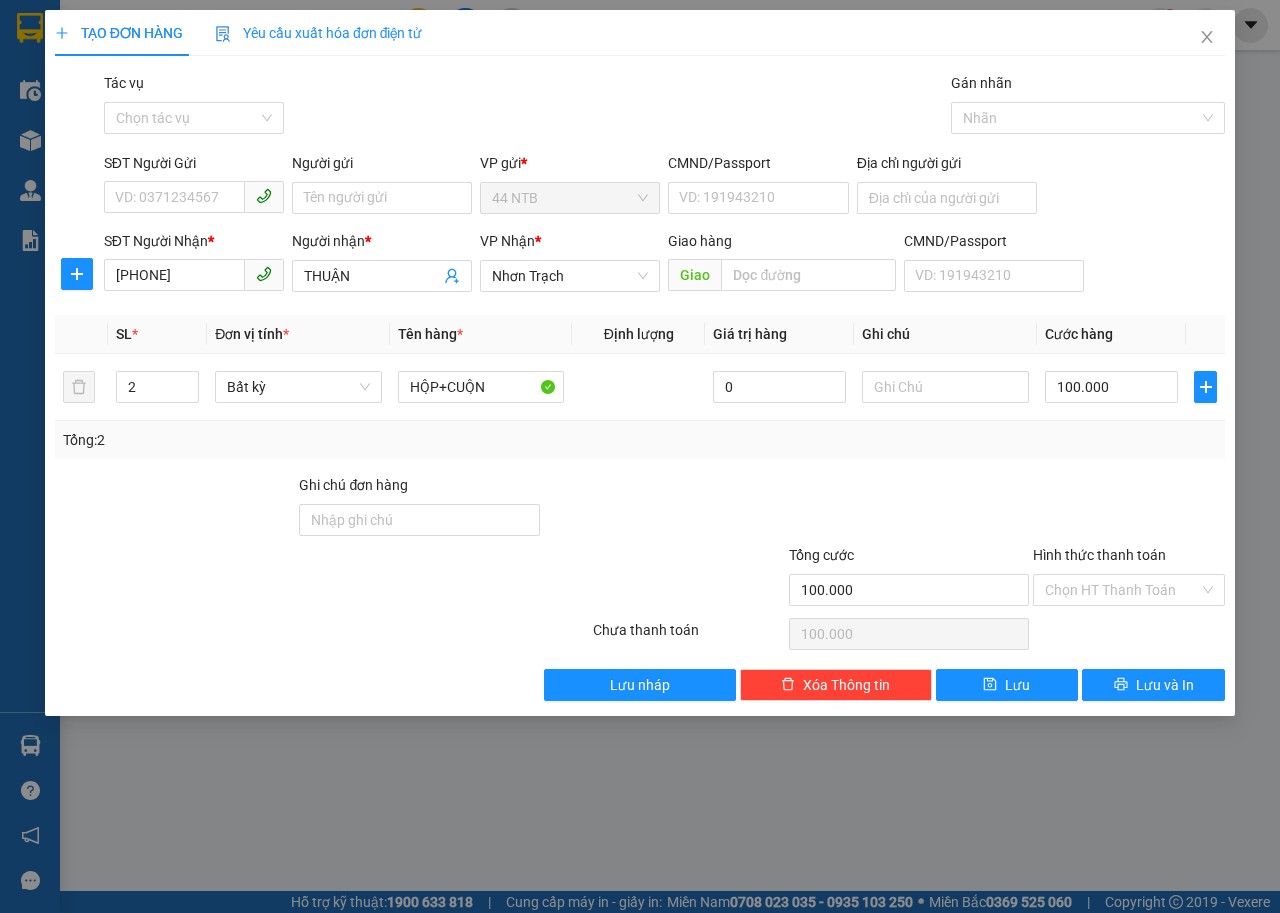 click at bounding box center (909, 509) 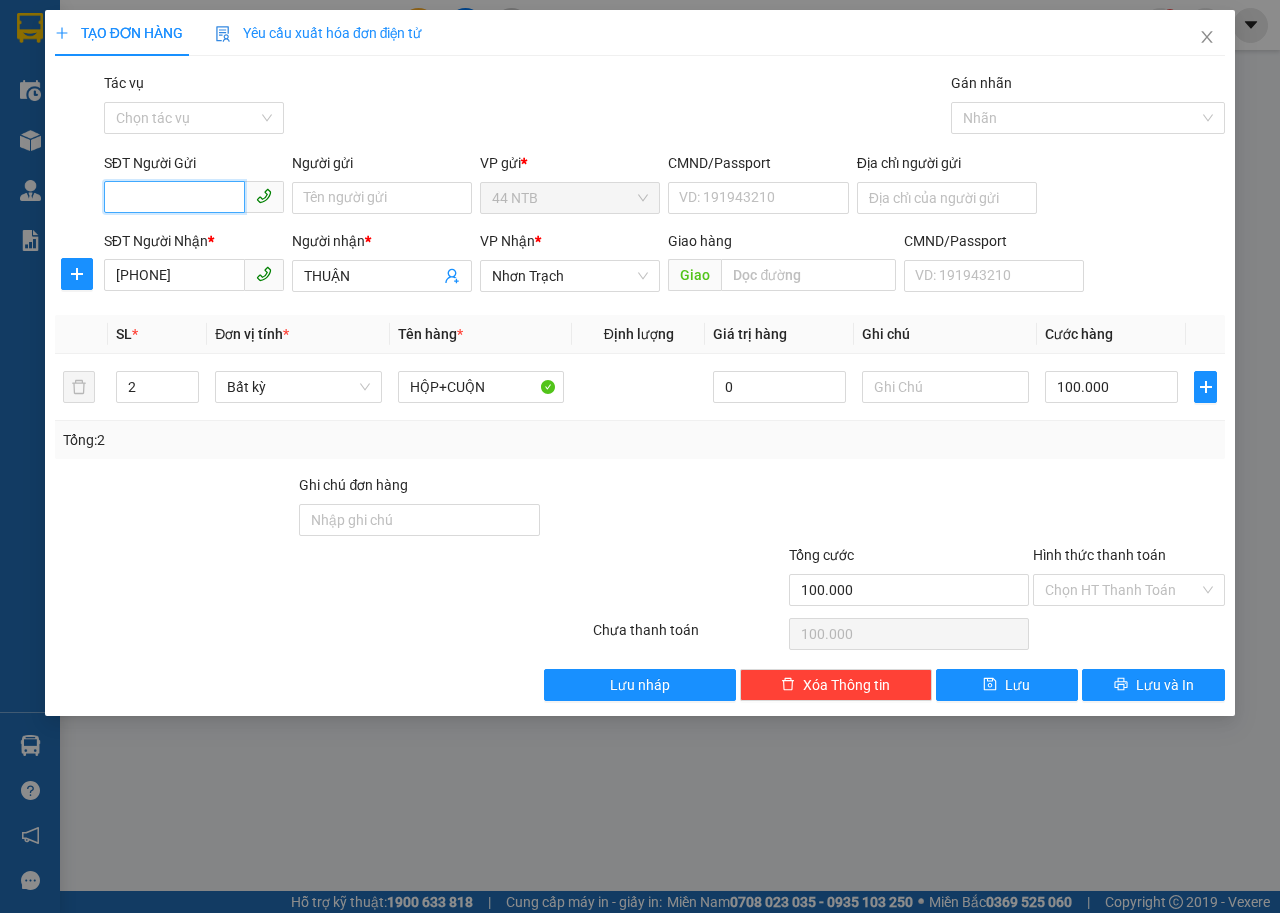 click on "SĐT Người Gửi" at bounding box center (174, 197) 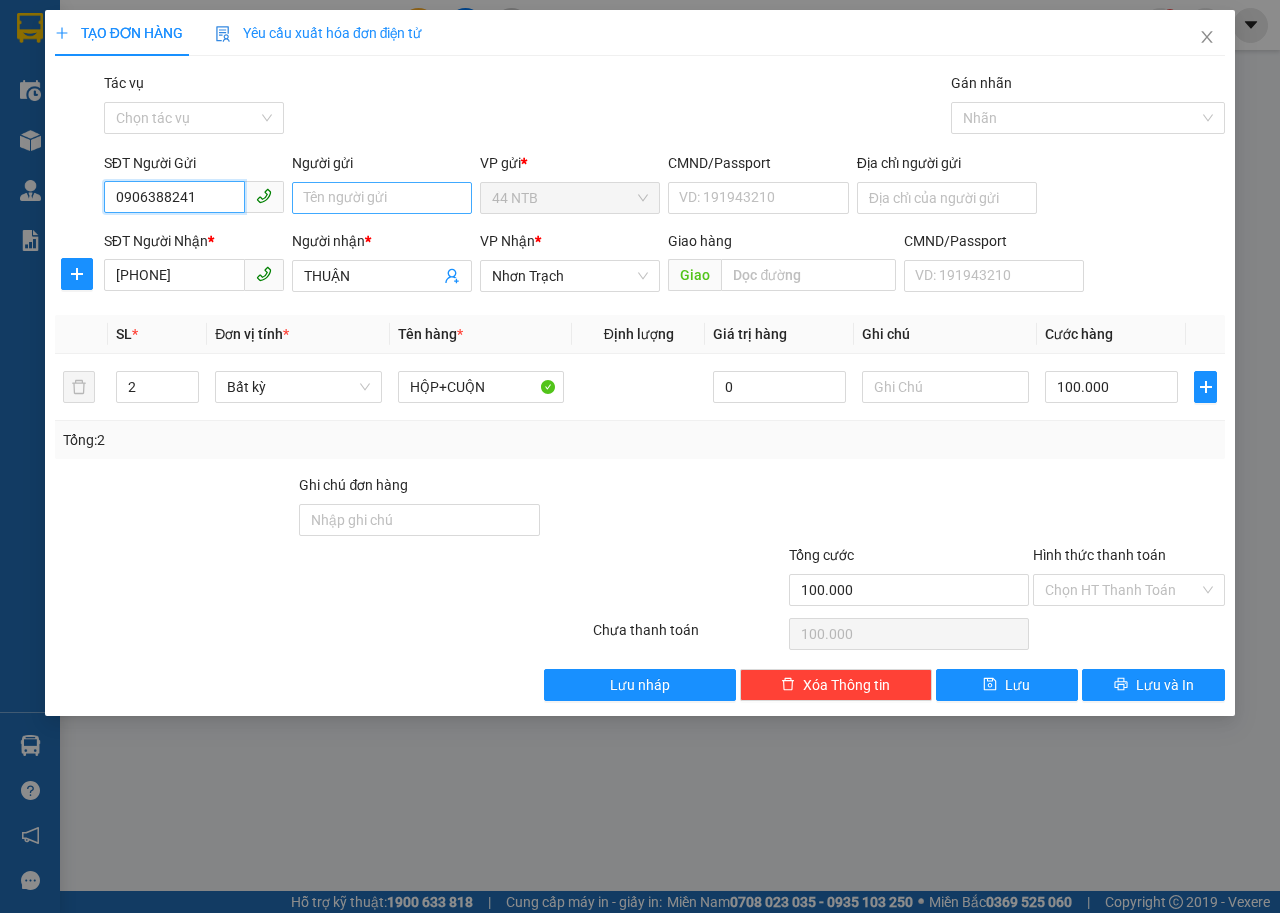 type on "0906388241" 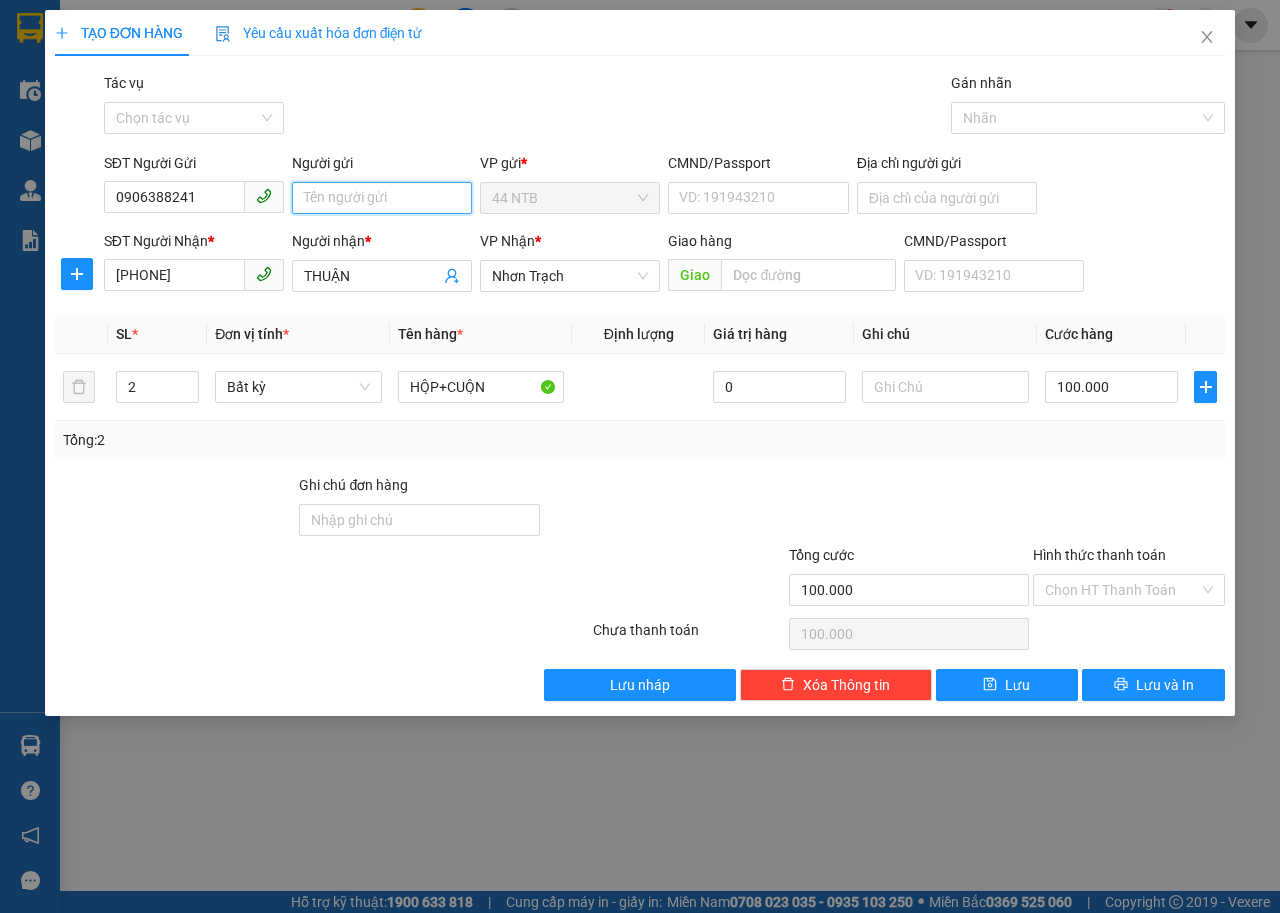 click on "Người gửi" at bounding box center (382, 198) 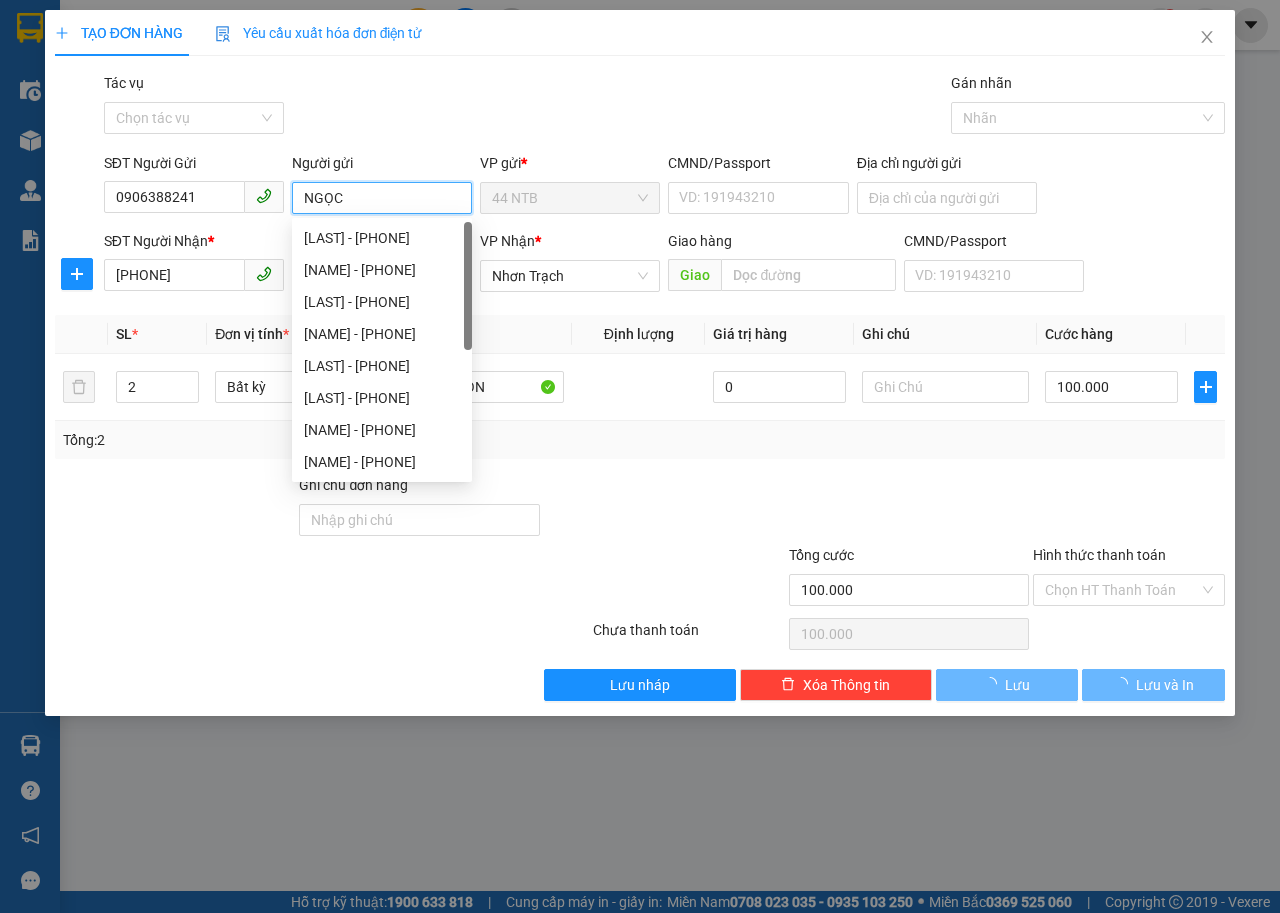 type on "NGỌC" 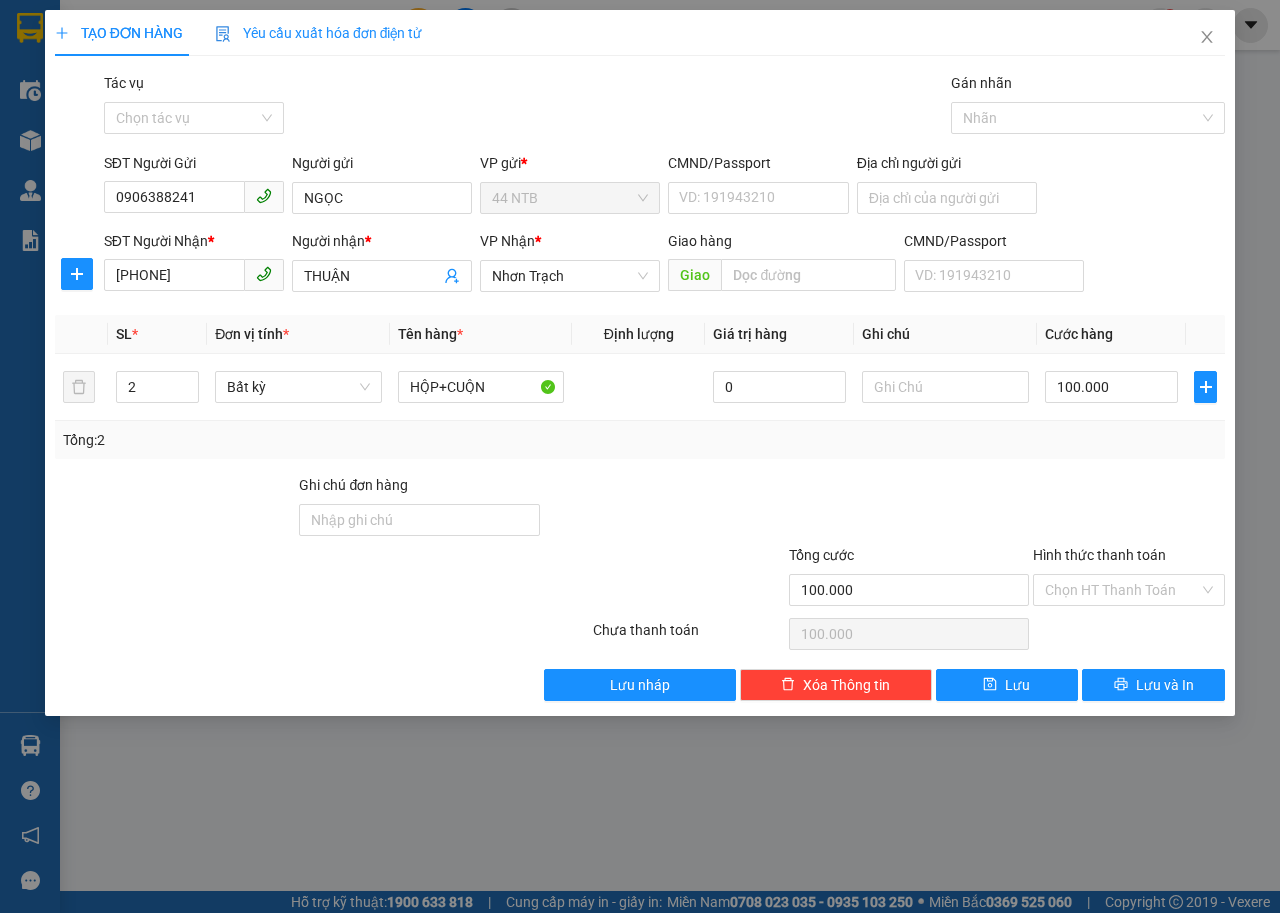 click on "Gói vận chuyển  * Tiêu chuẩn Tác vụ Chọn tác vụ Gán nhãn   Nhãn" at bounding box center [664, 107] 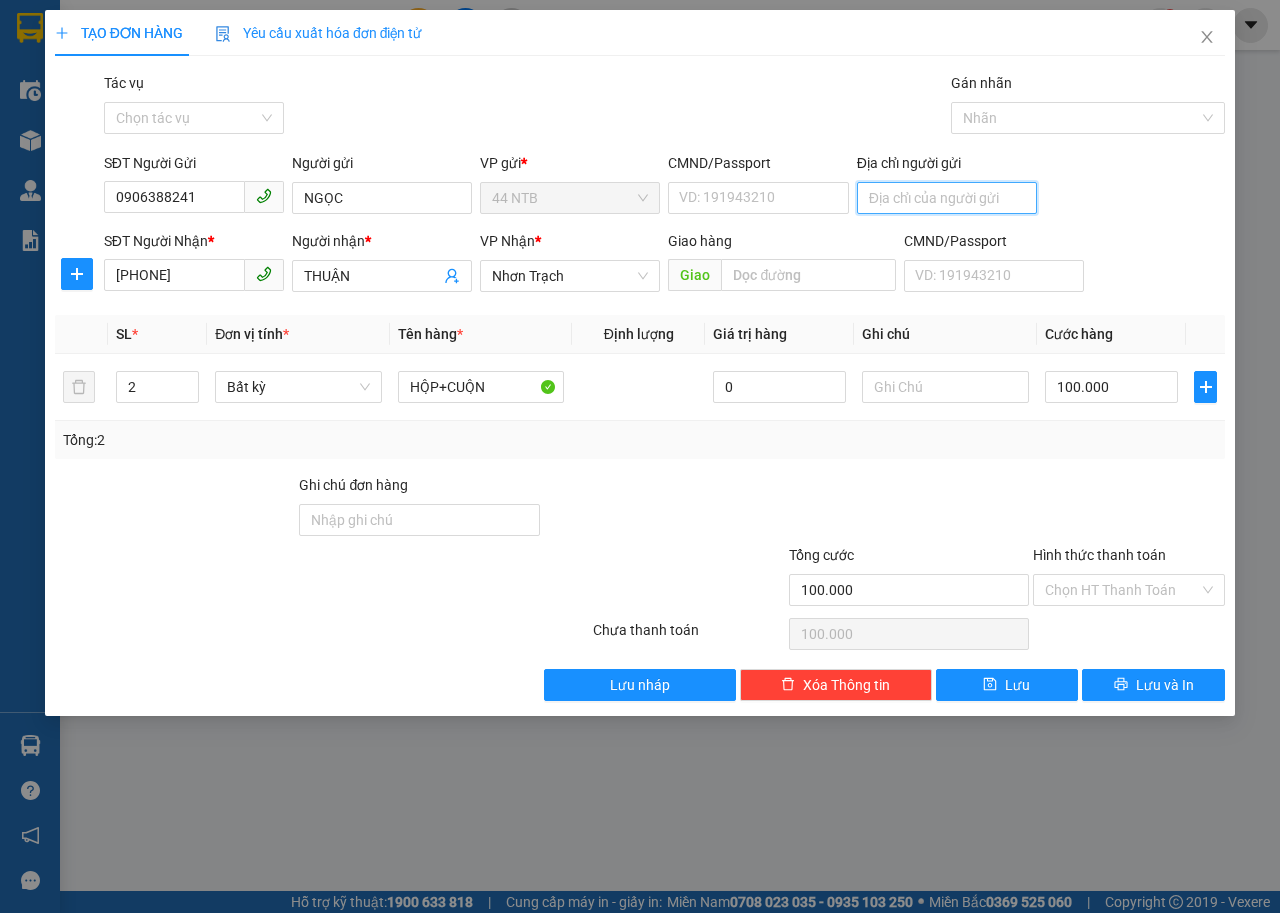 click on "Địa chỉ người gửi" at bounding box center [947, 198] 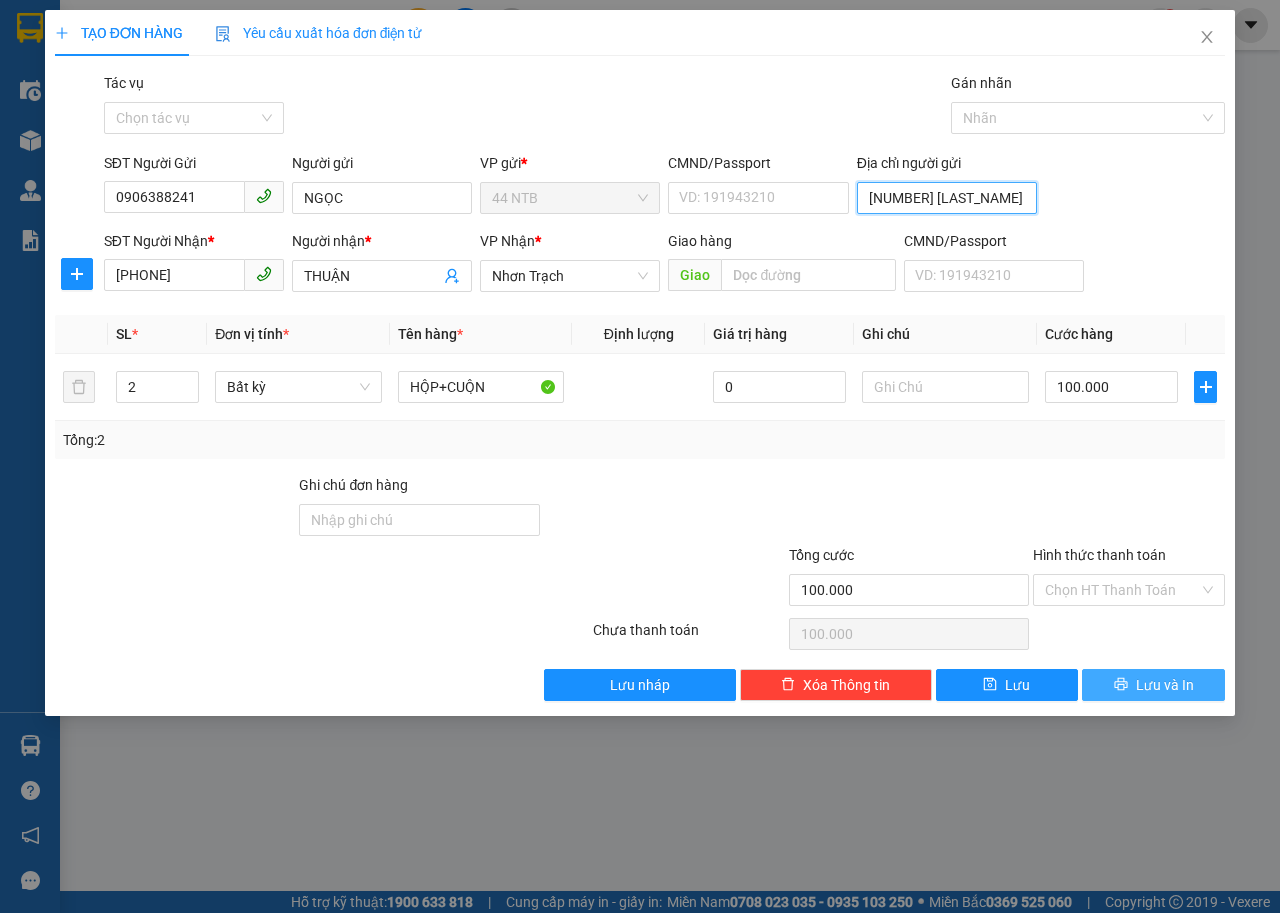 type on "[NUMBER] [LAST_NAME]" 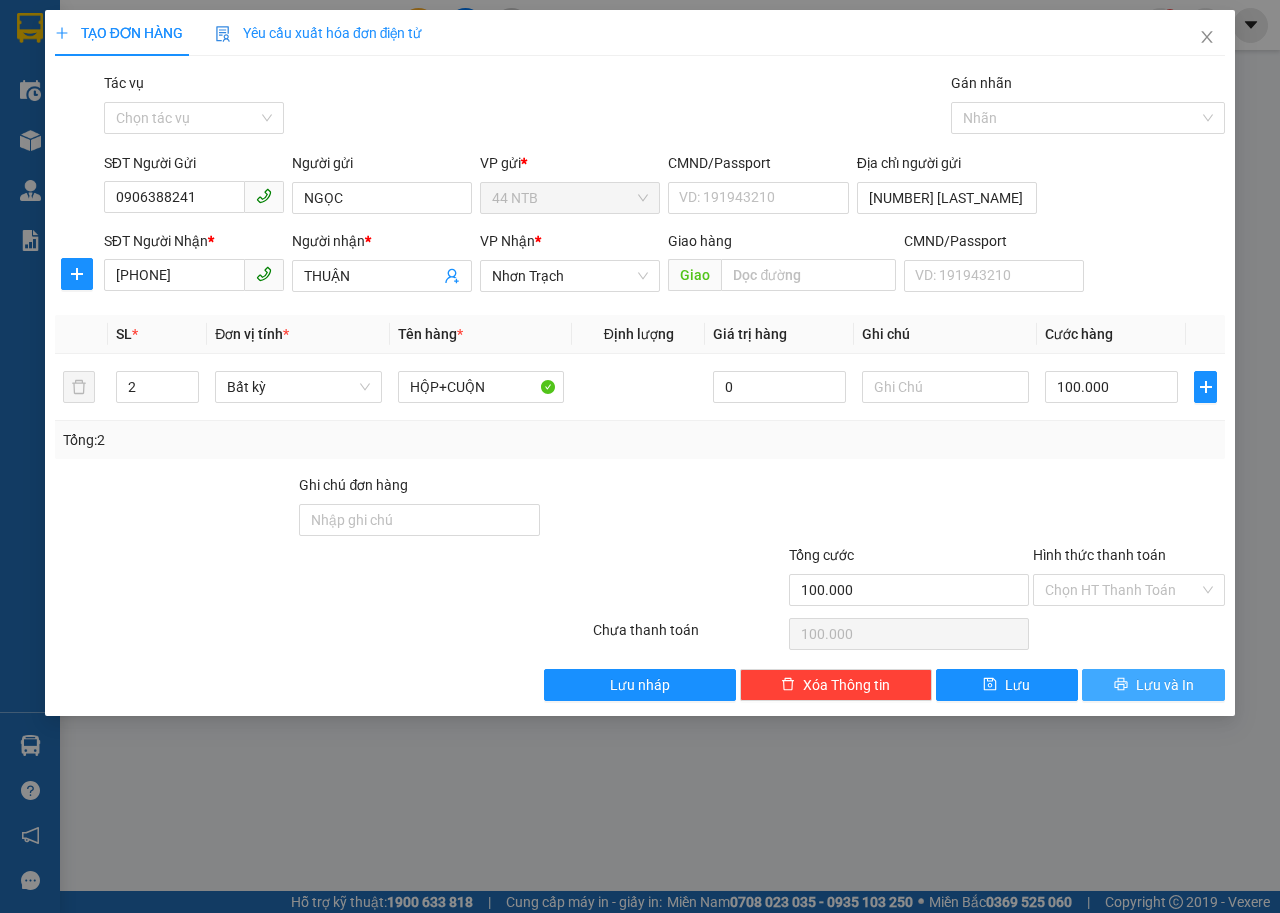 click on "Lưu và In" at bounding box center (1165, 685) 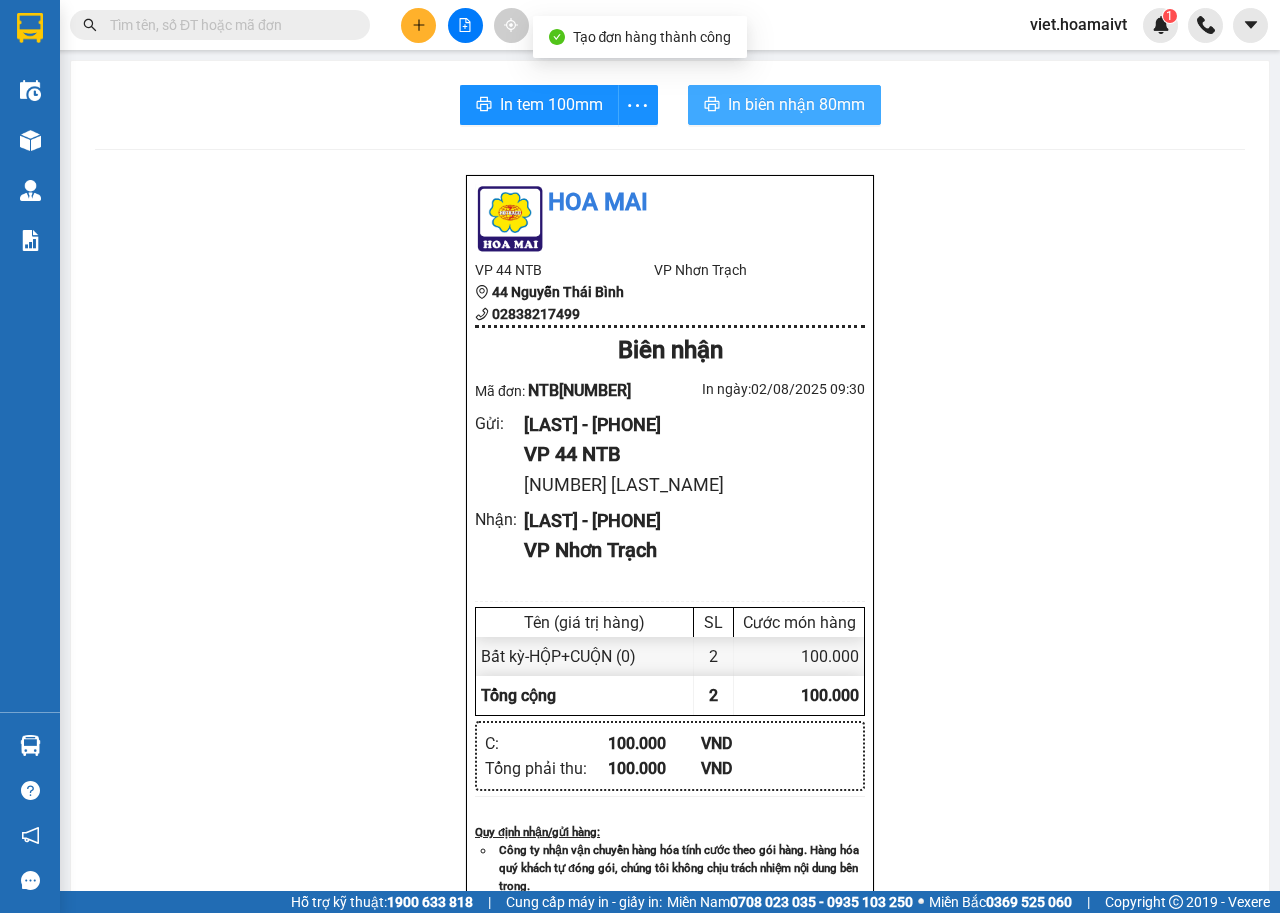 click on "In biên nhận 80mm" at bounding box center [784, 105] 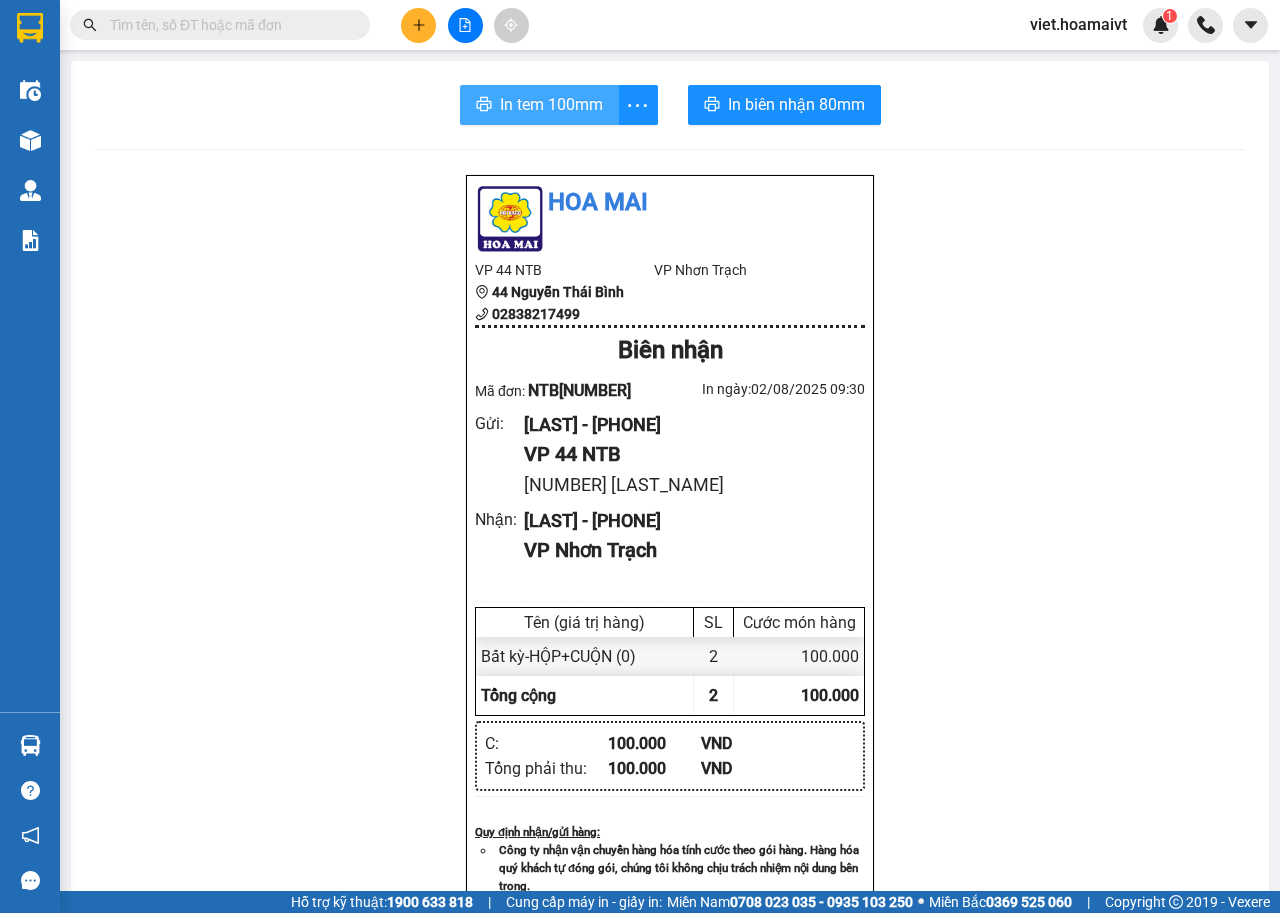 click on "In tem 100mm" at bounding box center (551, 104) 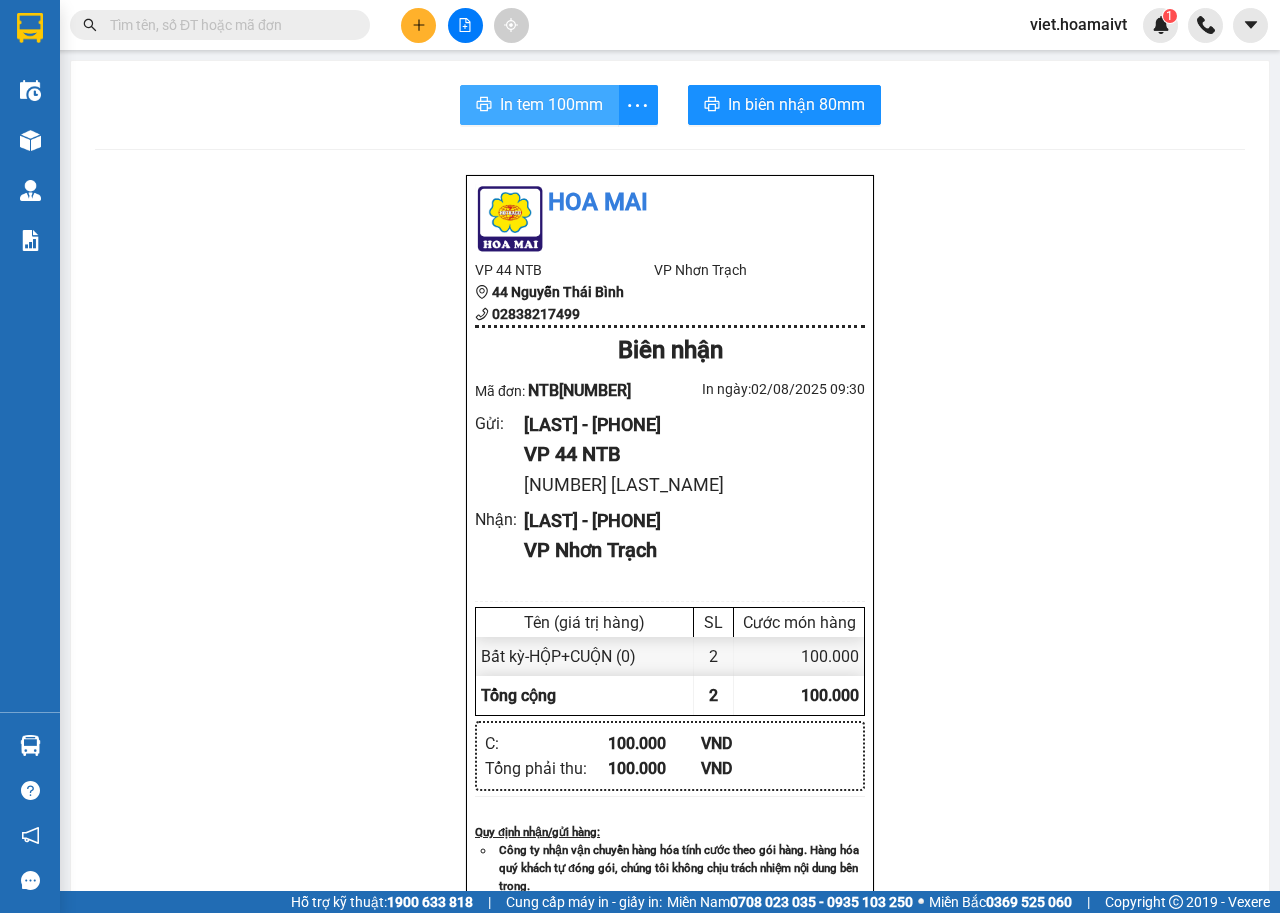 scroll, scrollTop: 0, scrollLeft: 0, axis: both 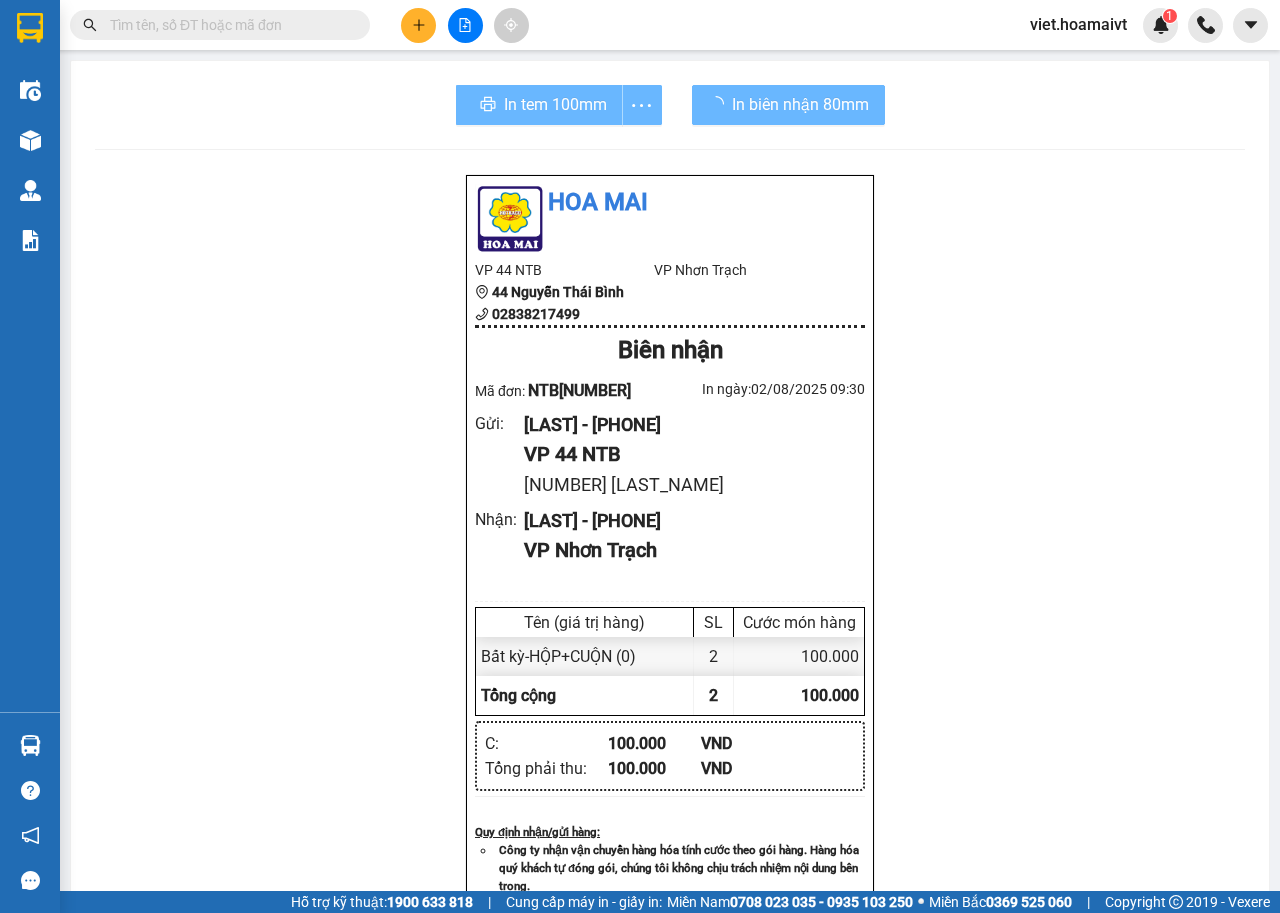 click on "[PHONE] VP 44 NTB 4 [NAME] [NAME] Nhận : [NAME] - [PHONE] VP Nhơn Trạch Tên (giá trị hàng) SL Cước món hàng Bất kỳ - HỘP+CUỘN (0) 2 100.000 Tổng cộng 2 100.000 Loading... C : 100.000 VND Tổng phải thu : 100.000 VND Quy định nhận/gửi hàng : Công ty nhận vận chuyển hàng hóa tính cước theo gói hàng. Hàng hóa quý khách tự đóng gói, chúng tôi không chịu trách nhiệm nội dung bên trong. Công ty không nhận vận chuyển hàng quốc cấm, ngoại tệ, vàng bạc đá quý. Khách hàng thông tin cho người nhà ra nhận hàng sau 03 tiếng. Hàng gửi phải nhận trong vòng 7 ngày kể từ ngày gửi. Quá thời hạn trên, Công ty không giải quyết. Gửi: 44 NTB [NAME] [PHONE] 4 [NAME] [NAME] Nhận: THUẬN" at bounding box center (670, 856) 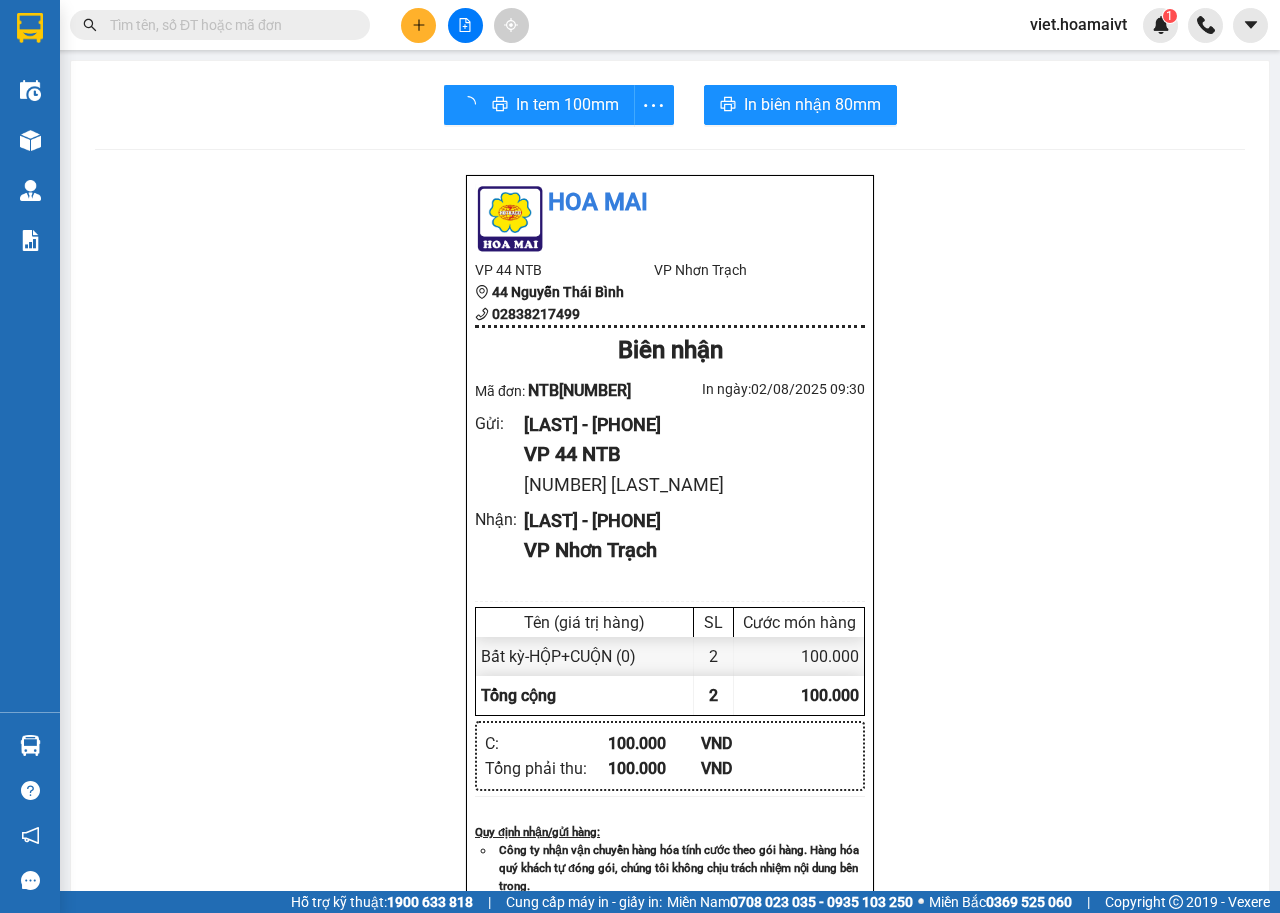 click on "[PHONE] VP 44 NTB 4 [NAME] [NAME] Nhận : [NAME] - [PHONE] VP Nhơn Trạch Tên (giá trị hàng) SL Cước món hàng Bất kỳ - HỘP+CUỘN (0) 2 100.000 Tổng cộng 2 100.000 Loading... C : 100.000 VND Tổng phải thu : 100.000 VND Quy định nhận/gửi hàng : Công ty nhận vận chuyển hàng hóa tính cước theo gói hàng. Hàng hóa quý khách tự đóng gói, chúng tôi không chịu trách nhiệm nội dung bên trong. Công ty không nhận vận chuyển hàng quốc cấm, ngoại tệ, vàng bạc đá quý. Khách hàng thông tin cho người nhà ra nhận hàng sau 03 tiếng. Hàng gửi phải nhận trong vòng 7 ngày kể từ ngày gửi. Quá thời hạn trên, Công ty không giải quyết. Gửi: 44 NTB [NAME] [PHONE] 4 [NAME] [NAME] Nhận: THUẬN" at bounding box center (670, 856) 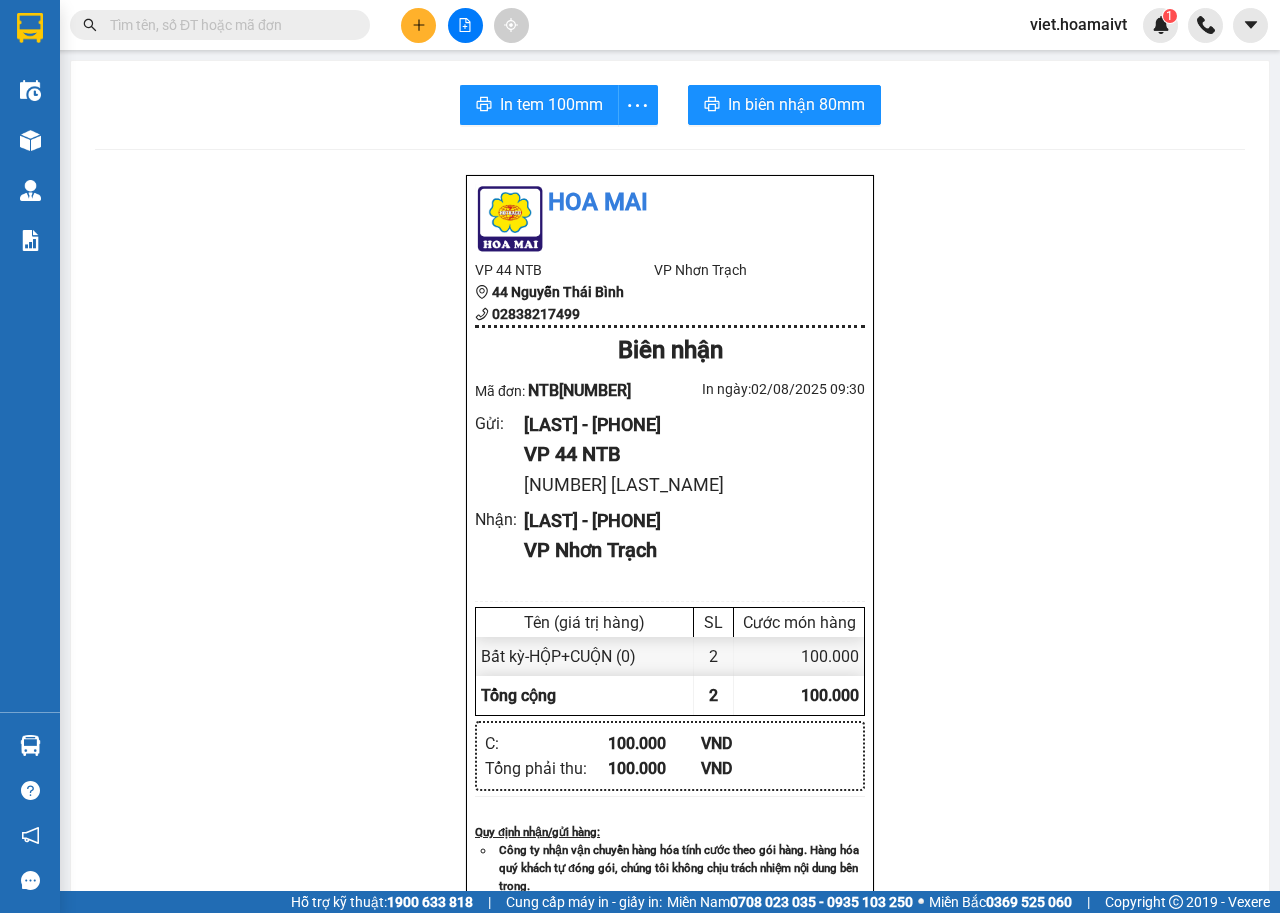 click on "[PHONE] VP 44 NTB 4 [NAME] [NAME] Nhận : [NAME] - [PHONE] VP Nhơn Trạch Tên (giá trị hàng) SL Cước món hàng Bất kỳ - HỘP+CUỘN (0) 2 100.000 Tổng cộng 2 100.000 Loading... C : 100.000 VND Tổng phải thu : 100.000 VND Quy định nhận/gửi hàng : Công ty nhận vận chuyển hàng hóa tính cước theo gói hàng. Hàng hóa quý khách tự đóng gói, chúng tôi không chịu trách nhiệm nội dung bên trong. Công ty không nhận vận chuyển hàng quốc cấm, ngoại tệ, vàng bạc đá quý. Khách hàng thông tin cho người nhà ra nhận hàng sau 03 tiếng. Hàng gửi phải nhận trong vòng 7 ngày kể từ ngày gửi. Quá thời hạn trên, Công ty không giải quyết. Gửi: 44 NTB [NAME] [PHONE] 4 [NAME] [NAME] Nhận: THUẬN" at bounding box center [670, 856] 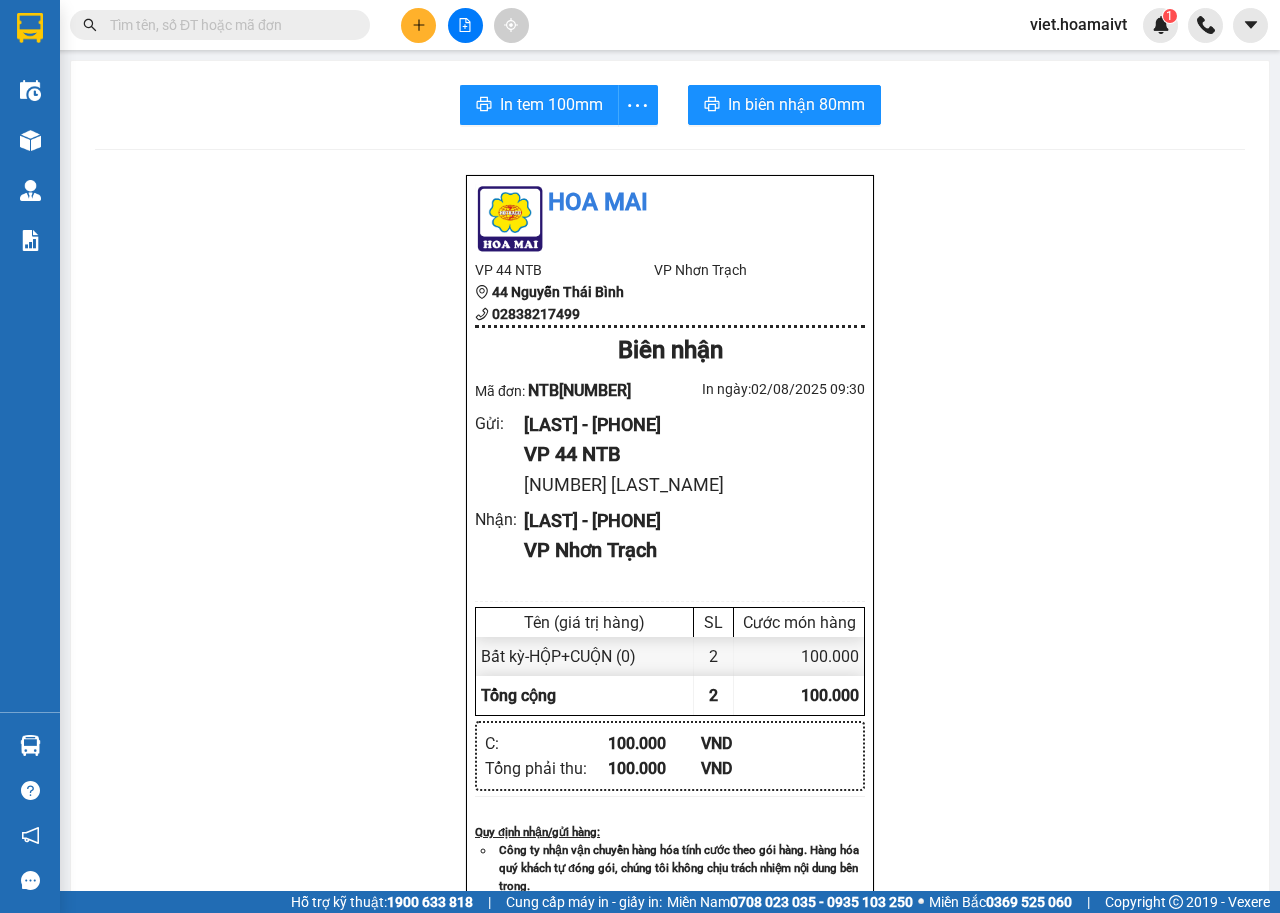 click at bounding box center [228, 25] 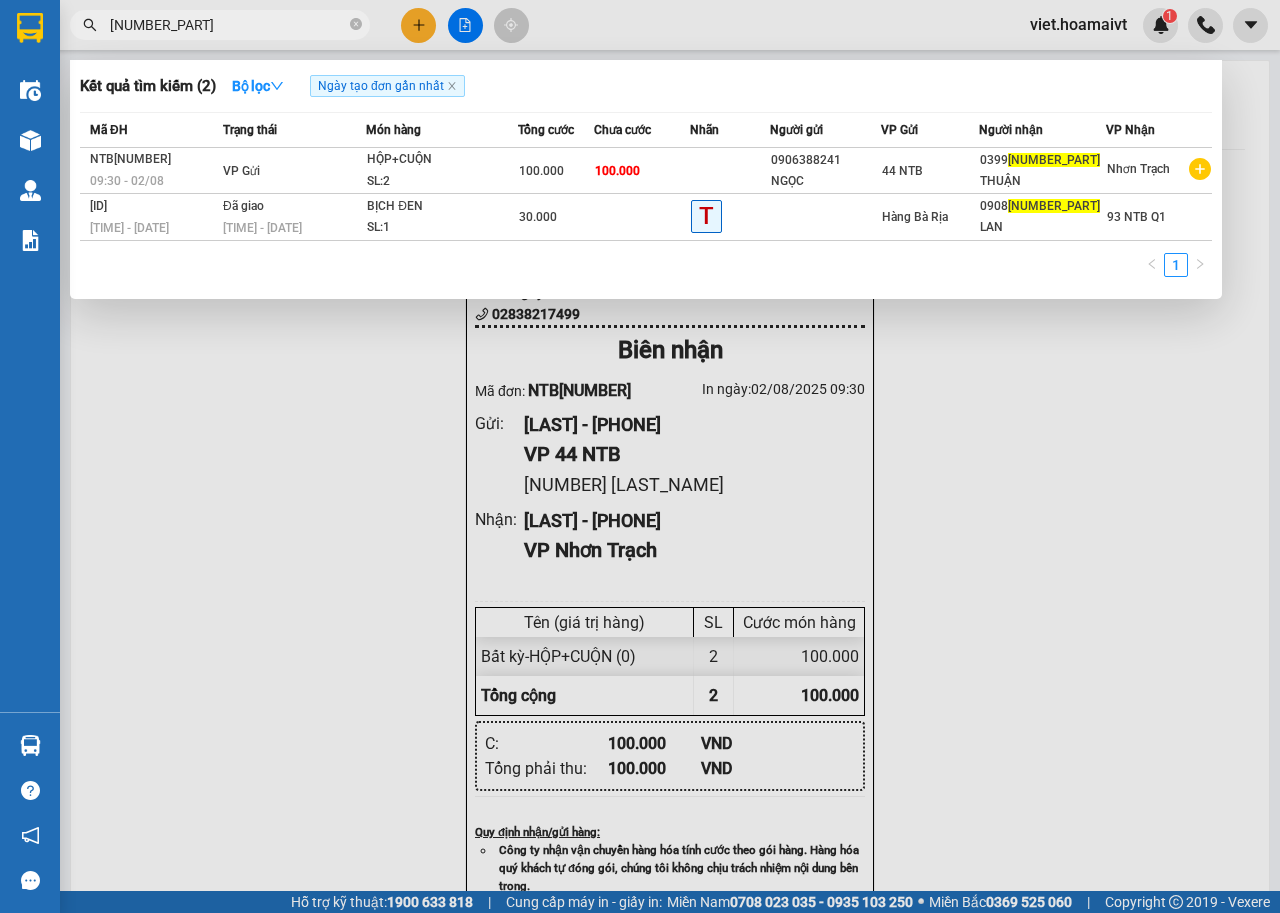 type on "[NUMBER_PART]" 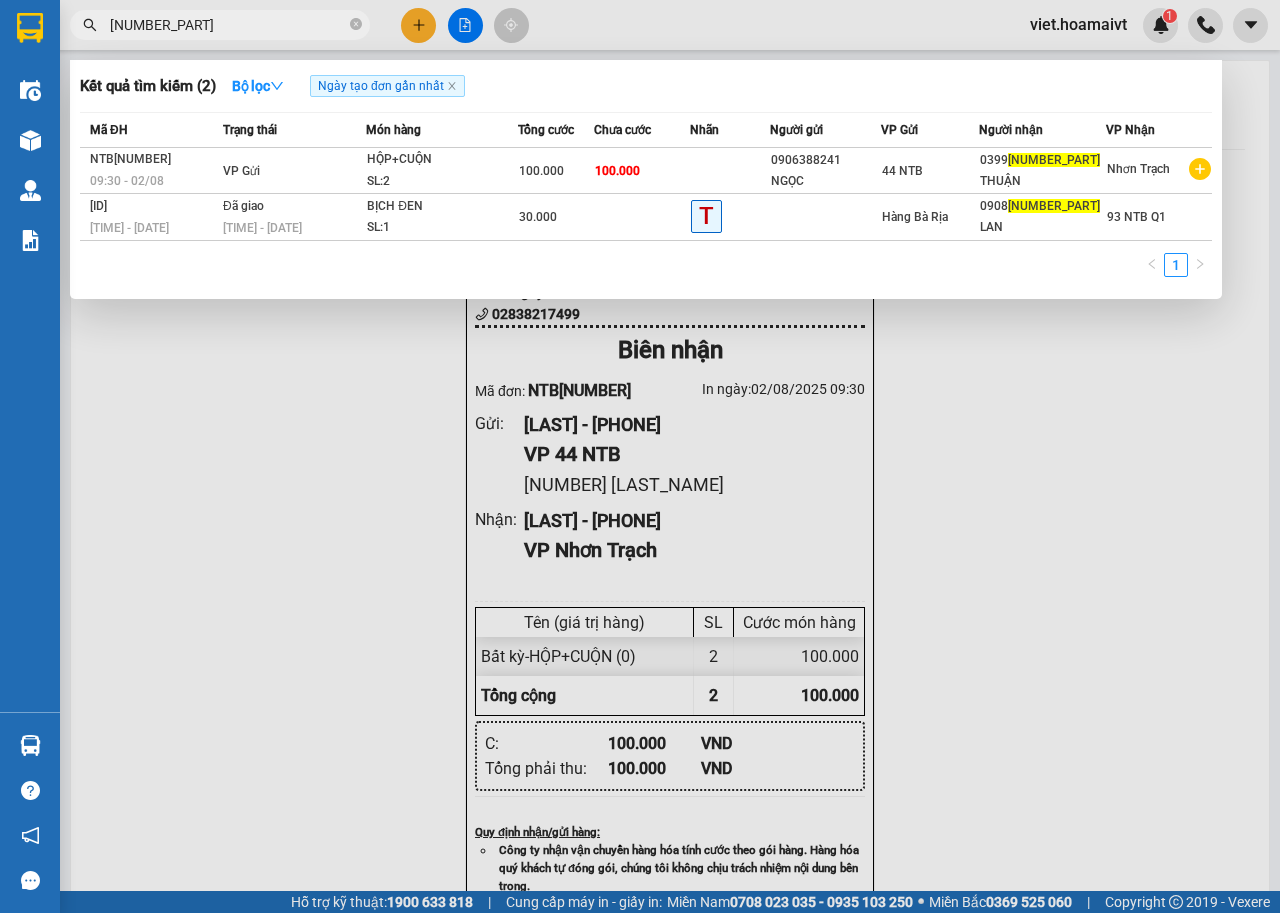click at bounding box center (640, 456) 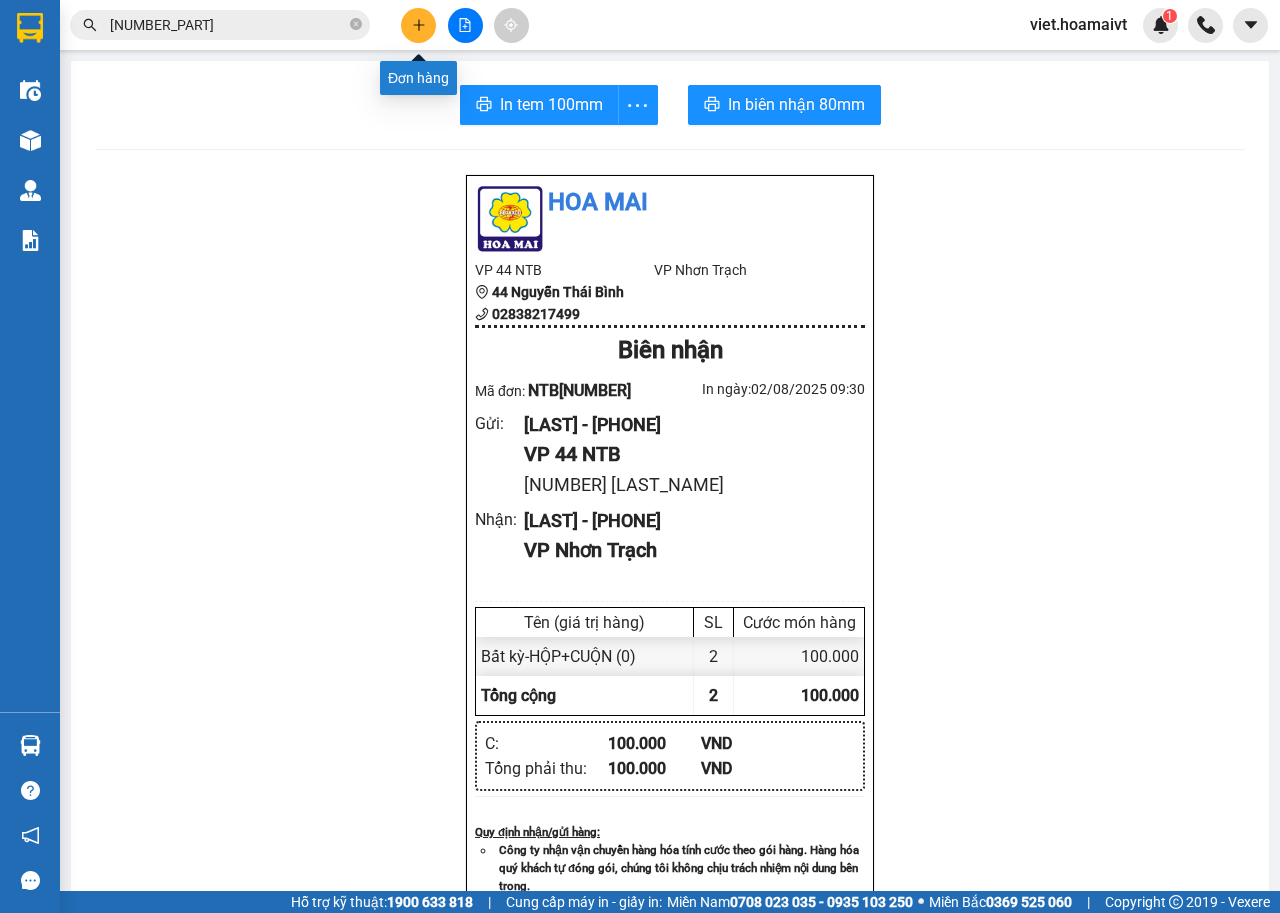 click 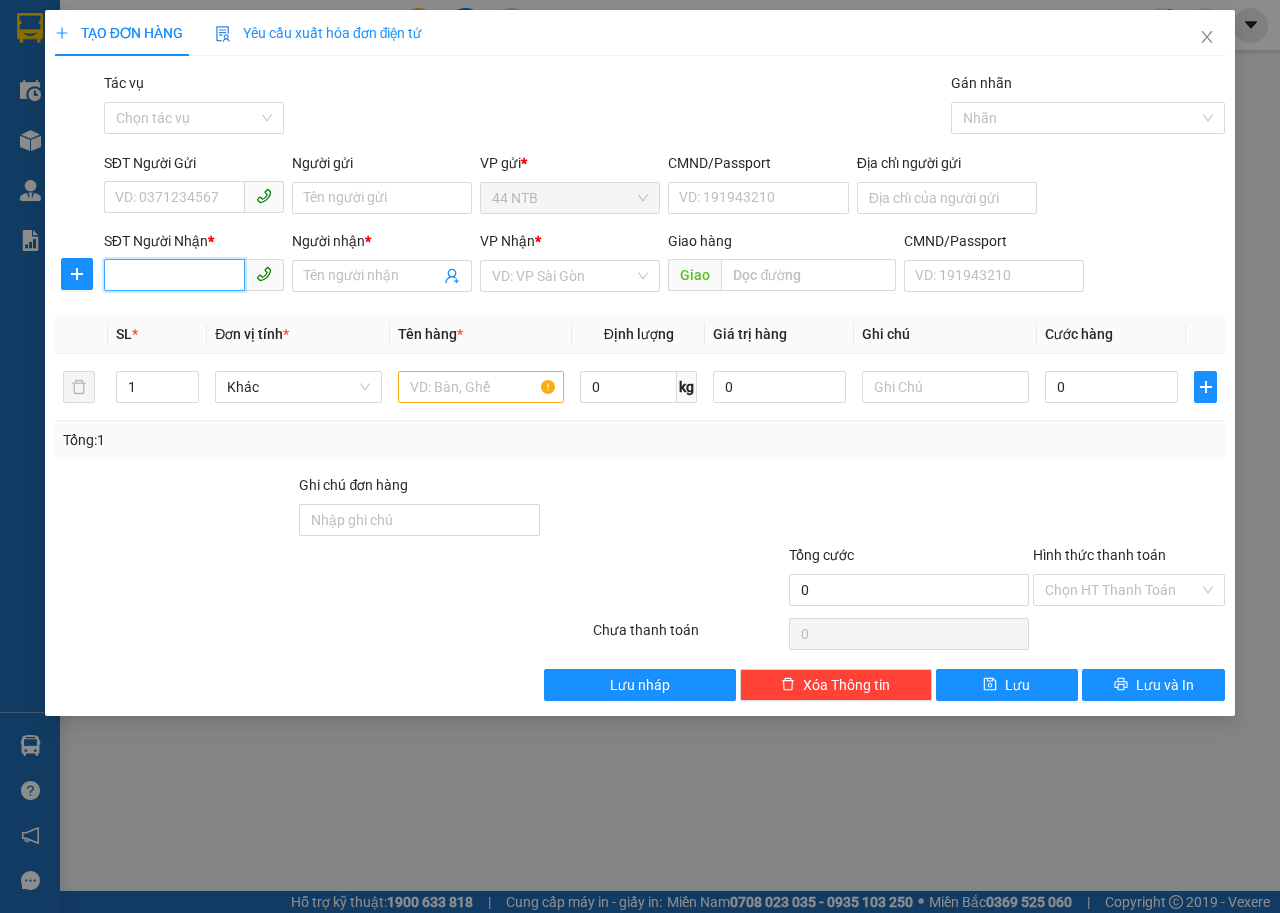 click on "SĐT Người Nhận  *" at bounding box center (174, 275) 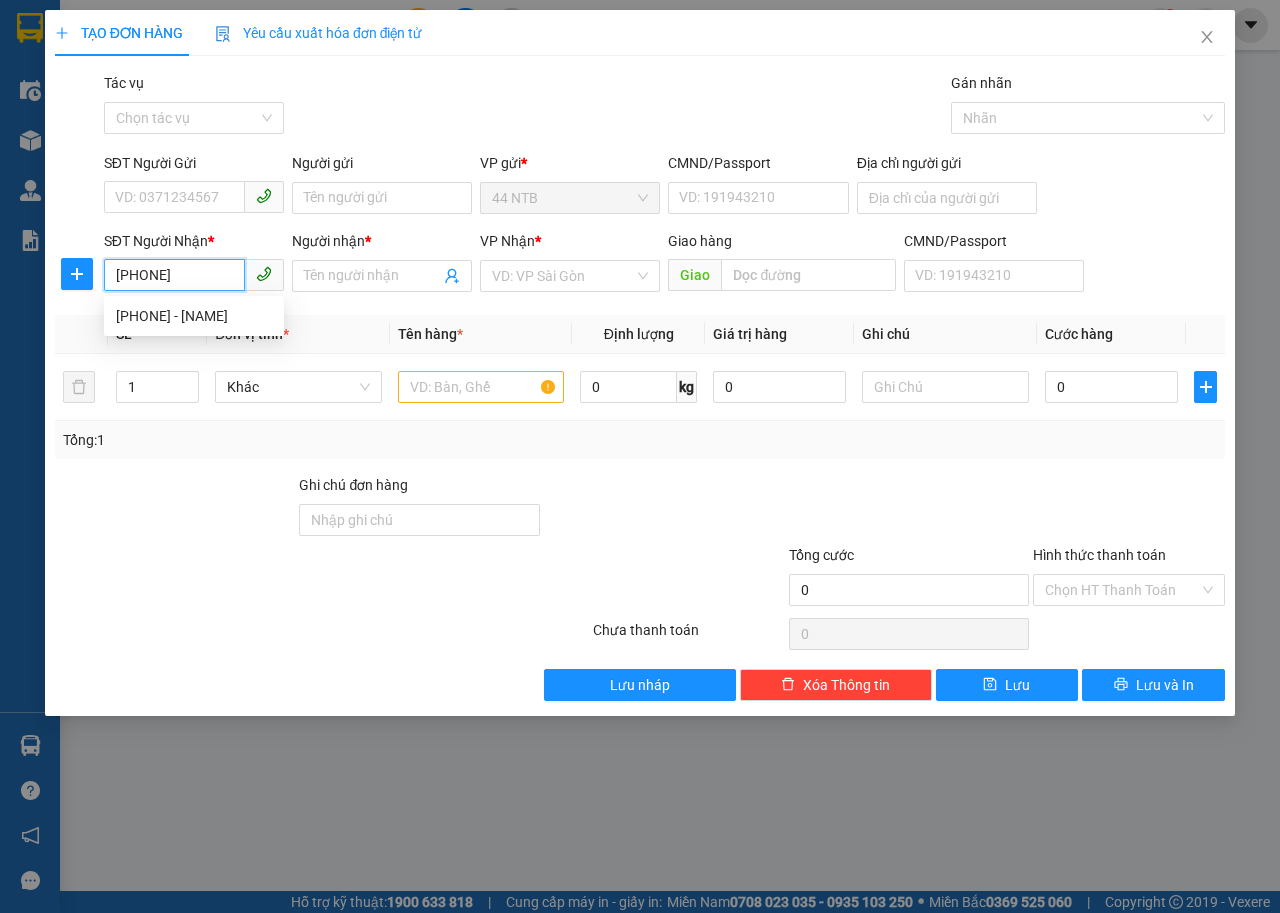 type on "[PHONE]" 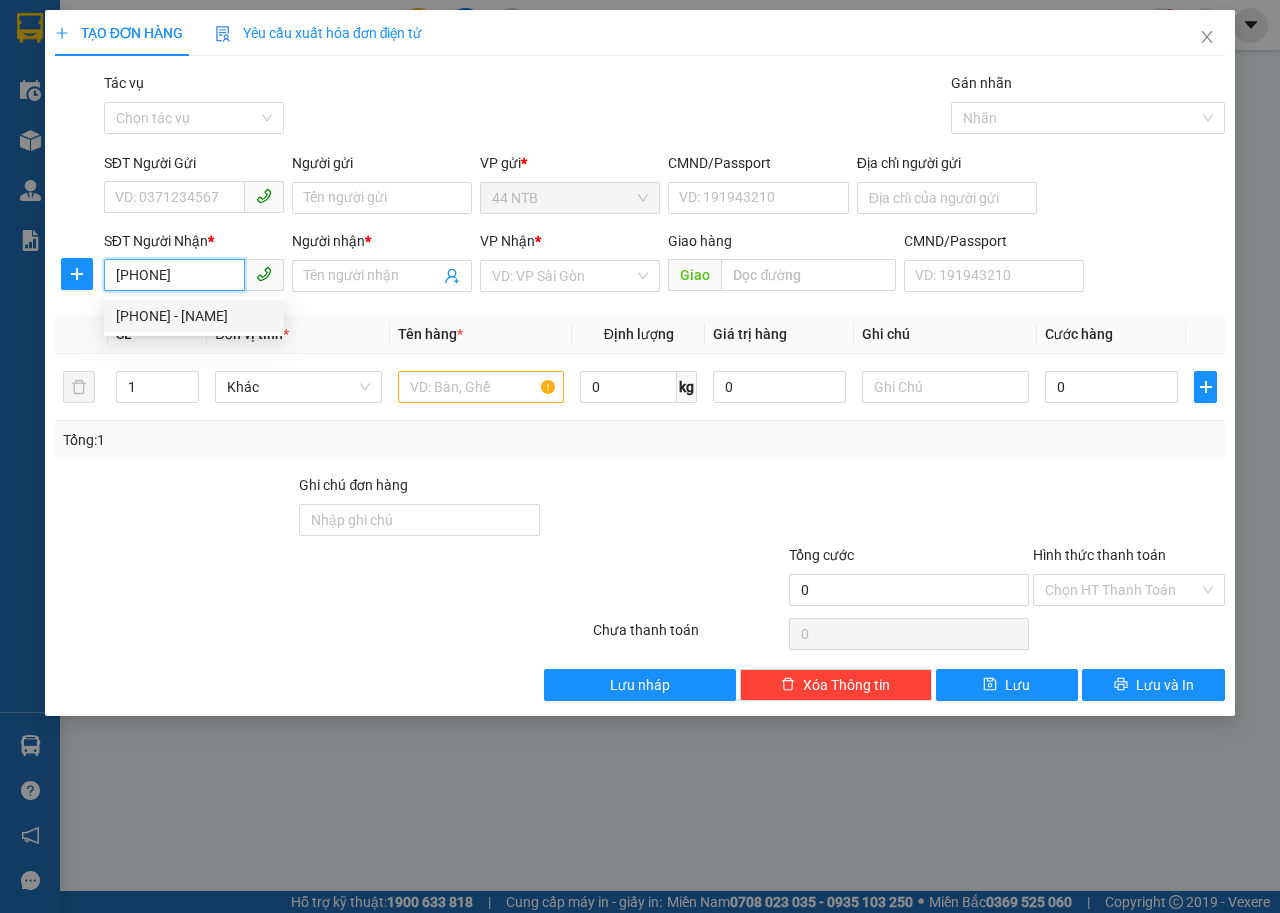 click on "[PHONE] - [NAME]" at bounding box center (194, 316) 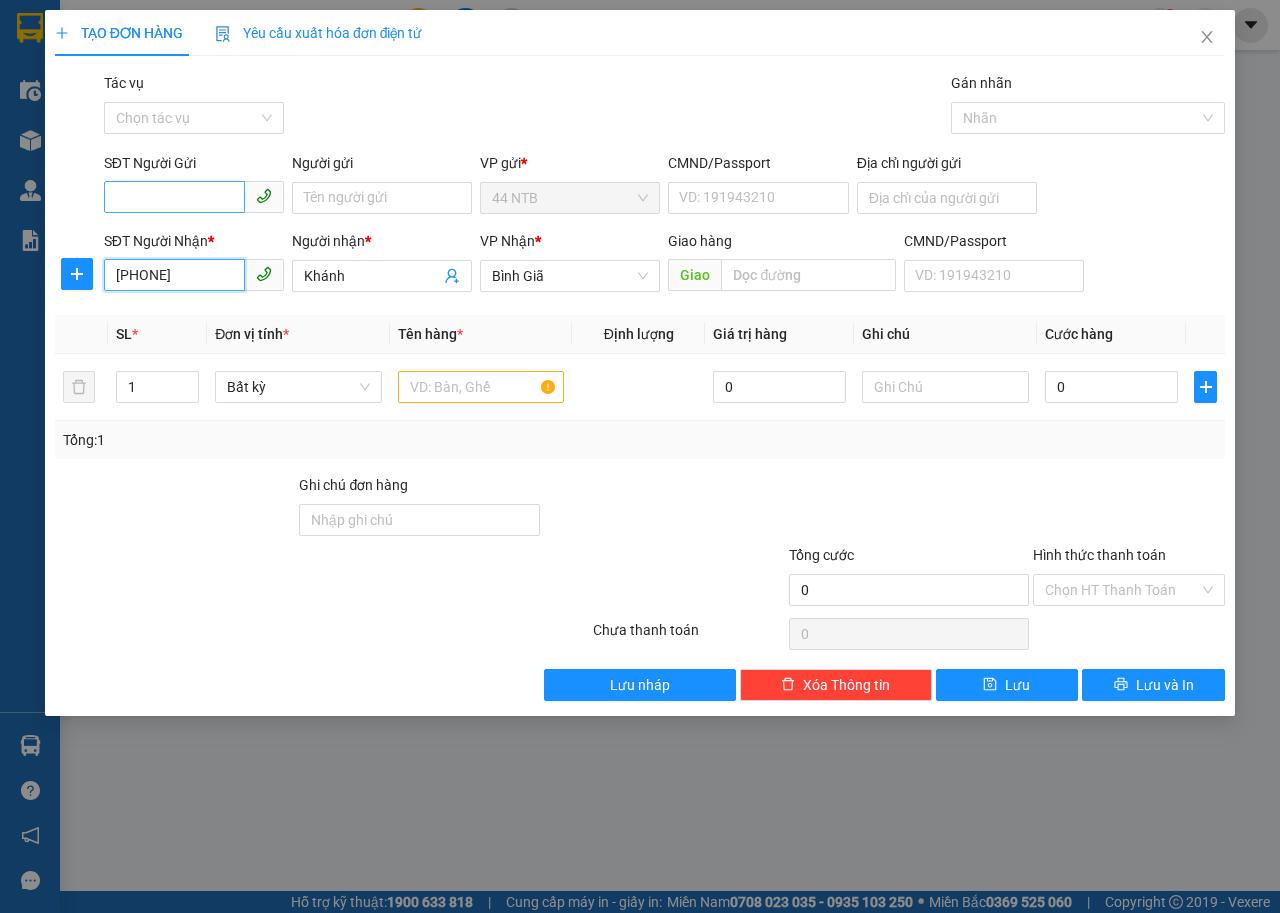 type on "[PHONE]" 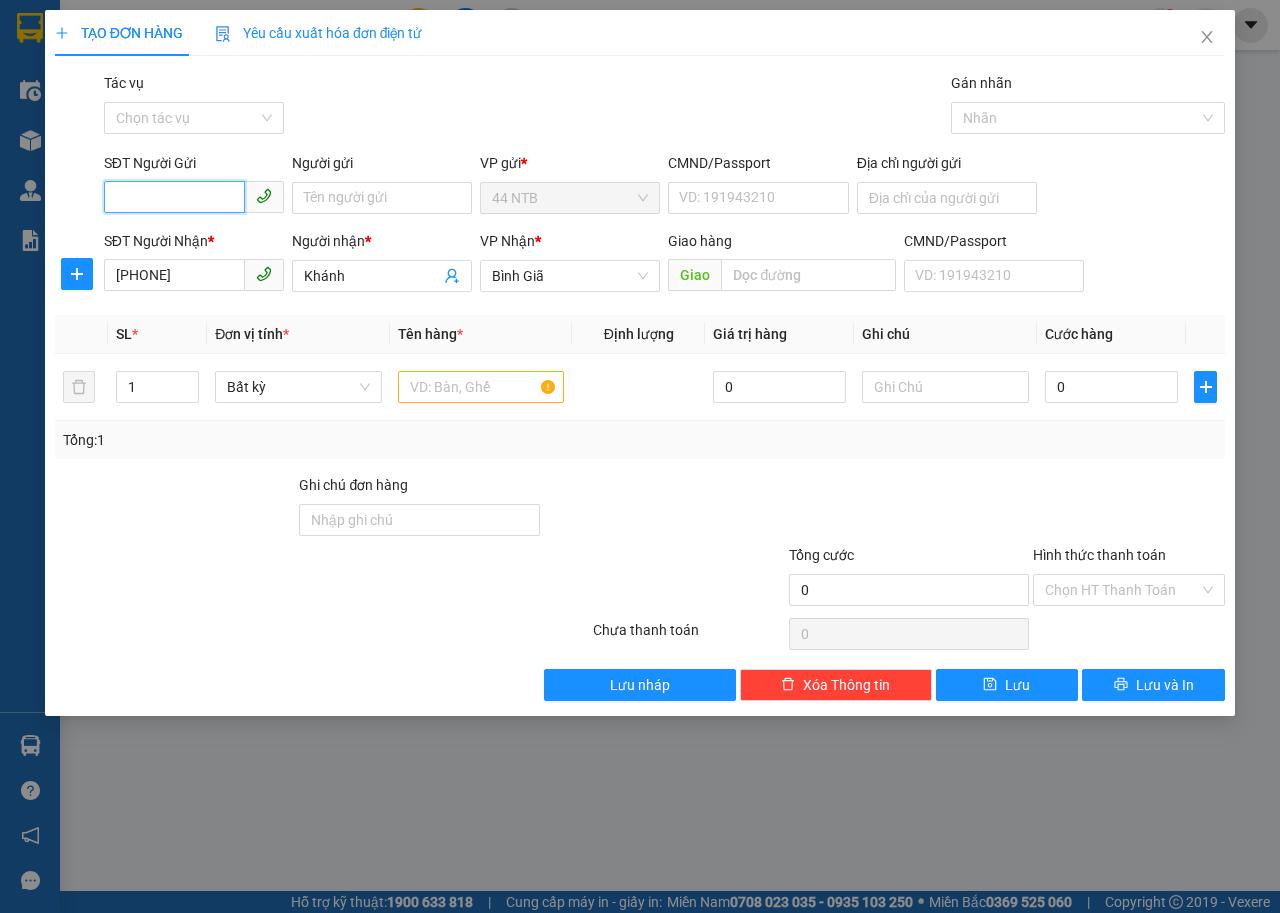 click on "SĐT Người Gửi" at bounding box center [174, 197] 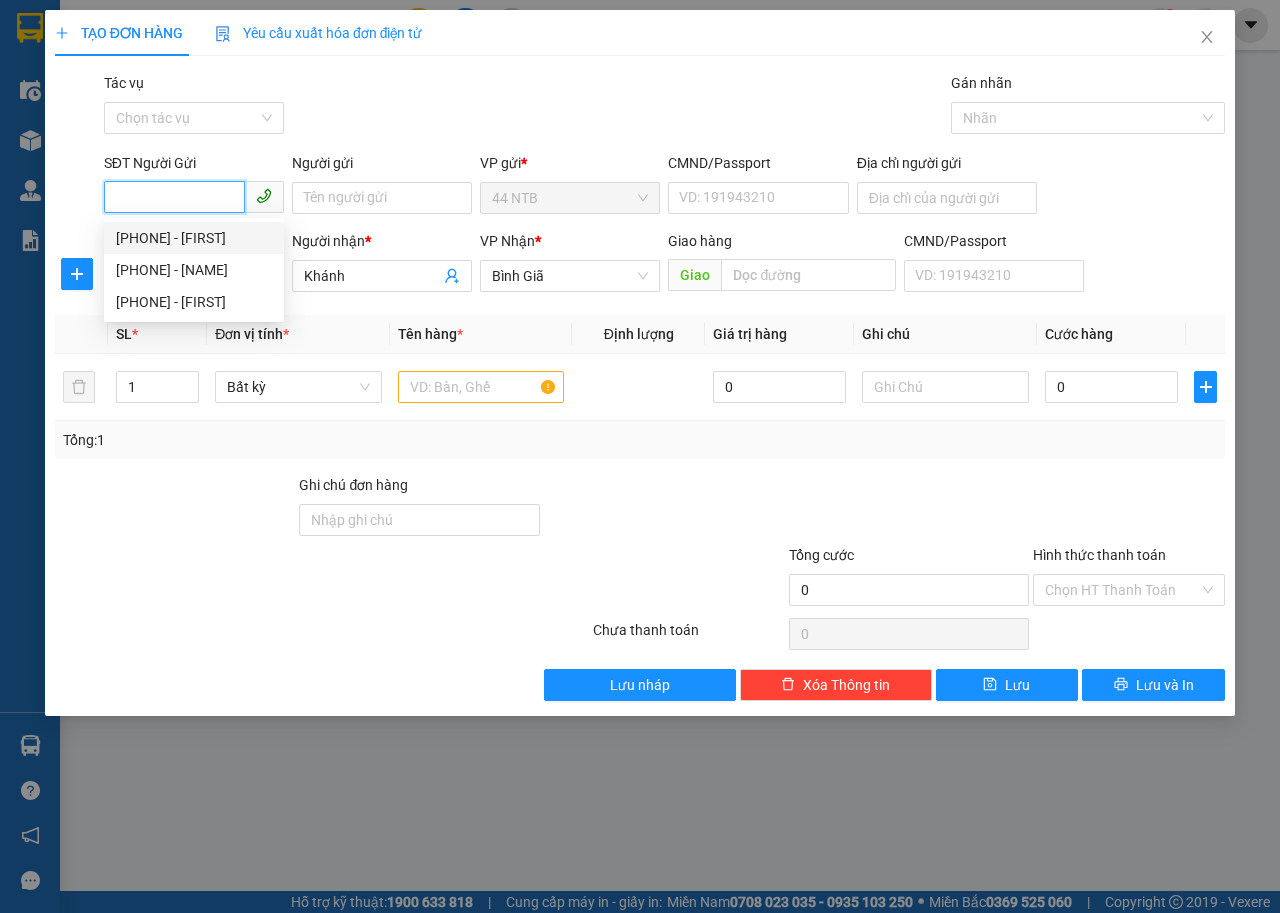 click on "[PHONE] - [FIRST]" at bounding box center [194, 238] 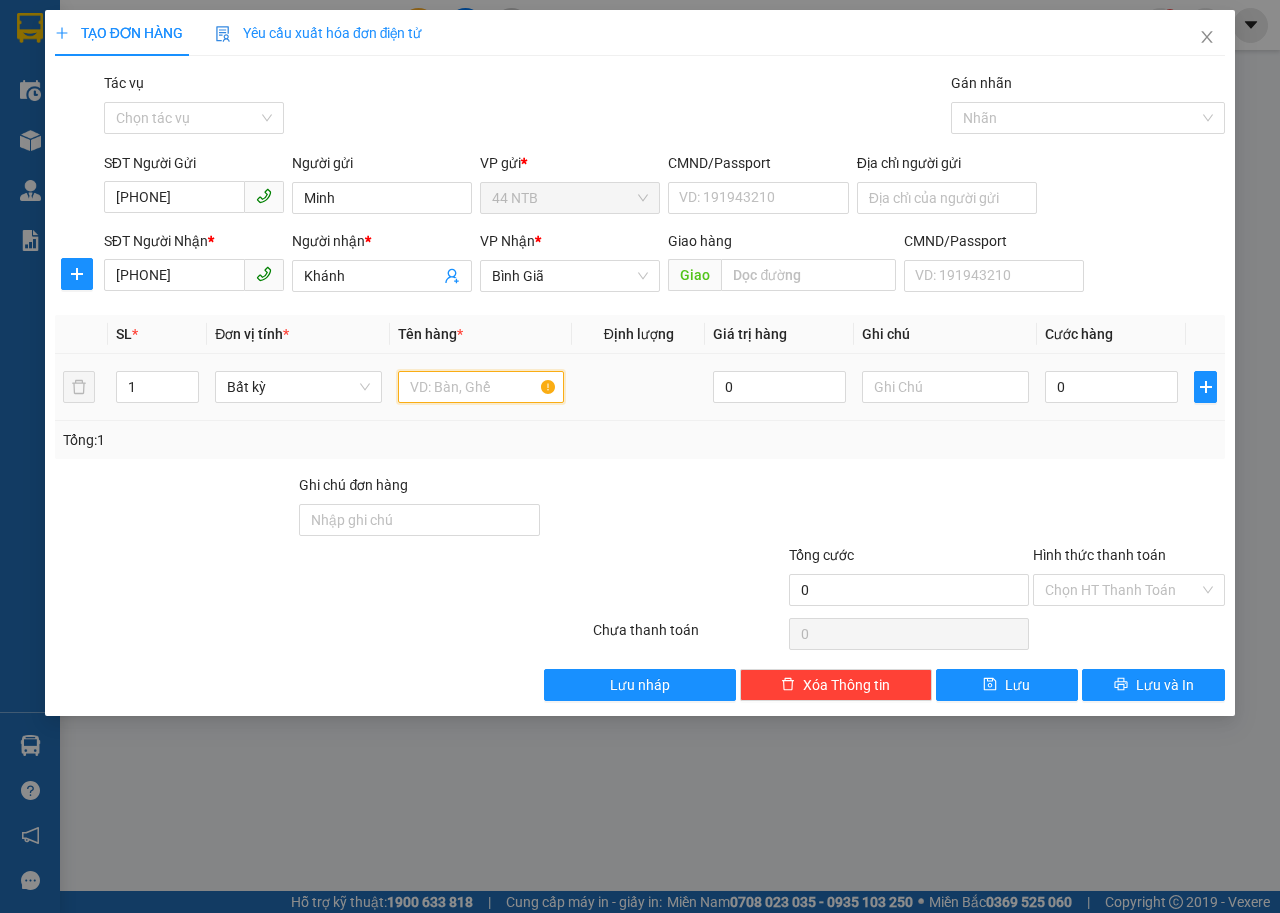 click at bounding box center (481, 387) 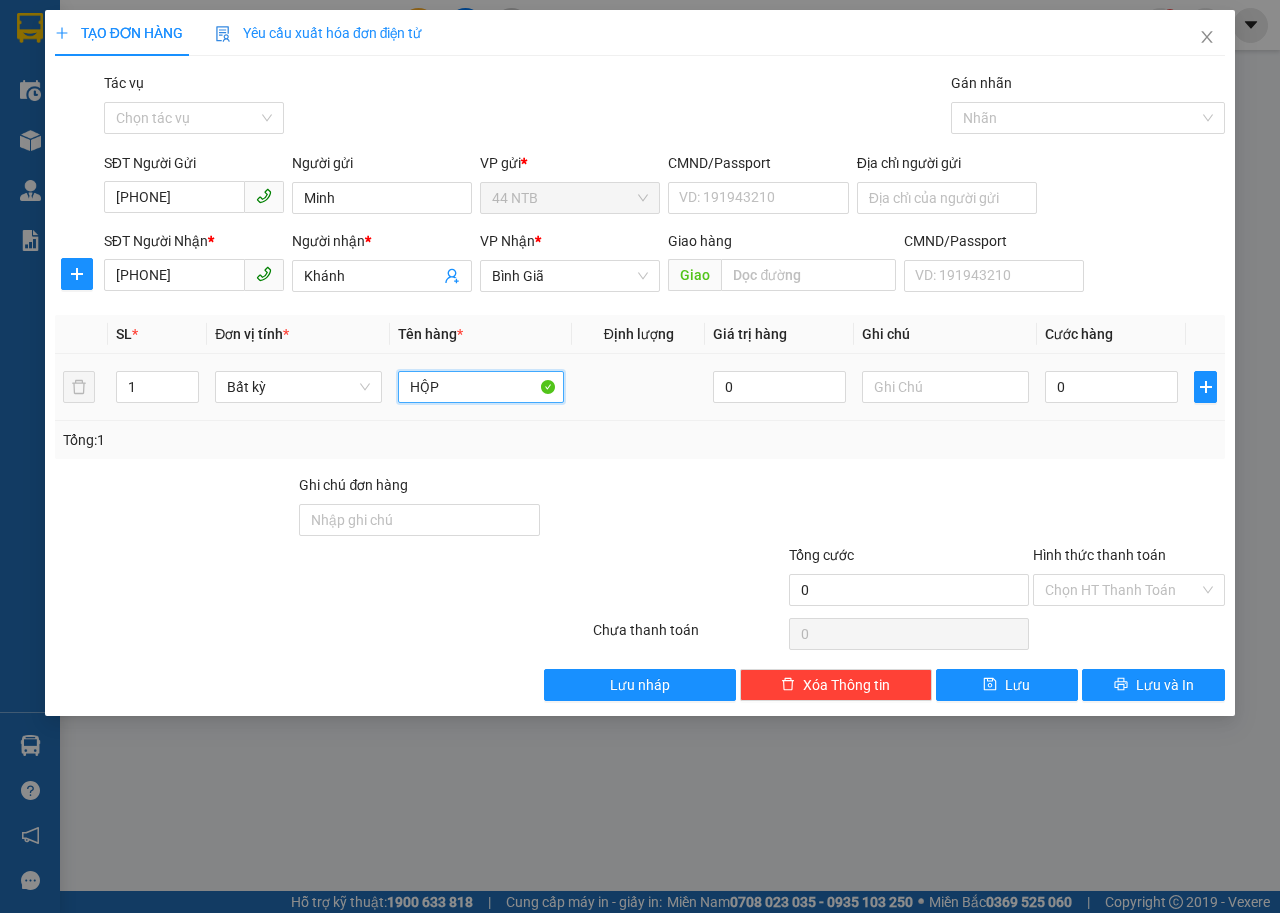 type on "HỘP" 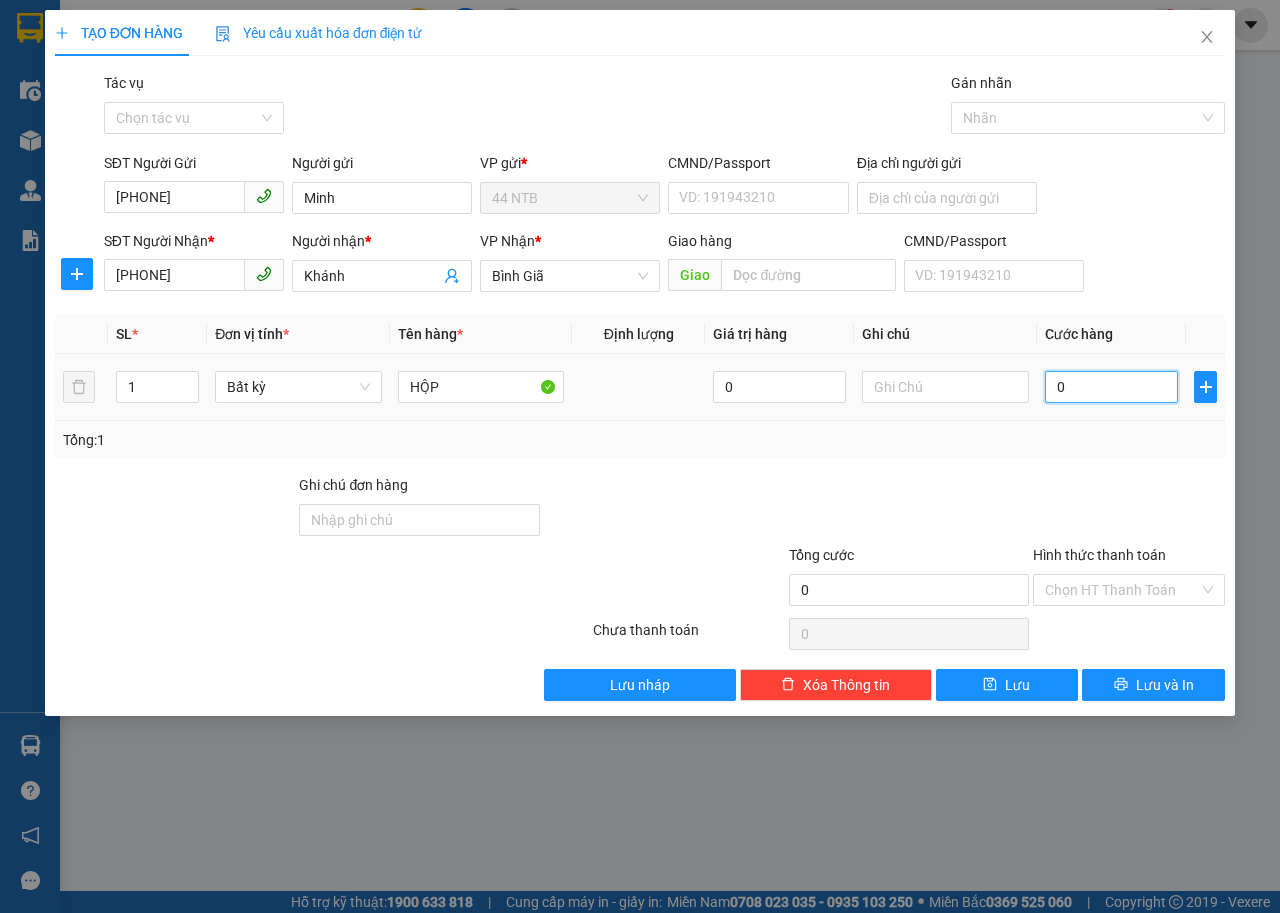 type on "3" 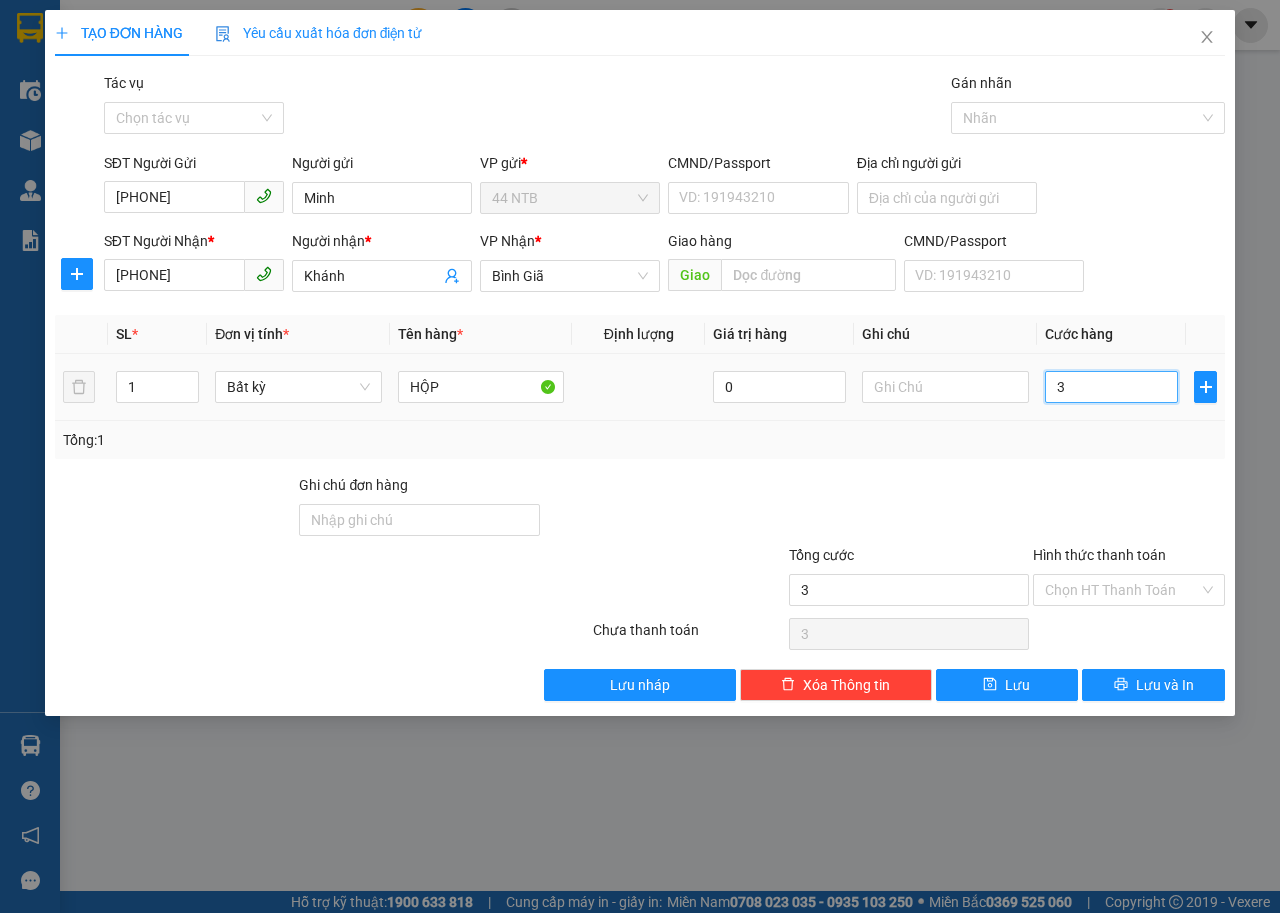 type on "30" 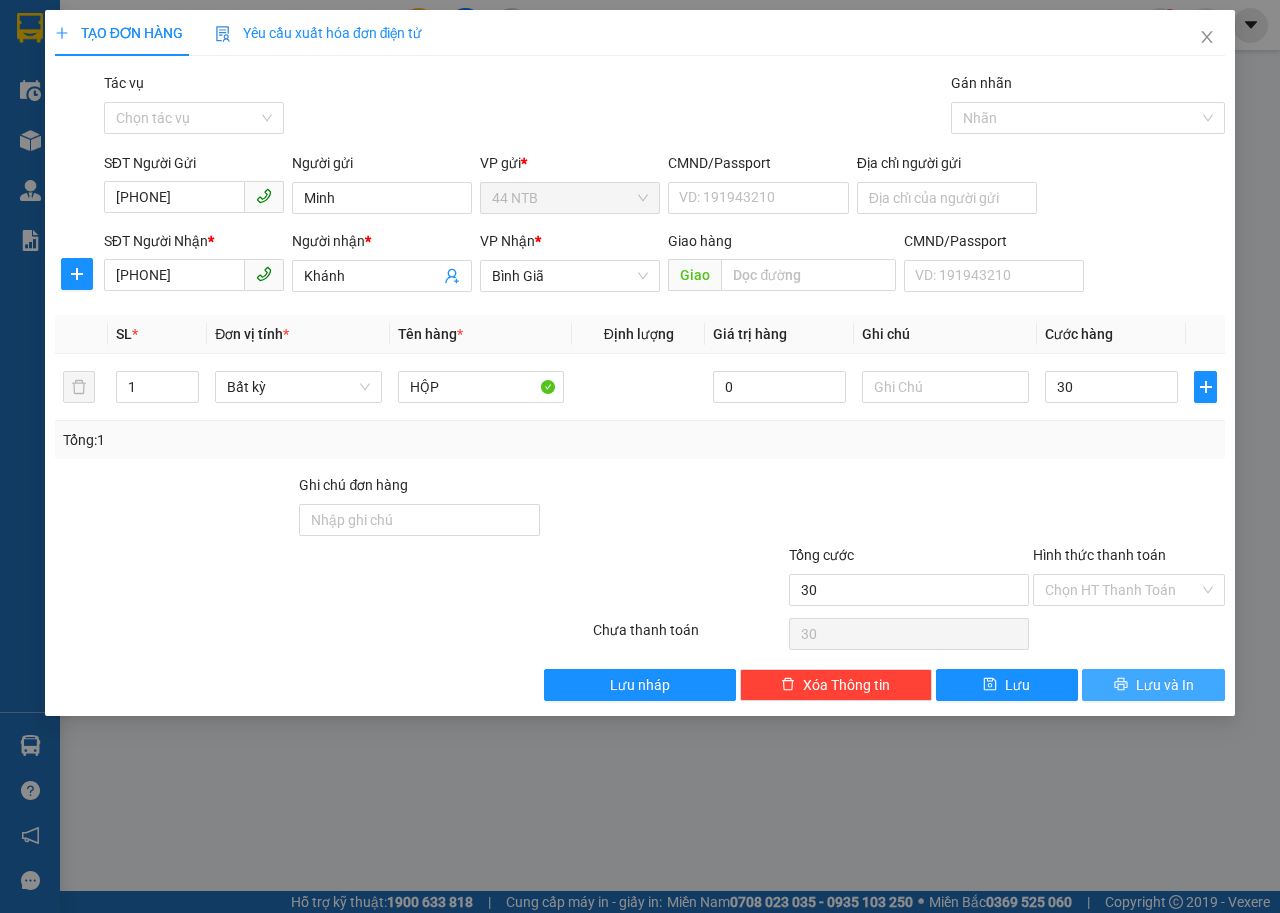 type on "30.000" 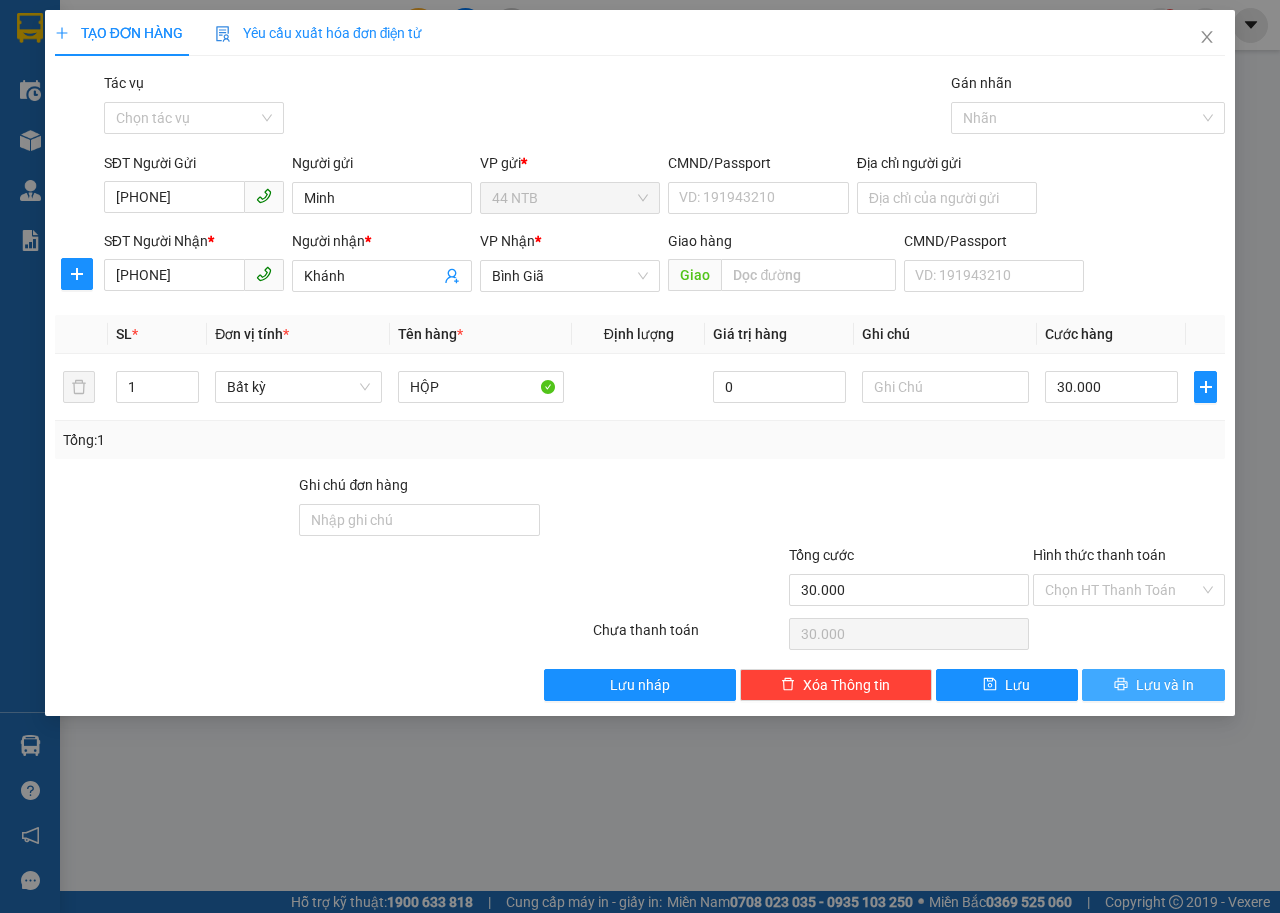 click on "Lưu và In" at bounding box center (1153, 685) 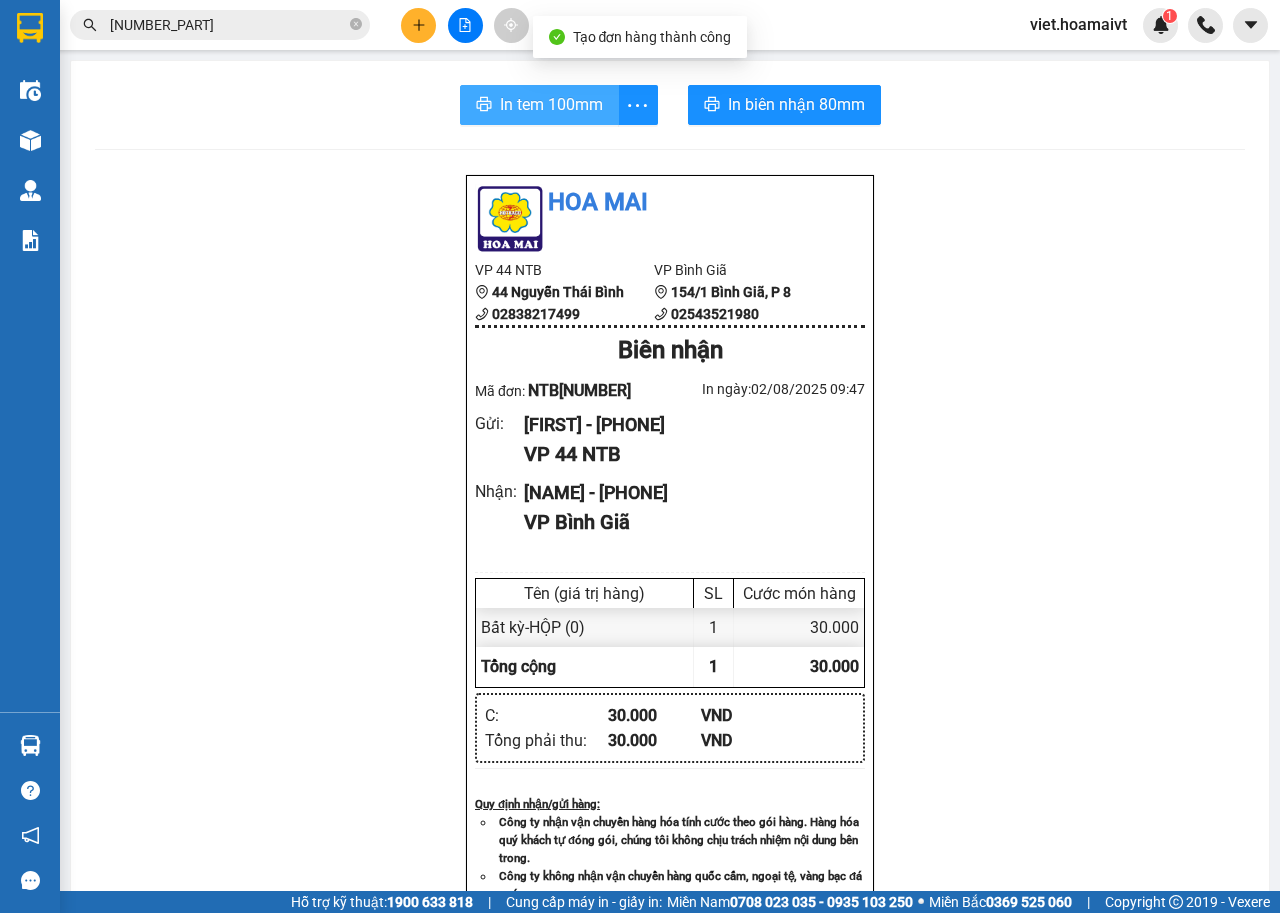 click on "In tem 100mm" at bounding box center [551, 104] 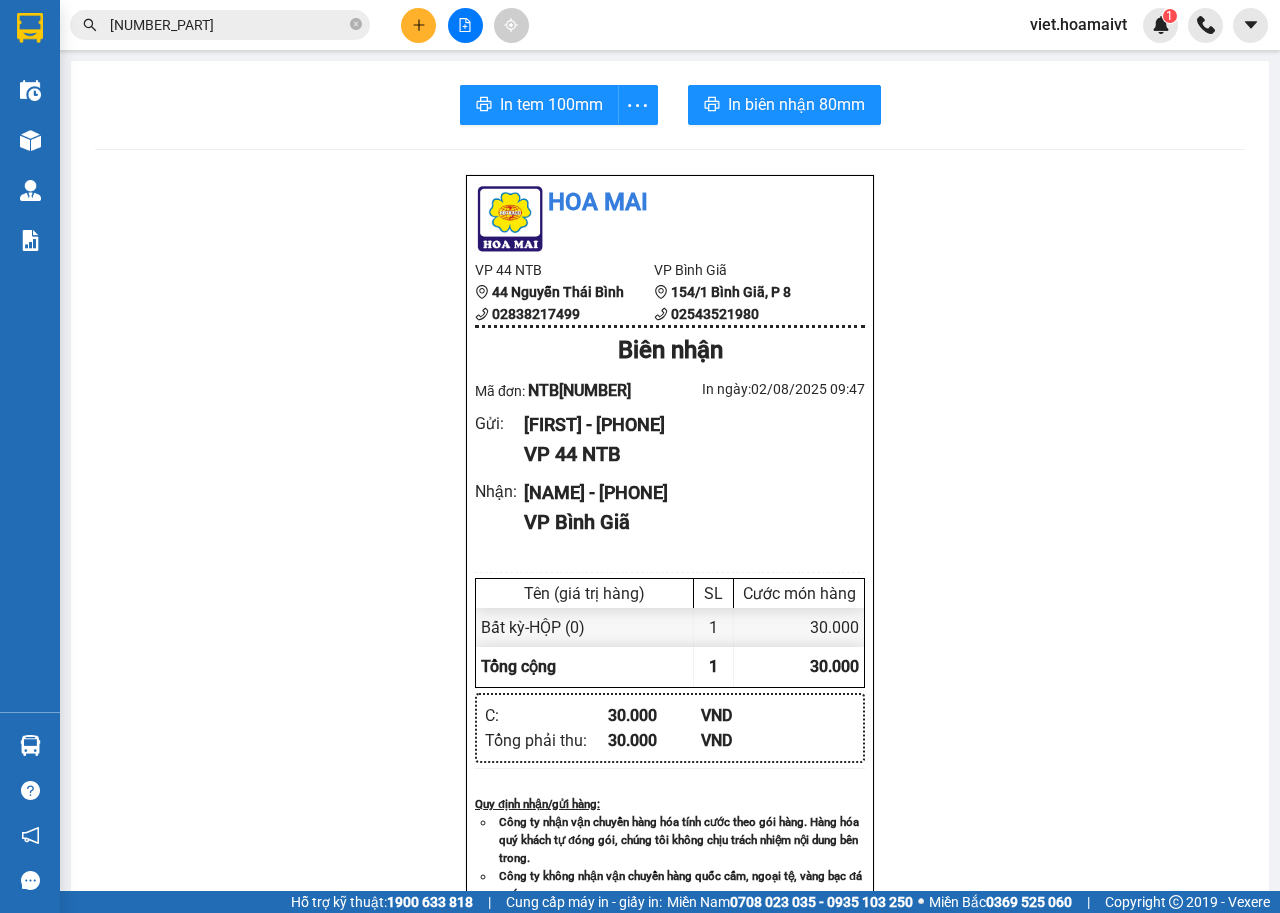 scroll, scrollTop: 0, scrollLeft: 0, axis: both 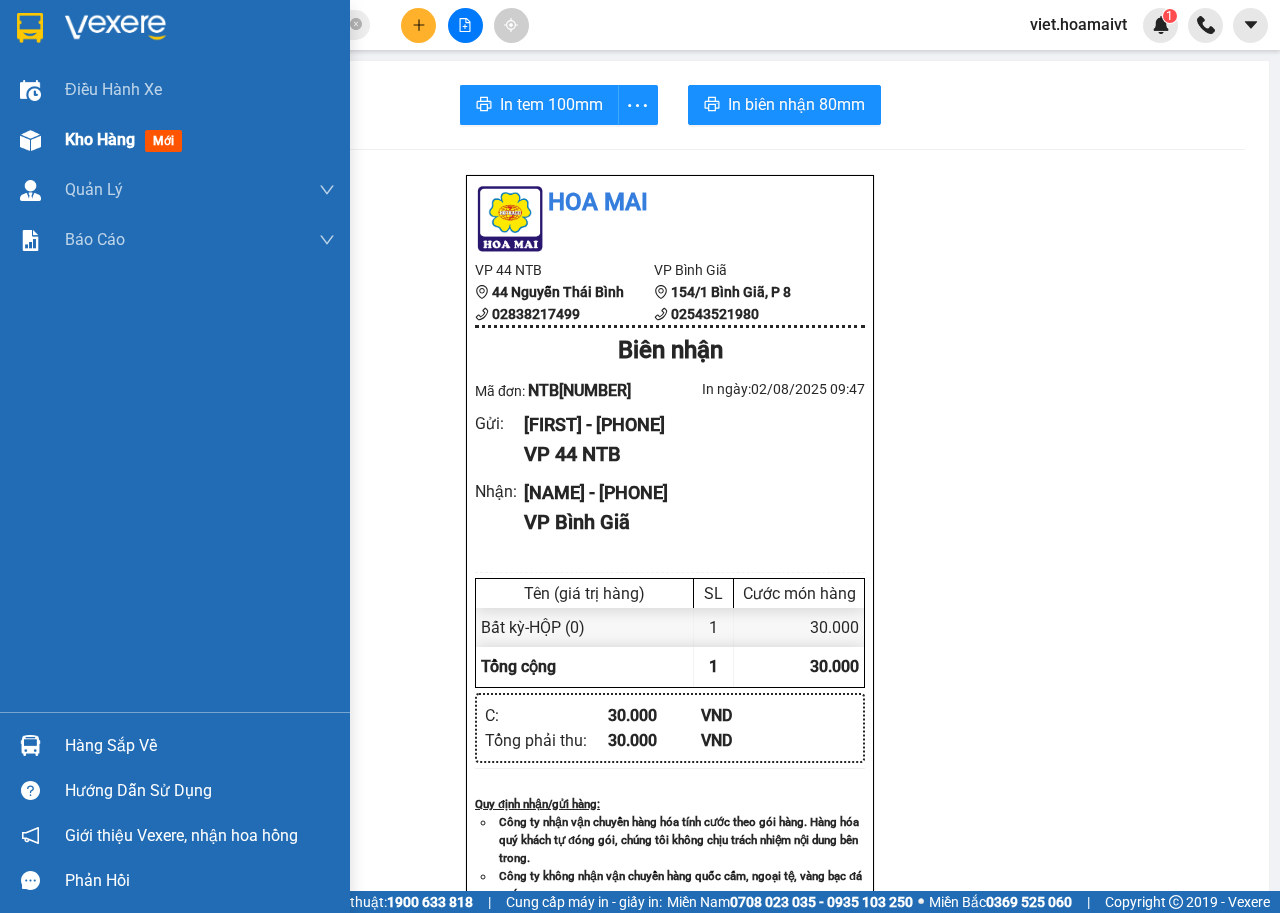 click on "Kho hàng" at bounding box center (100, 139) 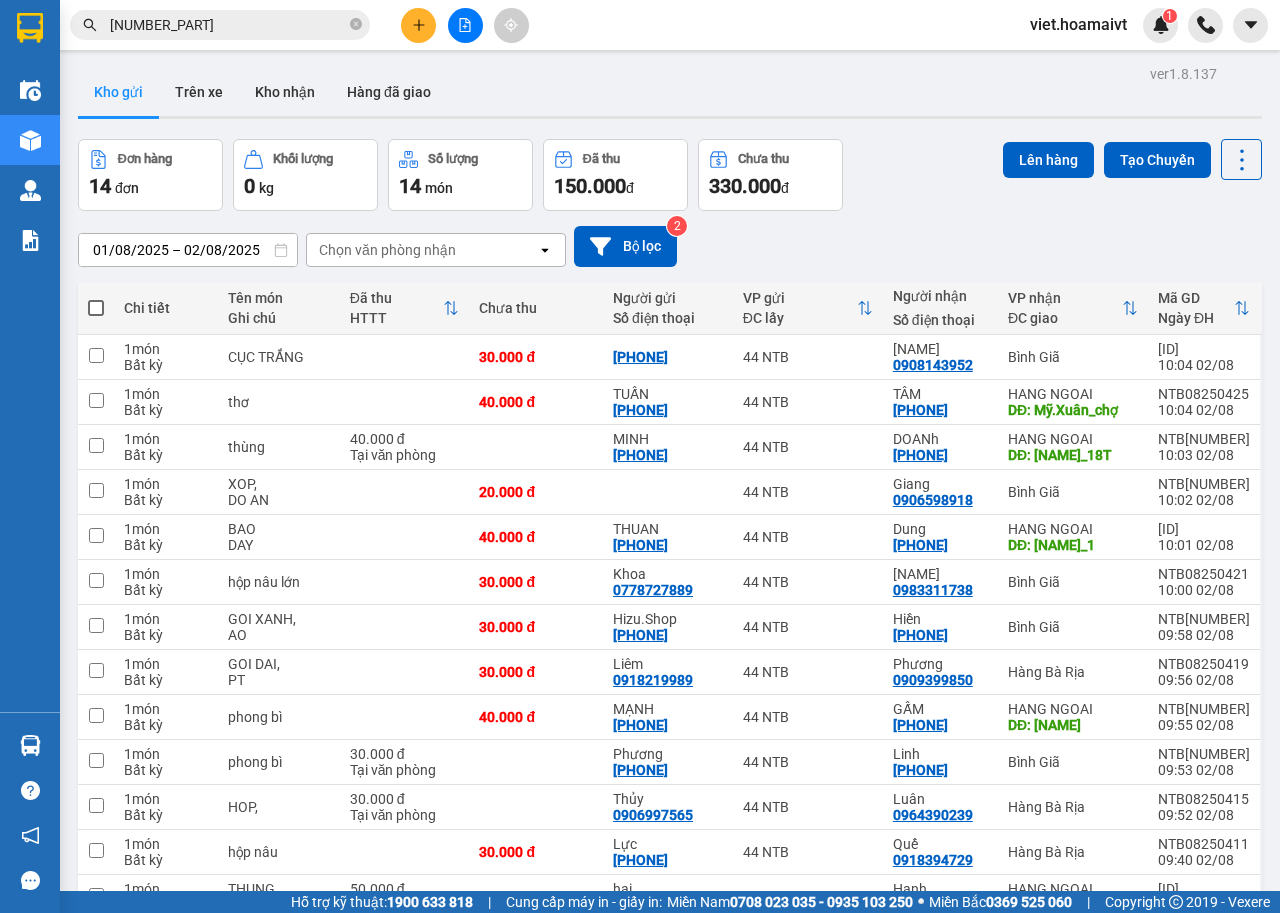 click on "Chọn văn phòng nhận" at bounding box center [387, 250] 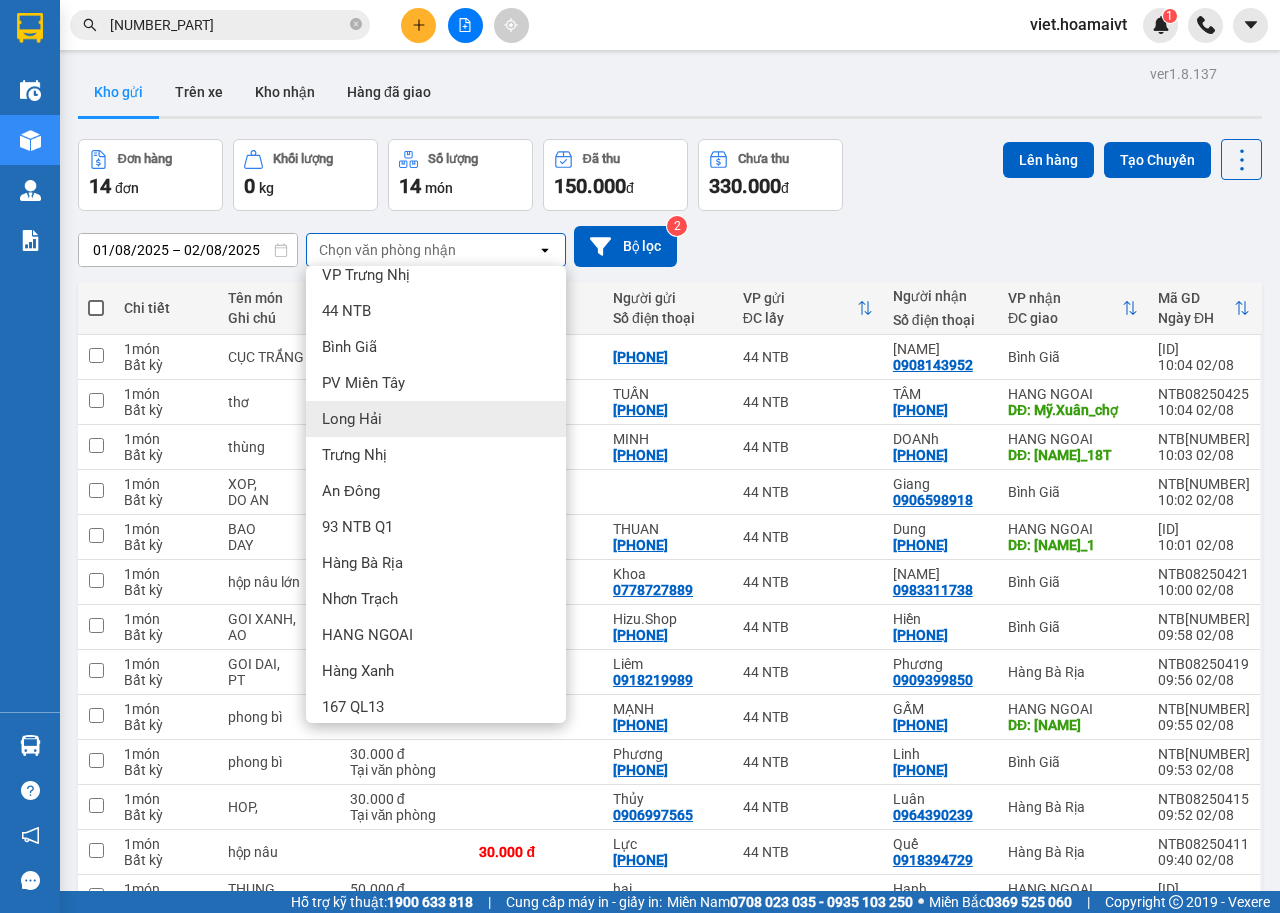 scroll, scrollTop: 27, scrollLeft: 0, axis: vertical 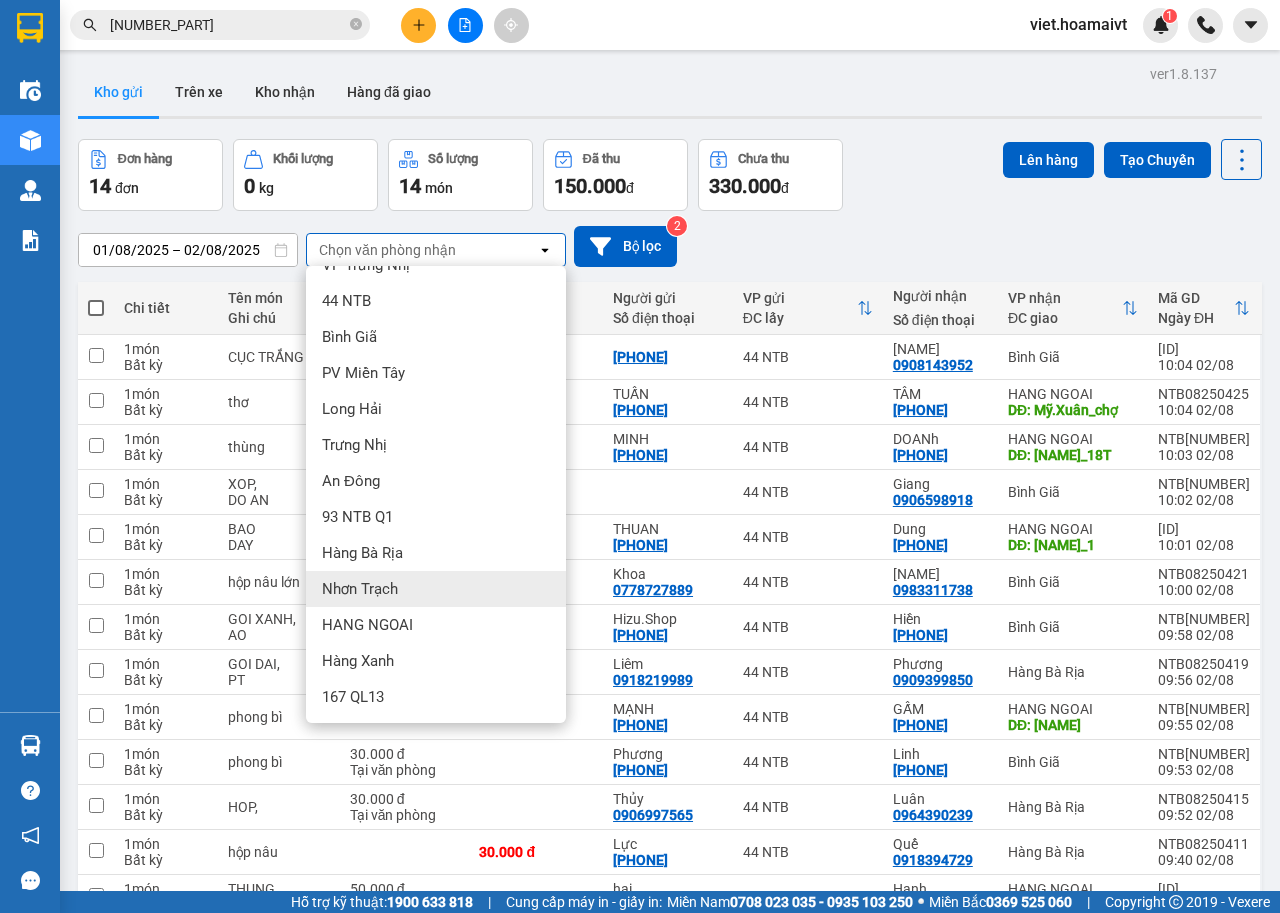 drag, startPoint x: 389, startPoint y: 593, endPoint x: 464, endPoint y: 592, distance: 75.00667 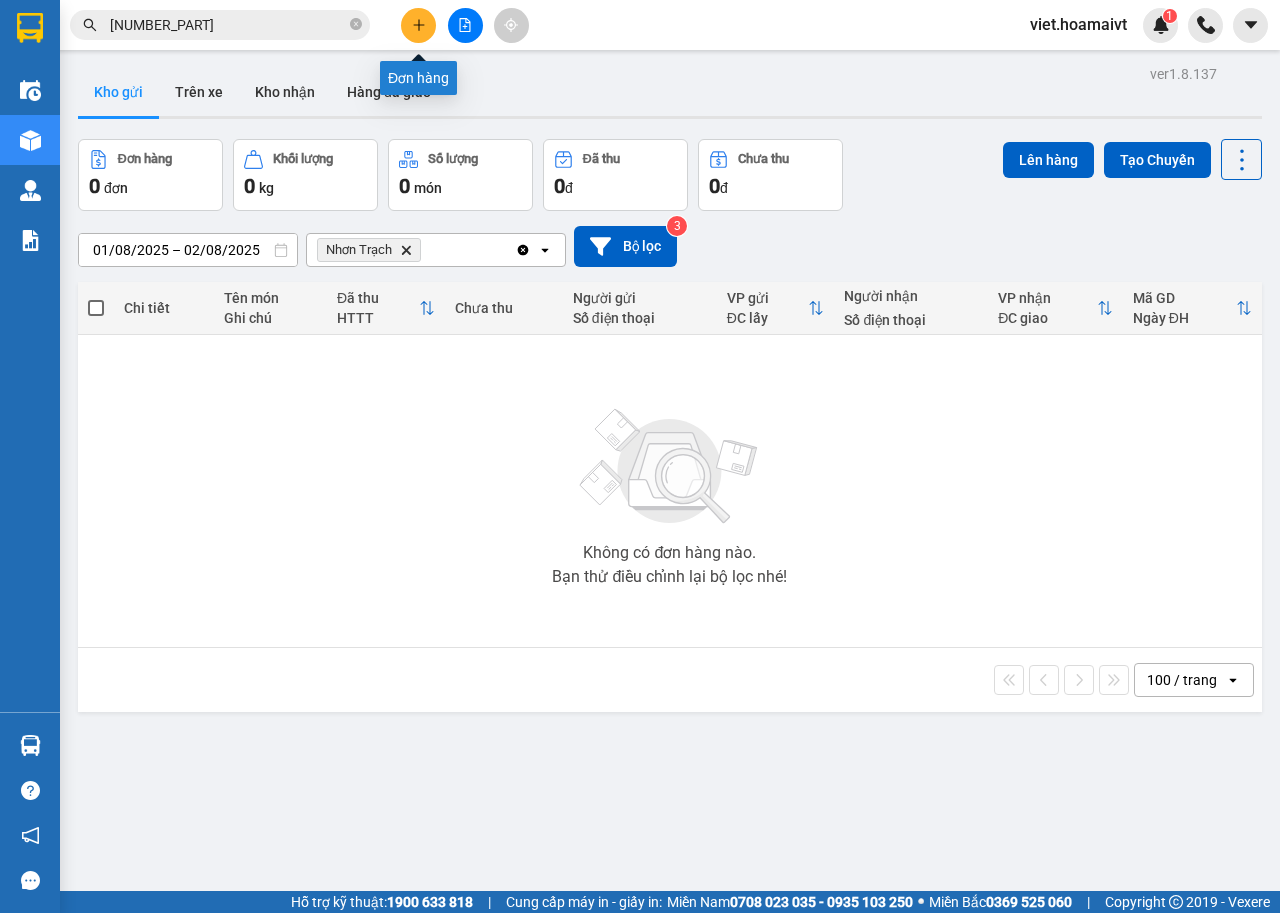 click 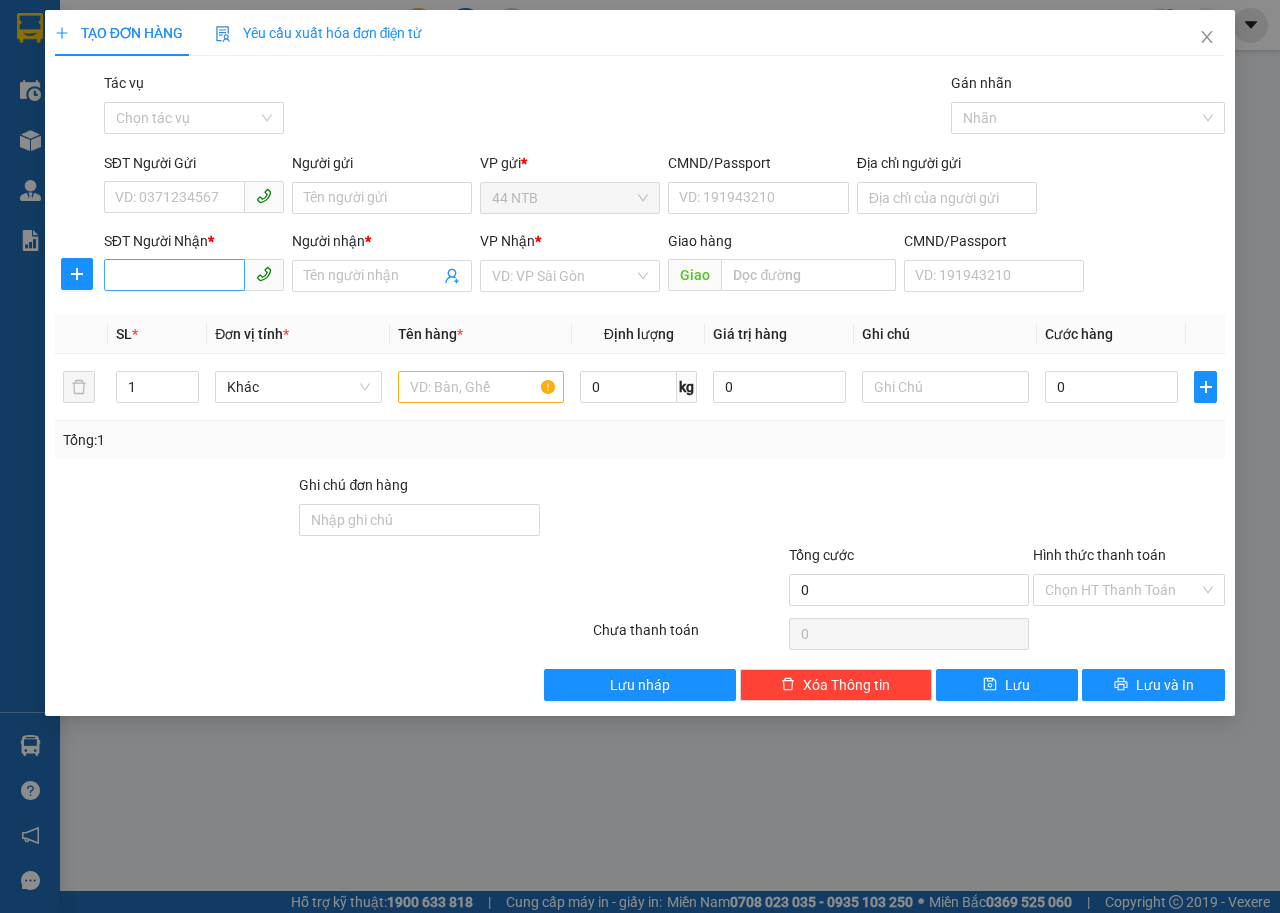 drag, startPoint x: 182, startPoint y: 293, endPoint x: 237, endPoint y: 289, distance: 55.145264 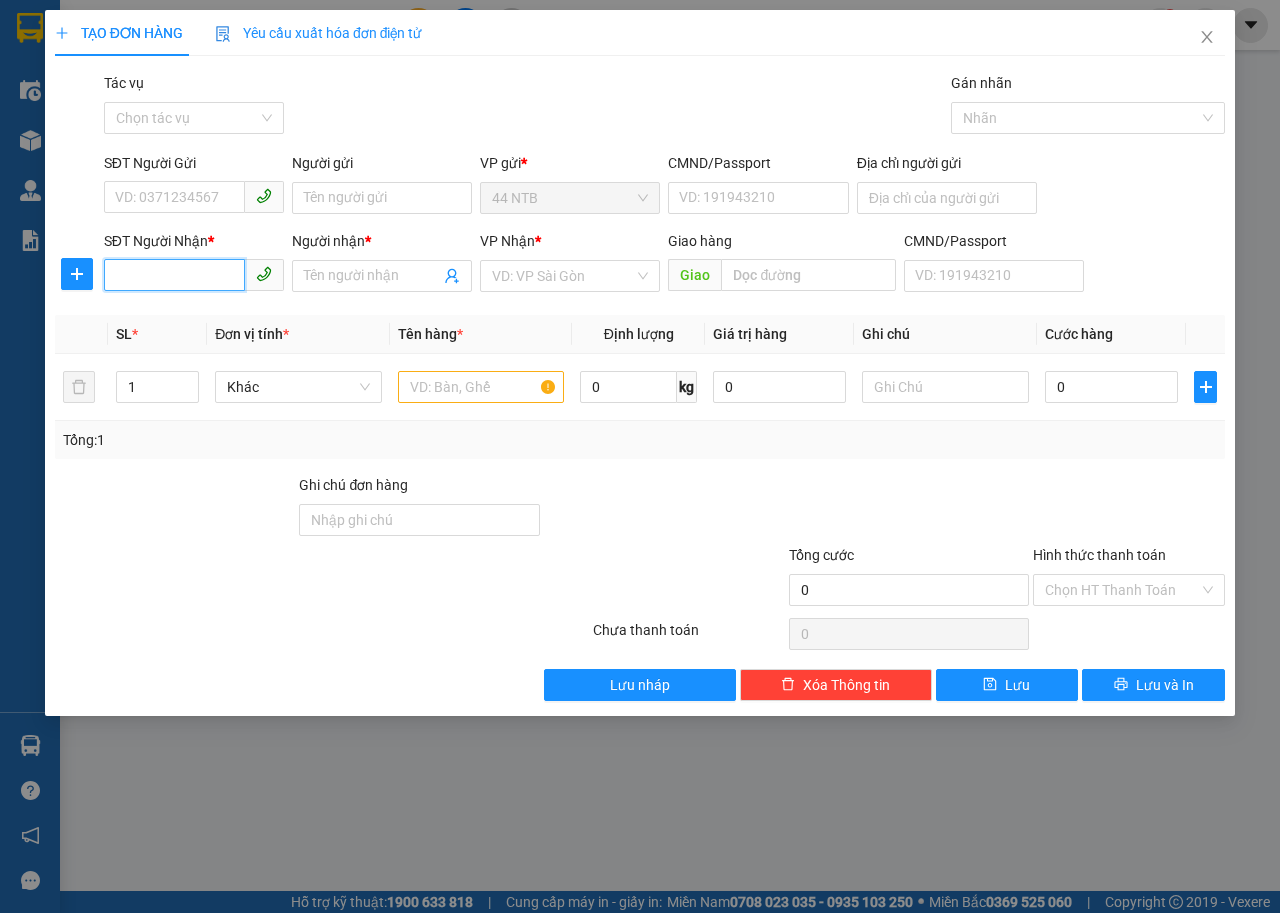 click on "SĐT Người Nhận  *" at bounding box center [174, 275] 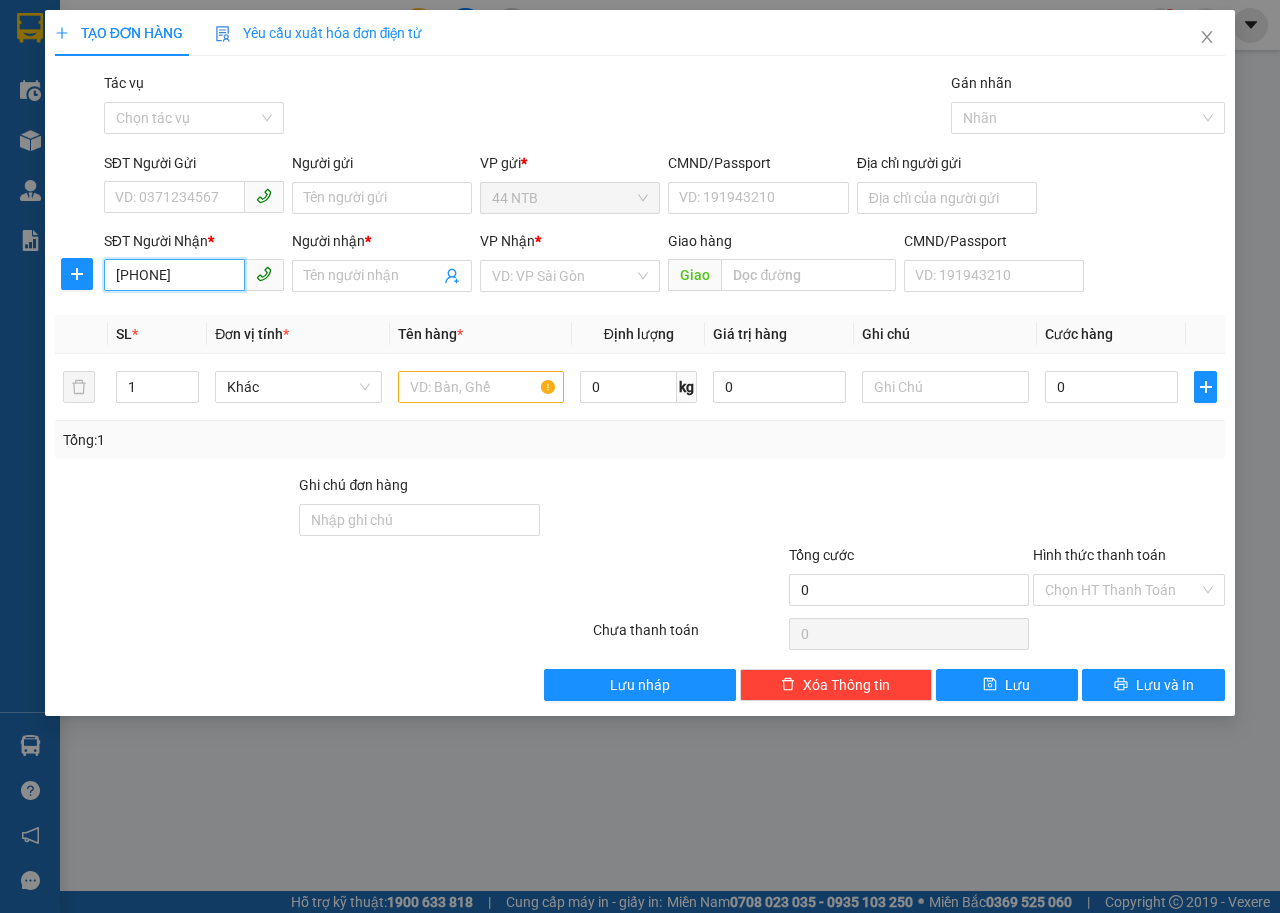 type on "0907818397" 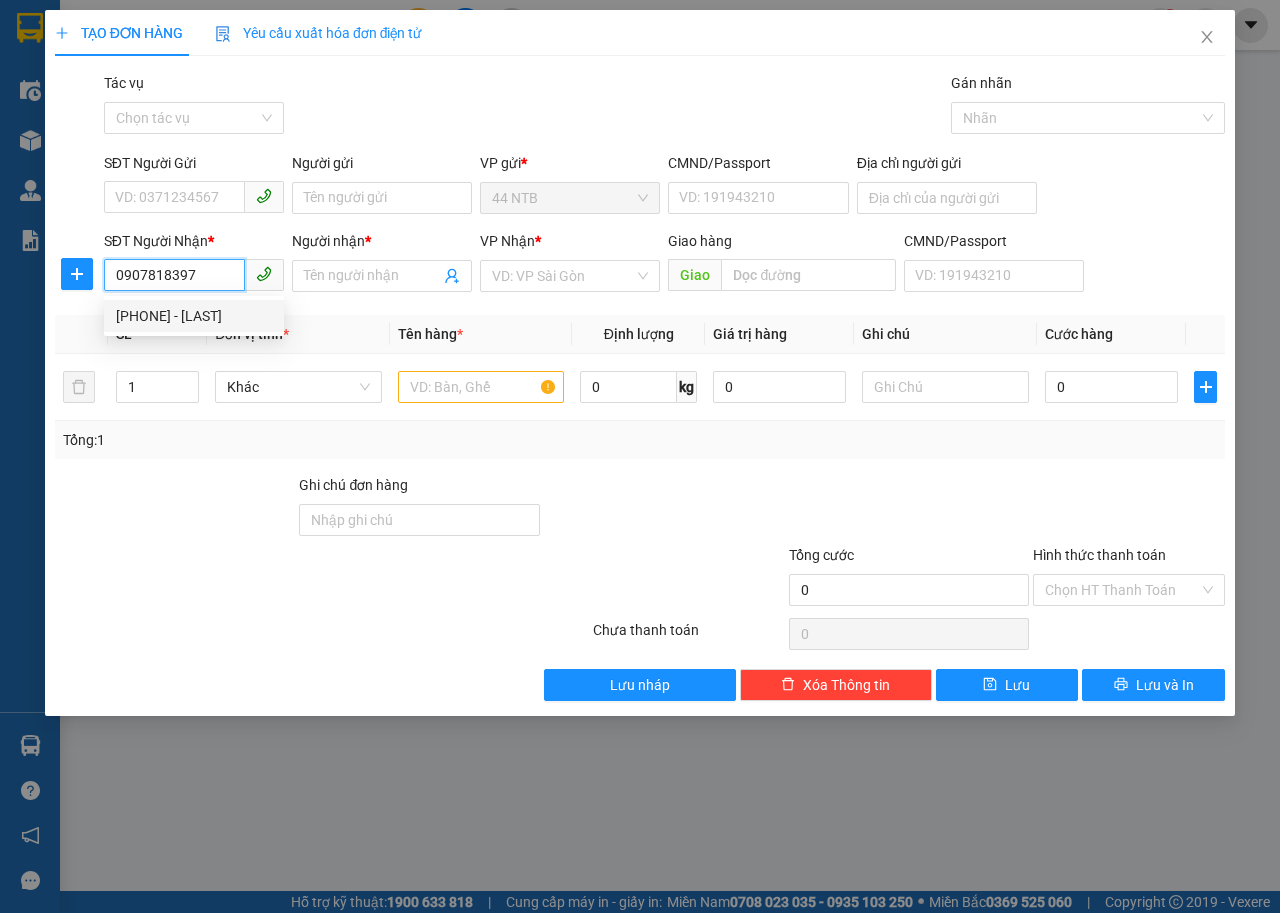click on "[PHONE] - [LAST]" at bounding box center [194, 316] 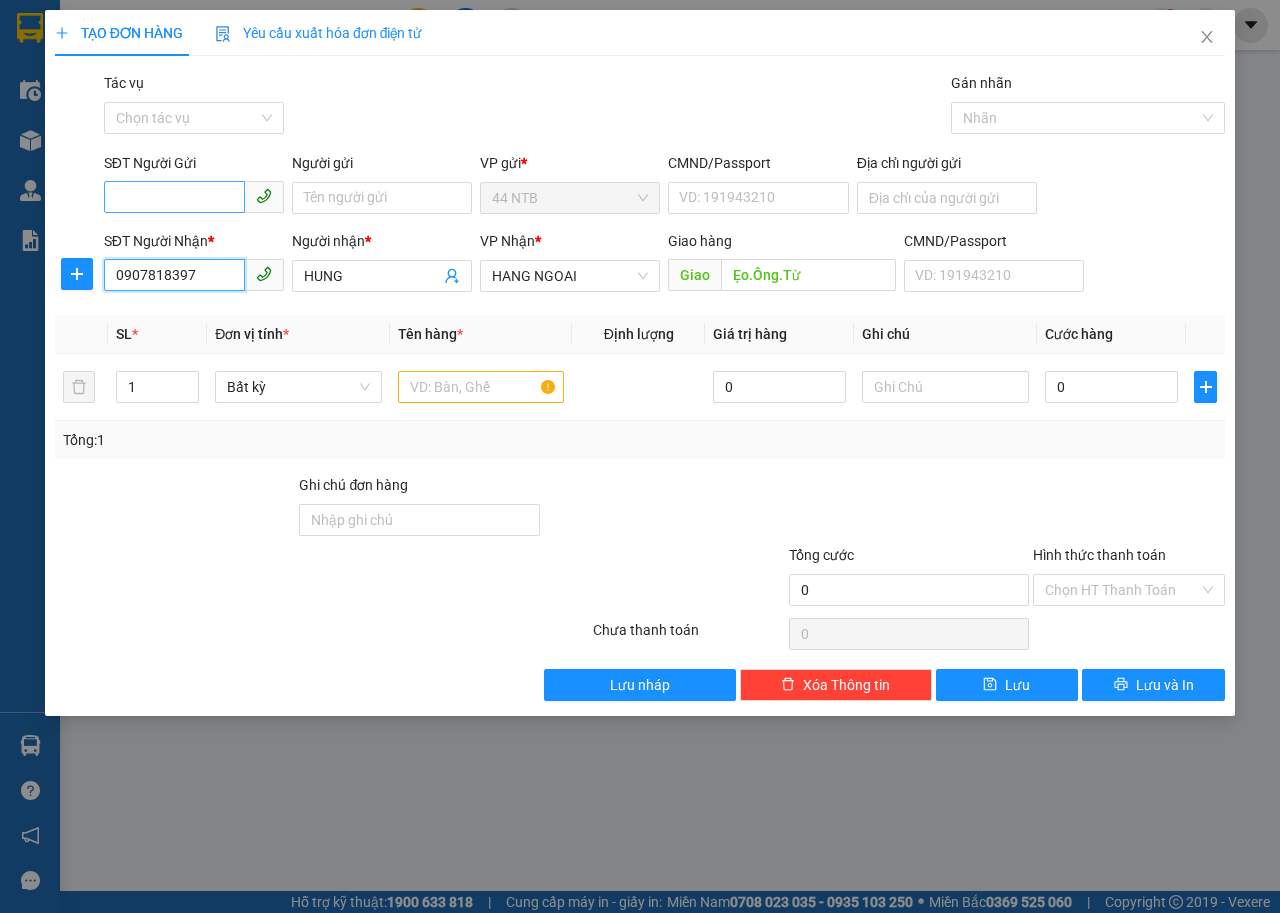 type on "0907818397" 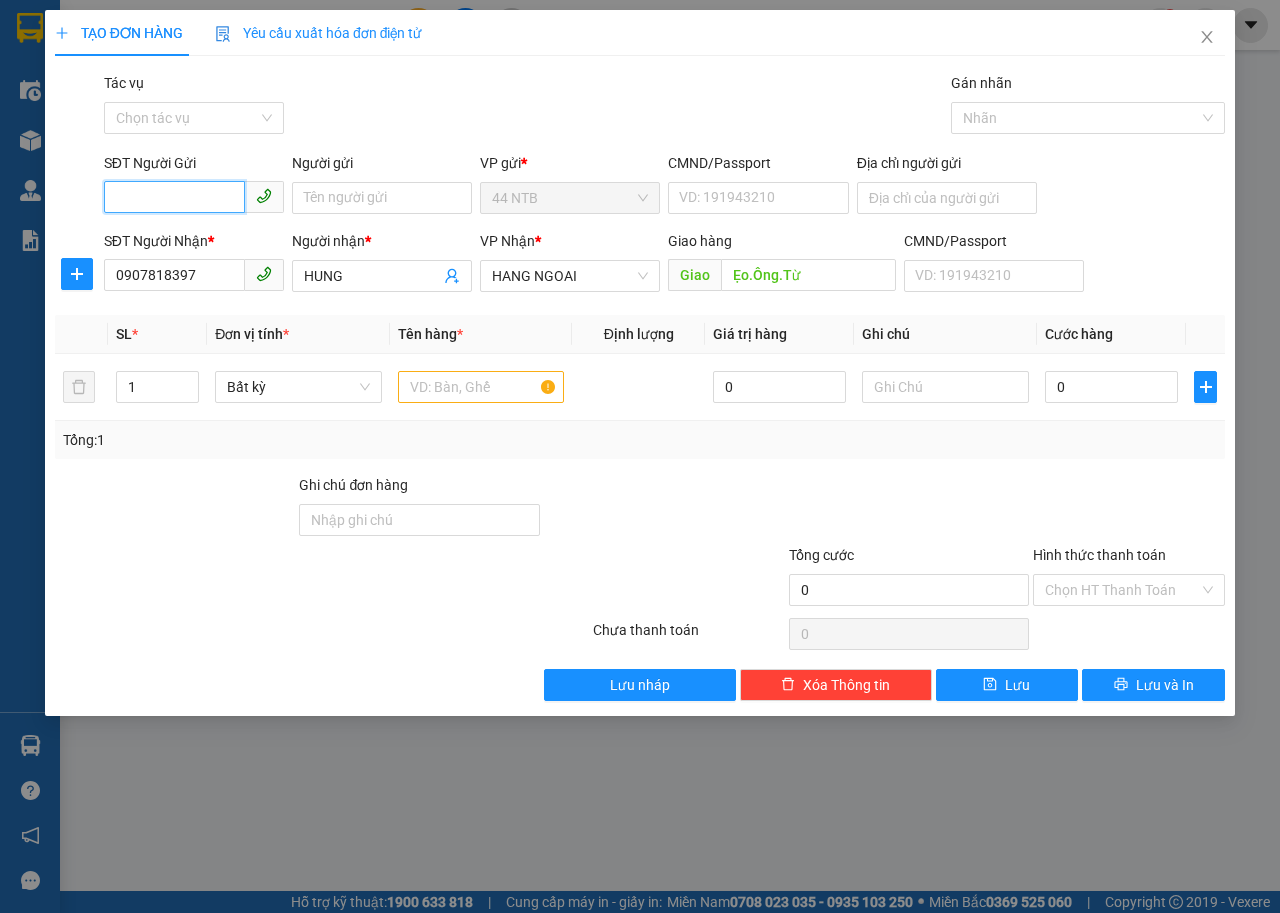 click on "SĐT Người Gửi" at bounding box center [174, 197] 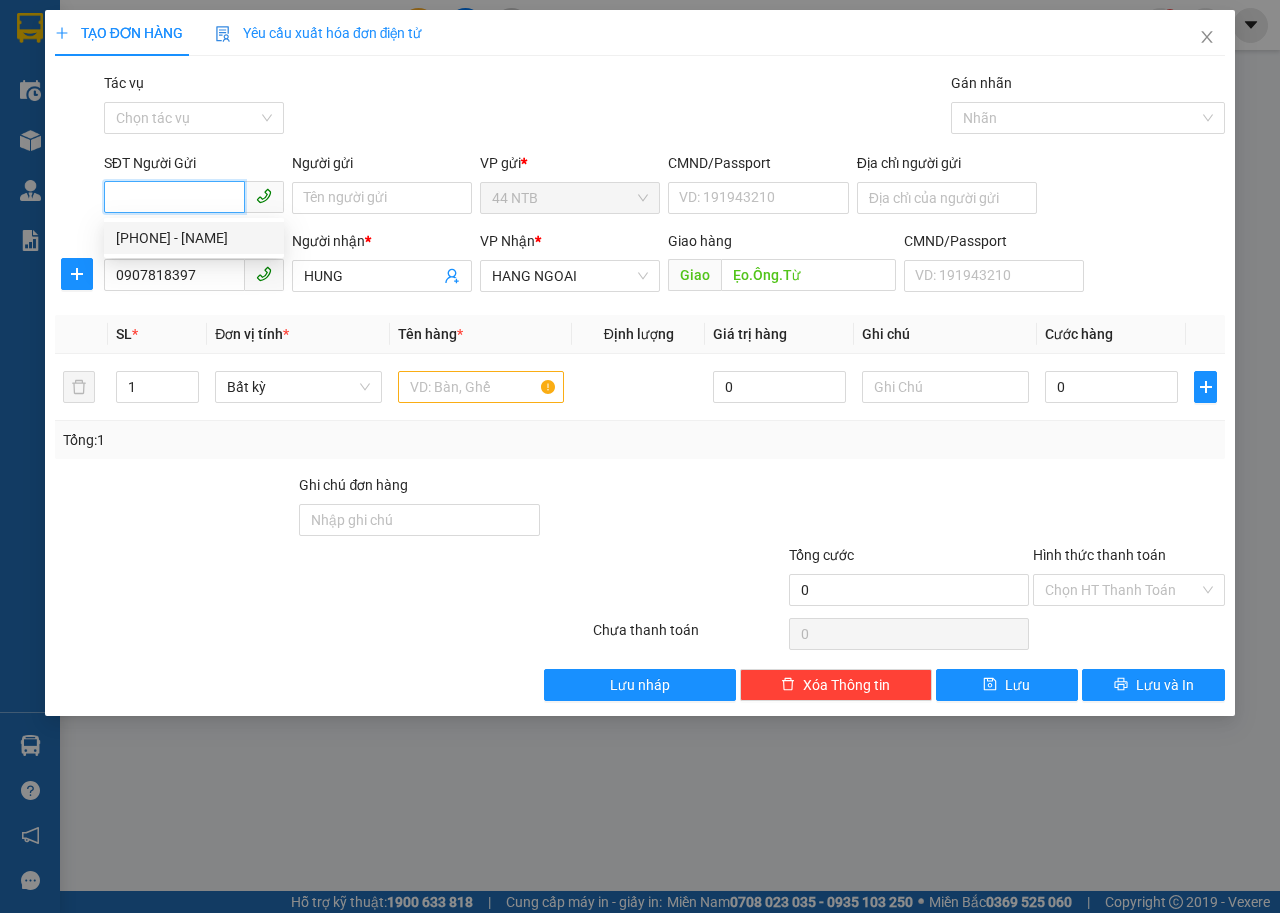 click on "[PHONE] - [NAME]" at bounding box center (194, 238) 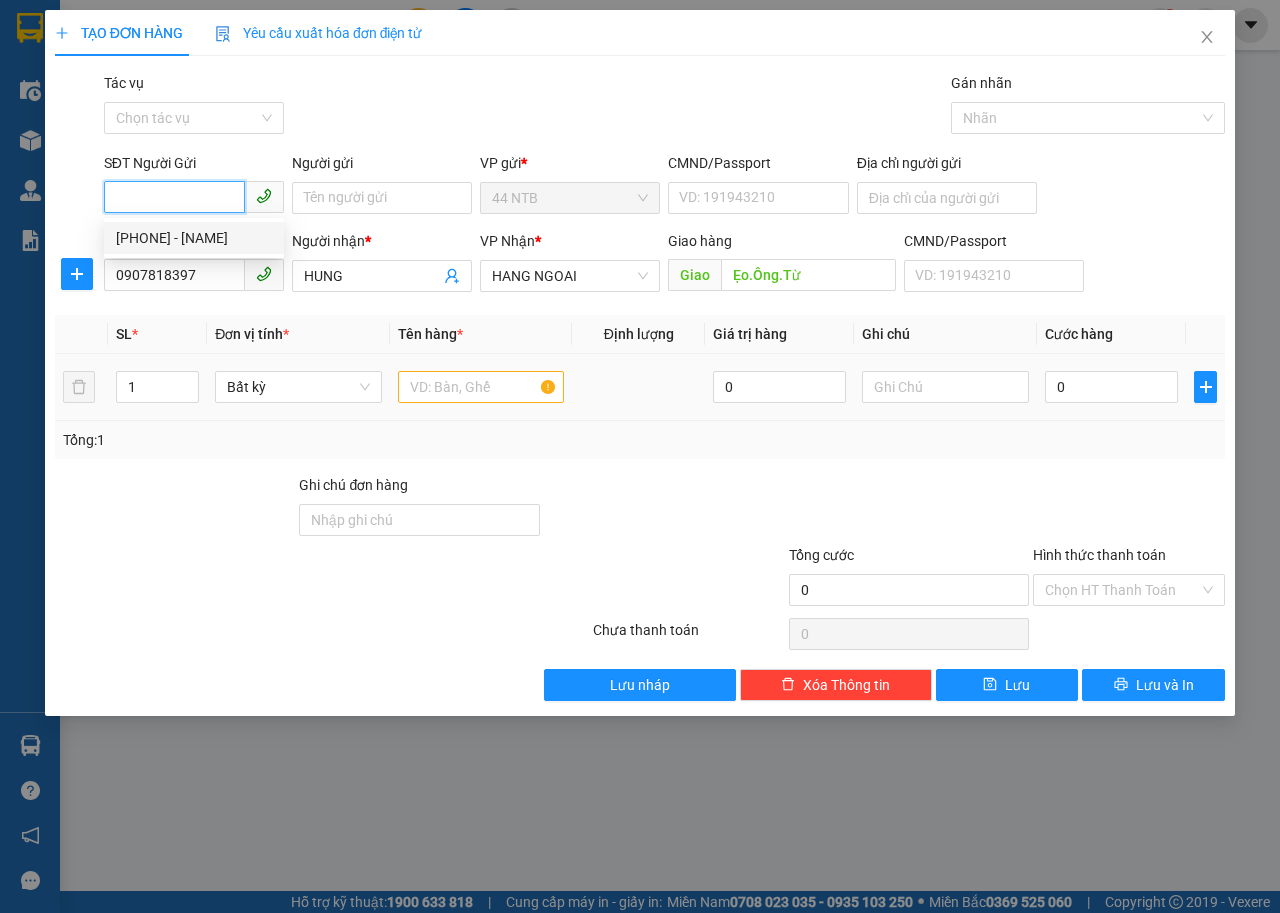 type on "0983030373" 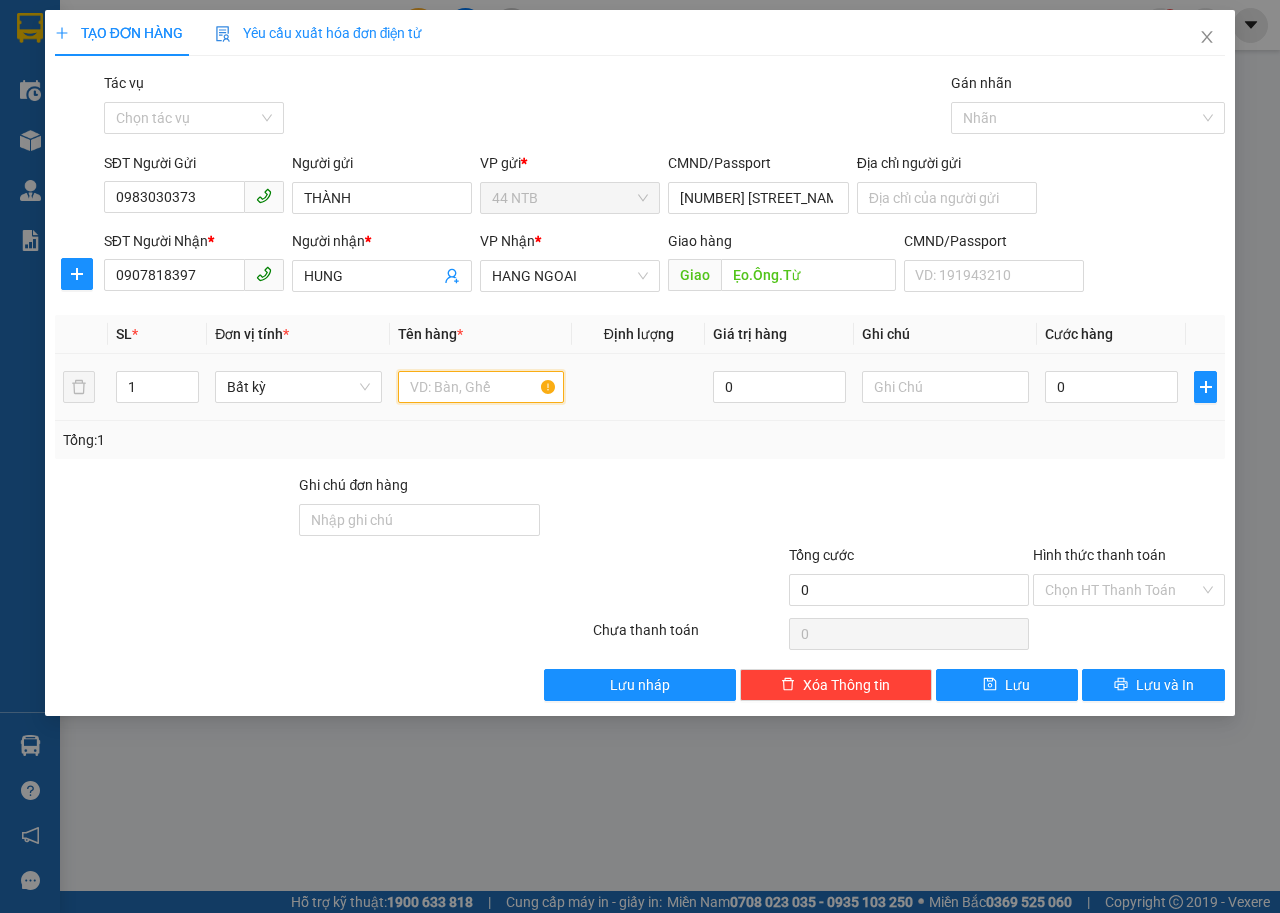 click at bounding box center (481, 387) 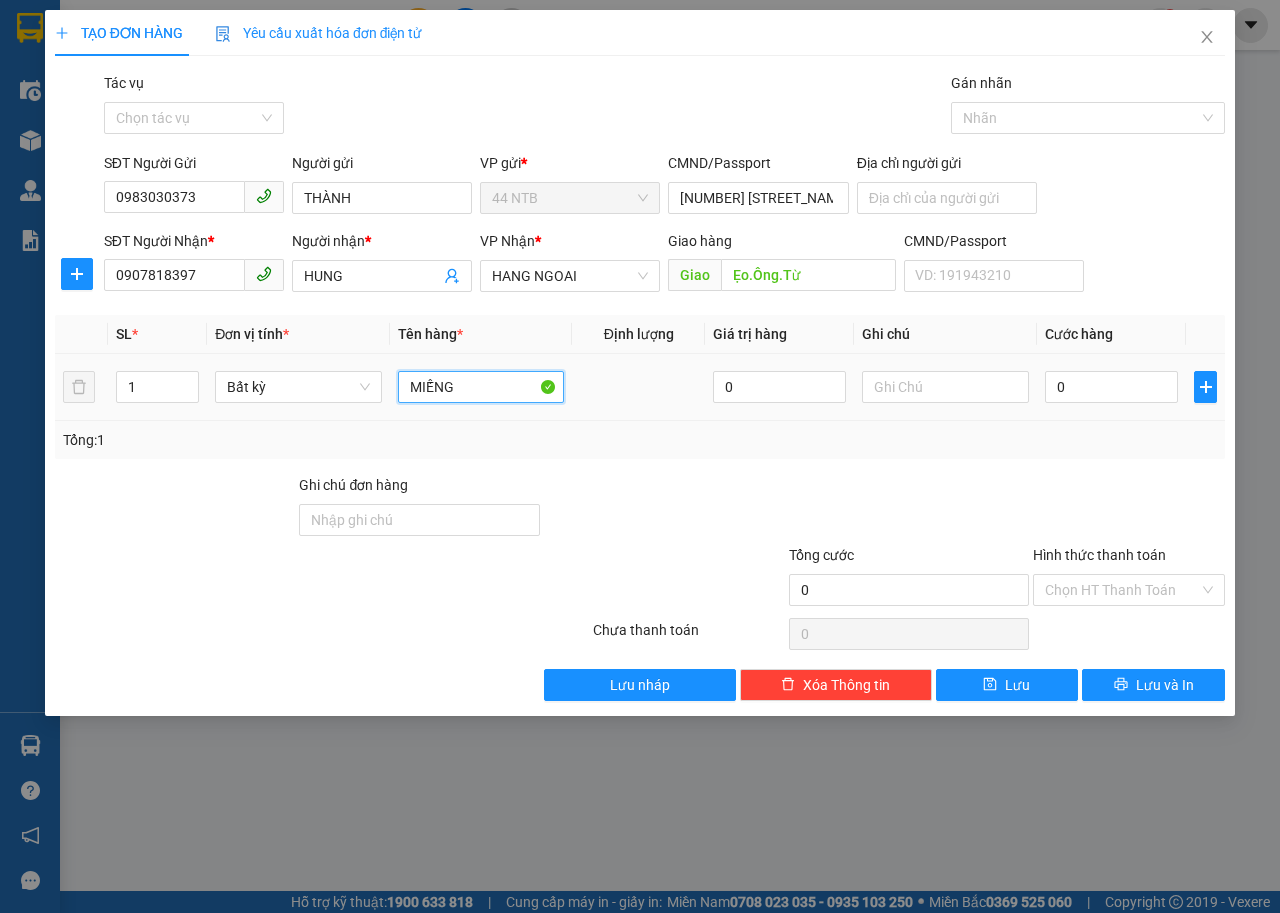 type on "MIẾNG" 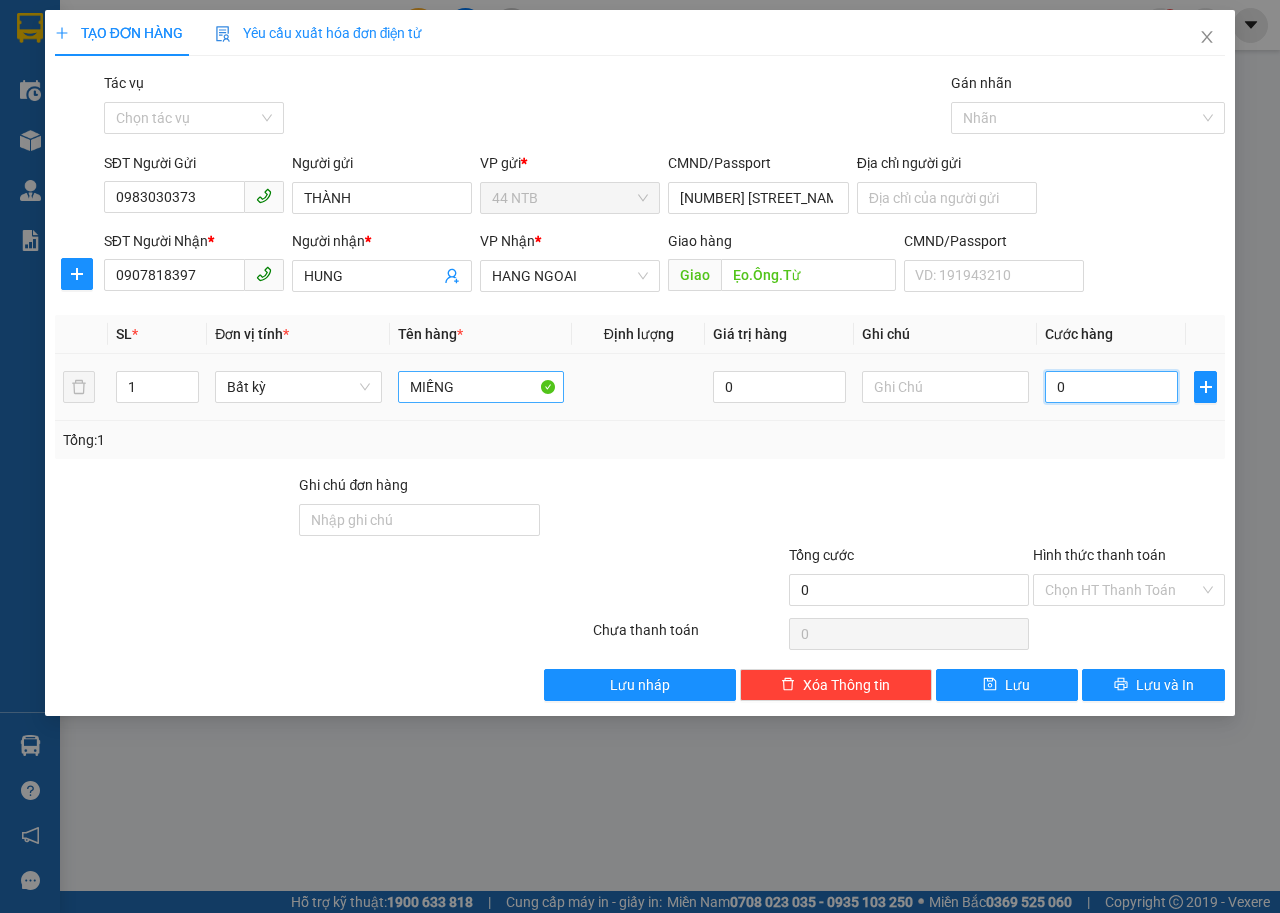type on "4" 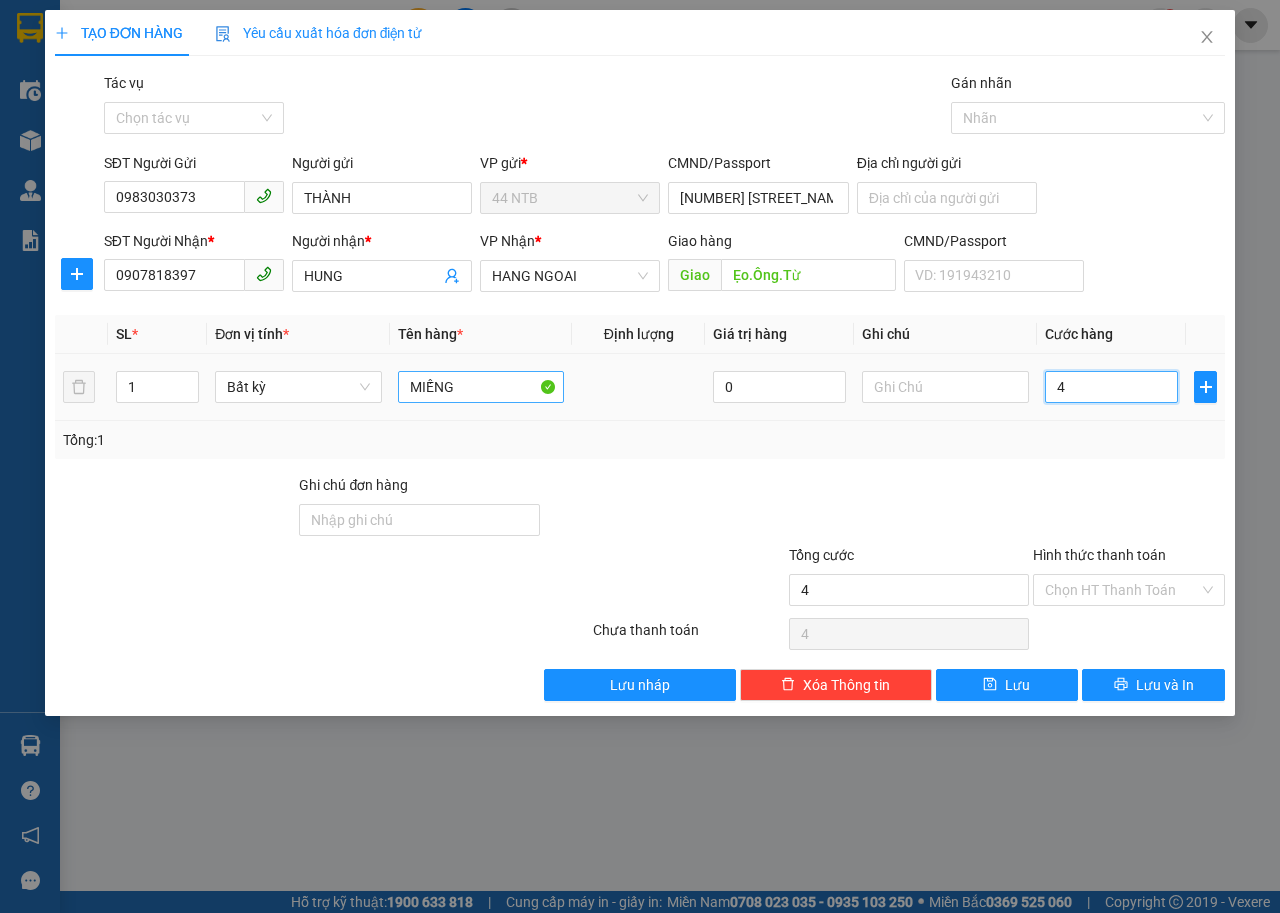 type on "40" 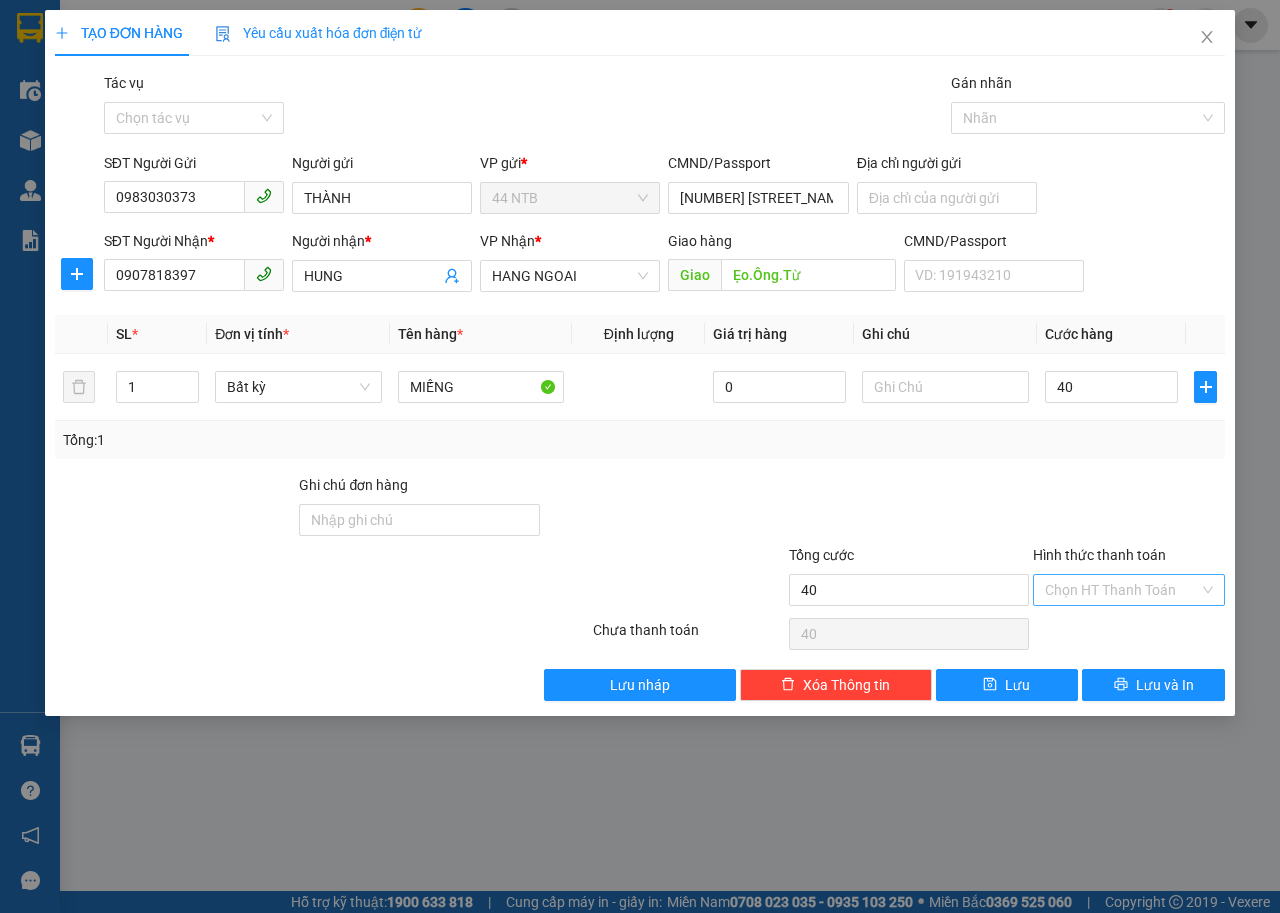 type on "40.000" 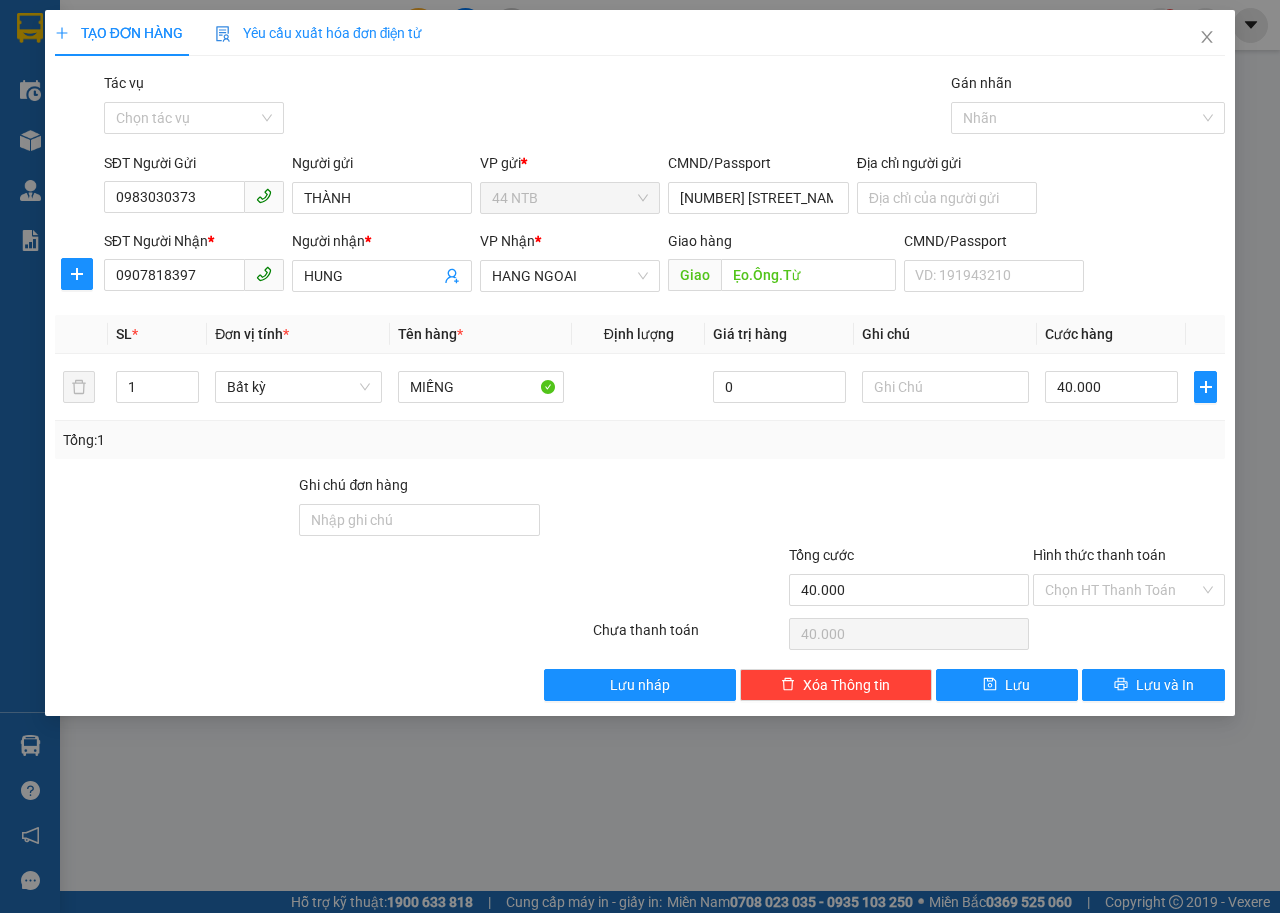 drag, startPoint x: 1069, startPoint y: 587, endPoint x: 1079, endPoint y: 641, distance: 54.91812 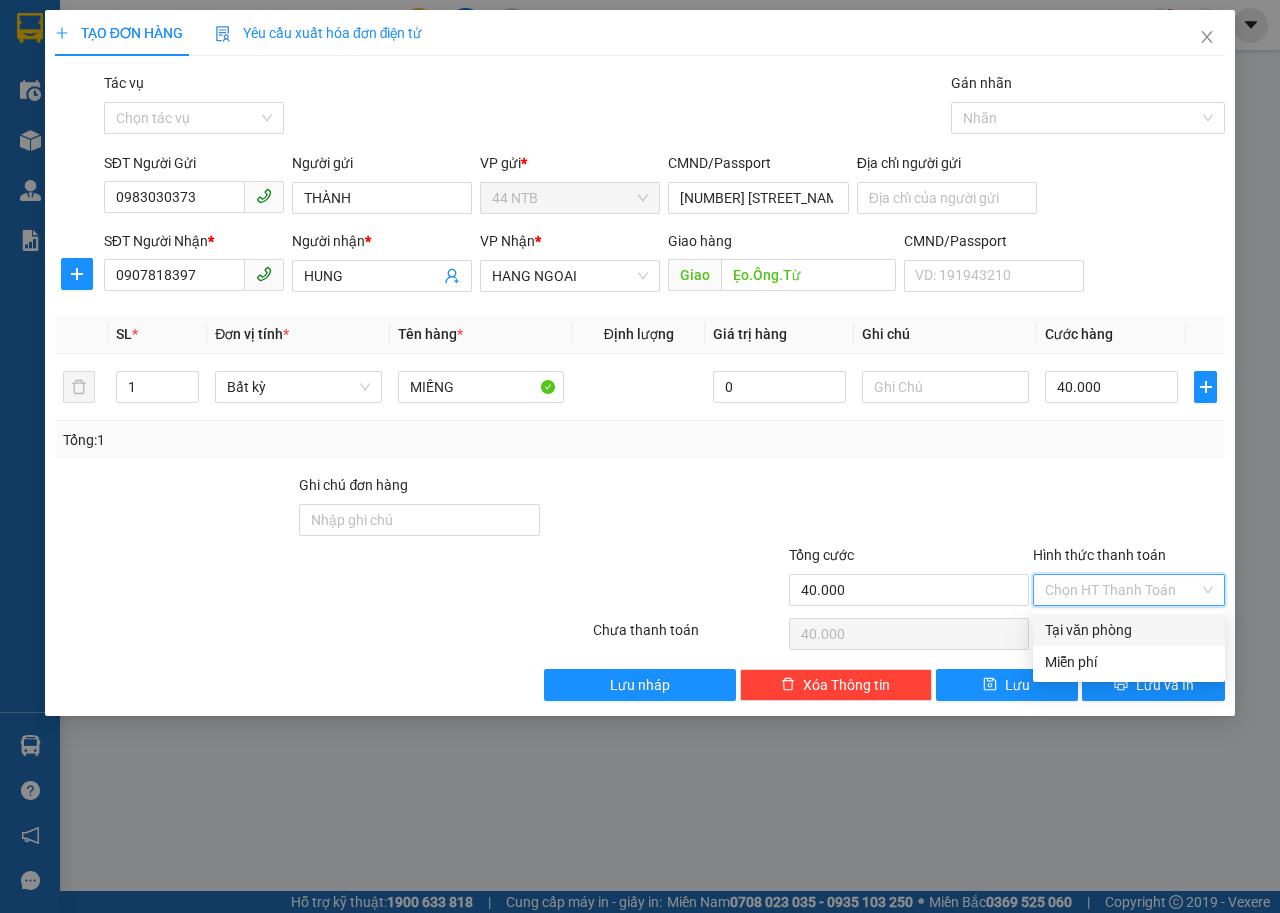 click on "Tại văn phòng" at bounding box center [1129, 630] 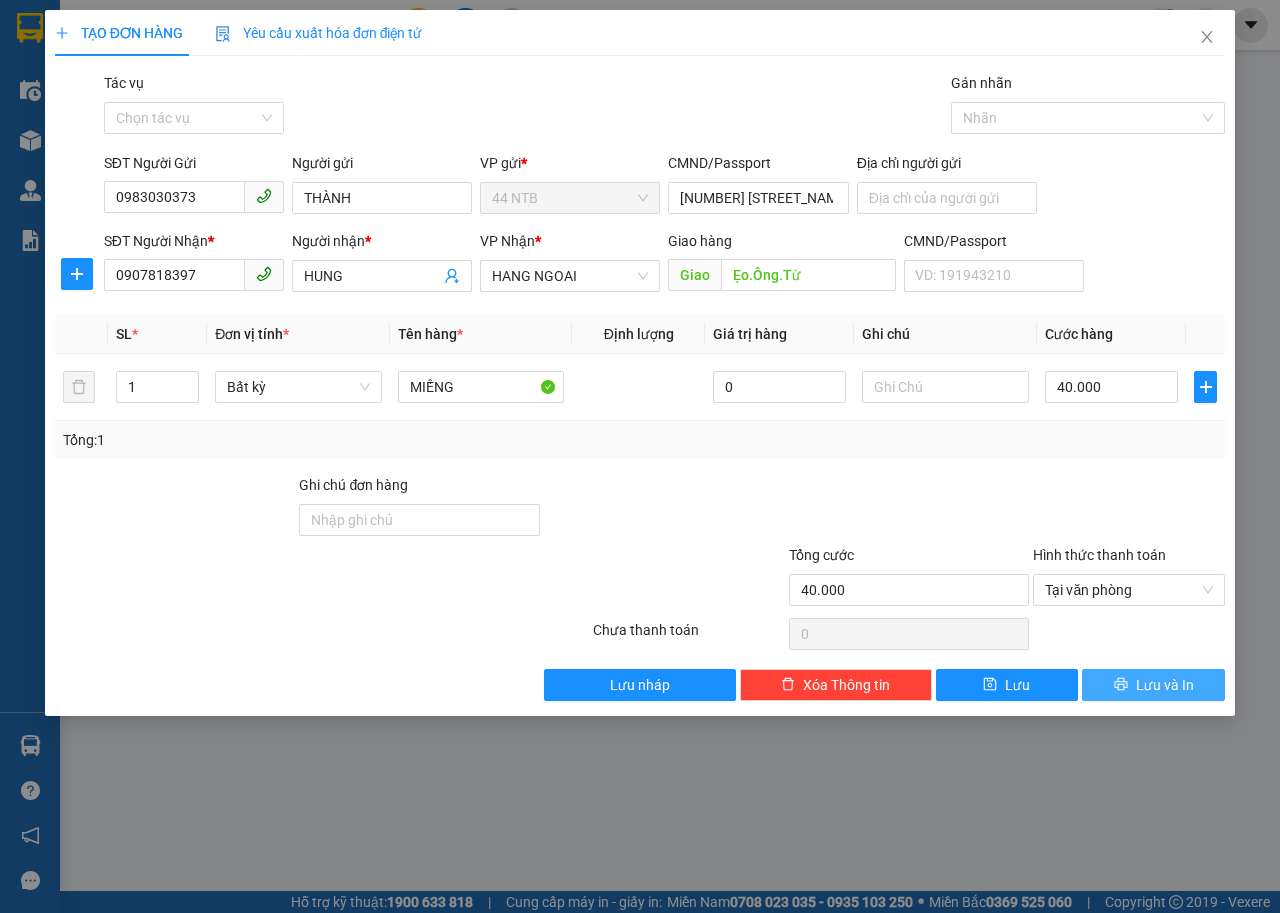 click on "Lưu và In" at bounding box center (1153, 685) 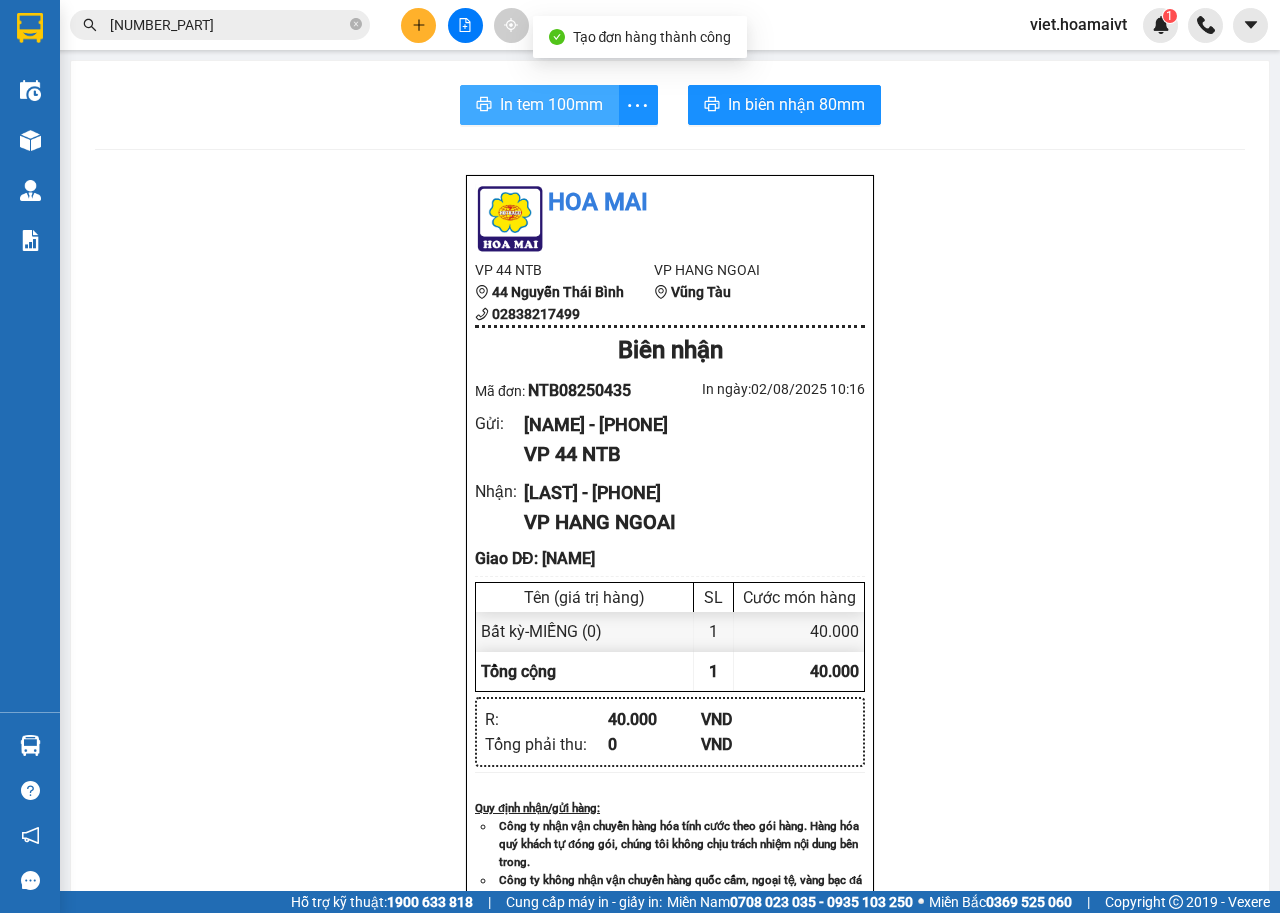 click on "In tem 100mm" at bounding box center [539, 105] 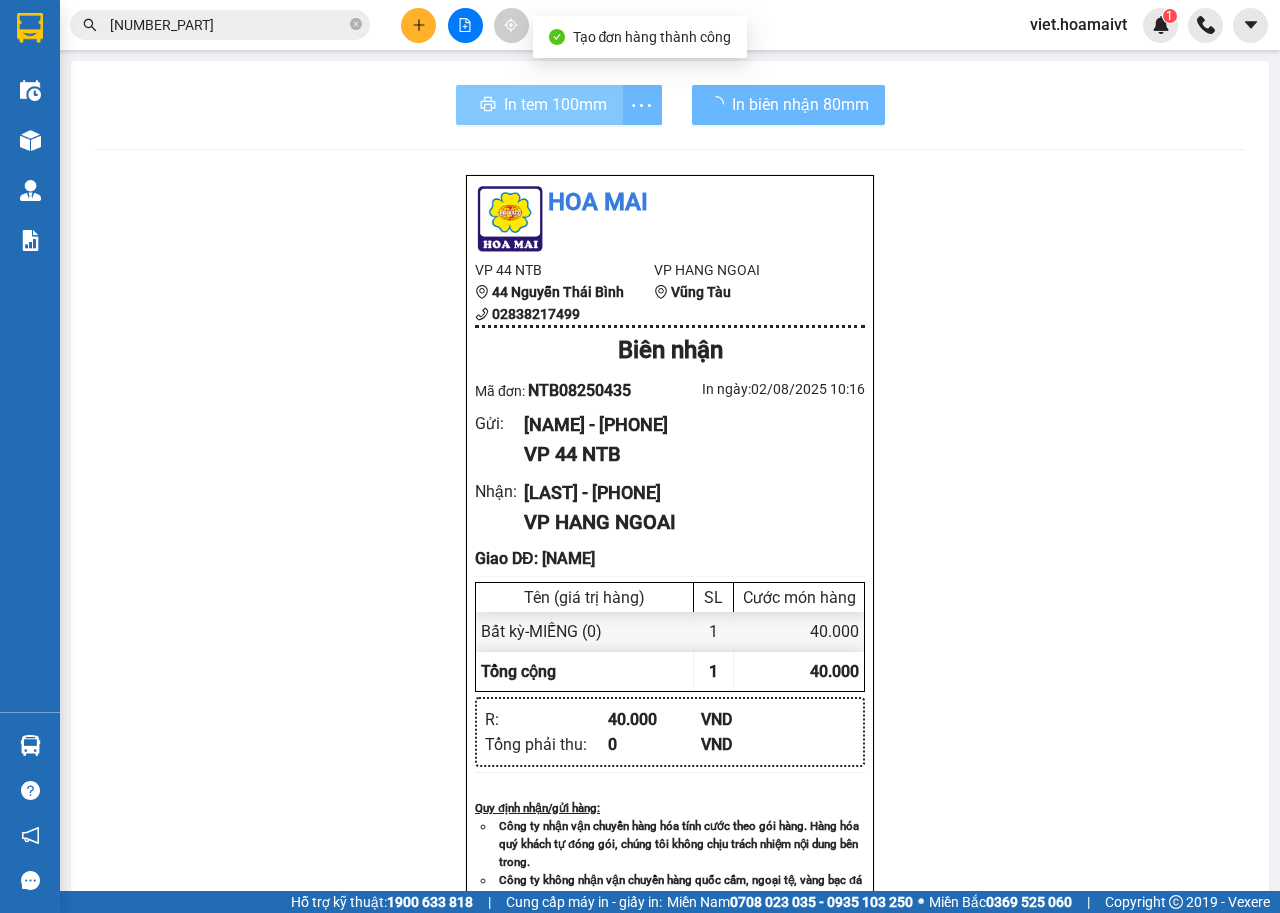 scroll, scrollTop: 0, scrollLeft: 0, axis: both 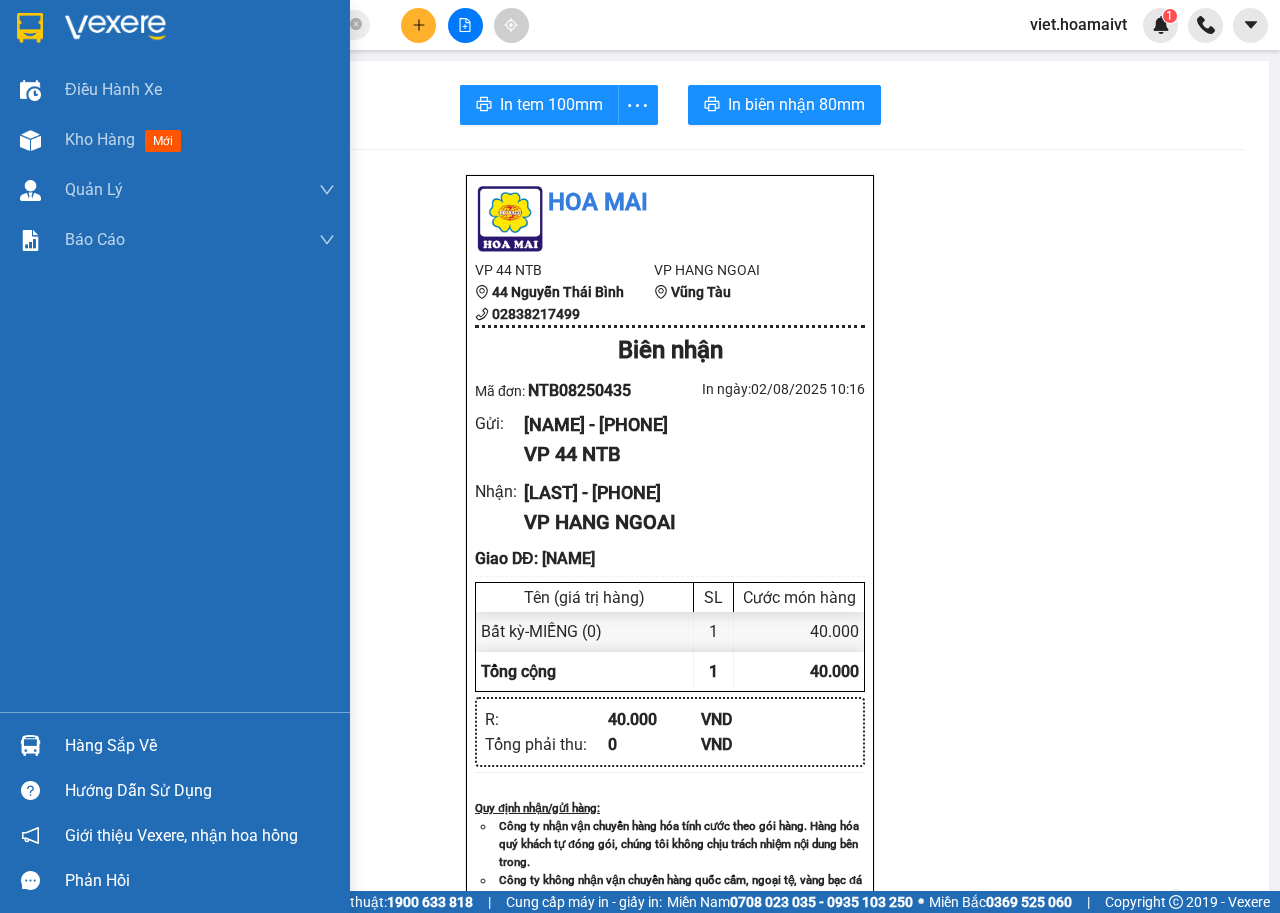 drag, startPoint x: 61, startPoint y: 45, endPoint x: 72, endPoint y: 45, distance: 11 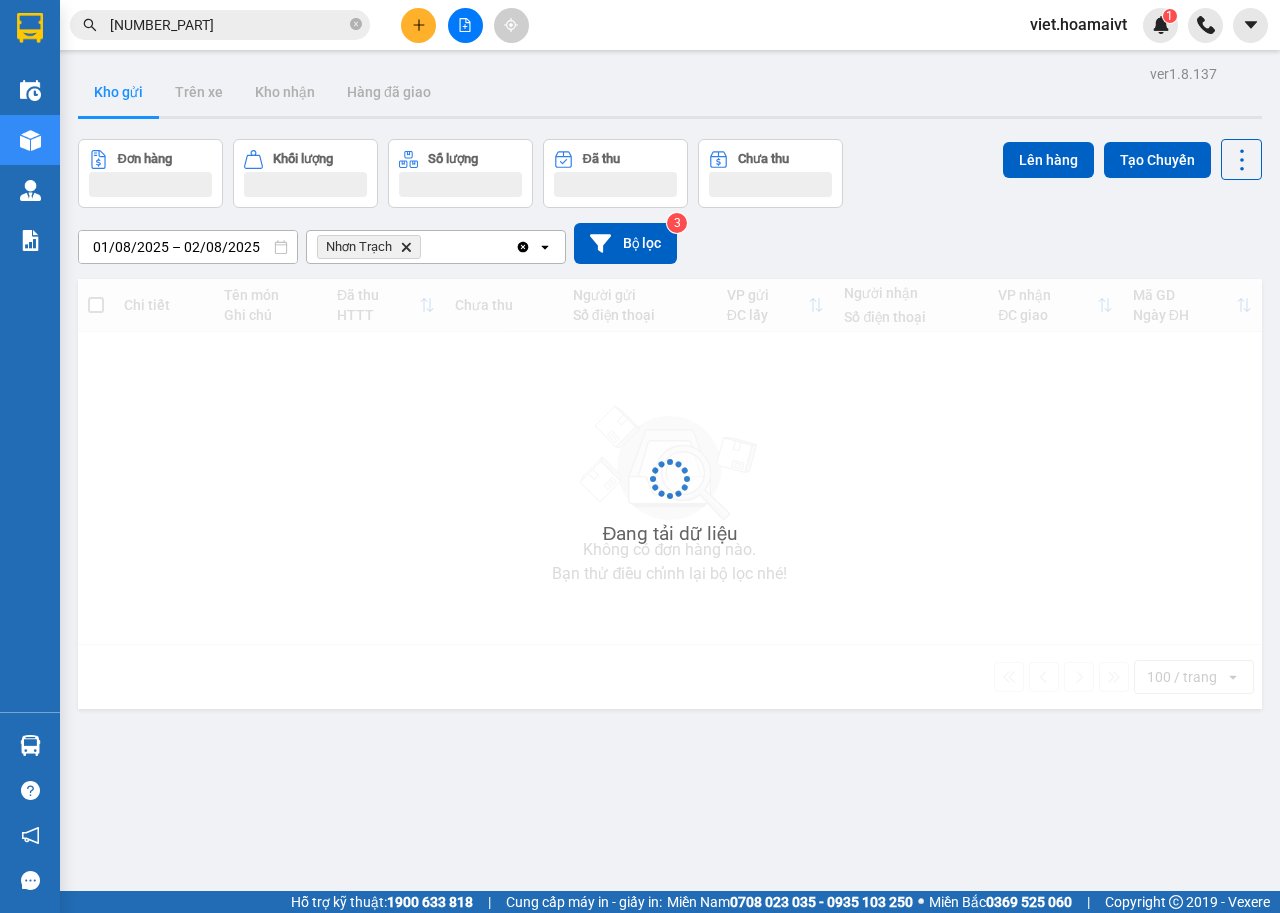 click on "[DATE_RANGE] Press the down arrow key to interact with the calendar and select a date. Press the escape button to close the calendar. Selected date range is from [DATE] to [DATE]. [DISTRICT] Delete Clear all open Bộ lọc 3" at bounding box center (670, 243) 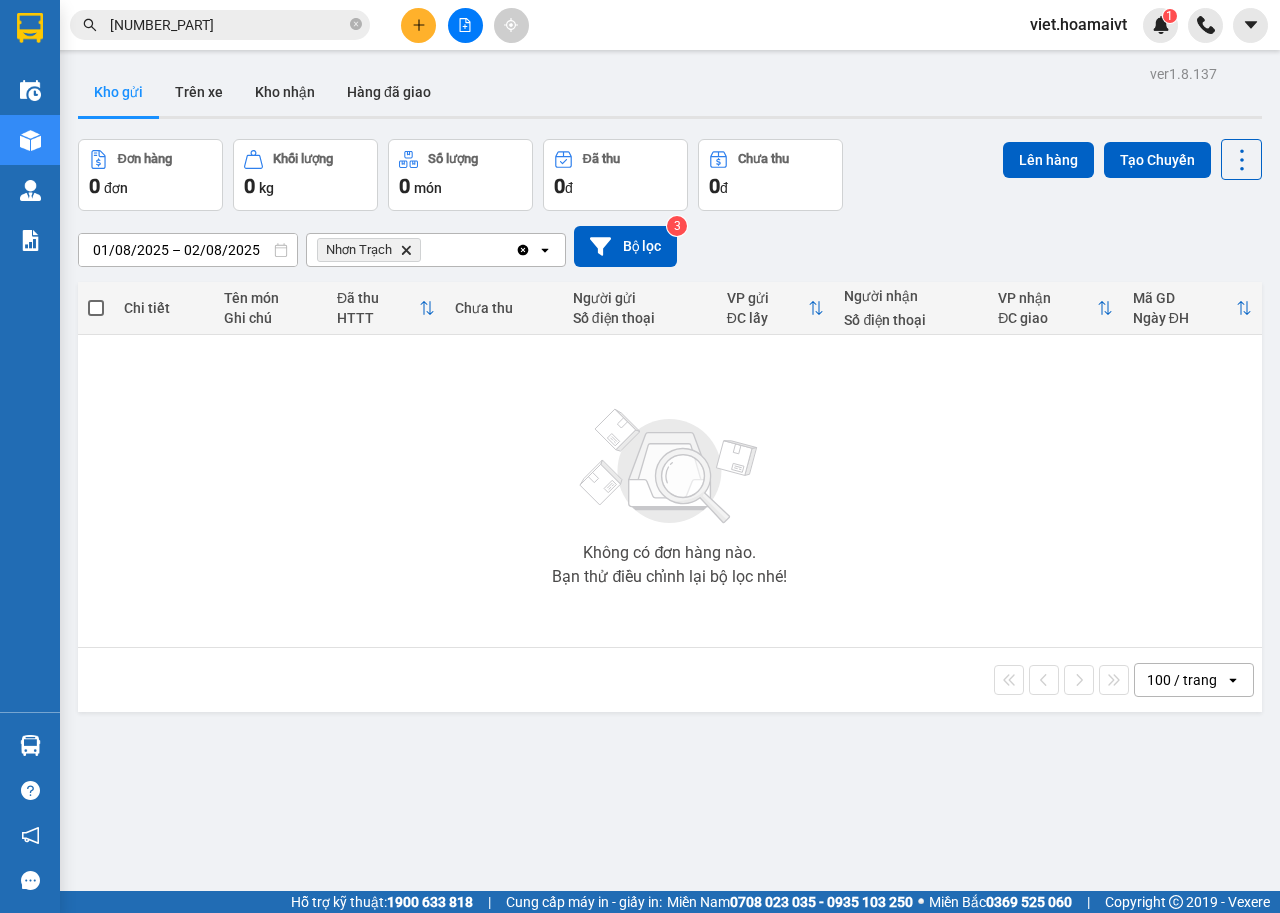 click 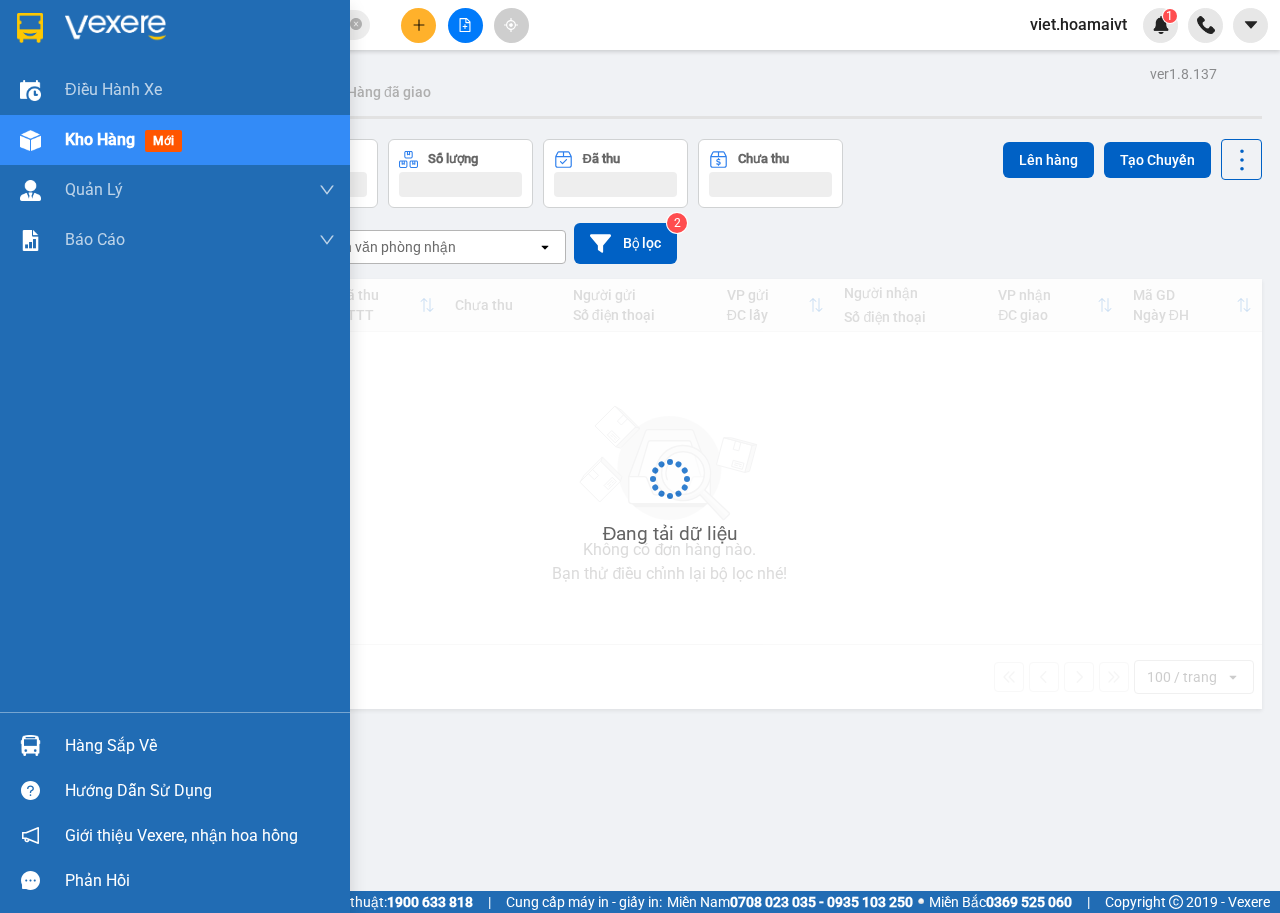 click at bounding box center (115, 28) 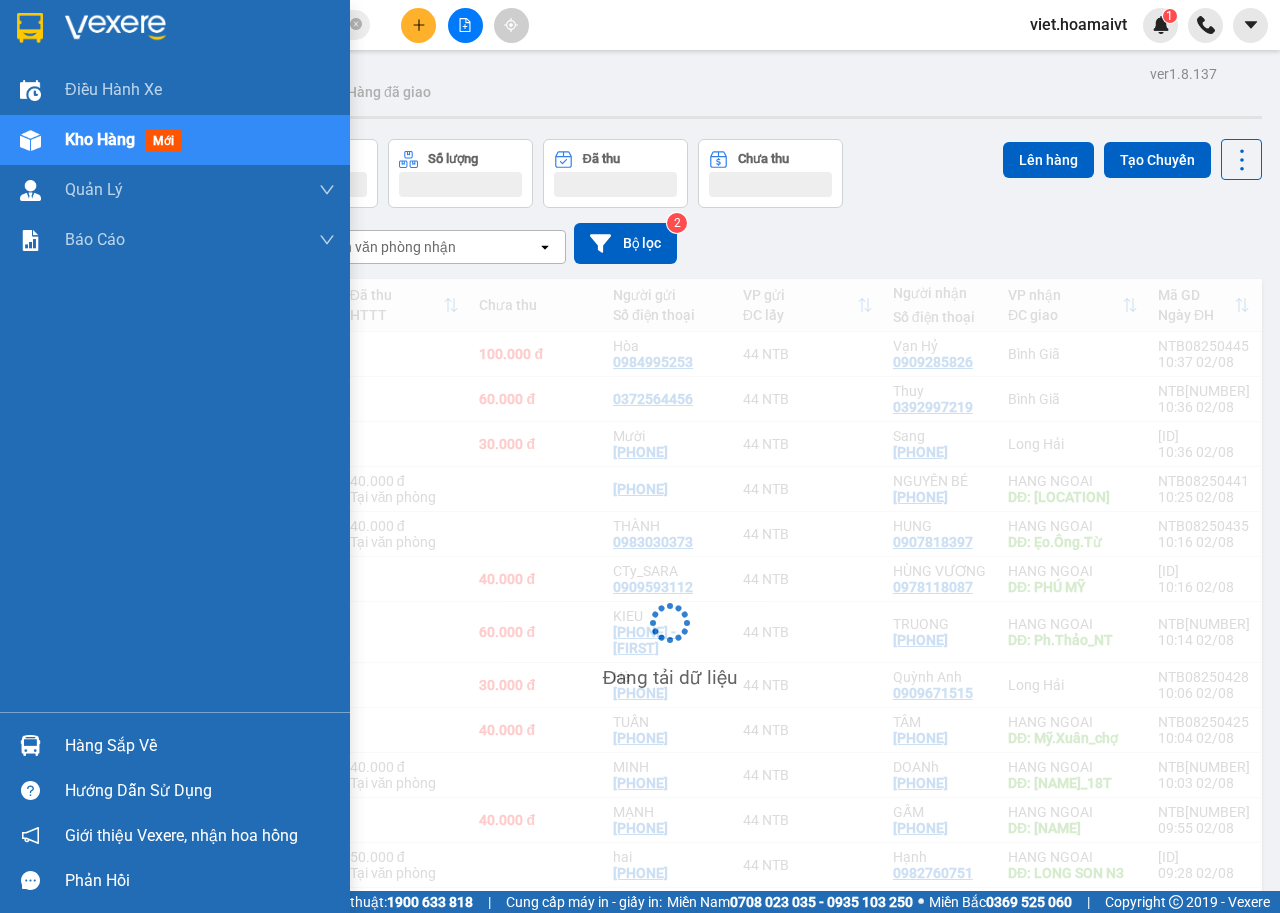 click on "Đơn hàng Khối lượng Số lượng Đã thu Chưa thu Lên hàng Tạo Chuyến" at bounding box center [670, 173] 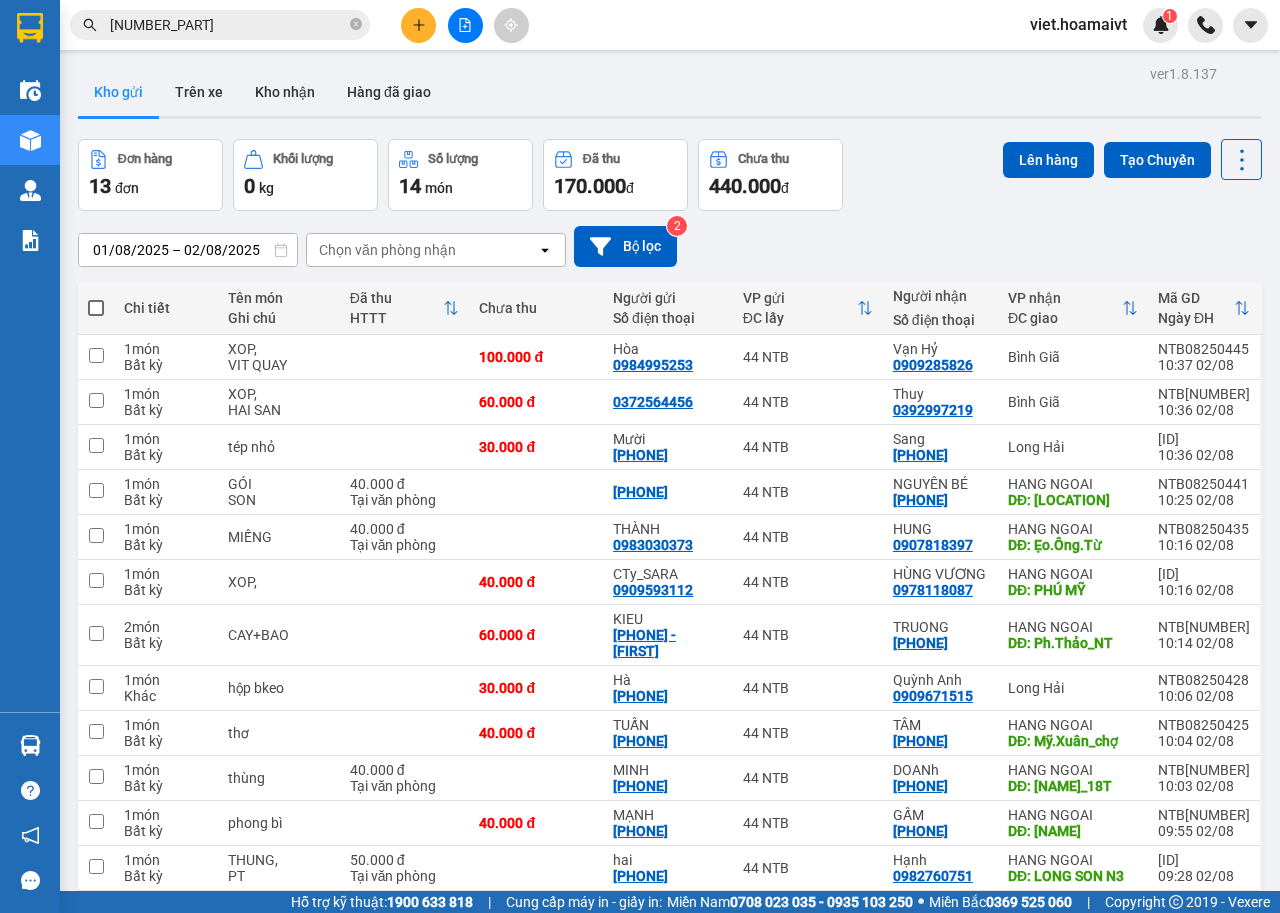 click on "Đơn hàng 13 đơn Khối lượng 0 kg Số lượng 14 món Đã thu 170.000  đ Chưa thu 440.000  đ Lên hàng Tạo Chuyến" at bounding box center (670, 175) 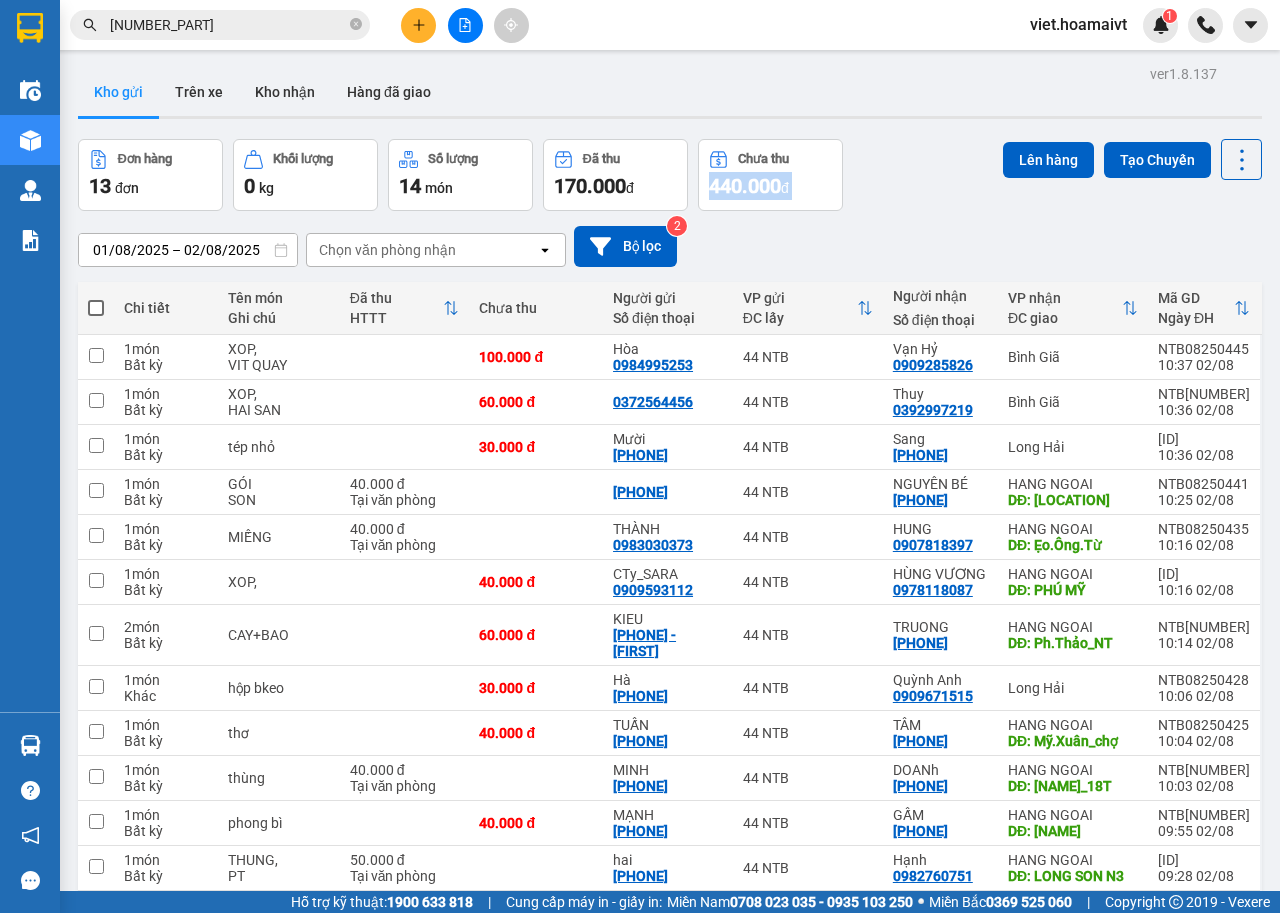 click on "Đơn hàng 13 đơn Khối lượng 0 kg Số lượng 14 món Đã thu 170.000  đ Chưa thu 440.000  đ Lên hàng Tạo Chuyến" at bounding box center (670, 175) 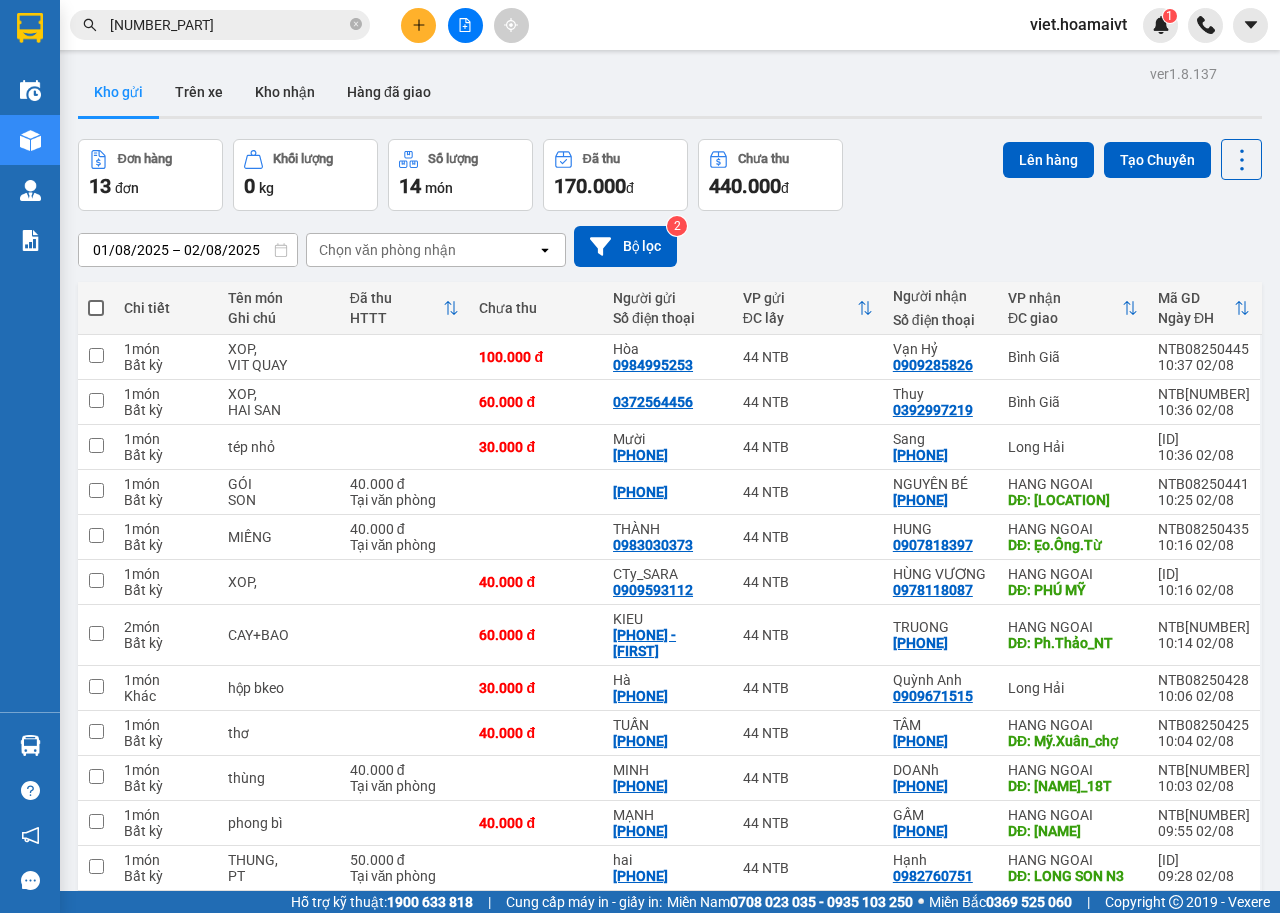 click on "Đơn hàng 13 đơn Khối lượng 0 kg Số lượng 14 món Đã thu 170.000  đ Chưa thu 440.000  đ Lên hàng Tạo Chuyến" at bounding box center (670, 175) 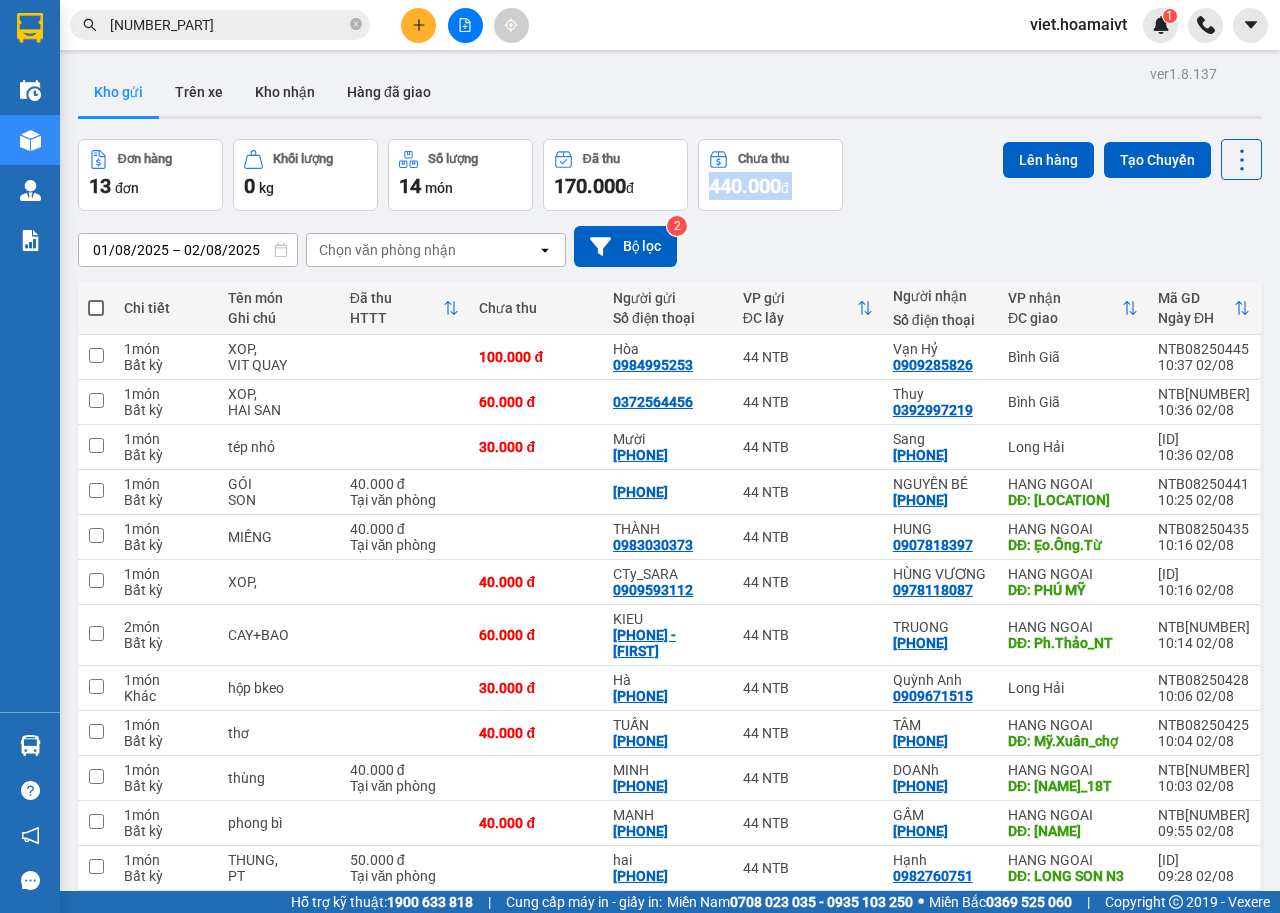 click on "Đơn hàng 13 đơn Khối lượng 0 kg Số lượng 14 món Đã thu 170.000  đ Chưa thu 440.000  đ Lên hàng Tạo Chuyến" at bounding box center (670, 175) 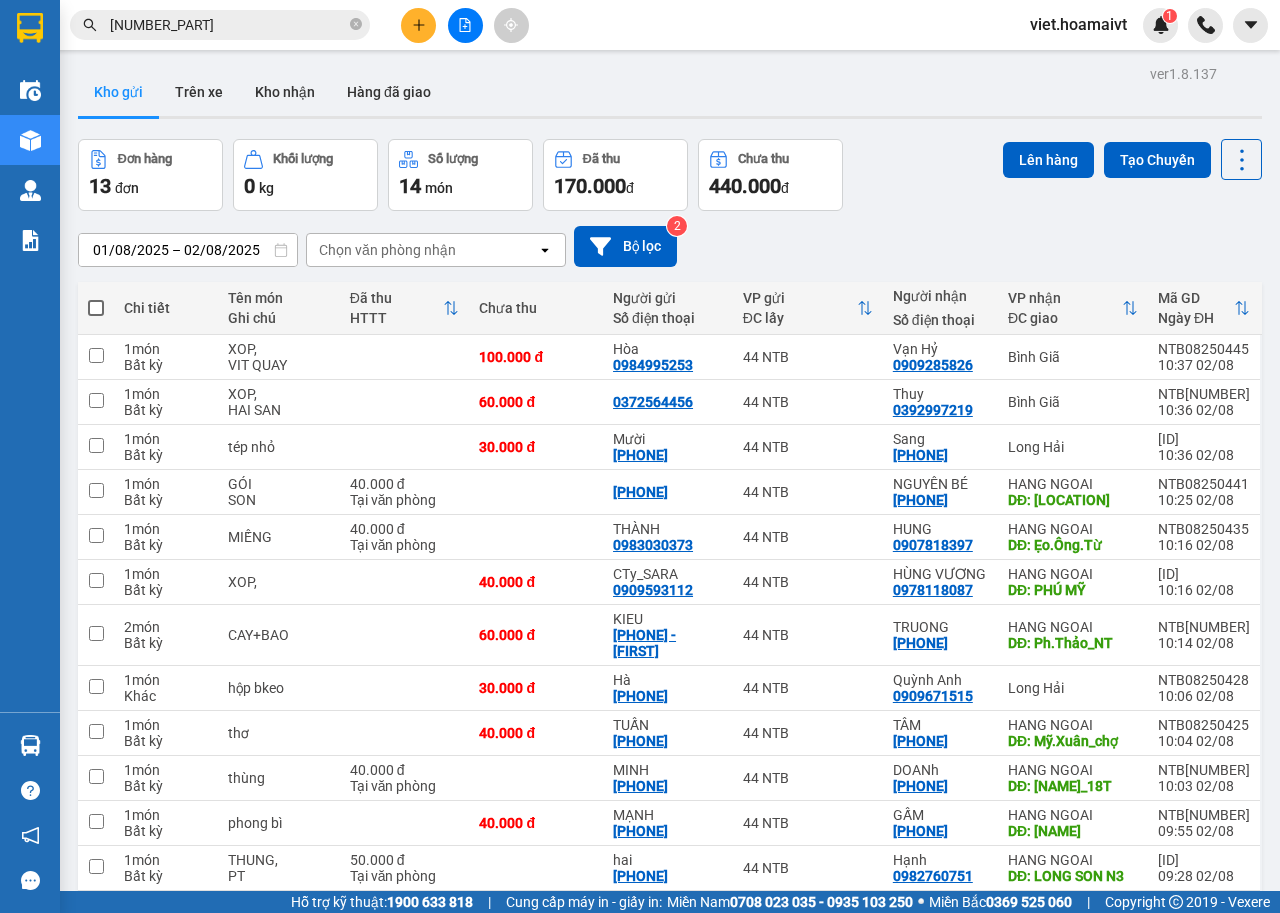 click on "01/08/2025 – 02/08/2025 Press the down arrow key to interact with the calendar and select a date. Press the escape button to close the calendar. Selected date range is from 01/08/2025 to 02/08/2025. Chọn văn phòng nhận open Bộ lọc 2" at bounding box center [670, 246] 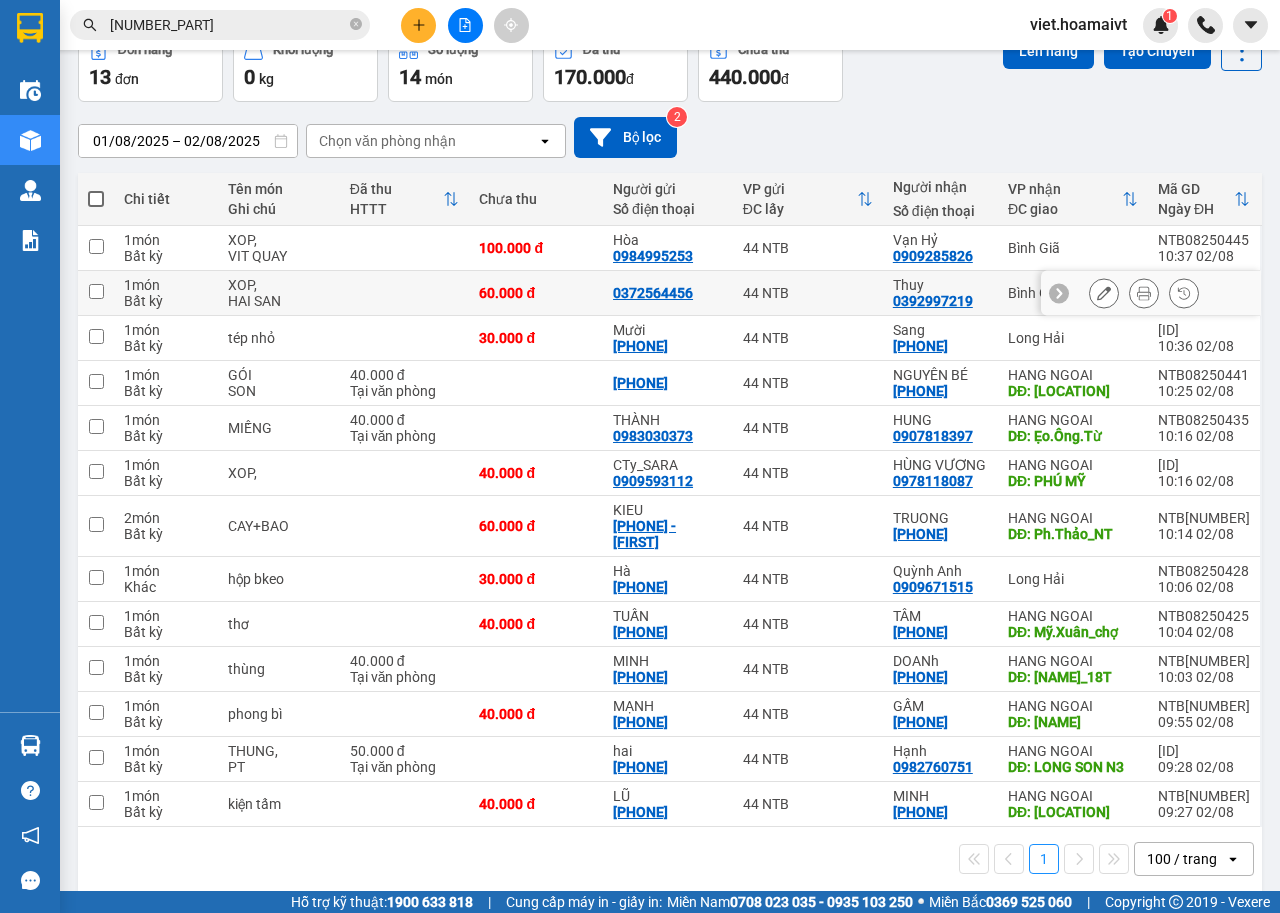 scroll, scrollTop: 111, scrollLeft: 0, axis: vertical 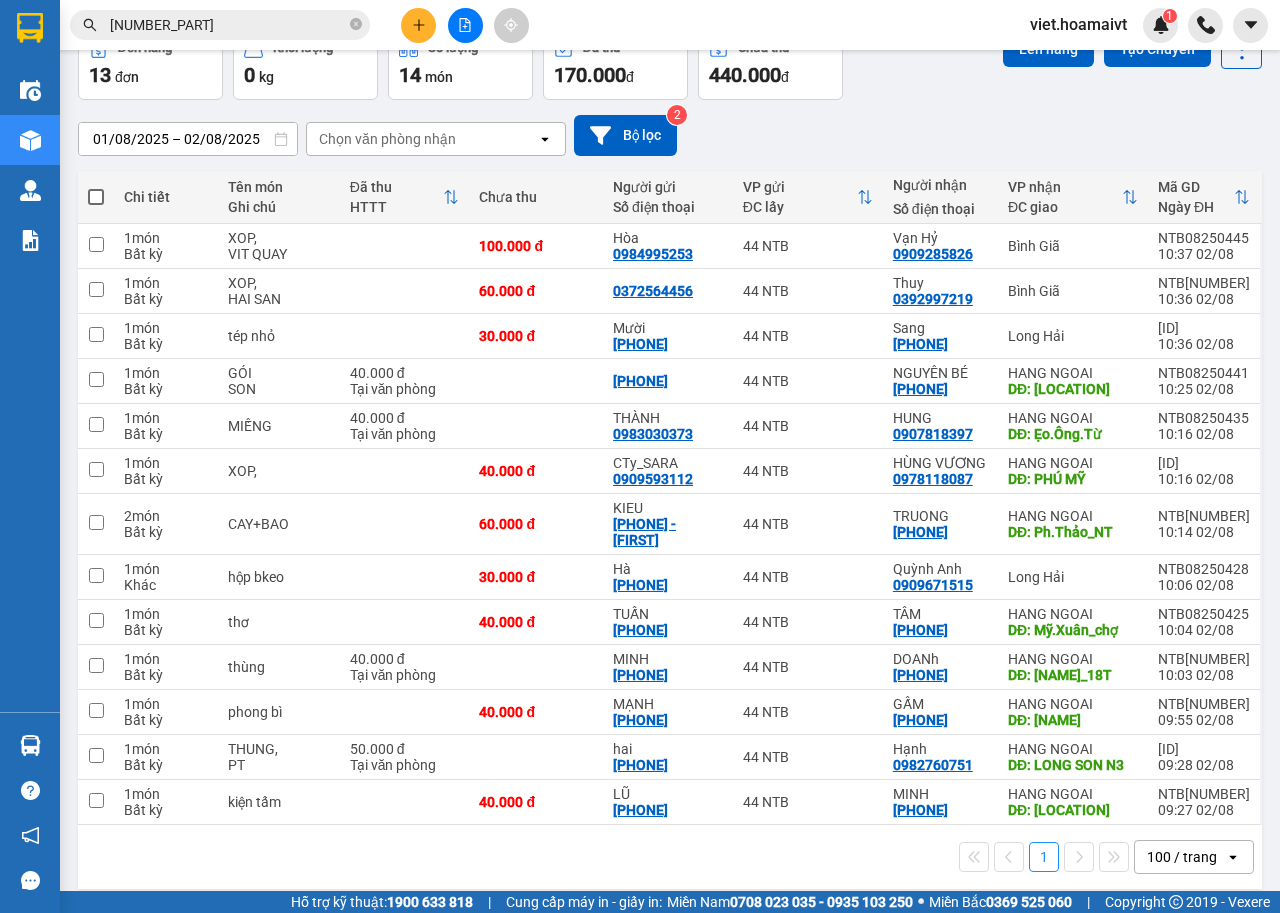 click on "1 100 / trang open" at bounding box center [670, 857] 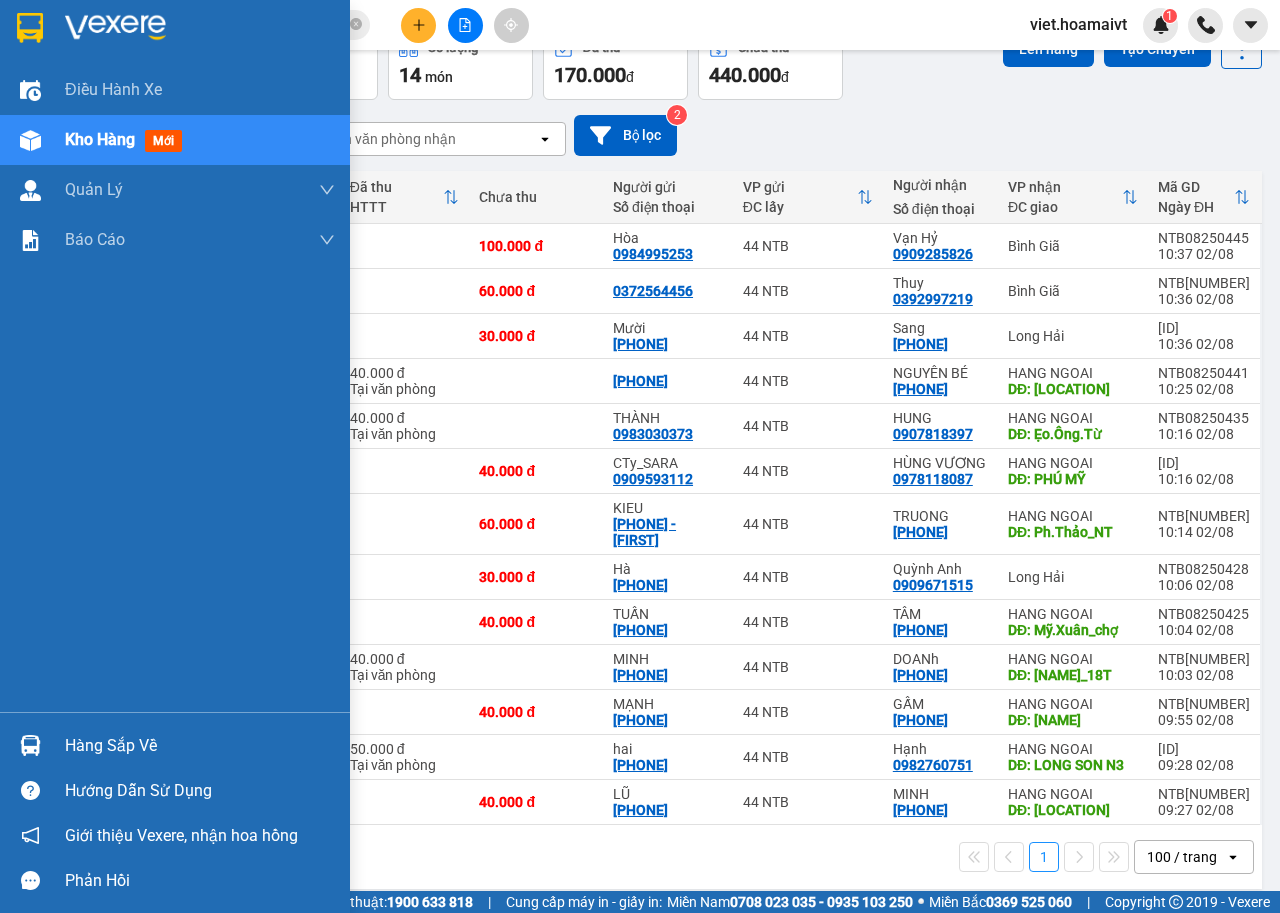 click at bounding box center [30, 27] 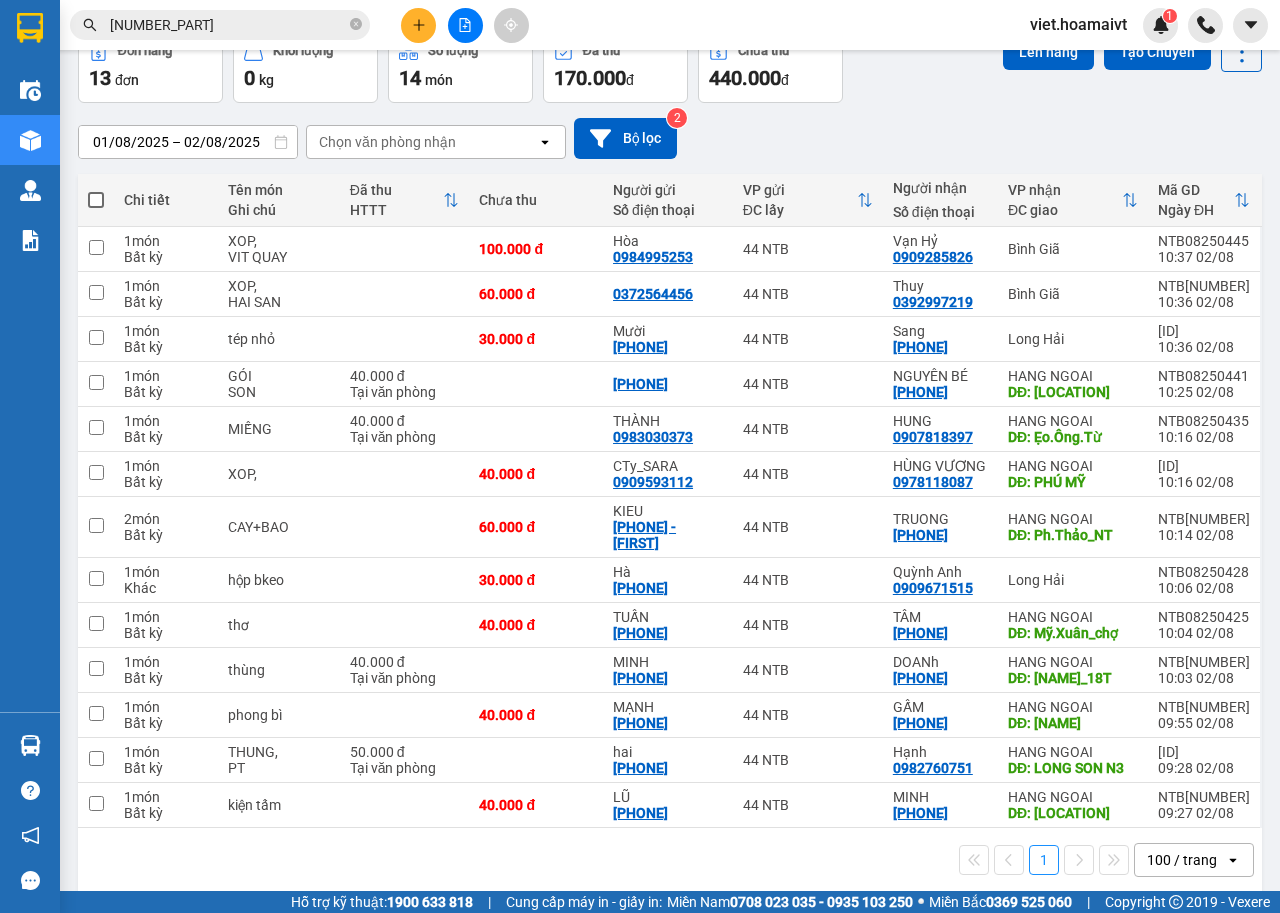 scroll, scrollTop: 111, scrollLeft: 0, axis: vertical 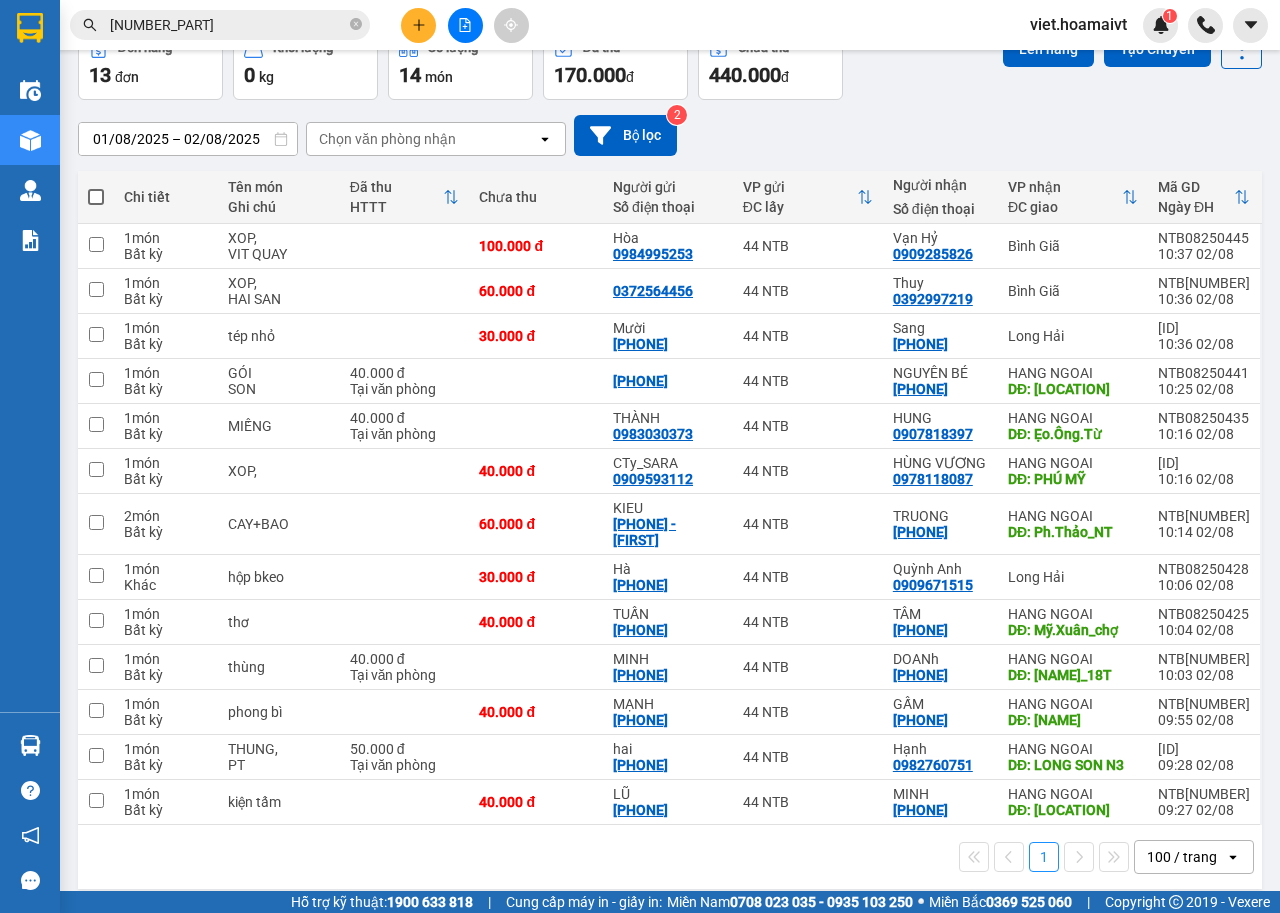 click on "01/08/2025 – 02/08/2025 Press the down arrow key to interact with the calendar and select a date. Press the escape button to close the calendar. Selected date range is from 01/08/2025 to 02/08/2025. Chọn văn phòng nhận open Bộ lọc 2" at bounding box center [670, 135] 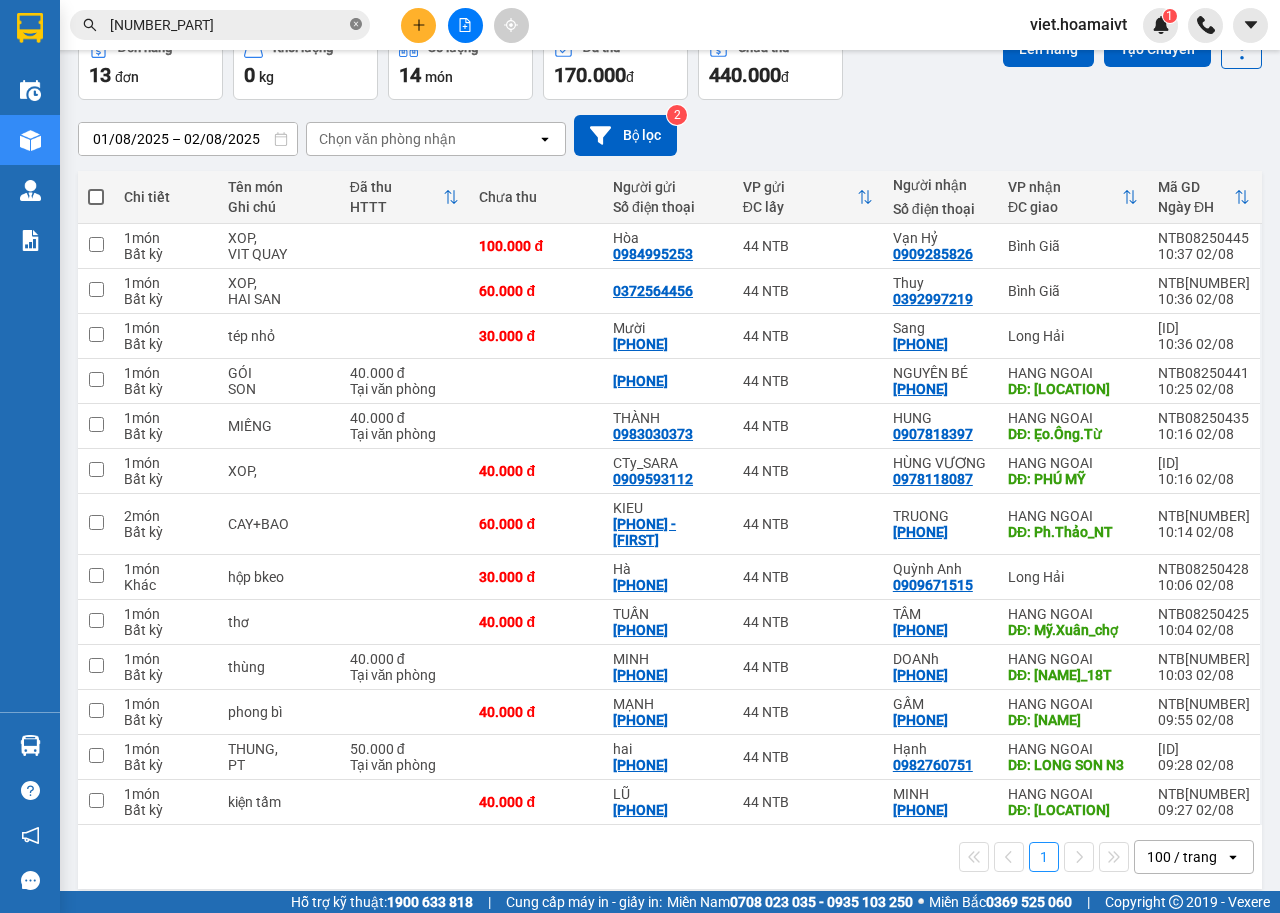 click 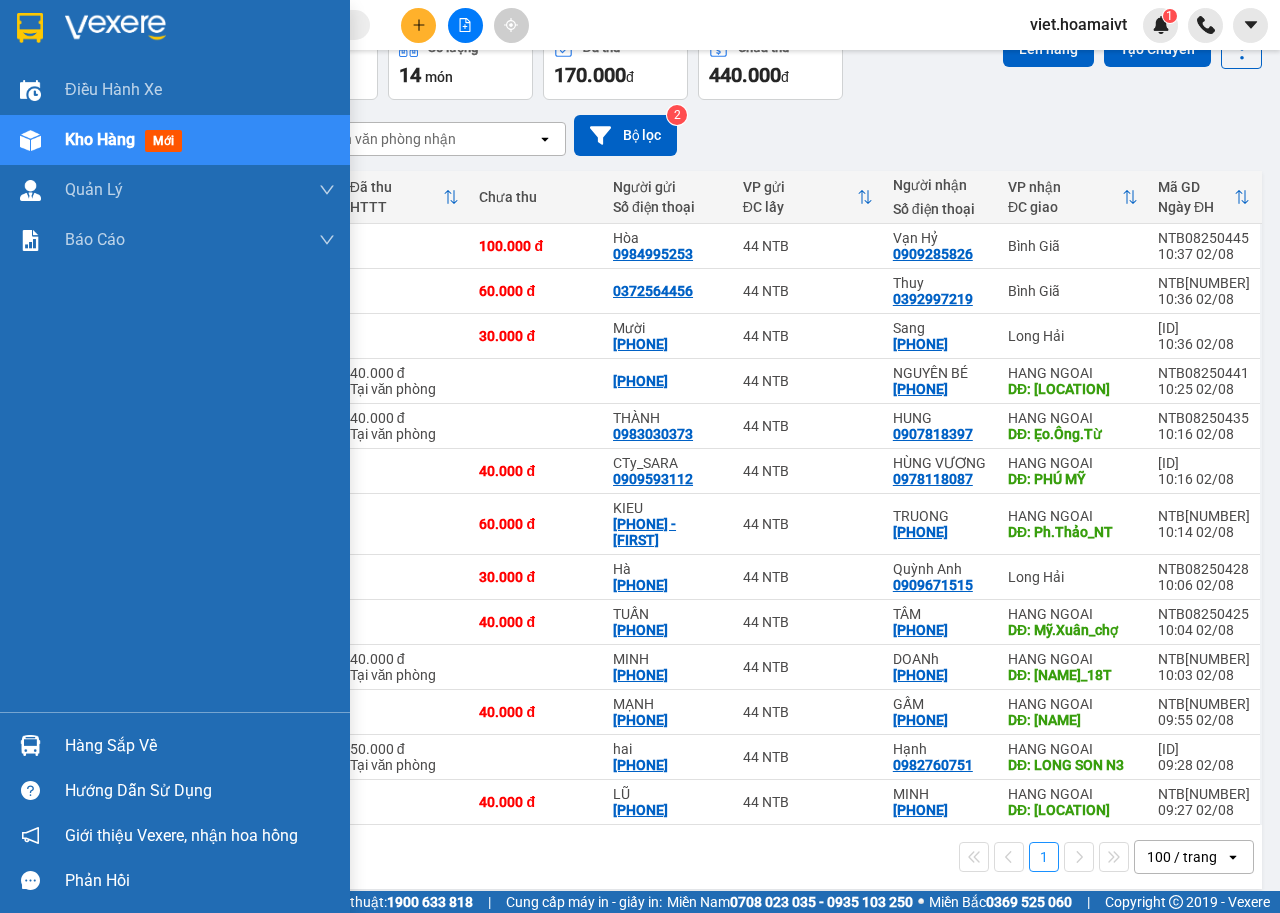 click at bounding box center [115, 28] 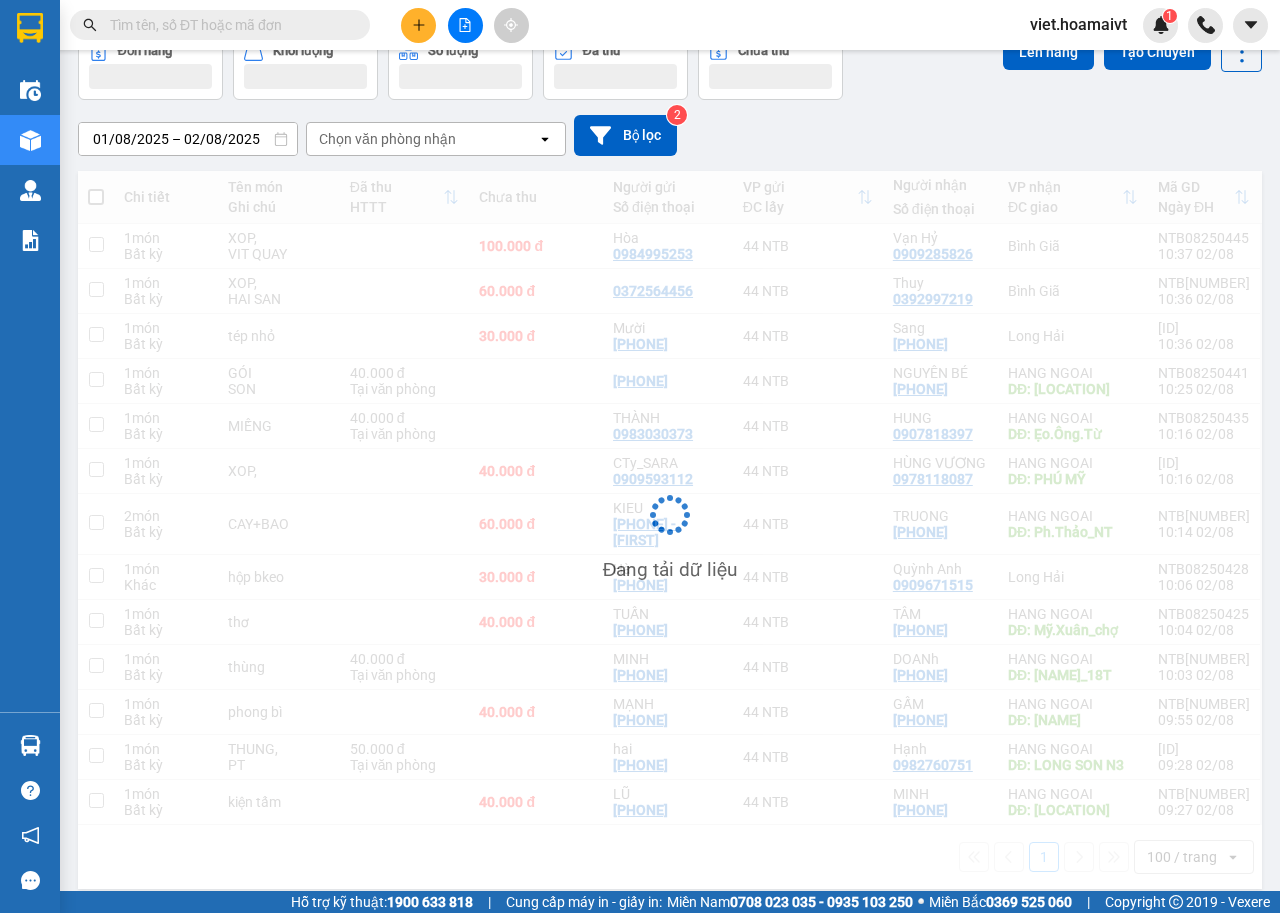 scroll, scrollTop: 111, scrollLeft: 0, axis: vertical 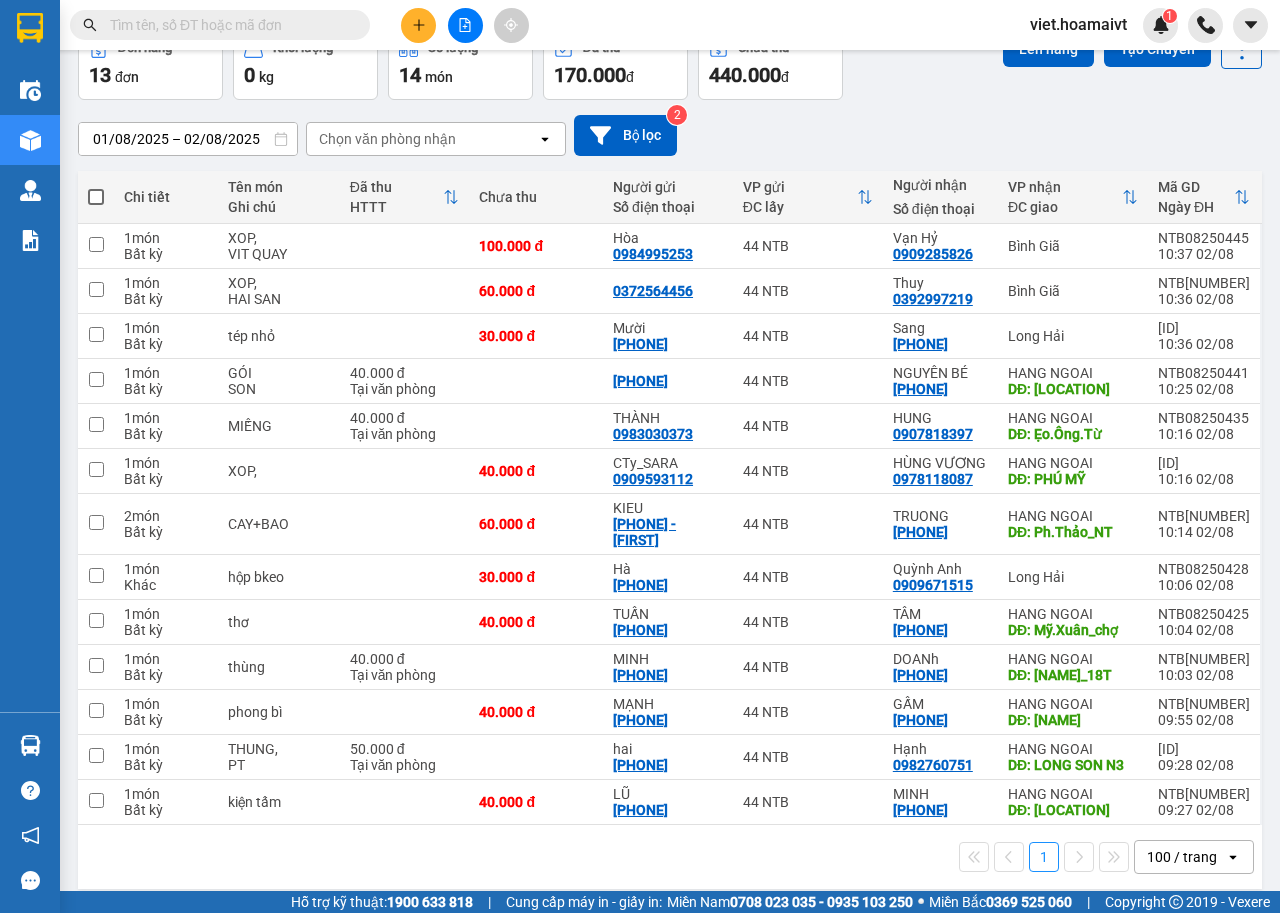 click on "01/08/2025 – 02/08/2025 Press the down arrow key to interact with the calendar and select a date. Press the escape button to close the calendar. Selected date range is from 01/08/2025 to 02/08/2025. Chọn văn phòng nhận open Bộ lọc 2" at bounding box center (670, 135) 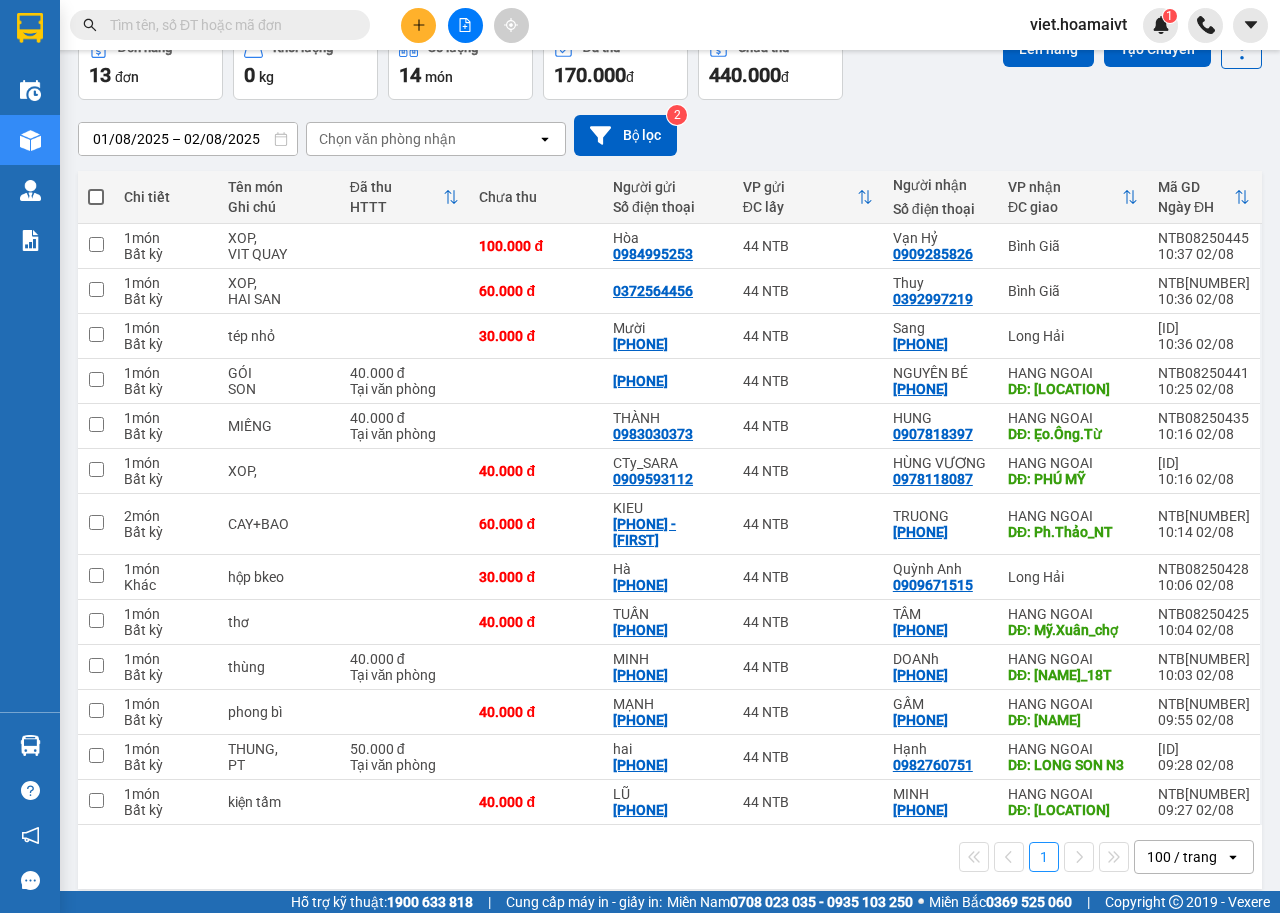 click on "Đơn hàng 13 đơn Khối lượng 0 kg Số lượng 14 món Đã thu 170.000  đ Chưa thu 440.000  đ Lên hàng Tạo Chuyến" at bounding box center [670, 64] 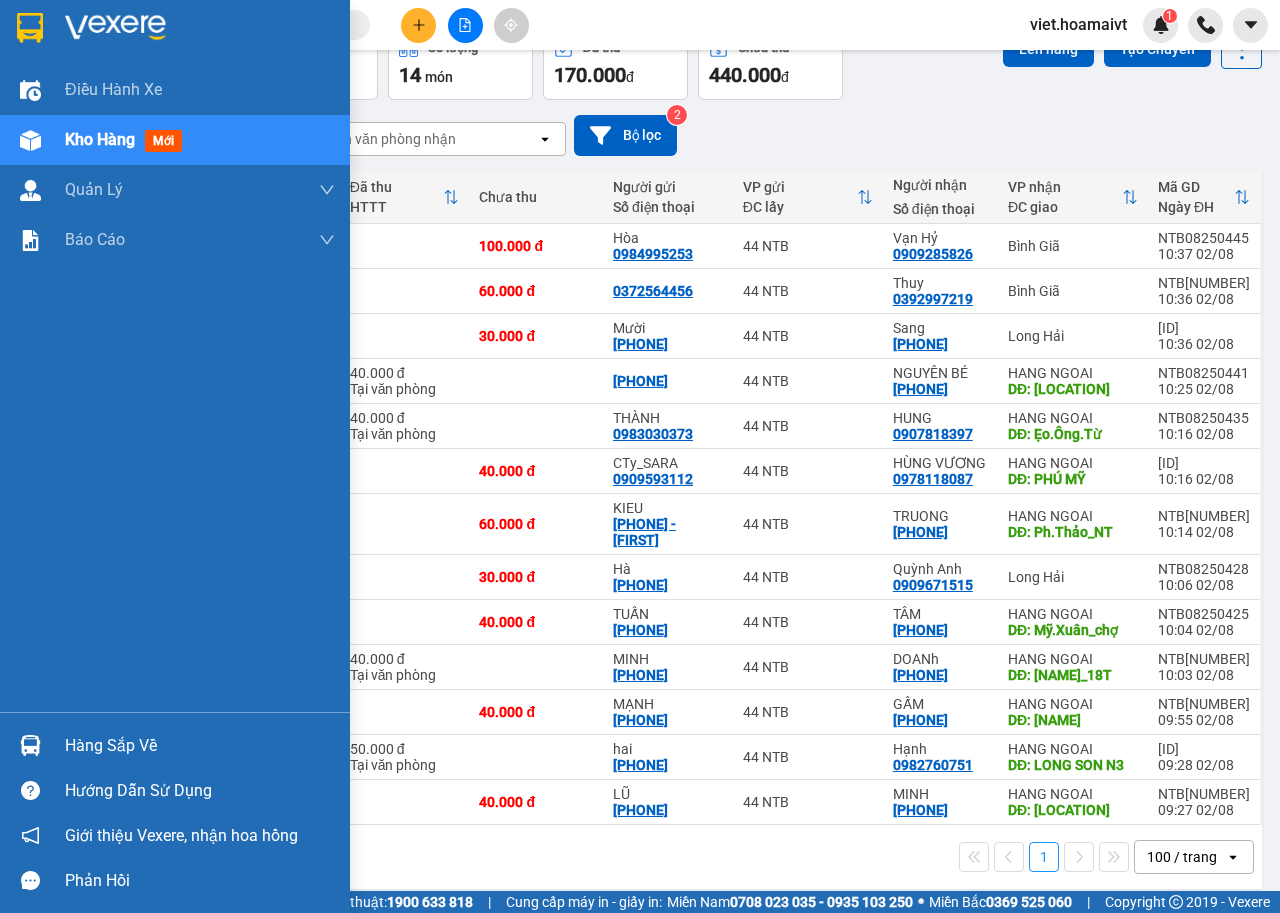 click at bounding box center (115, 28) 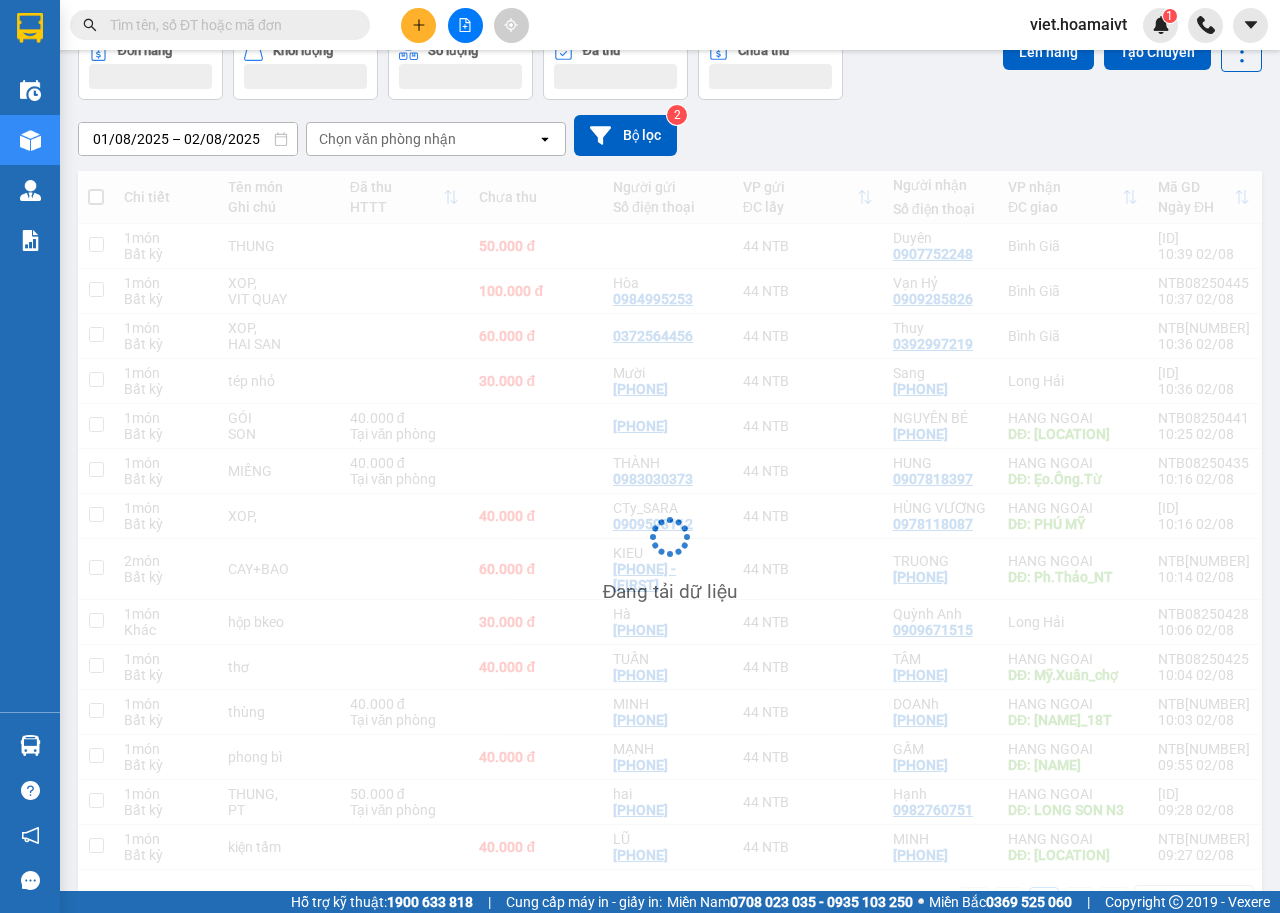 scroll, scrollTop: 111, scrollLeft: 0, axis: vertical 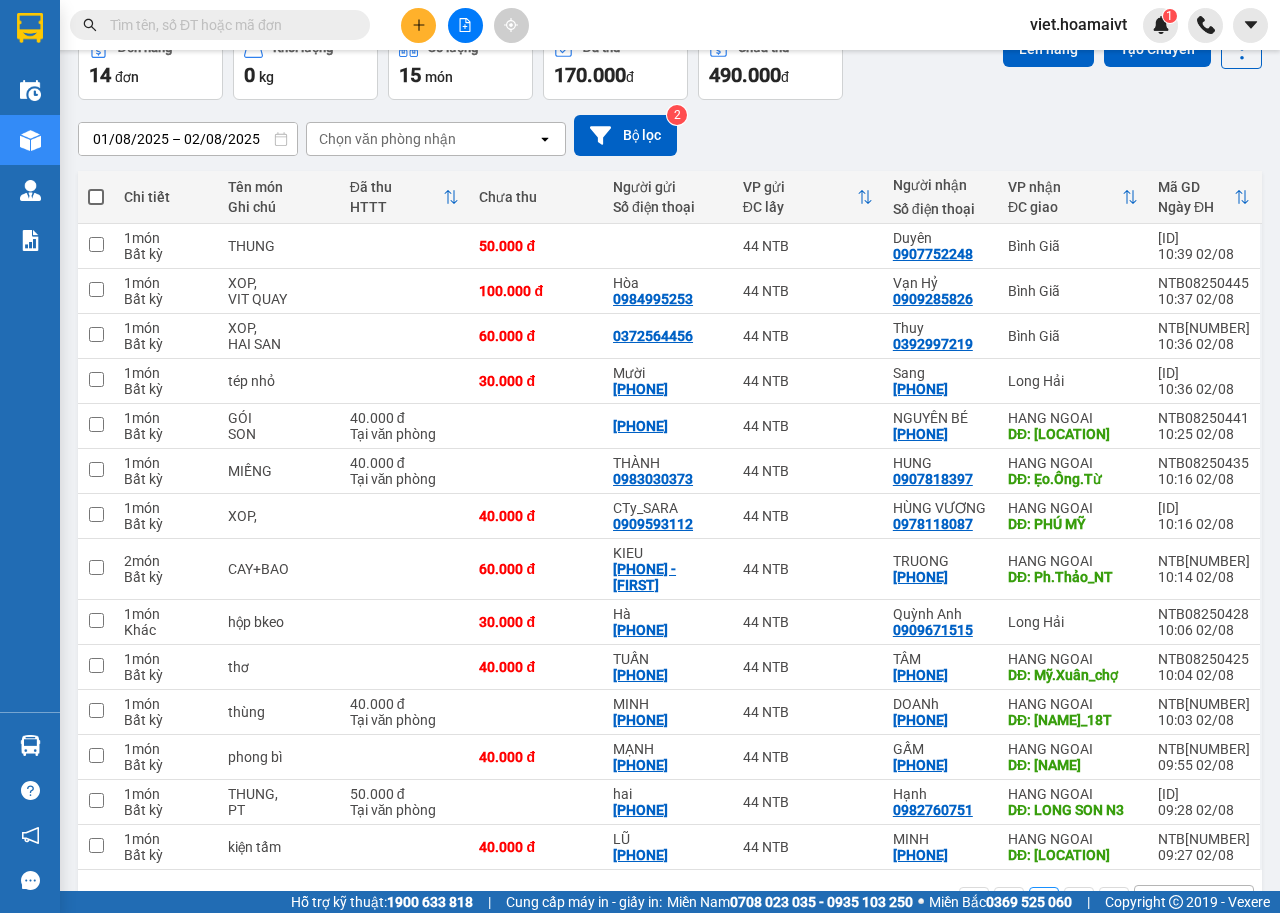 click on "01/08/2025 – 02/08/2025 Press the down arrow key to interact with the calendar and select a date. Press the escape button to close the calendar. Selected date range is from 01/08/2025 to 02/08/2025. Chọn văn phòng nhận open Bộ lọc 2" at bounding box center (670, 135) 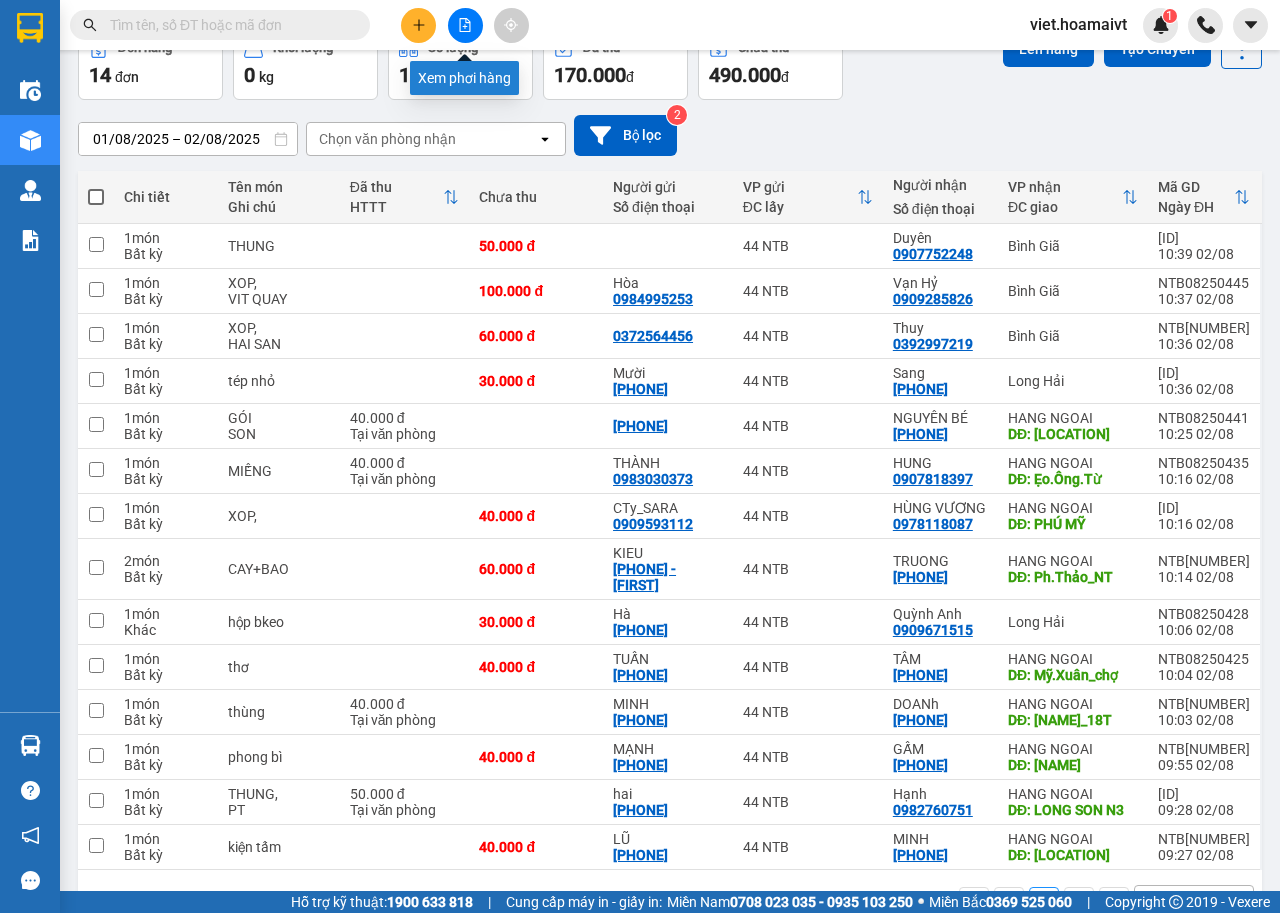 click at bounding box center [465, 25] 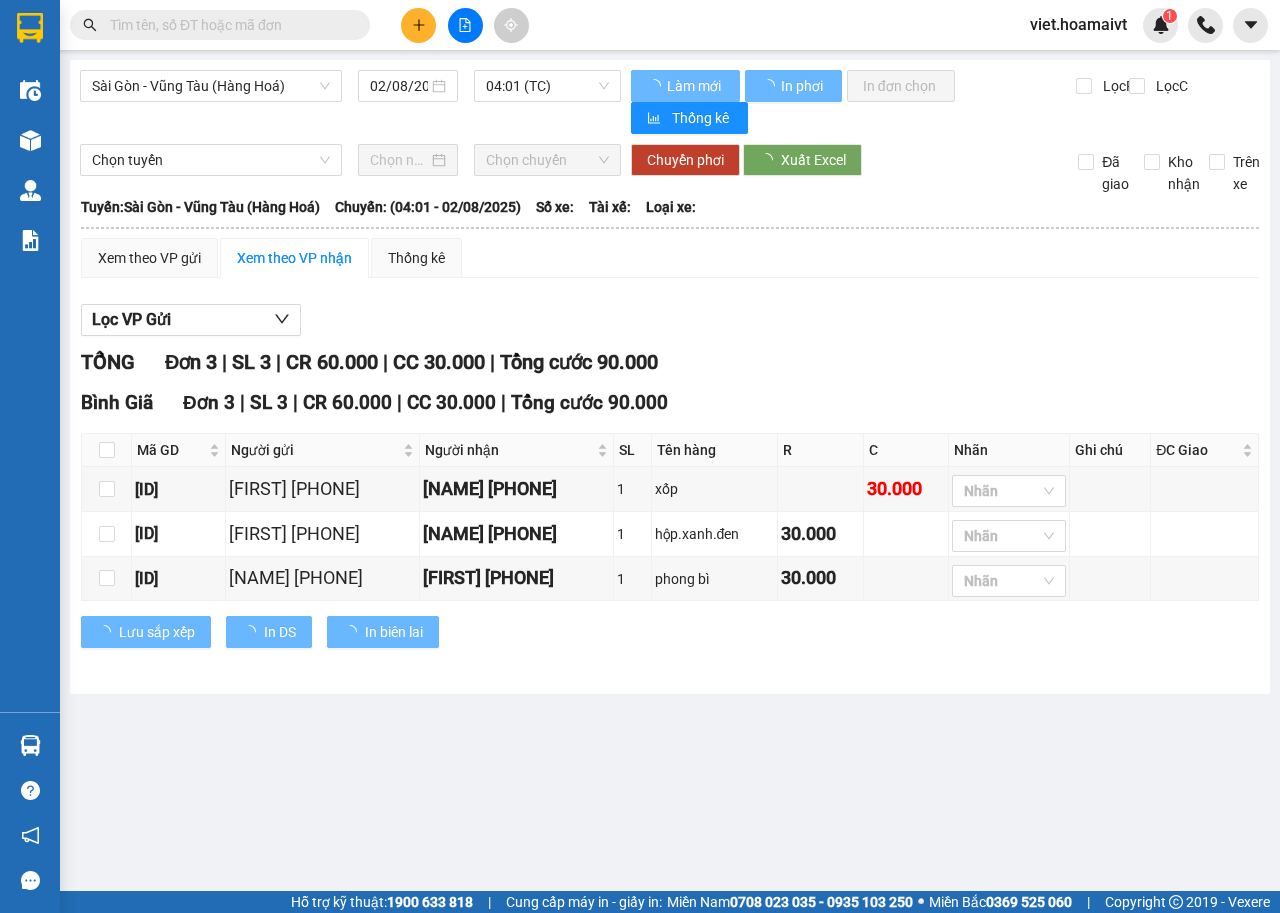 scroll, scrollTop: 0, scrollLeft: 0, axis: both 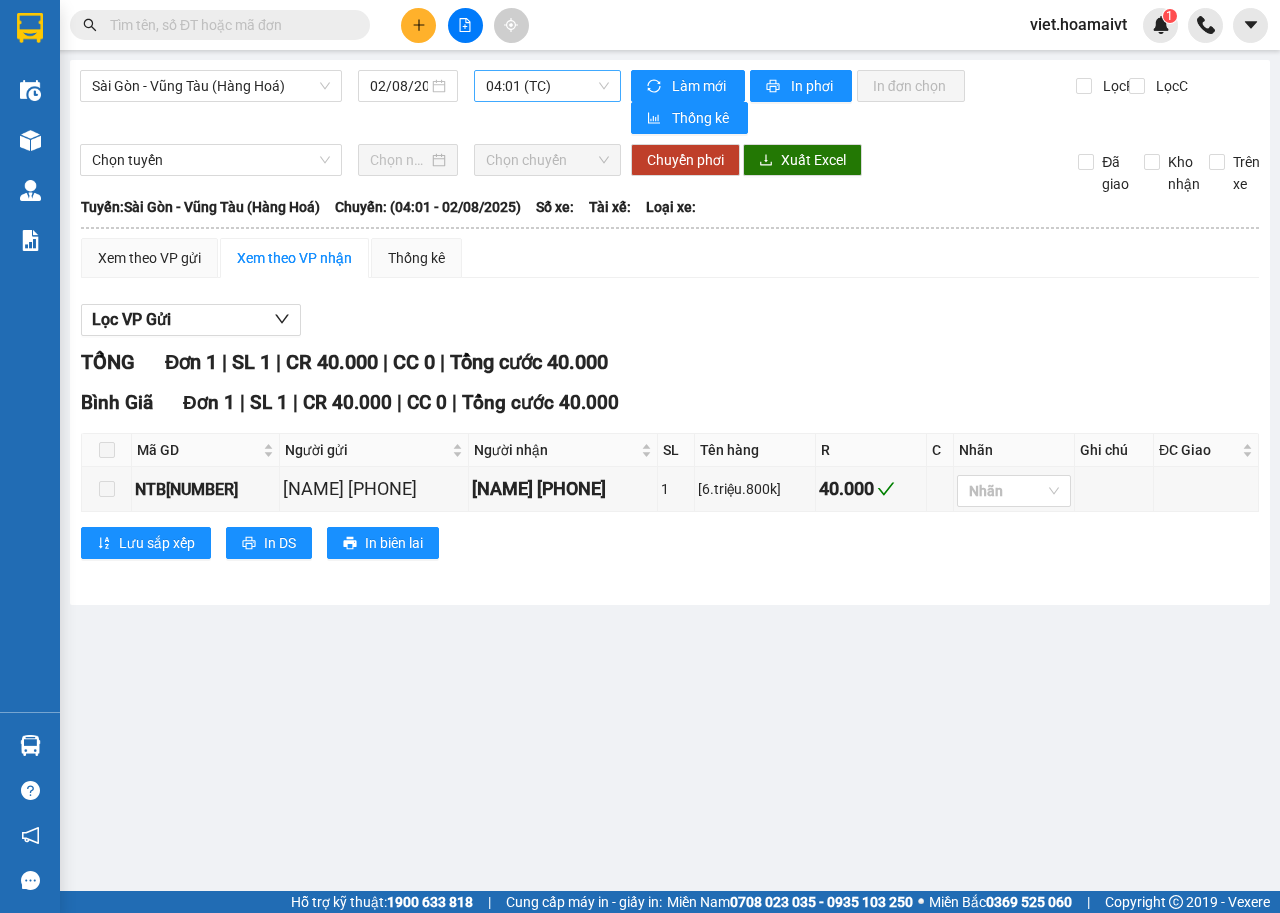 click on "[TIME]   (TC)" at bounding box center (547, 86) 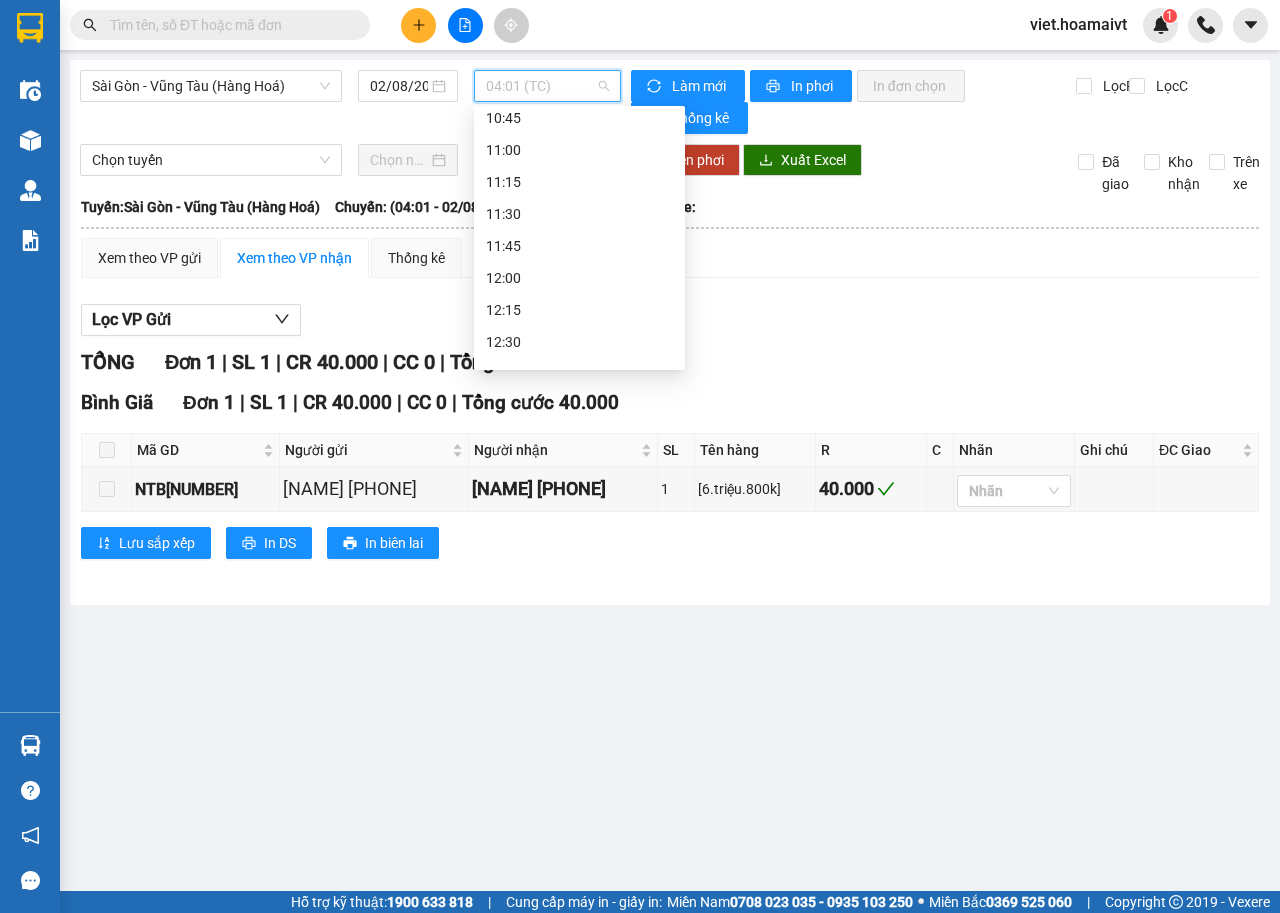 scroll, scrollTop: 800, scrollLeft: 0, axis: vertical 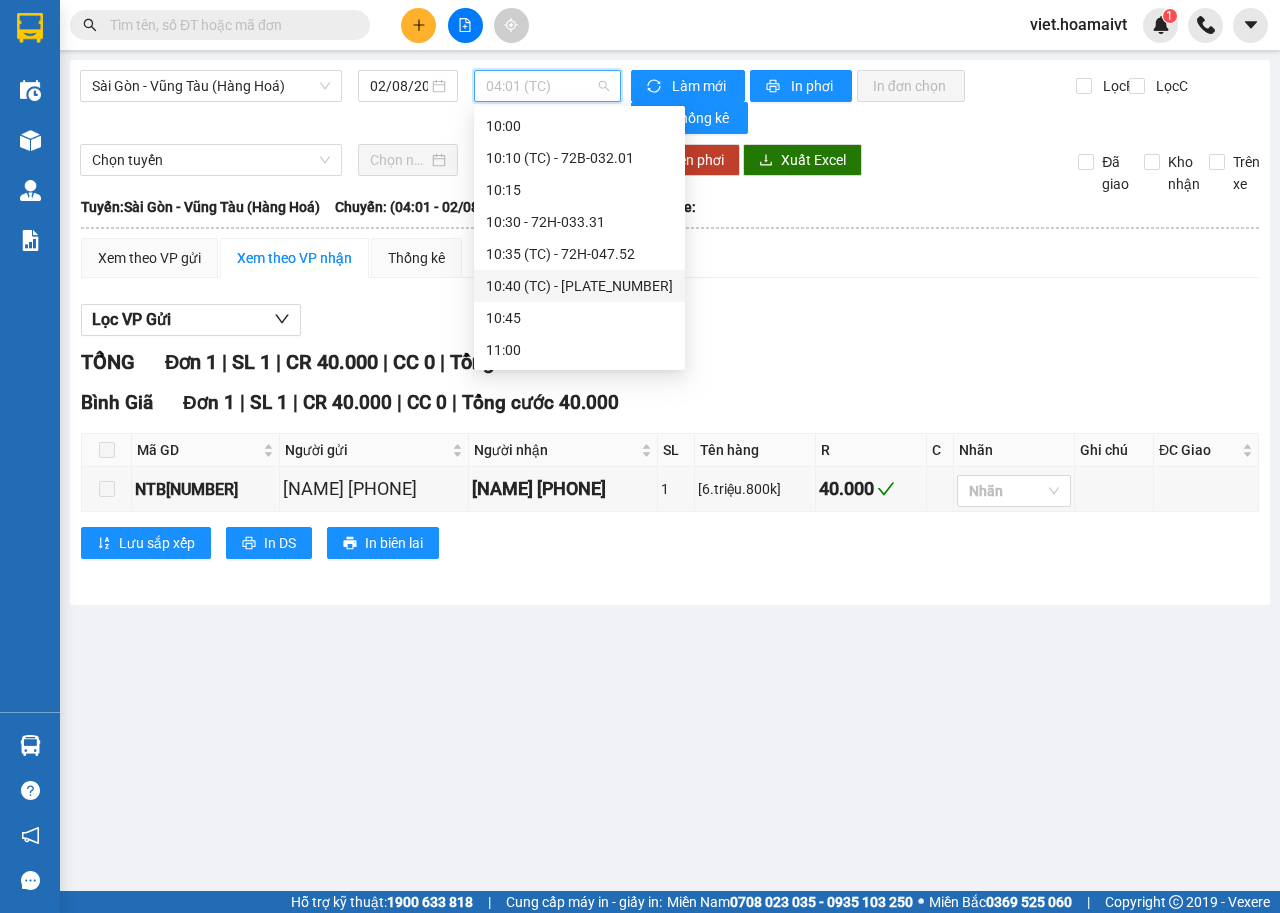 click on "[TIME]   (TC)   - [LICENSE_PLATE]" at bounding box center [579, 286] 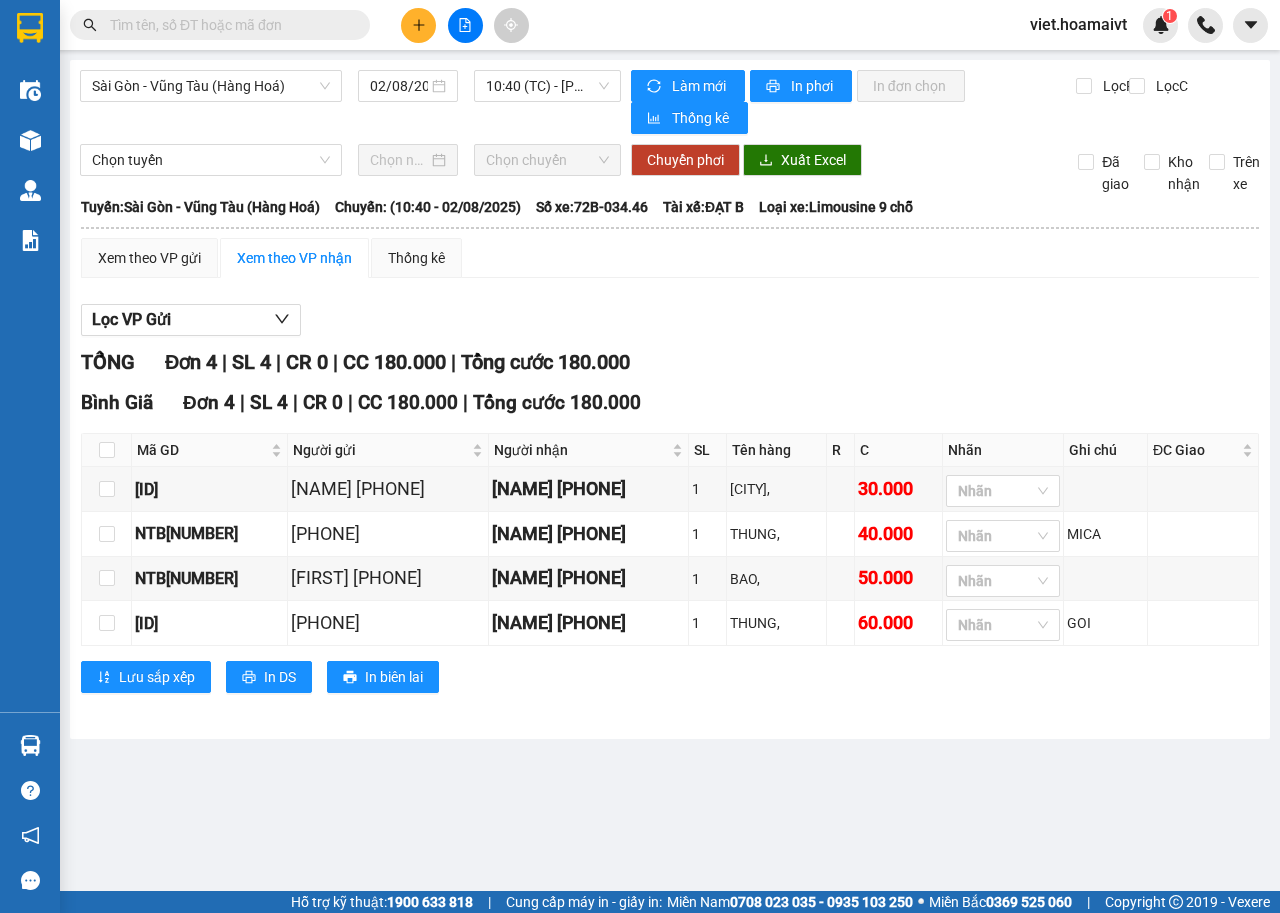 click on "Lọc VP Gửi" at bounding box center [670, 320] 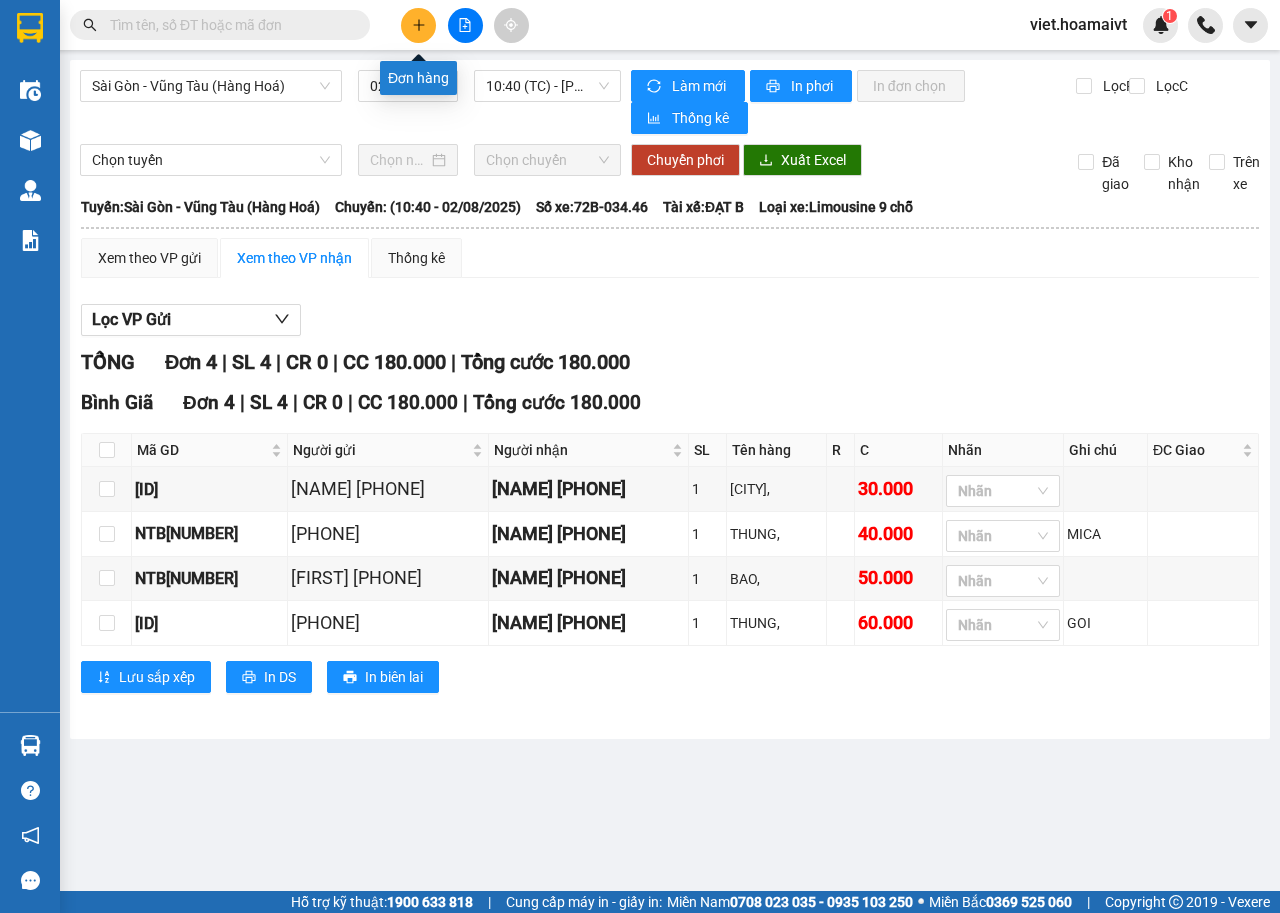 click at bounding box center (418, 25) 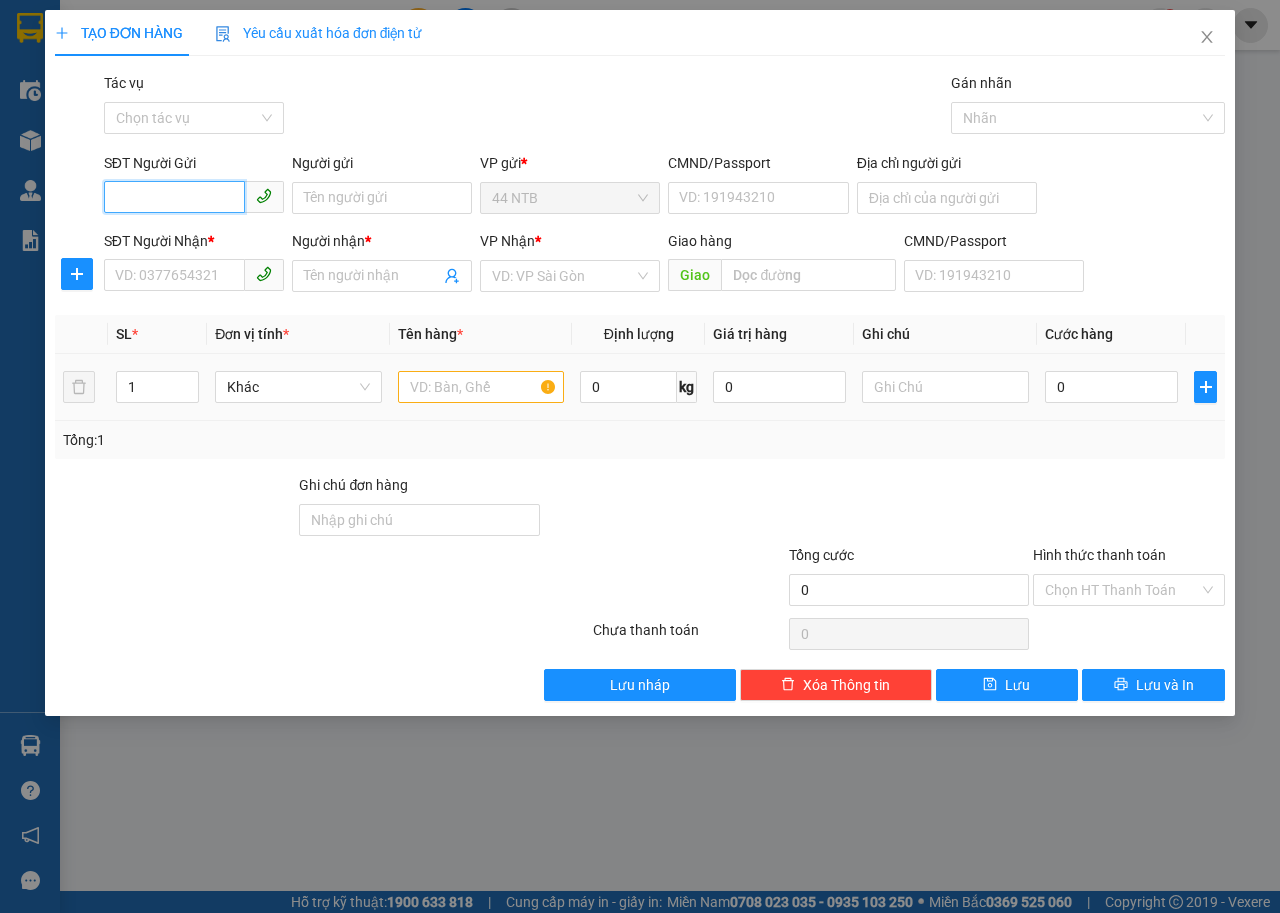 click on "SĐT Người Gửi" at bounding box center (174, 197) 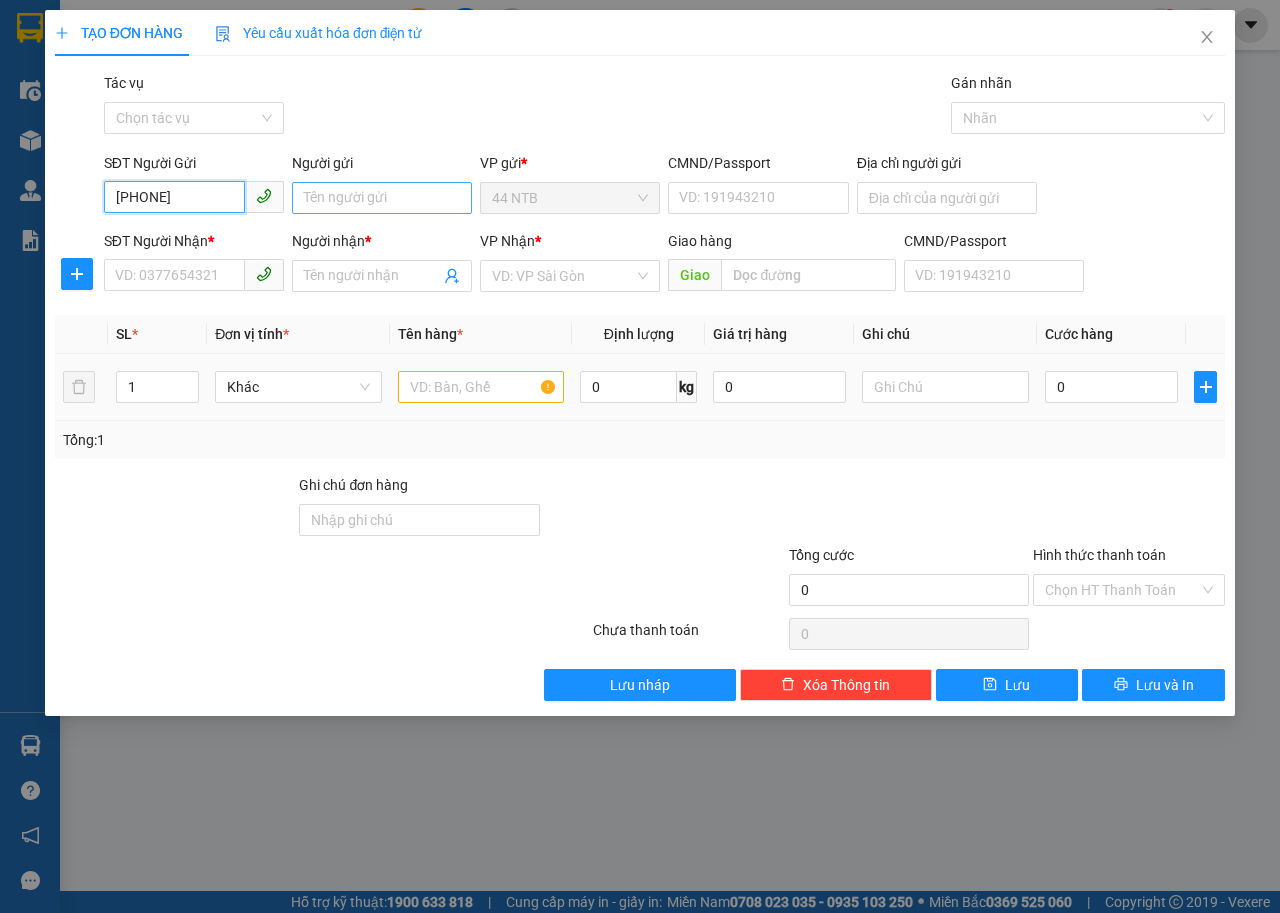 type on "[PHONE]" 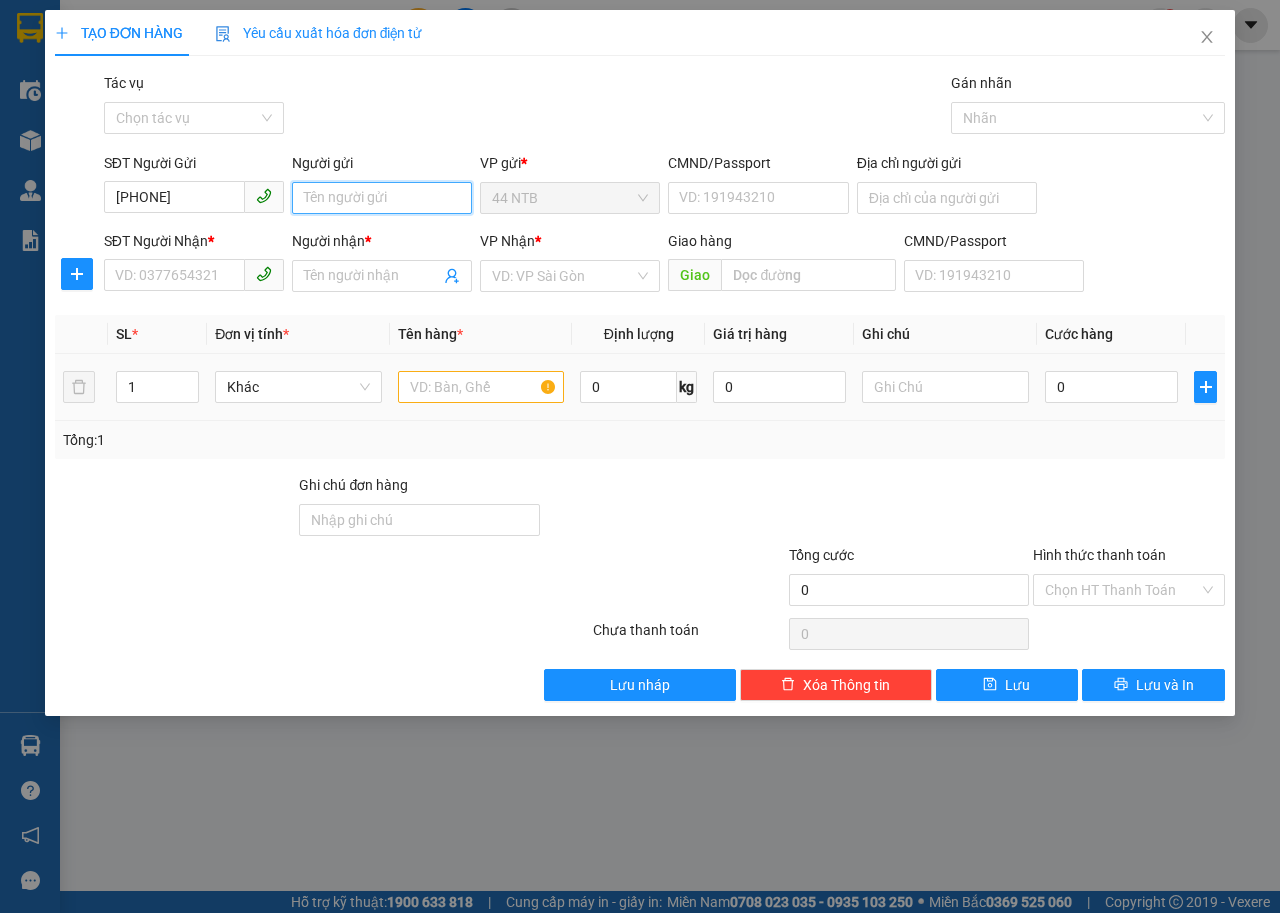 click on "Người gửi" at bounding box center [382, 198] 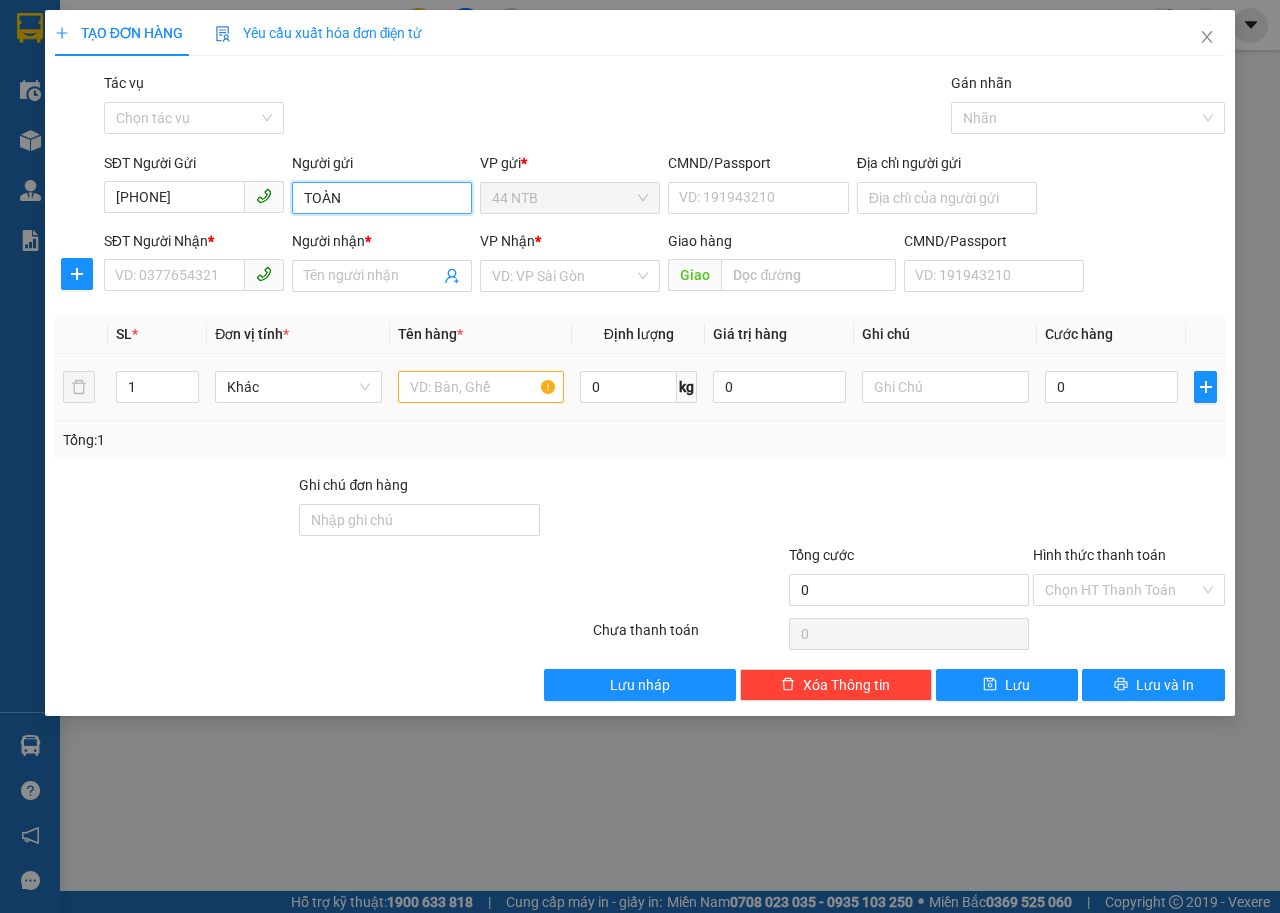 type on "TOÀN" 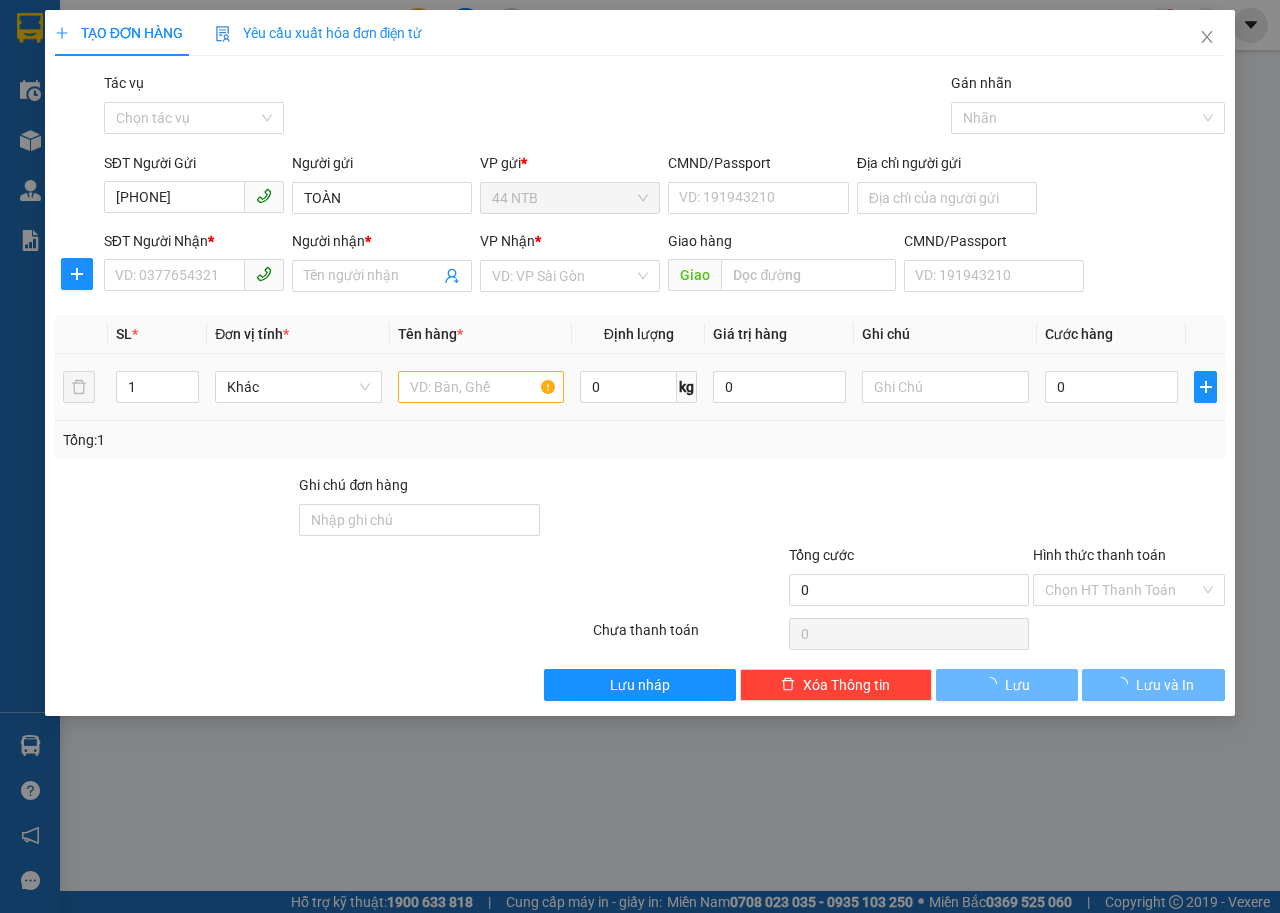 click on "Gói vận chuyển  * Tiêu chuẩn Tác vụ Chọn tác vụ Gán nhãn   Nhãn" at bounding box center [664, 107] 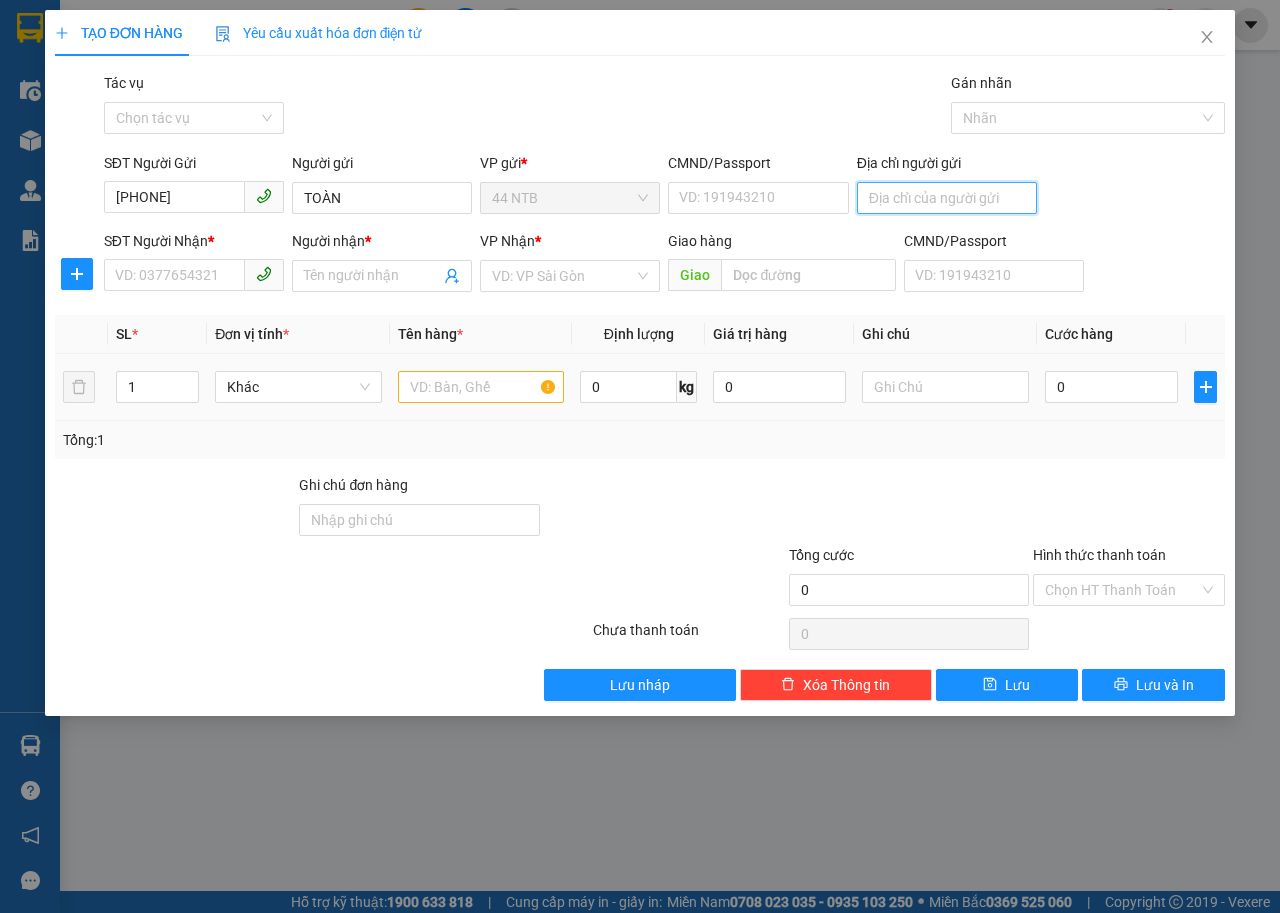 click on "Địa chỉ người gửi" at bounding box center [947, 198] 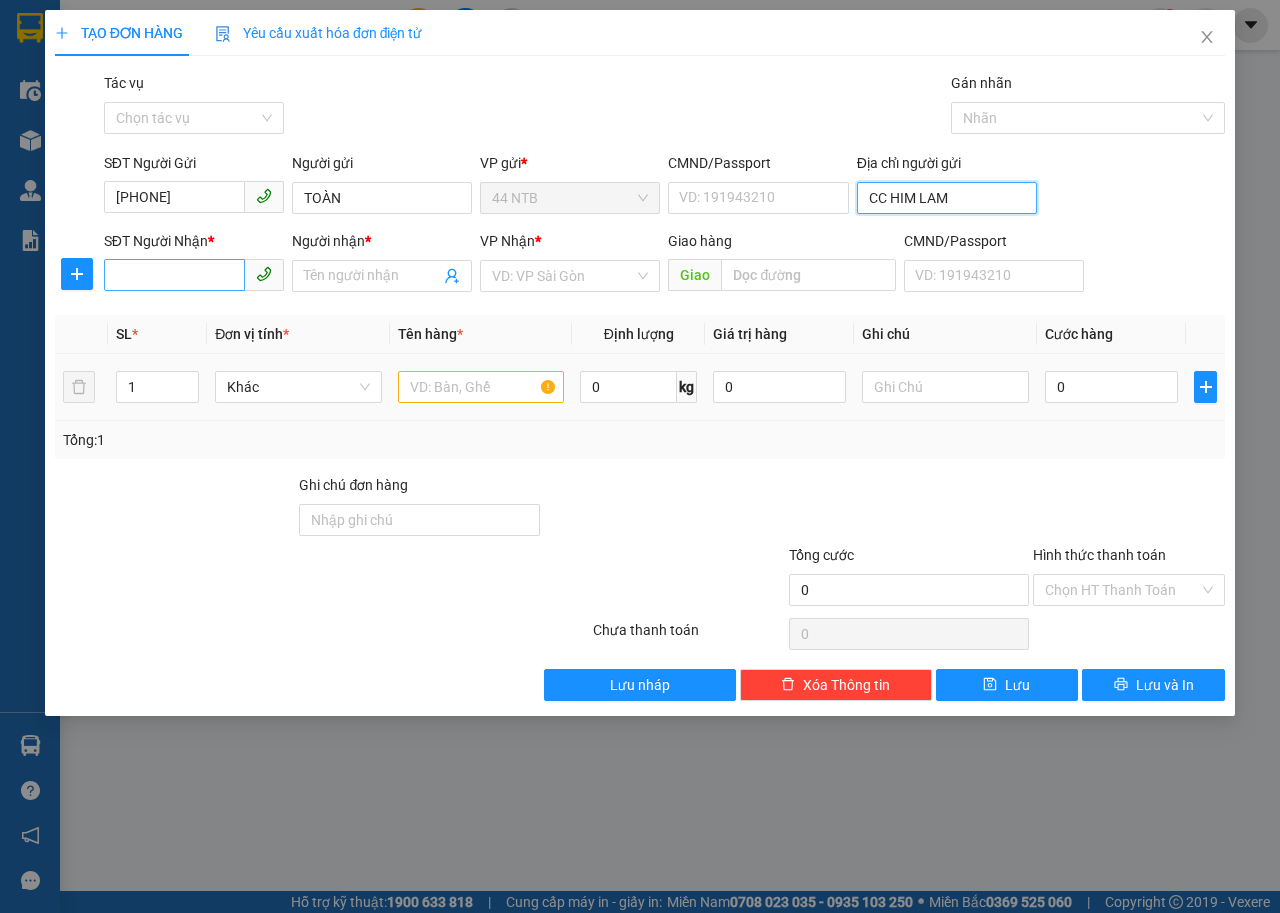 type on "CC HIM LAM" 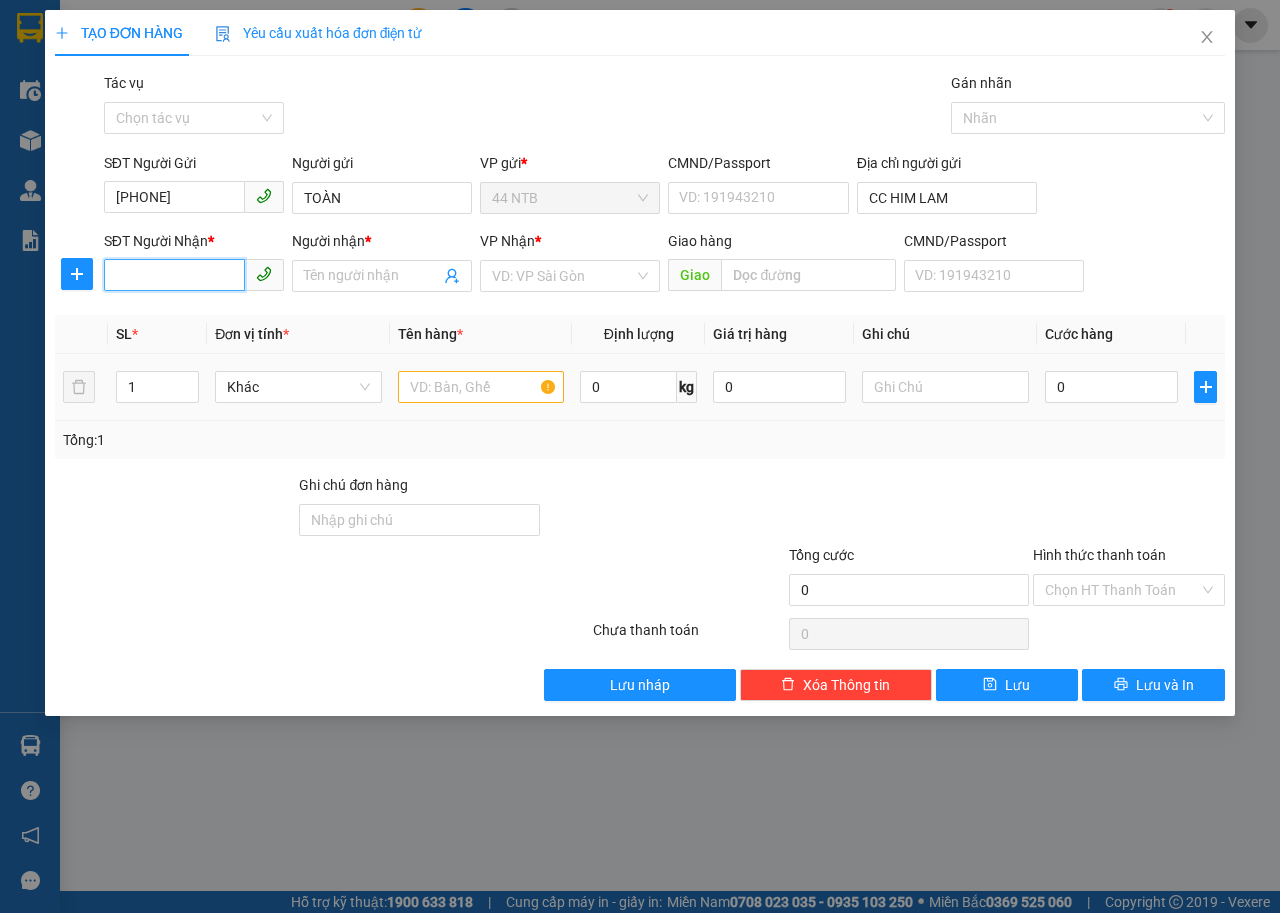 click on "SĐT Người Nhận  *" at bounding box center (174, 275) 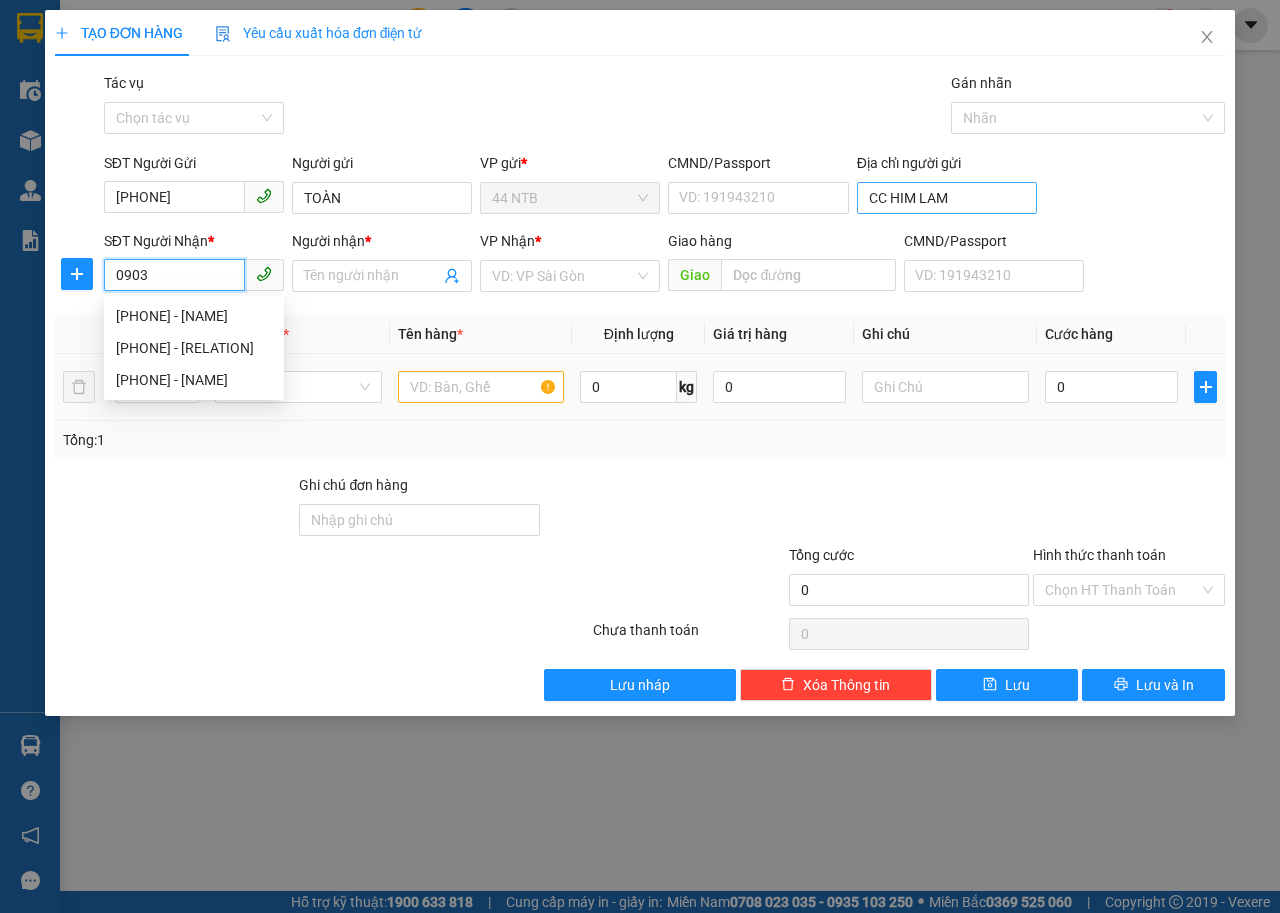 type on "0903" 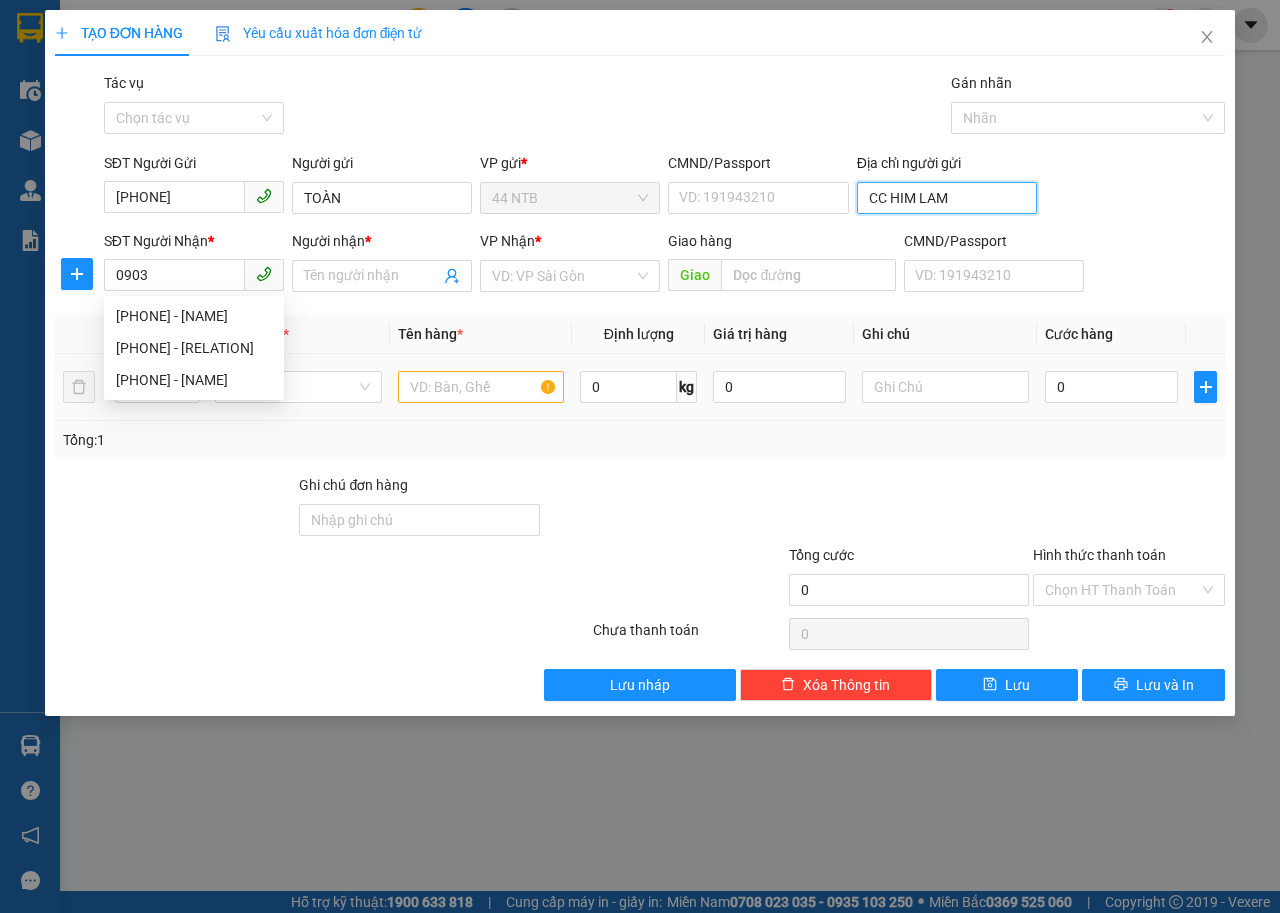 click on "CC HIM LAM" at bounding box center (947, 198) 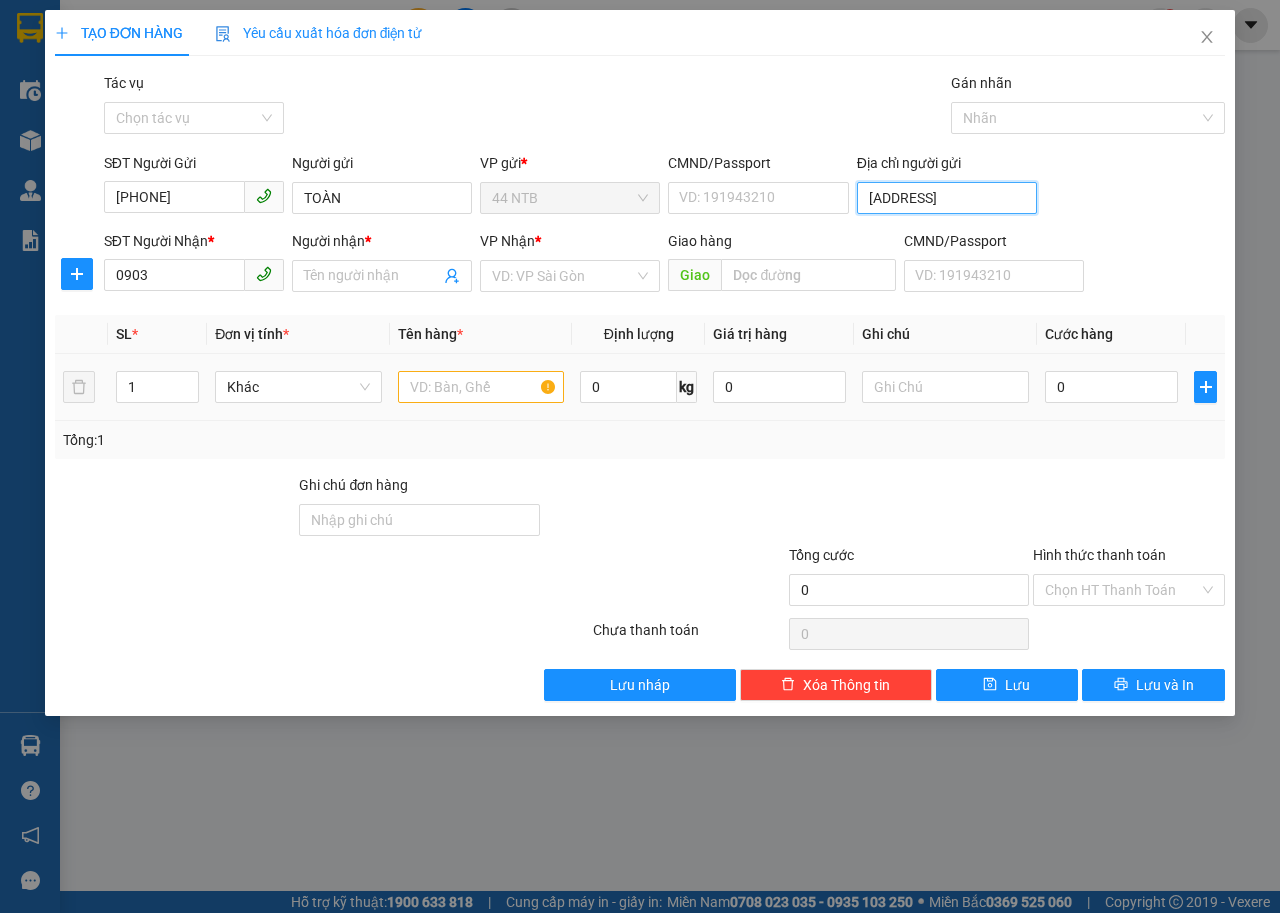 type on "[ADDRESS]" 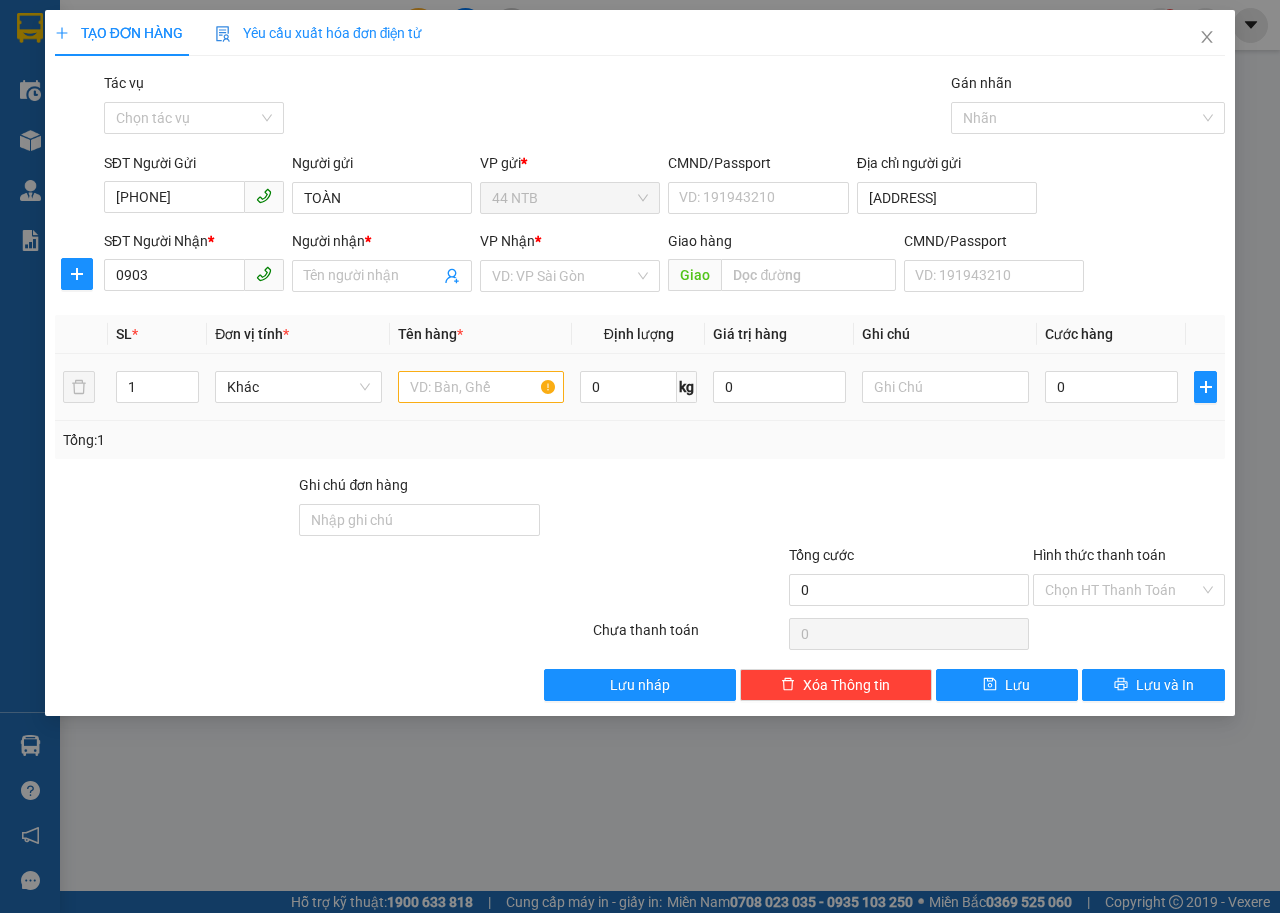 click on "TẠO ĐƠN HÀNG Yêu cầu xuất hóa đơn điện tử" at bounding box center (640, 33) 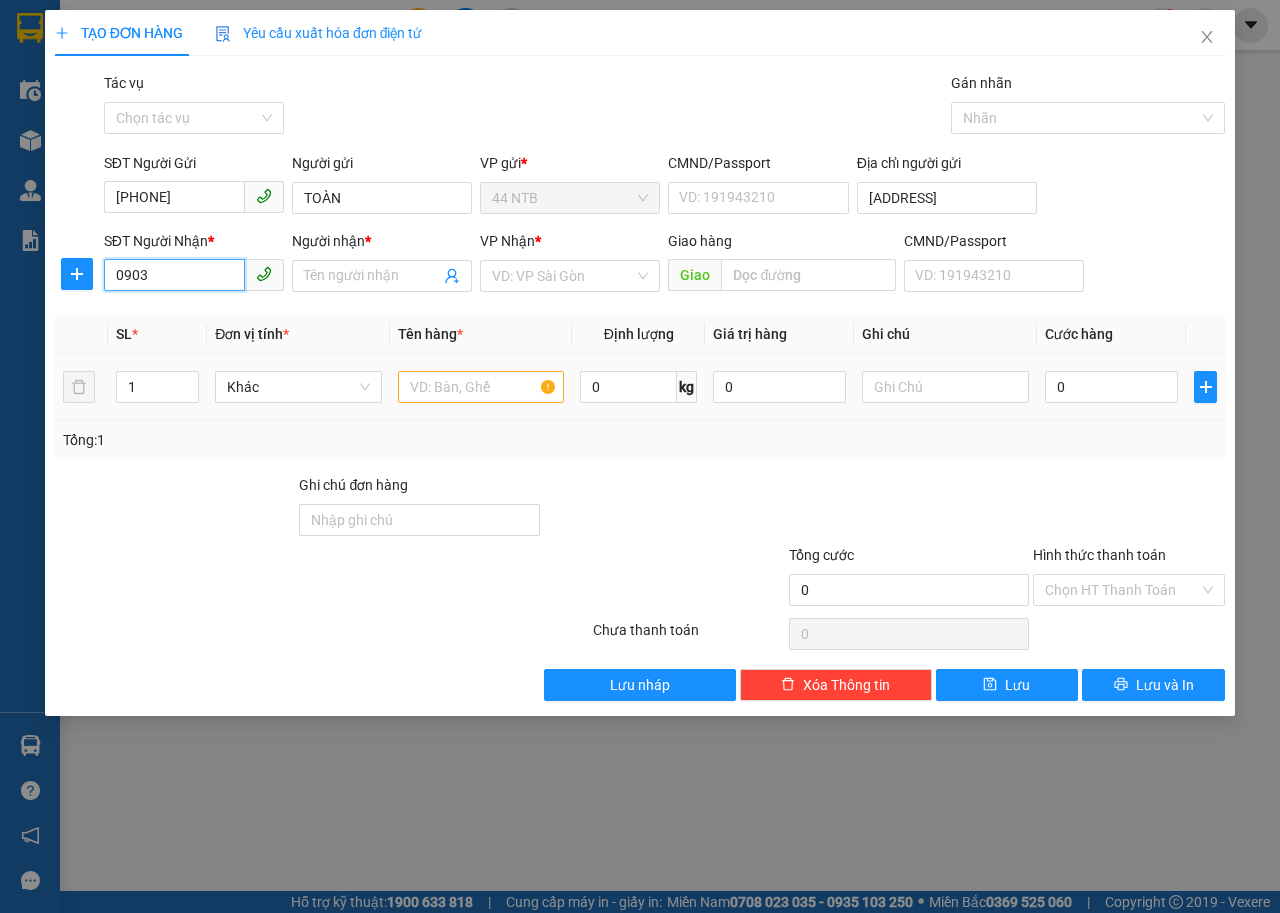 click on "0903" at bounding box center (174, 275) 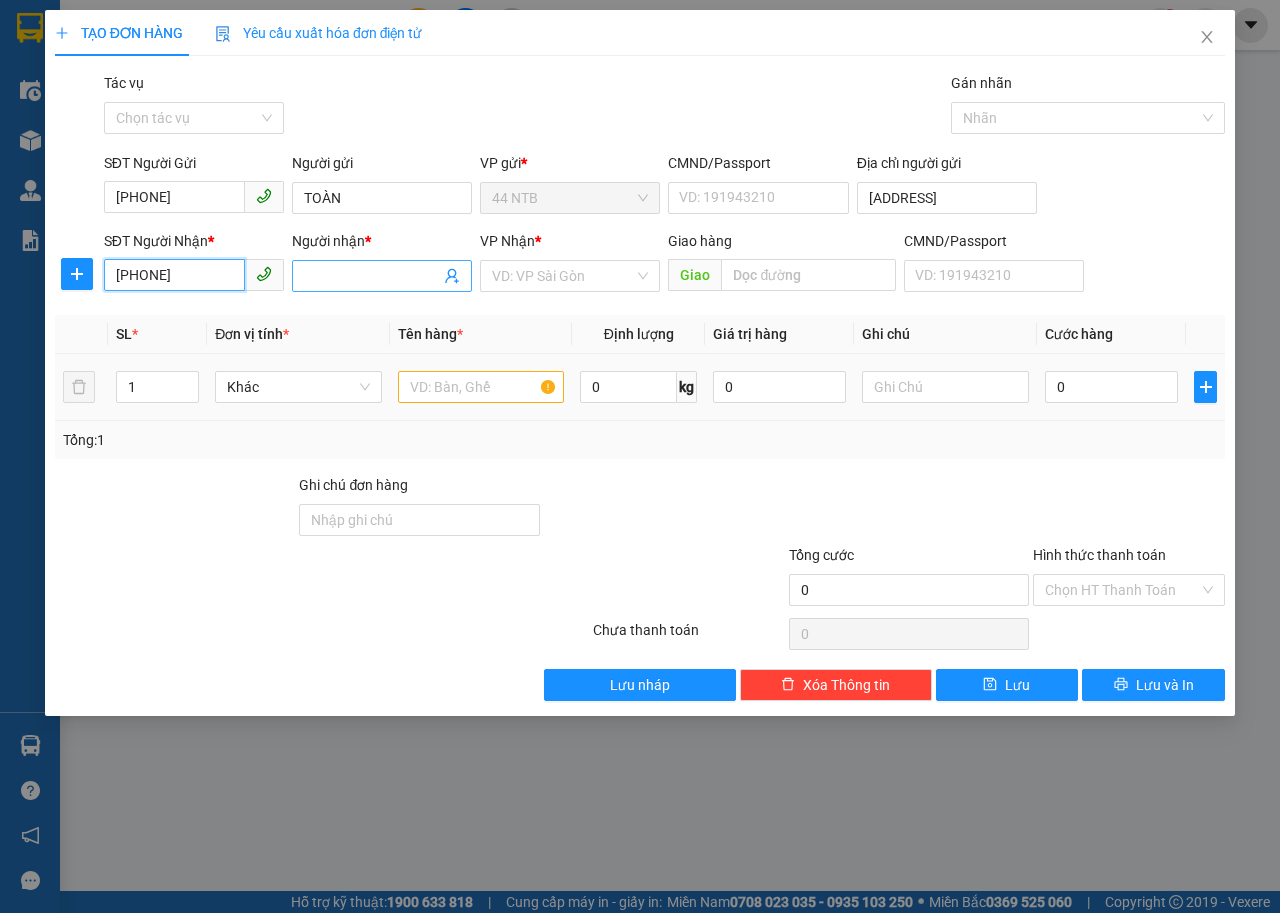 type on "[PHONE]" 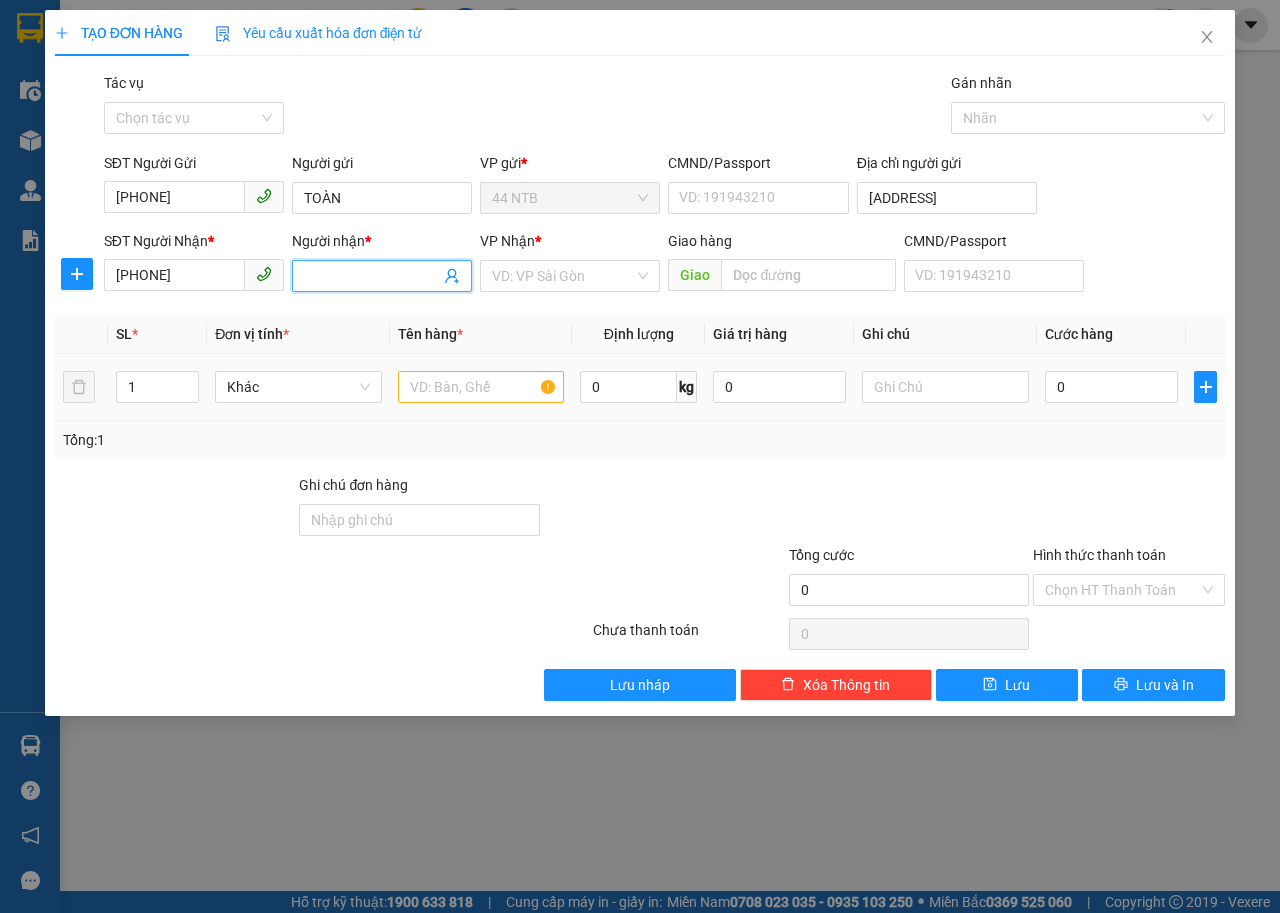 click on "Người nhận  *" at bounding box center (372, 276) 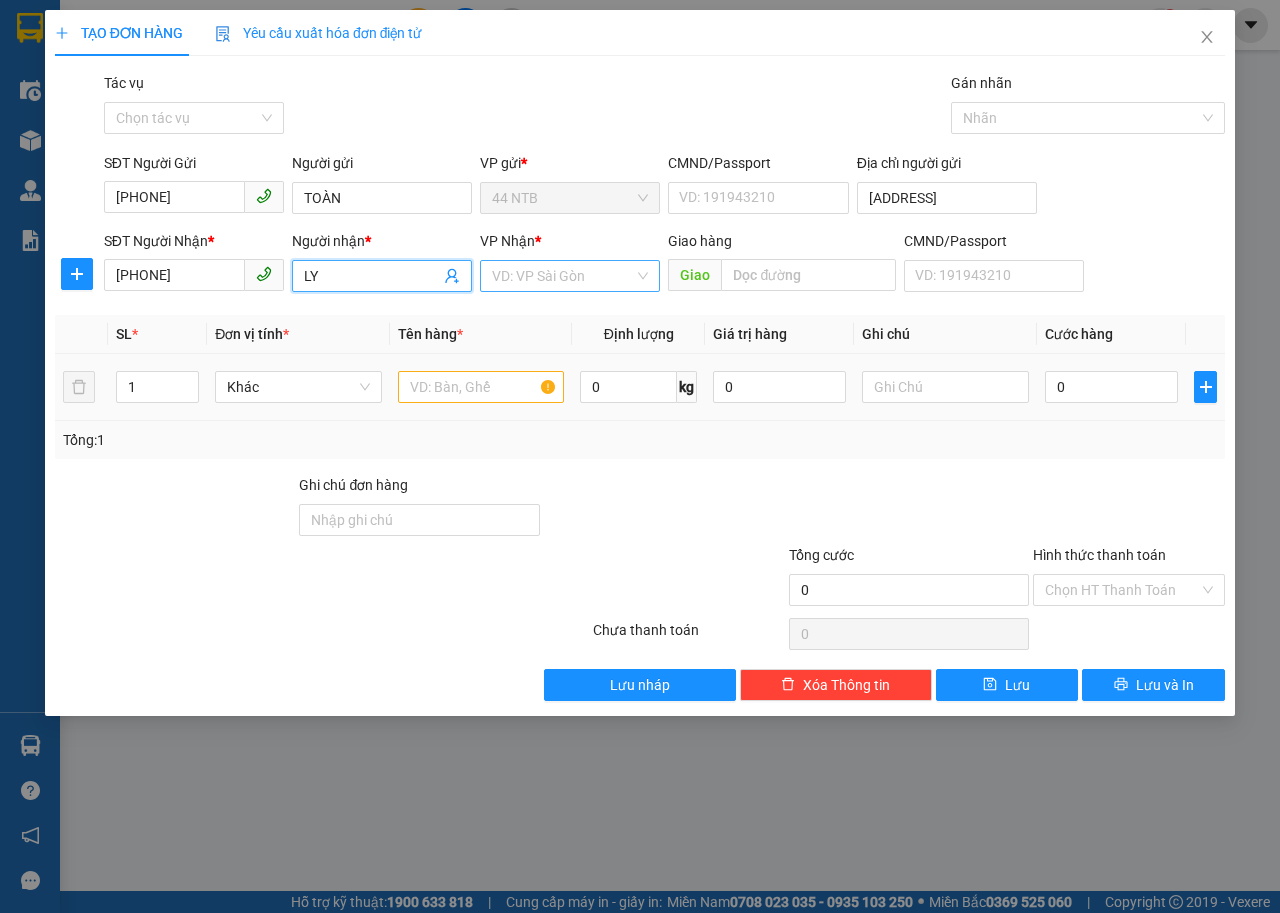 type on "LY" 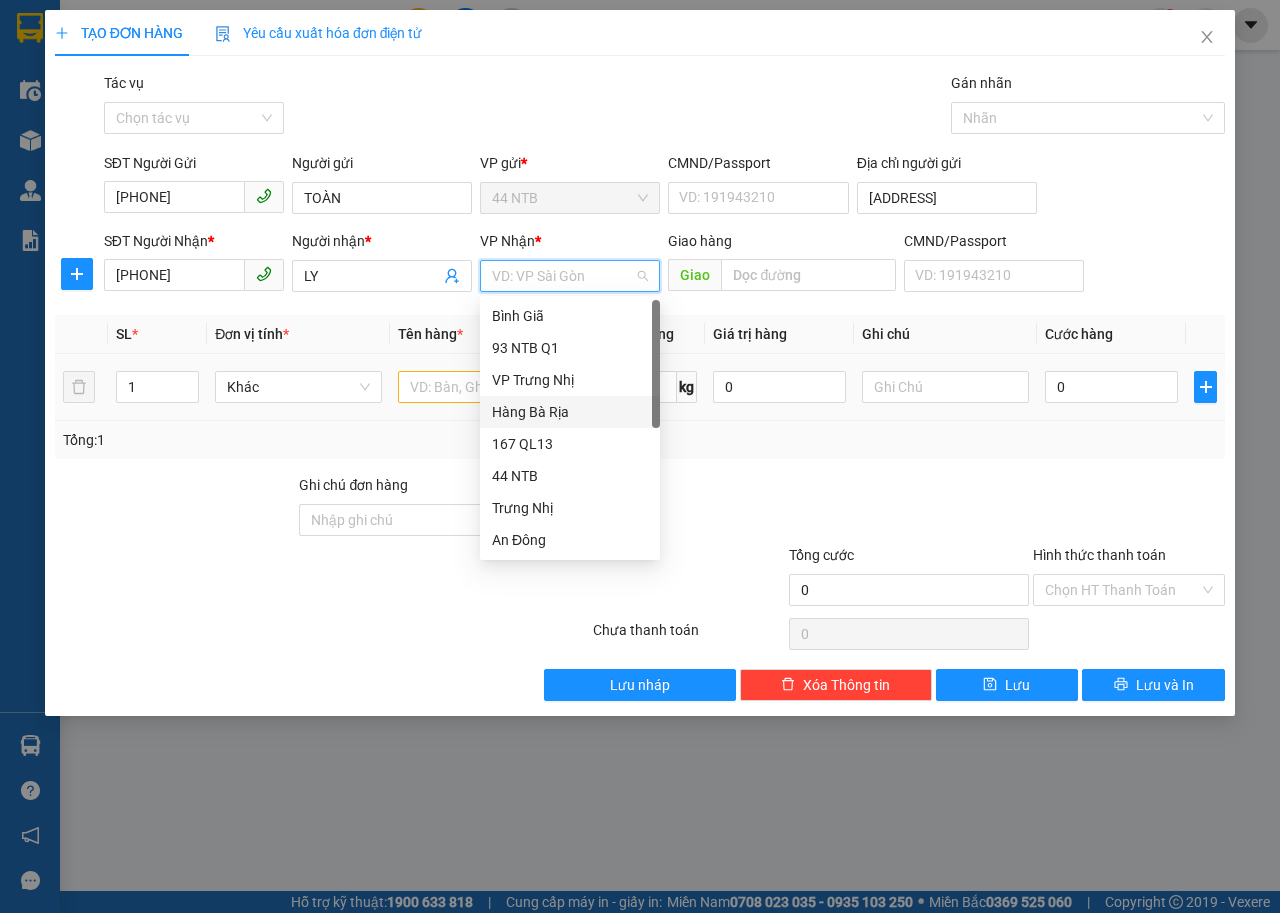 click on "Hàng Bà Rịa" at bounding box center [570, 412] 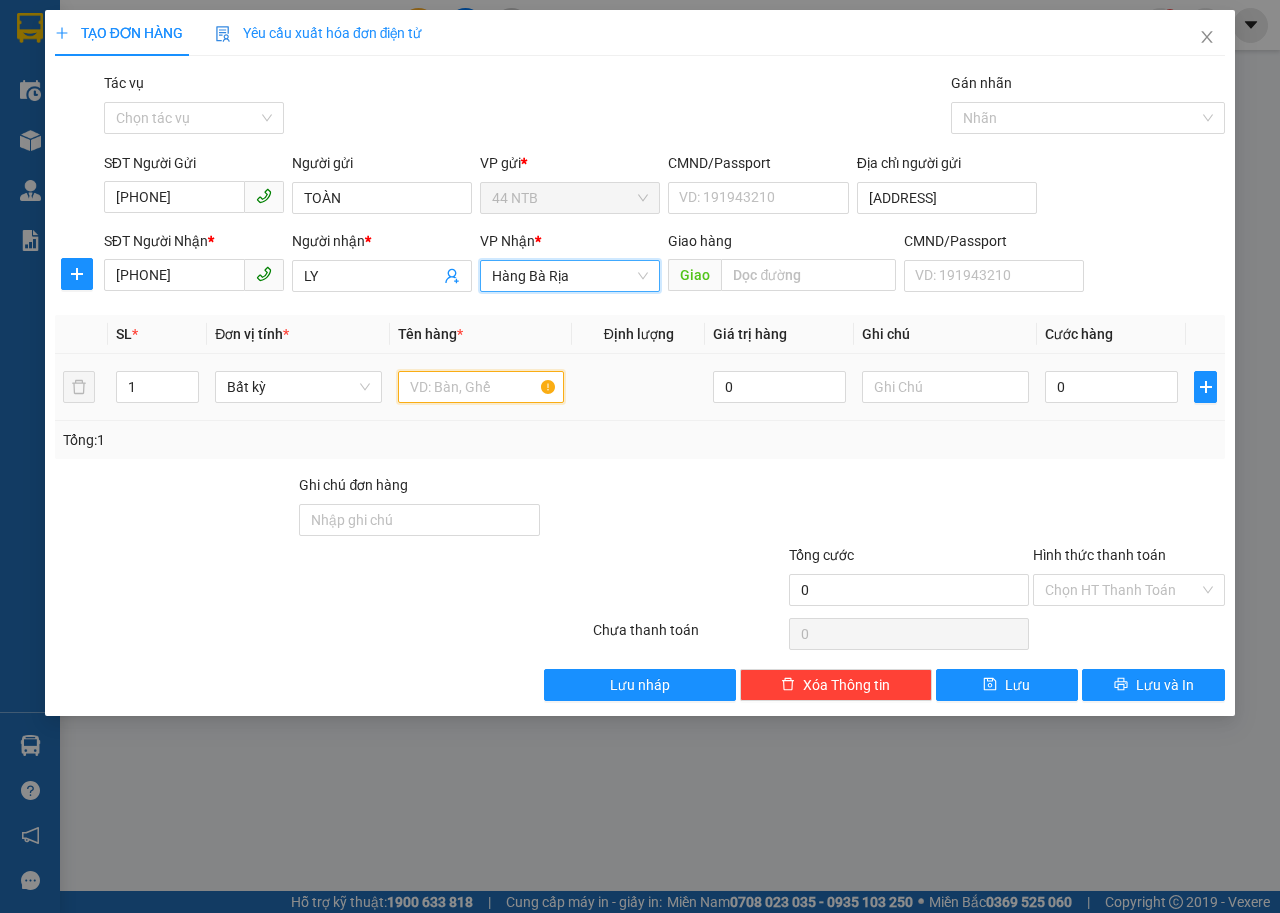 click at bounding box center [481, 387] 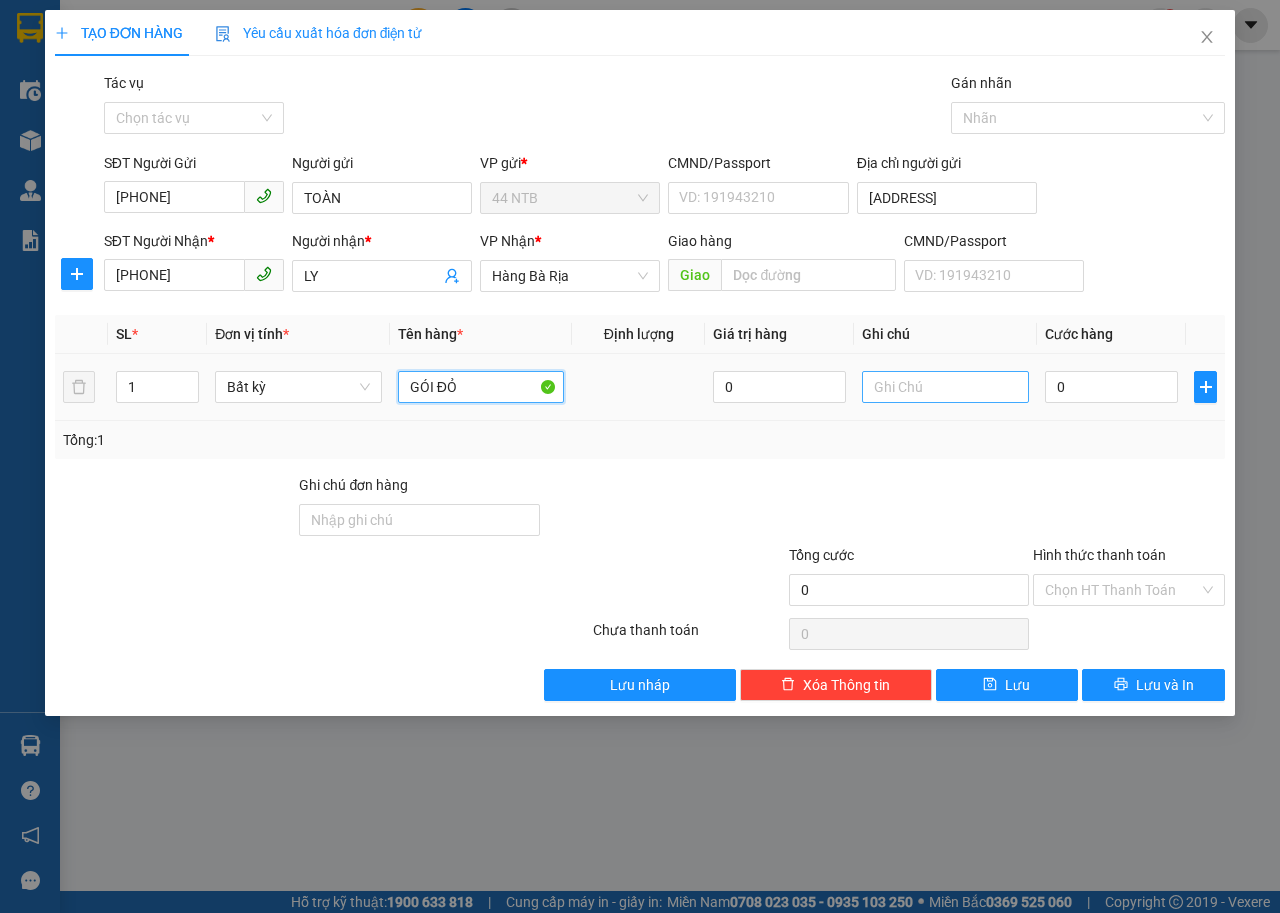 type on "GÓI ĐỎ" 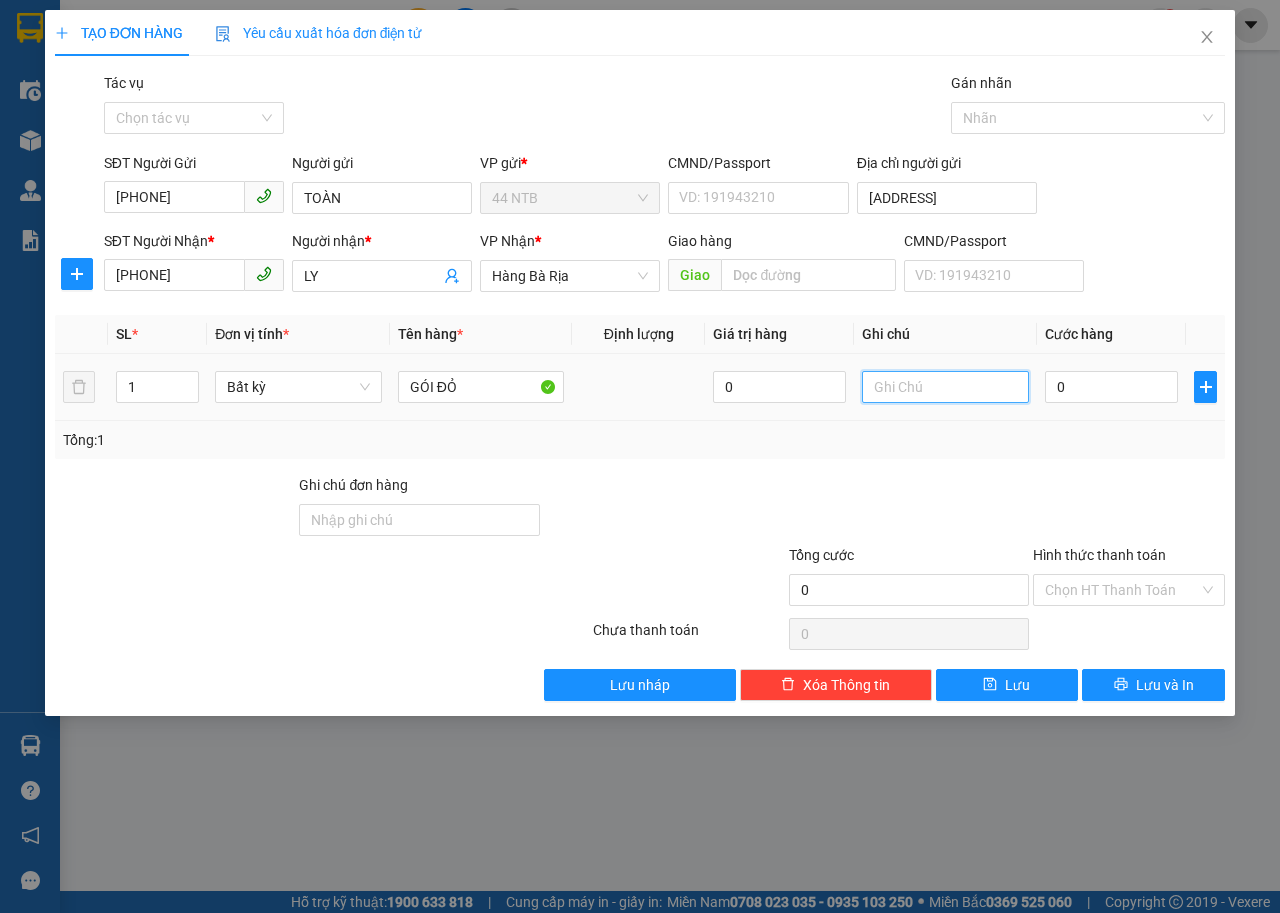 click at bounding box center (945, 387) 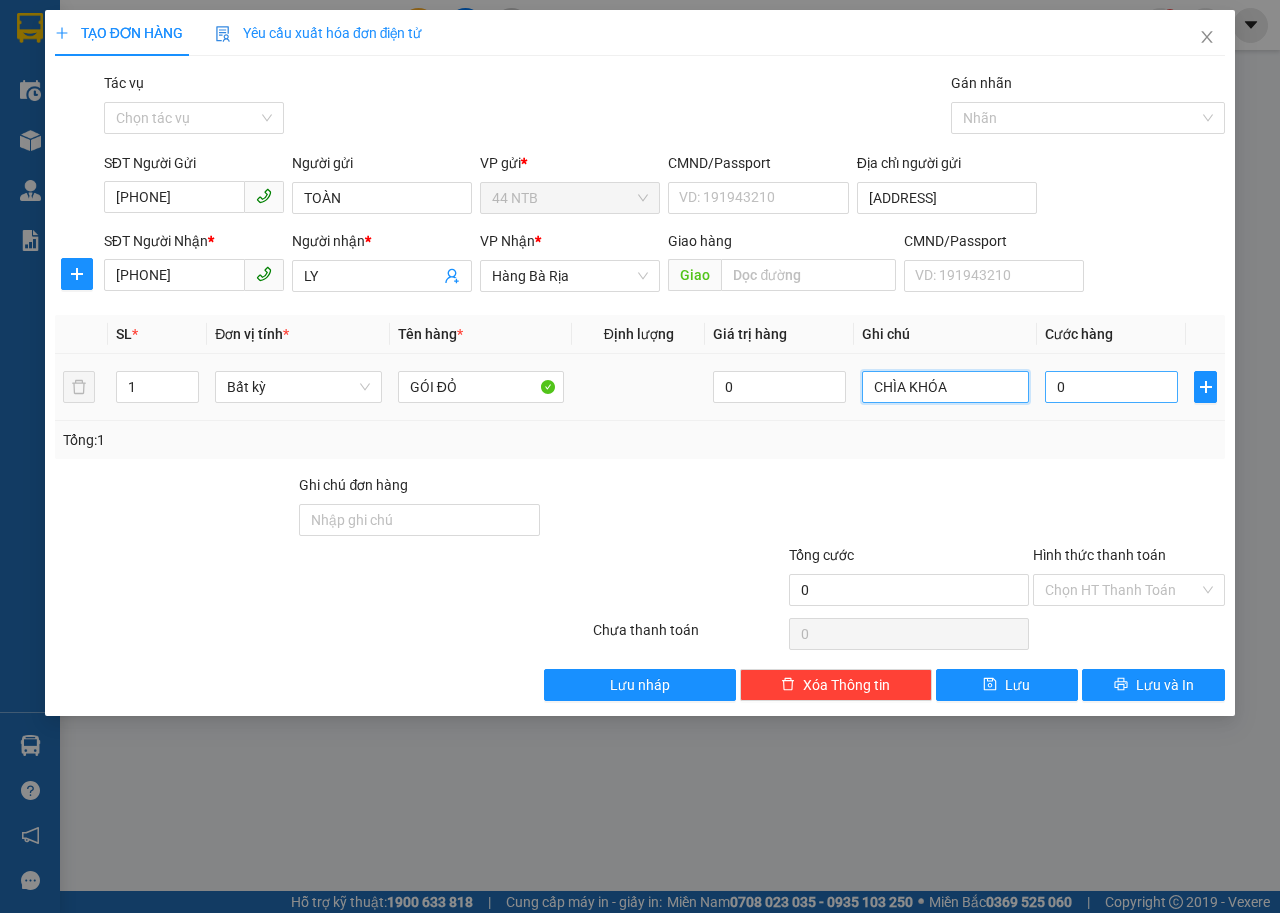 type on "CHÌA KHÓA" 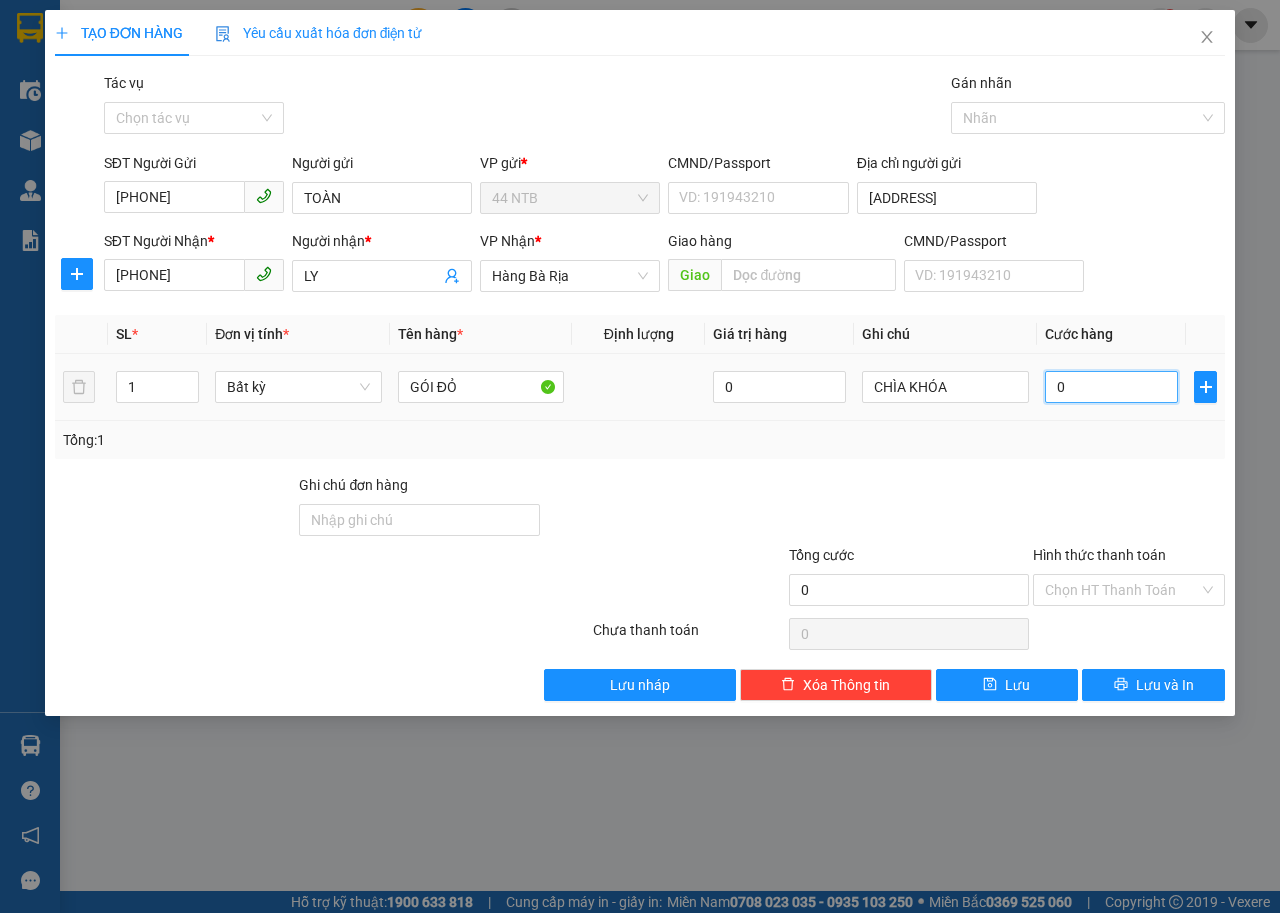 click on "0" at bounding box center [1111, 387] 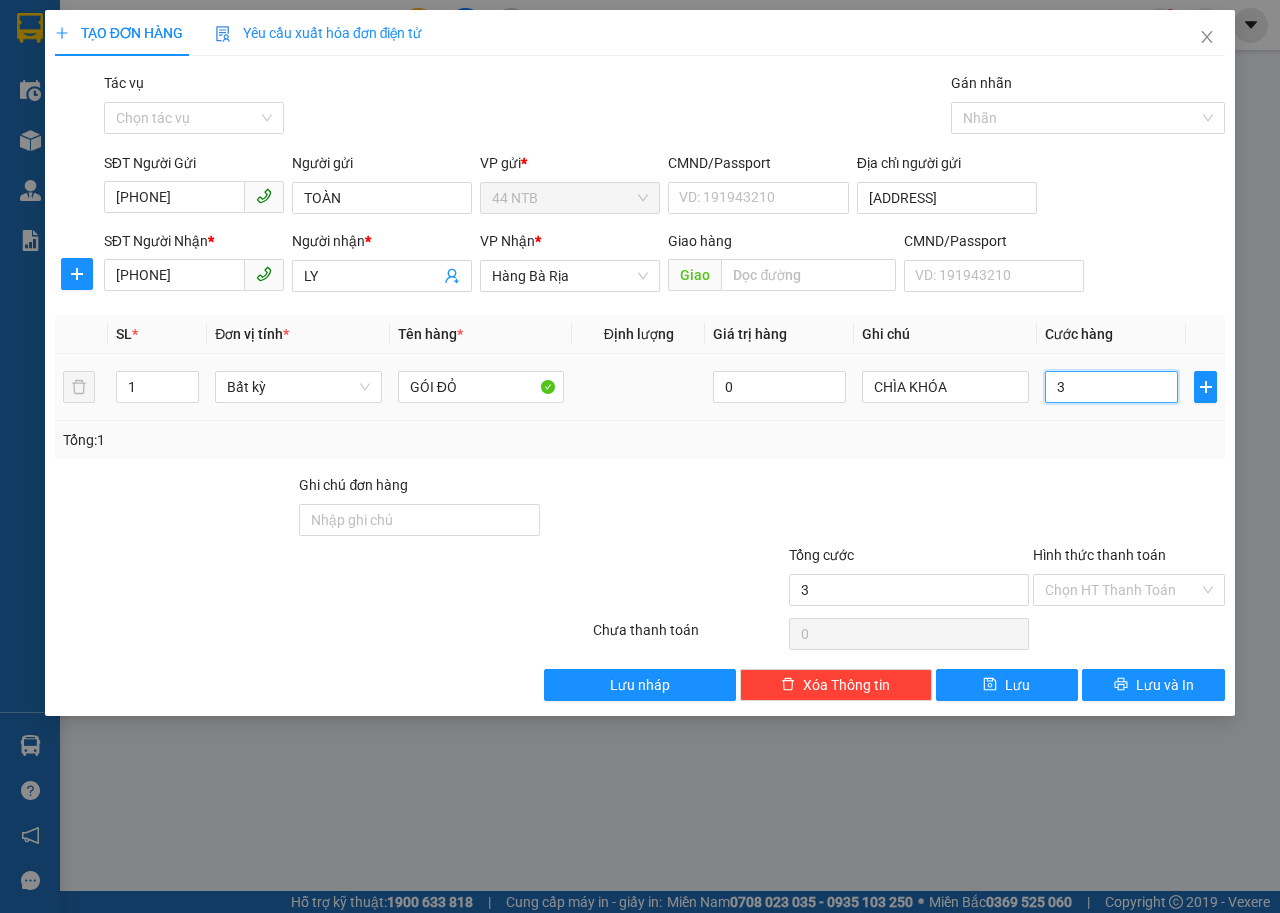 type on "3" 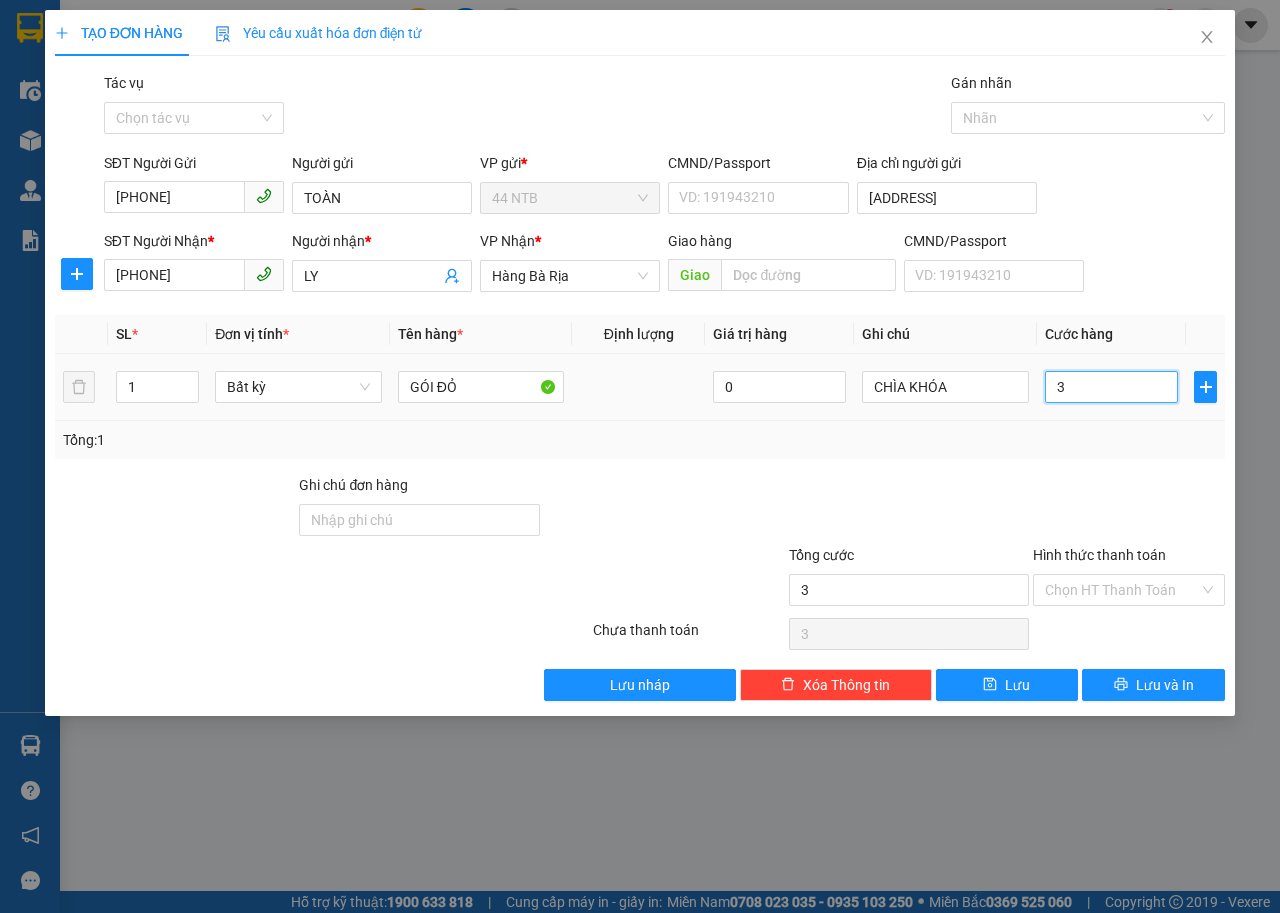 type on "30" 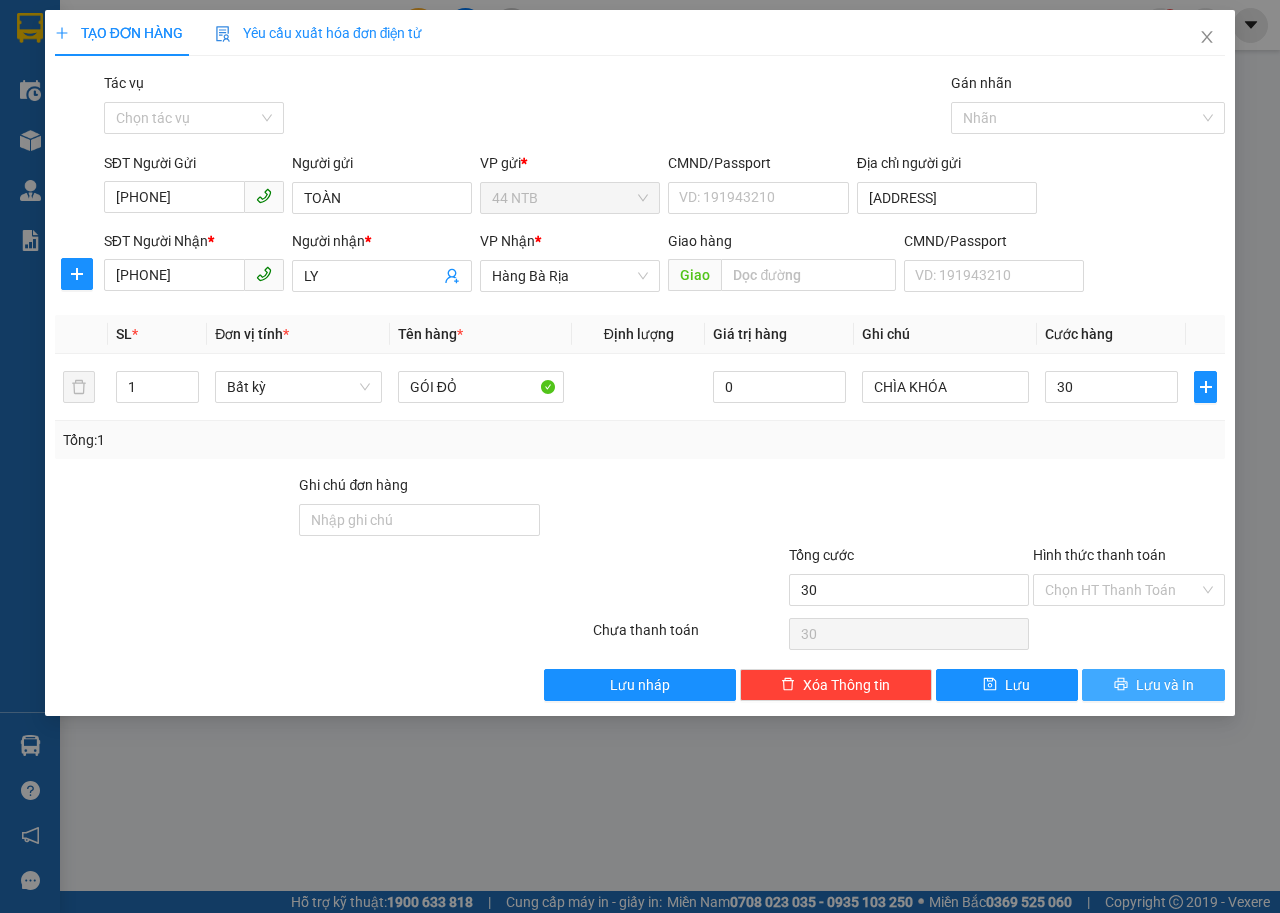 type on "30.000" 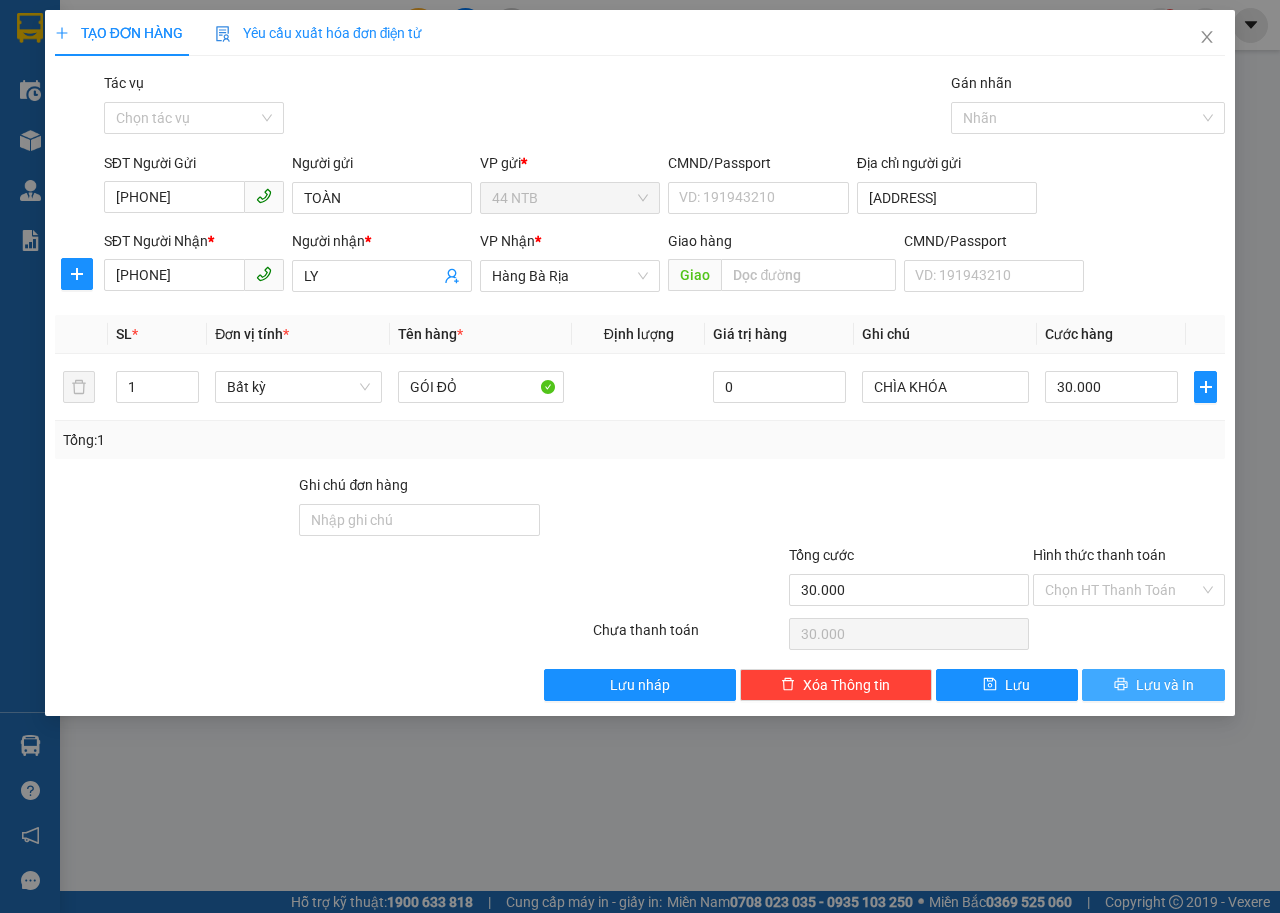 click on "Lưu và In" at bounding box center [1165, 685] 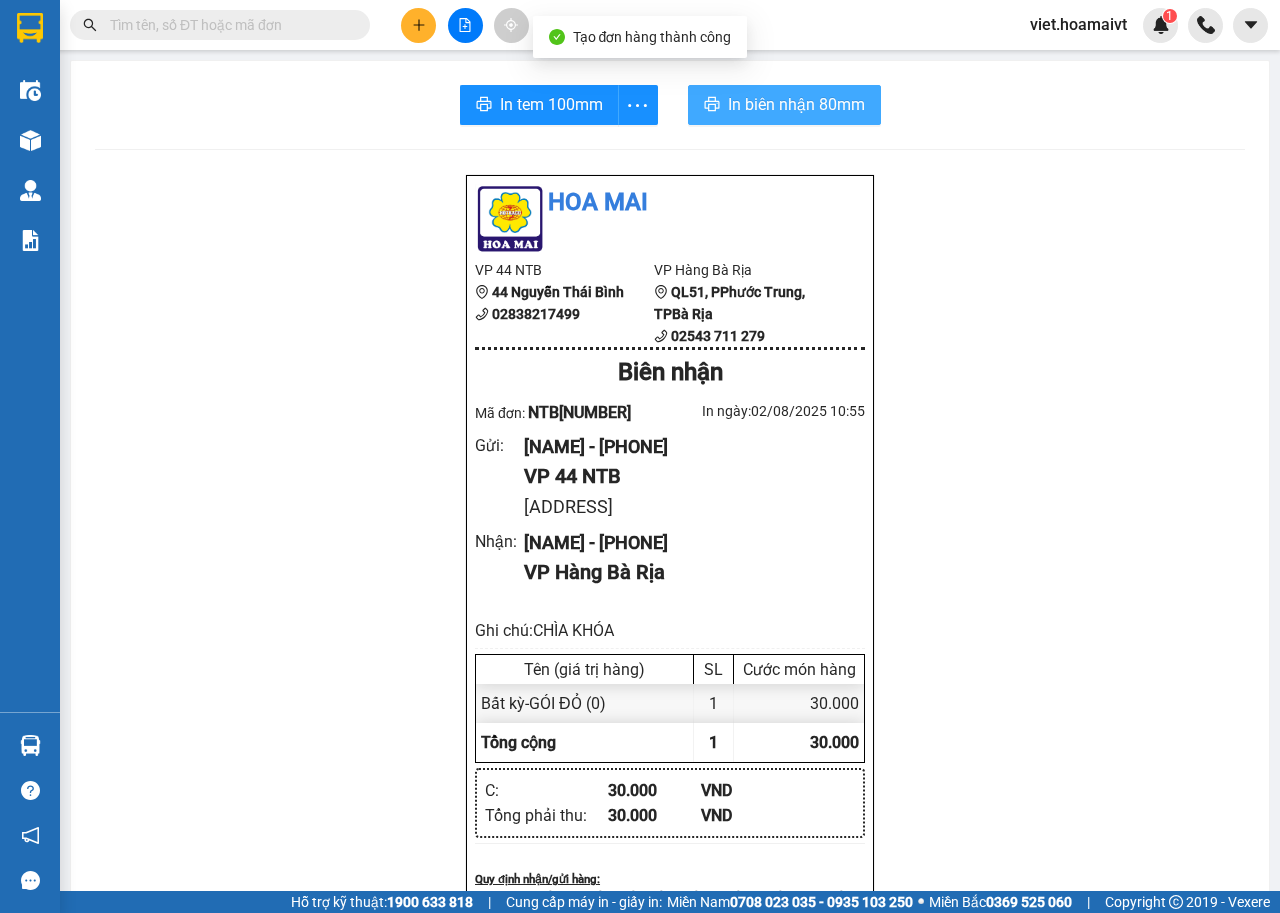 click on "In biên nhận 80mm" at bounding box center (796, 104) 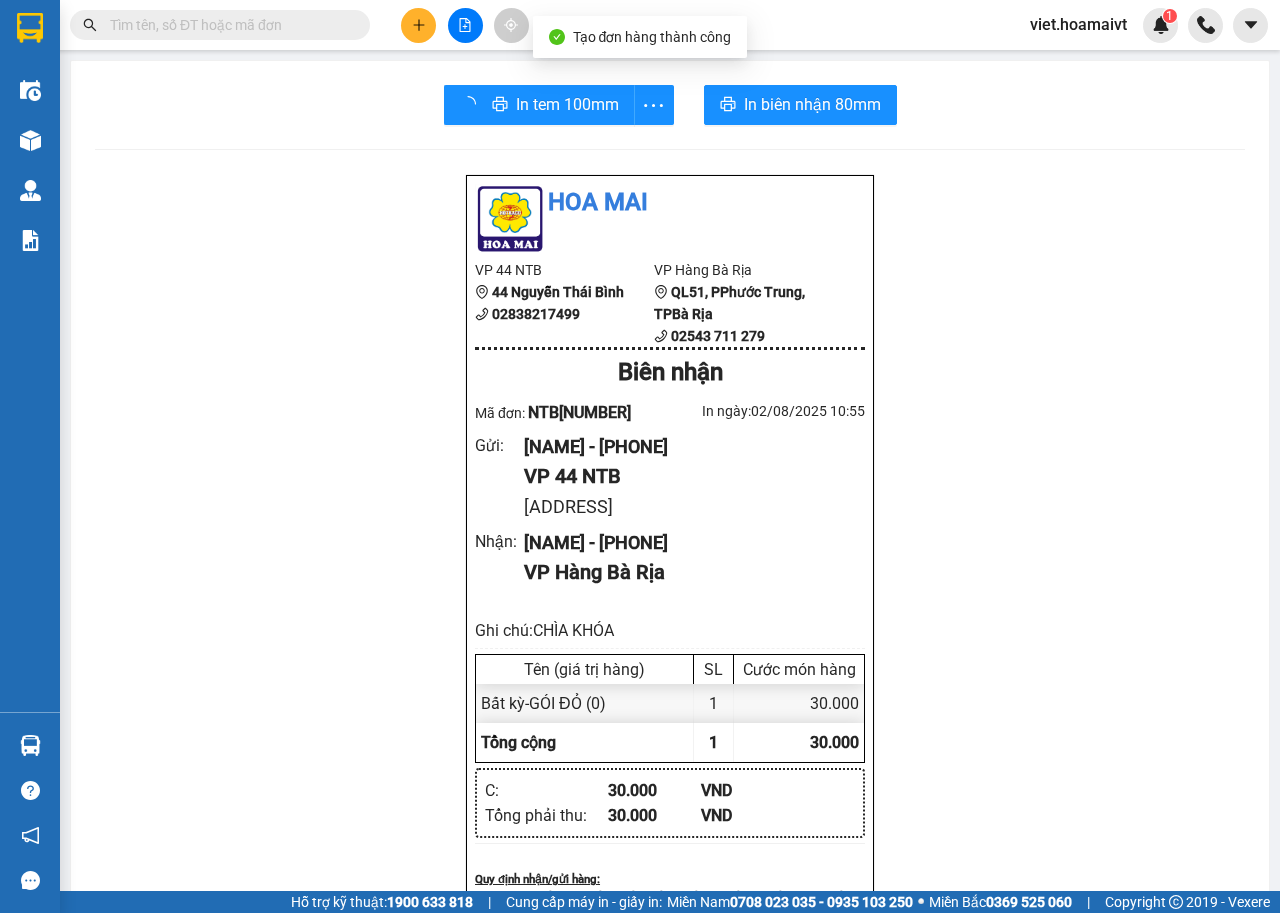 click on "Hoa Mai VP 44 NTB   44 Nguyễn Thái Bình   [PHONE] VP Hàng Bà Rịa   QL51, PPhước Trung, TP[CITY]   [PHONE] Biên nhận Mã đơn:   NTB[NUMBER] In ngày:  [DATE]   [TIME] Gửi :   TOÀN - [PHONE] VP 44 NTB [NUMBER] [STREET_NAME] Nhận :   LY - [PHONE] VP Hàng Bà Rịa Ghi chú:  CHÌA KHÓA   Tên (giá trị hàng) SL Cước món hàng Bất kỳ - GÓI ĐỎ   (0) 1 30.000 Tổng cộng 1 30.000 Loading... C : 30.000 VND Tổng phải thu : 30.000 VND Quy định nhận/gửi hàng : Công ty nhận vận chuyển hàng hóa tính cước theo gói hàng. Hàng hóa quý khách tự đóng gói, chúng tôi không chịu trách nhiệm nội dung bên trong.  Công ty không nhận vận chuyển hàng quốc cấm, ngoại tệ, vàng bạc đá quý.  Khách hàng thông tin cho người nhà ra nhận hàng sau 03 tiếng.  Gửi:    44 NTB TOÀN [PHONE] [NUMBER] [STREET_NAME] Nhận:    Hàng Bà Rịa LY [PHONE] C :  30.000 Tên hàng:   ( SL" at bounding box center [670, 876] 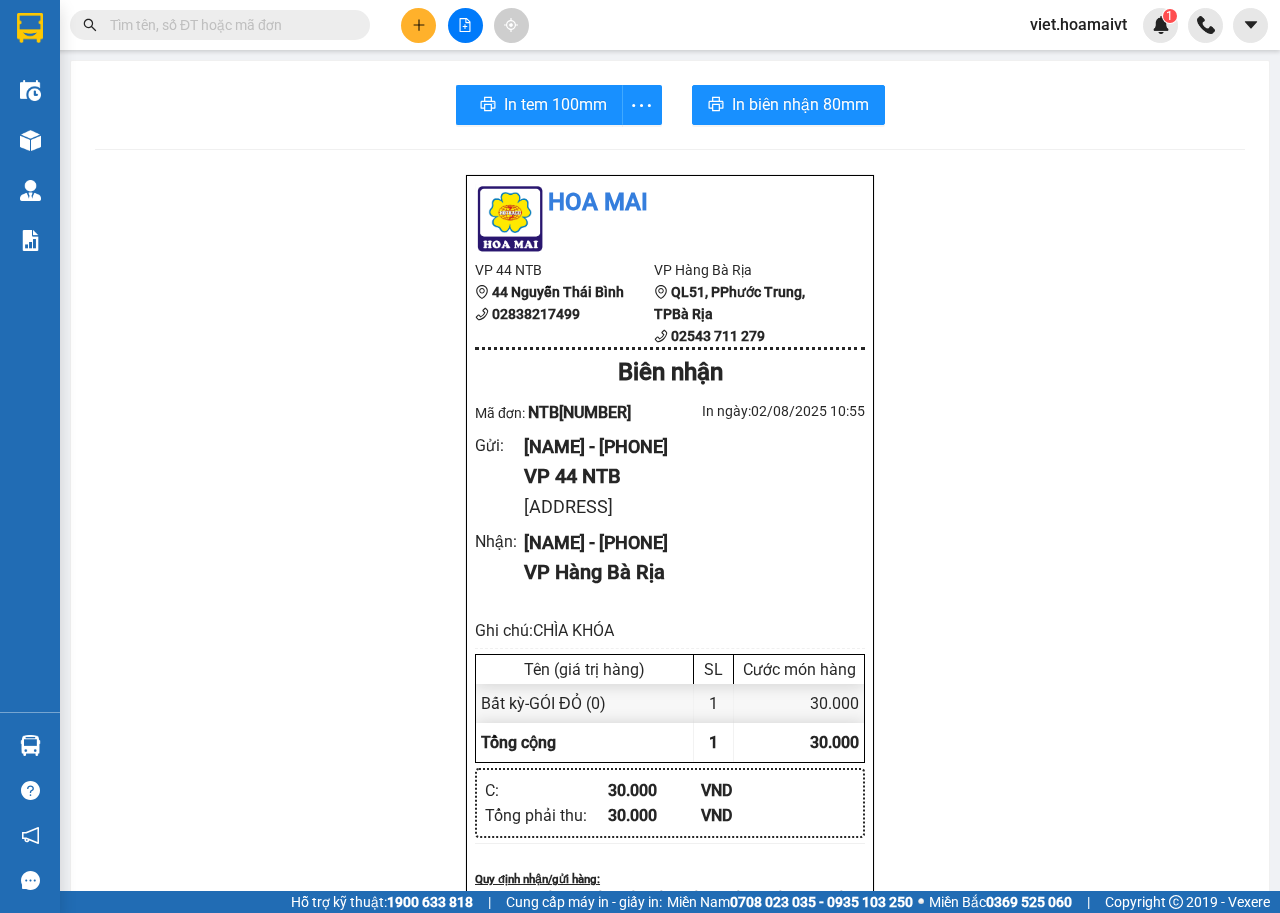 click on "Hoa Mai VP 44 NTB   44 Nguyễn Thái Bình   [PHONE] VP Hàng Bà Rịa   QL51, PPhước Trung, TP[CITY]   [PHONE] Biên nhận Mã đơn:   NTB[NUMBER] In ngày:  [DATE]   [TIME] Gửi :   TOÀN - [PHONE] VP 44 NTB [NUMBER] [STREET_NAME] Nhận :   LY - [PHONE] VP Hàng Bà Rịa Ghi chú:  CHÌA KHÓA   Tên (giá trị hàng) SL Cước món hàng Bất kỳ - GÓI ĐỎ   (0) 1 30.000 Tổng cộng 1 30.000 Loading... C : 30.000 VND Tổng phải thu : 30.000 VND Quy định nhận/gửi hàng : Công ty nhận vận chuyển hàng hóa tính cước theo gói hàng. Hàng hóa quý khách tự đóng gói, chúng tôi không chịu trách nhiệm nội dung bên trong.  Công ty không nhận vận chuyển hàng quốc cấm, ngoại tệ, vàng bạc đá quý.  Khách hàng thông tin cho người nhà ra nhận hàng sau 03 tiếng.  Gửi:    44 NTB TOÀN [PHONE] [NUMBER] [STREET_NAME] Nhận:    Hàng Bà Rịa LY [PHONE] C :  30.000 Tên hàng:   ( SL" at bounding box center (670, 876) 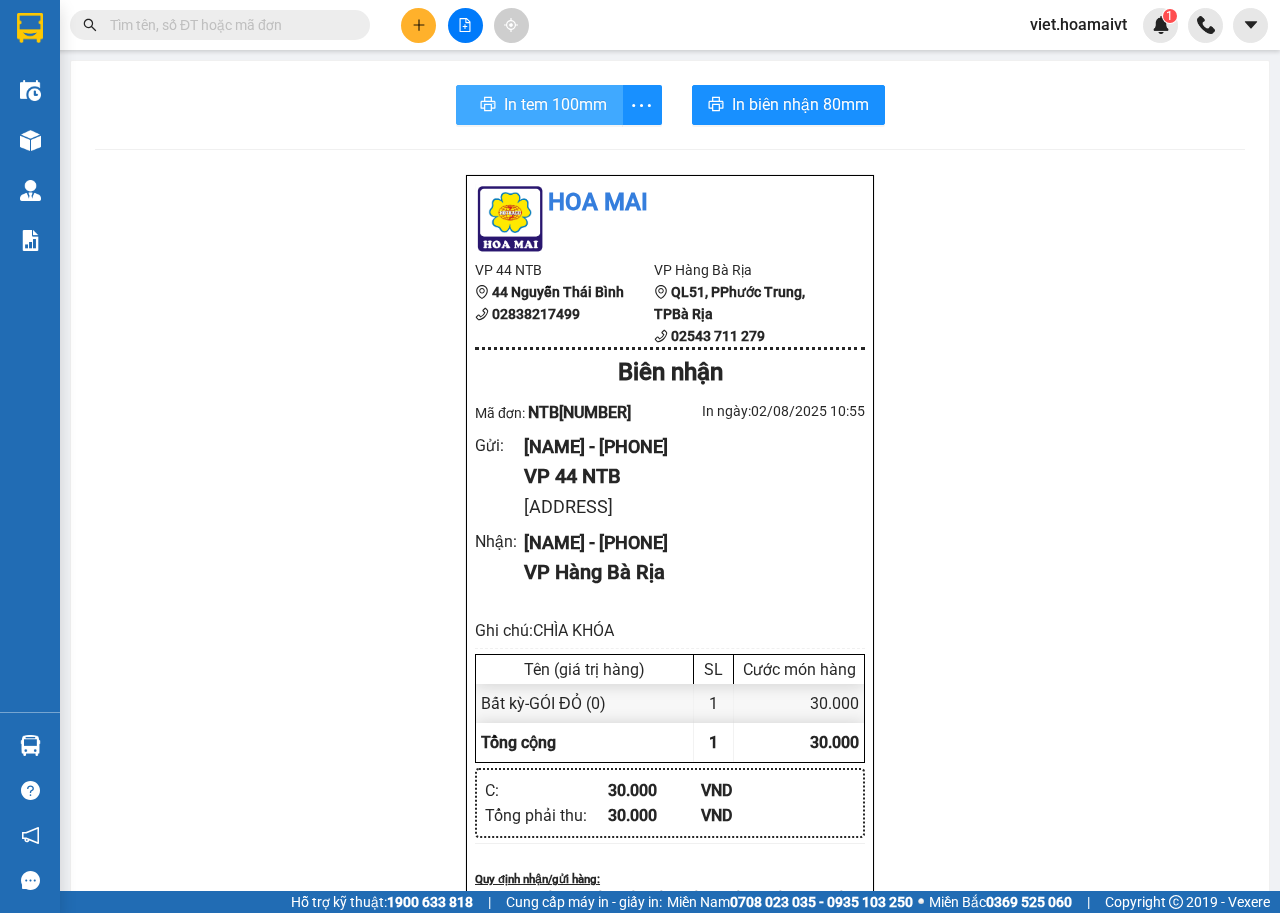 click on "In tem 100mm" at bounding box center (555, 104) 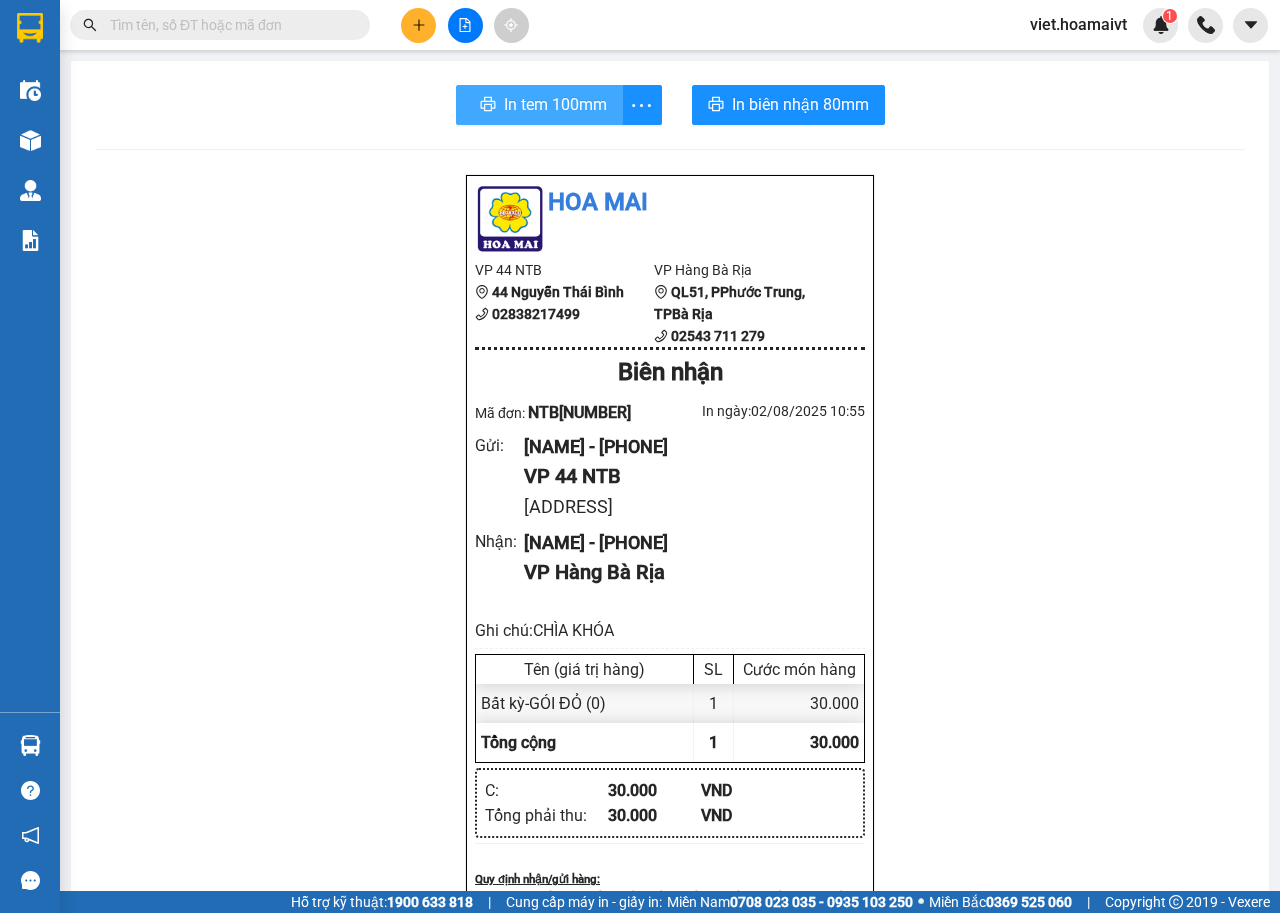 scroll, scrollTop: 0, scrollLeft: 0, axis: both 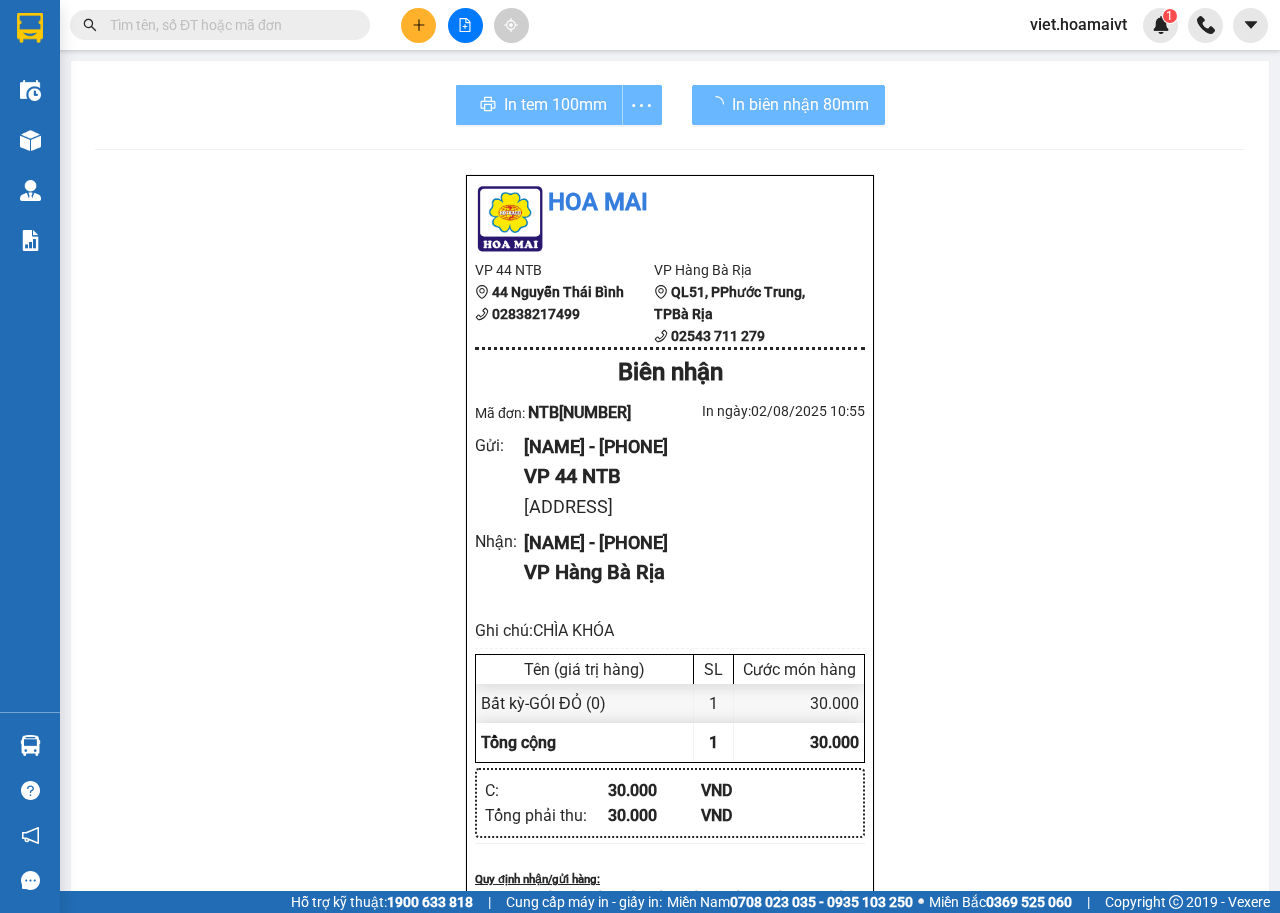 click on "Hoa Mai VP 44 NTB   44 Nguyễn Thái Bình   [PHONE] VP Hàng Bà Rịa   QL51, PPhước Trung, TP[CITY]   [PHONE] Biên nhận Mã đơn:   NTB[NUMBER] In ngày:  [DATE]   [TIME] Gửi :   TOÀN - [PHONE] VP 44 NTB [NUMBER] [STREET_NAME] Nhận :   LY - [PHONE] VP Hàng Bà Rịa Ghi chú:  CHÌA KHÓA   Tên (giá trị hàng) SL Cước món hàng Bất kỳ - GÓI ĐỎ   (0) 1 30.000 Tổng cộng 1 30.000 Loading... C : 30.000 VND Tổng phải thu : 30.000 VND Quy định nhận/gửi hàng : Công ty nhận vận chuyển hàng hóa tính cước theo gói hàng. Hàng hóa quý khách tự đóng gói, chúng tôi không chịu trách nhiệm nội dung bên trong.  Công ty không nhận vận chuyển hàng quốc cấm, ngoại tệ, vàng bạc đá quý.  Khách hàng thông tin cho người nhà ra nhận hàng sau 03 tiếng.  Gửi:    44 NTB TOÀN [PHONE] [NUMBER] [STREET_NAME] Nhận:    Hàng Bà Rịa LY [PHONE] C :  30.000 Tên hàng:   ( SL" at bounding box center (670, 876) 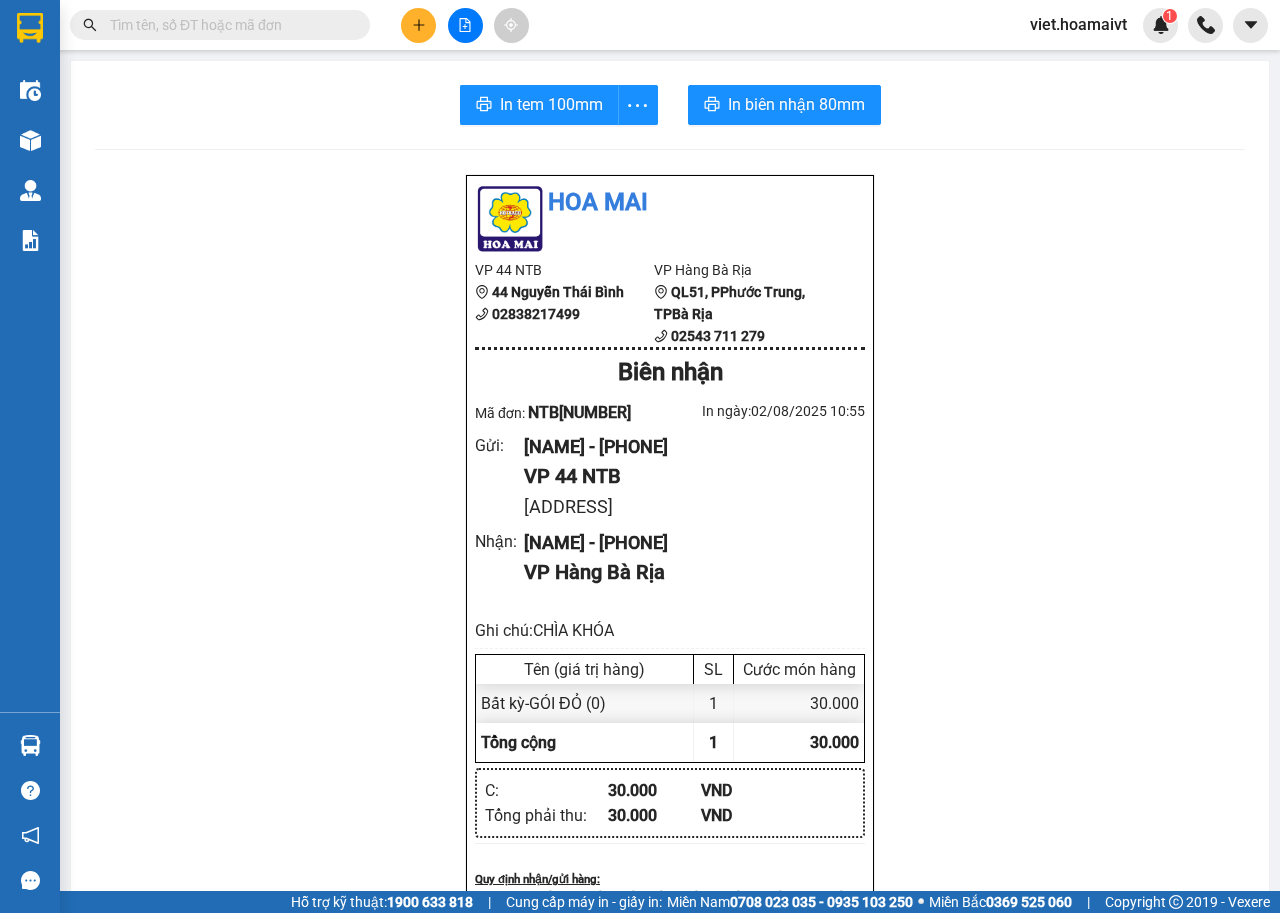 click on "Hoa Mai VP 44 NTB   44 Nguyễn Thái Bình   [PHONE] VP Hàng Bà Rịa   QL51, PPhước Trung, TP[CITY]   [PHONE] Biên nhận Mã đơn:   NTB[NUMBER] In ngày:  [DATE]   [TIME] Gửi :   TOÀN - [PHONE] VP 44 NTB [NUMBER] [STREET_NAME] Nhận :   LY - [PHONE] VP Hàng Bà Rịa Ghi chú:  CHÌA KHÓA   Tên (giá trị hàng) SL Cước món hàng Bất kỳ - GÓI ĐỎ   (0) 1 30.000 Tổng cộng 1 30.000 Loading... C : 30.000 VND Tổng phải thu : 30.000 VND Quy định nhận/gửi hàng : Công ty nhận vận chuyển hàng hóa tính cước theo gói hàng. Hàng hóa quý khách tự đóng gói, chúng tôi không chịu trách nhiệm nội dung bên trong.  Công ty không nhận vận chuyển hàng quốc cấm, ngoại tệ, vàng bạc đá quý.  Khách hàng thông tin cho người nhà ra nhận hàng sau 03 tiếng.  Gửi:    44 NTB TOÀN [PHONE] [NUMBER] [STREET_NAME] Nhận:    Hàng Bà Rịa LY [PHONE] C :  30.000 Tên hàng:   ( SL" at bounding box center [670, 876] 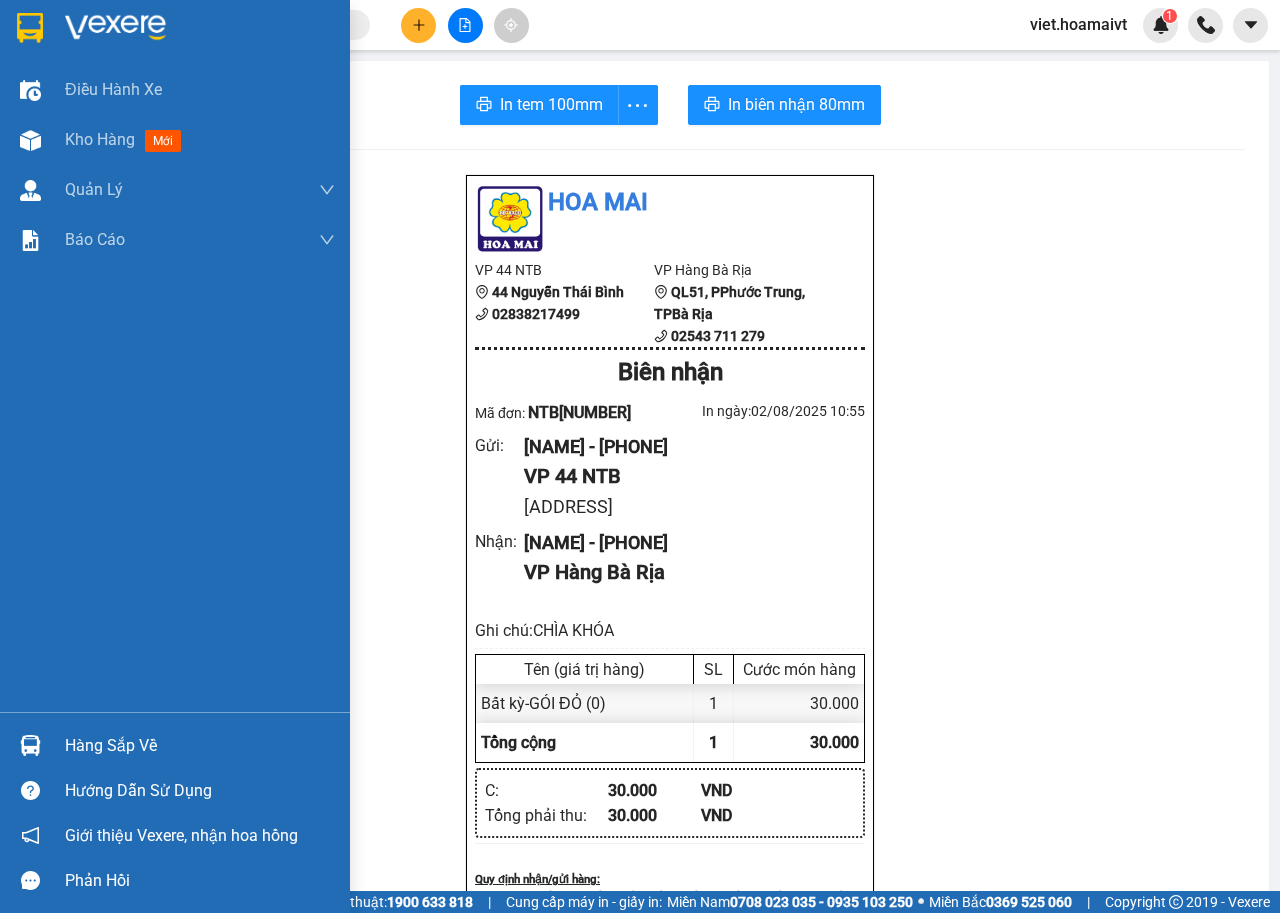 click at bounding box center [115, 28] 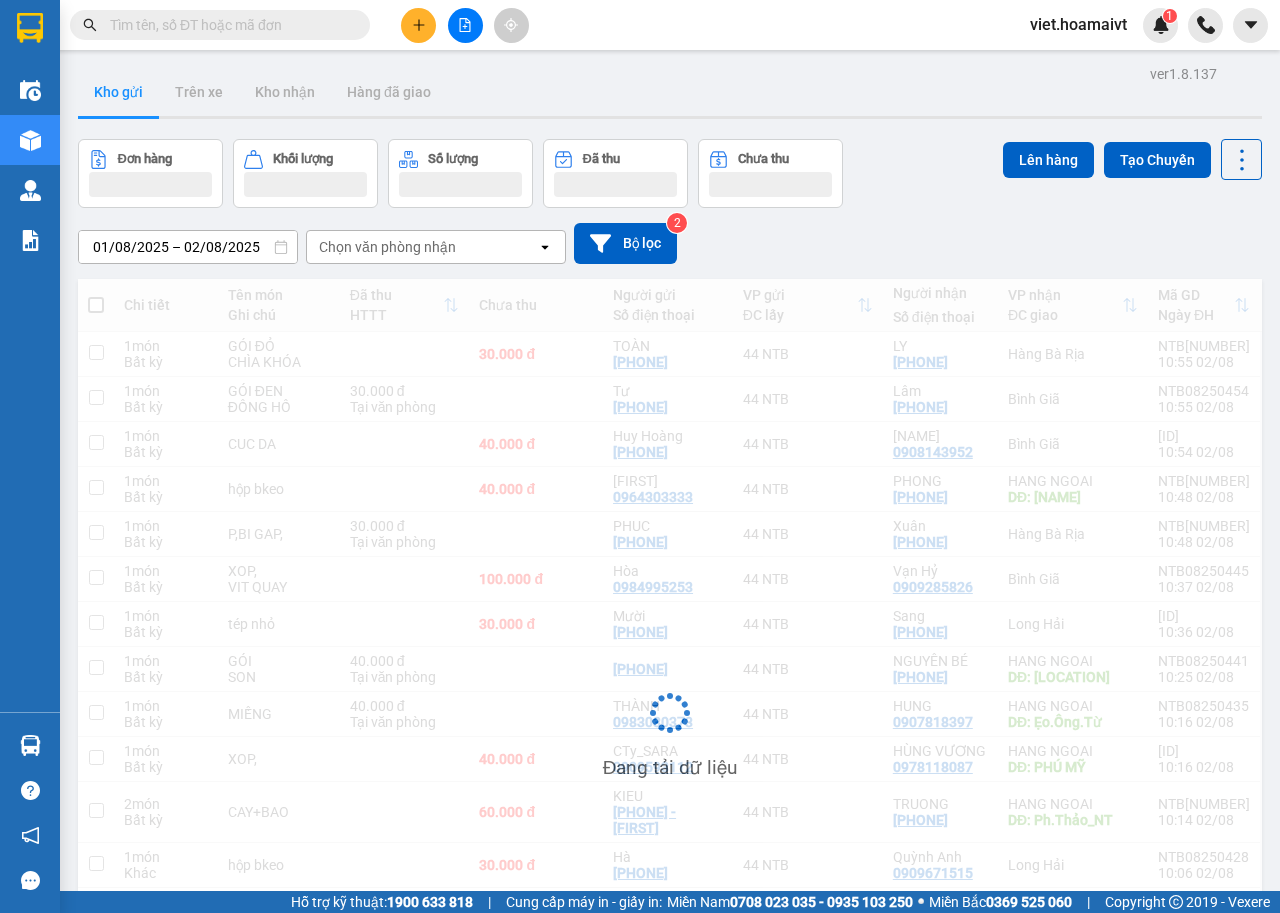 click on "01/08/2025 – 02/08/2025 Press the down arrow key to interact with the calendar and select a date. Press the escape button to close the calendar. Selected date range is from 01/08/2025 to 02/08/2025. Chọn văn phòng nhận open Bộ lọc 2" at bounding box center [670, 243] 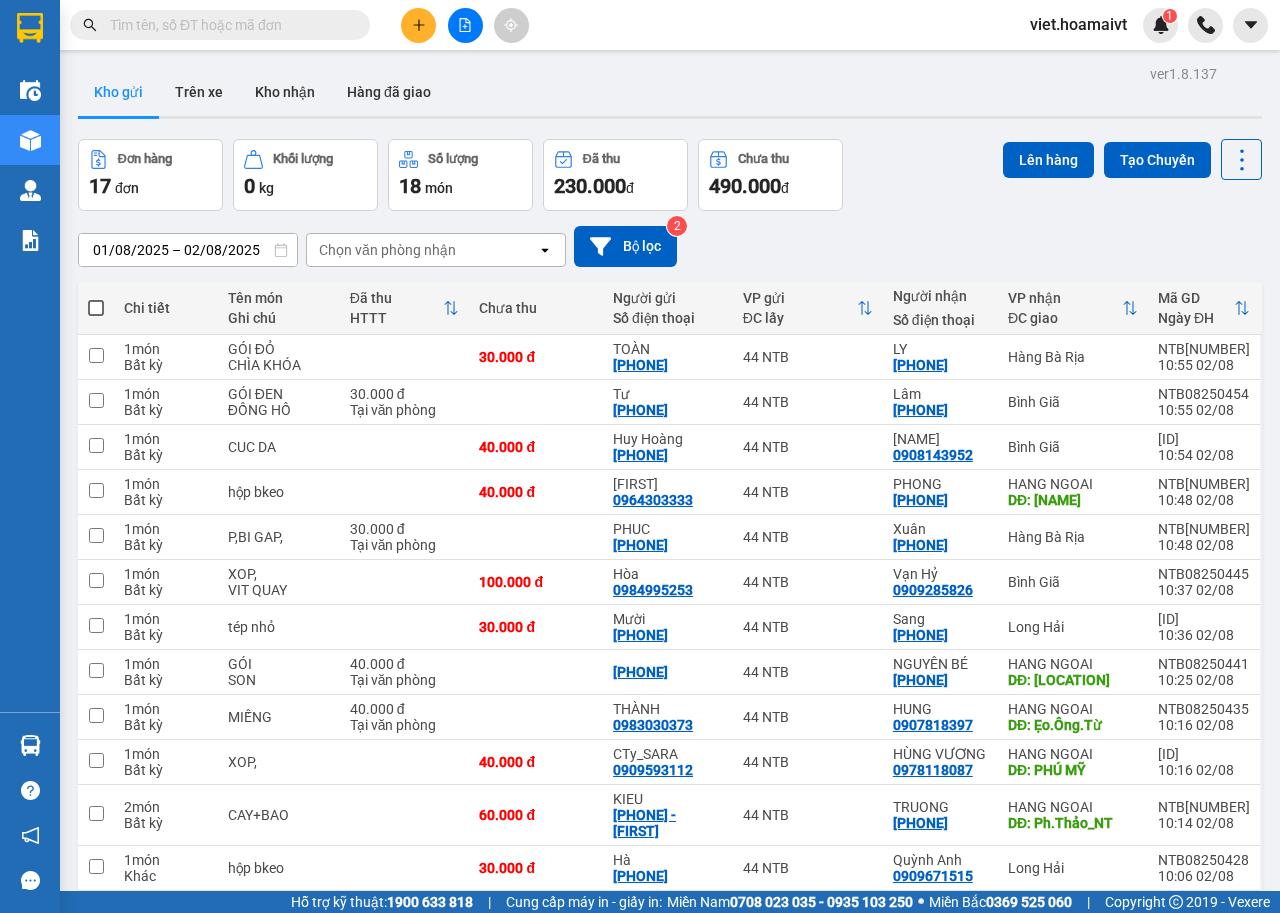 click on "01/08/2025 – 02/08/2025 Press the down arrow key to interact with the calendar and select a date. Press the escape button to close the calendar. Selected date range is from 01/08/2025 to 02/08/2025. Chọn văn phòng nhận open Bộ lọc 2" at bounding box center (670, 246) 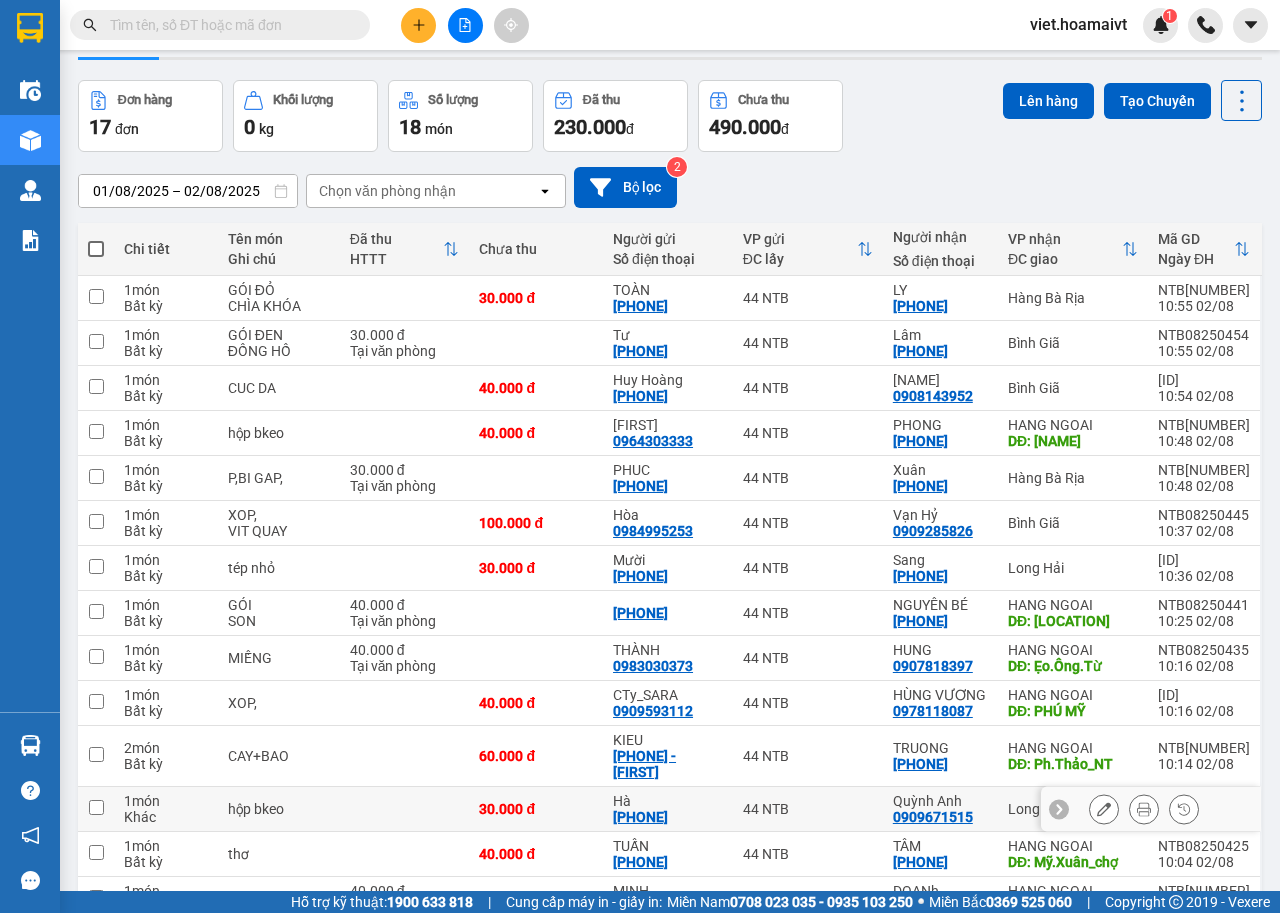 scroll, scrollTop: 0, scrollLeft: 0, axis: both 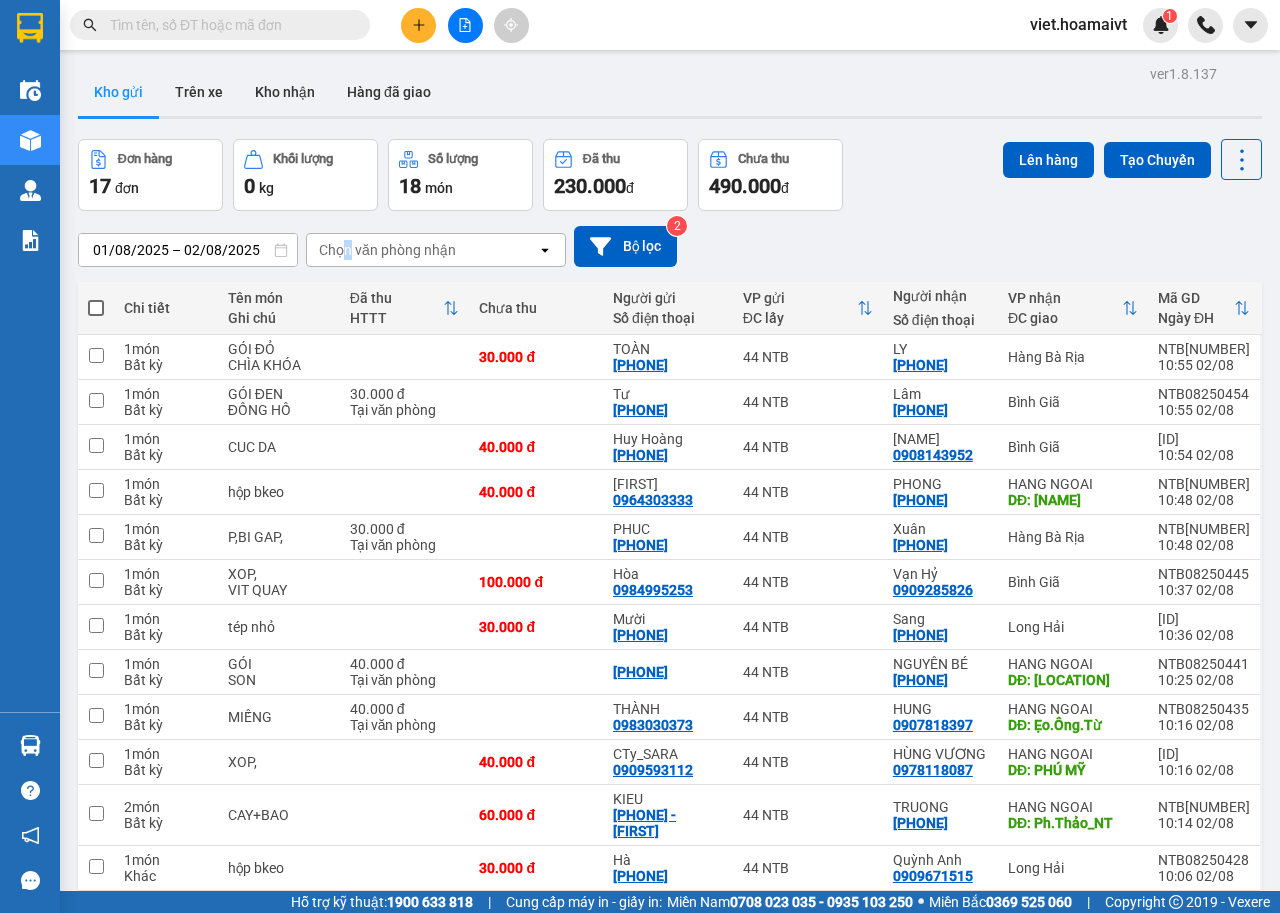 drag, startPoint x: 349, startPoint y: 246, endPoint x: 351, endPoint y: 258, distance: 12.165525 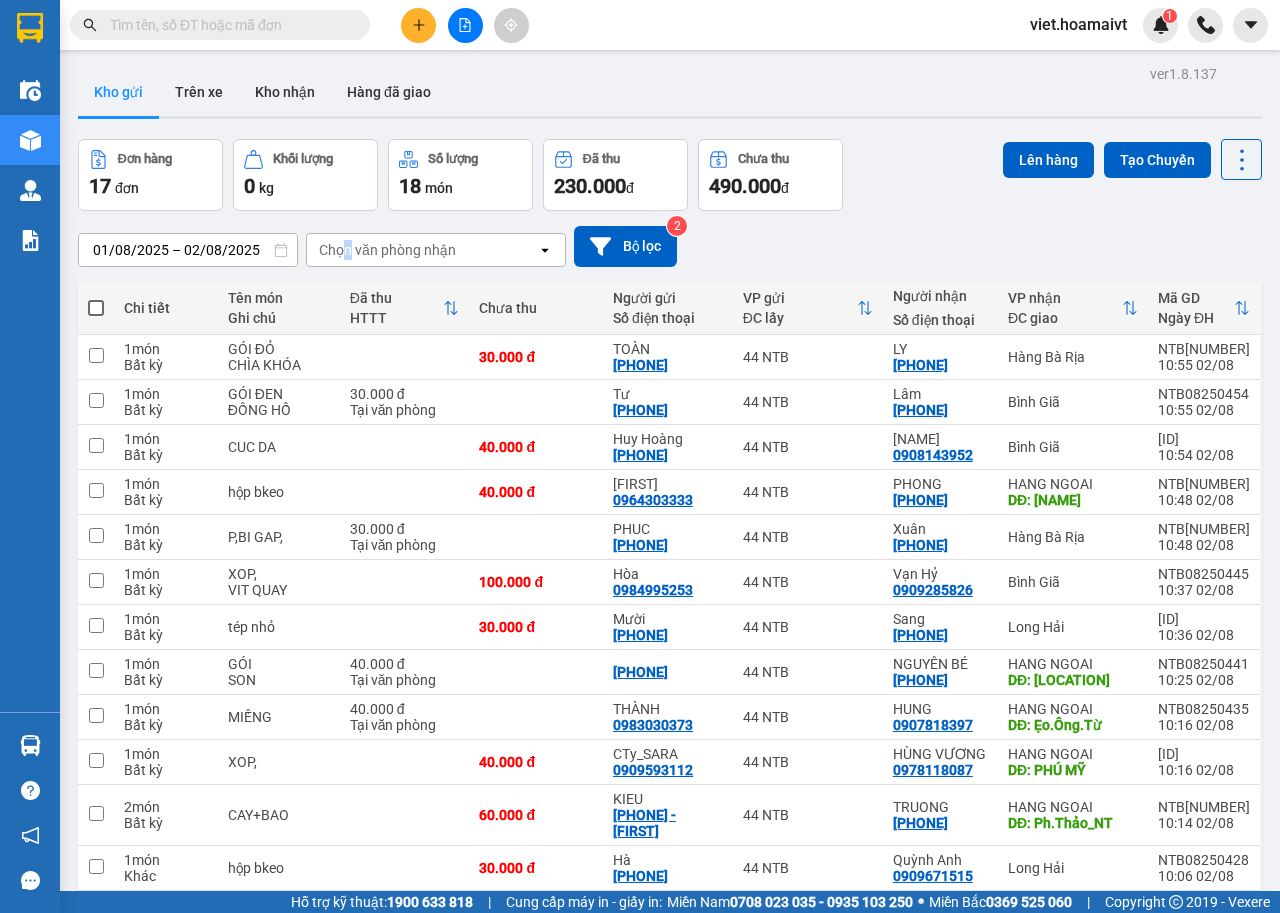 click on "Chọn văn phòng nhận" at bounding box center (387, 250) 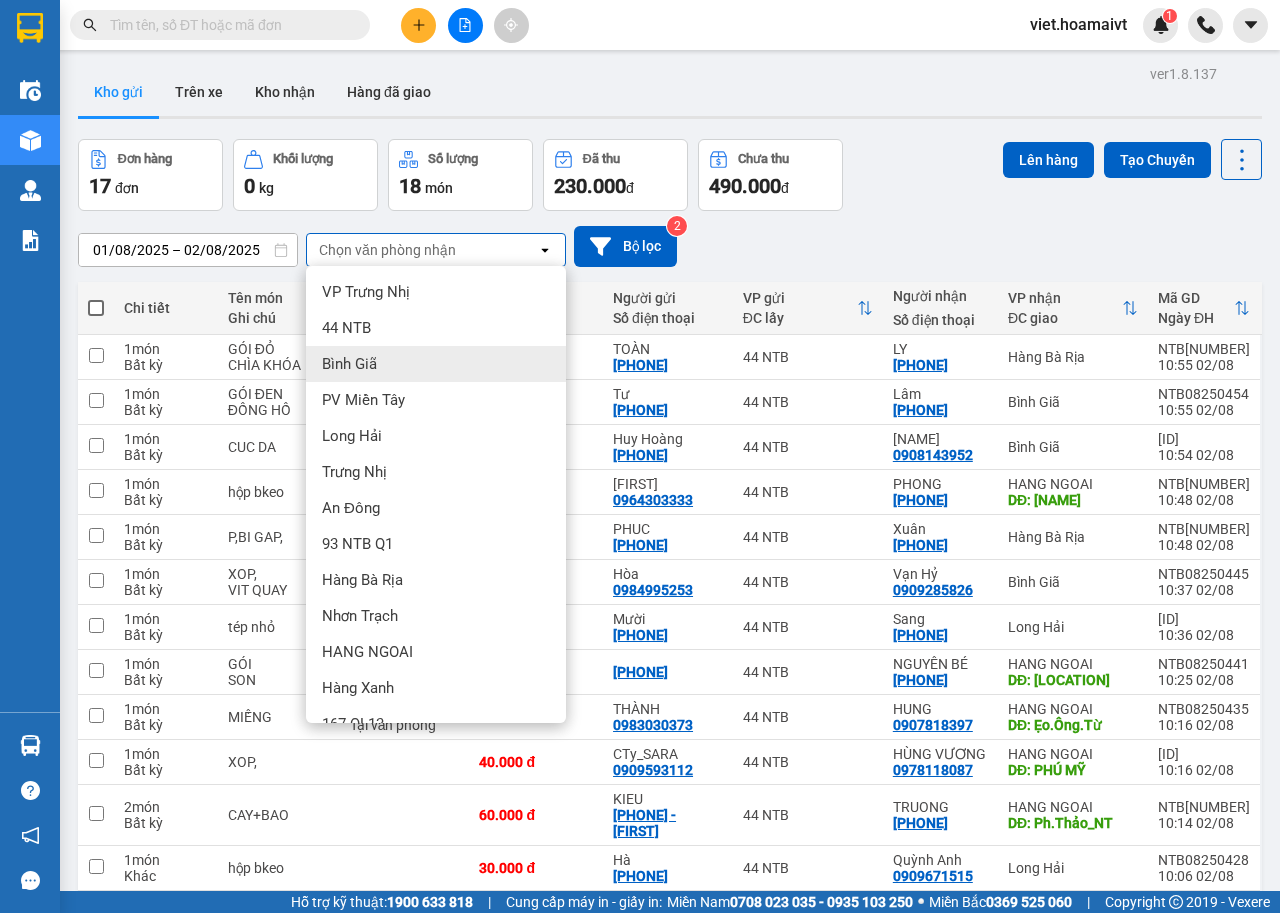 click on "Bình Giã" at bounding box center [436, 364] 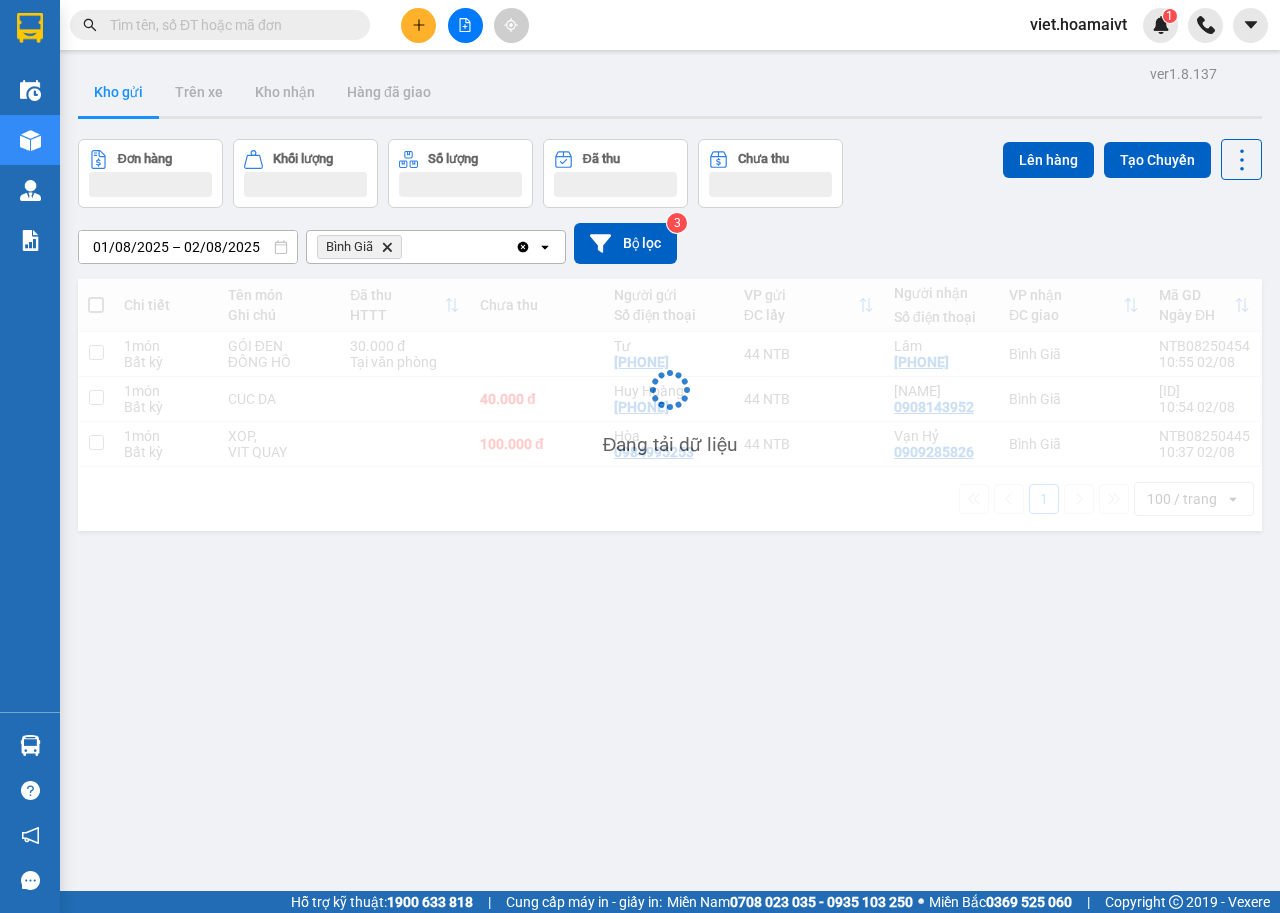 click on "[DATE] – [DATE] ... [DATE] to [DATE]. Bình Giã Delete Clear all open Bộ lọc 3" at bounding box center [670, 243] 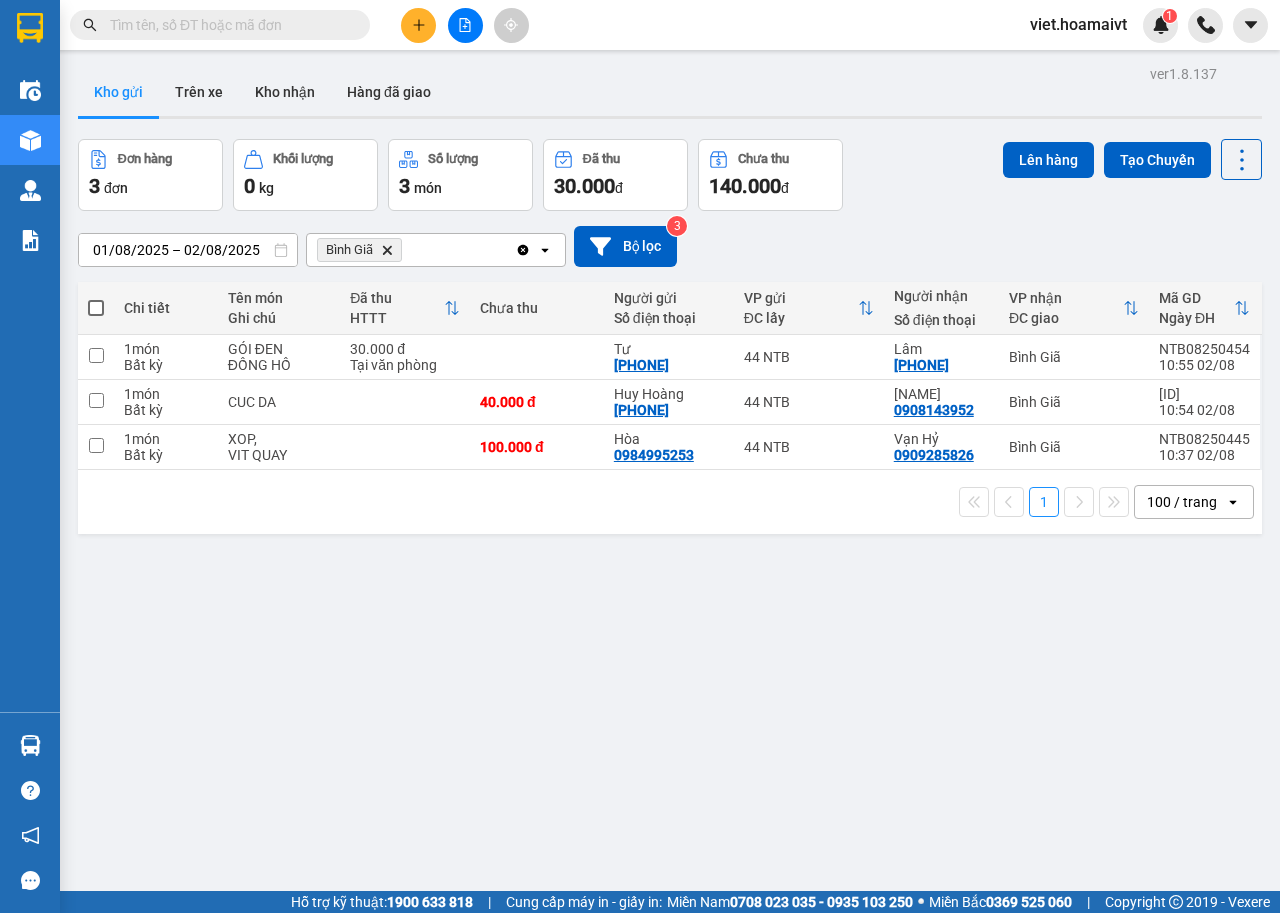 click on "[DATE] – [DATE] ... [DATE] to [DATE]. Bình Giã Delete Clear all open Bộ lọc 3" at bounding box center [670, 246] 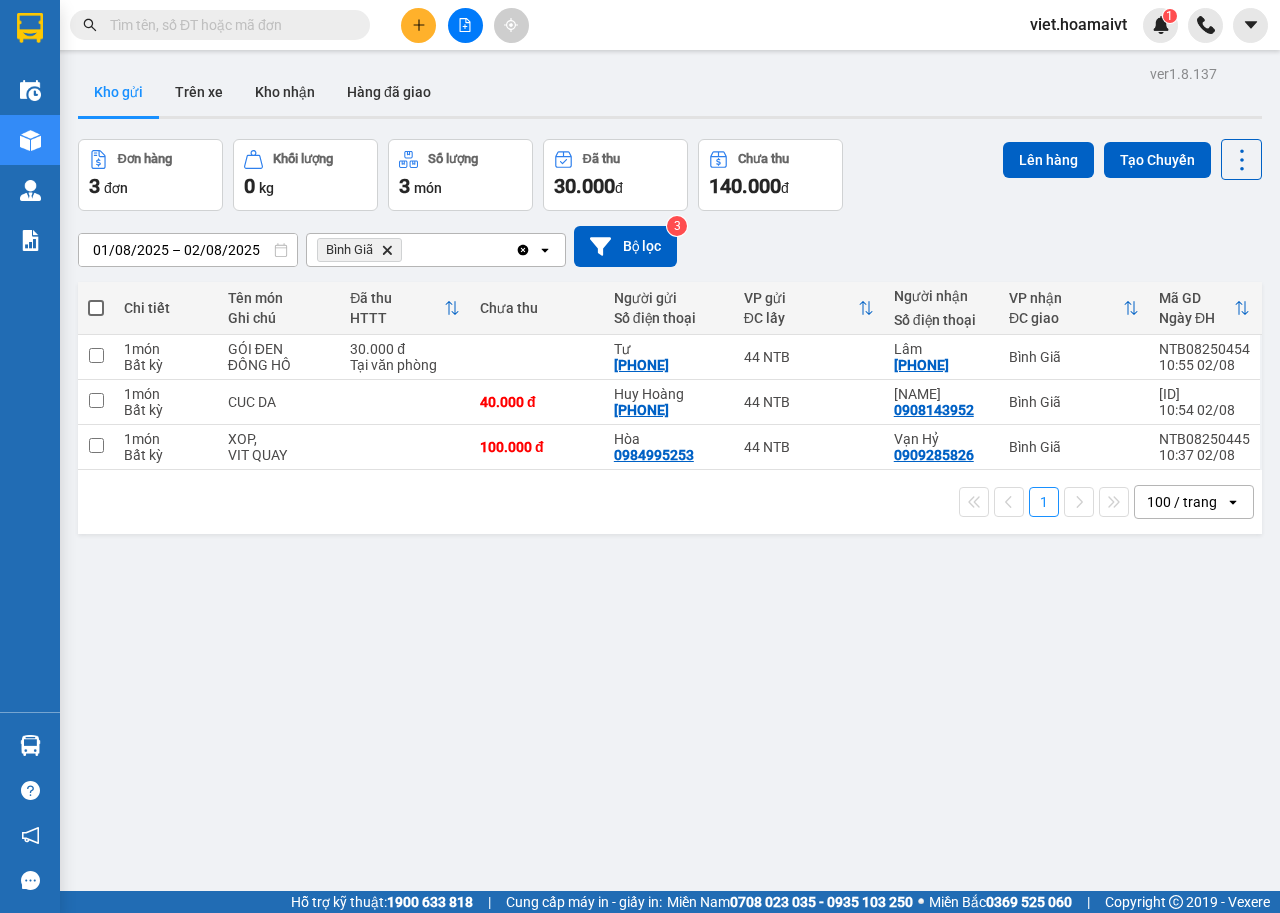 click on "Delete" 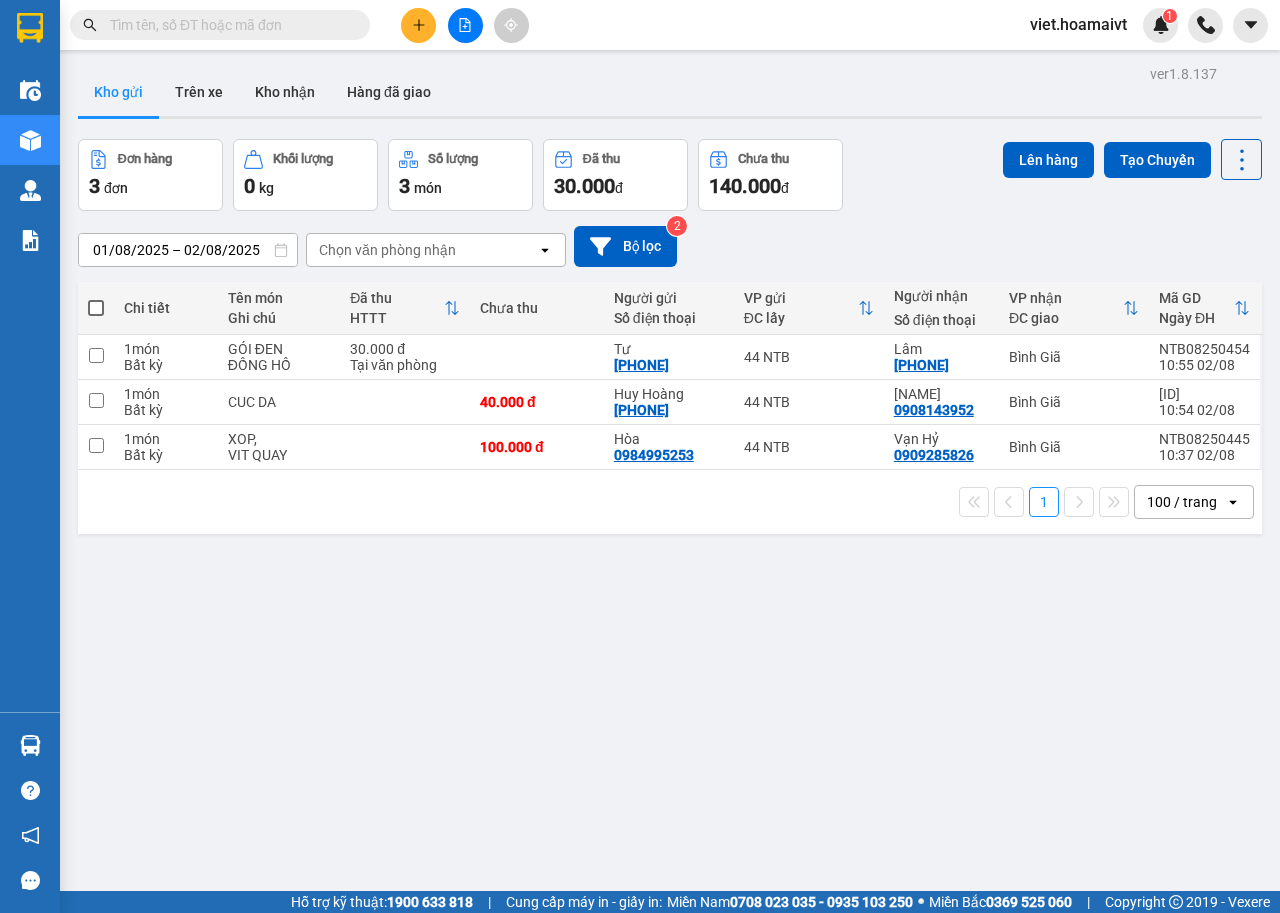 click on "Đơn hàng 3 đơn Khối lượng 0 kg Số lượng 3 món Đã thu 30.000  đ Chưa thu 140.000  đ Lên hàng Tạo Chuyến" at bounding box center [670, 175] 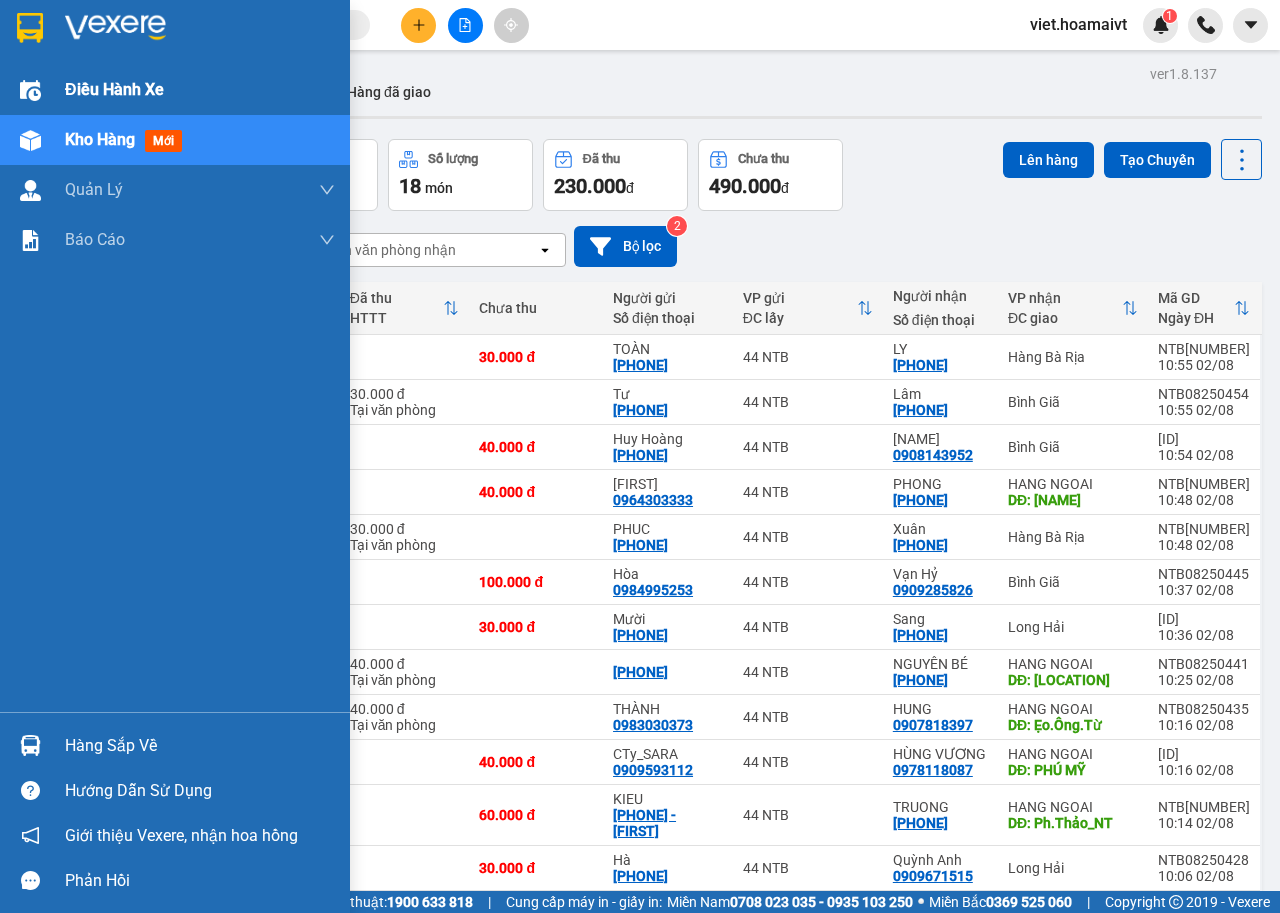 click on "Điều hành xe" at bounding box center [114, 89] 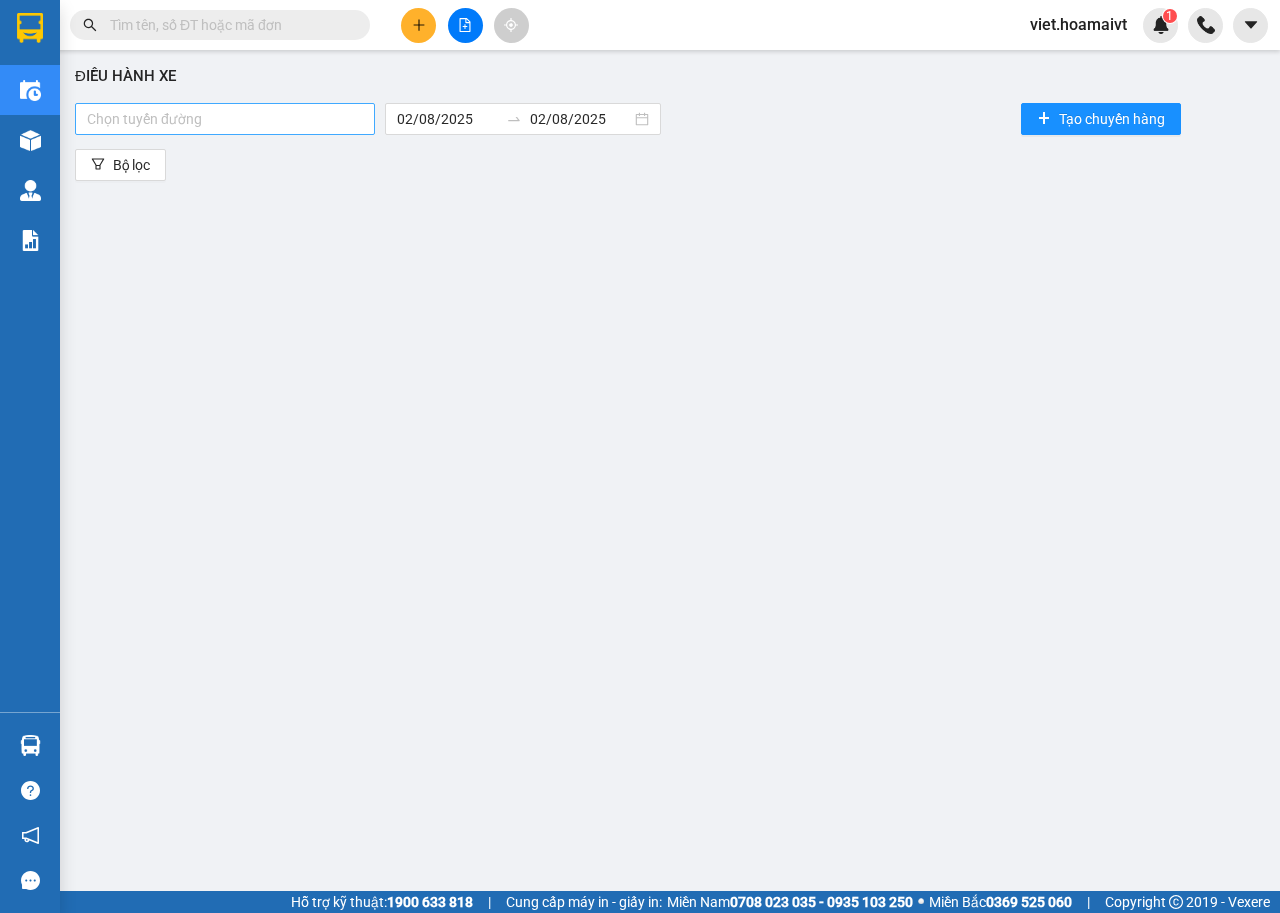 click at bounding box center [225, 119] 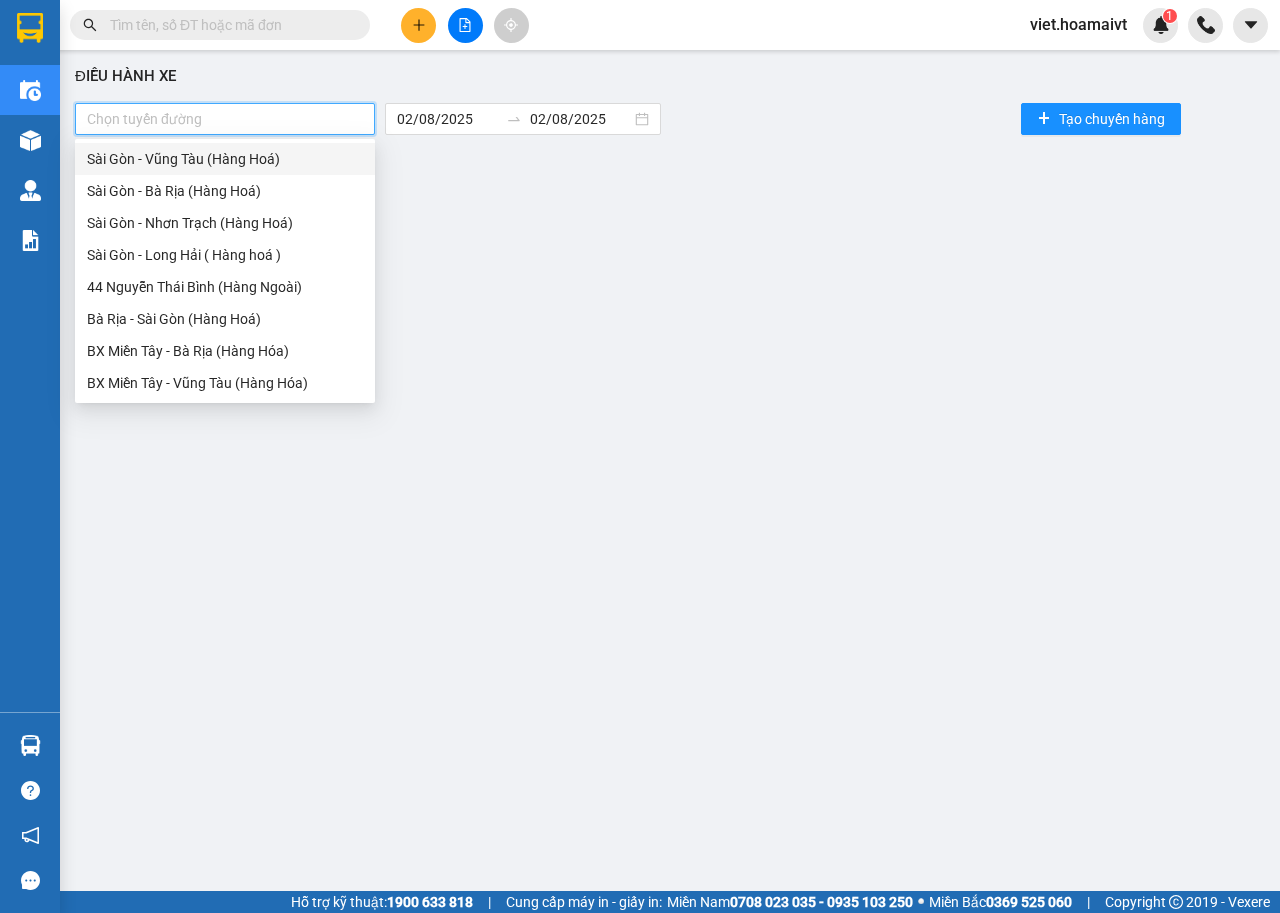 click on "Sài Gòn - Vũng Tàu (Hàng Hoá)" at bounding box center (225, 159) 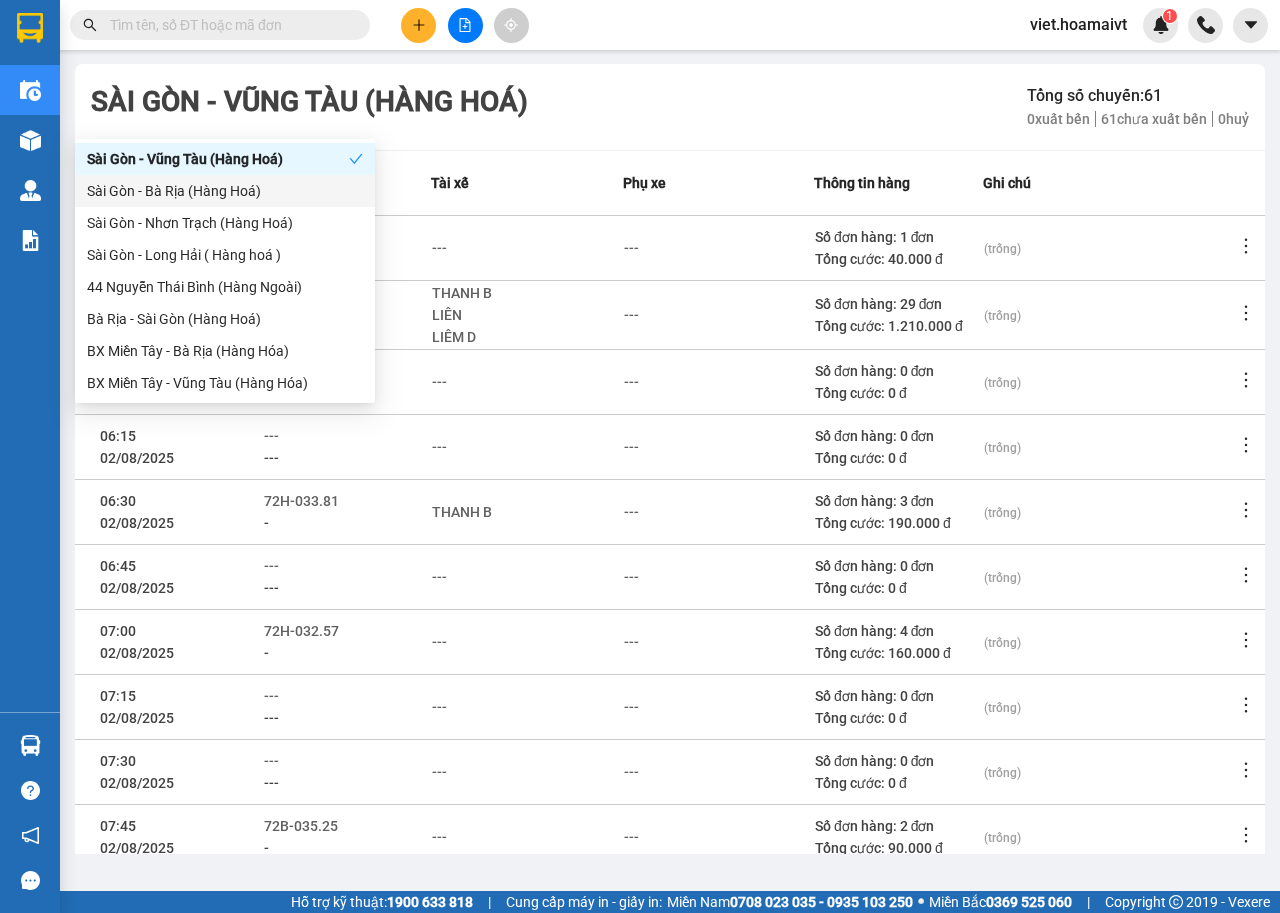 scroll, scrollTop: 224, scrollLeft: 0, axis: vertical 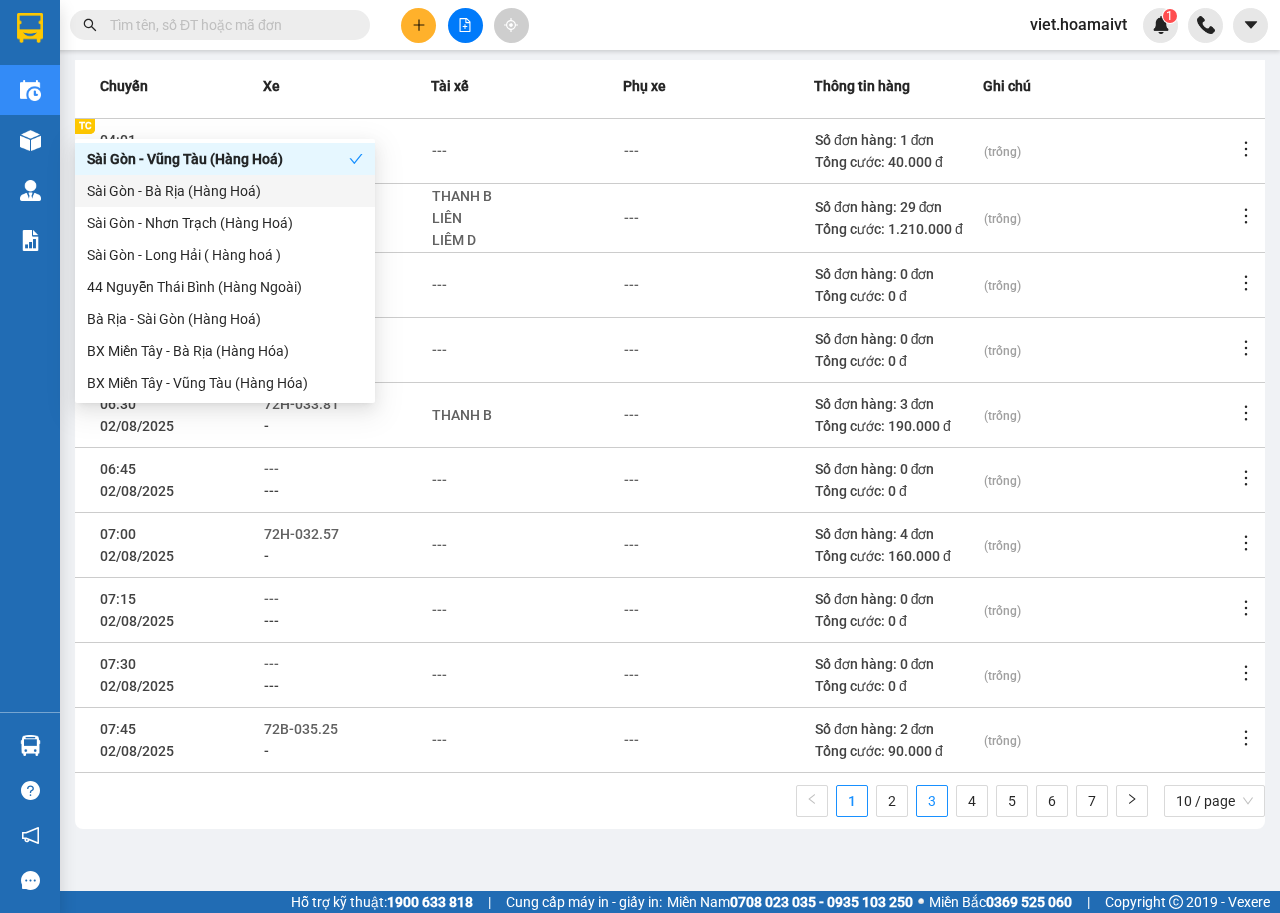 click on "3" at bounding box center (932, 801) 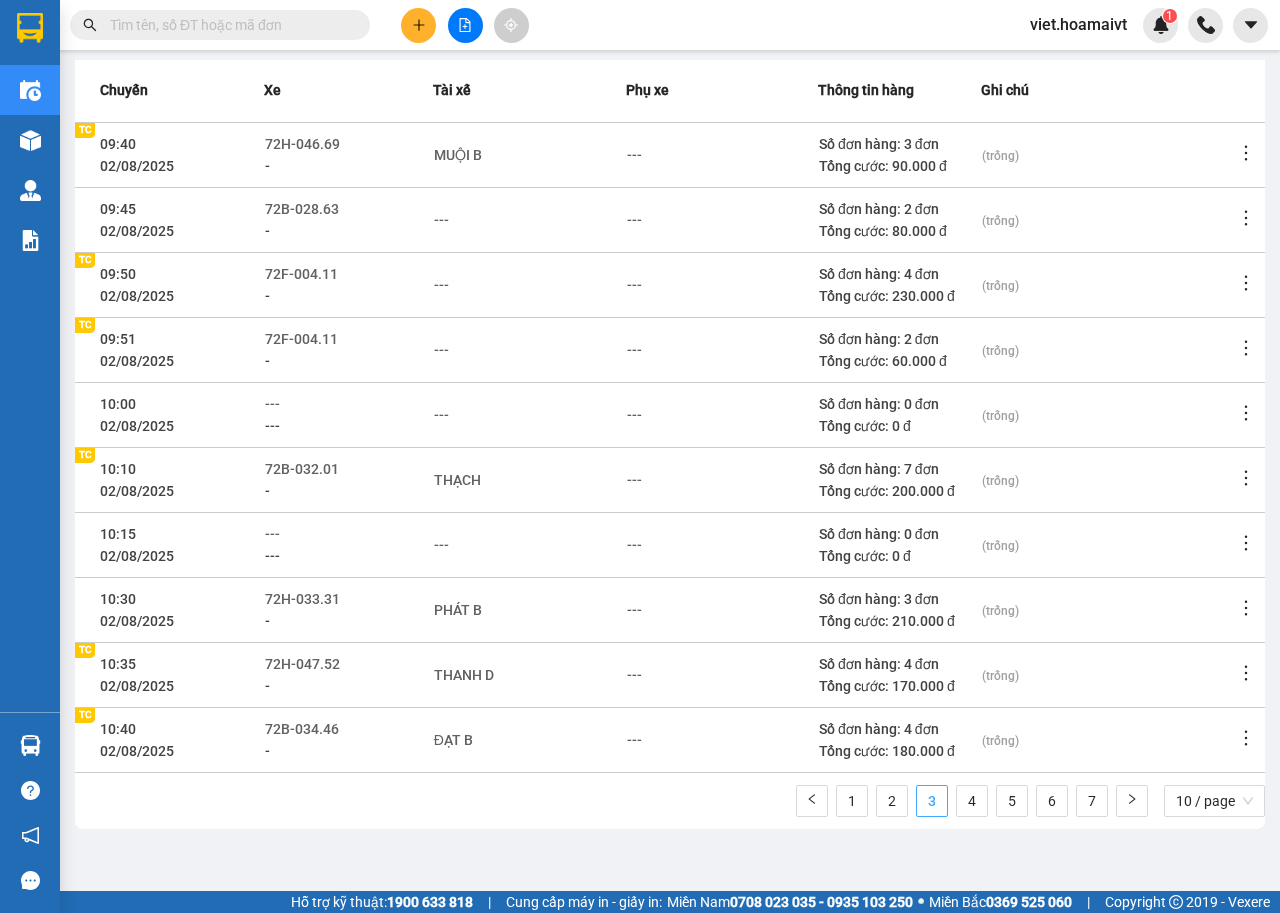 scroll, scrollTop: 220, scrollLeft: 0, axis: vertical 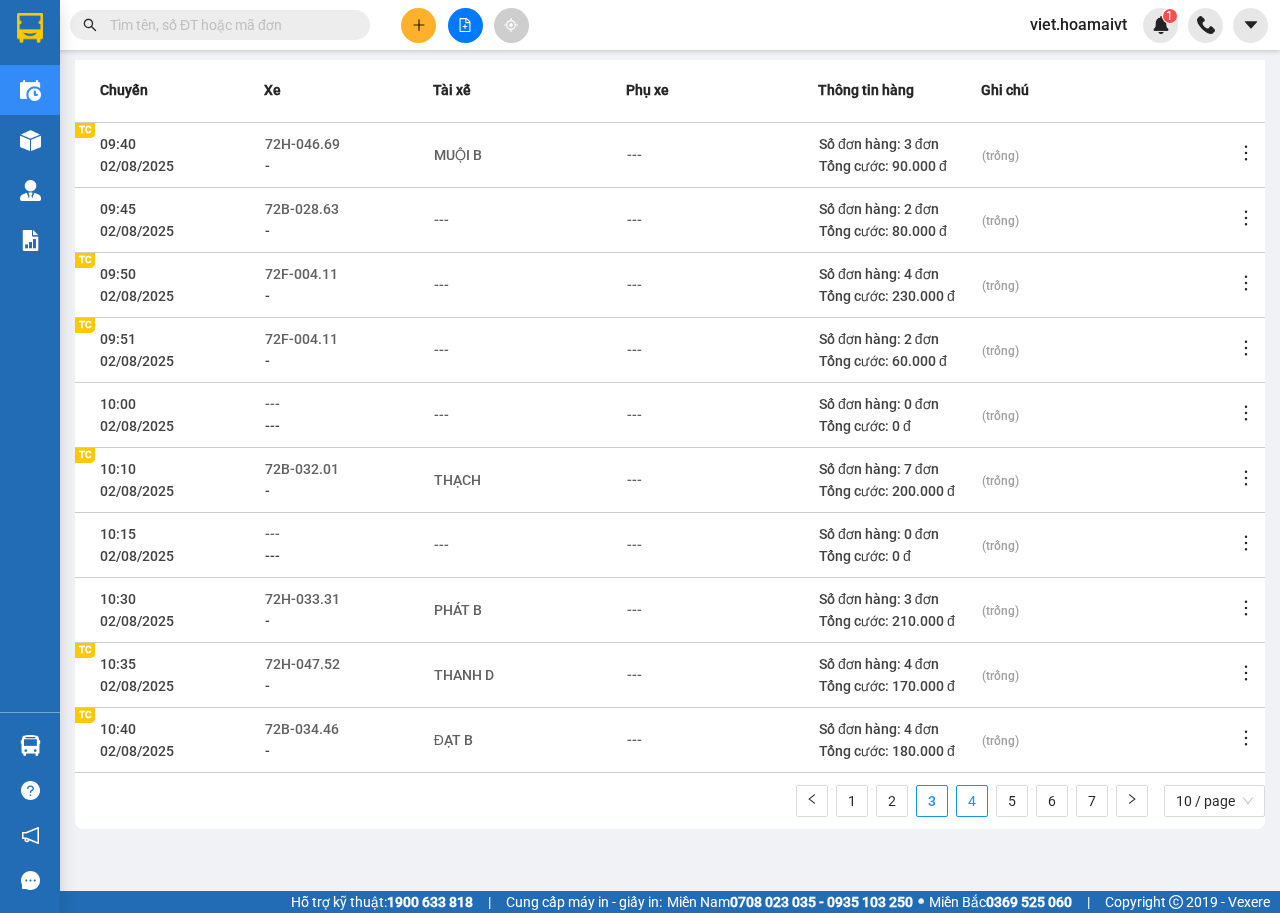 click on "4" at bounding box center [972, 801] 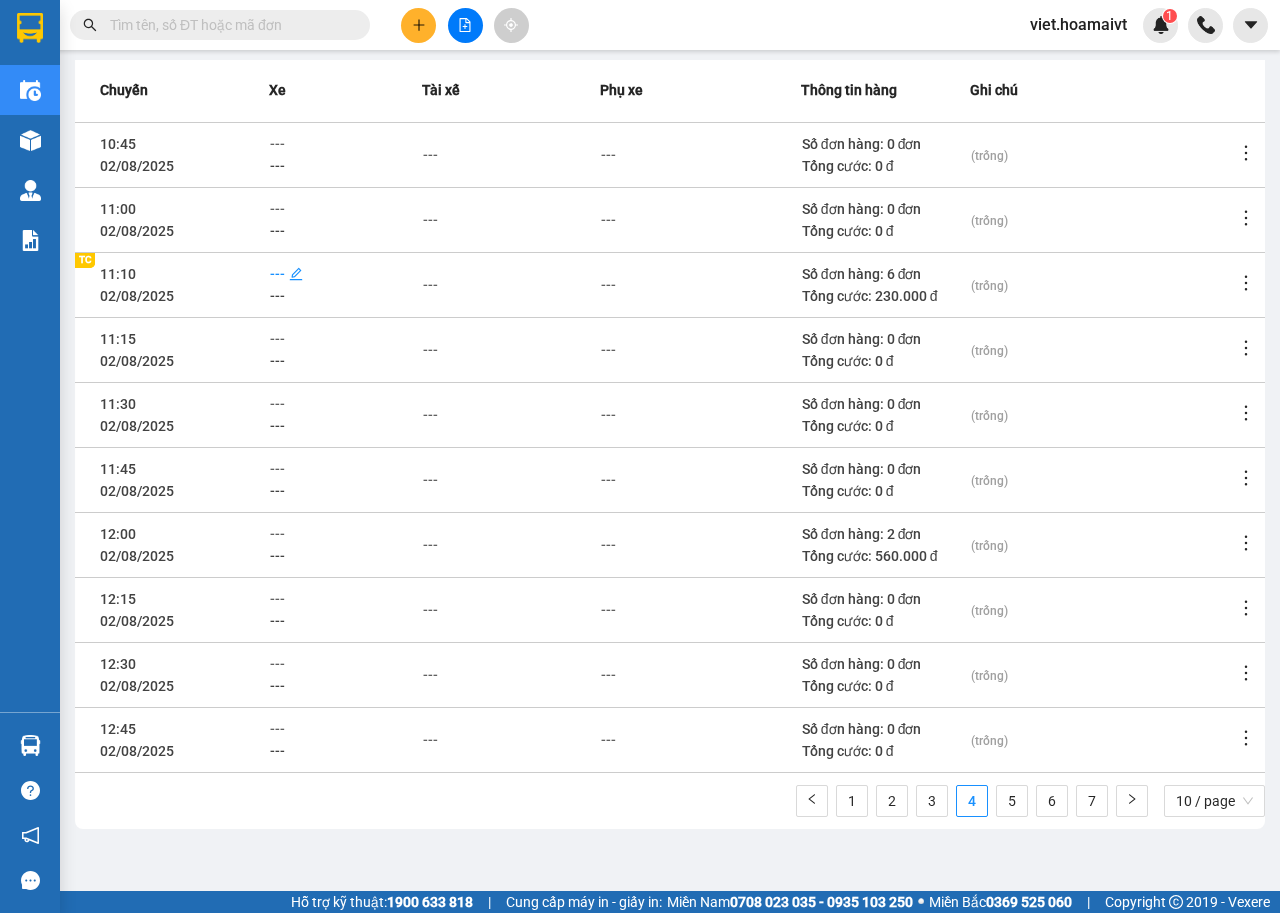 click on "---" at bounding box center [277, 274] 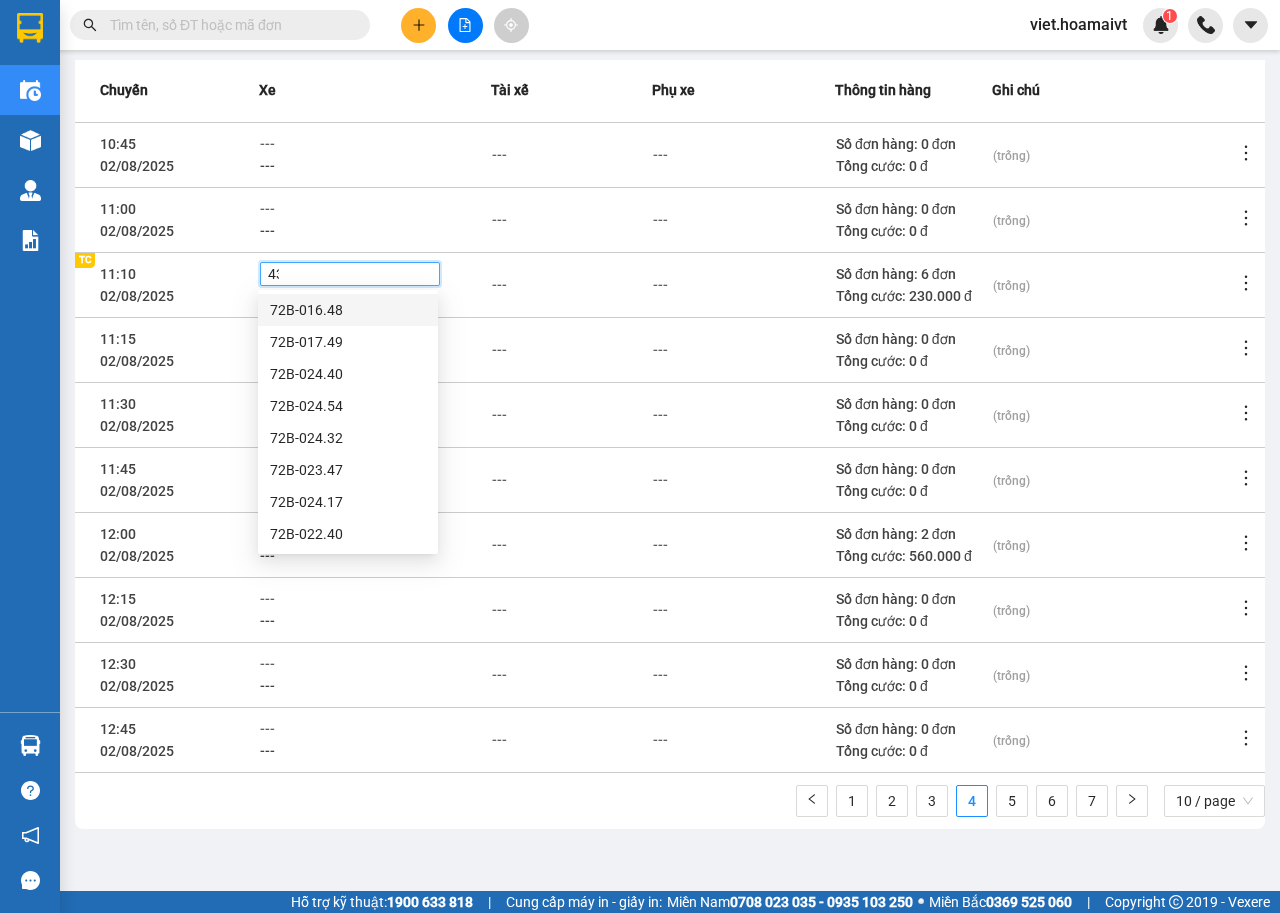 type on "431" 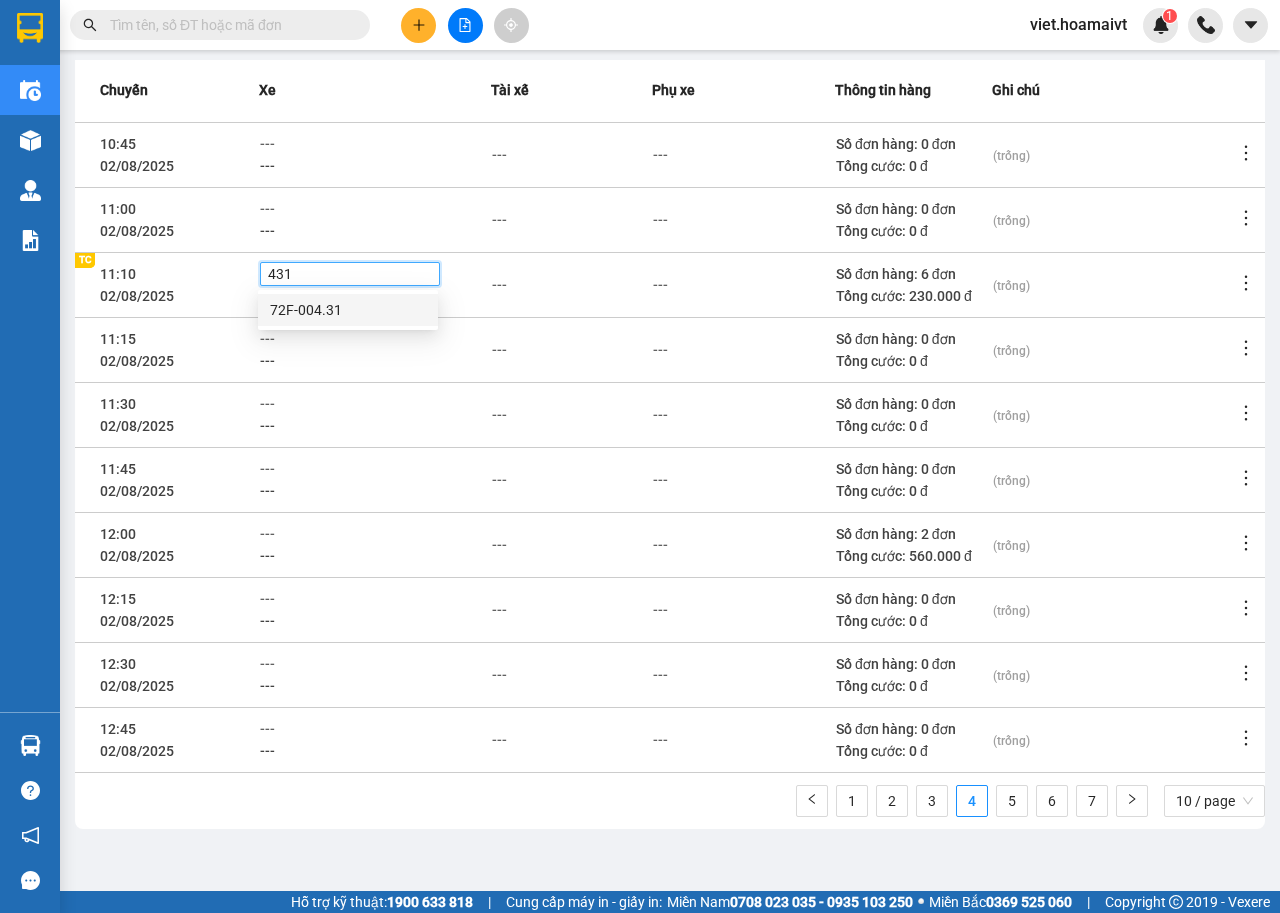 click on "72F-004.31" at bounding box center (348, 310) 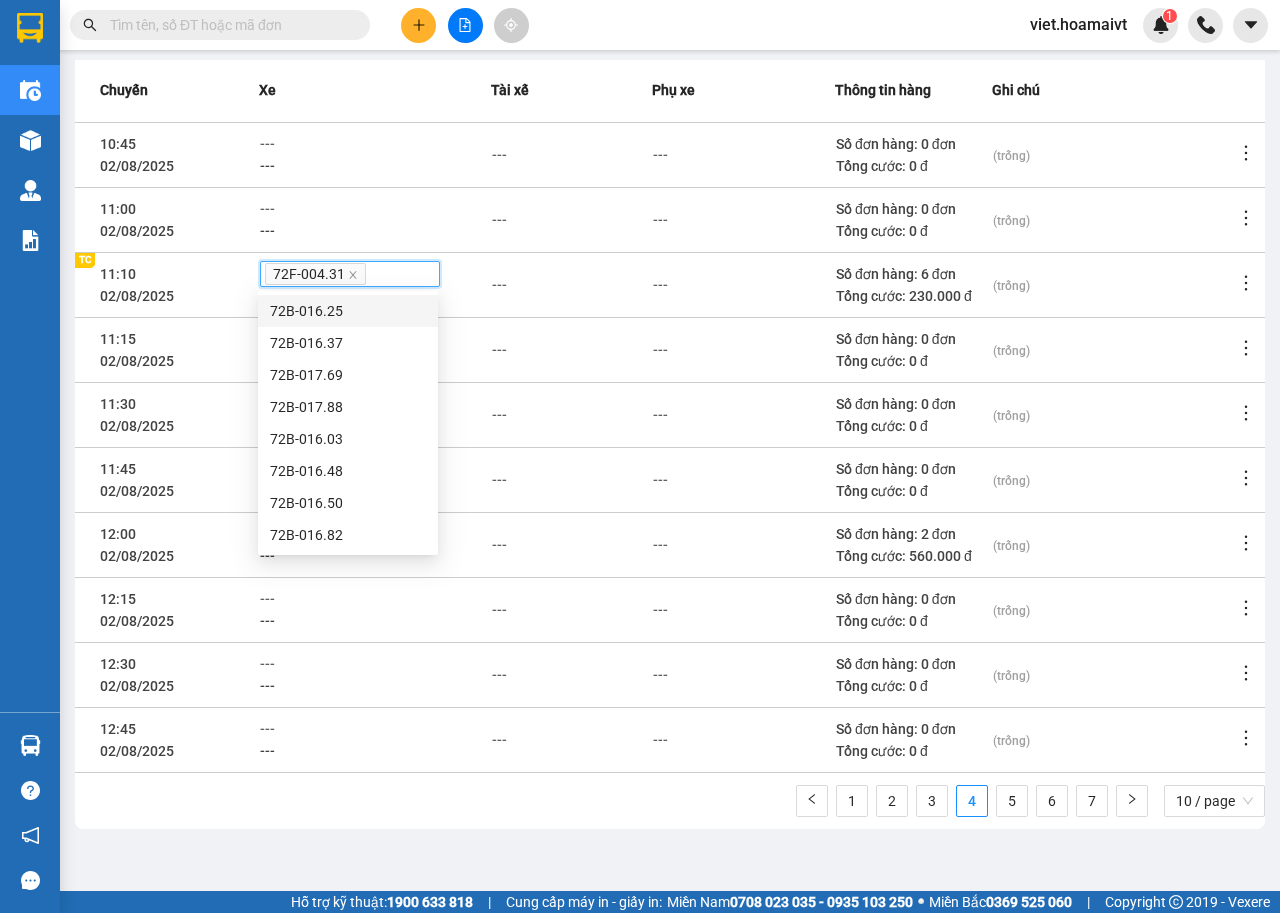 click on "---" at bounding box center (743, 414) 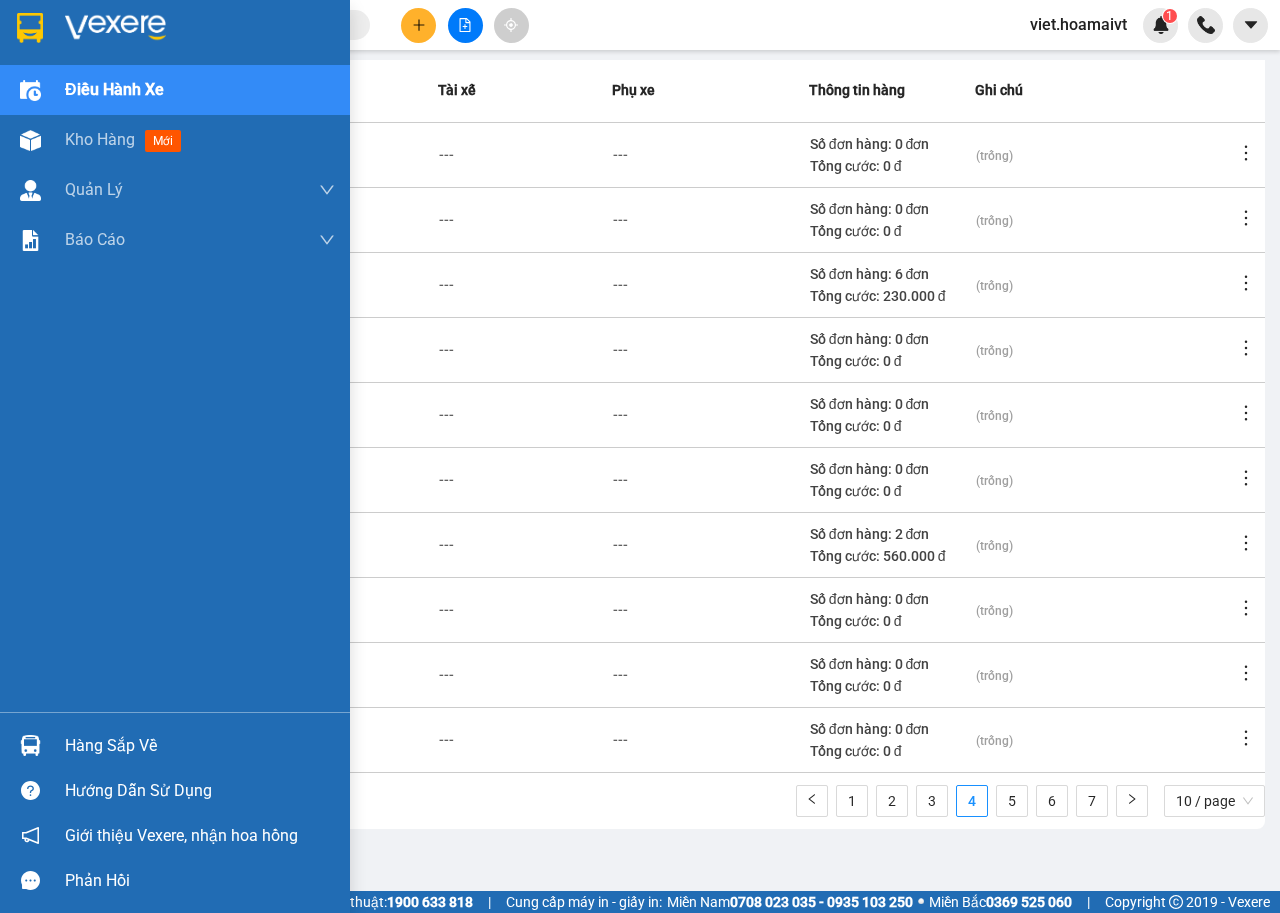 click at bounding box center (115, 28) 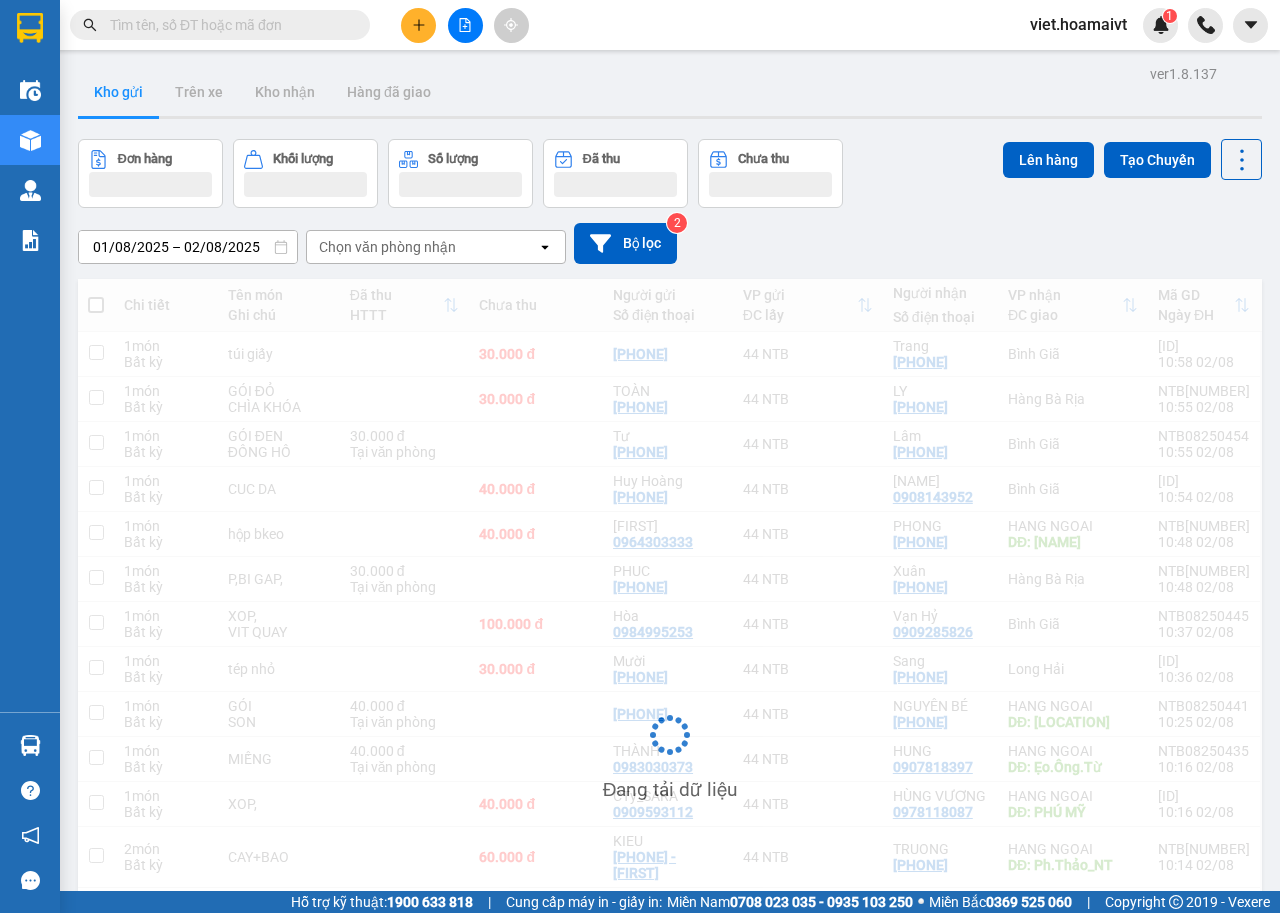 click on "01/08/2025 – 02/08/2025 Press the down arrow key to interact with the calendar and select a date. Press the escape button to close the calendar. Selected date range is from 01/08/2025 to 02/08/2025. Chọn văn phòng nhận open Bộ lọc 2" at bounding box center [670, 243] 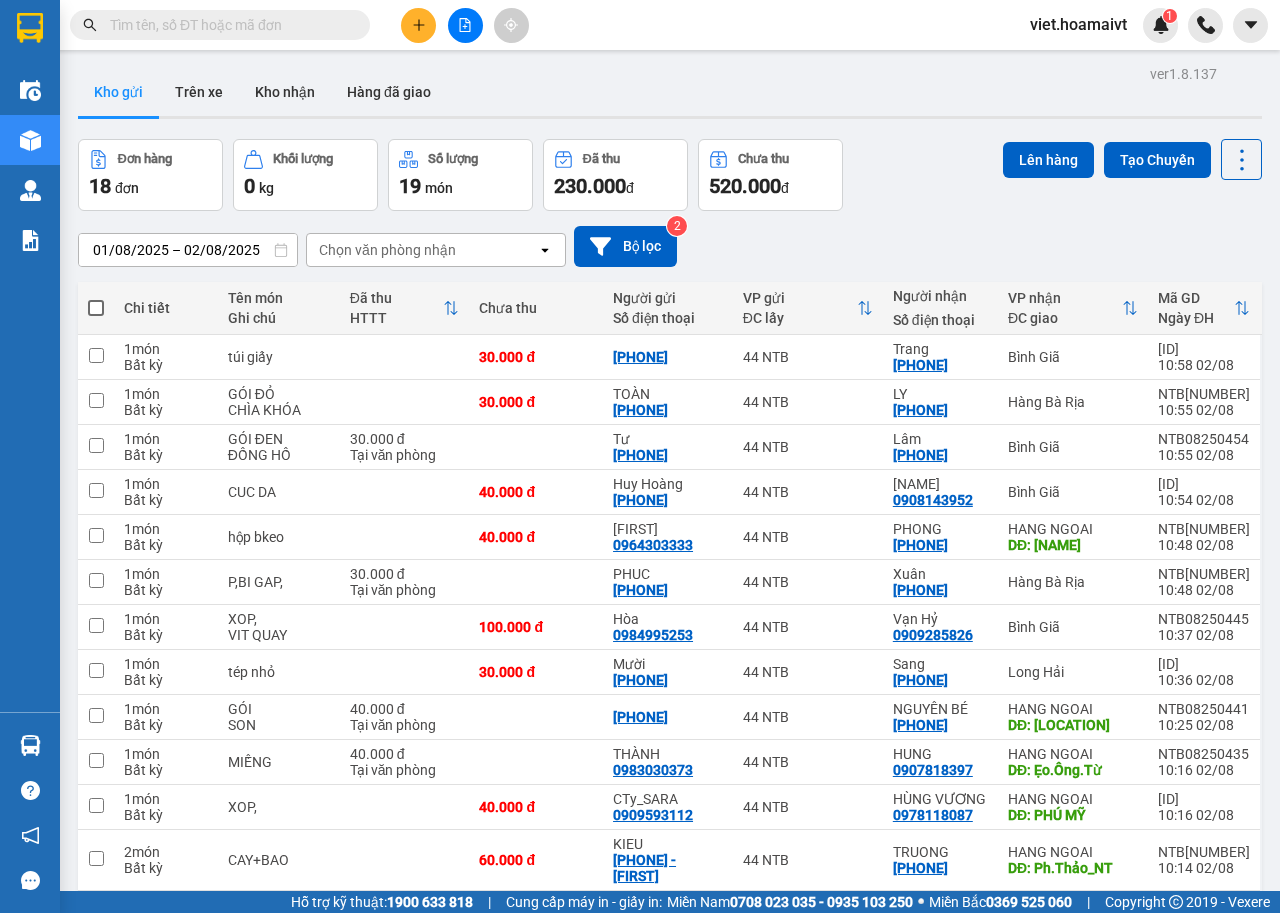 click on "01/08/2025 – 02/08/2025 Press the down arrow key to interact with the calendar and select a date. Press the escape button to close the calendar. Selected date range is from 01/08/2025 to 02/08/2025. Chọn văn phòng nhận open Bộ lọc 2" at bounding box center (670, 246) 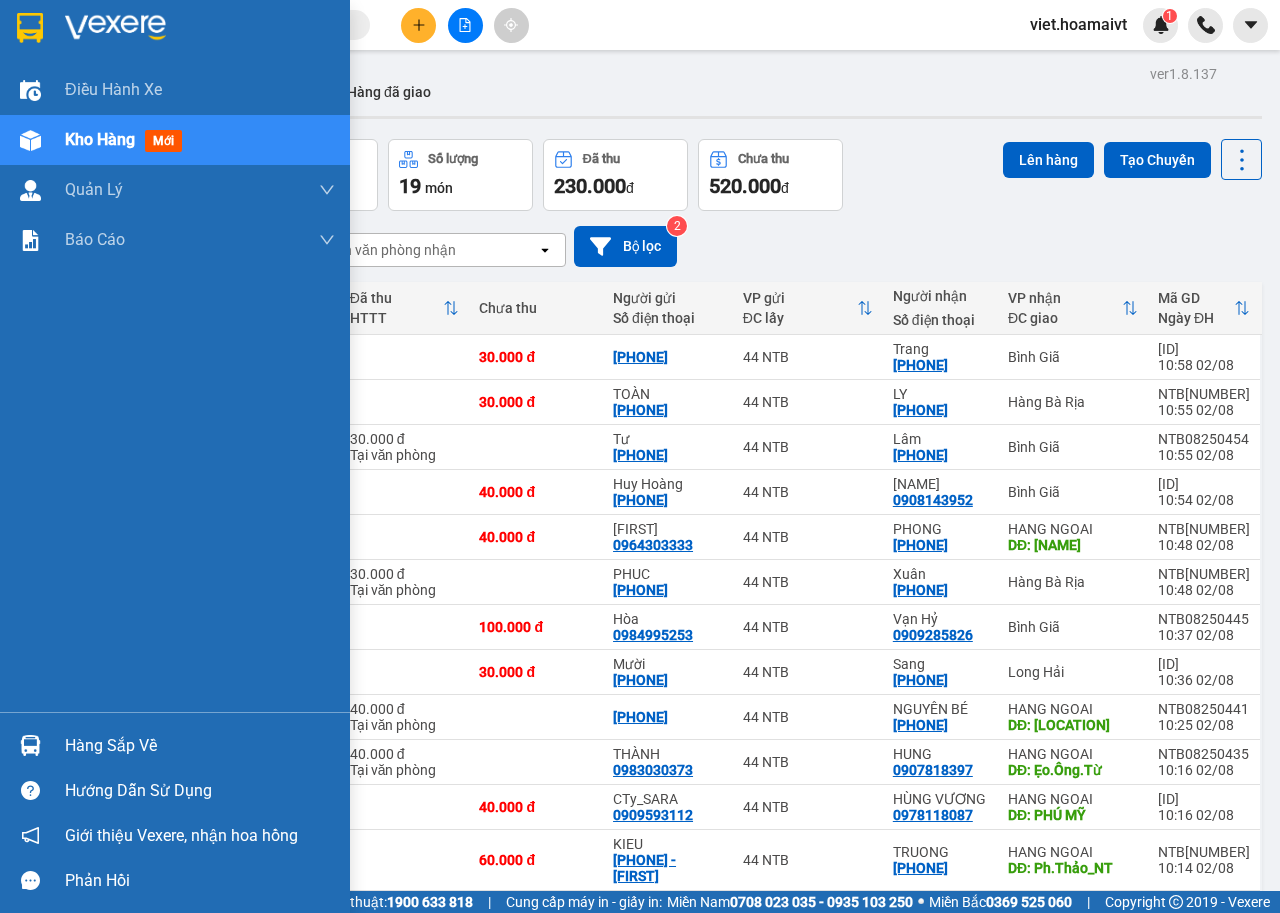 click at bounding box center [115, 28] 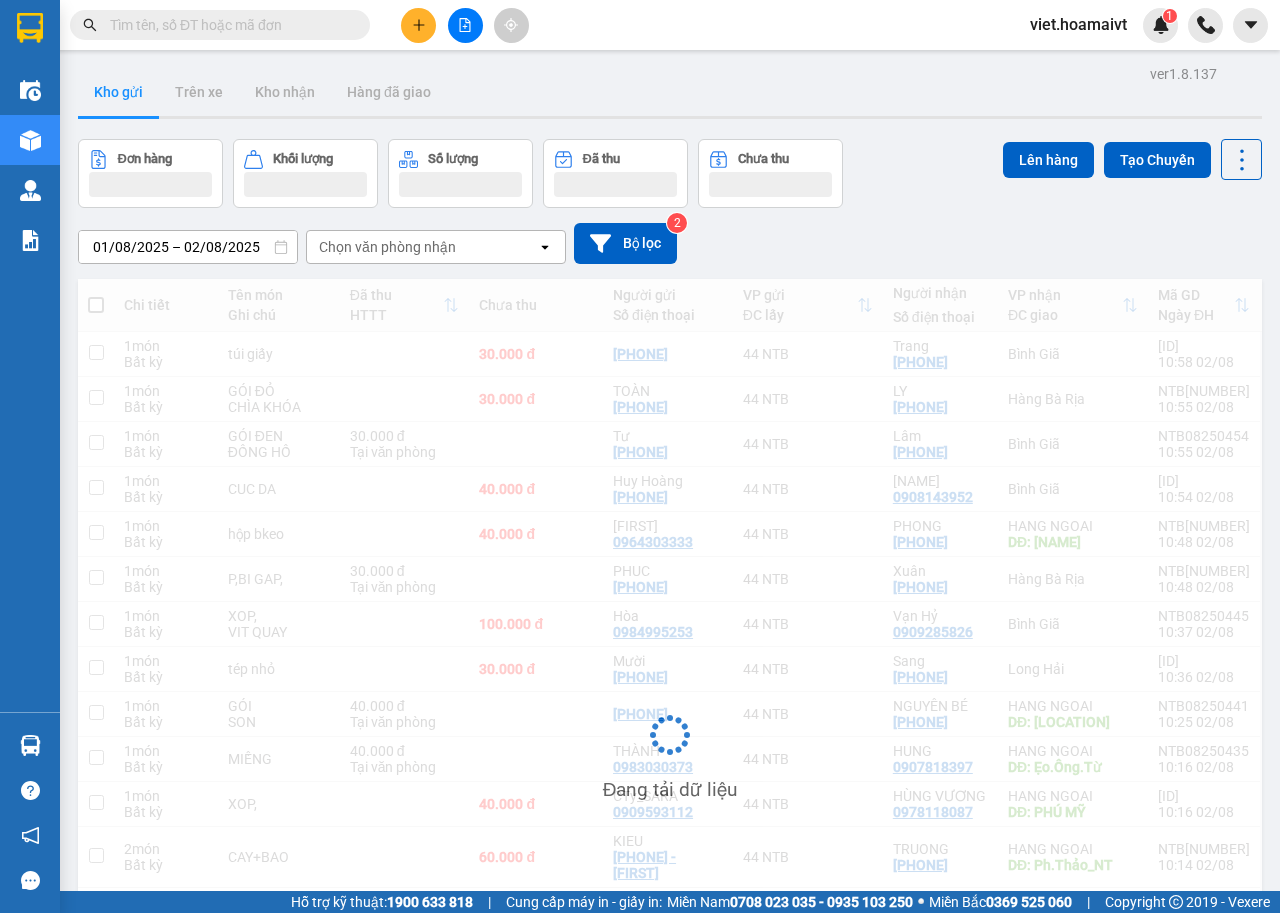 click on "Đơn hàng Khối lượng Số lượng Đã thu Chưa thu Lên hàng Tạo Chuyến" at bounding box center (670, 173) 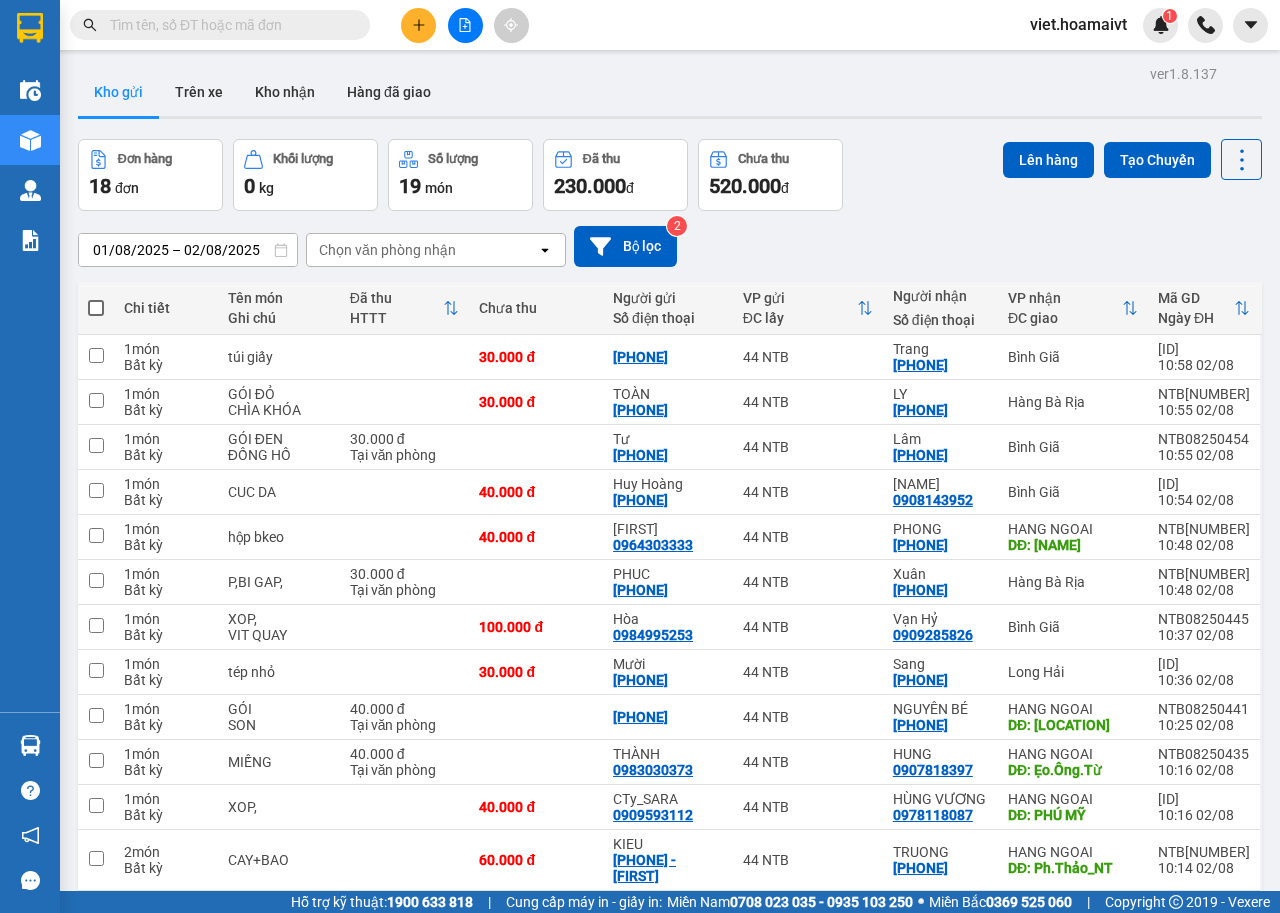 click on "Đơn hàng 18 đơn Khối lượng 0 kg Số lượng 19 món Đã thu 230.000  đ Chưa thu 520.000  đ Lên hàng Tạo Chuyến" at bounding box center [670, 175] 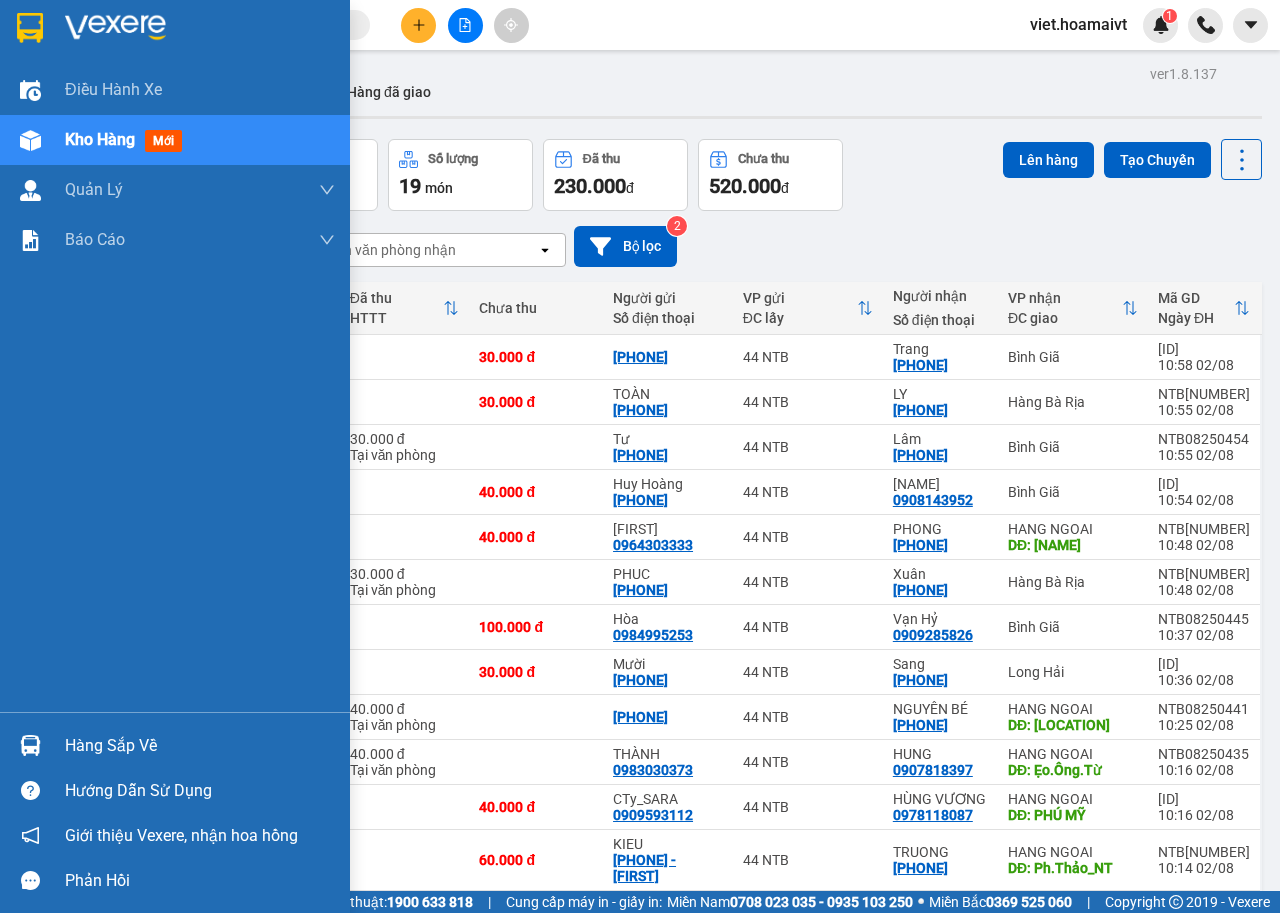 click at bounding box center [115, 28] 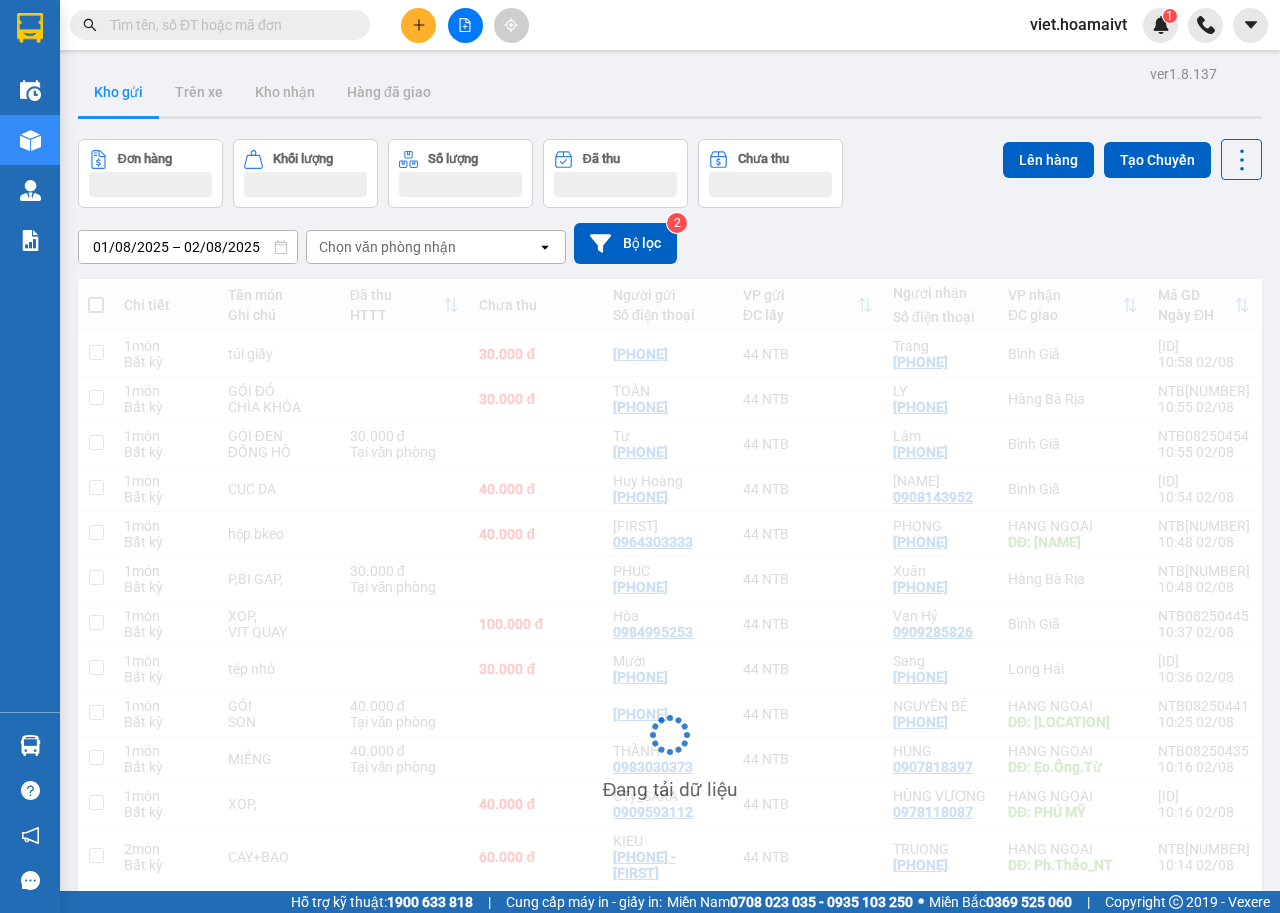 click on "01/08/2025 – 02/08/2025 Press the down arrow key to interact with the calendar and select a date. Press the escape button to close the calendar. Selected date range is from 01/08/2025 to 02/08/2025. Chọn văn phòng nhận open Bộ lọc 2" at bounding box center [670, 243] 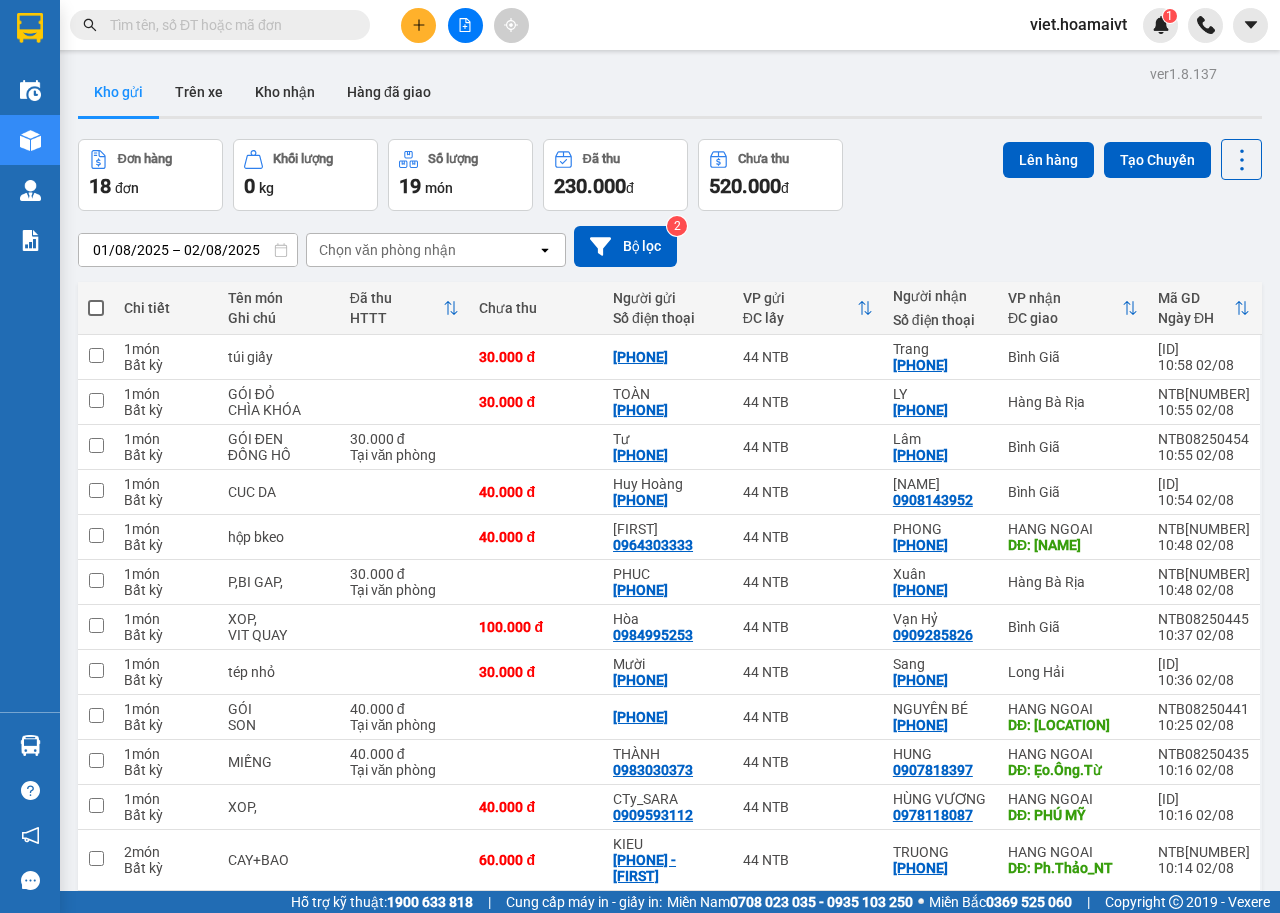 click on "01/08/2025 – 02/08/2025 Press the down arrow key to interact with the calendar and select a date. Press the escape button to close the calendar. Selected date range is from 01/08/2025 to 02/08/2025. Chọn văn phòng nhận open Bộ lọc 2" at bounding box center (670, 246) 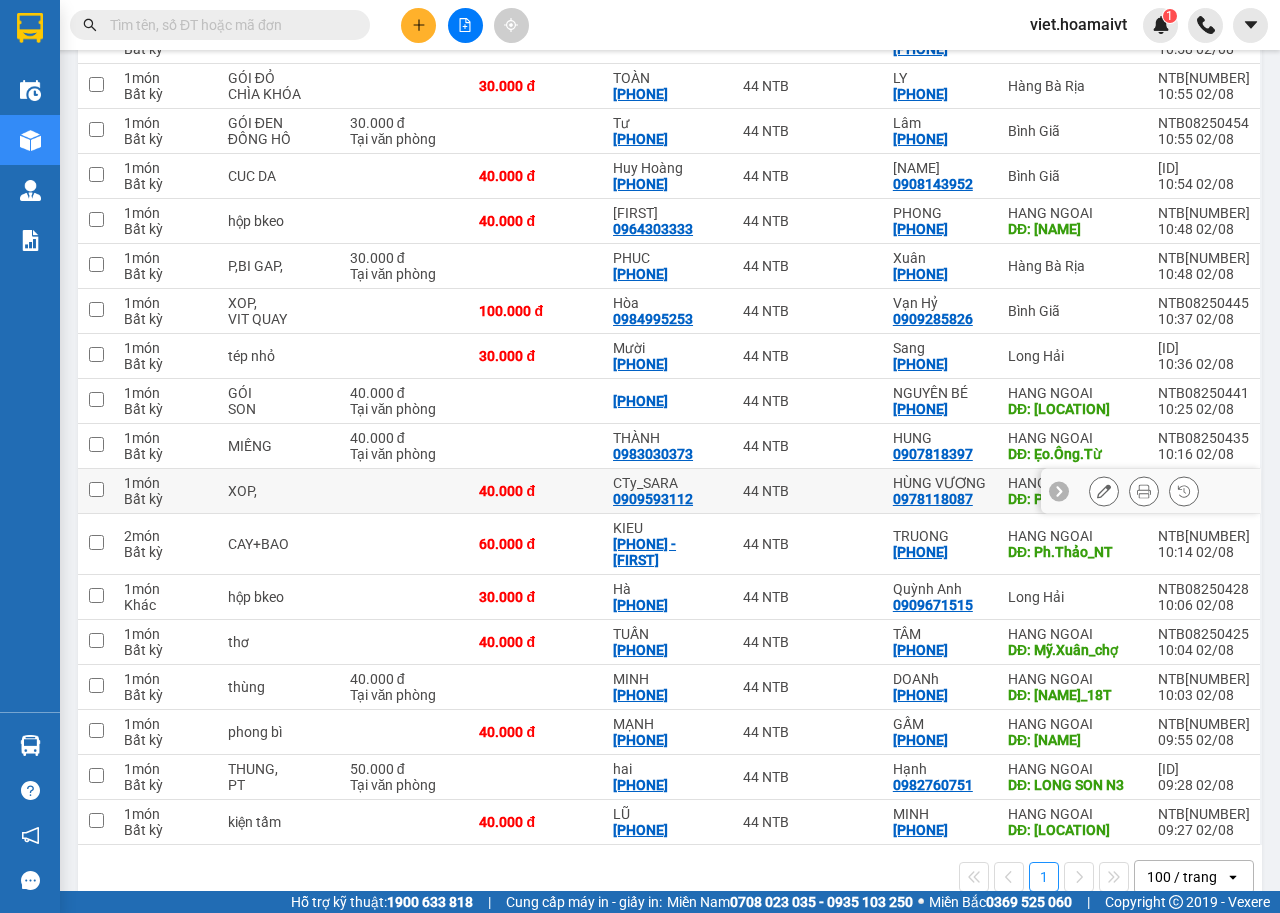 scroll, scrollTop: 336, scrollLeft: 0, axis: vertical 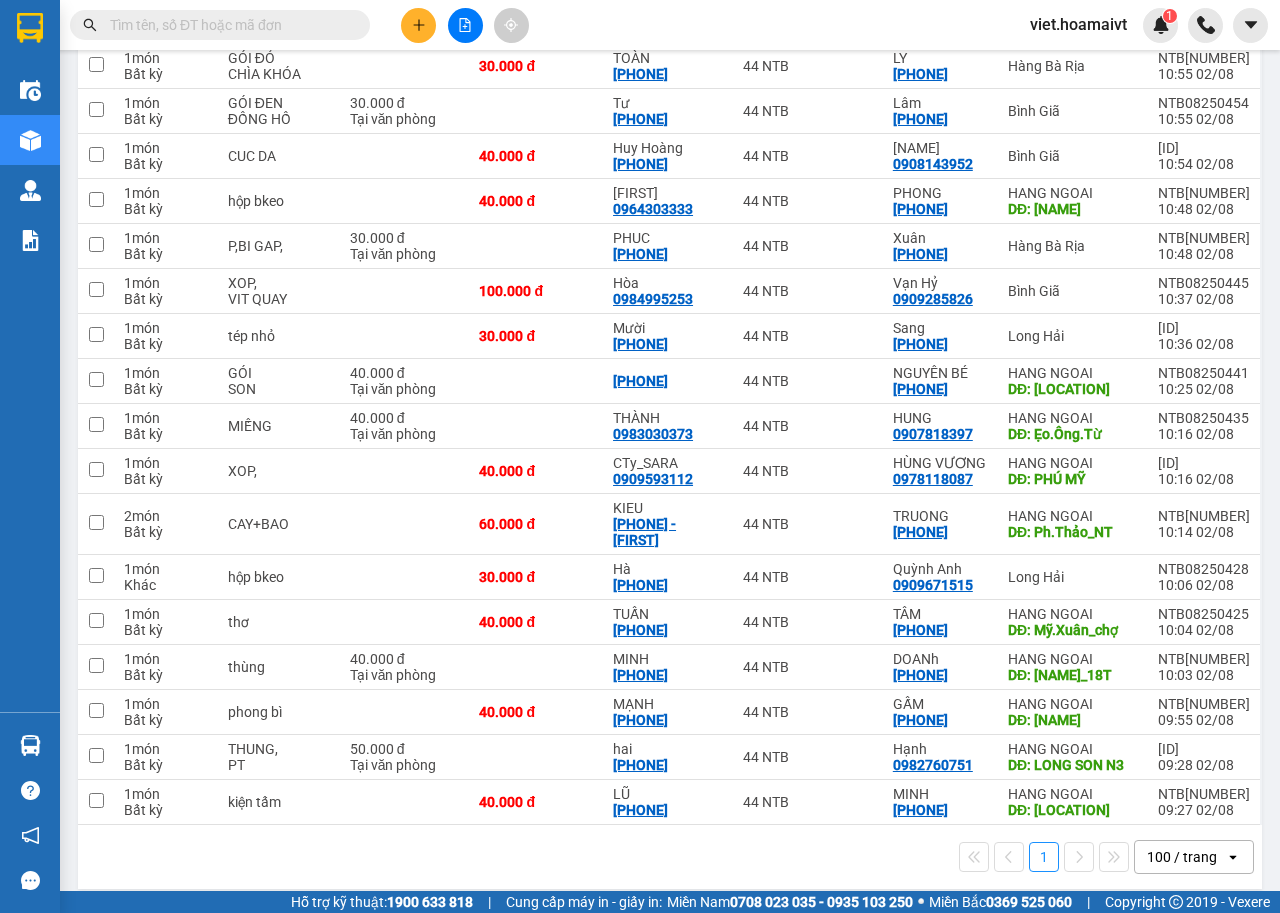 click at bounding box center (465, 25) 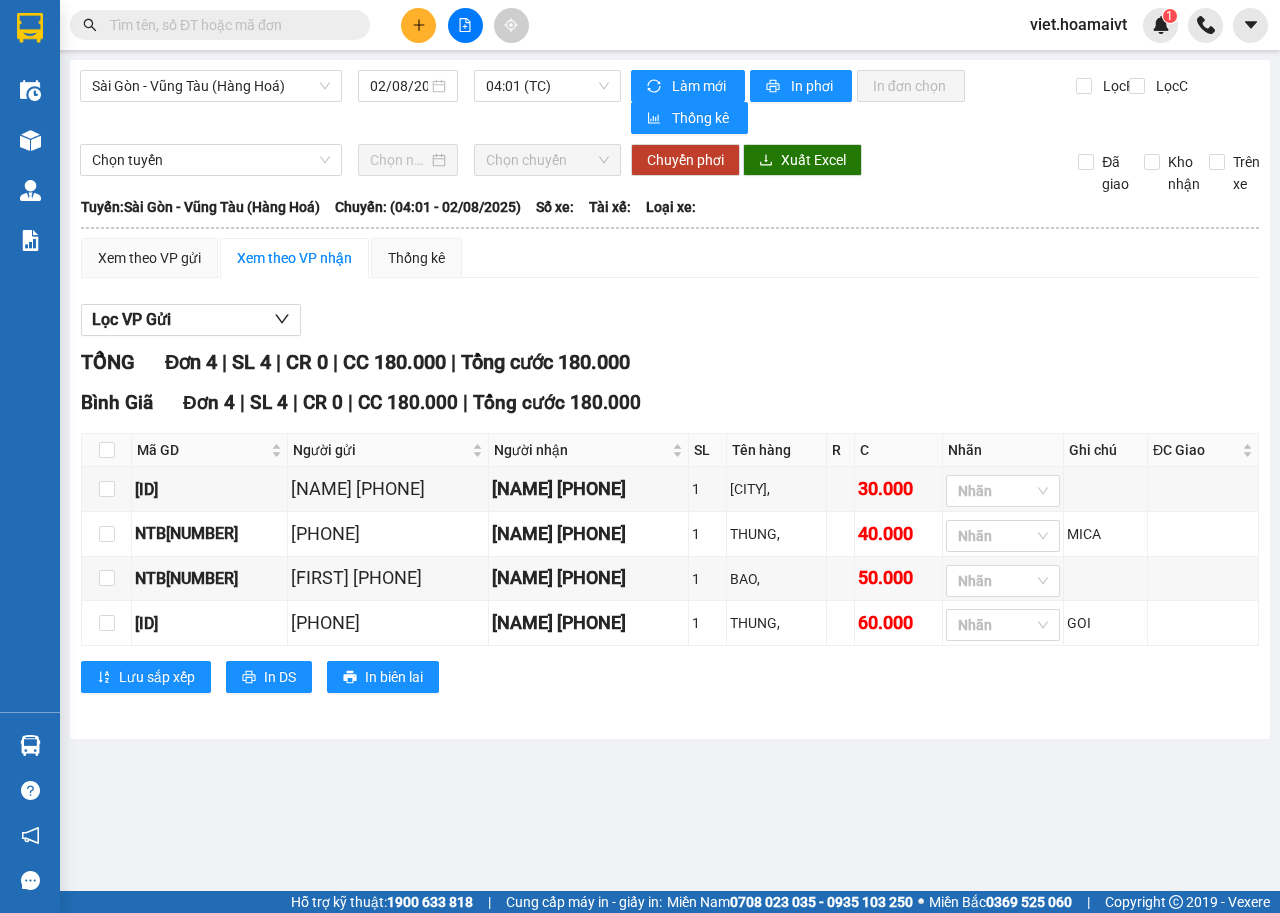 scroll, scrollTop: 0, scrollLeft: 0, axis: both 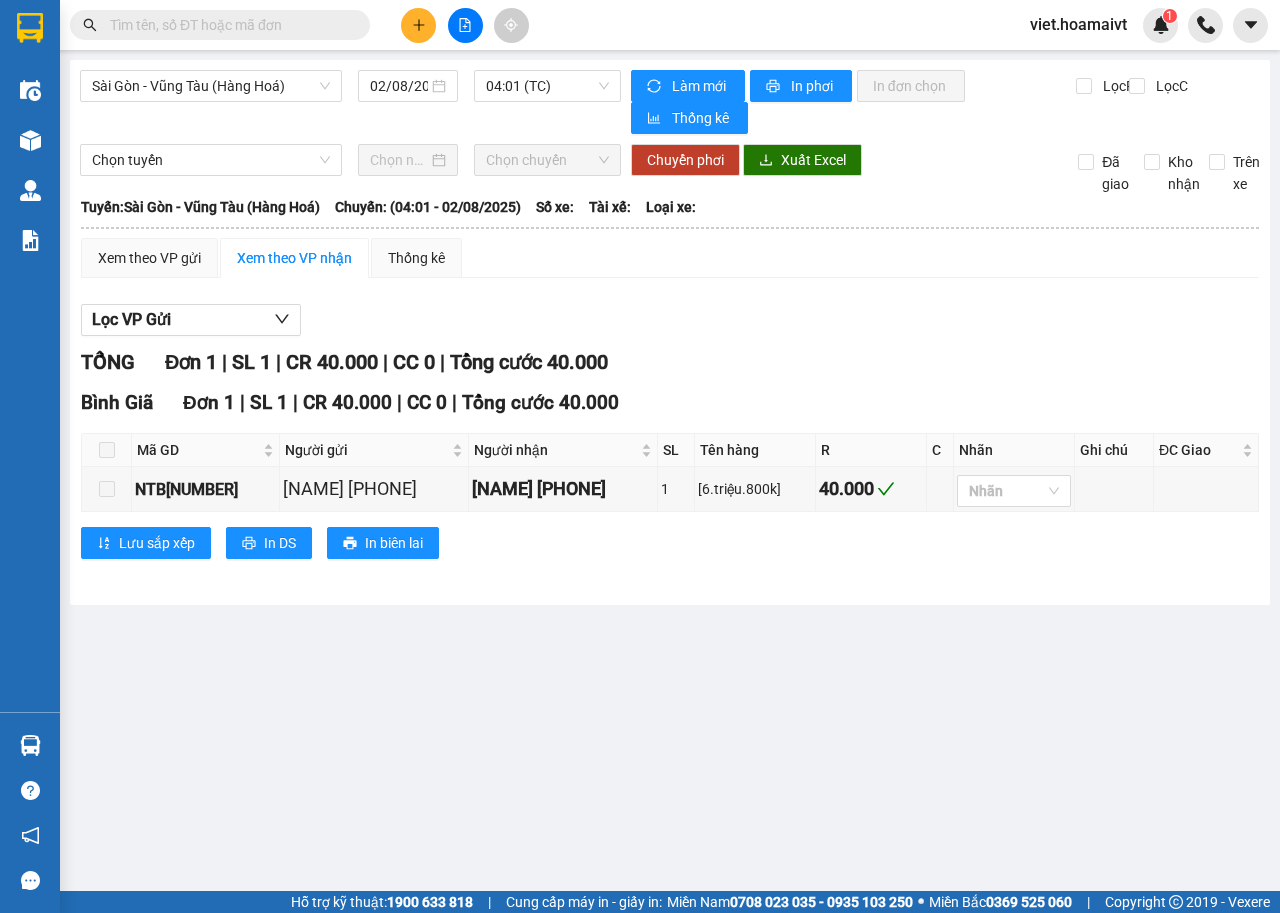 click on "Lọc VP Gửi TỔNG Đơn   1 | SL   1 | CR   40.000 | CC   0 | Tổng cước   40.000 Bình Giã Đơn   1 | SL   1 | CR   40.000 | CC   0 | Tổng cước   40.000 Mã GD Người gửi Người nhận SL Tên hàng R C Nhãn Ghi chú ĐC Giao Ký nhận                         NTB[NUMBER] Ngọc An [PHONE] Ngọc Mai [PHONE] 1 [6.triệu.800k] 40.000   Nhãn Lưu sắp xếp In DS In biên lai Hoa Mai   [PHONE], [PHONE], [PHONE]   44 Nguyễn Thái Bình PHƠI HÀNG 44 NTB  -  [TIME] - [DATE] Tuyến:  Sài Gòn - Vũng Tàu (Hàng Hoá) Chuyến:   ( [TIME] - [DATE] ) Mã GD Người gửi Người nhận SL Tên hàng R C Nhãn Ghi chú ĐC Giao Ký nhận Bình Giã Đơn   1 | SL   1 | CR   40.000 | CC   0 | Tổng cước   40.000 NTB[NUMBER] Ngọc An [PHONE] Ngọc Mai [PHONE] 1 [6.triệu.800k] 40.000 1 1 40.000 0 R :   40.000  VNĐ C :   0  VNĐ Thu hộ:  0  VNĐ VP Gửi (Ký & ghi rõ họ tên) Tài xế (Ký & ghi rõ họ tên) VP Nhận" at bounding box center [670, 439] 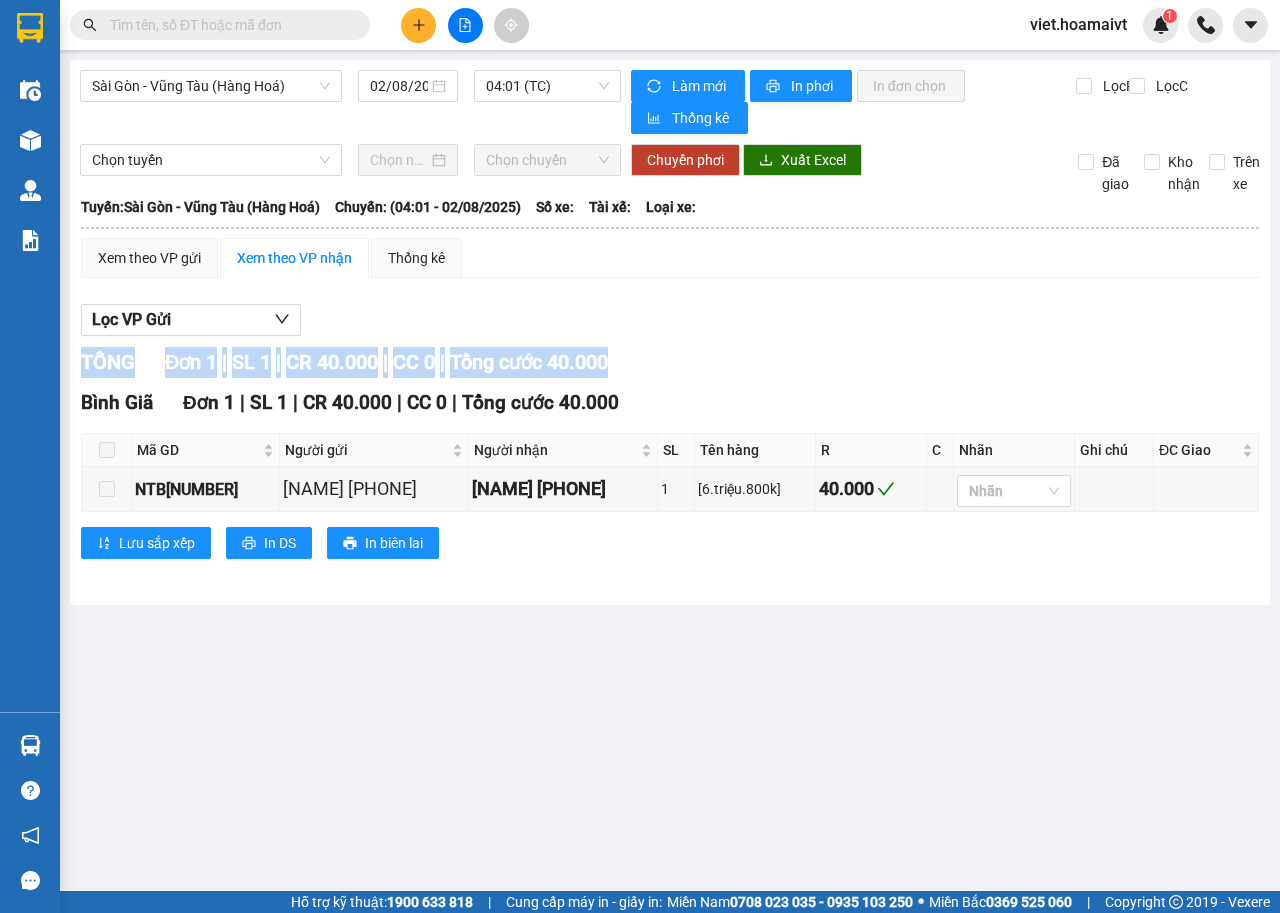 click on "Lọc VP Gửi TỔNG Đơn   1 | SL   1 | CR   40.000 | CC   0 | Tổng cước   40.000 Bình Giã Đơn   1 | SL   1 | CR   40.000 | CC   0 | Tổng cước   40.000 Mã GD Người gửi Người nhận SL Tên hàng R C Nhãn Ghi chú ĐC Giao Ký nhận                         NTB[NUMBER] Ngọc An [PHONE] Ngọc Mai [PHONE] 1 [6.triệu.800k] 40.000   Nhãn Lưu sắp xếp In DS In biên lai Hoa Mai   [PHONE], [PHONE], [PHONE]   44 Nguyễn Thái Bình PHƠI HÀNG 44 NTB  -  [TIME] - [DATE] Tuyến:  Sài Gòn - Vũng Tàu (Hàng Hoá) Chuyến:   ( [TIME] - [DATE] ) Mã GD Người gửi Người nhận SL Tên hàng R C Nhãn Ghi chú ĐC Giao Ký nhận Bình Giã Đơn   1 | SL   1 | CR   40.000 | CC   0 | Tổng cước   40.000 NTB[NUMBER] Ngọc An [PHONE] Ngọc Mai [PHONE] 1 [6.triệu.800k] 40.000 1 1 40.000 0 R :   40.000  VNĐ C :   0  VNĐ Thu hộ:  0  VNĐ VP Gửi (Ký & ghi rõ họ tên) Tài xế (Ký & ghi rõ họ tên) VP Nhận" at bounding box center [670, 439] 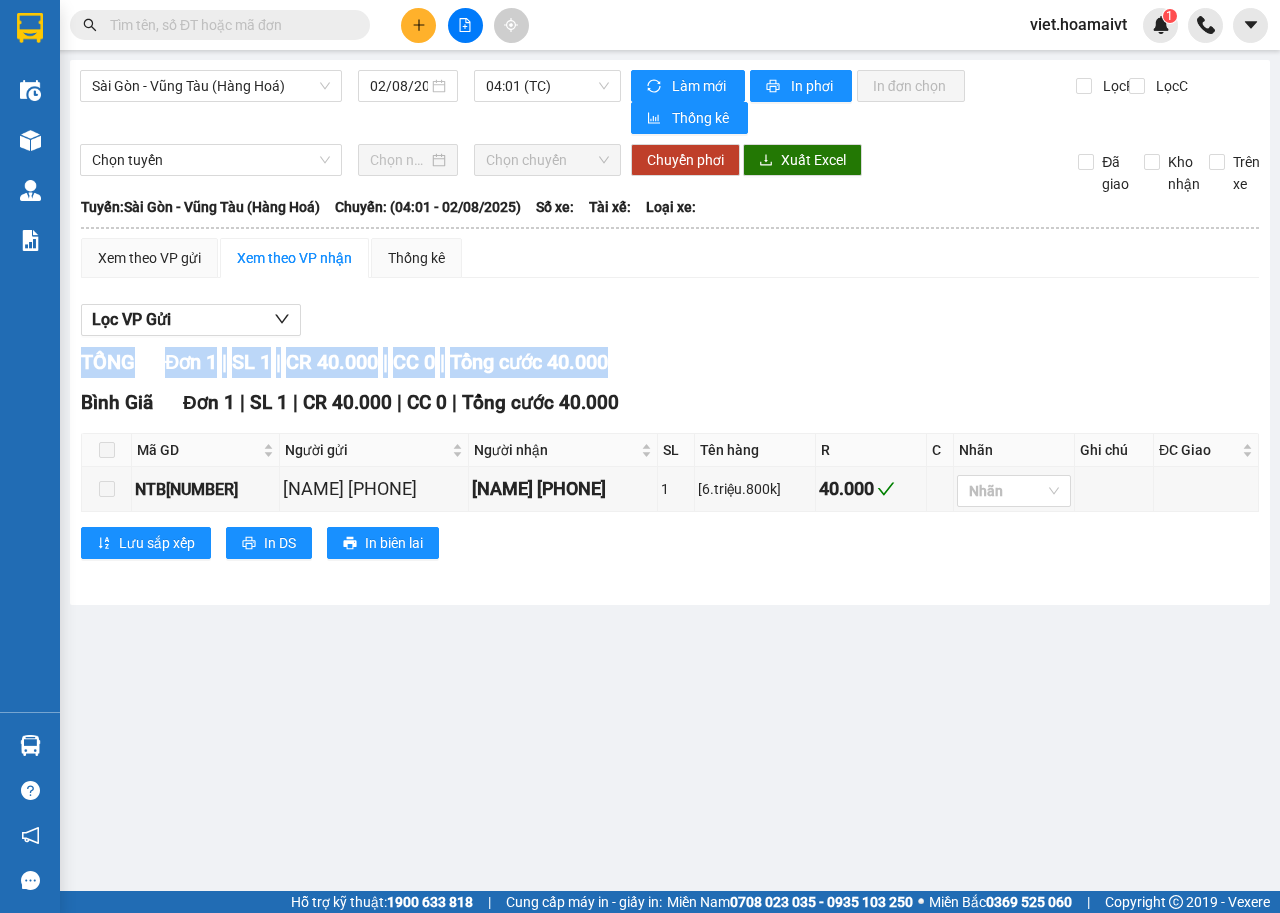 click on "Lọc VP Gửi TỔNG Đơn   1 | SL   1 | CR   40.000 | CC   0 | Tổng cước   40.000 Bình Giã Đơn   1 | SL   1 | CR   40.000 | CC   0 | Tổng cước   40.000 Mã GD Người gửi Người nhận SL Tên hàng R C Nhãn Ghi chú ĐC Giao Ký nhận                         NTB[NUMBER] Ngọc An [PHONE] Ngọc Mai [PHONE] 1 [6.triệu.800k] 40.000   Nhãn Lưu sắp xếp In DS In biên lai Hoa Mai   [PHONE], [PHONE], [PHONE]   44 Nguyễn Thái Bình PHƠI HÀNG 44 NTB  -  [TIME] - [DATE] Tuyến:  Sài Gòn - Vũng Tàu (Hàng Hoá) Chuyến:   ( [TIME] - [DATE] ) Mã GD Người gửi Người nhận SL Tên hàng R C Nhãn Ghi chú ĐC Giao Ký nhận Bình Giã Đơn   1 | SL   1 | CR   40.000 | CC   0 | Tổng cước   40.000 NTB[NUMBER] Ngọc An [PHONE] Ngọc Mai [PHONE] 1 [6.triệu.800k] 40.000 1 1 40.000 0 R :   40.000  VNĐ C :   0  VNĐ Thu hộ:  0  VNĐ VP Gửi (Ký & ghi rõ họ tên) Tài xế (Ký & ghi rõ họ tên) VP Nhận" at bounding box center [670, 439] 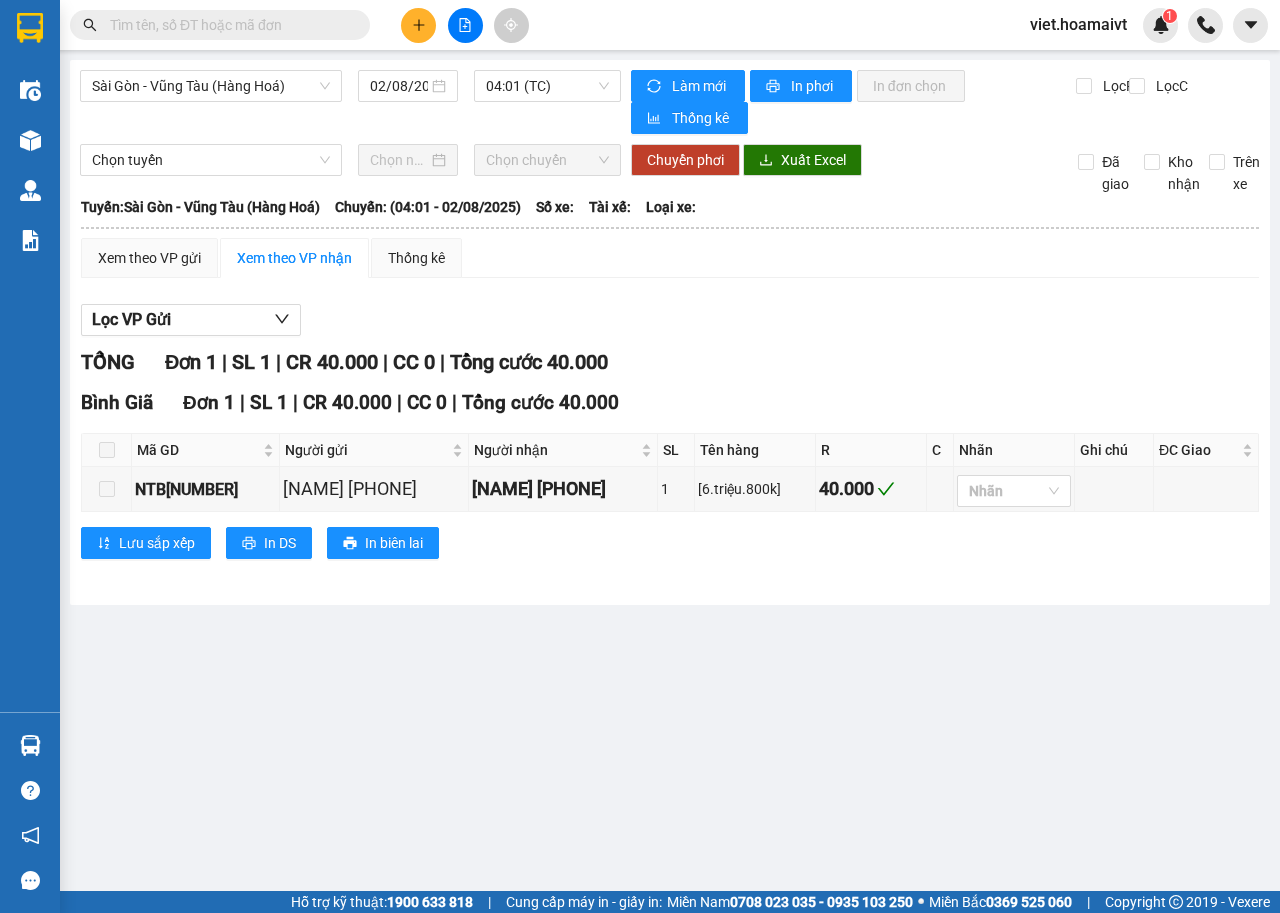 click at bounding box center (670, 336) 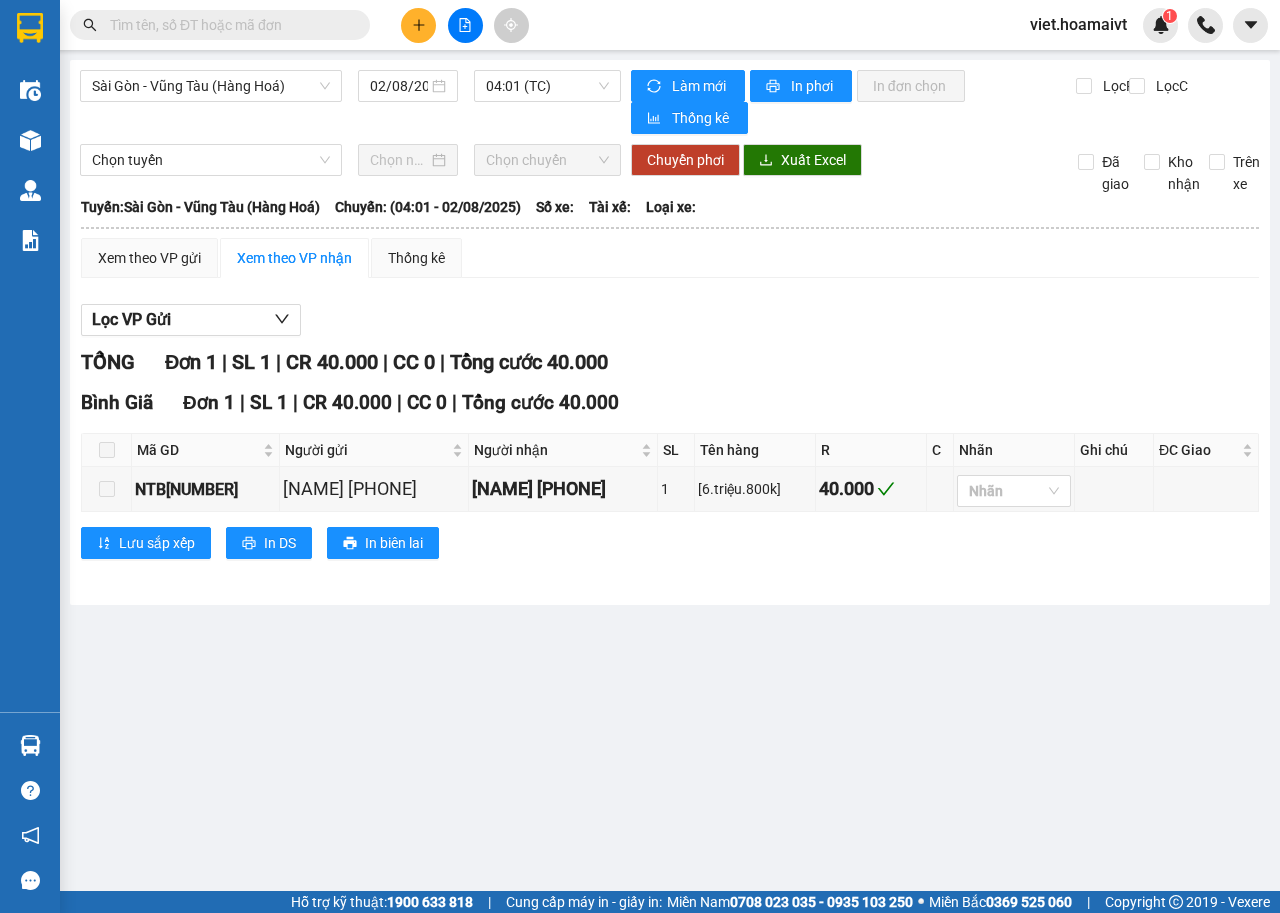 click on "Lọc VP Gửi" at bounding box center (670, 320) 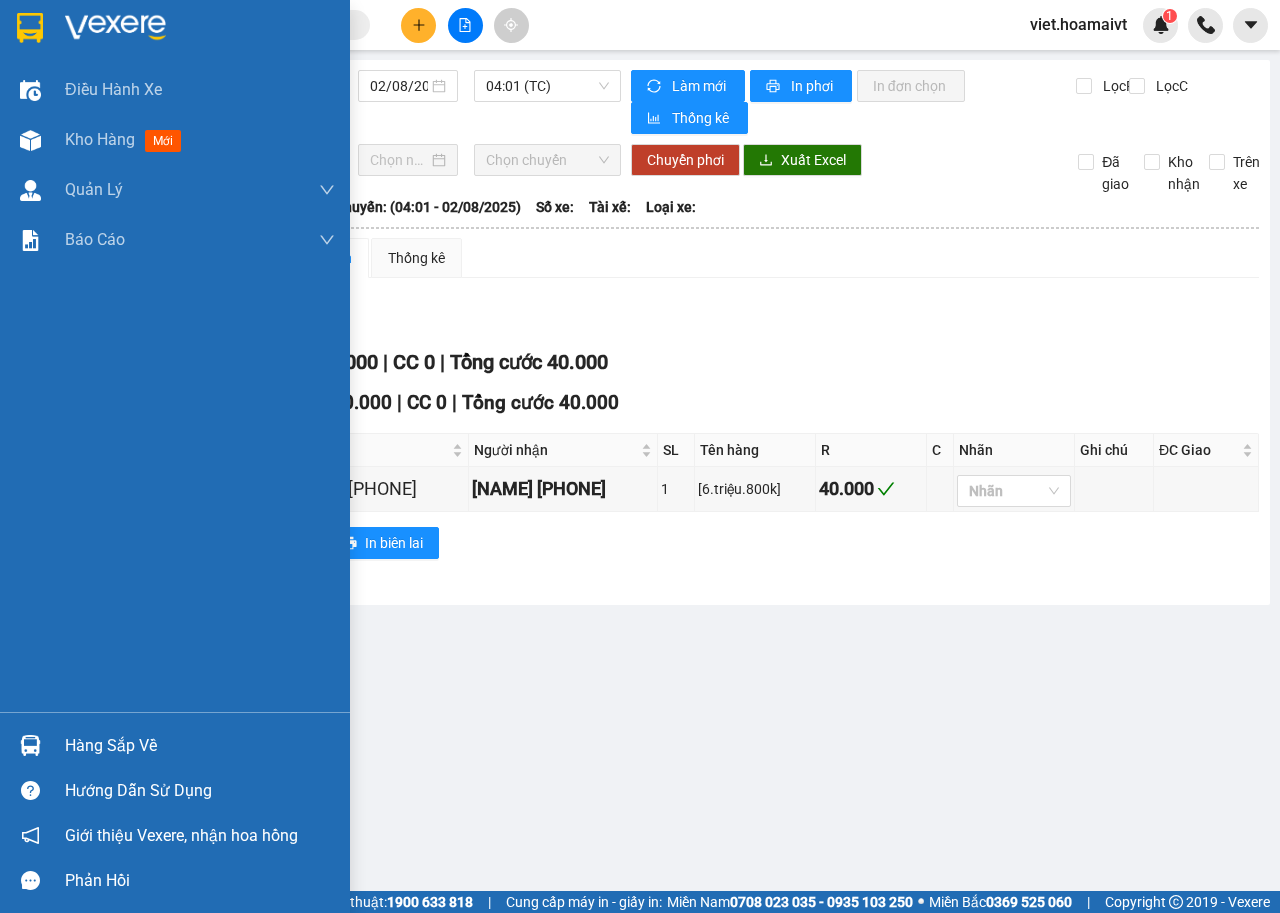 click at bounding box center [175, 32] 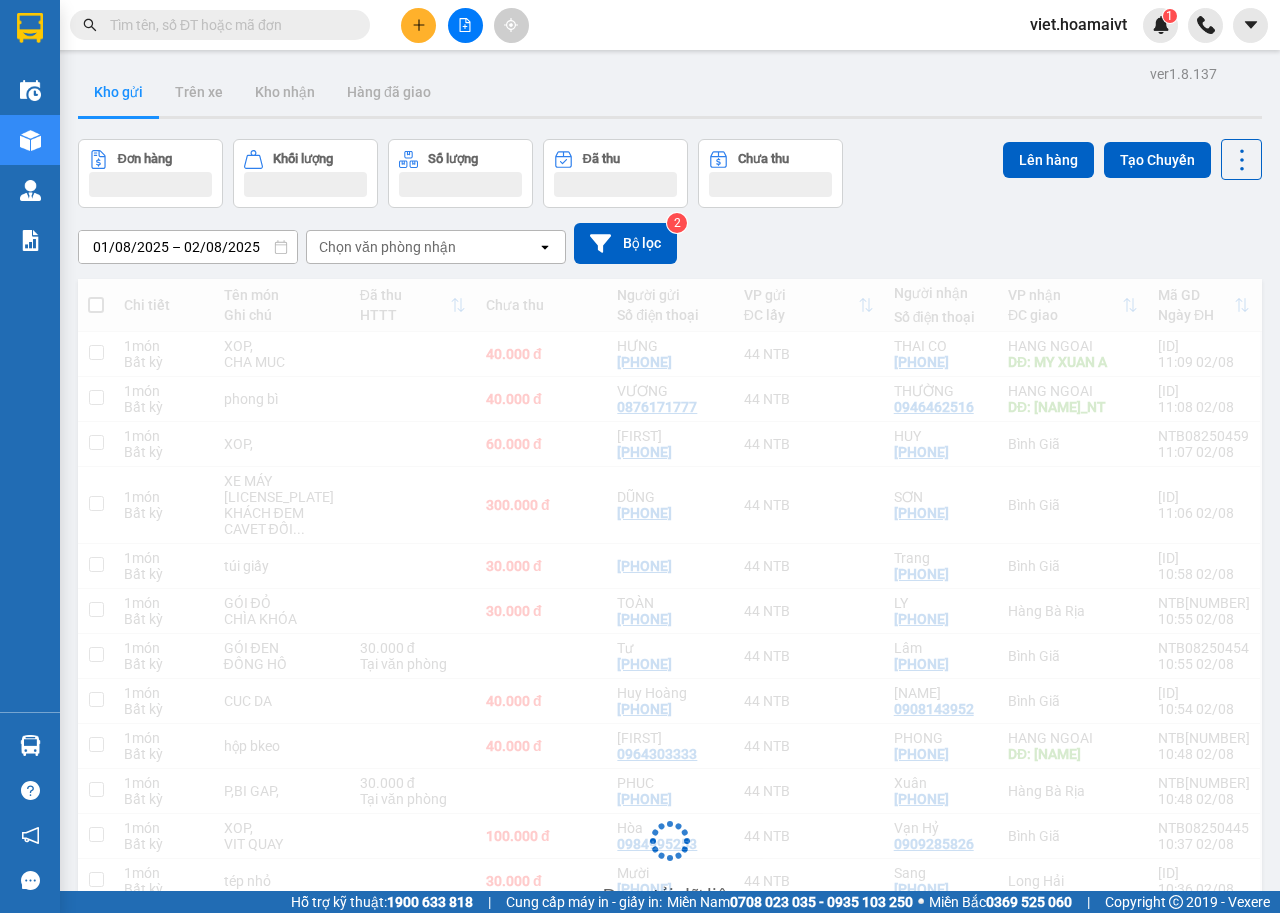 click on "01/08/2025 – 02/08/2025 Press the down arrow key to interact with the calendar and select a date. Press the escape button to close the calendar. Selected date range is from 01/08/2025 to 02/08/2025. Chọn văn phòng nhận open Bộ lọc 2" at bounding box center (670, 243) 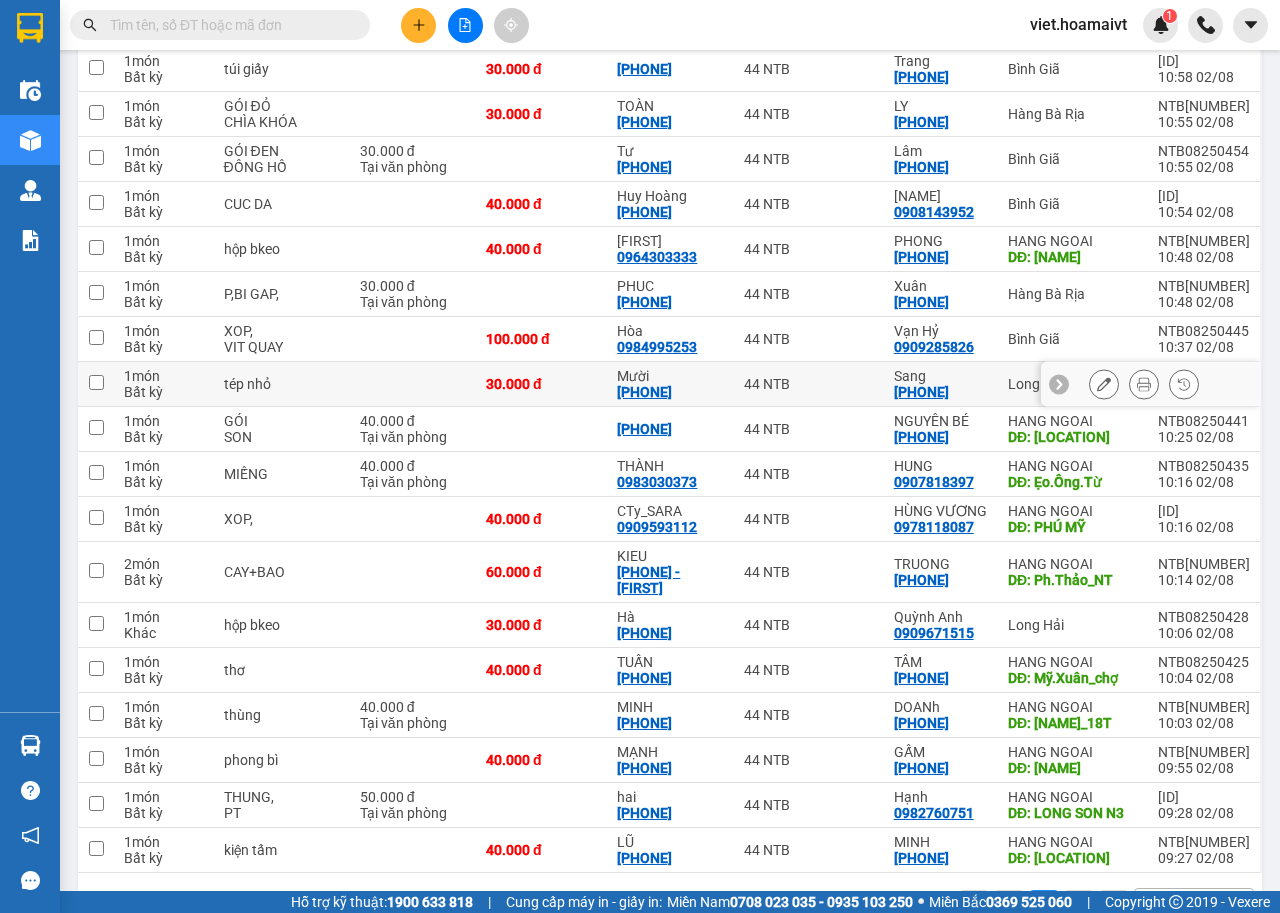 scroll, scrollTop: 548, scrollLeft: 0, axis: vertical 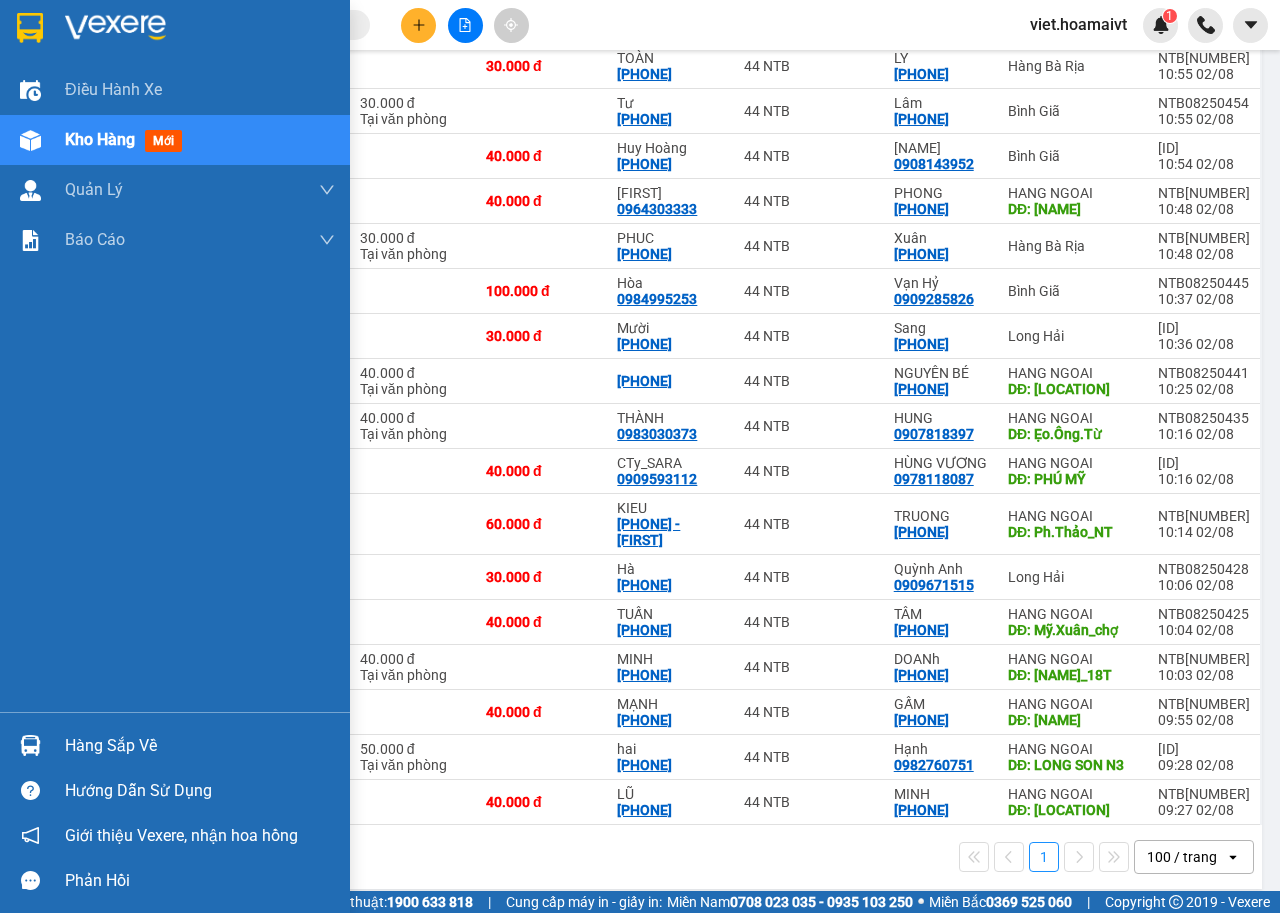 click at bounding box center [115, 28] 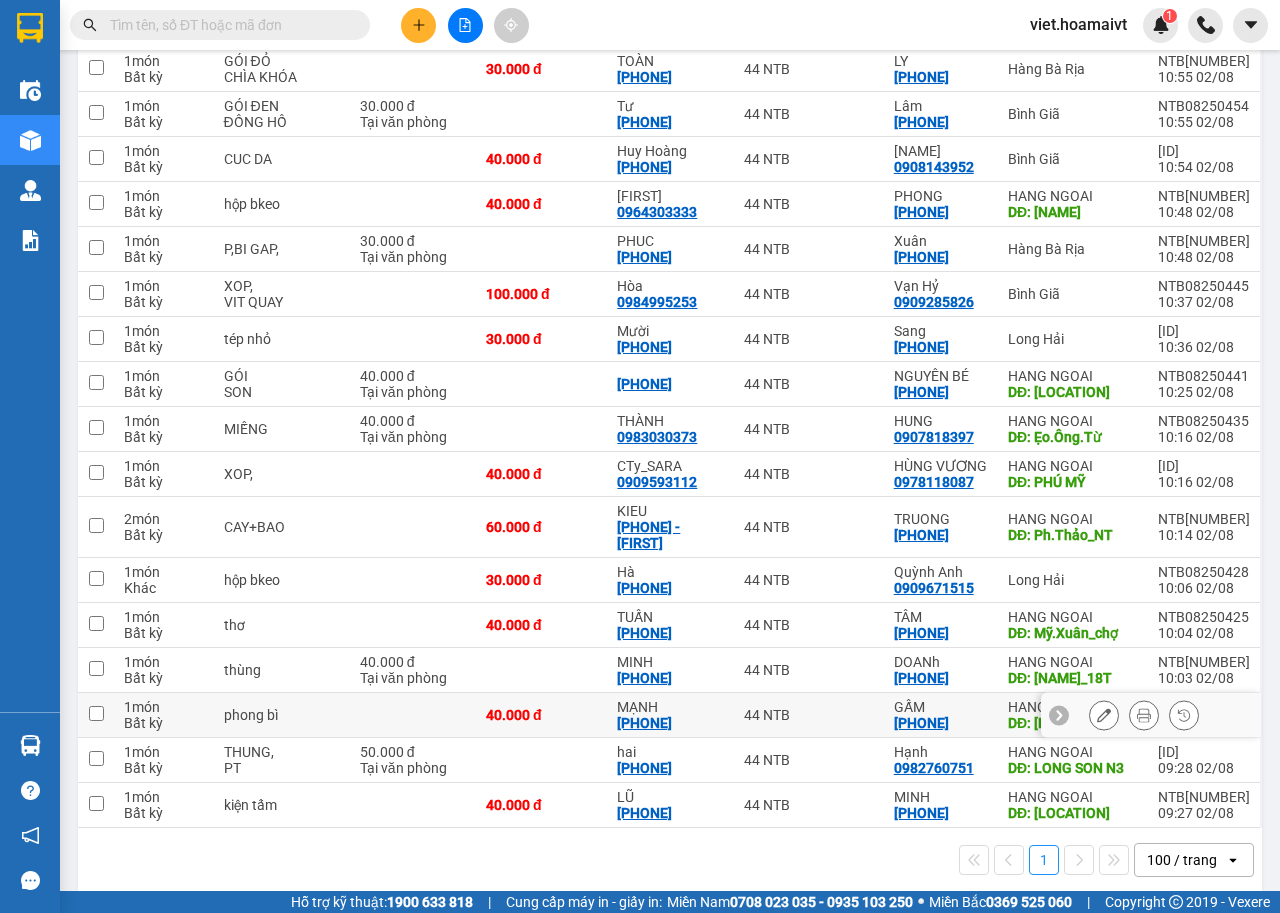 scroll, scrollTop: 548, scrollLeft: 0, axis: vertical 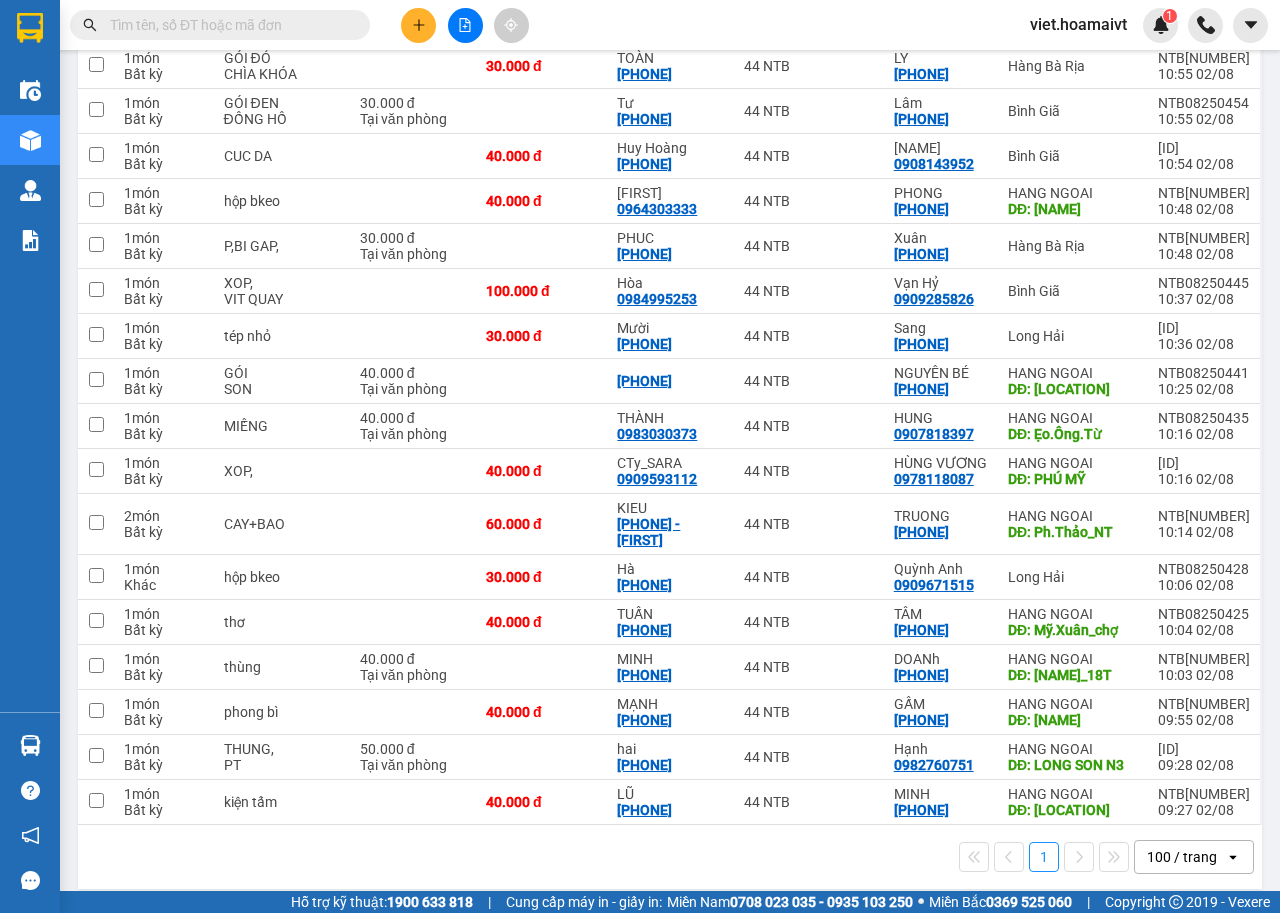 click on "1 100 / trang open" at bounding box center (670, 857) 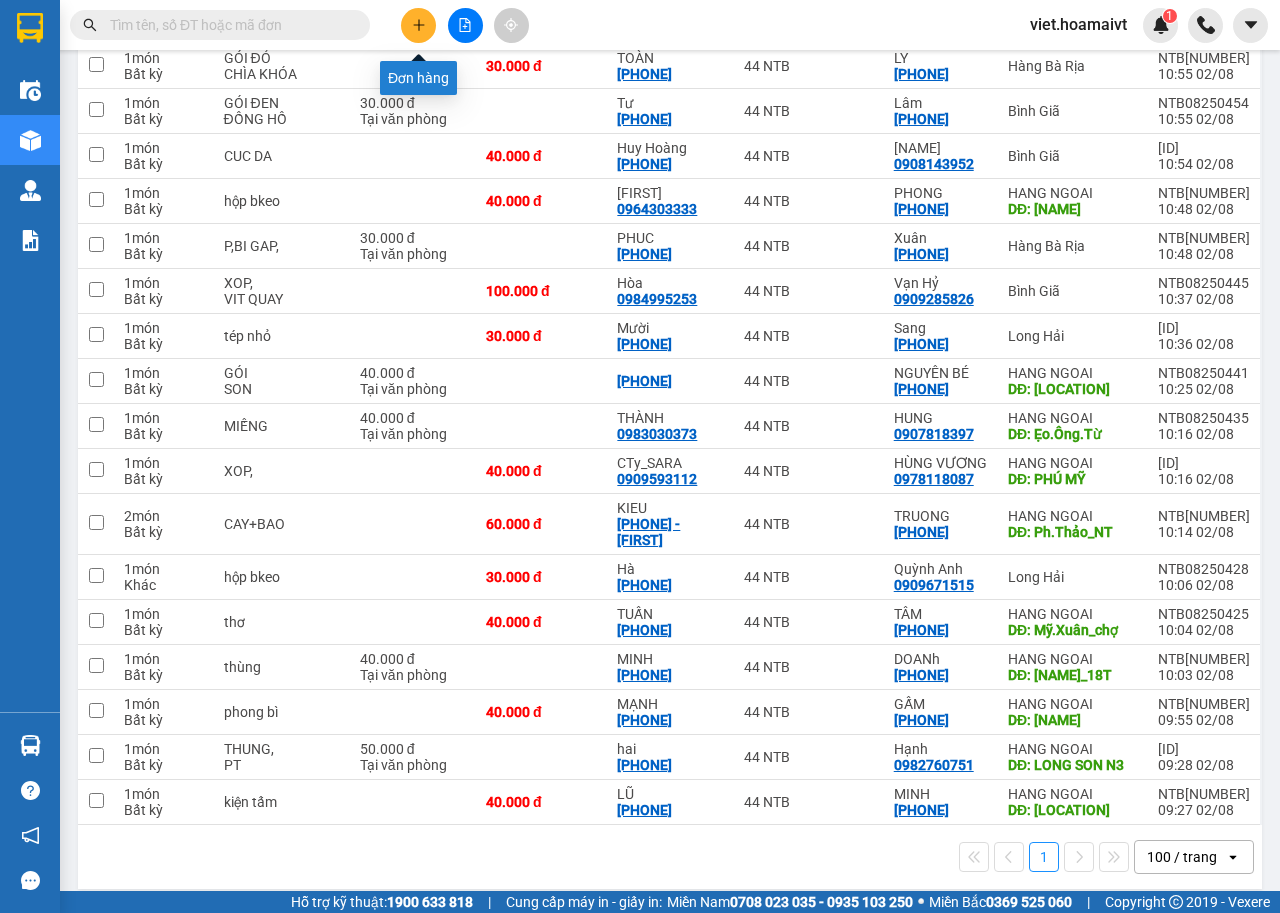 click at bounding box center [418, 25] 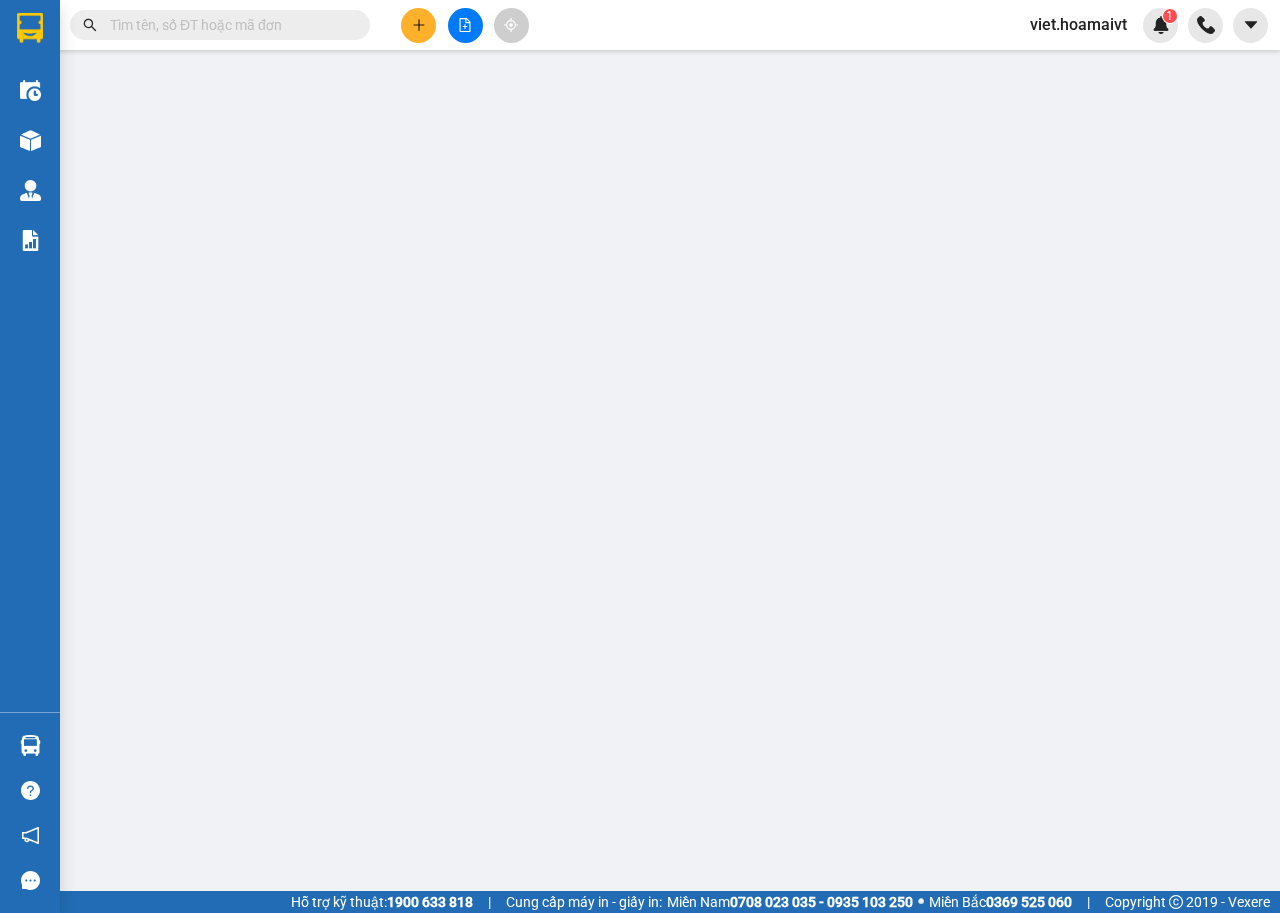 scroll, scrollTop: 0, scrollLeft: 0, axis: both 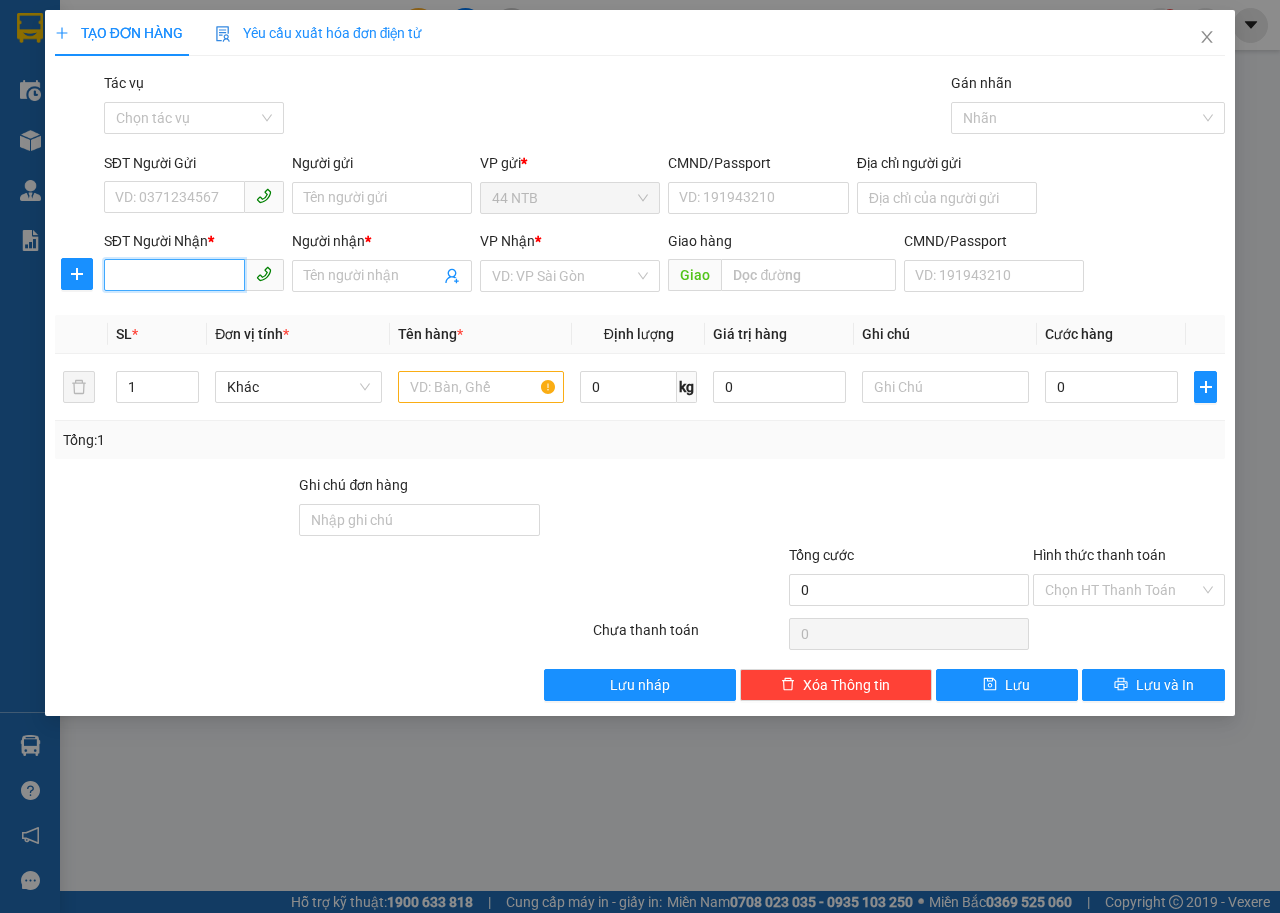 drag, startPoint x: 208, startPoint y: 281, endPoint x: 257, endPoint y: 224, distance: 75.16648 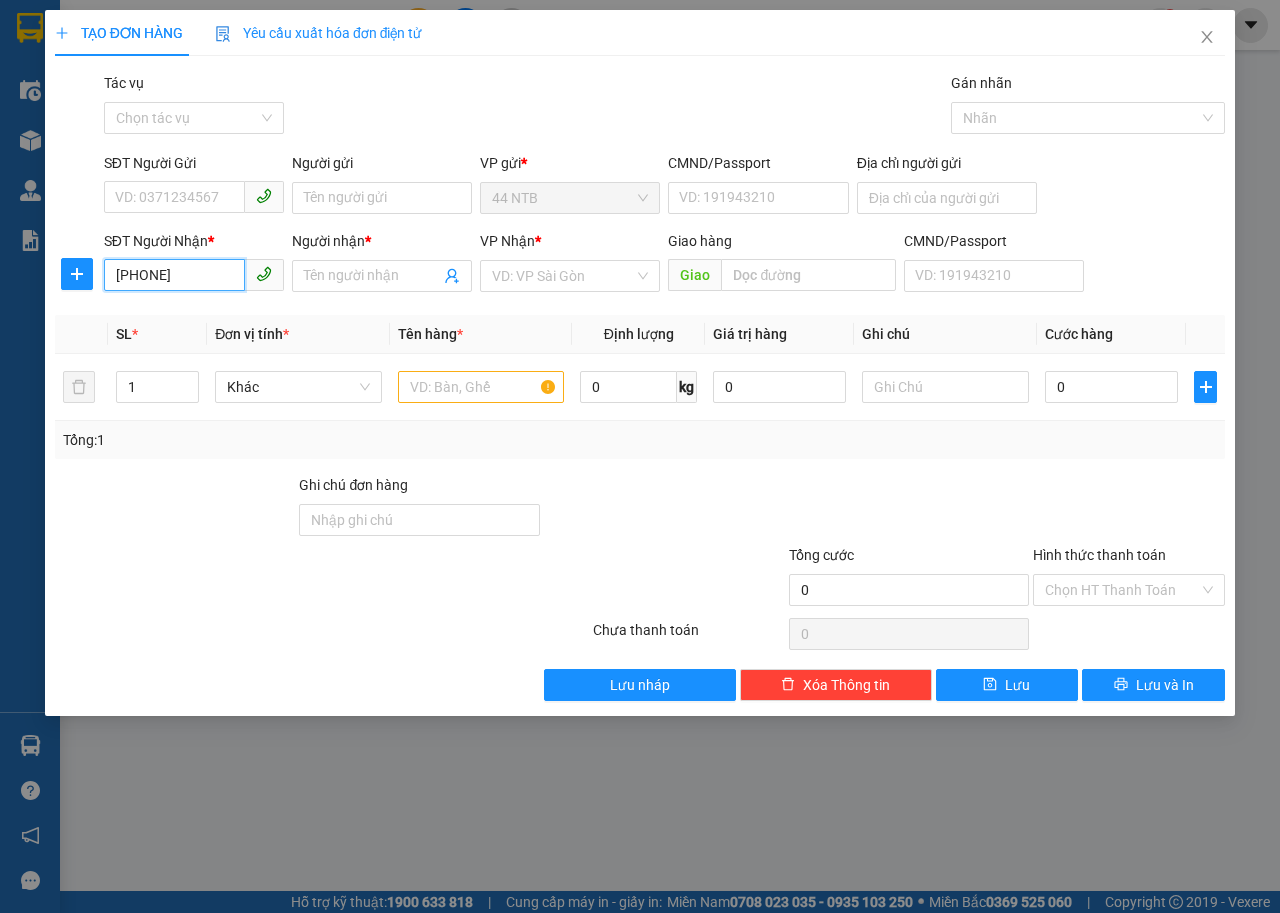 type on "0907402940" 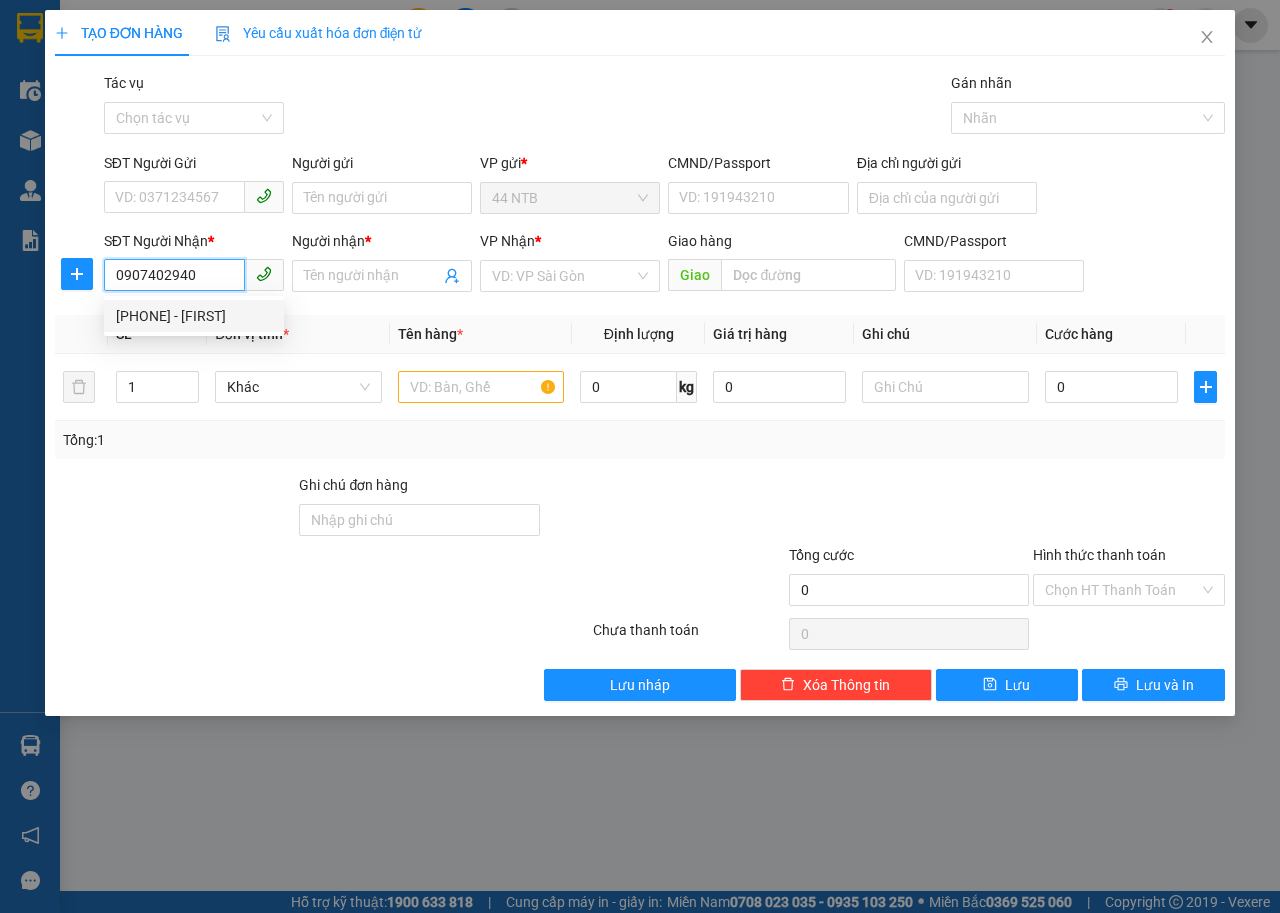 drag, startPoint x: 192, startPoint y: 315, endPoint x: 190, endPoint y: 213, distance: 102.01961 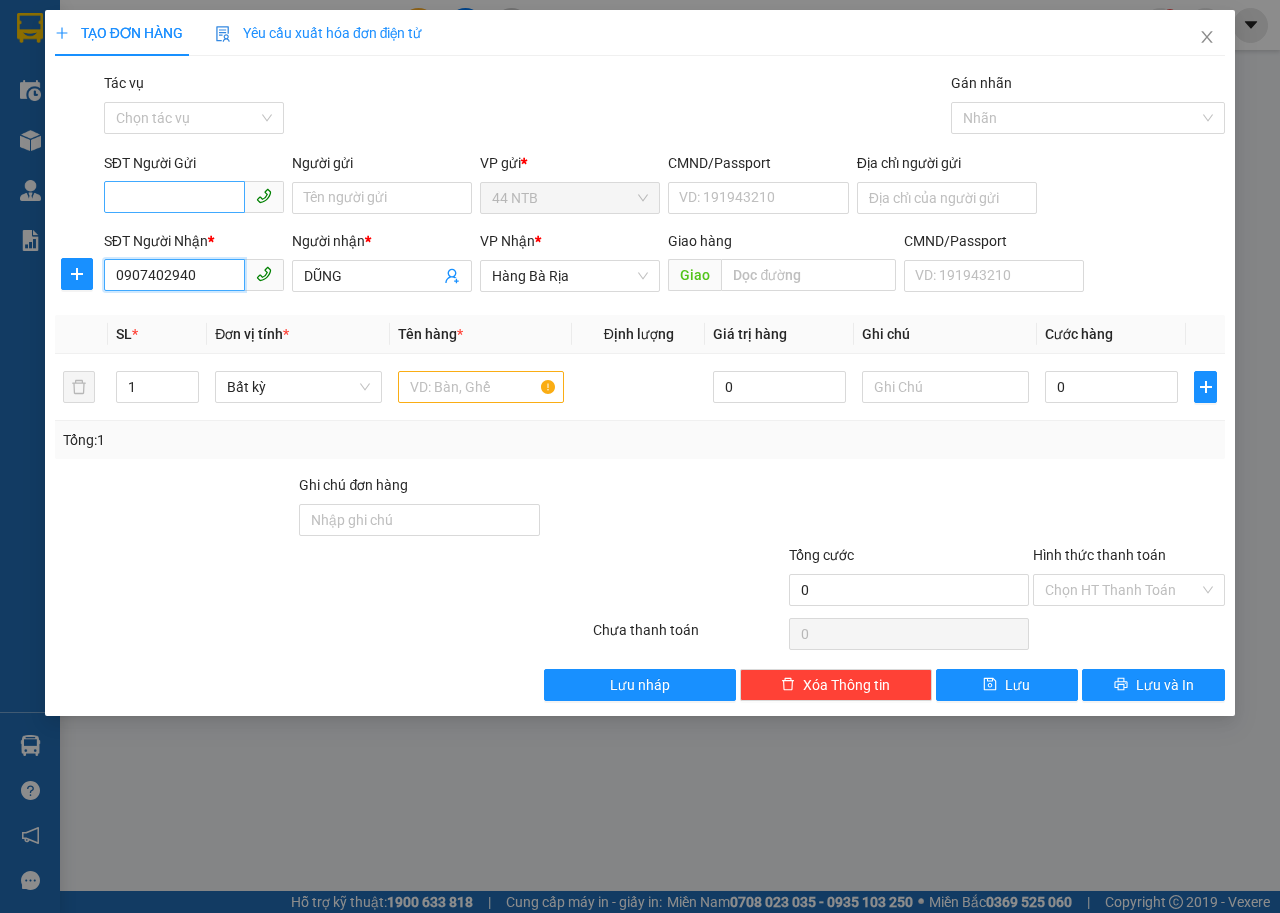 type on "0907402940" 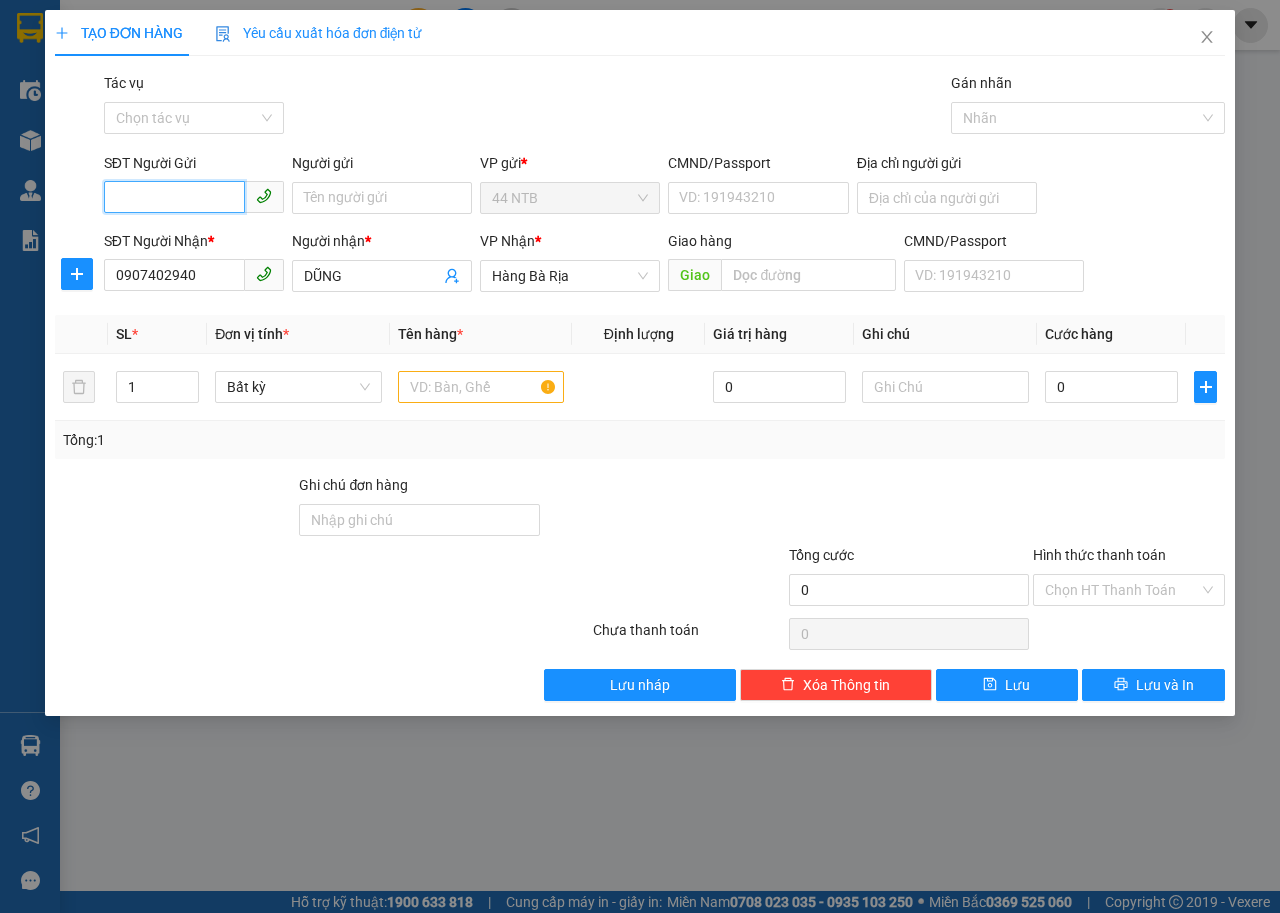 click on "SĐT Người Gửi" at bounding box center (174, 197) 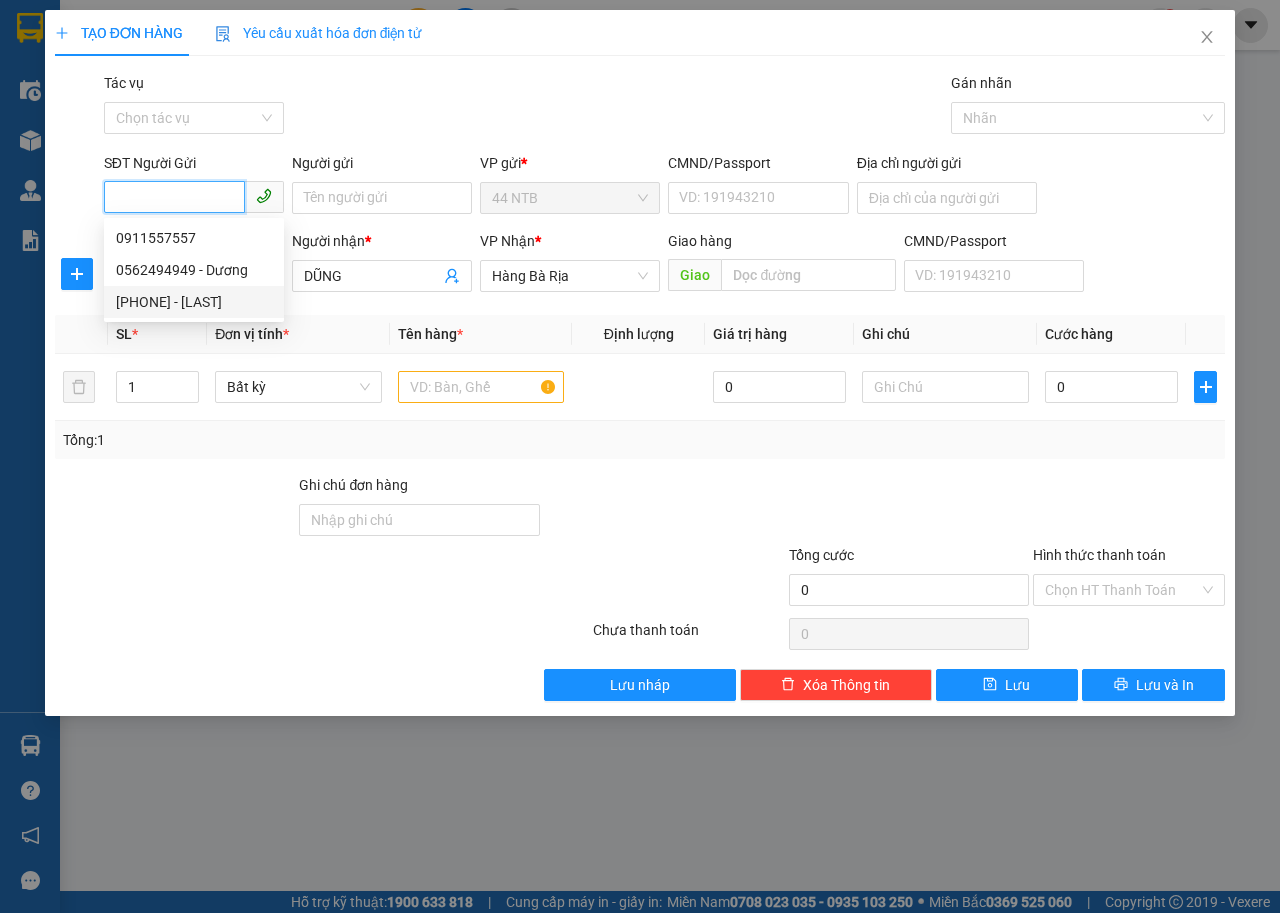 drag, startPoint x: 197, startPoint y: 301, endPoint x: 380, endPoint y: 310, distance: 183.22118 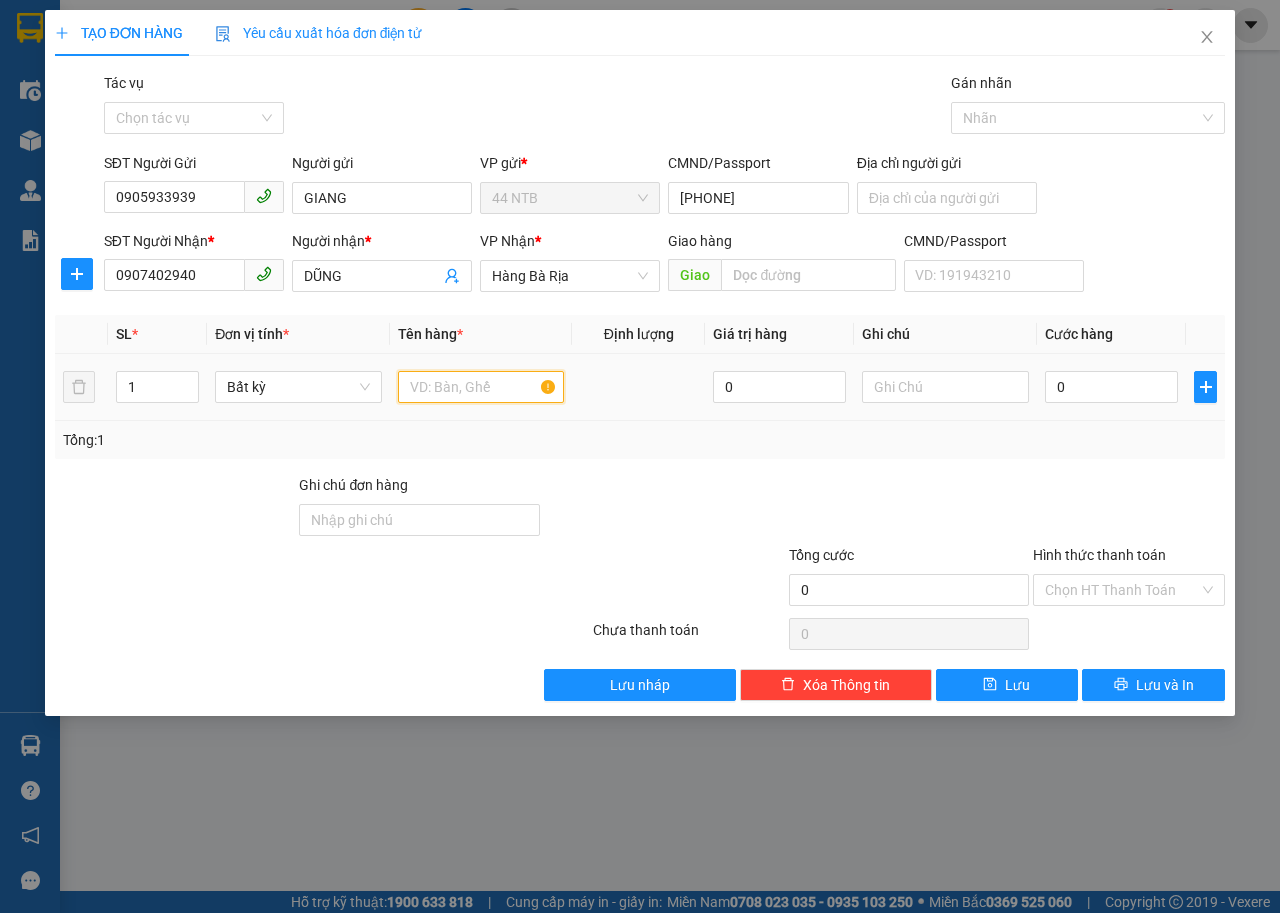 click at bounding box center [481, 387] 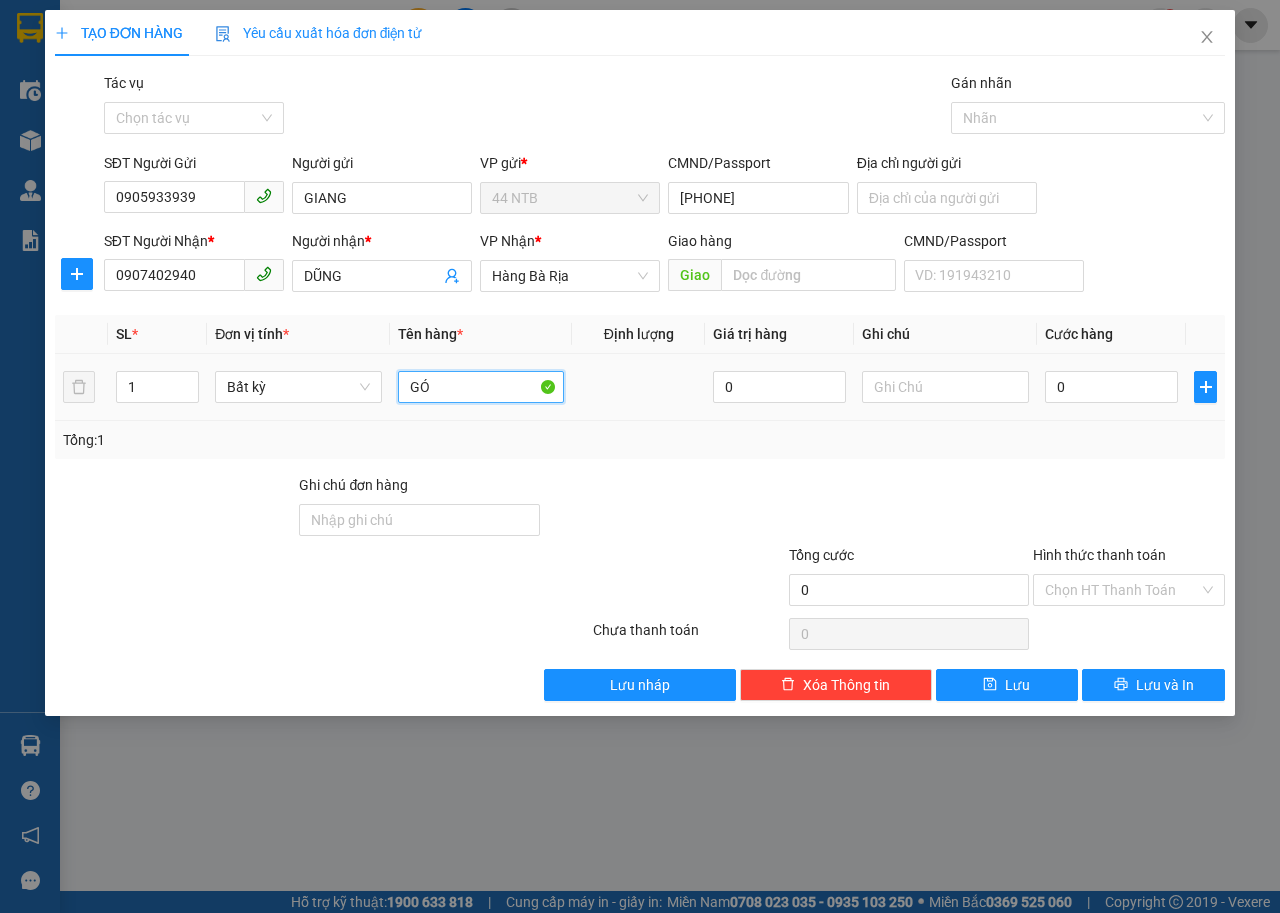 click on "GÓ" at bounding box center [481, 387] 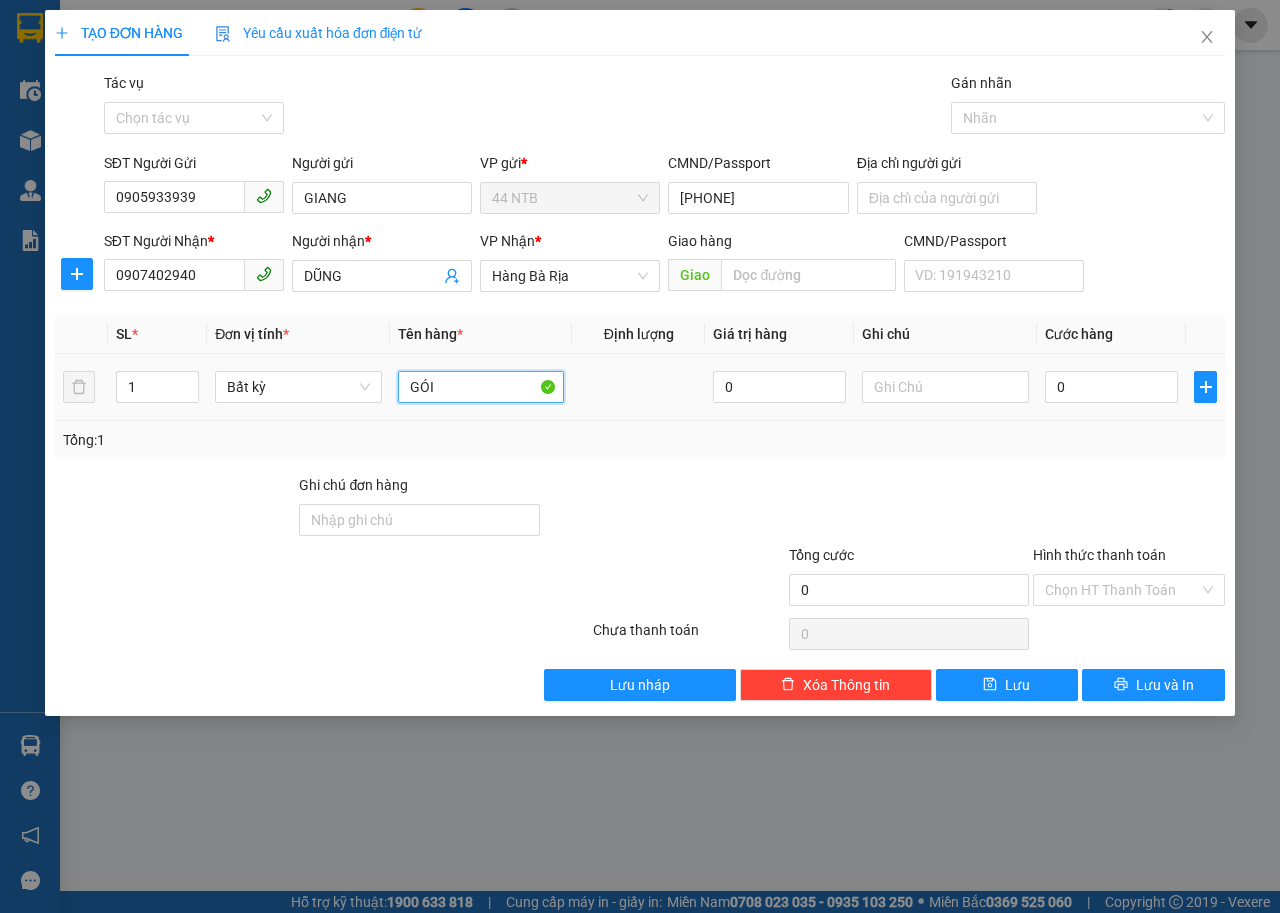 type on "GÓI" 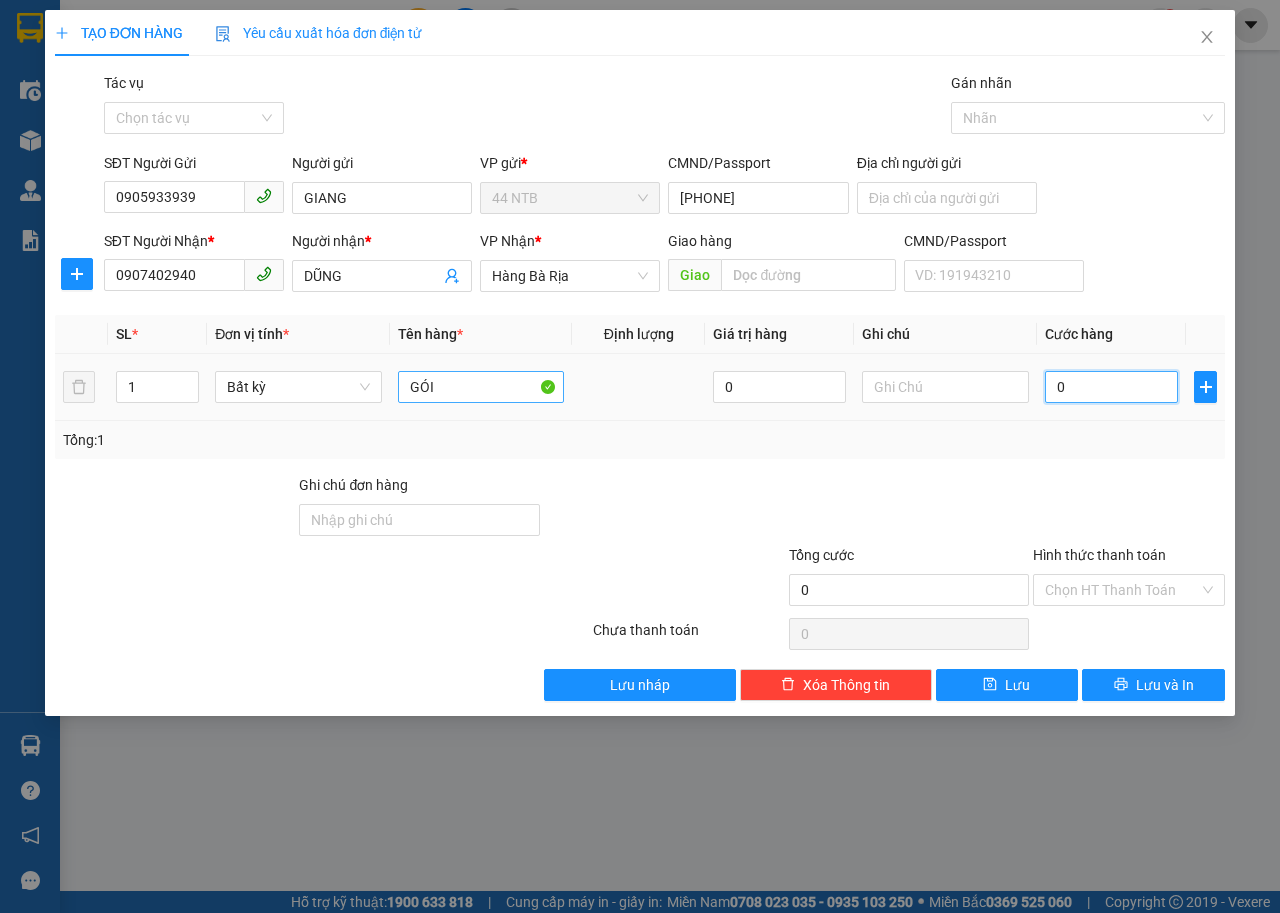 type on "3" 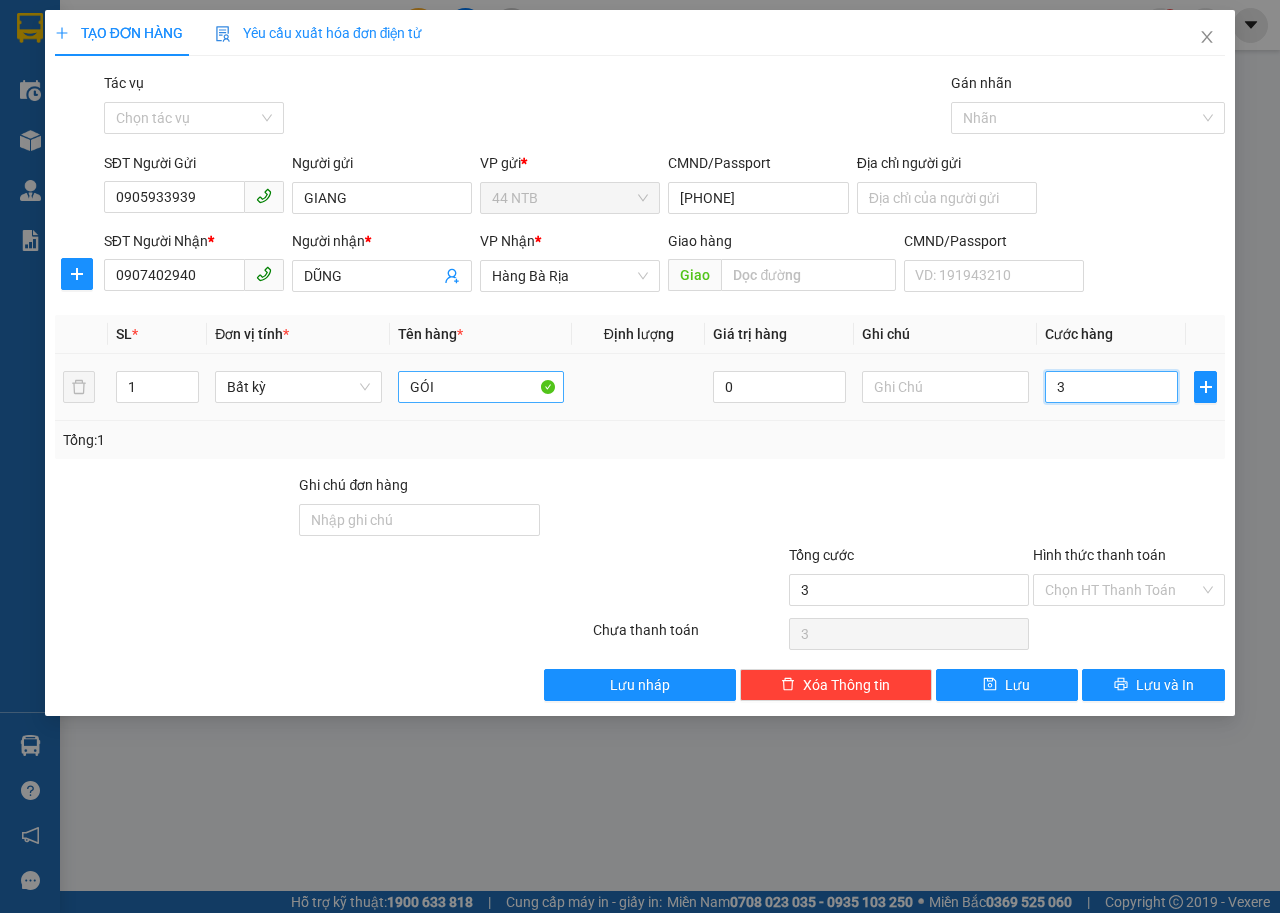 type on "30" 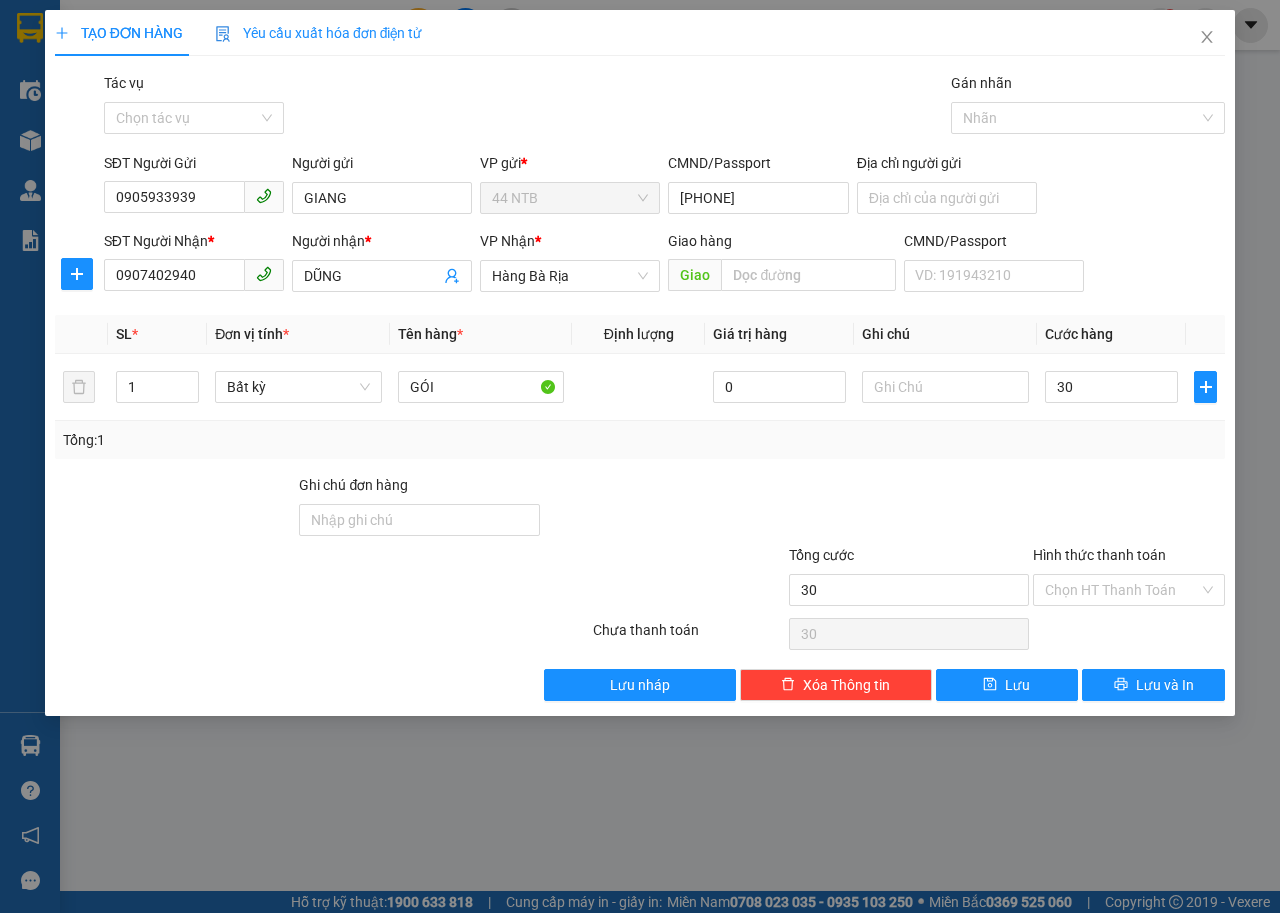 type on "30.000" 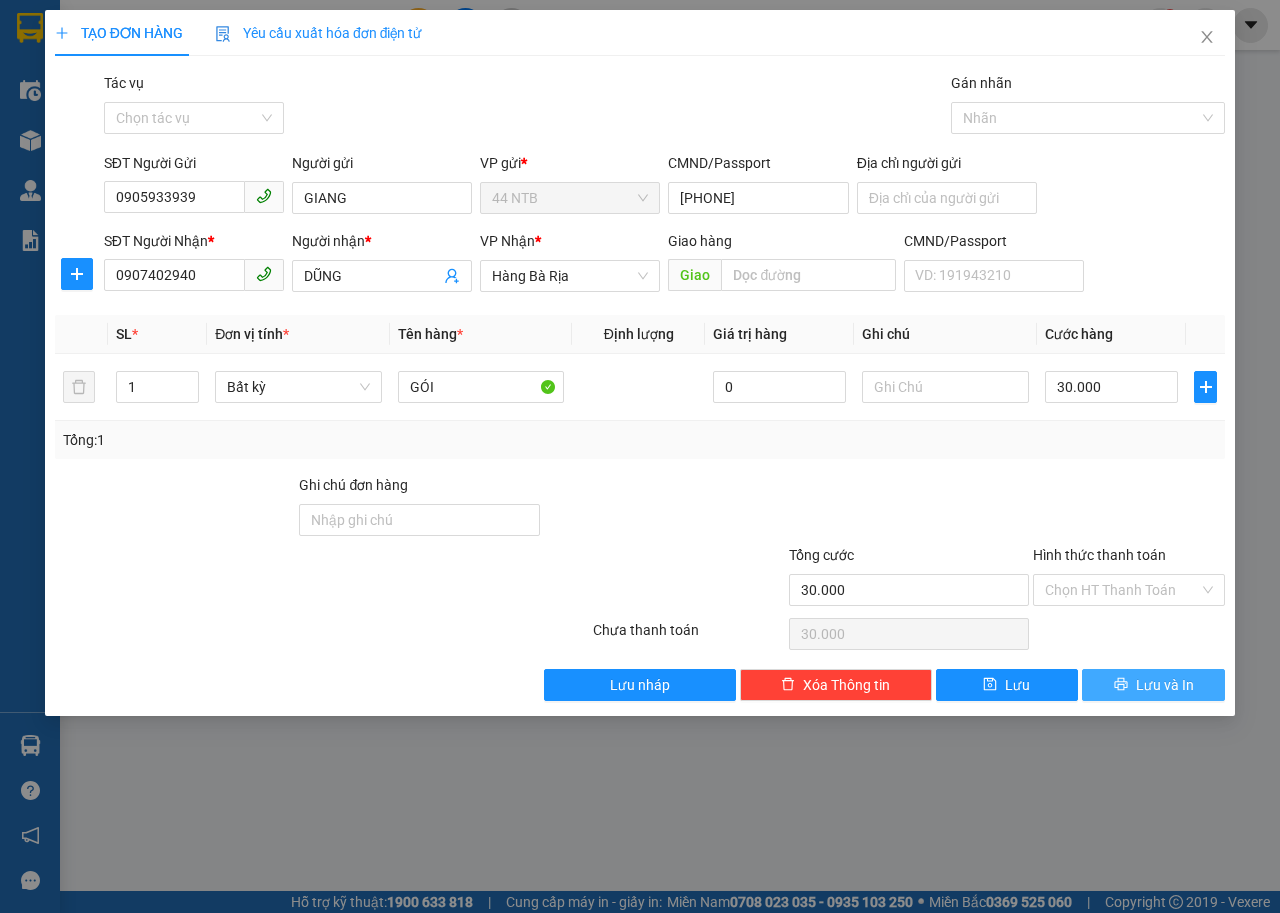 drag, startPoint x: 1154, startPoint y: 665, endPoint x: 1152, endPoint y: 686, distance: 21.095022 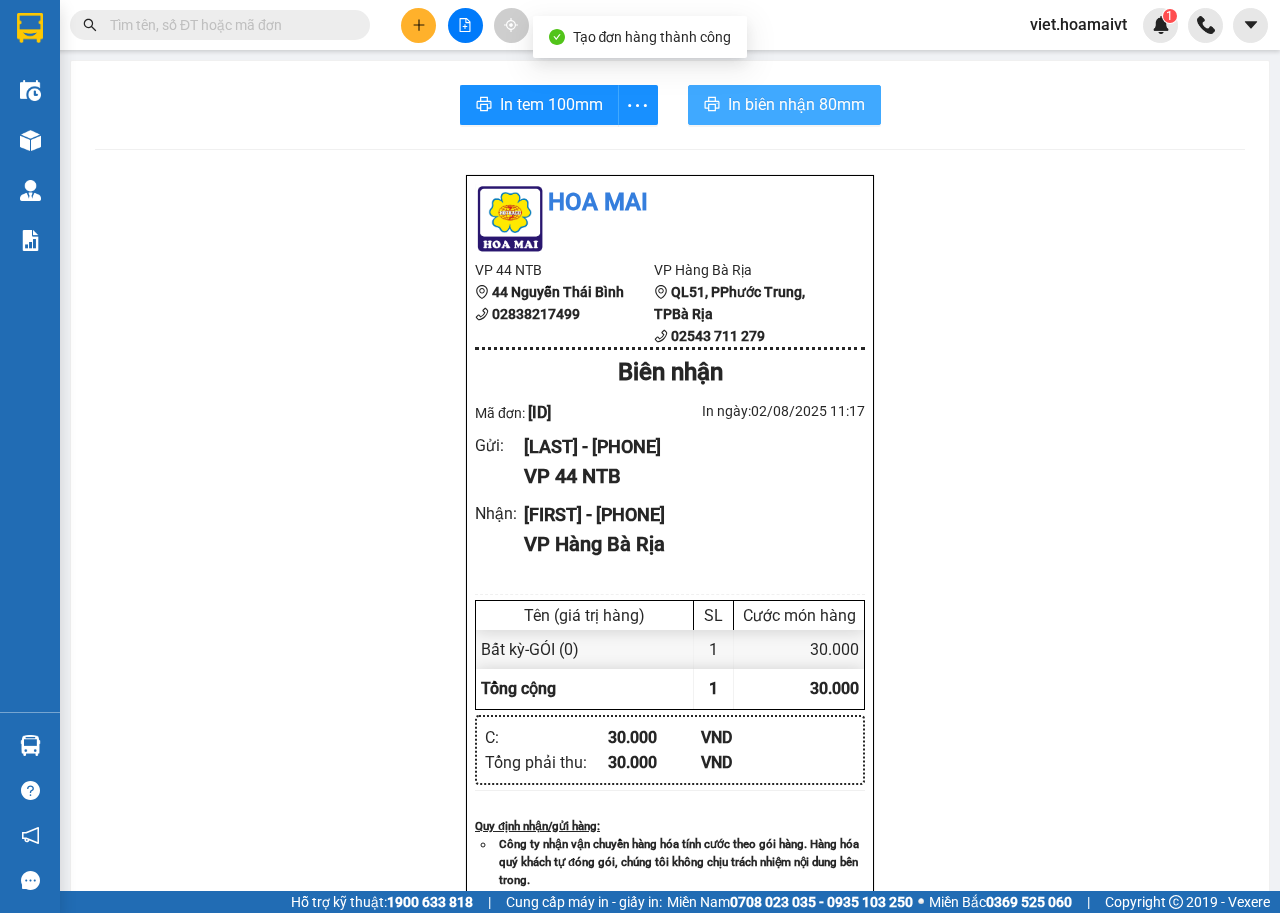 click on "In biên nhận 80mm" at bounding box center (796, 104) 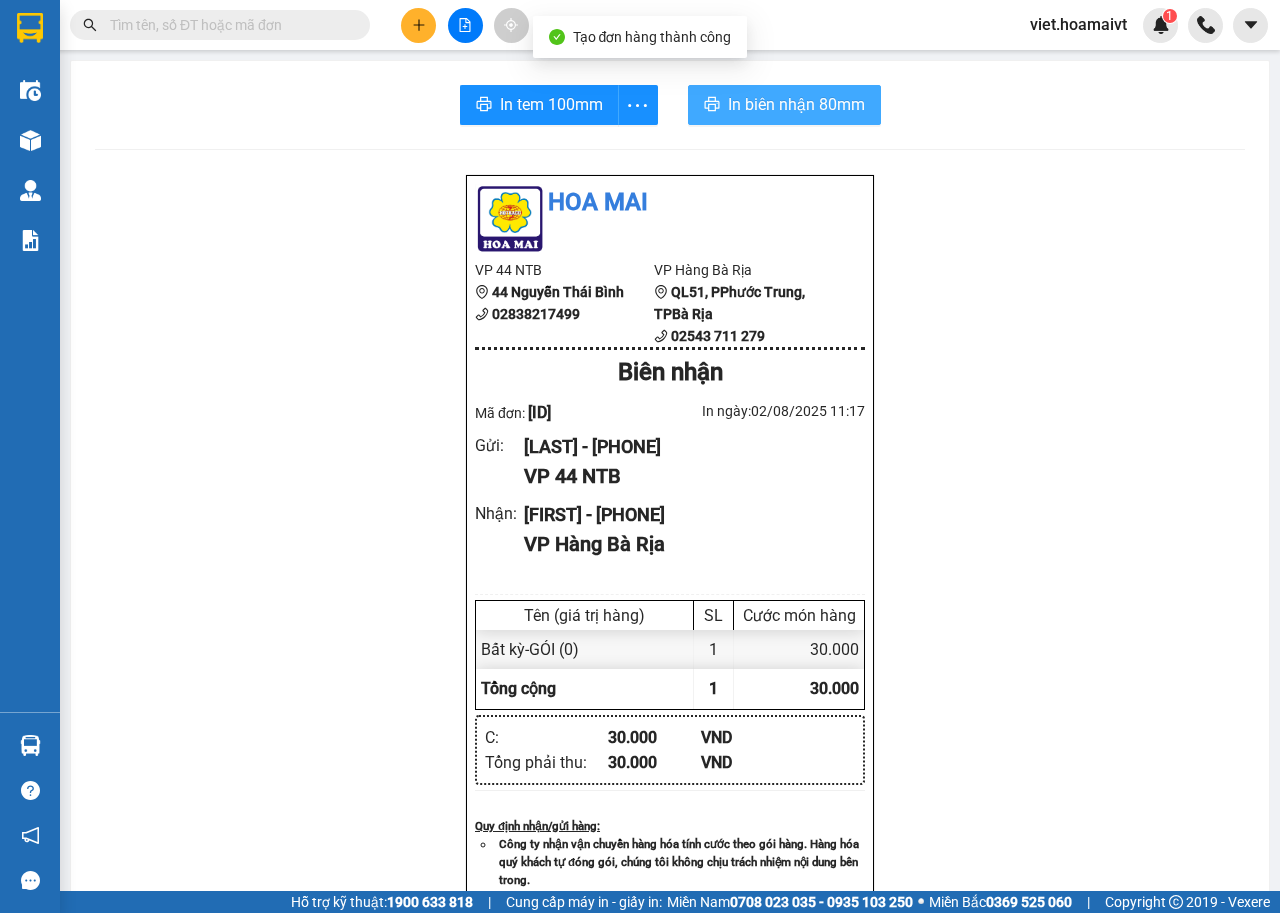 scroll, scrollTop: 0, scrollLeft: 0, axis: both 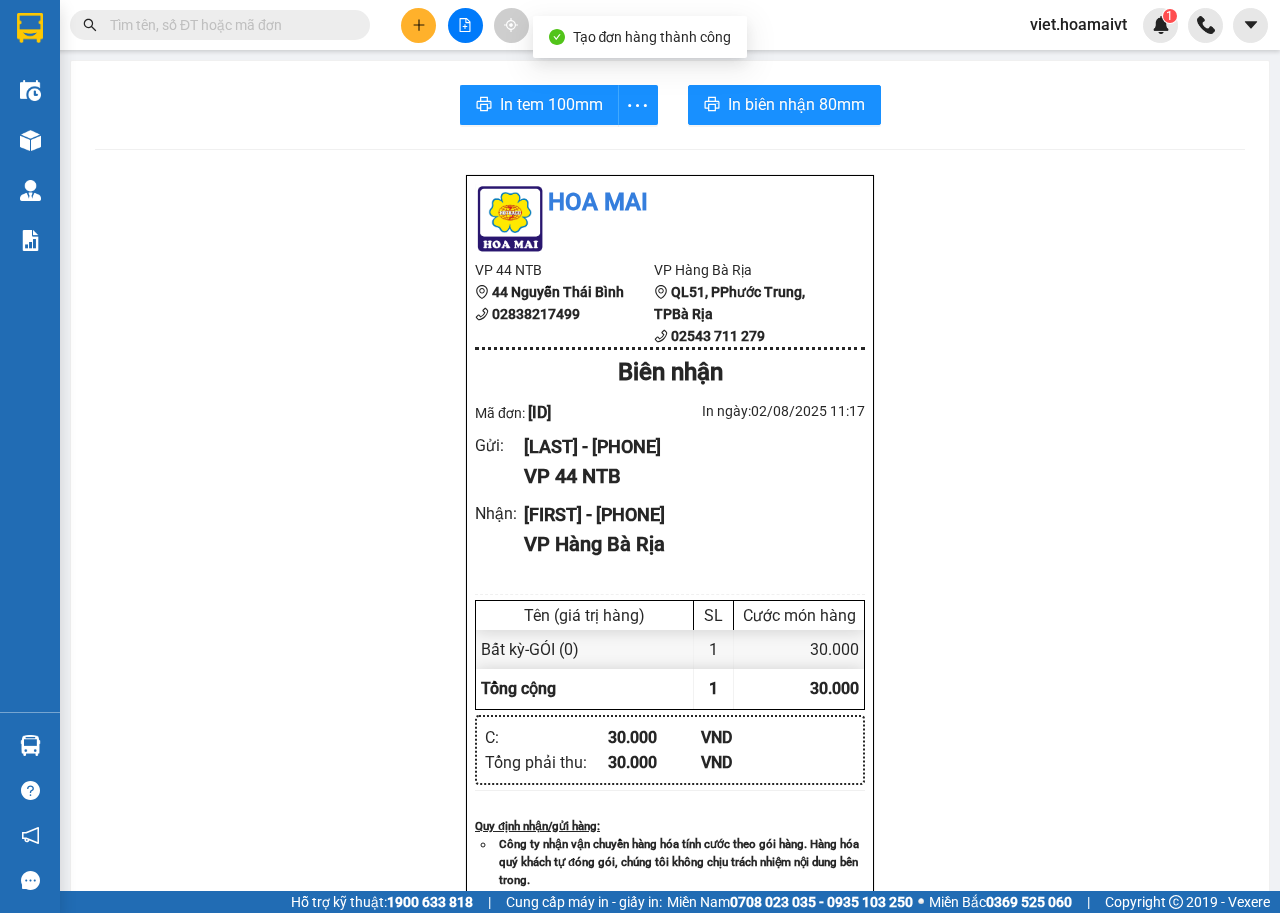 click on "In tem 100mm" at bounding box center (559, 105) 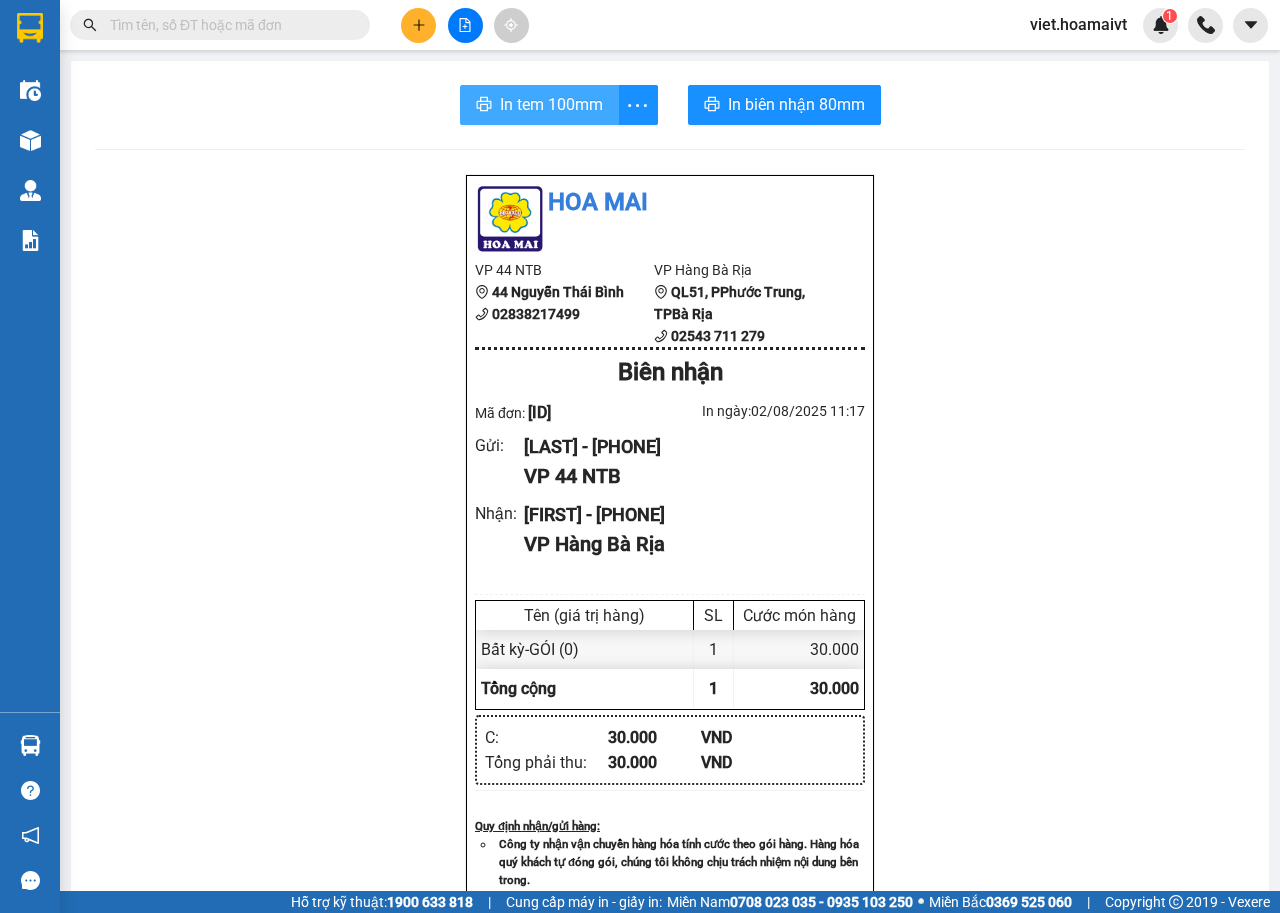 click on "In tem 100mm" at bounding box center [551, 104] 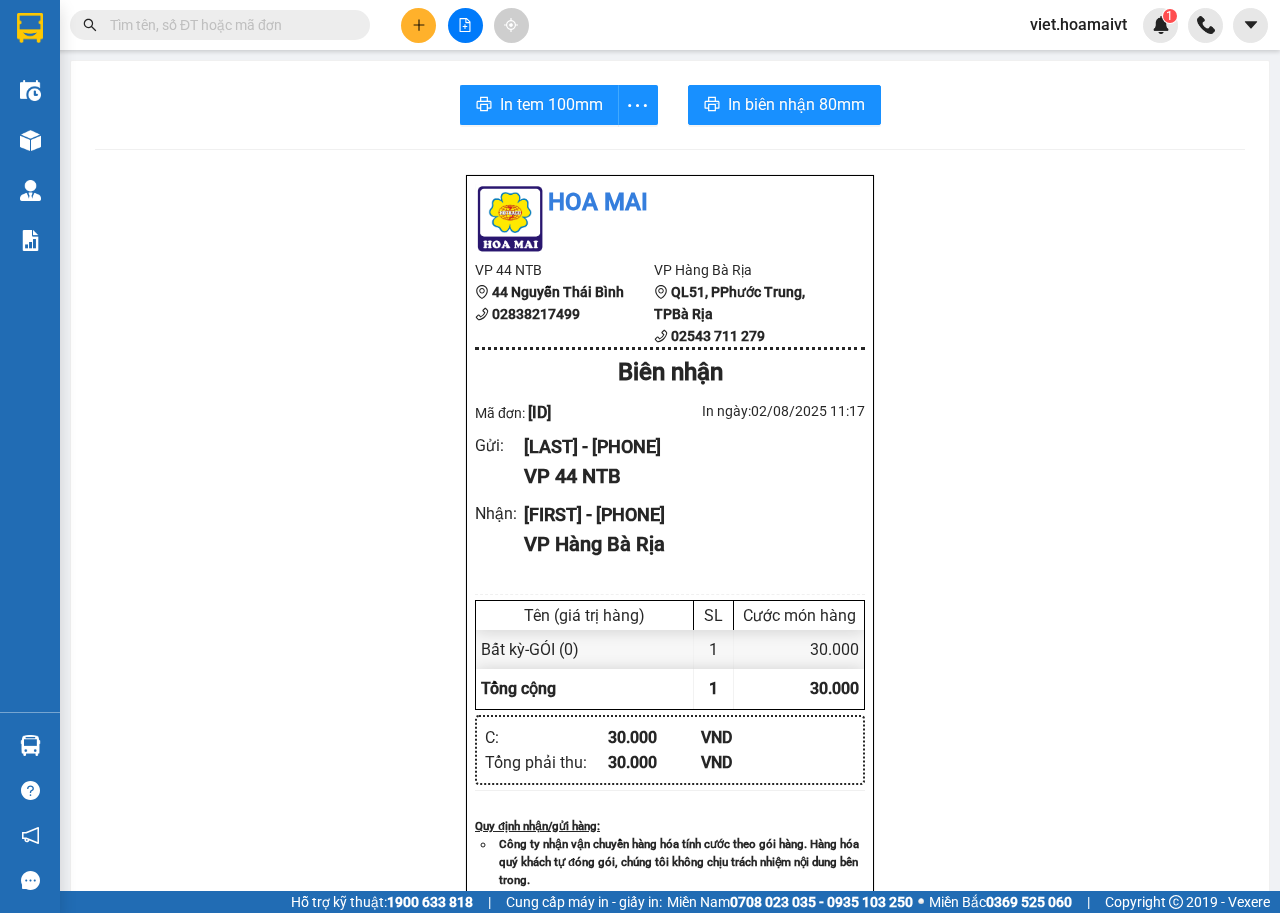 scroll, scrollTop: 0, scrollLeft: 0, axis: both 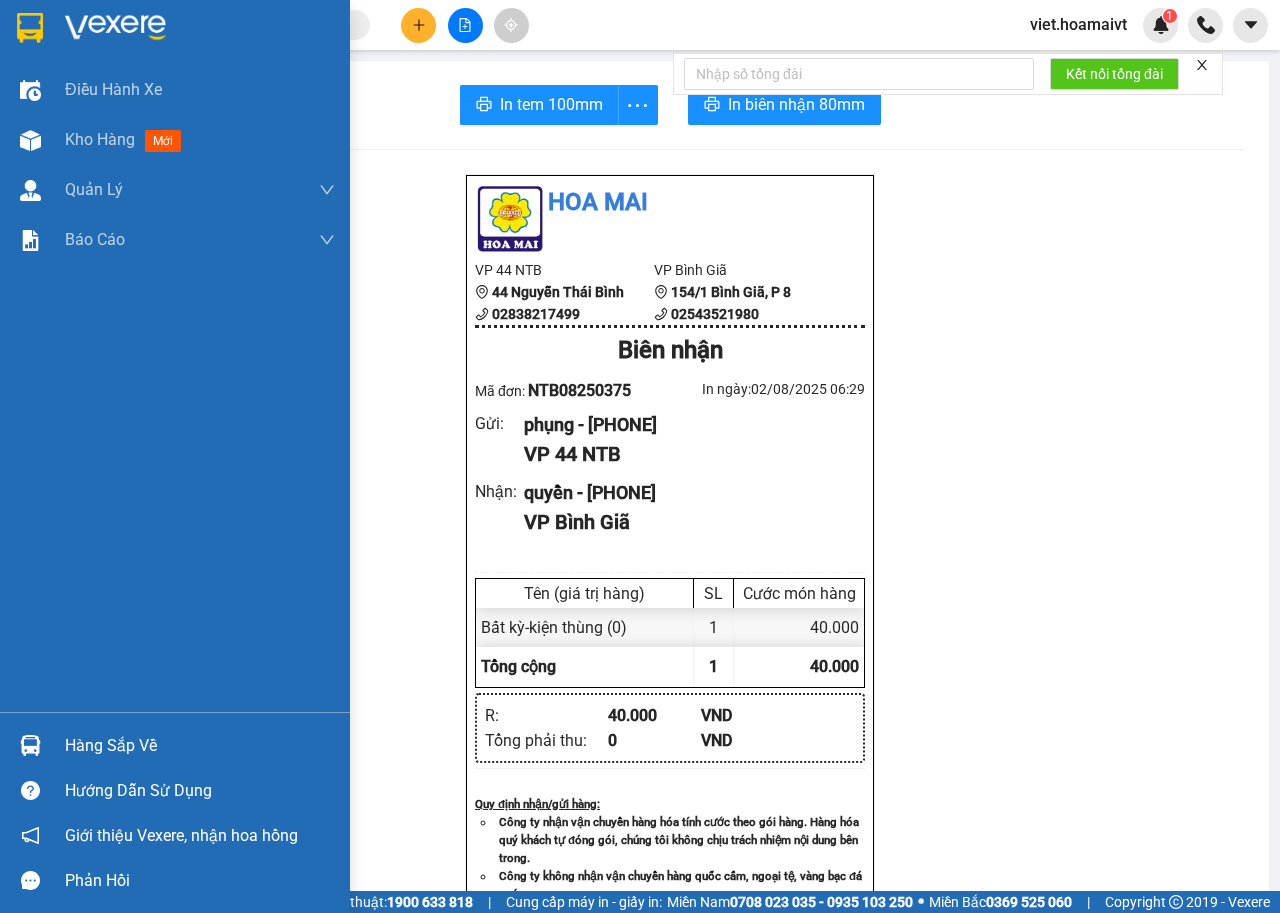 click at bounding box center [115, 28] 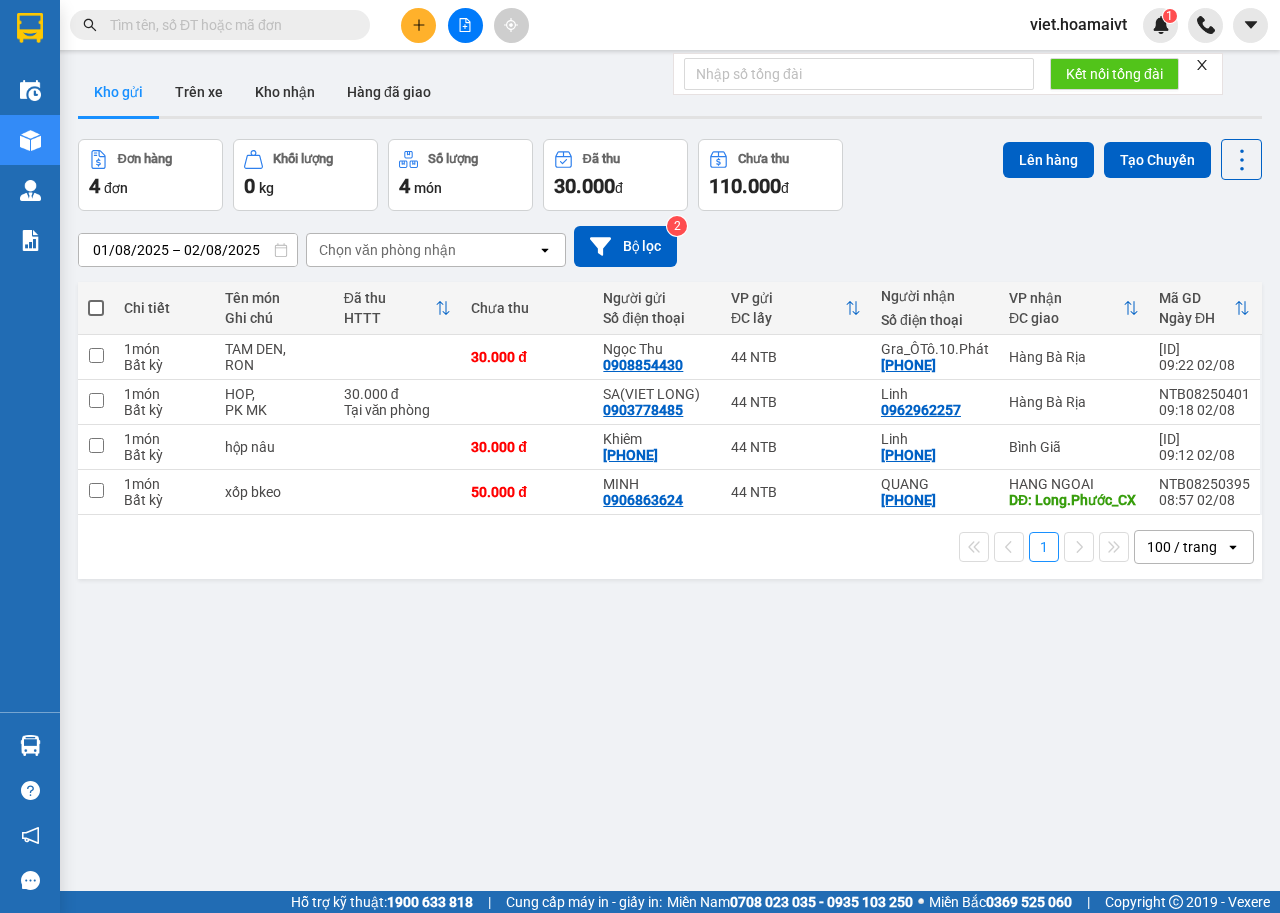 click on "01/08/2025 – 02/08/2025 Press the down arrow key to interact with the calendar and select a date. Press the escape button to close the calendar. Selected date range is from 01/08/2025 to 02/08/2025. Chọn văn phòng nhận open Bộ lọc 2" at bounding box center [670, 246] 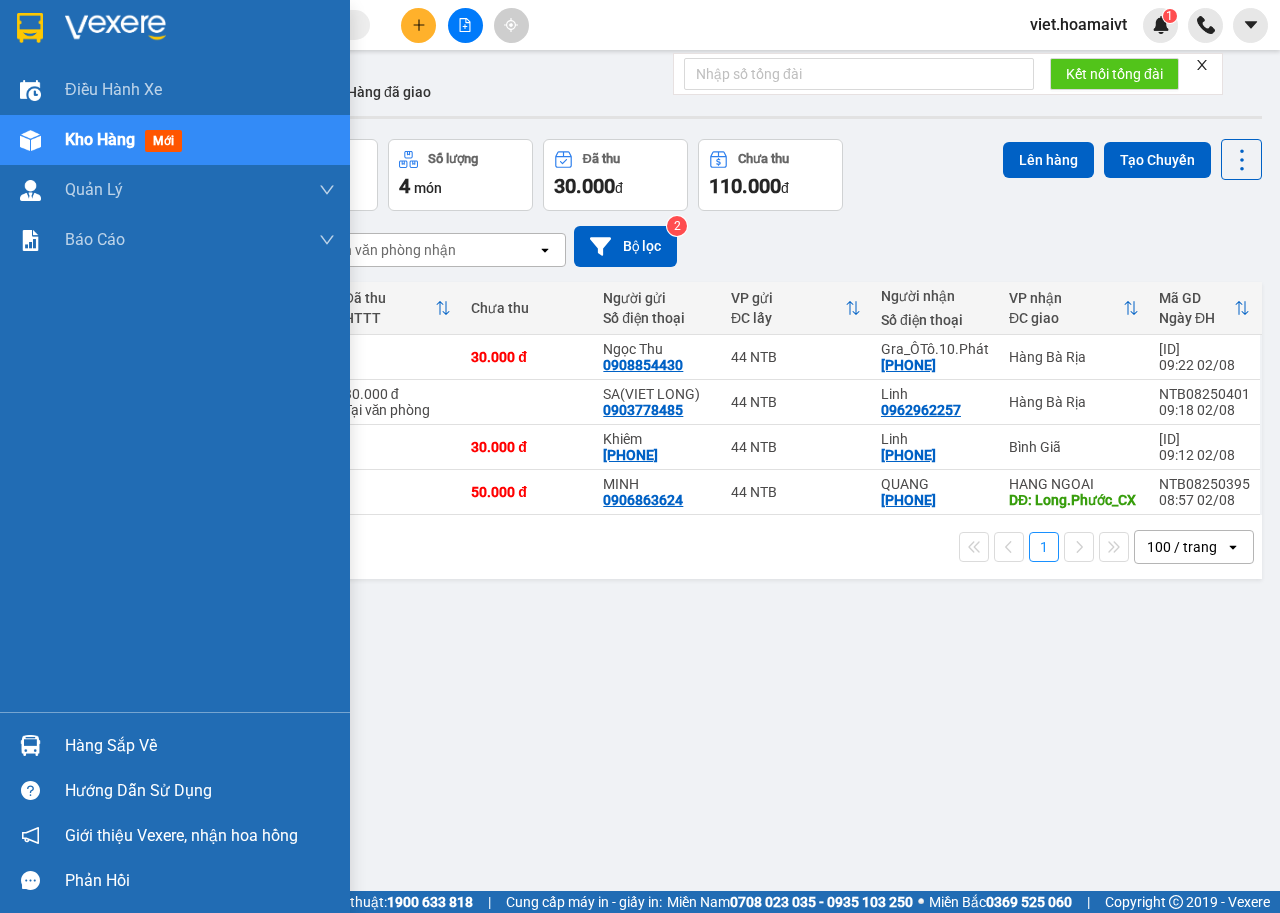 click at bounding box center (175, 32) 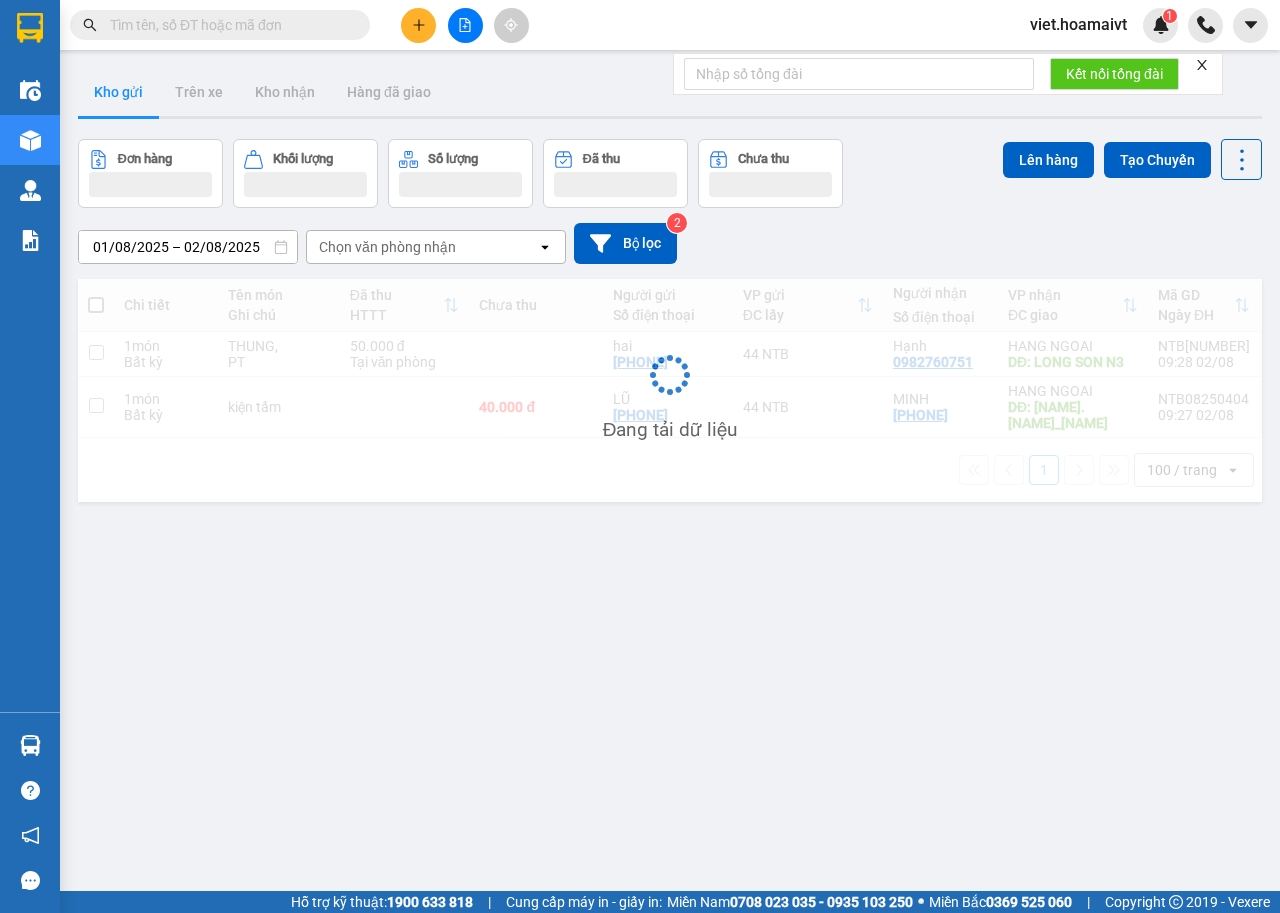 click on "01/08/2025 – 02/08/2025 Press the down arrow key to interact with the calendar and select a date. Press the escape button to close the calendar. Selected date range is from 01/08/2025 to 02/08/2025. Chọn văn phòng nhận open Bộ lọc 2" at bounding box center [670, 243] 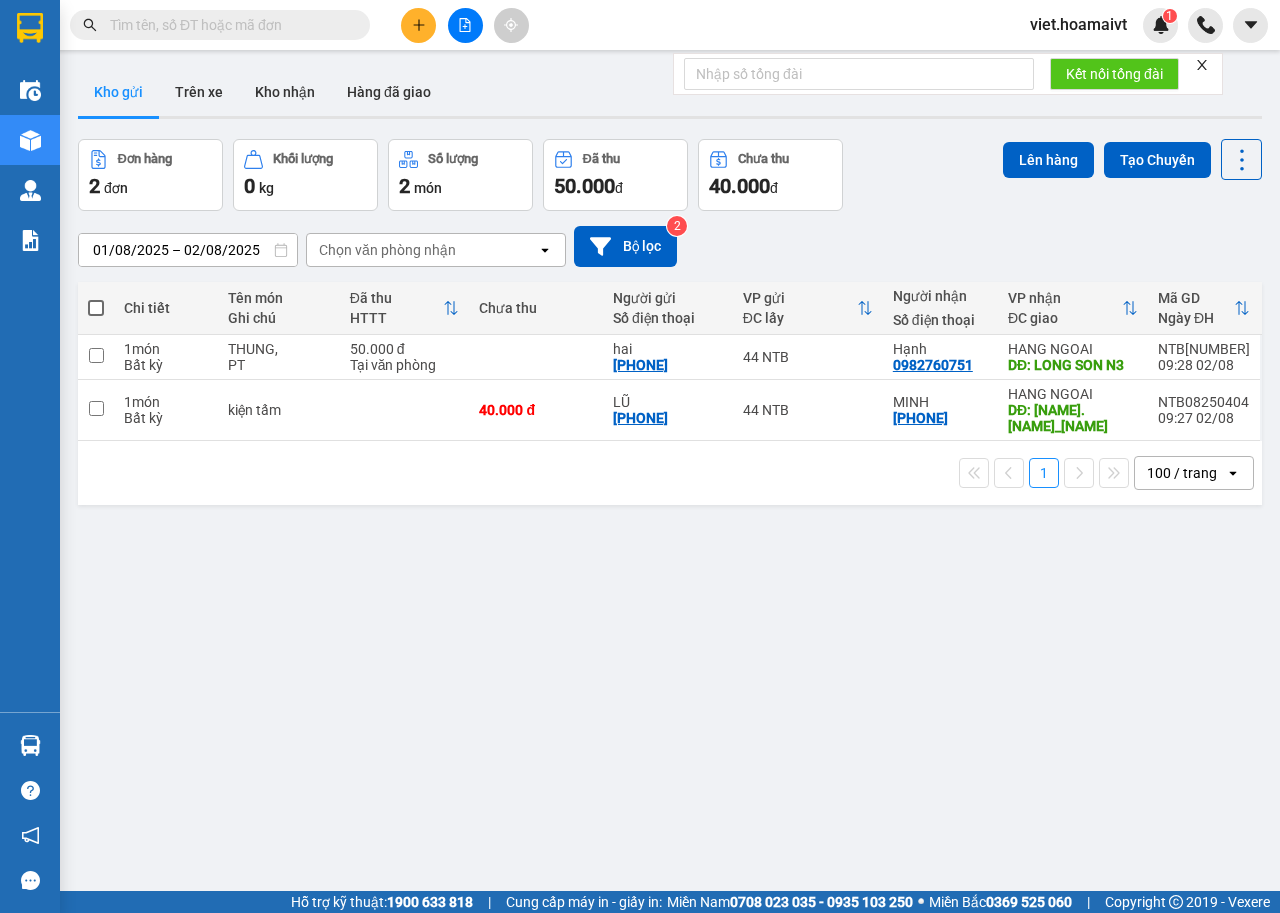 click on "01/08/2025 – 02/08/2025 Press the down arrow key to interact with the calendar and select a date. Press the escape button to close the calendar. Selected date range is from 01/08/2025 to 02/08/2025. Chọn văn phòng nhận open Bộ lọc 2" at bounding box center (670, 246) 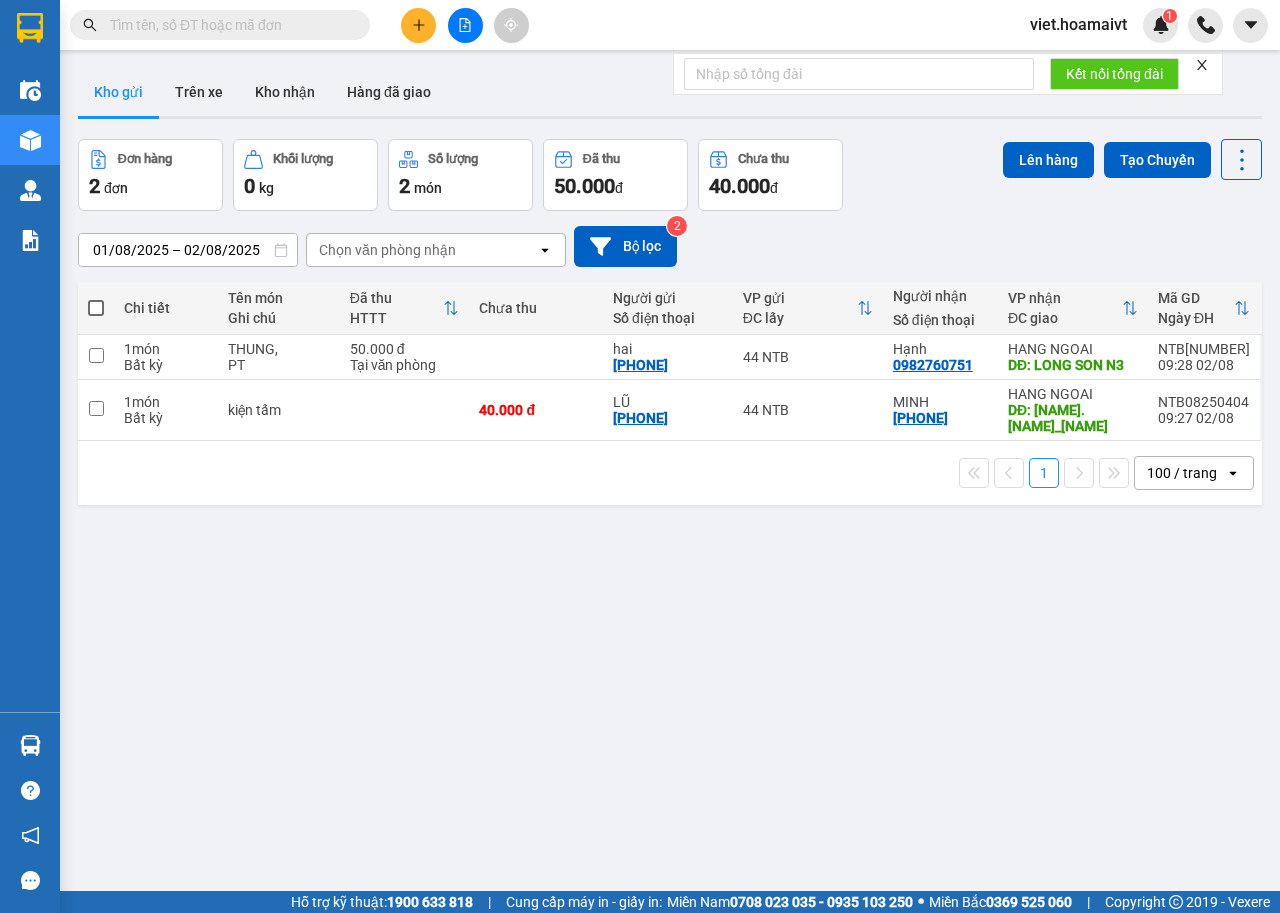 click on "ver  1.8.137 Kho gửi Trên xe Kho nhận Hàng đã giao Đơn hàng 2 đơn Khối lượng 0 kg Số lượng 2 món Đã thu 50.000  đ Chưa thu 40.000  đ Lên hàng Tạo Chuyến 01/08/2025 – 02/08/2025 Press the down arrow key to interact with the calendar and select a date. Press the escape button to close the calendar. Selected date range is from 01/08/2025 to 02/08/2025. Chọn văn phòng nhận open Bộ lọc 2 Chi tiết Tên món Ghi chú Đã thu HTTT Chưa thu Người gửi Số điện thoại VP gửi ĐC lấy Người nhận Số điện thoại VP nhận ĐC giao Mã GD Ngày ĐH 1  món Bất kỳ THUNG, PT 50.000 đ Tại văn phòng hai 0982049431 44 NTB Hạnh 0982760751 HANG NGOAI DĐ: LONG SON N3 NTB08250405 09:28 02/08 1  món Bất kỳ kiện tấm 40.000 đ LŨ 0909025000 44 NTB MINH 0379874870 HANG NGOAI DĐ: Song.Vĩnh_NT NTB08250404 09:27 02/08 1 100 / trang open Đang tải dữ liệu" at bounding box center (670, 516) 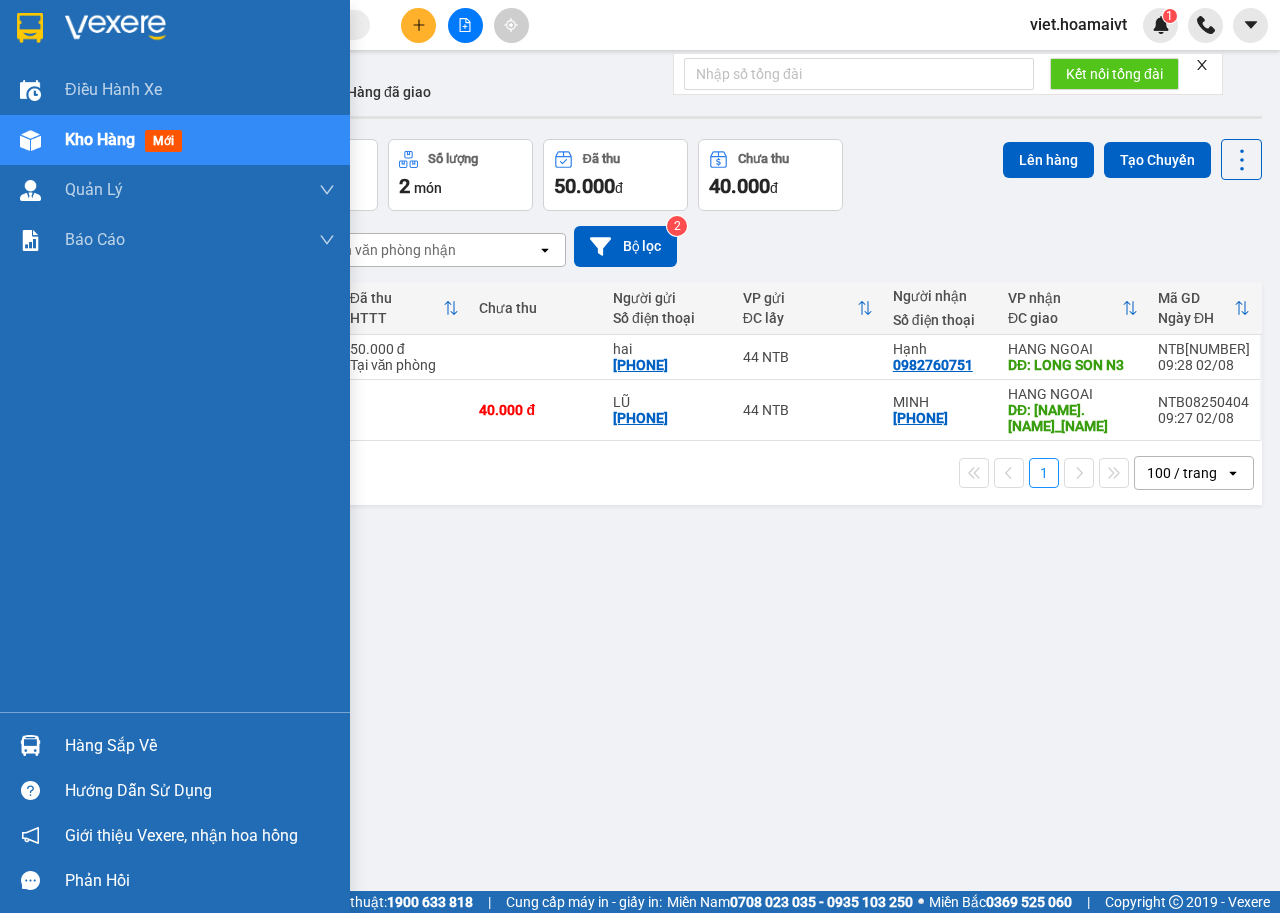 click at bounding box center (115, 28) 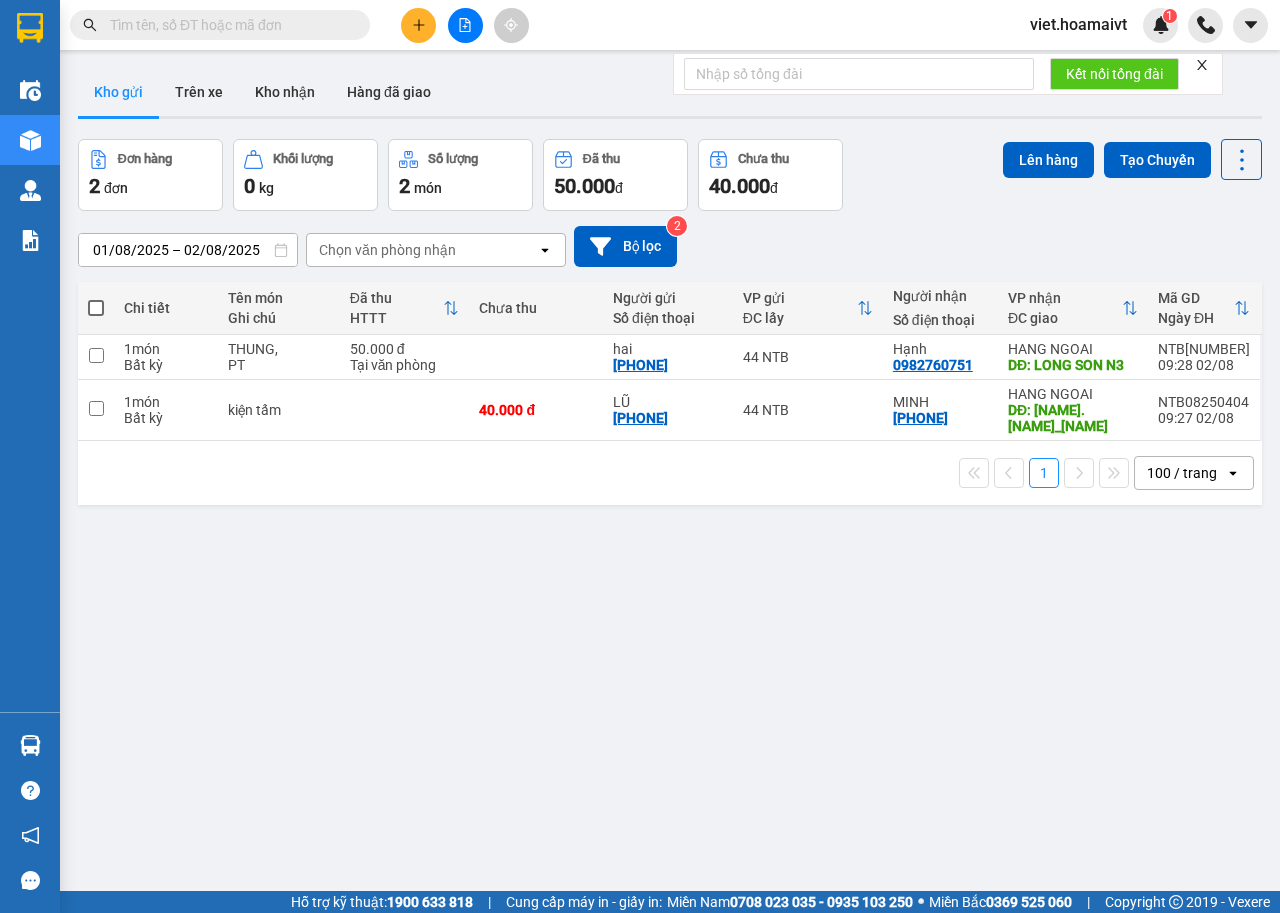 click at bounding box center [465, 25] 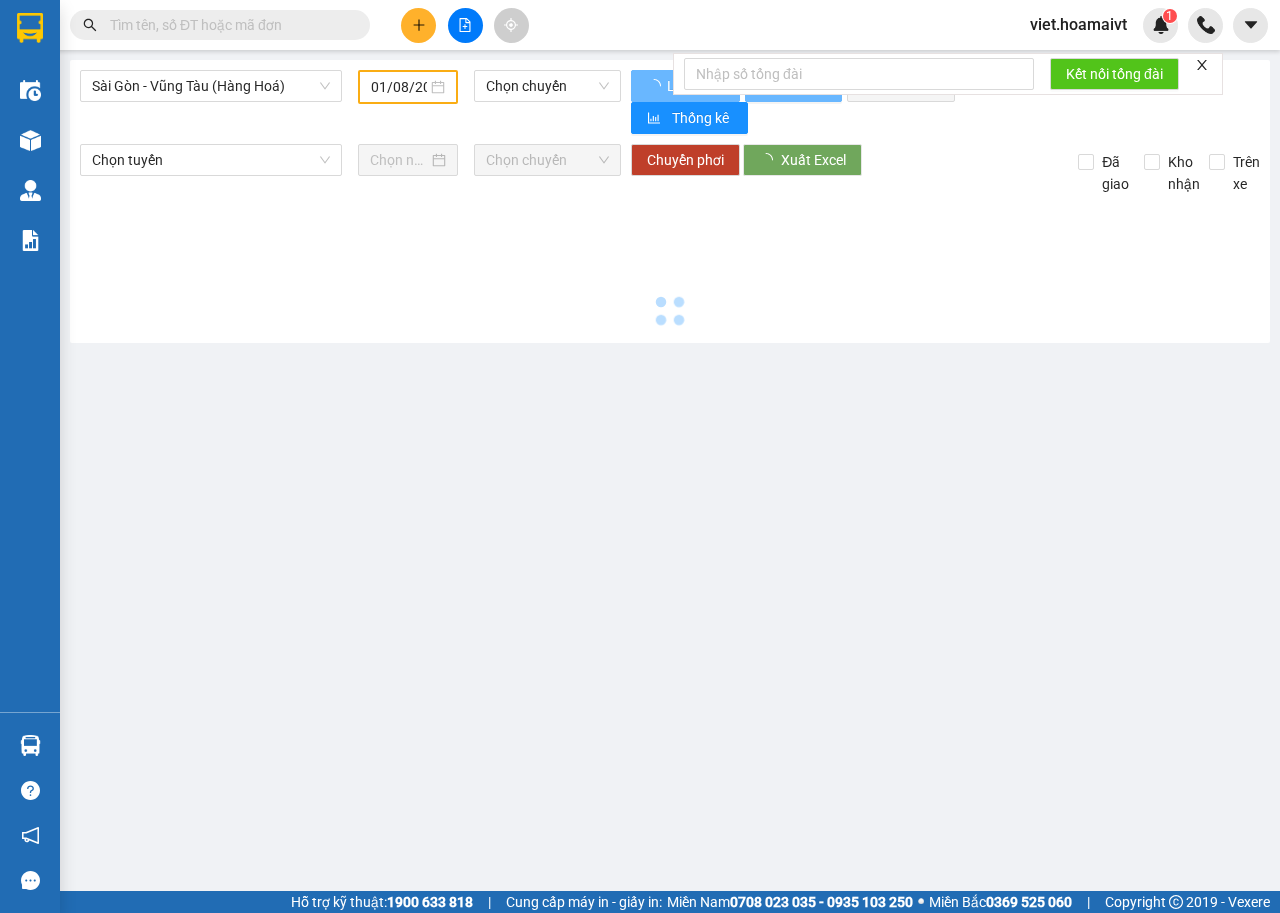 type on "02/08/2025" 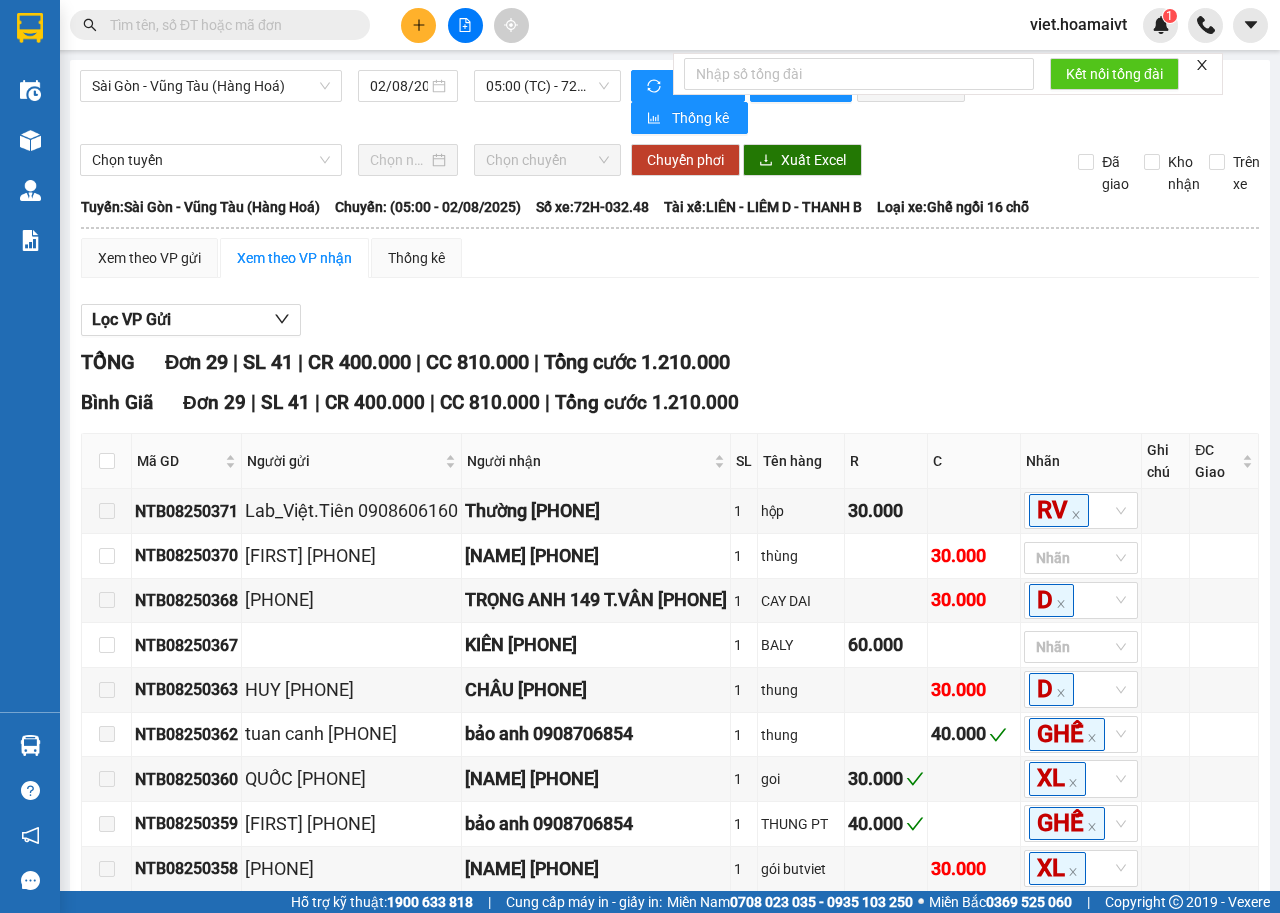 click on "TỔNG Đơn   29 | SL   41 | CR   400.000 | CC   810.000 | Tổng cước   1.210.000" at bounding box center (670, 362) 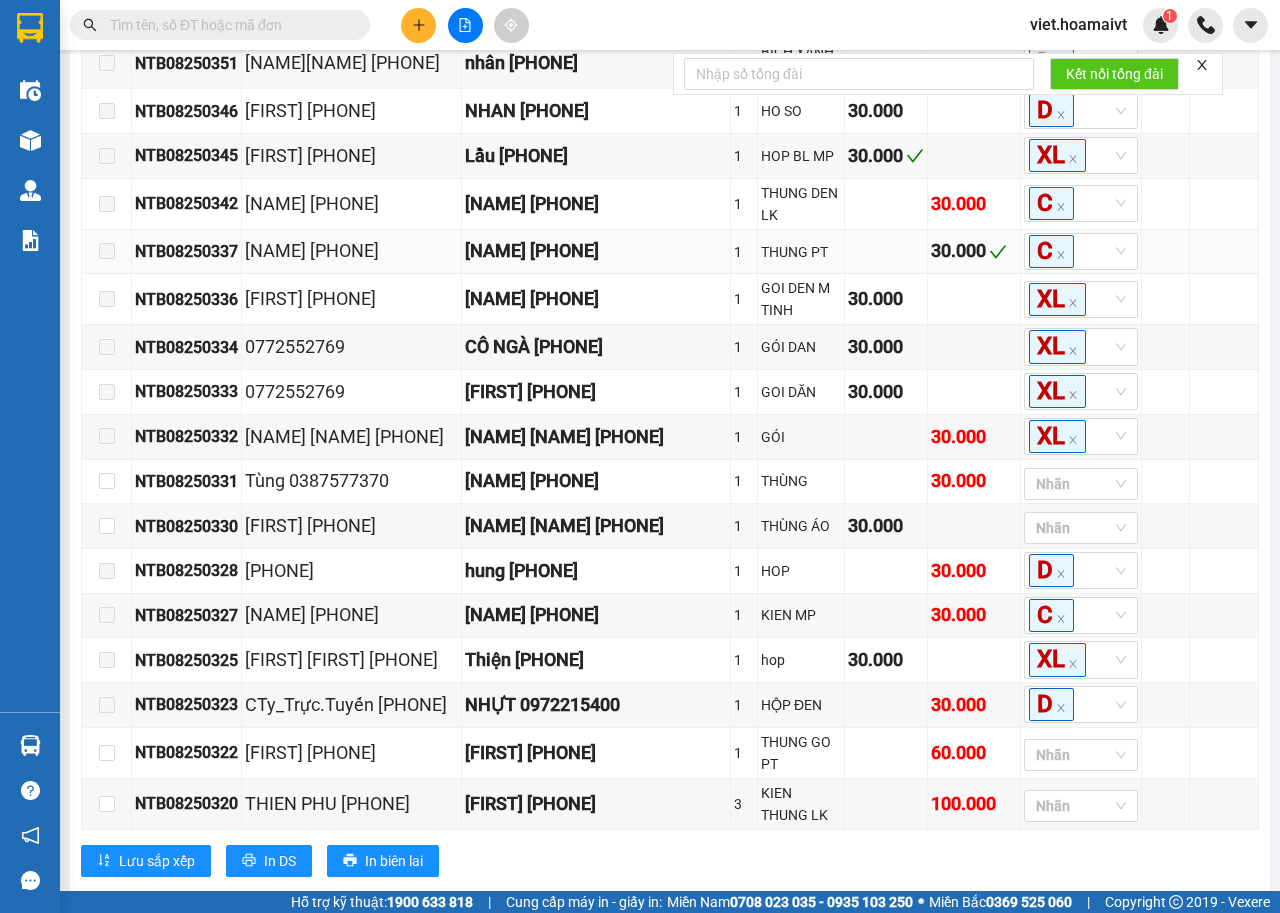 scroll, scrollTop: 1261, scrollLeft: 0, axis: vertical 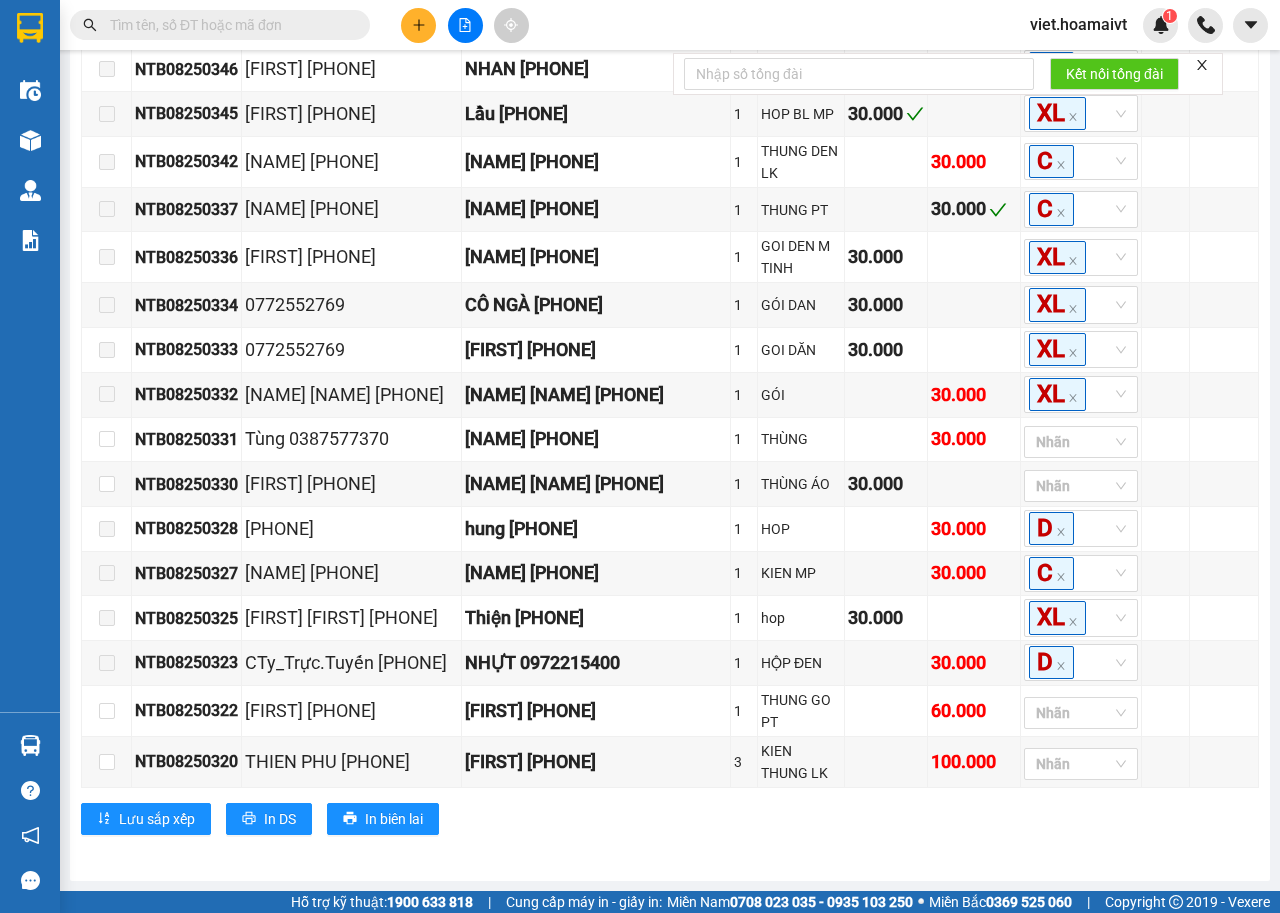 click on "Sài Gòn - Vũng Tàu (Hàng Hoá) 02/08/2025 05:00   (TC)   - 72H-032.48  Làm mới In phơi In đơn chọn Thống kê Lọc  R Lọc  C Chọn tuyến Chọn chuyến Chuyển phơi Xuất Excel Đã giao Kho nhận Trên xe Hoa Mai   0909200200, 0901200200, 0963200200   44 Nguyễn Thái Bình PHƠI HÀNG 09:33 - 02/08/2025 Tuyến:  Sài Gòn - Vũng Tàu (Hàng Hoá) Chuyến:   (05:00 - 02/08/2025) Tài xế:  LIÊN -  LIÊM D - THANH B   Số xe:  72H-032.48 Loại xe:  Ghế ngồi 16 chỗ Tuyến:  Sài Gòn - Vũng Tàu (Hàng Hoá) Chuyến:   (05:00 - 02/08/2025) Số xe:  72H-032.48 Tài xế:  LIÊN -  LIÊM D - THANH B Loại xe:  Ghế ngồi 16 chỗ Xem theo VP gửi Xem theo VP nhận Thống kê Lọc VP Gửi TỔNG Đơn   29 | SL   41 | CR   400.000 | CC   810.000 | Tổng cước   1.210.000 Bình Giã Đơn   29 | SL   41 | CR   400.000 | CC   810.000 | Tổng cước   1.210.000 Mã GD Người gửi Người nhận SL Tên hàng R C Nhãn Ghi chú ĐC Giao Ký nhận 1" at bounding box center [670, -51] 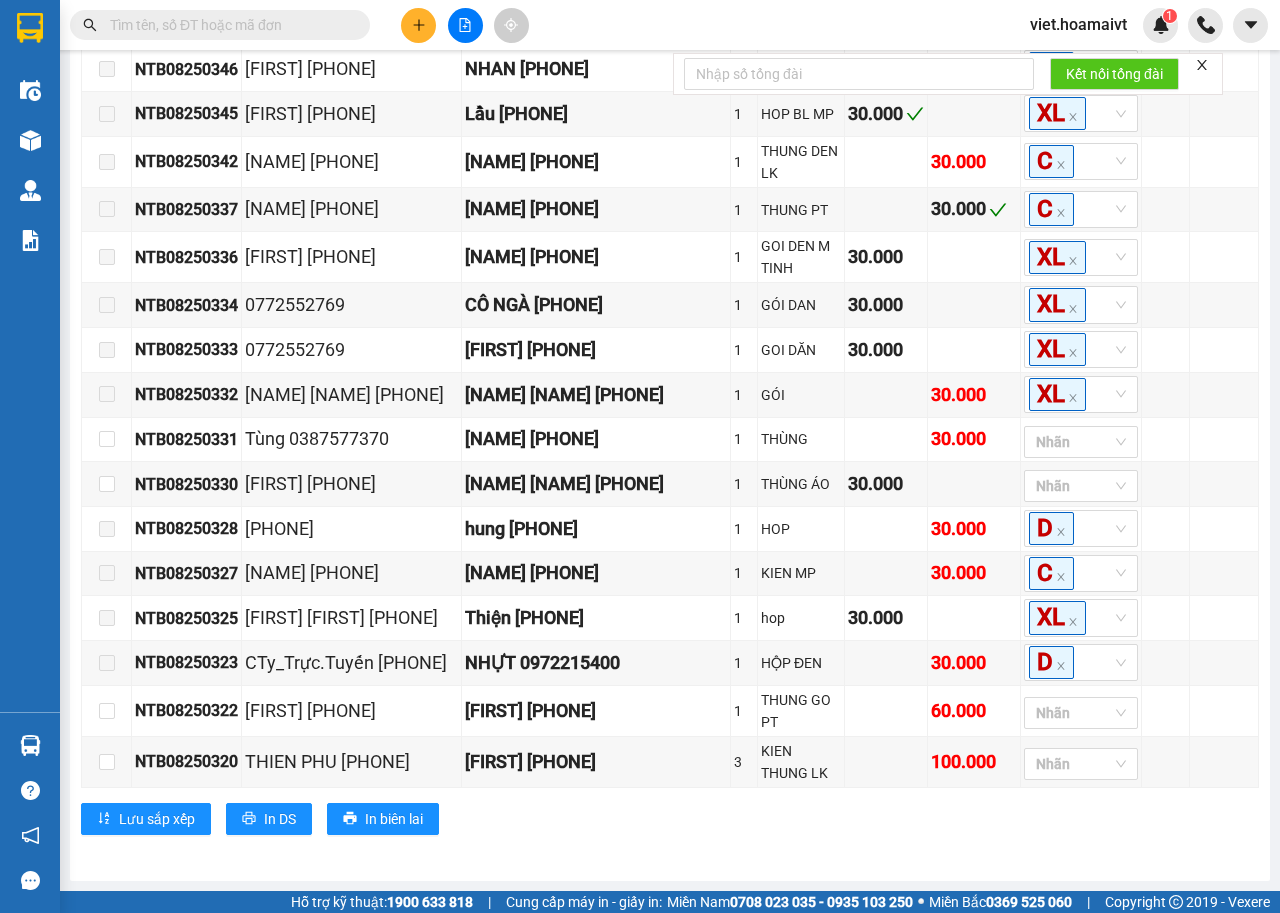 click on "Lưu sắp xếp In DS In biên lai" at bounding box center [670, 819] 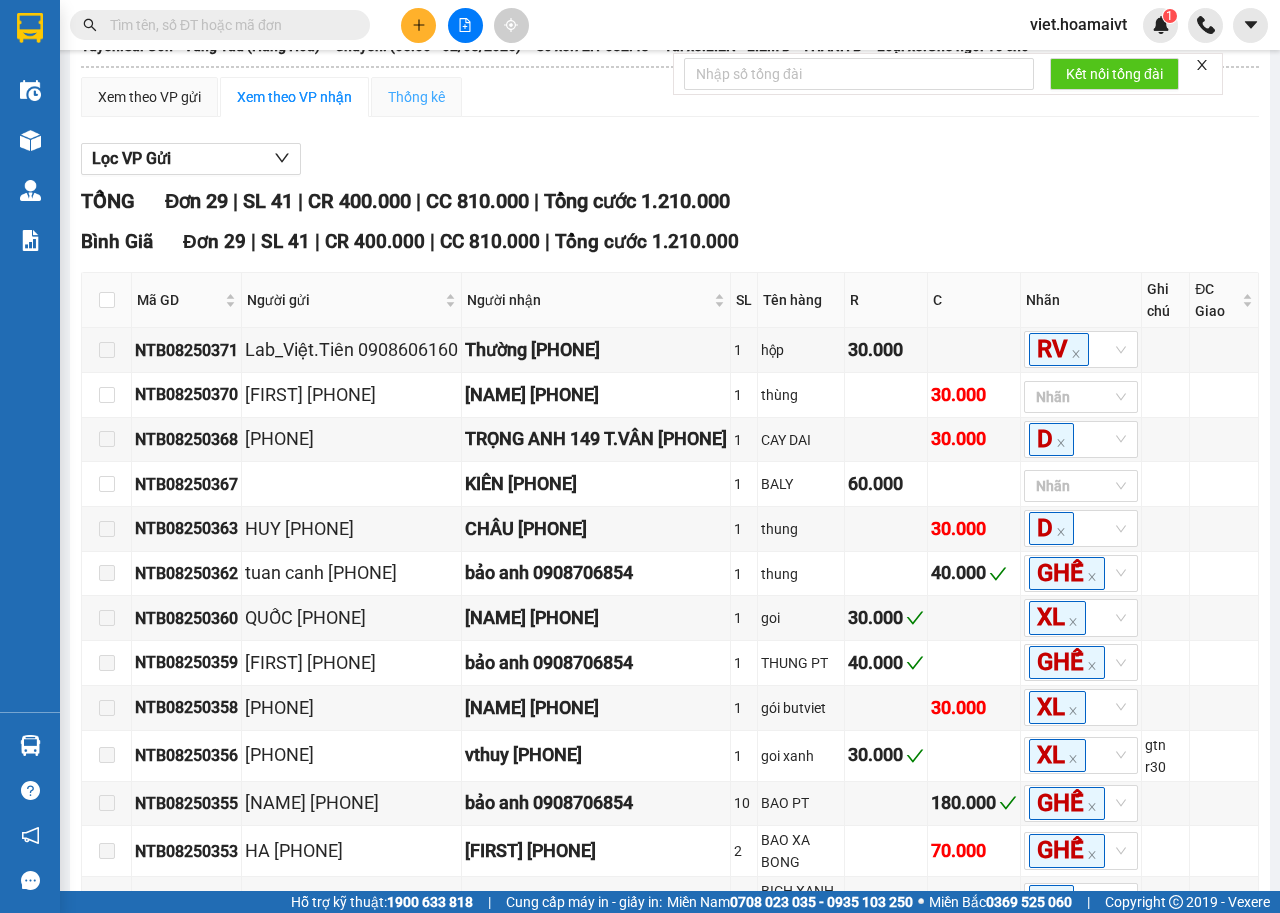 scroll, scrollTop: 0, scrollLeft: 0, axis: both 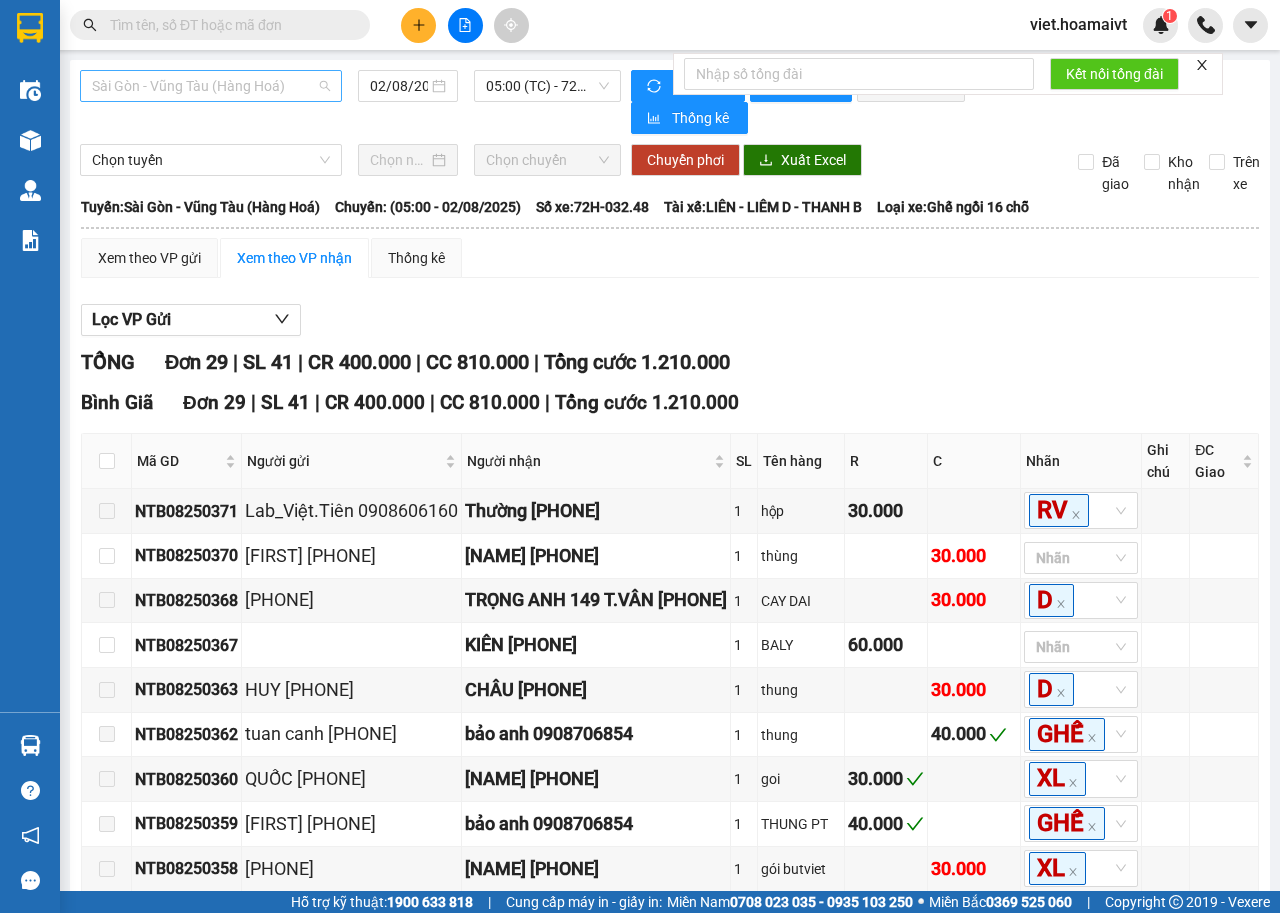 click on "Sài Gòn - Vũng Tàu (Hàng Hoá)" at bounding box center (211, 86) 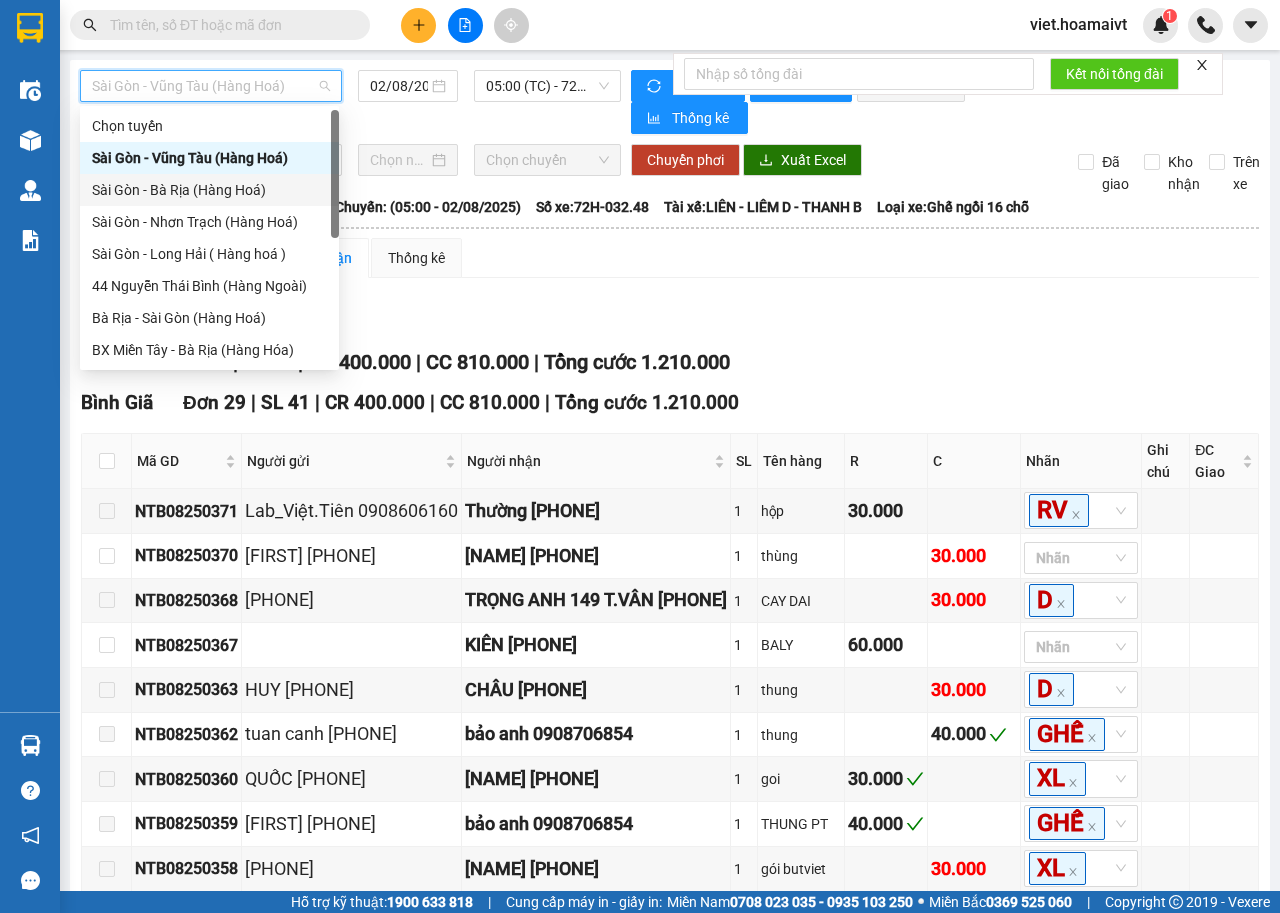 click on "Sài Gòn - Bà Rịa (Hàng Hoá)" at bounding box center (209, 190) 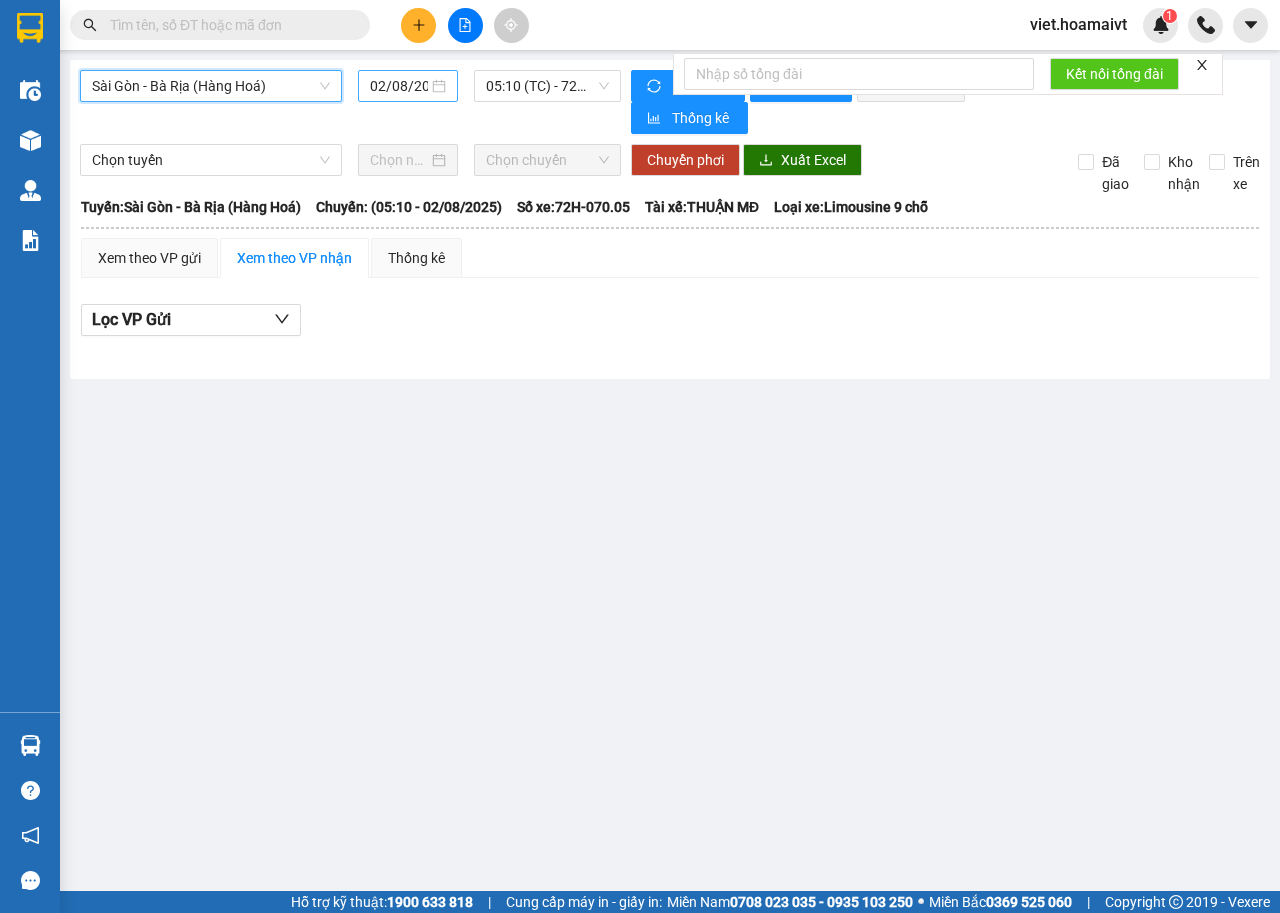 click on "02/08/2025" at bounding box center [399, 86] 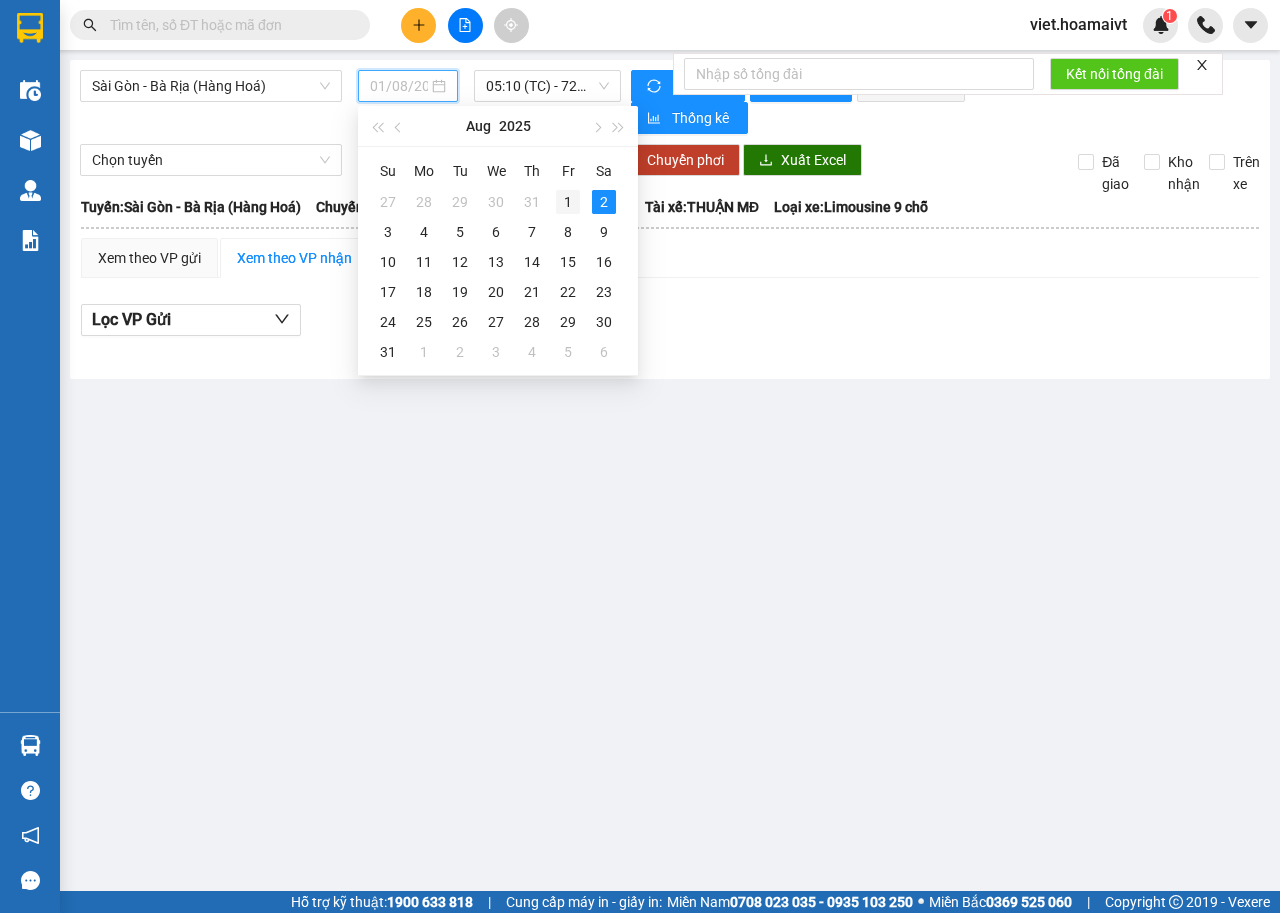 click on "1" at bounding box center [568, 202] 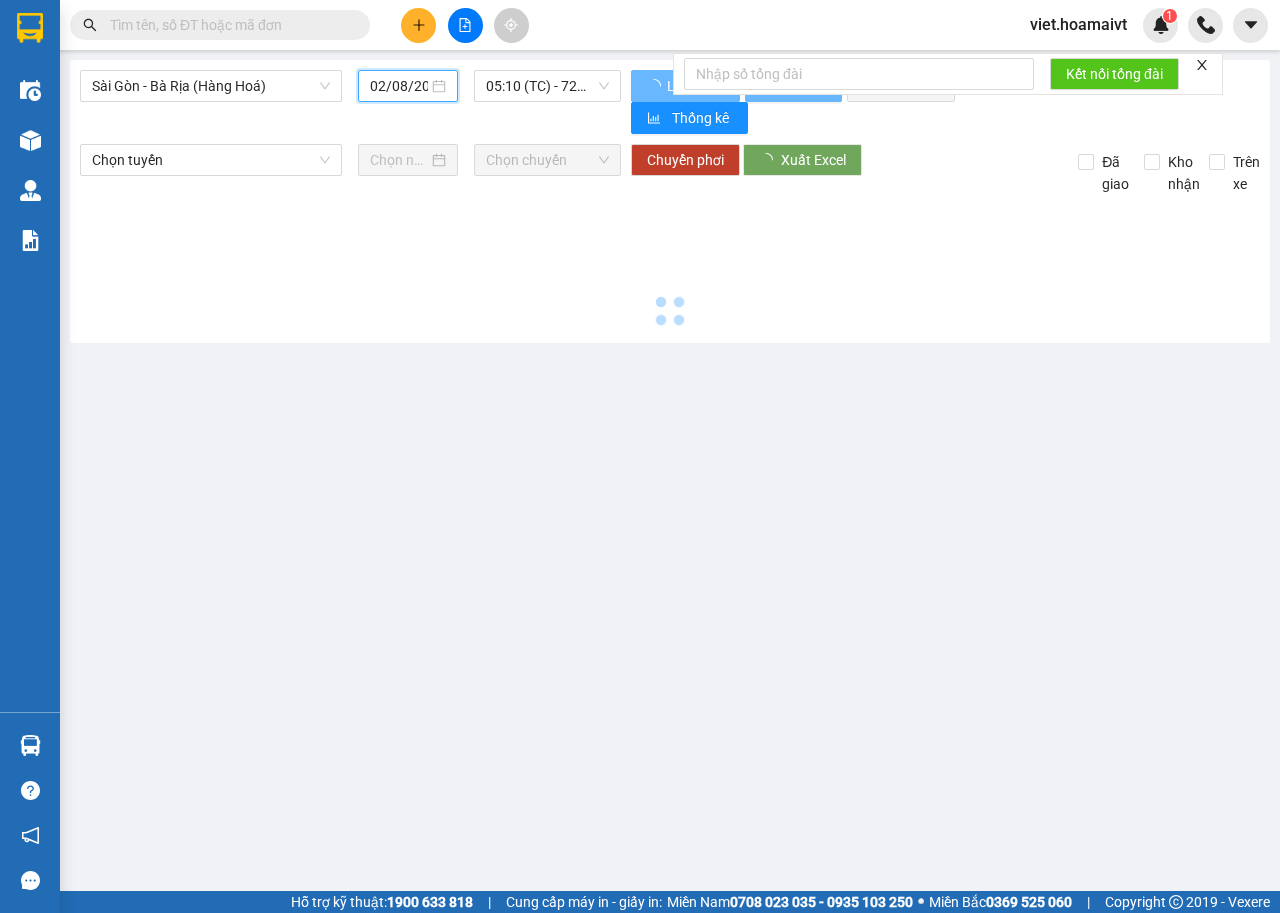type on "01/08/2025" 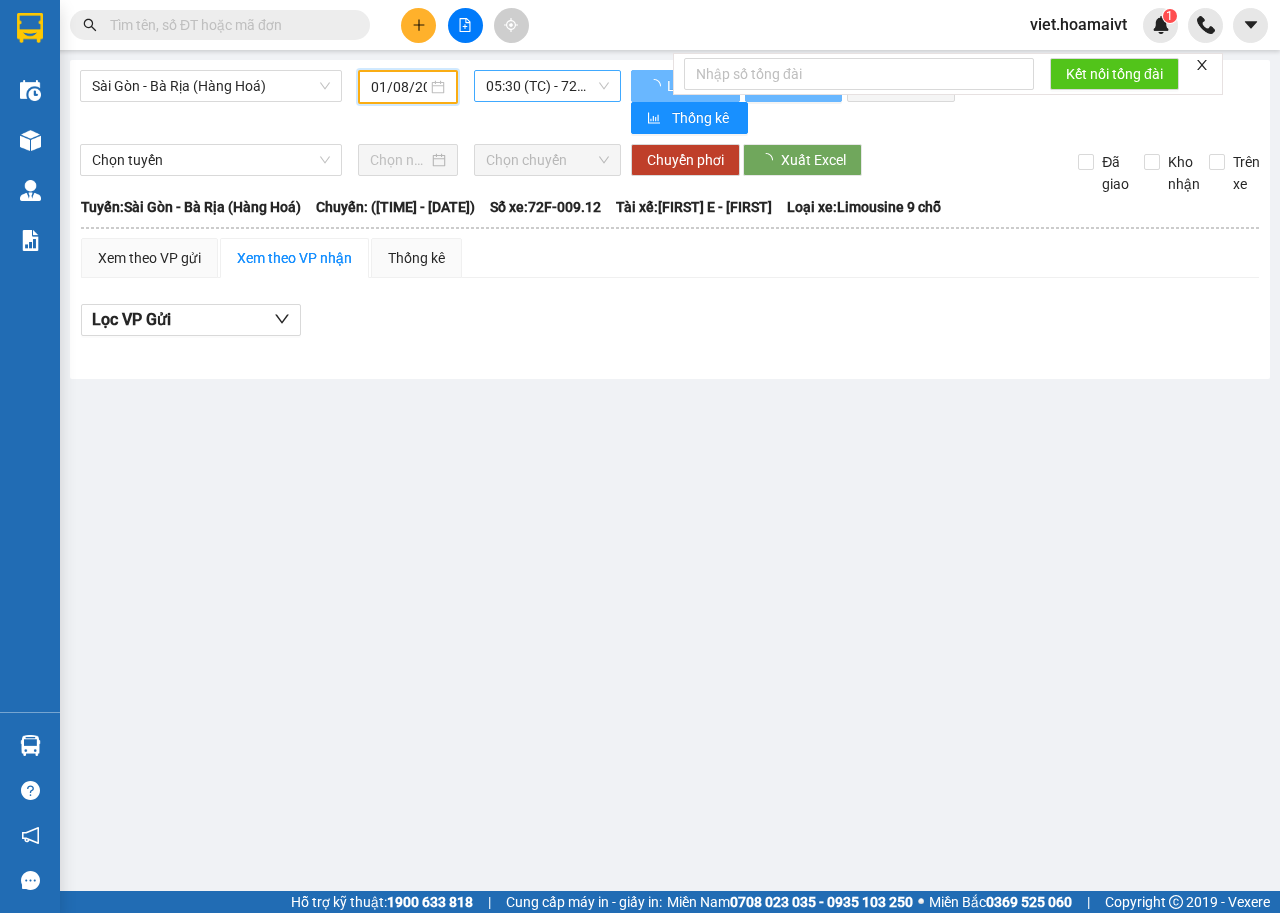 click on "05:30   (TC)   - 72F-009.12" at bounding box center (547, 86) 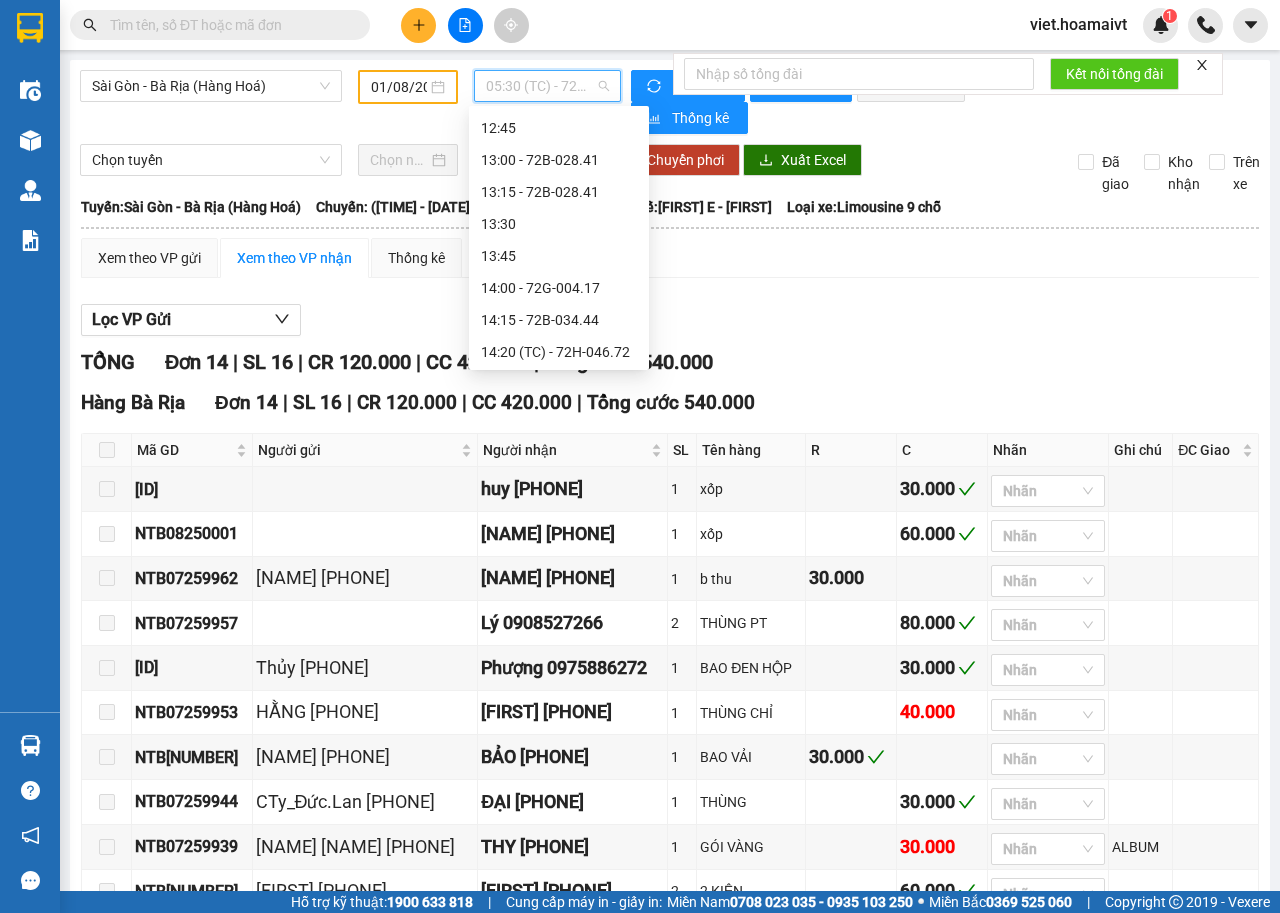 scroll, scrollTop: 1000, scrollLeft: 0, axis: vertical 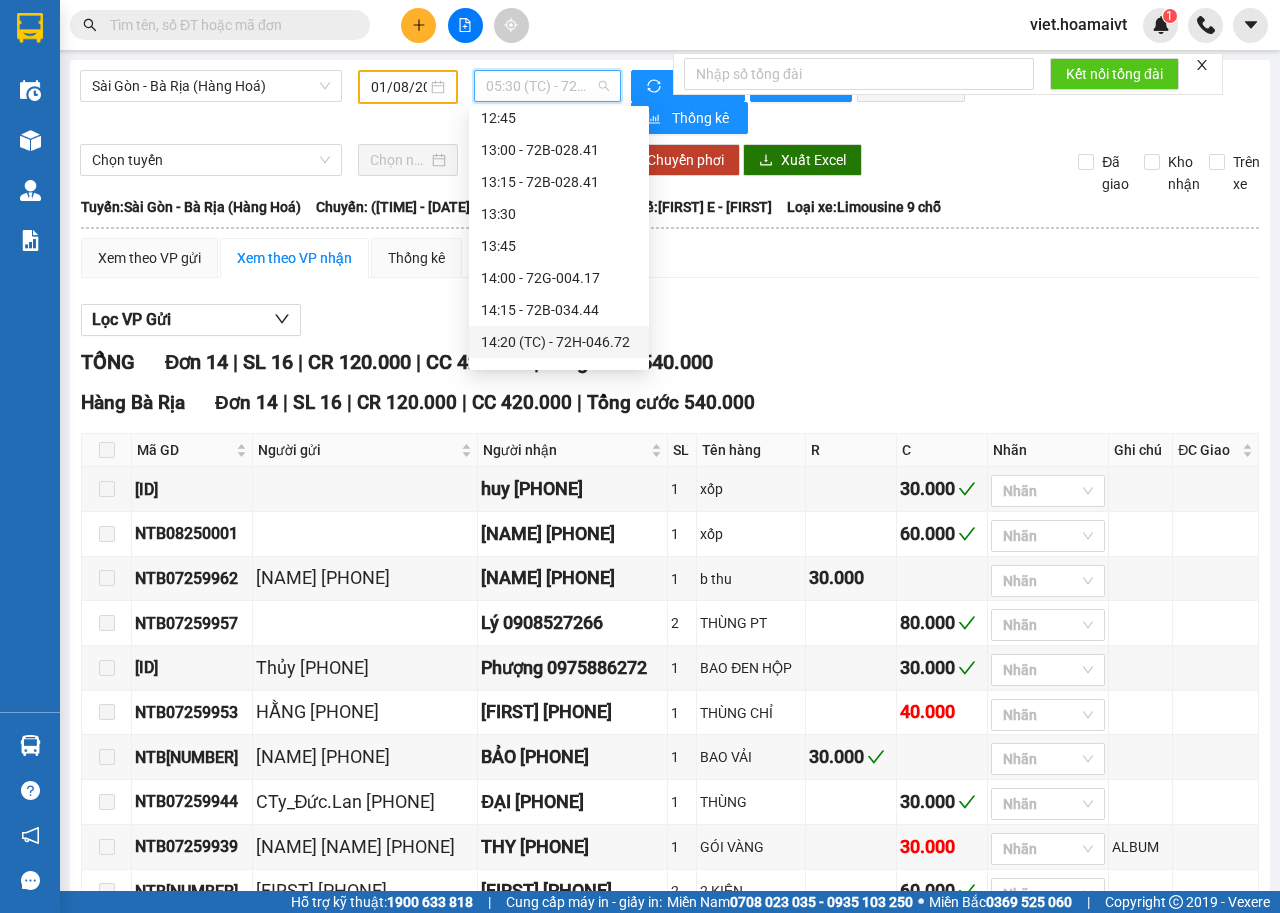 click on "14:20   (TC)   - 72H-046.72" at bounding box center (559, 342) 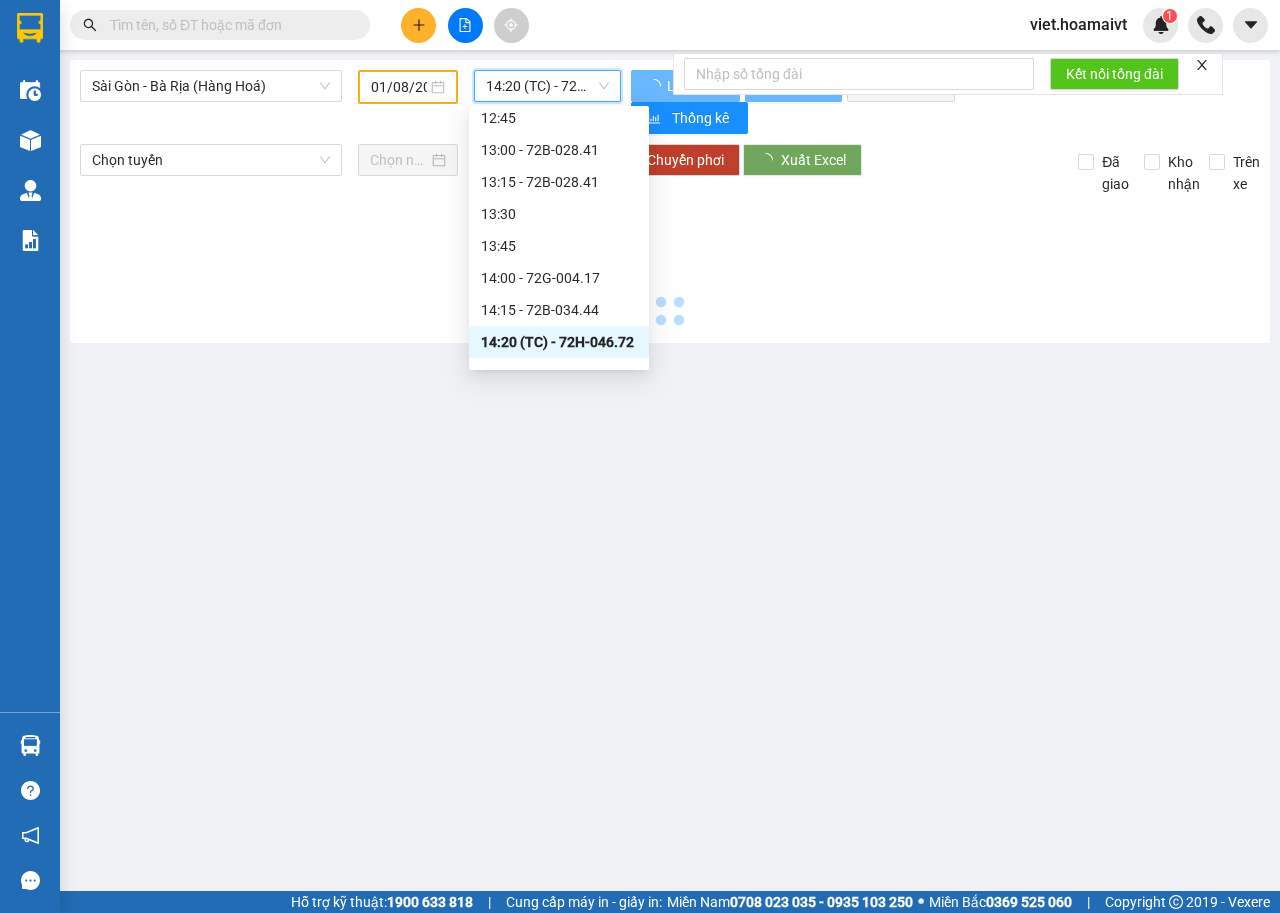 click at bounding box center [670, 264] 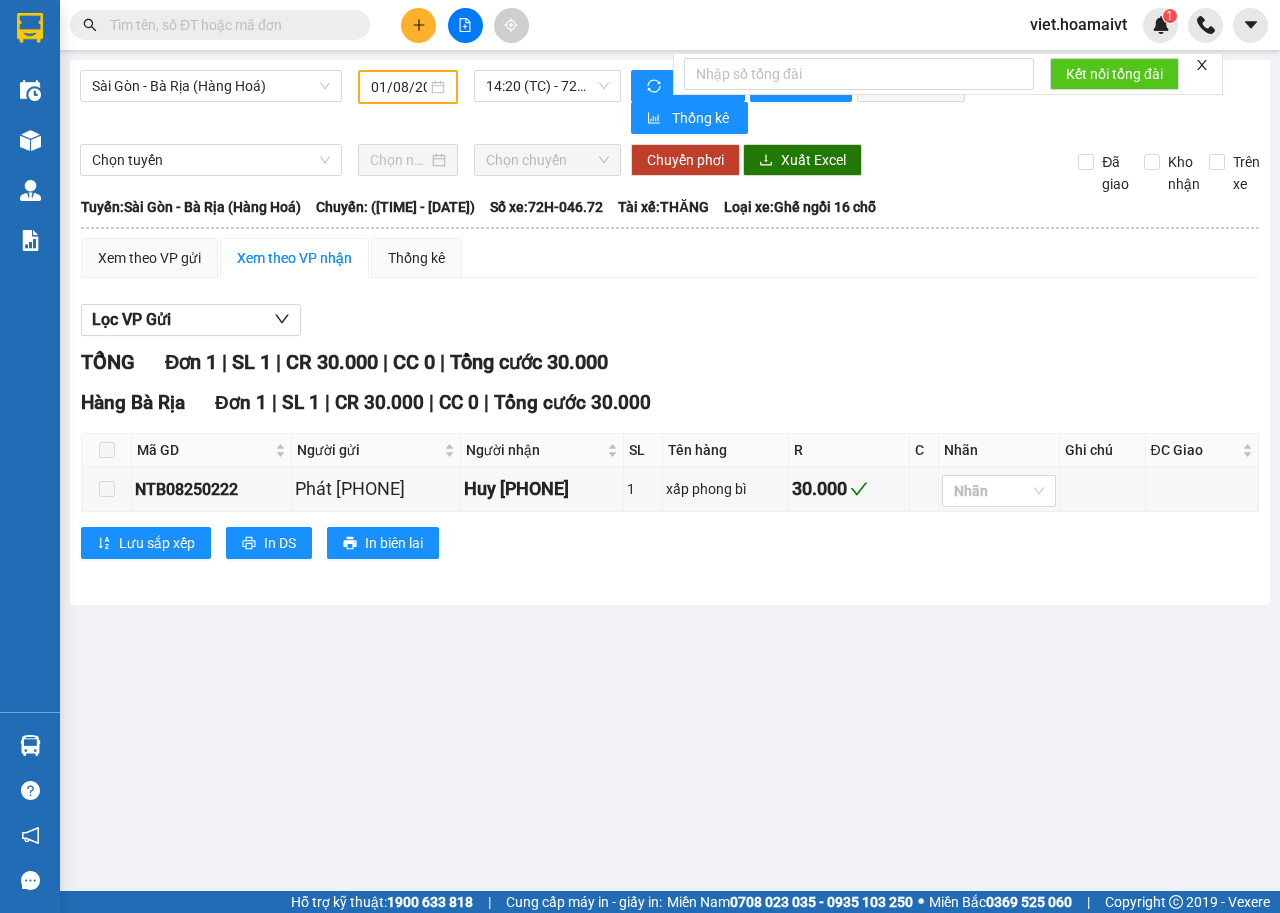 click at bounding box center [228, 25] 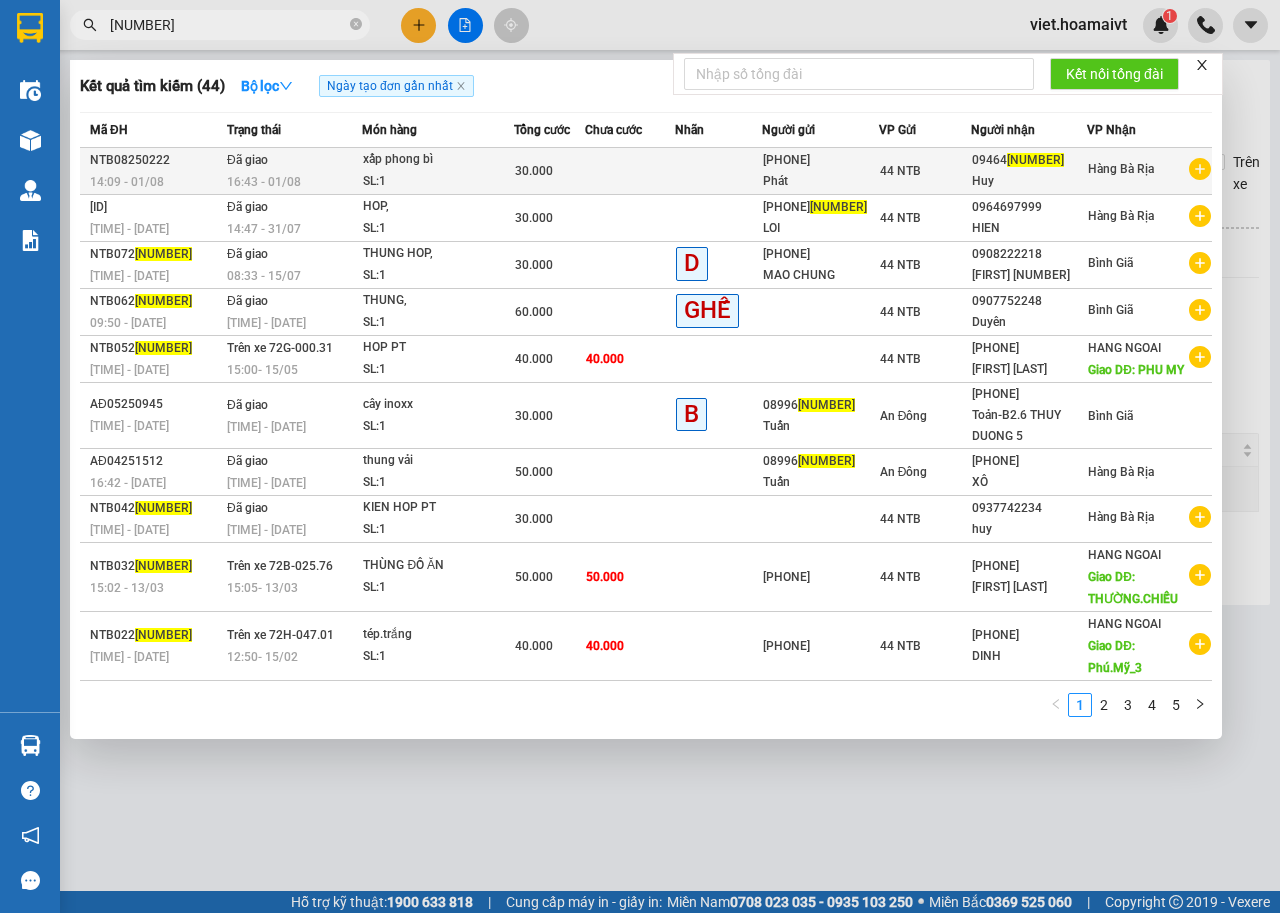 type on "54321" 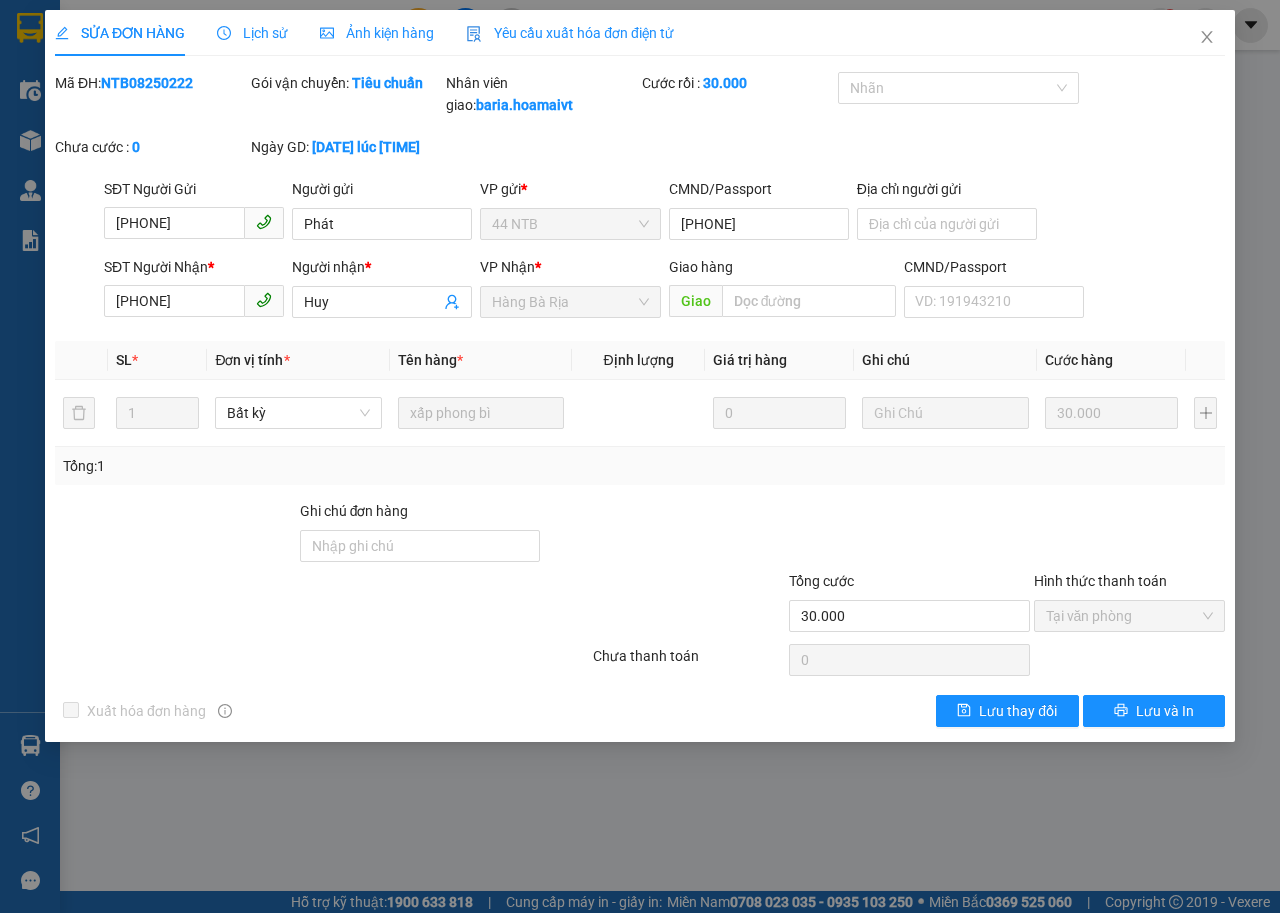 type on "0795455875" 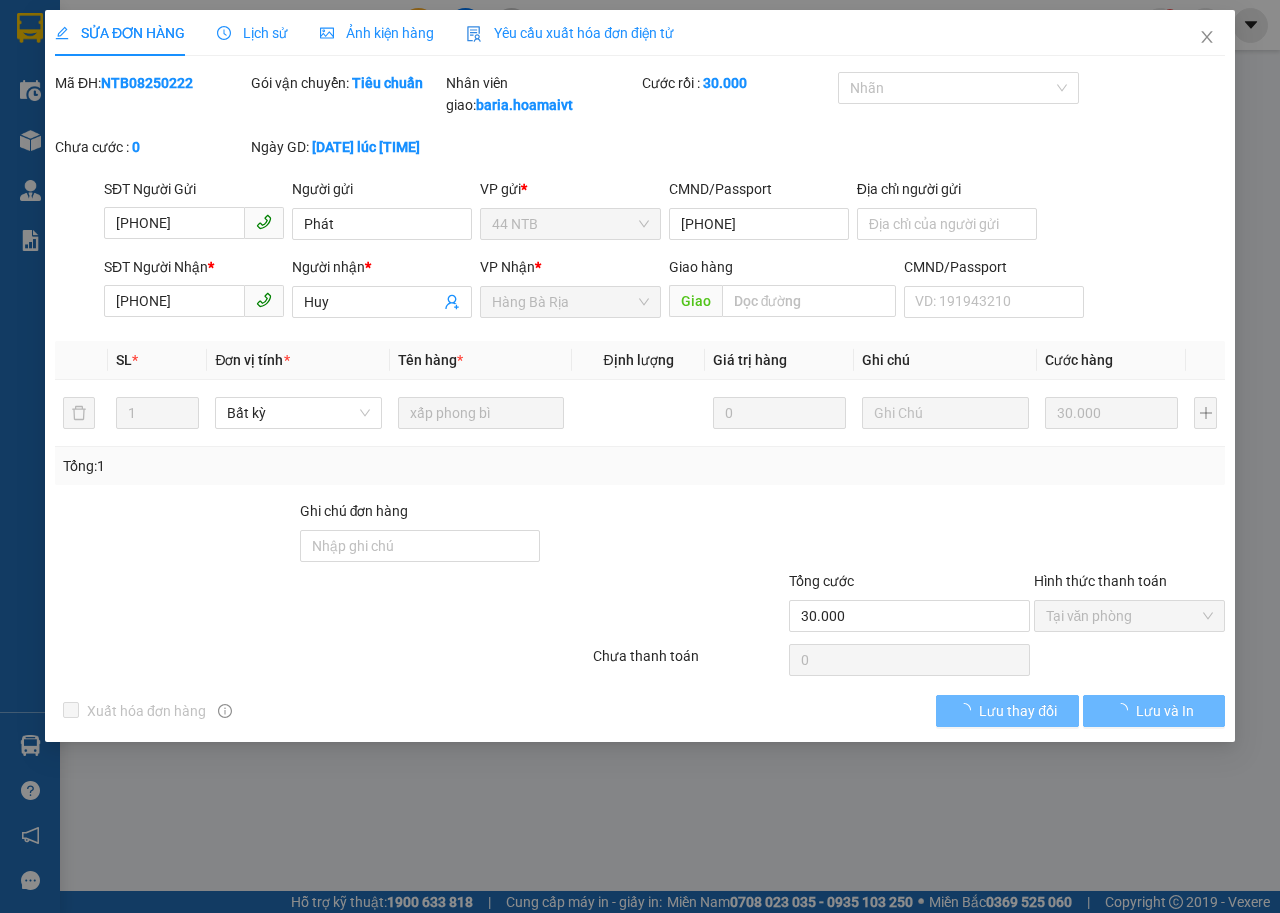 click on "SỬA ĐƠN HÀNG Lịch sử Ảnh kiện hàng Yêu cầu xuất hóa đơn điện tử Total Paid Fee 30.000 Total UnPaid Fee 0 Cash Collection Total Fee Mã ĐH:  NTB08250222 Gói vận chuyển:   Tiêu chuẩn Nhân viên giao: baria.hoamaivt Cước rồi :   30.000   Nhãn Chưa cước :   0 Ngày GD:   01-08-2025 lúc 14:09 SĐT Người Gửi 0795455875 Người gửi Phát VP gửi  * 44 NTB CMND/Passport 094203002374 Địa chỉ người gửi SĐT Người Nhận  * 0946454321 Người nhận  * Huy VP Nhận  * Hàng Bà Rịa Giao hàng Giao CMND/Passport VD: 191943210 SL  * Đơn vị tính  * Tên hàng  * Định lượng Giá trị hàng Ghi chú Cước hàng                   1 Bất kỳ xấp phong bì 0 30.000 Tổng:  1 Ghi chú đơn hàng Tổng cước 30.000 Hình thức thanh toán Tại văn phòng Số tiền thu trước 30.000 Chọn HT Thanh Toán Chưa thanh toán 0 Chọn HT Thanh Toán Xuất hóa đơn hàng Lưu thay đổi Lưu và In" at bounding box center (640, 456) 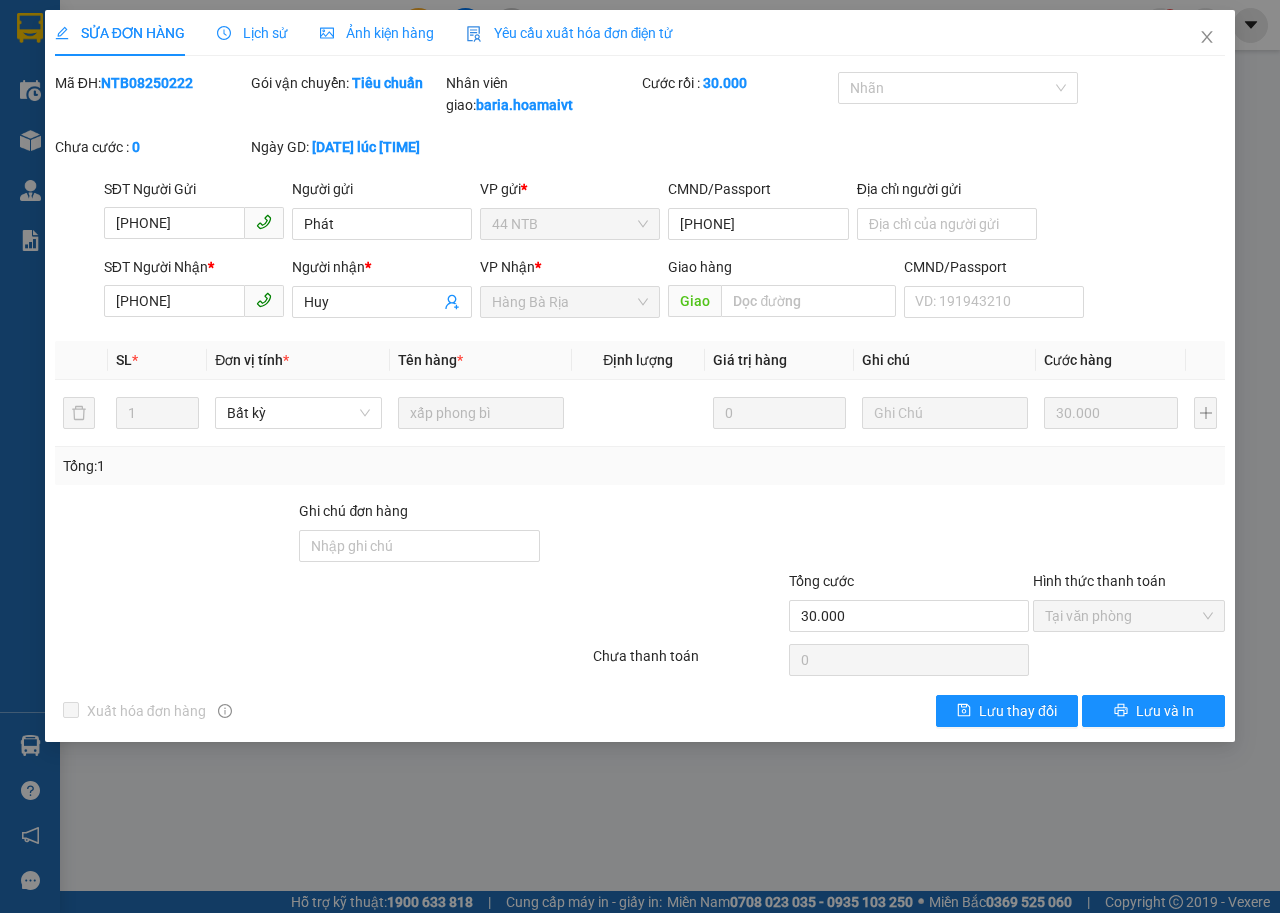 click on "Lịch sử" at bounding box center (252, 33) 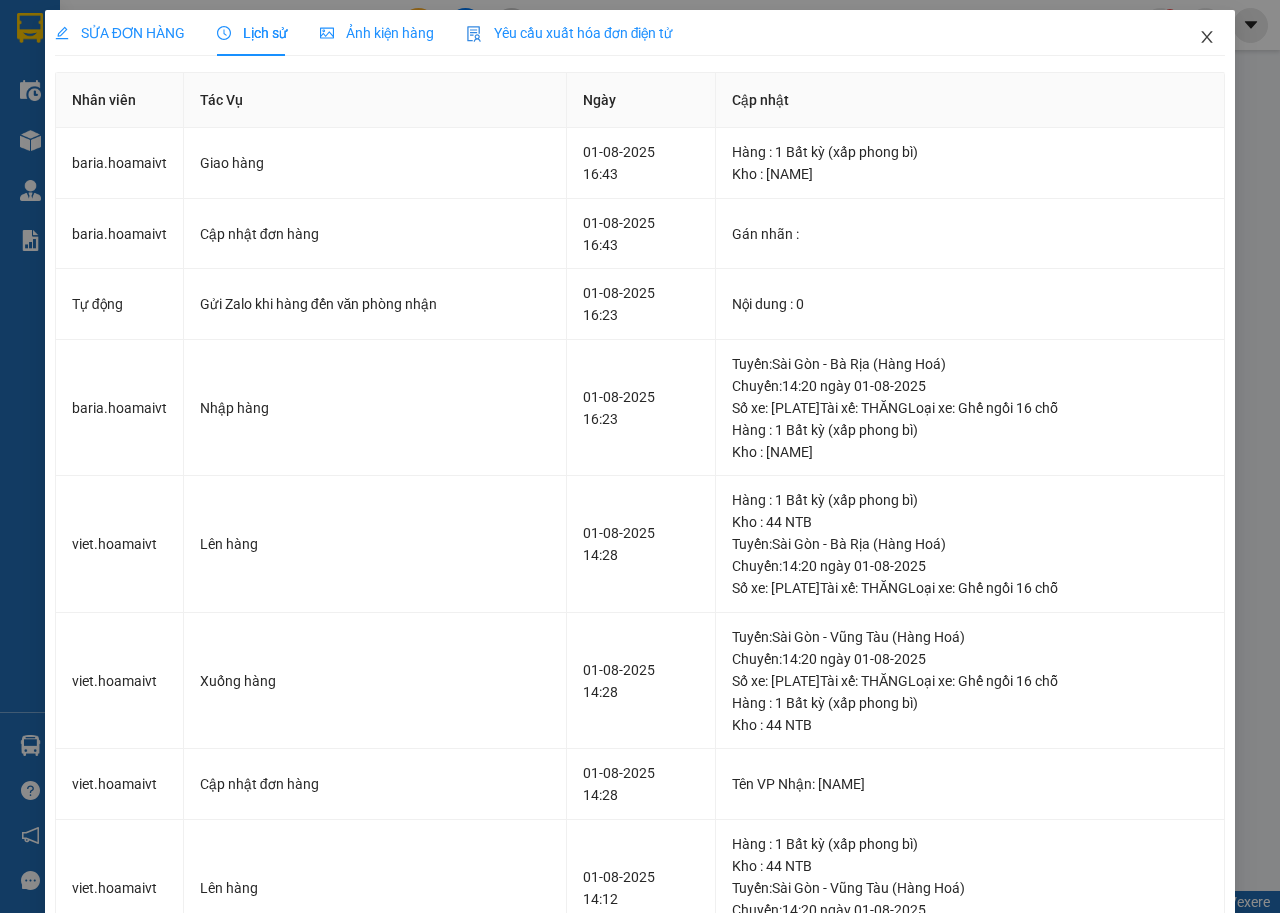 click 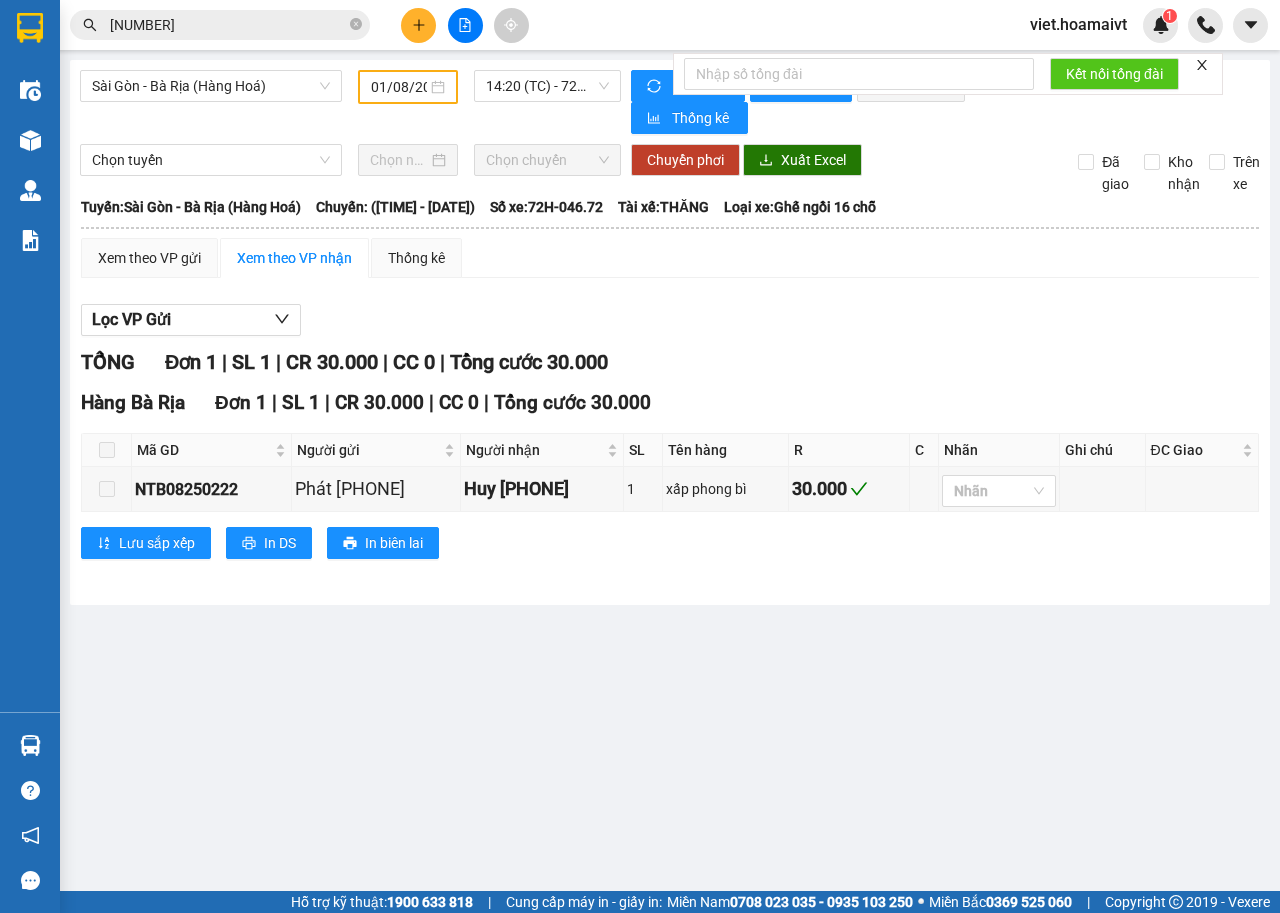 click on "54321" at bounding box center (228, 25) 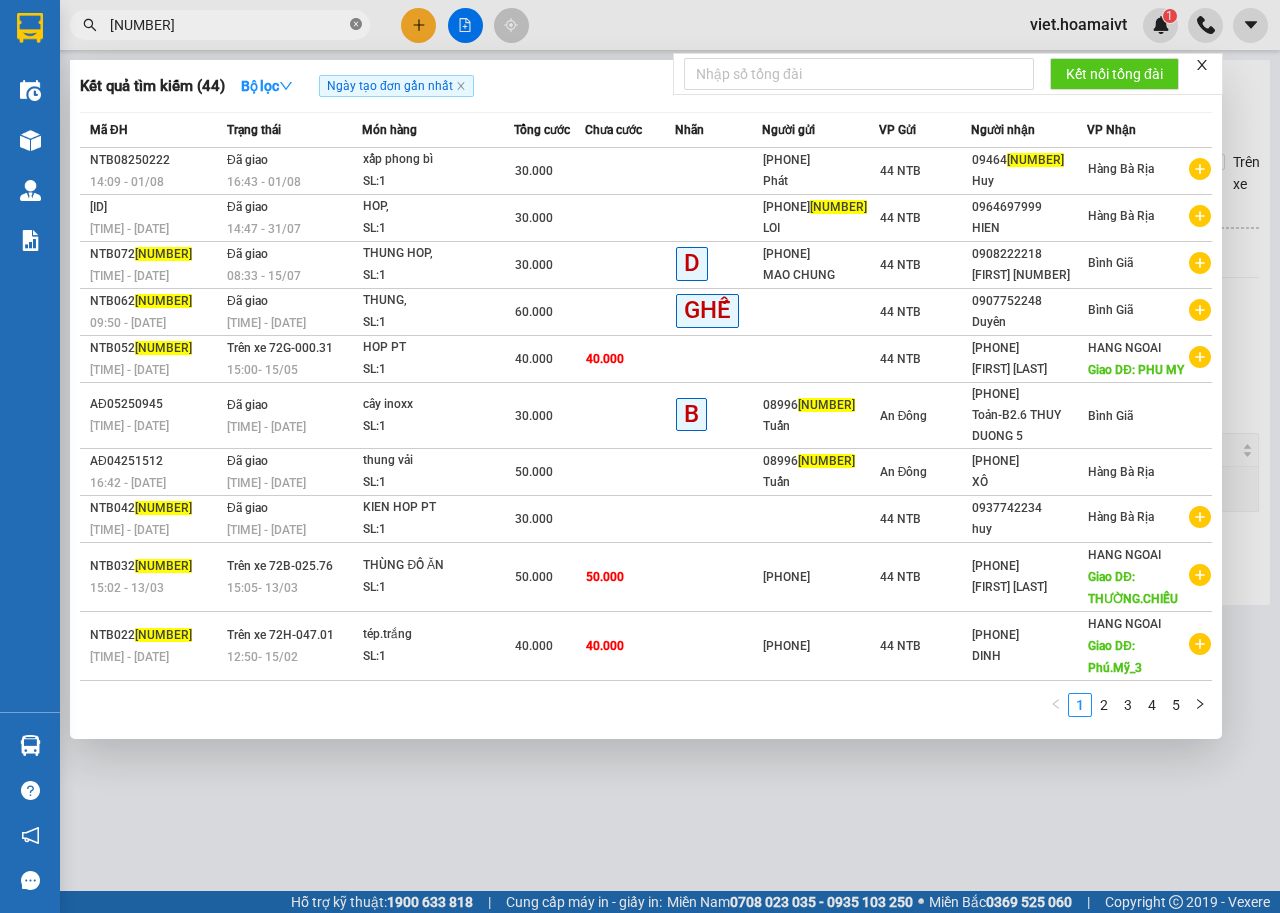 click 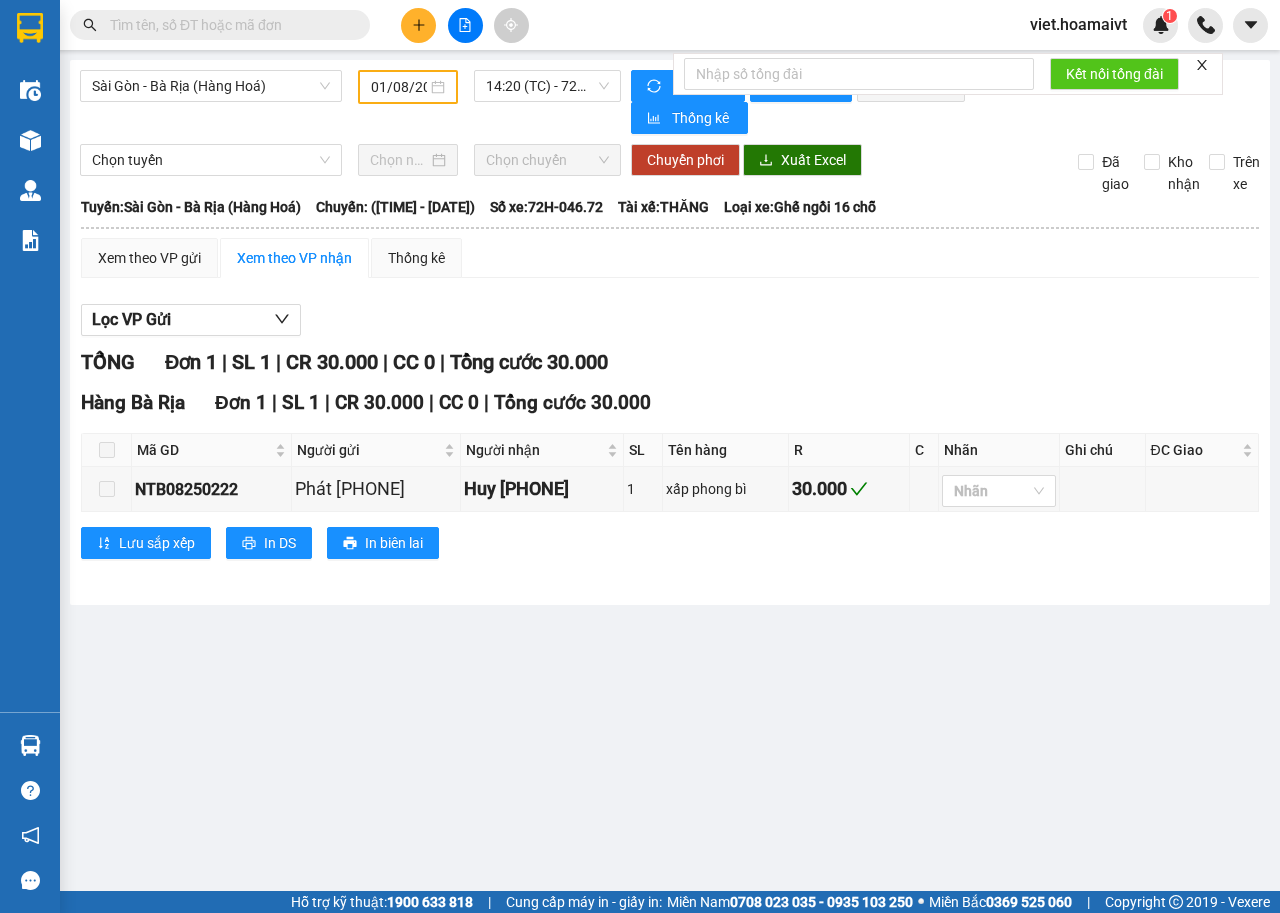 click on "Lọc VP Gửi" at bounding box center (670, 320) 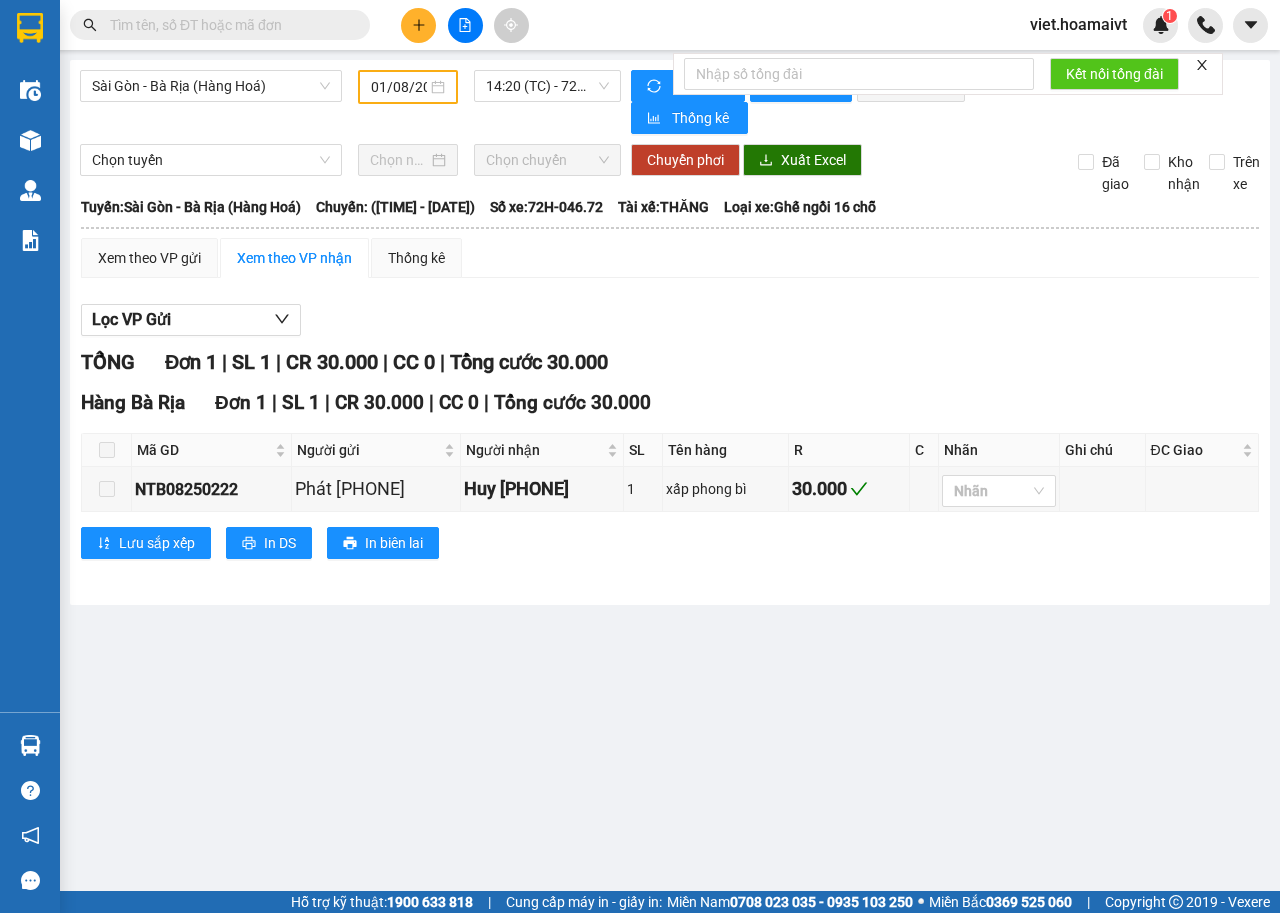 click 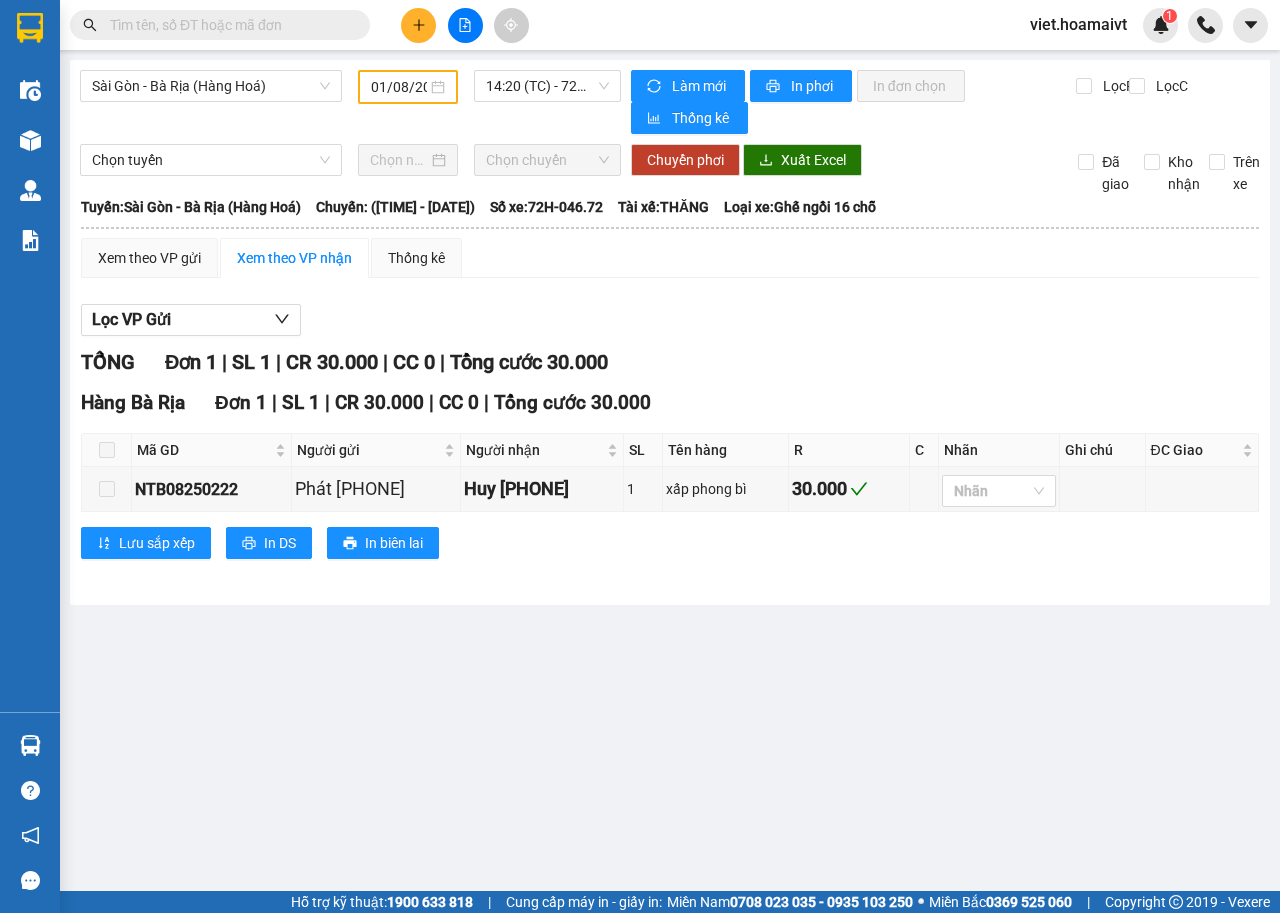 click on "Chuyển phơi Xuất Excel" at bounding box center (840, 160) 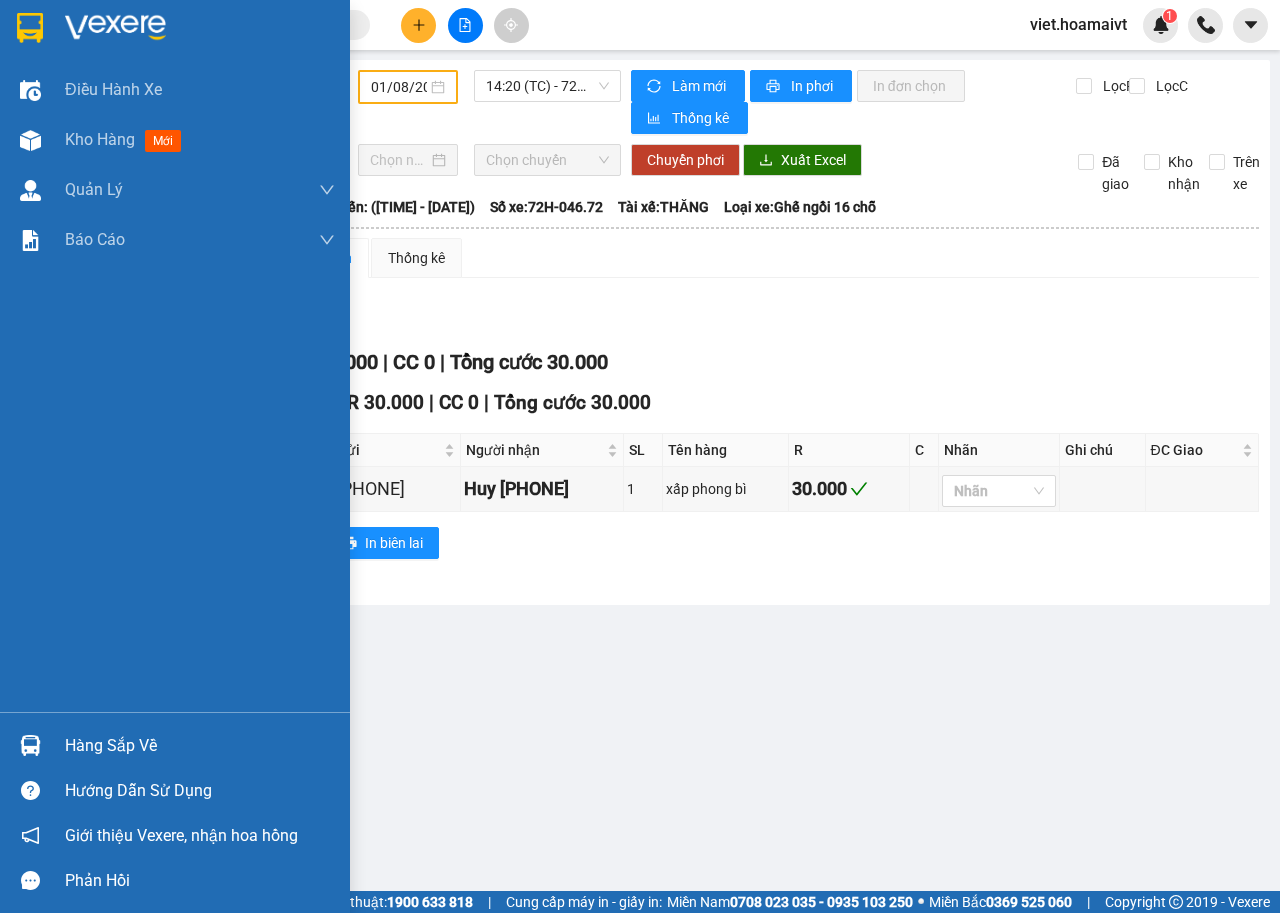 click at bounding box center (175, 32) 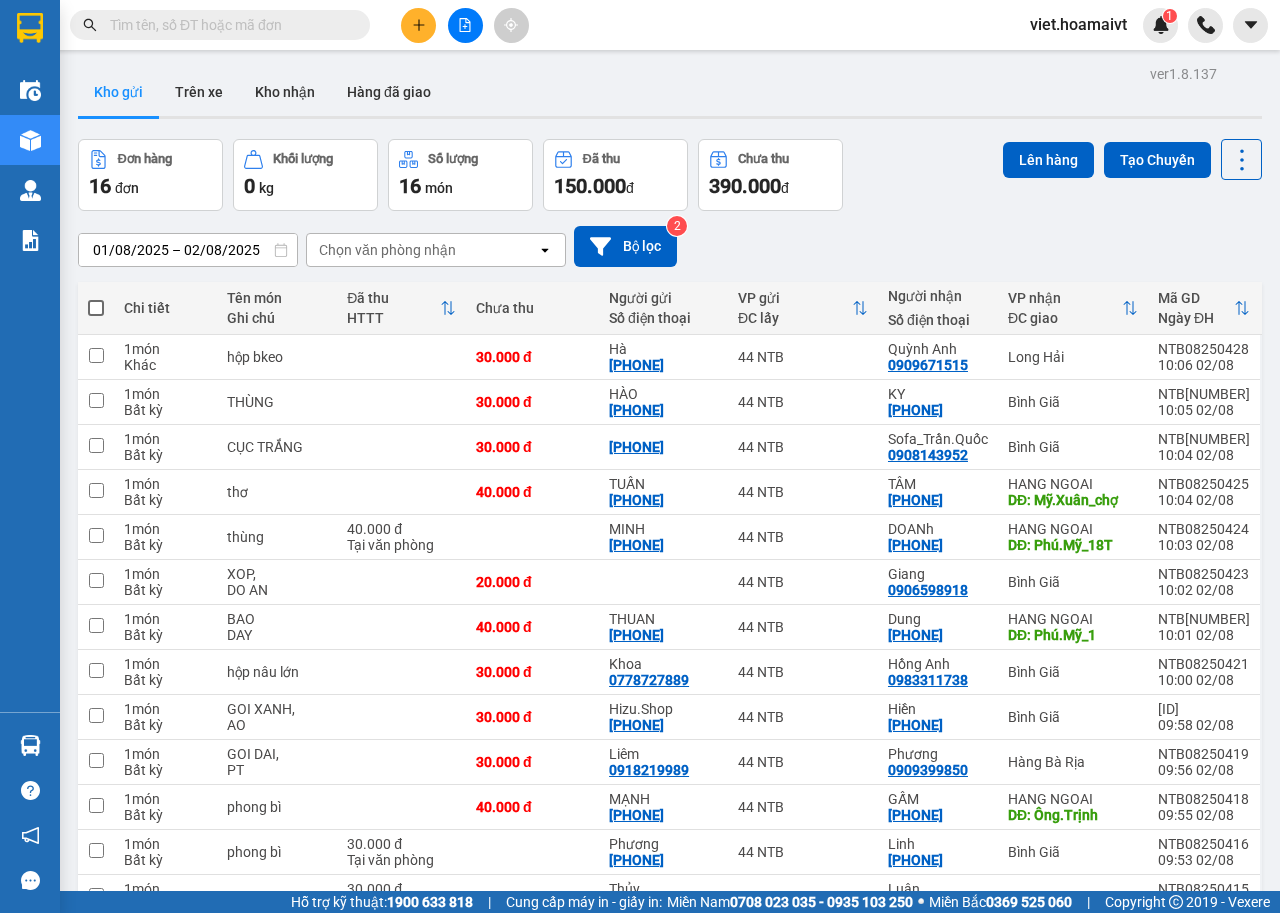 click on "01/08/2025 – 02/08/2025 Press the down arrow key to interact with the calendar and select a date. Press the escape button to close the calendar. Selected date range is from 01/08/2025 to 02/08/2025. Chọn văn phòng nhận open Bộ lọc 2" at bounding box center [670, 246] 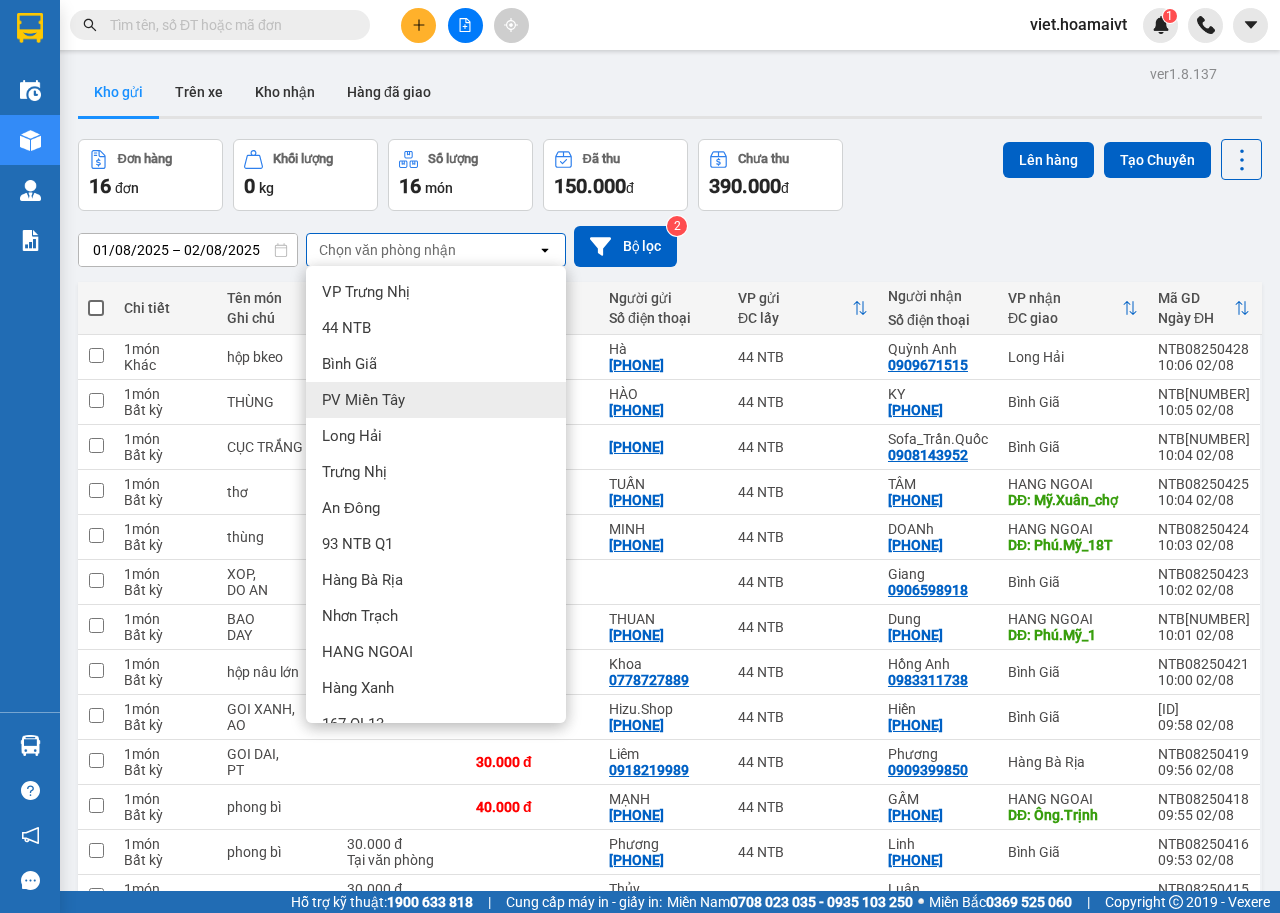 click on "PV Miền Tây" at bounding box center (363, 400) 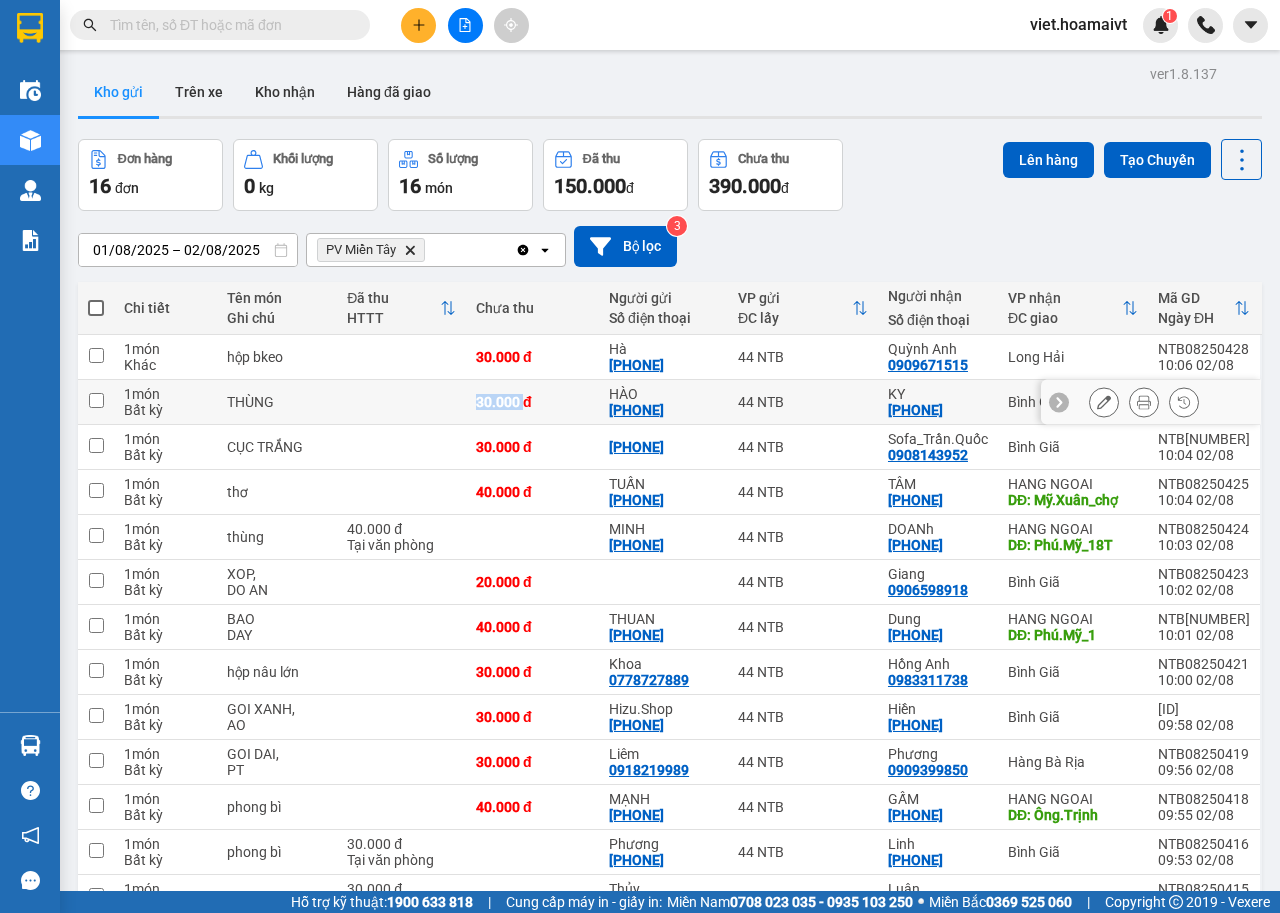 drag, startPoint x: 380, startPoint y: 399, endPoint x: 386, endPoint y: 277, distance: 122.14745 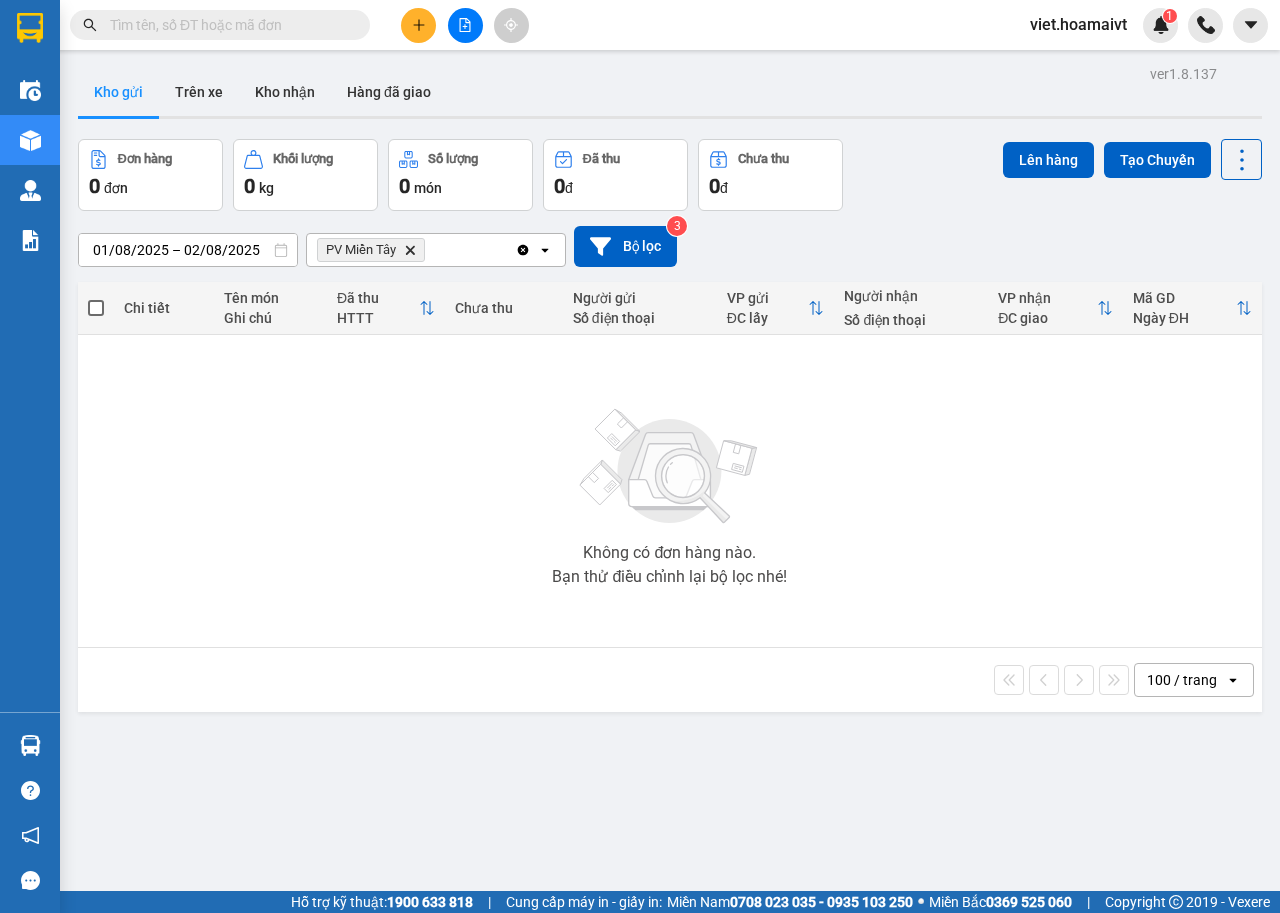 click on "Delete" 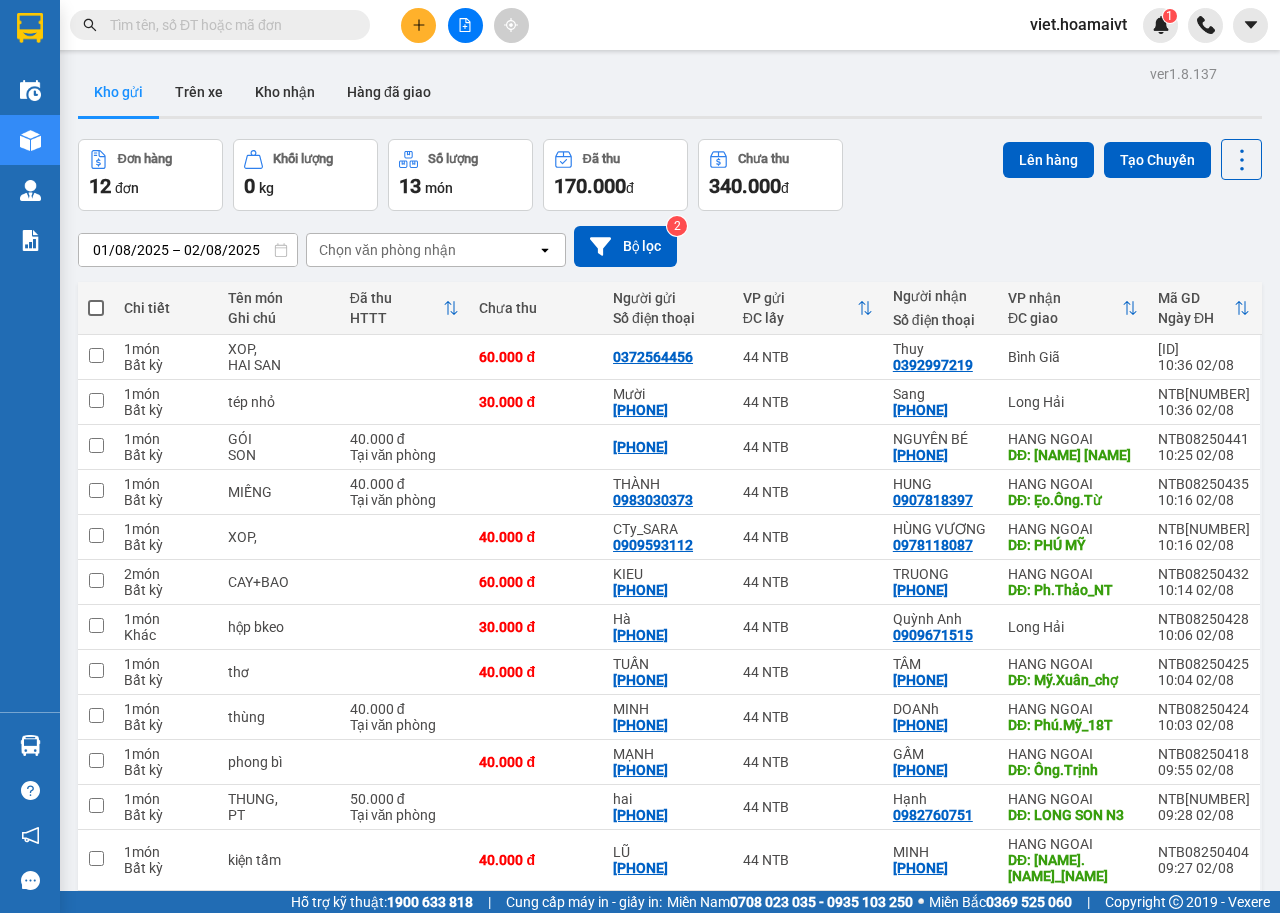 click on "01/08/2025 – 02/08/2025 Press the down arrow key to interact with the calendar and select a date. Press the escape button to close the calendar. Selected date range is from 01/08/2025 to 02/08/2025. Chọn văn phòng nhận open Bộ lọc 2" at bounding box center (670, 246) 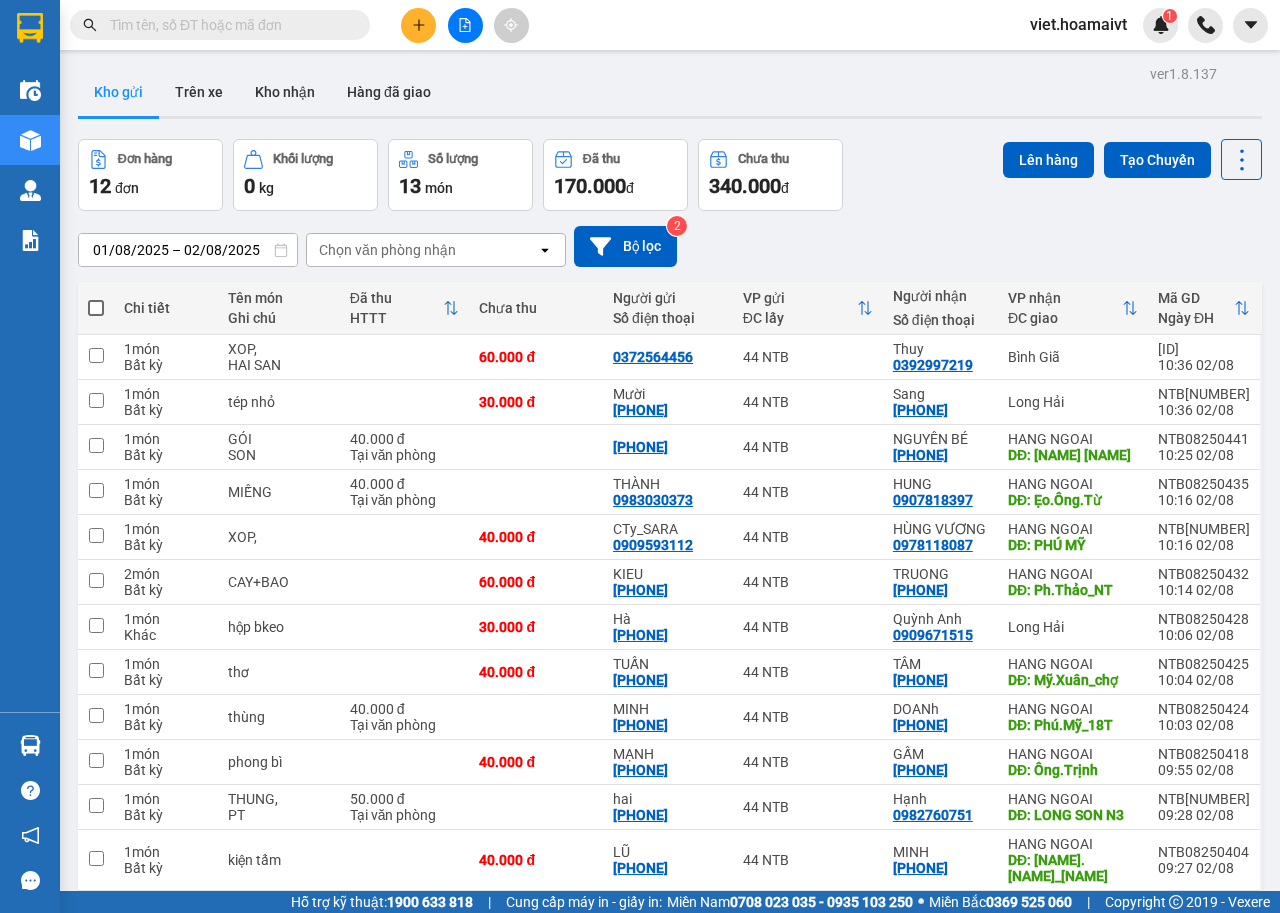click on "Đơn hàng 12 đơn Khối lượng 0 kg Số lượng 13 món Đã thu 170.000  đ Chưa thu 340.000  đ Lên hàng Tạo Chuyến" at bounding box center (670, 175) 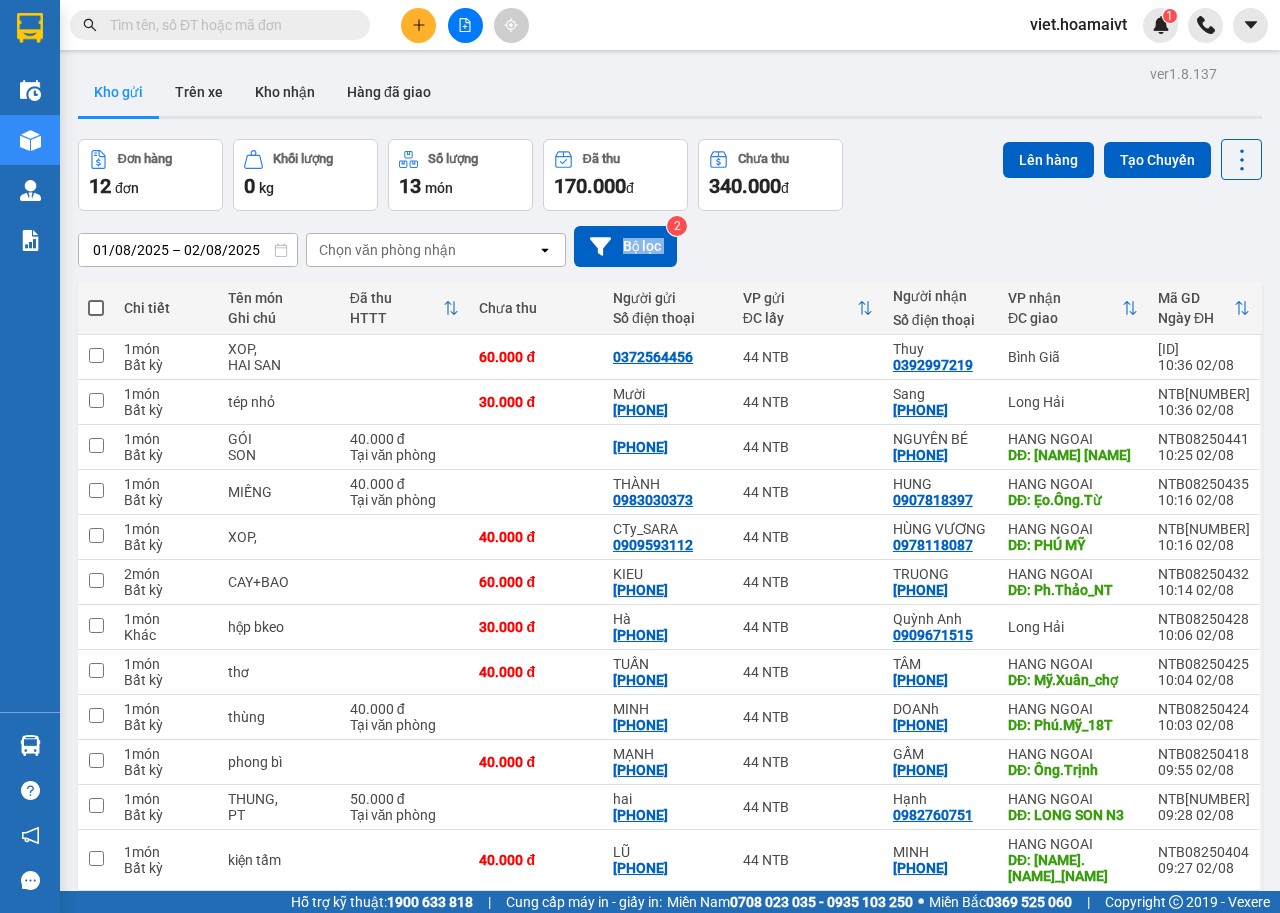 click on "01/08/2025 – 02/08/2025 Press the down arrow key to interact with the calendar and select a date. Press the escape button to close the calendar. Selected date range is from 01/08/2025 to 02/08/2025. Chọn văn phòng nhận open Bộ lọc 2" at bounding box center (670, 246) 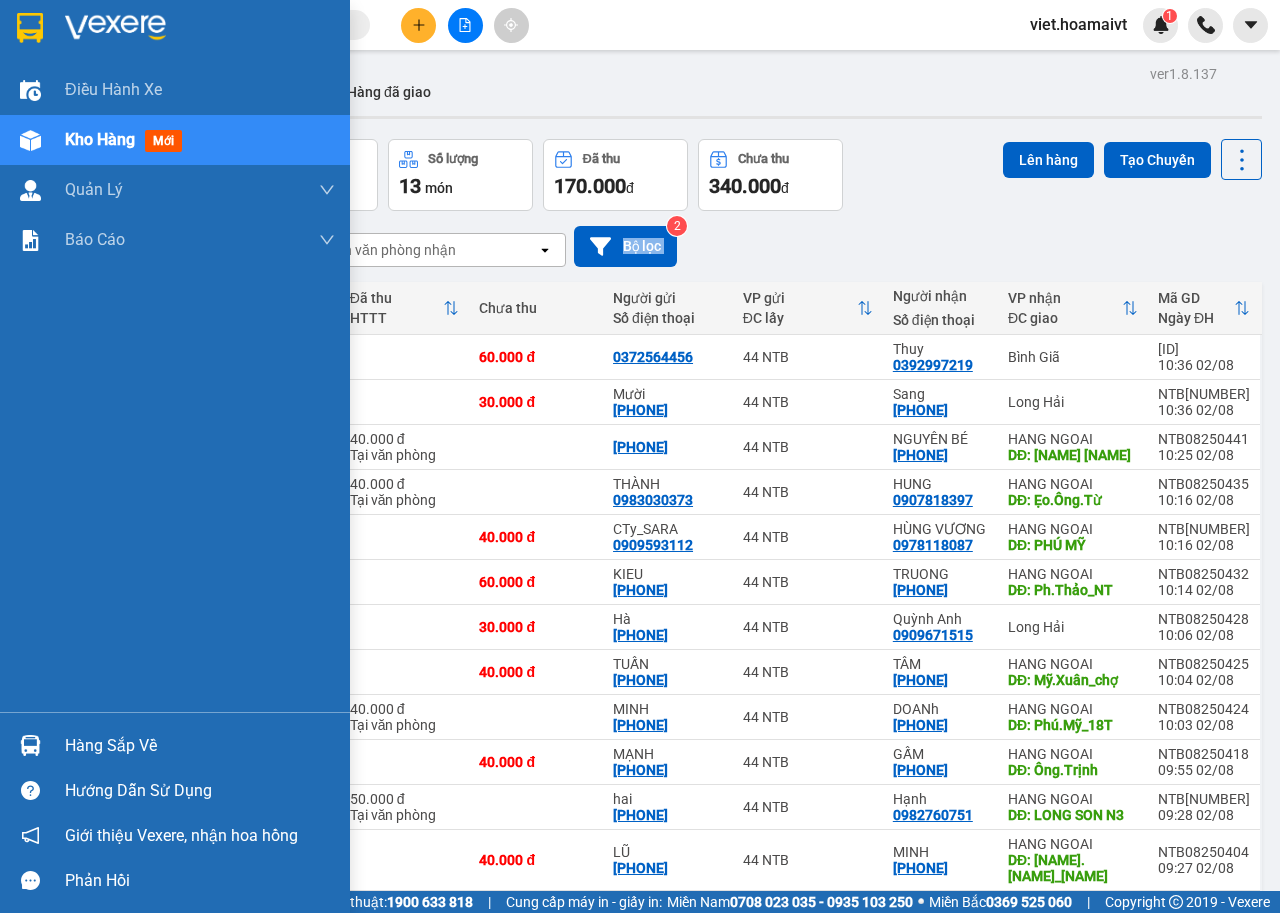 click at bounding box center [115, 28] 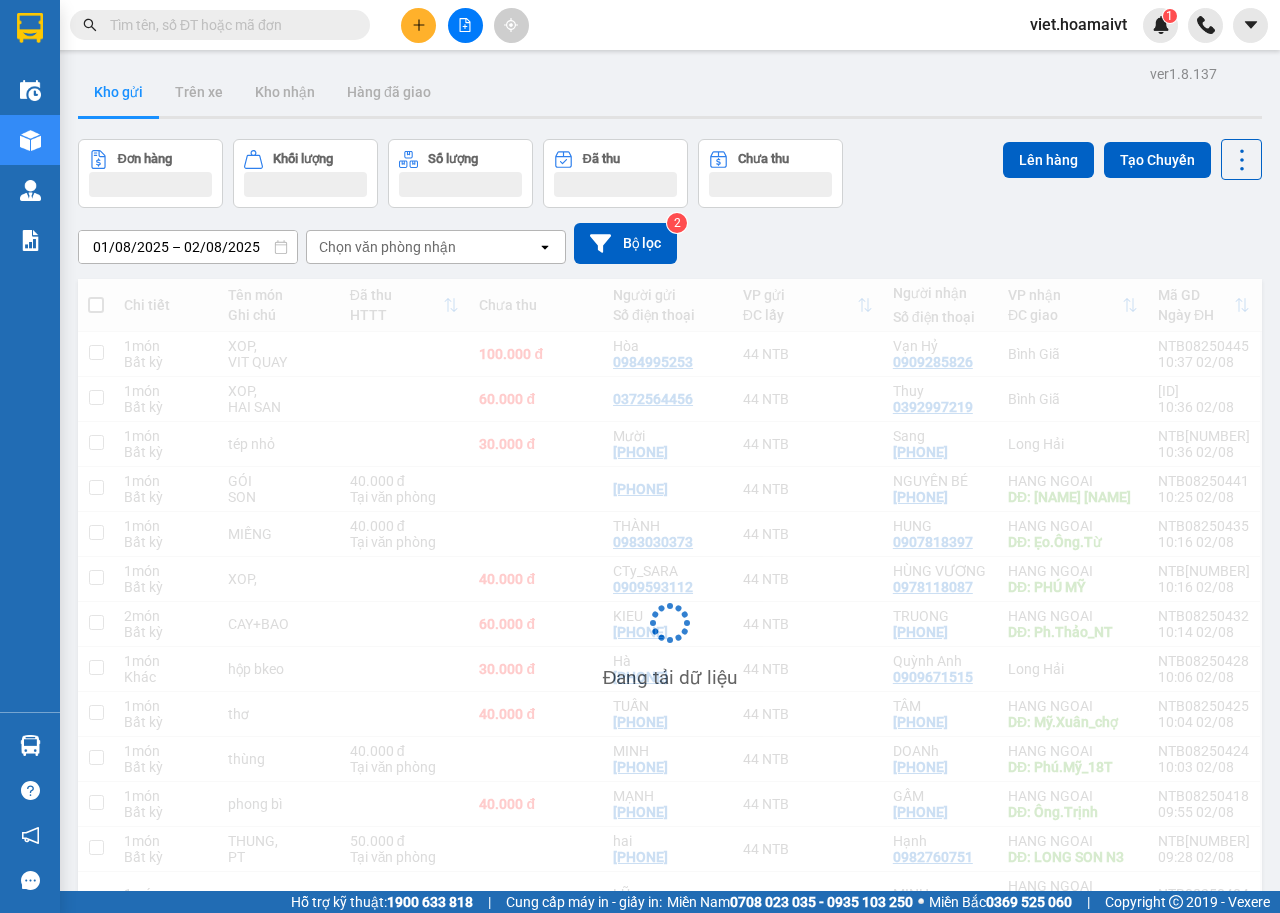 click on "Đơn hàng Khối lượng Số lượng Đã thu Chưa thu Lên hàng Tạo Chuyến" at bounding box center [670, 173] 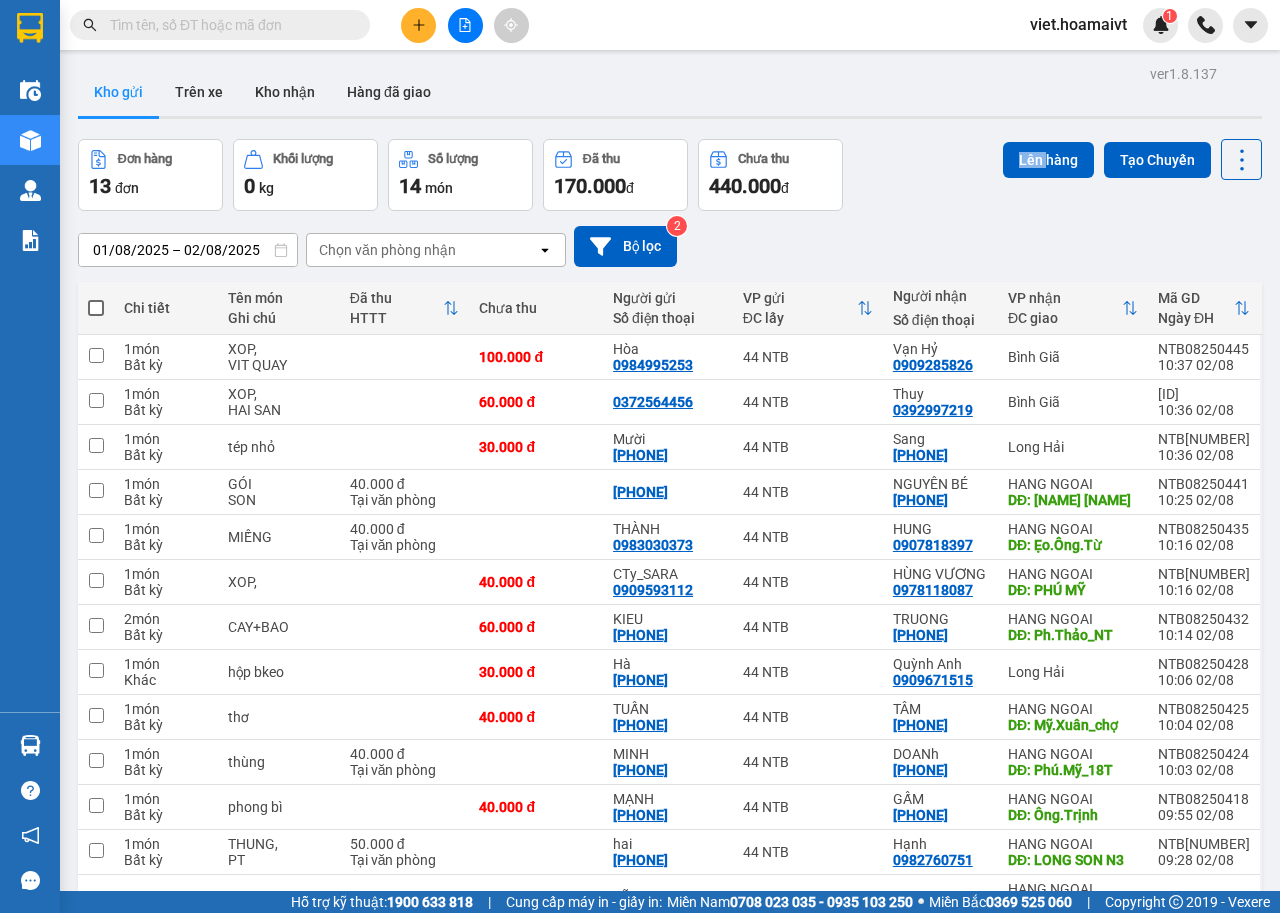 click on "Đơn hàng 13 đơn Khối lượng 0 kg Số lượng 14 món Đã thu 170.000  đ Chưa thu 440.000  đ Lên hàng Tạo Chuyến" at bounding box center (670, 175) 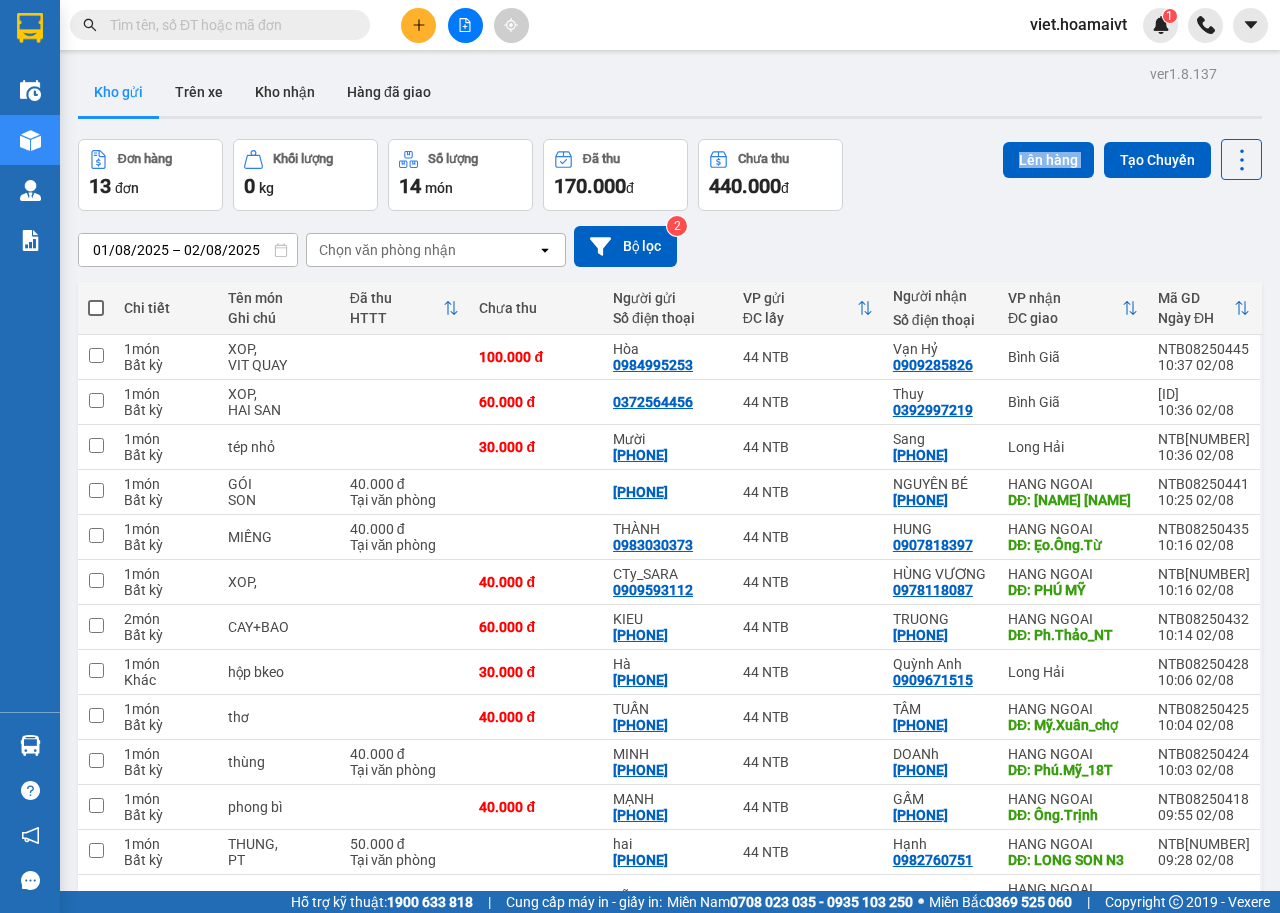 click on "Đơn hàng 13 đơn Khối lượng 0 kg Số lượng 14 món Đã thu 170.000  đ Chưa thu 440.000  đ Lên hàng Tạo Chuyến" at bounding box center (670, 175) 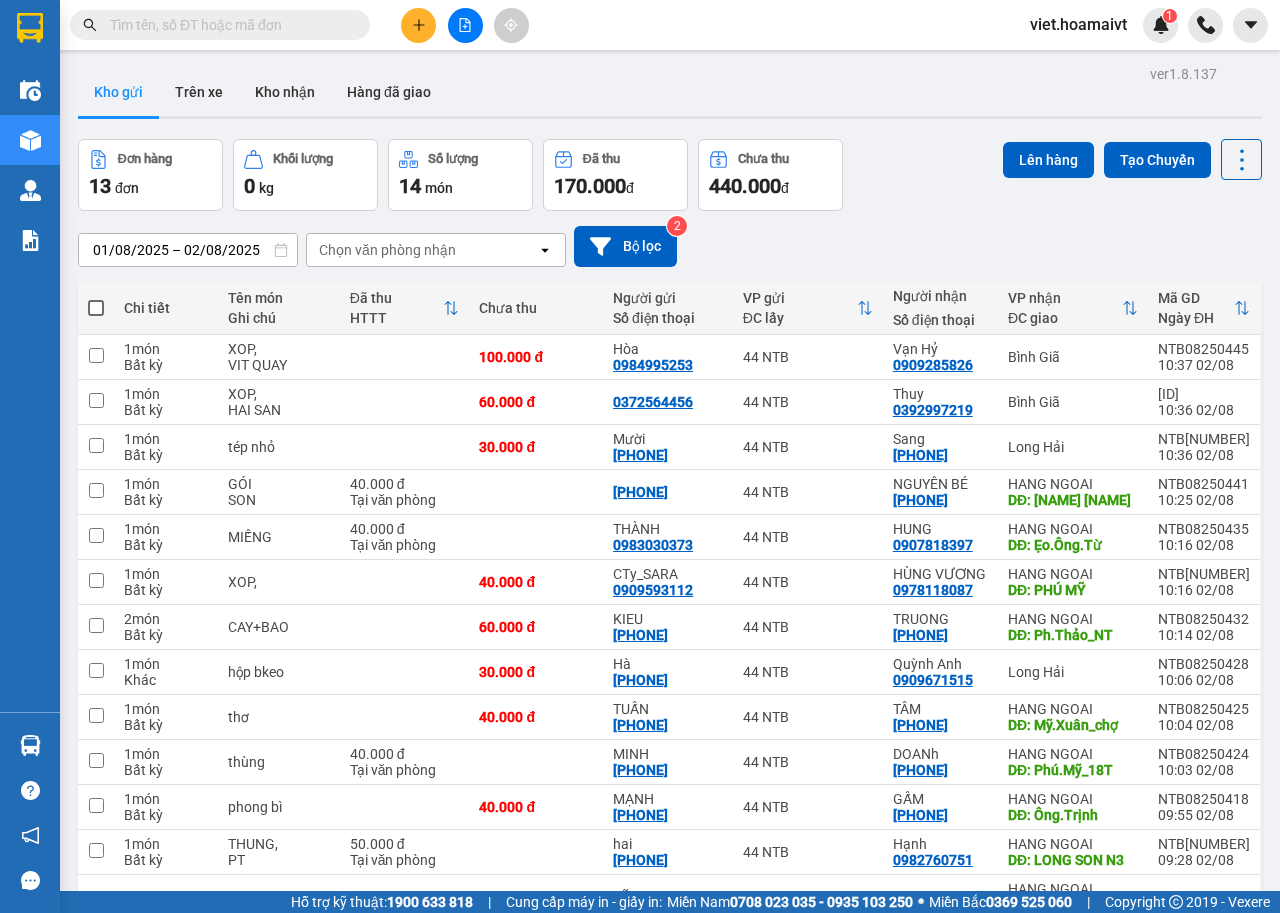 click on "Đơn hàng 13 đơn Khối lượng 0 kg Số lượng 14 món Đã thu 170.000  đ Chưa thu 440.000  đ Lên hàng Tạo Chuyến" at bounding box center (670, 175) 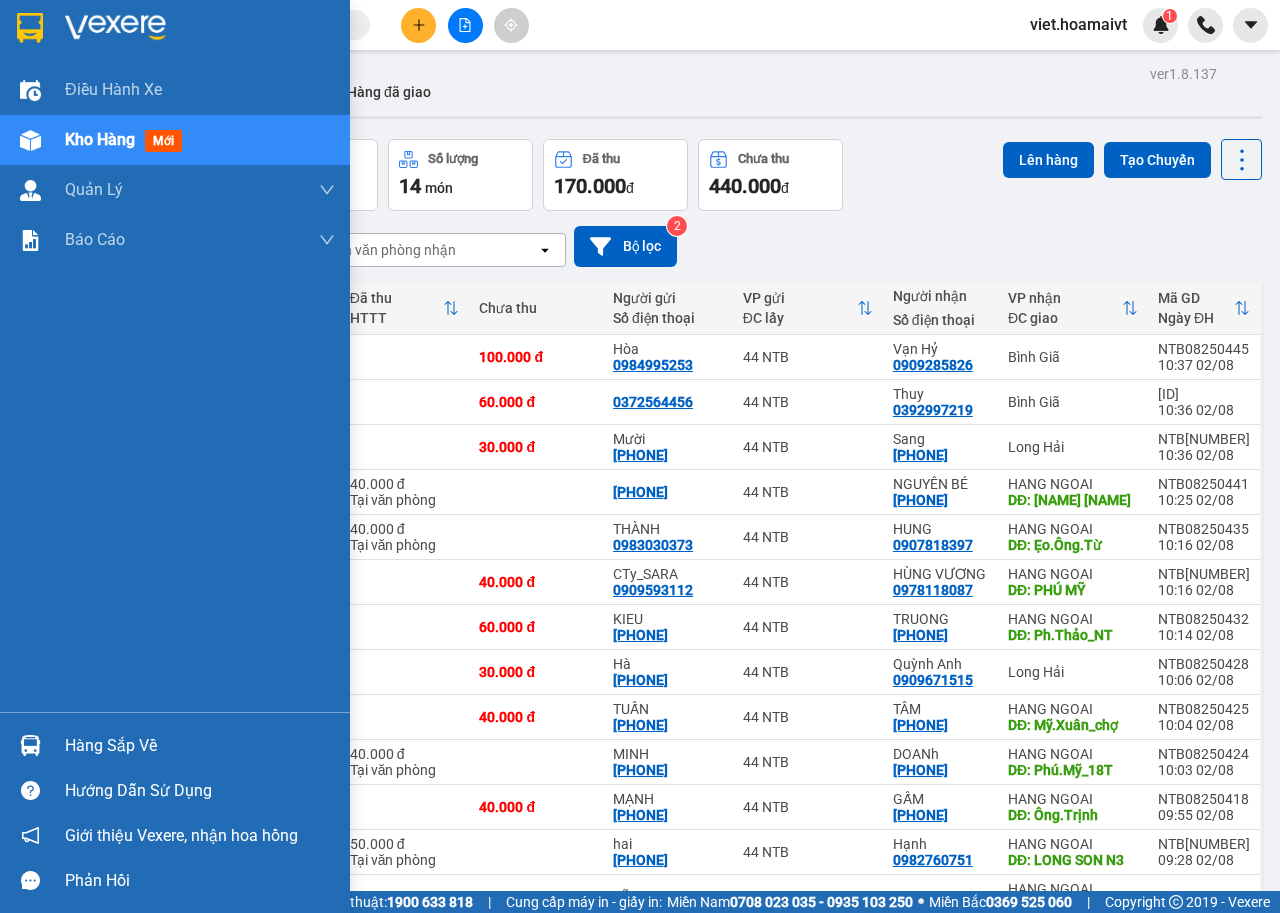 click at bounding box center (115, 28) 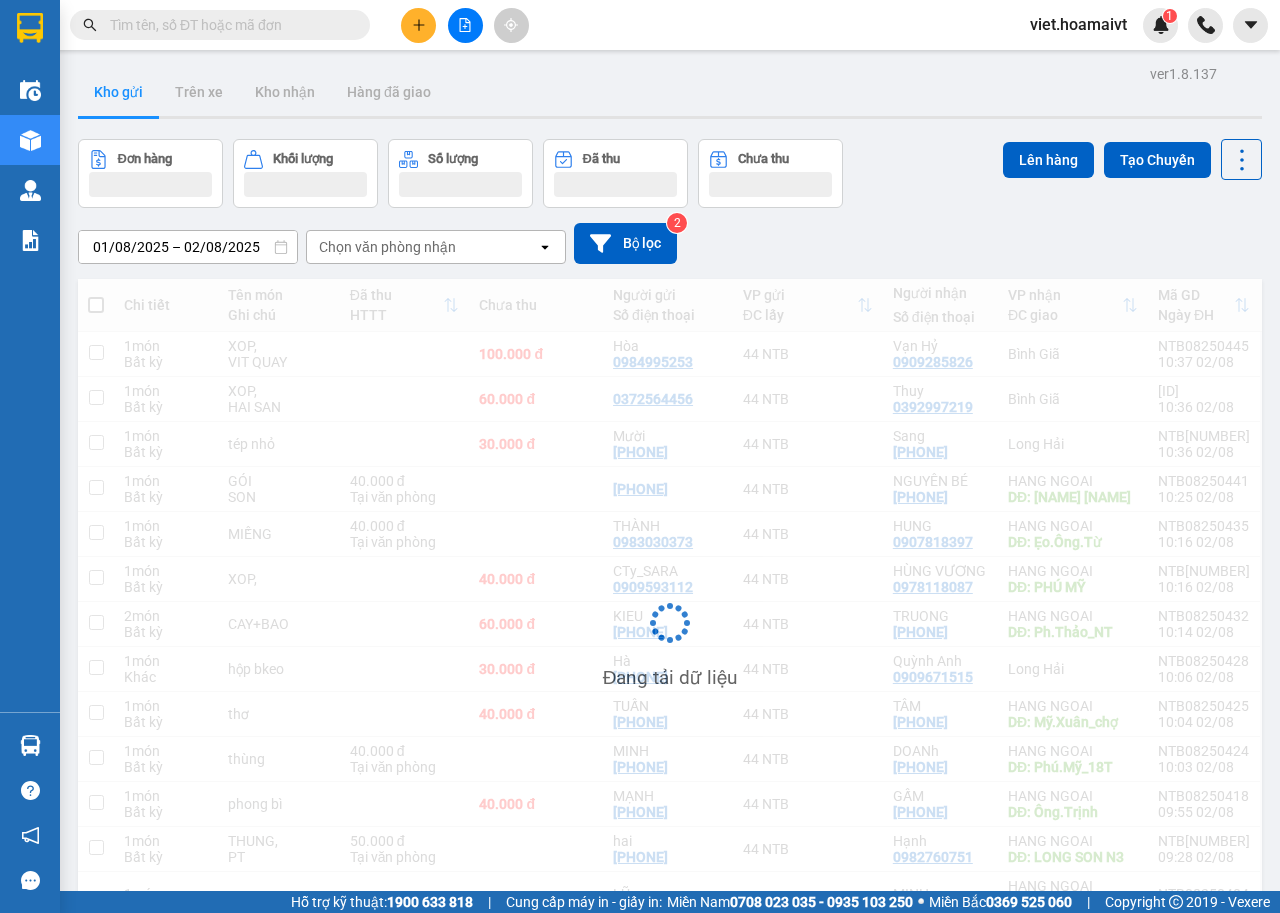 click on "01/08/2025 – 02/08/2025 Press the down arrow key to interact with the calendar and select a date. Press the escape button to close the calendar. Selected date range is from 01/08/2025 to 02/08/2025. Chọn văn phòng nhận open Bộ lọc 2" at bounding box center [670, 243] 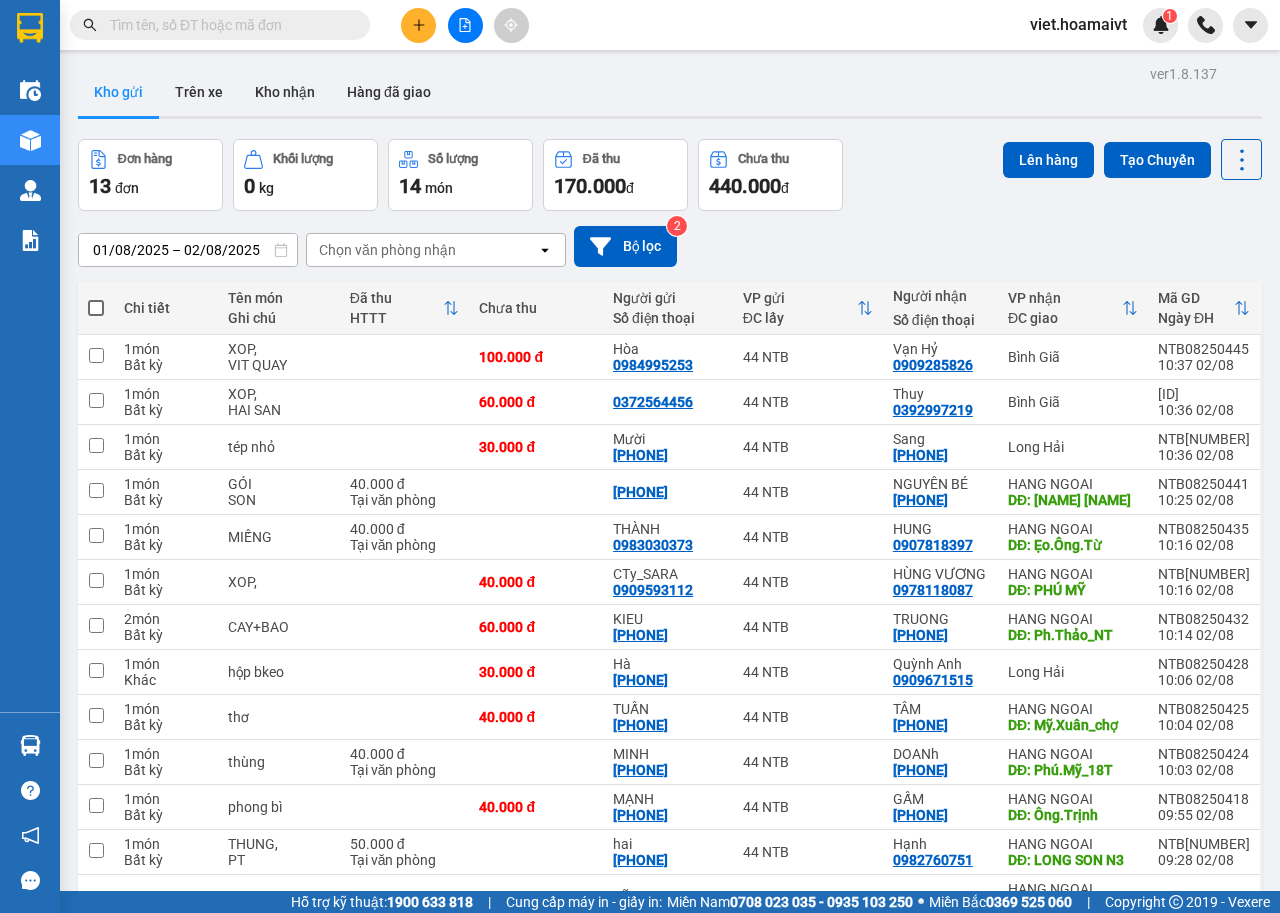 click at bounding box center (465, 25) 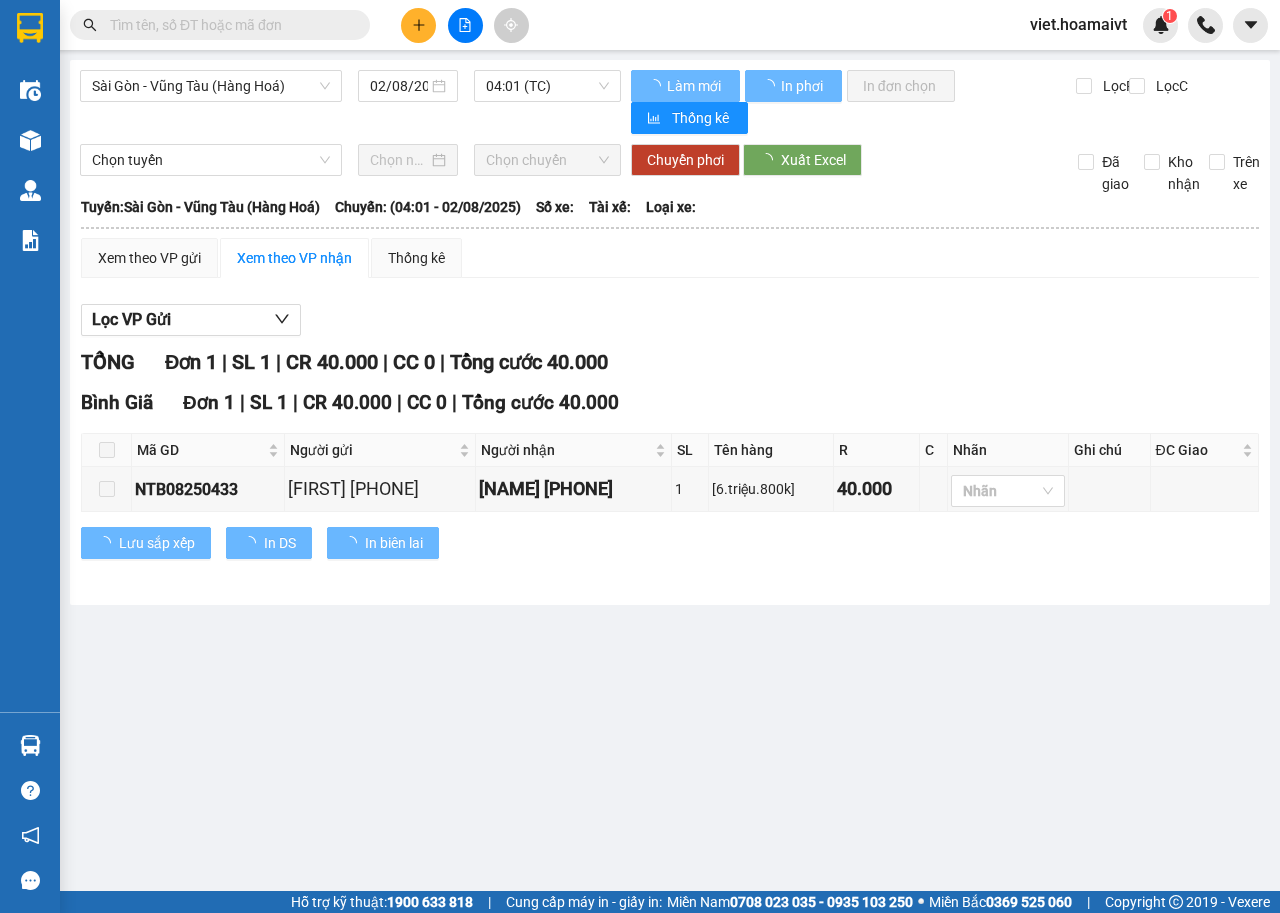 click on "Xem theo VP gửi Xem theo VP nhận Thống kê" at bounding box center (670, 258) 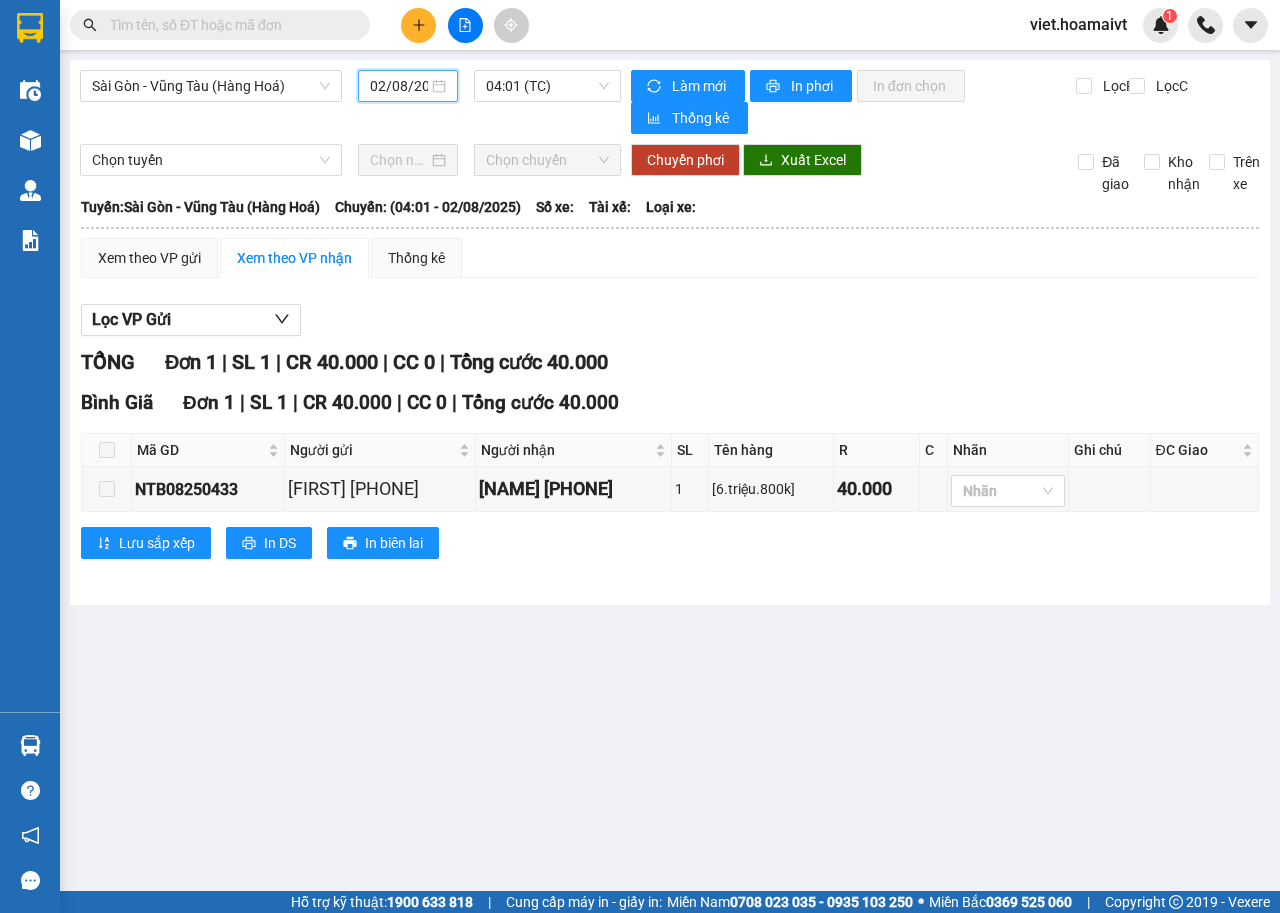 click on "02/08/2025" at bounding box center [399, 86] 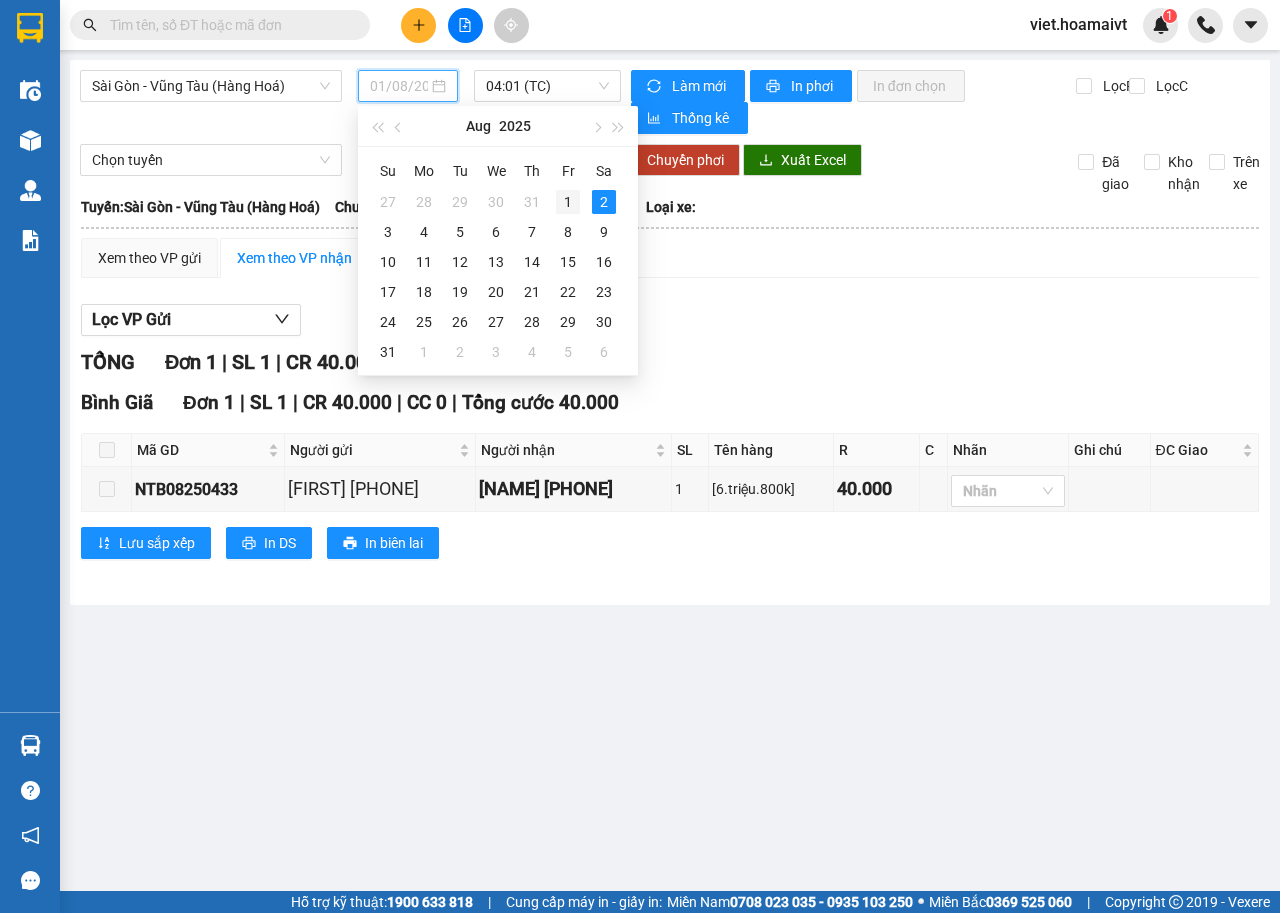 click on "1" at bounding box center [568, 202] 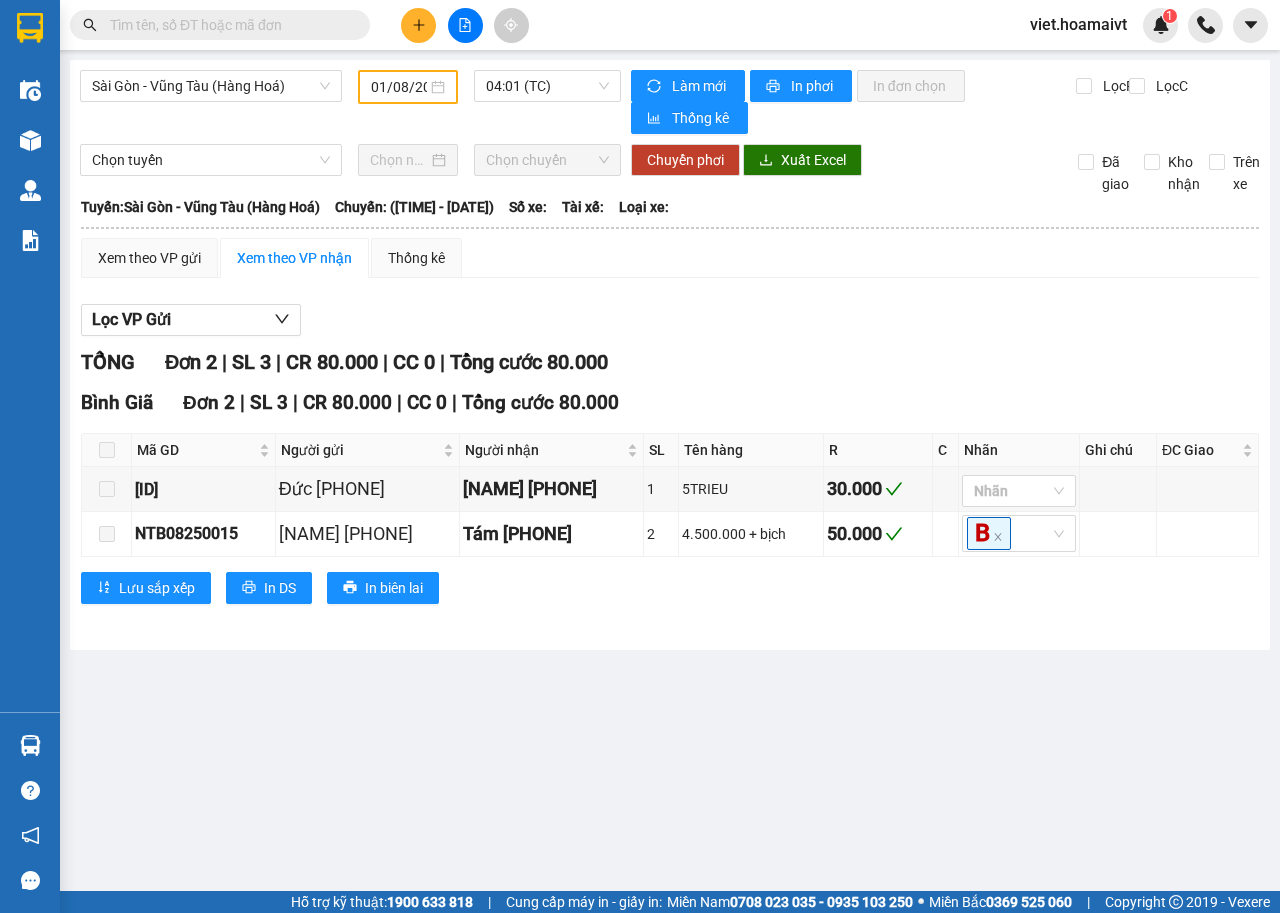 click on "Lọc VP Gửi TỔNG Đơn   2 | SL   3 | CR   80.000 | CC   0 | Tổng cước   80.000 Bình Giã Đơn   2 | SL   3 | CR   80.000 | CC   0 | Tổng cước   80.000 Mã GD Người gửi Người nhận SL Tên hàng R C Nhãn Ghi chú ĐC Giao Ký nhận                         NTB08250249 Đức 0916911433 THANH 0774712653 1 5TRIEU 30.000   Nhãn NTB08250015 Thanh 0777297310 Tám 0918674031 2 4.500.000 + bịch 50.000 B   Lưu sắp xếp In DS In biên lai Hoa Mai   0909200200, 0901200200, 0963200200   44 Nguyễn Thái Bình PHƠI HÀNG 44 NTB  -  10:40 - 02/08/2025 Tuyến:  Sài Gòn - Vũng Tàu (Hàng Hoá) Chuyến:   (04:01 - 01/08/2025) Mã GD Người gửi Người nhận SL Tên hàng R C Nhãn Ghi chú ĐC Giao Ký nhận Bình Giã Đơn   2 | SL   3 | CR   80.000 | CC   0 | Tổng cước   80.000 NTB08250249 Đức 0916911433 THANH 0774712653 1 5TRIEU 30.000 NTB08250015 Thanh 0777297310 Tám 0918674031 2 4.500.000 + bịch 50.000 B 2 3 80.000 0 R :   80.000  VNĐ C" at bounding box center (670, 461) 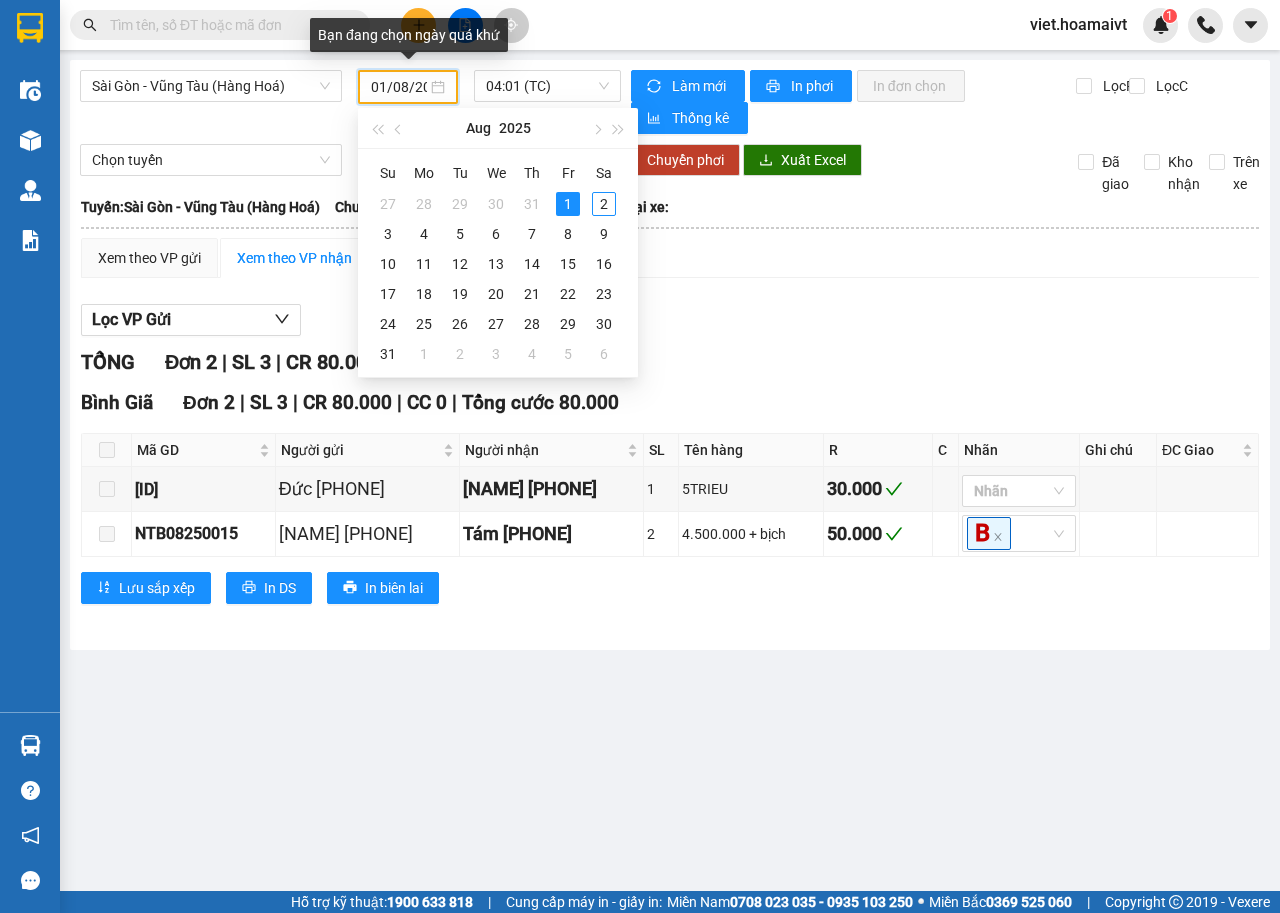 click on "01/08/2025" at bounding box center [399, 87] 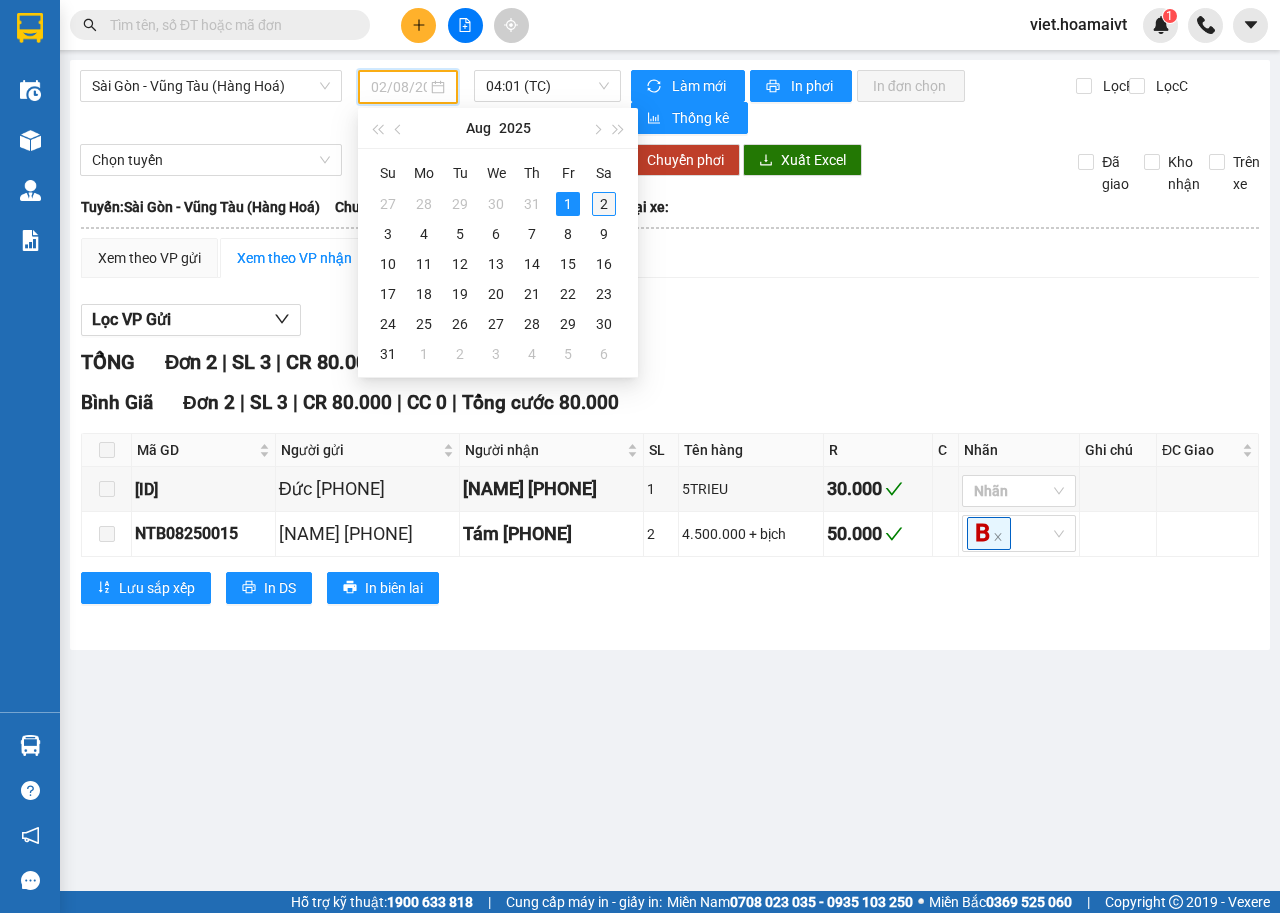 click on "2" at bounding box center [604, 204] 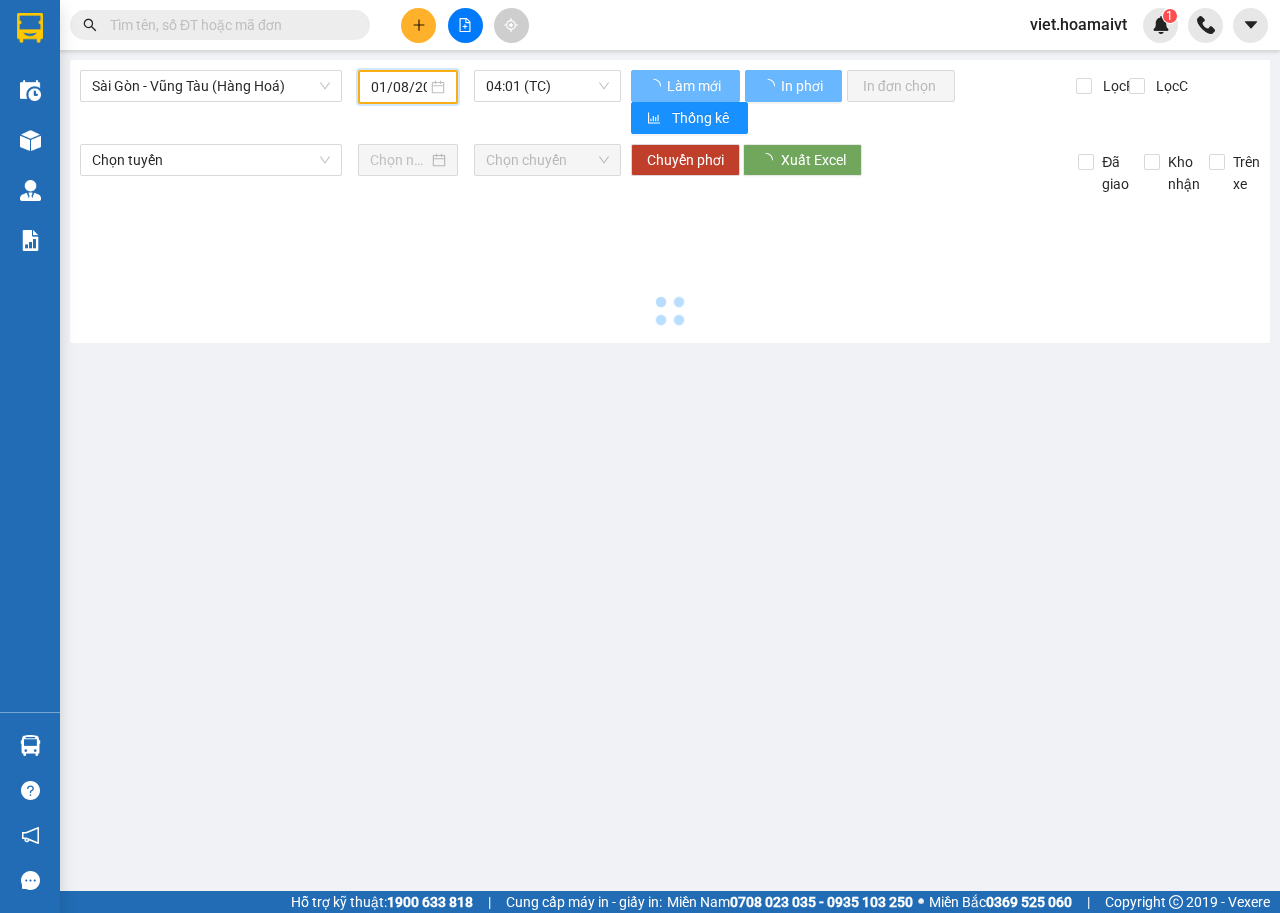 type on "02/08/2025" 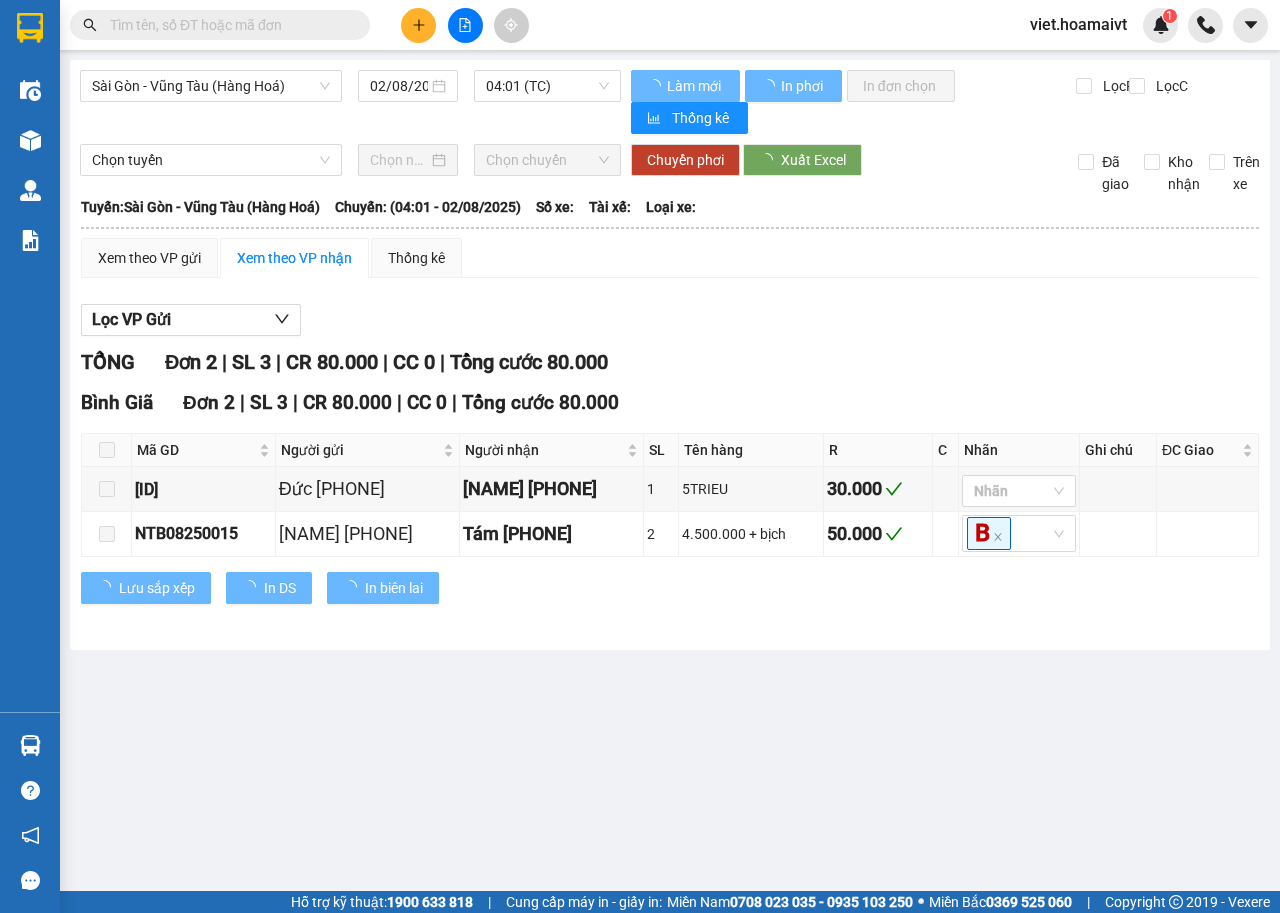 drag, startPoint x: 802, startPoint y: 311, endPoint x: 769, endPoint y: 280, distance: 45.276924 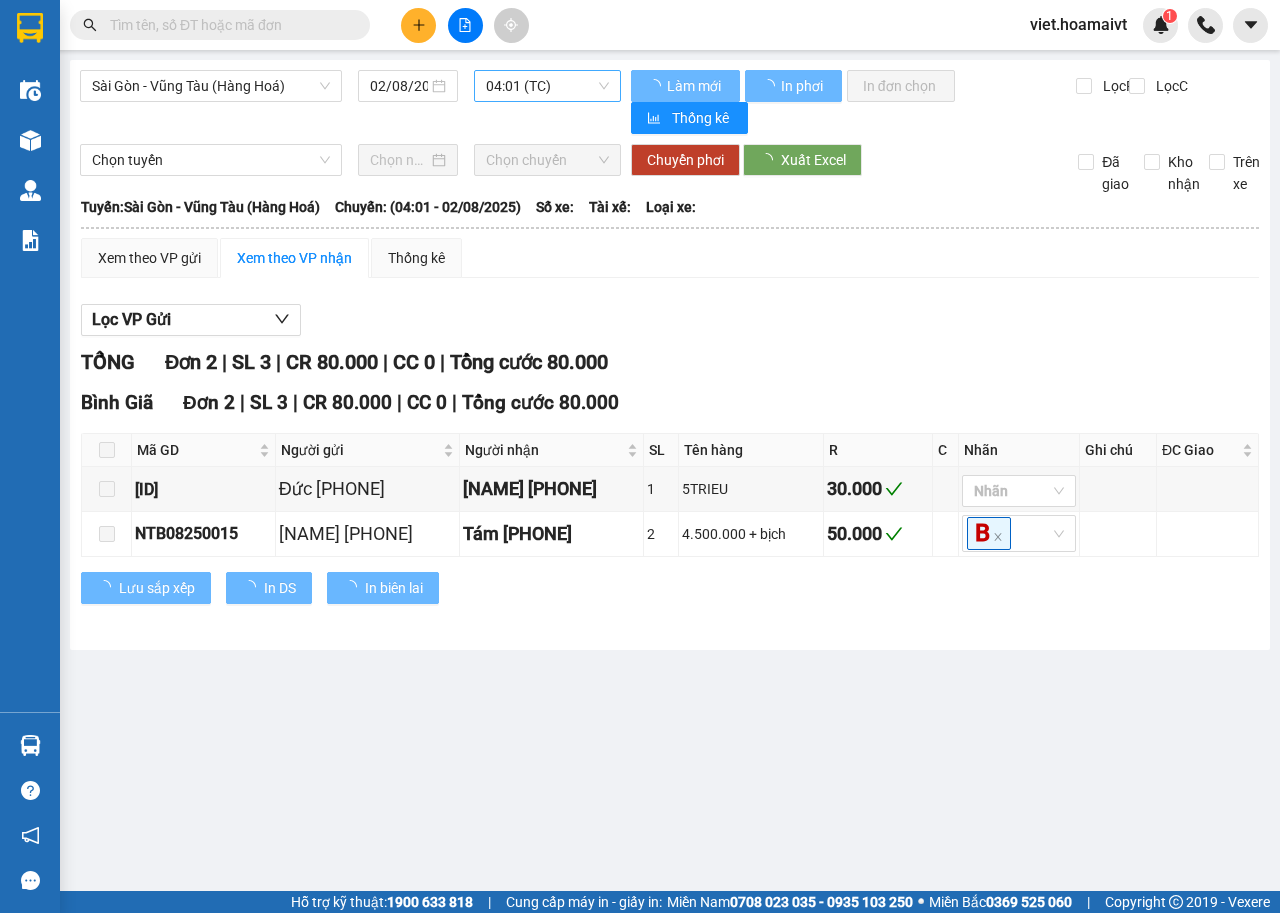click on "[TIME]   (TC)" at bounding box center (547, 86) 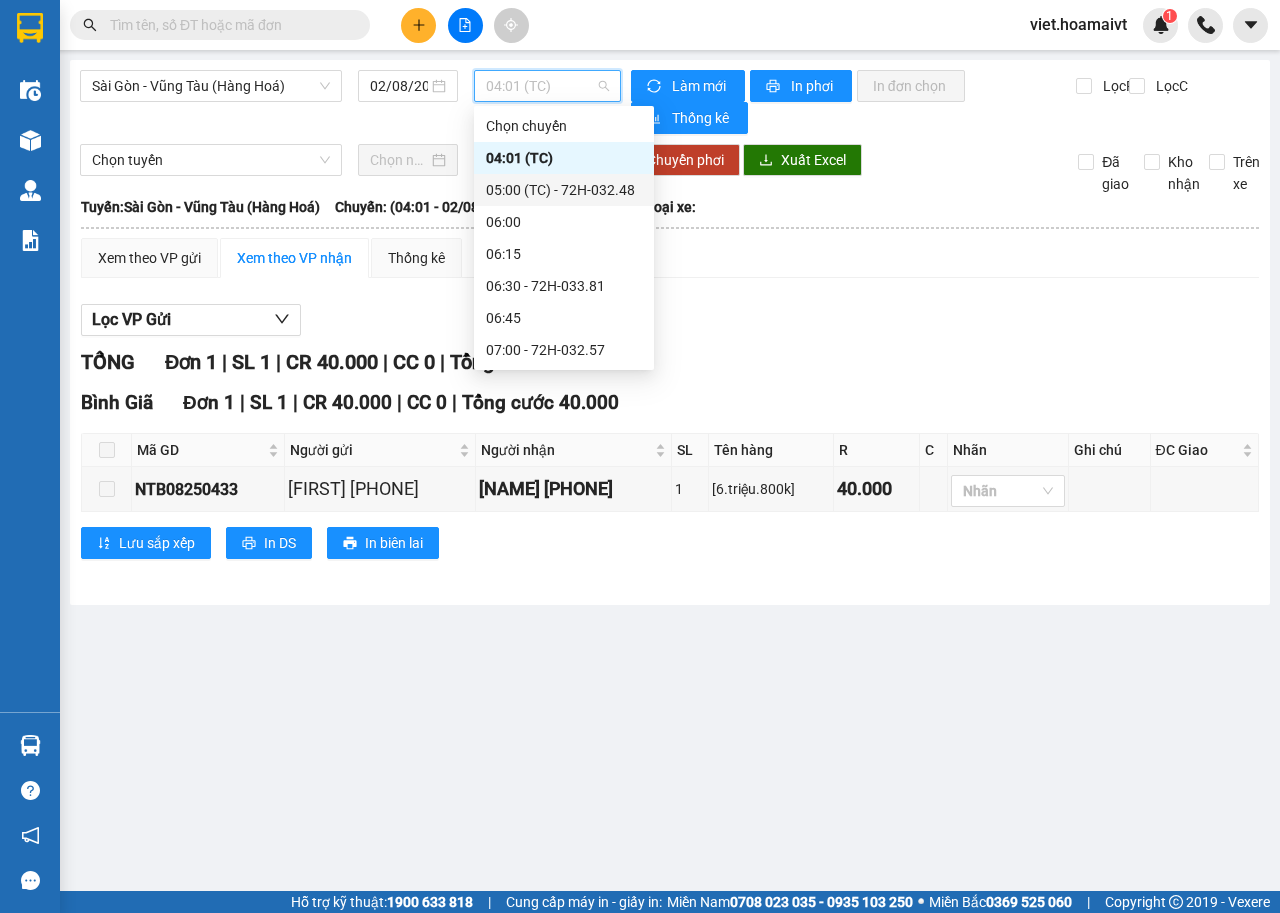 click on "05:00   (TC)   - 72H-032.48" at bounding box center (564, 190) 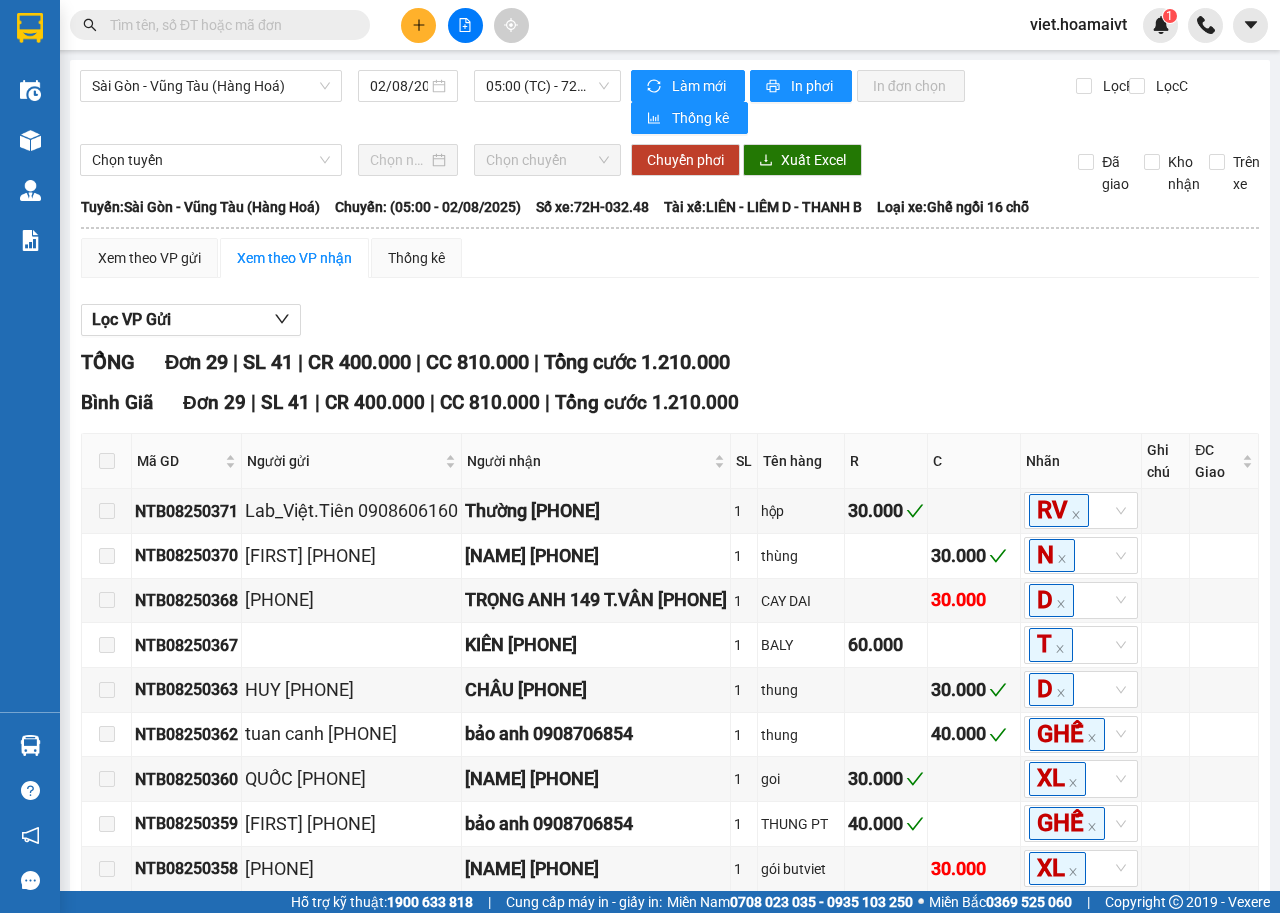 click on "Lọc VP Gửi TỔNG Đơn   29 | SL   41 | CR   400.000 | CC   810.000 | Tổng cước   1.210.000 Bình Giã Đơn   29 | SL   41 | CR   400.000 | CC   810.000 | Tổng cước   1.210.000 Mã GD Người gửi Người nhận SL Tên hàng R C Nhãn Ghi chú ĐC Giao Ký nhận                         NTB08250371 Lab_Việt.Tiên 0908606160 Thường 0911434311 1 hộp 30.000 RV   NTB08250370 Liên 0902856763 phương 0932858519 1 thùng 30.000 N   NTB08250368  02866829292 TRỌNG ANH 149 T.VÂN 0937351217 1 CAY DAI 30.000 D   NTB08250367   KIÊN 0936613551 1 BALY 60.000 T   NTB08250363 HUY 0816067688 CHÂU 0375244779 1 thung 30.000 D   NTB08250362 tuan canh 0372032472 bảo anh 0908706854 1 thung 40.000 GHẾ   NTB08250360 QUỐC 0989825950 thu 0879031919 1 goi 30.000 XL   NTB08250359 Tùng 0869105515 bảo anh 0908706854 1 THUNG PT 40.000 GHẾ   NTB08250358  0908268108 vy 0908745689 1 gói butviet 30.000 XL   NTB08250356  0961796068 vthuy 0332101817 1 goi xanh 30.000 XL   10" at bounding box center (670, 1098) 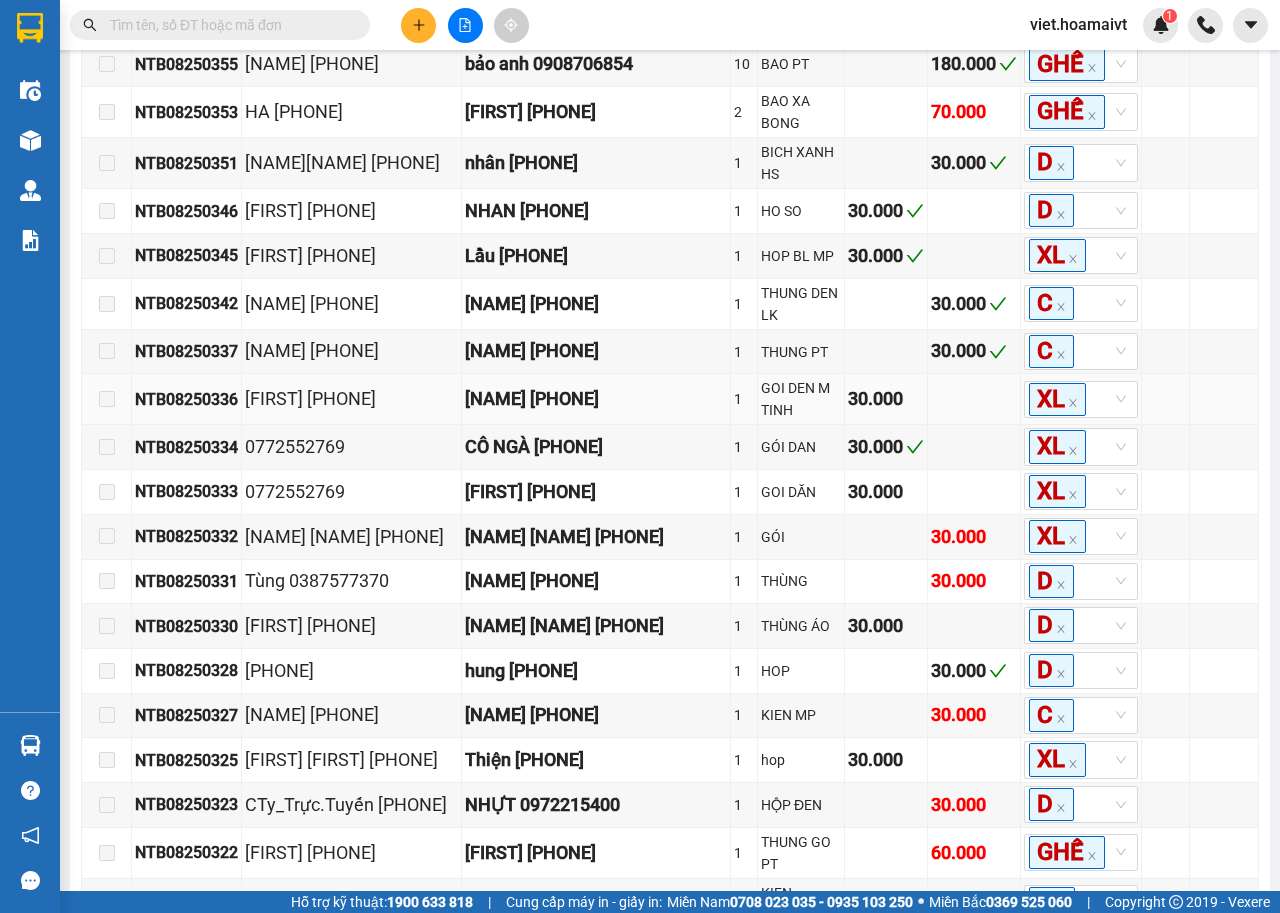 scroll, scrollTop: 1274, scrollLeft: 0, axis: vertical 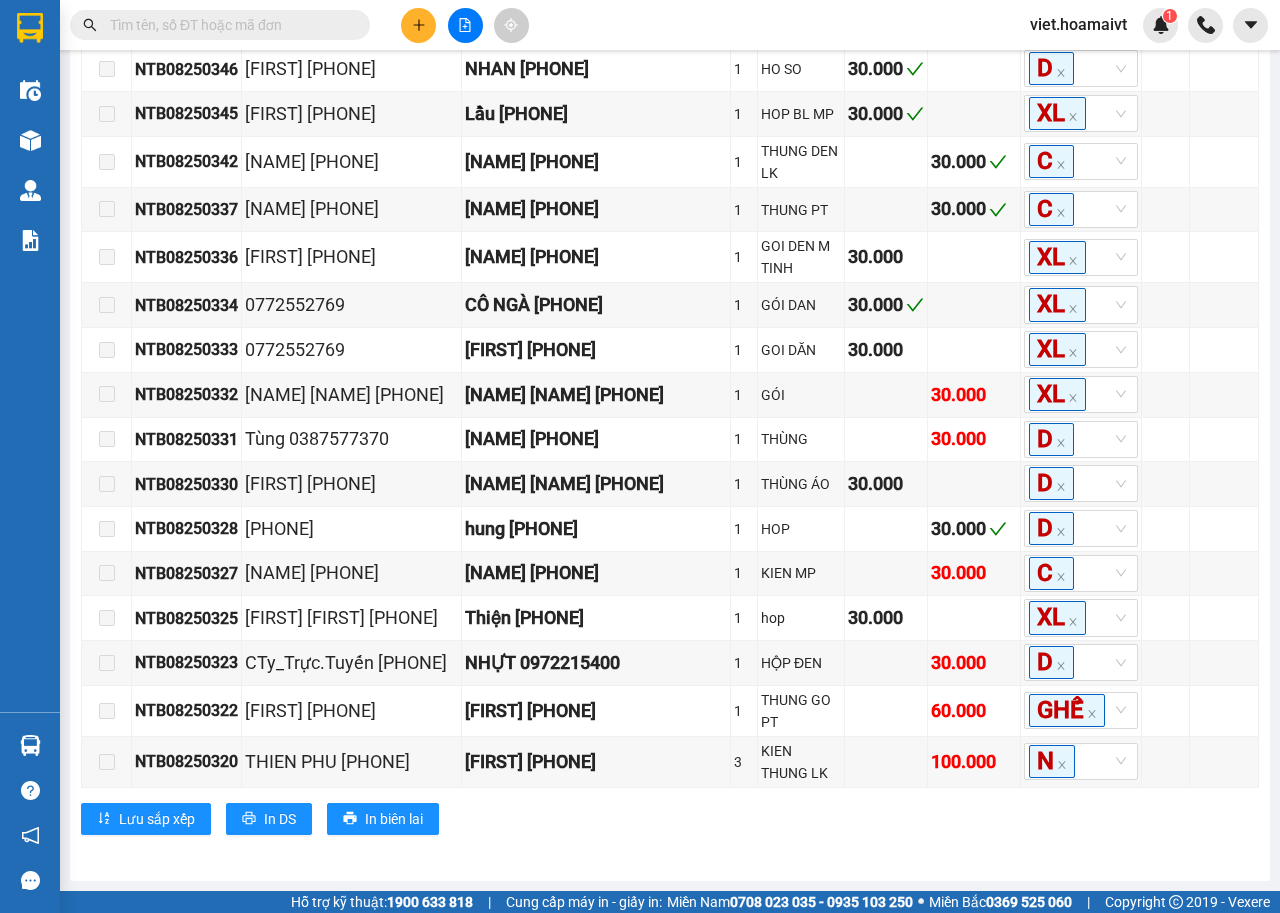 click on "Bình Giã Đơn   29 | SL   41 | CR   400.000 | CC   810.000 | Tổng cước   1.210.000 Mã GD Người gửi Người nhận SL Tên hàng R C Nhãn Ghi chú ĐC Giao Ký nhận                         NTB08250371 Lab_Việt.Tiên 0908606160 Thường 0911434311 1 hộp 30.000 RV   NTB08250370 Liên 0902856763 phương 0932858519 1 thùng 30.000 N   NTB08250368  02866829292 TRỌNG ANH 149 T.VÂN 0937351217 1 CAY DAI 30.000 D   NTB08250367   KIÊN 0936613551 1 BALY 60.000 T   NTB08250363 HUY 0816067688 CHÂU 0375244779 1 thung 30.000 D   NTB08250362 tuan canh 0372032472 bảo anh 0908706854 1 thung 40.000 GHẾ   NTB08250360 QUỐC 0989825950 thu 0879031919 1 goi 30.000 XL   NTB08250359 Tùng 0869105515 bảo anh 0908706854 1 THUNG PT 40.000 GHẾ   NTB08250358  0908268108 vy 0908745689 1 gói butviet 30.000 XL   NTB08250356  0961796068 vthuy 0332101817 1 goi xanh 30.000 XL   gtn r30 NTB08250355 VAN 0937099276 bảo anh 0908706854 10 BAO PT 180.000 GHẾ   NTB08250353 2 70.000 1" at bounding box center (670, 97) 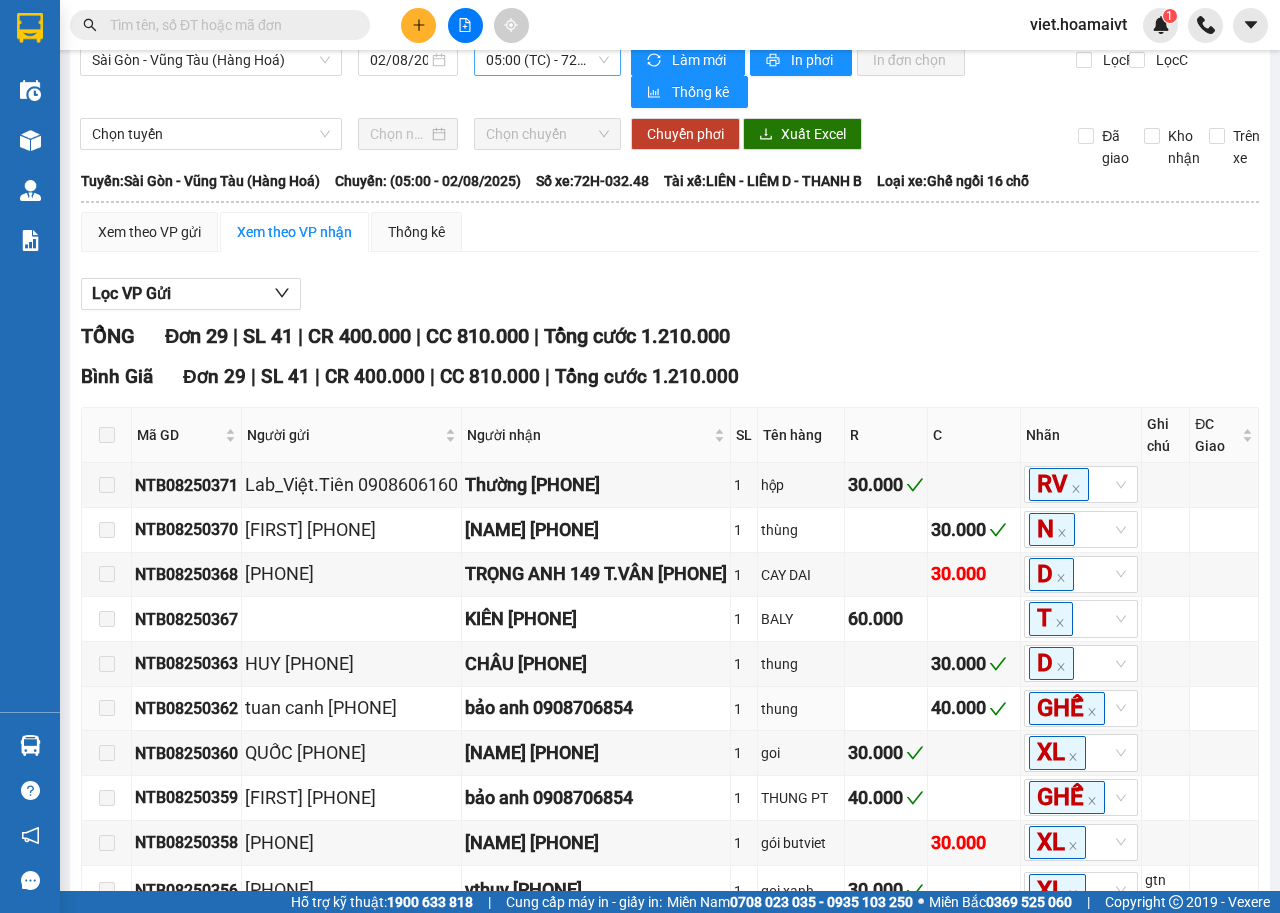 scroll, scrollTop: 0, scrollLeft: 0, axis: both 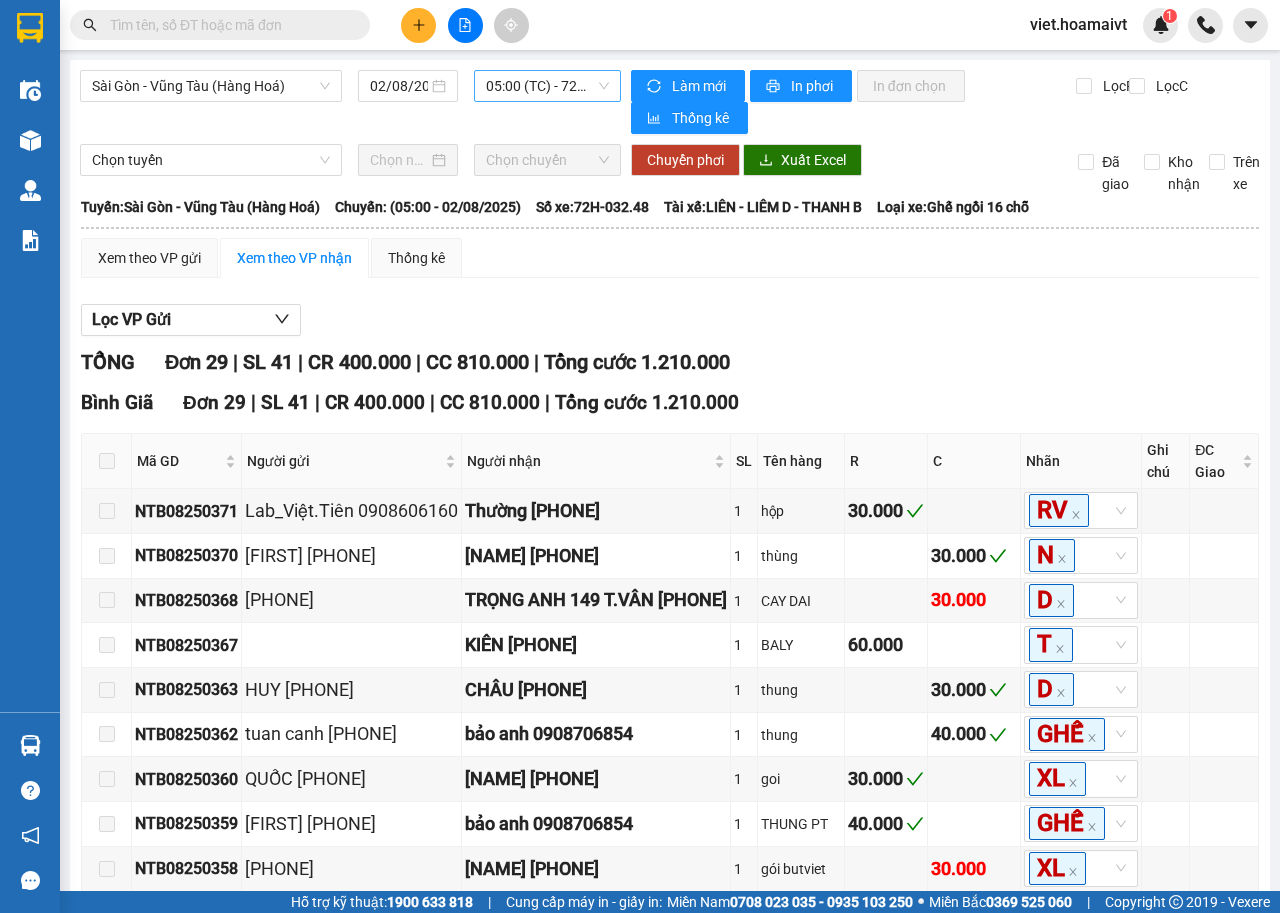 click on "05:00   (TC)   - 72H-032.48" at bounding box center (547, 86) 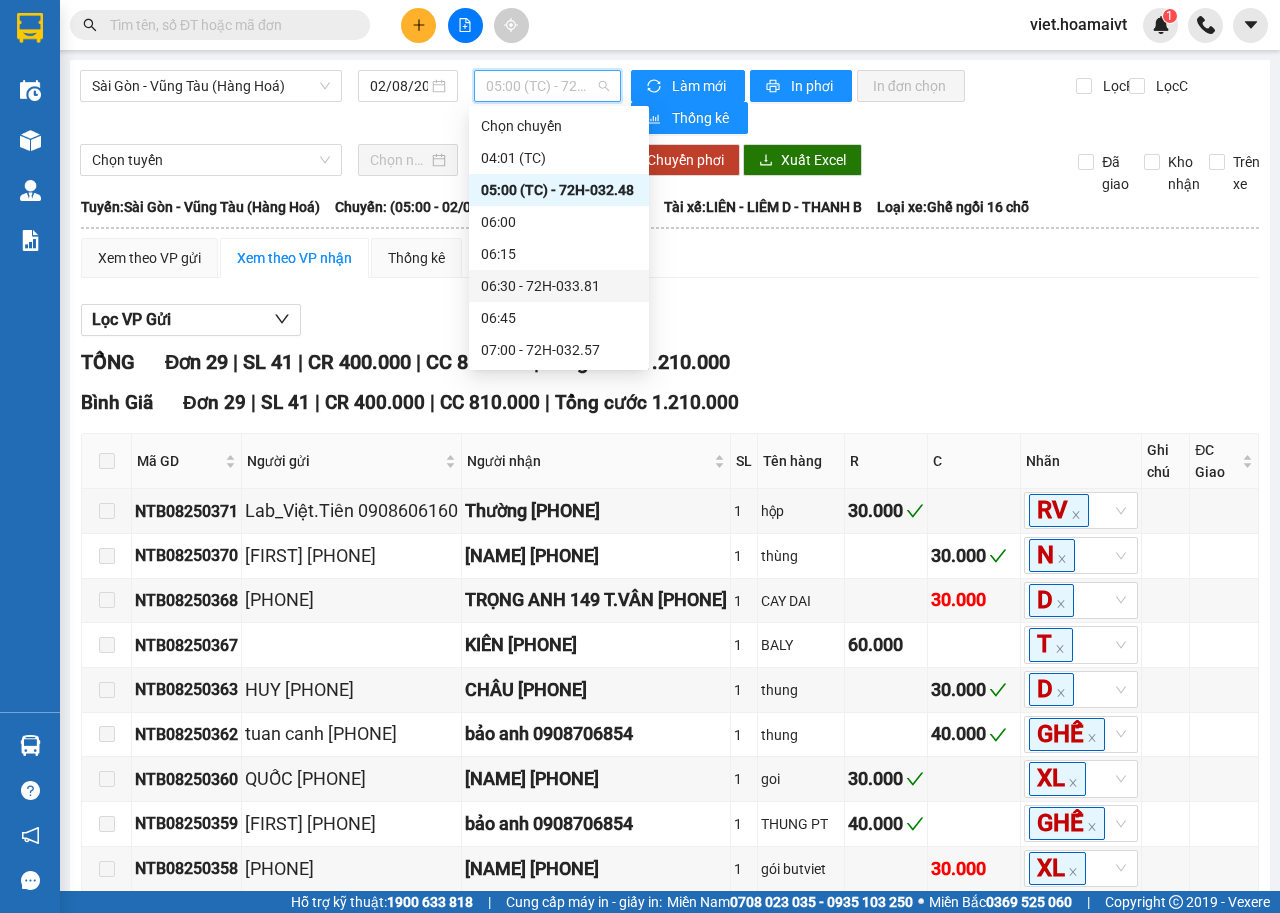 click on "06:30     - 72H-033.81" at bounding box center [559, 286] 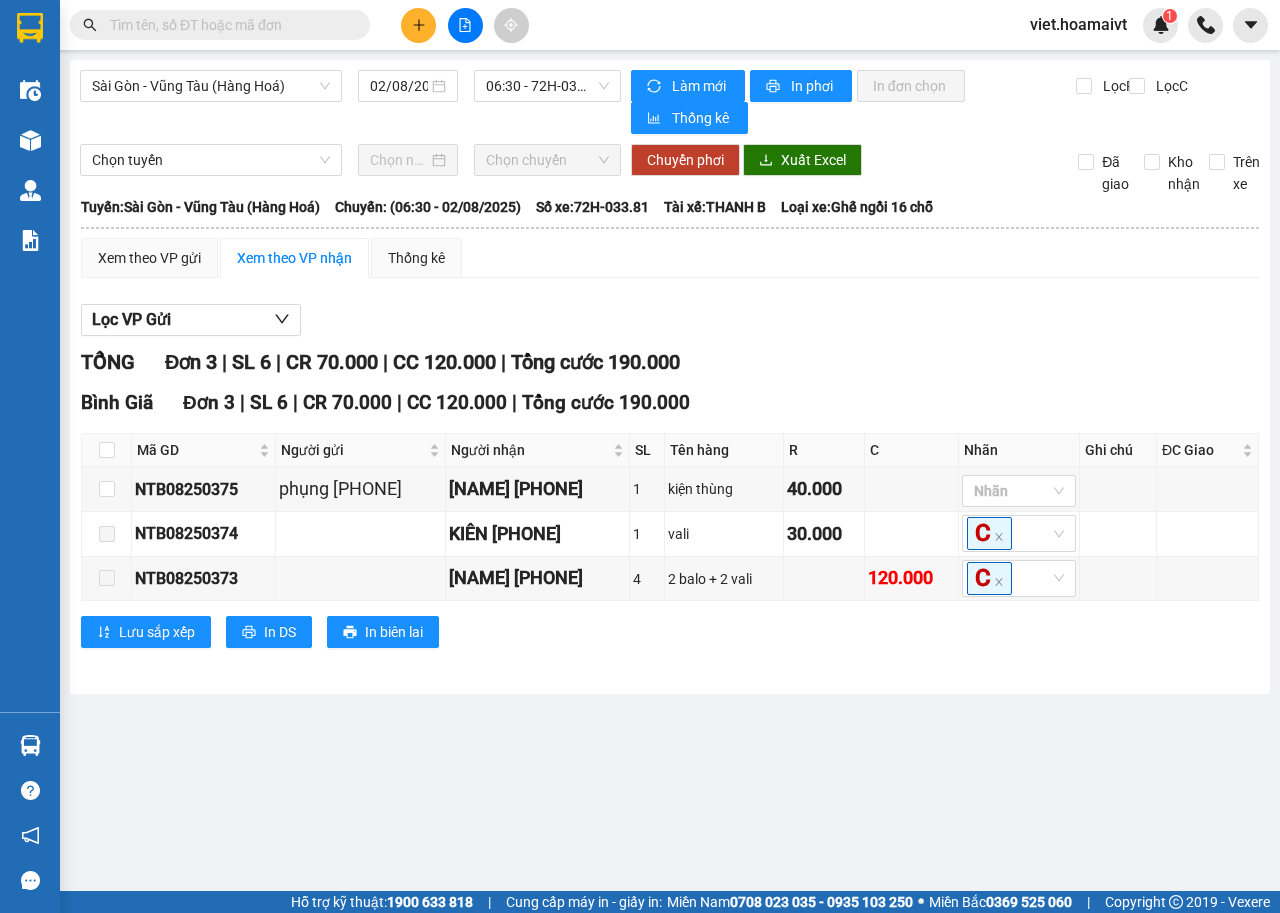 click on "Lọc VP Gửi TỔNG Đơn   3 | SL   6 | CR   70.000 | CC   120.000 | Tổng cước   190.000 Bình Giã Đơn   3 | SL   6 | CR   70.000 | CC   120.000 | Tổng cước   190.000 Mã GD Người gửi Người nhận SL Tên hàng R C Nhãn Ghi chú ĐC Giao Ký nhận                         NTB08250375 phụng 0938692312 quyền 0785313041 1 kiện thùng 40.000   Nhãn NTB08250374   KIÊN 0936613551 1 vali 30.000 C   NTB08250373   luật 0792885902 4 2 balo + 2 vali 120.000 C   Lưu sắp xếp In DS In biên lai Hoa Mai   0909200200, 0901200200, 0963200200   44 Nguyễn Thái Bình PHƠI HÀNG 44 NTB  -  10:40 - 02/08/2025 Tuyến:  Sài Gòn - Vũng Tàu (Hàng Hoá) Chuyến:   (06:30 - 02/08/2025) Tài xế:  THANH B   Số xe:  72H-033.81   Loại xe:  Ghế ngồi 16 chỗ Mã GD Người gửi Người nhận SL Tên hàng R C Nhãn Ghi chú ĐC Giao Ký nhận Bình Giã Đơn   3 | SL   6 | CR   70.000 | CC   120.000 | Tổng cước   190.000 NTB08250375 1 40.000   1" at bounding box center [670, 483] 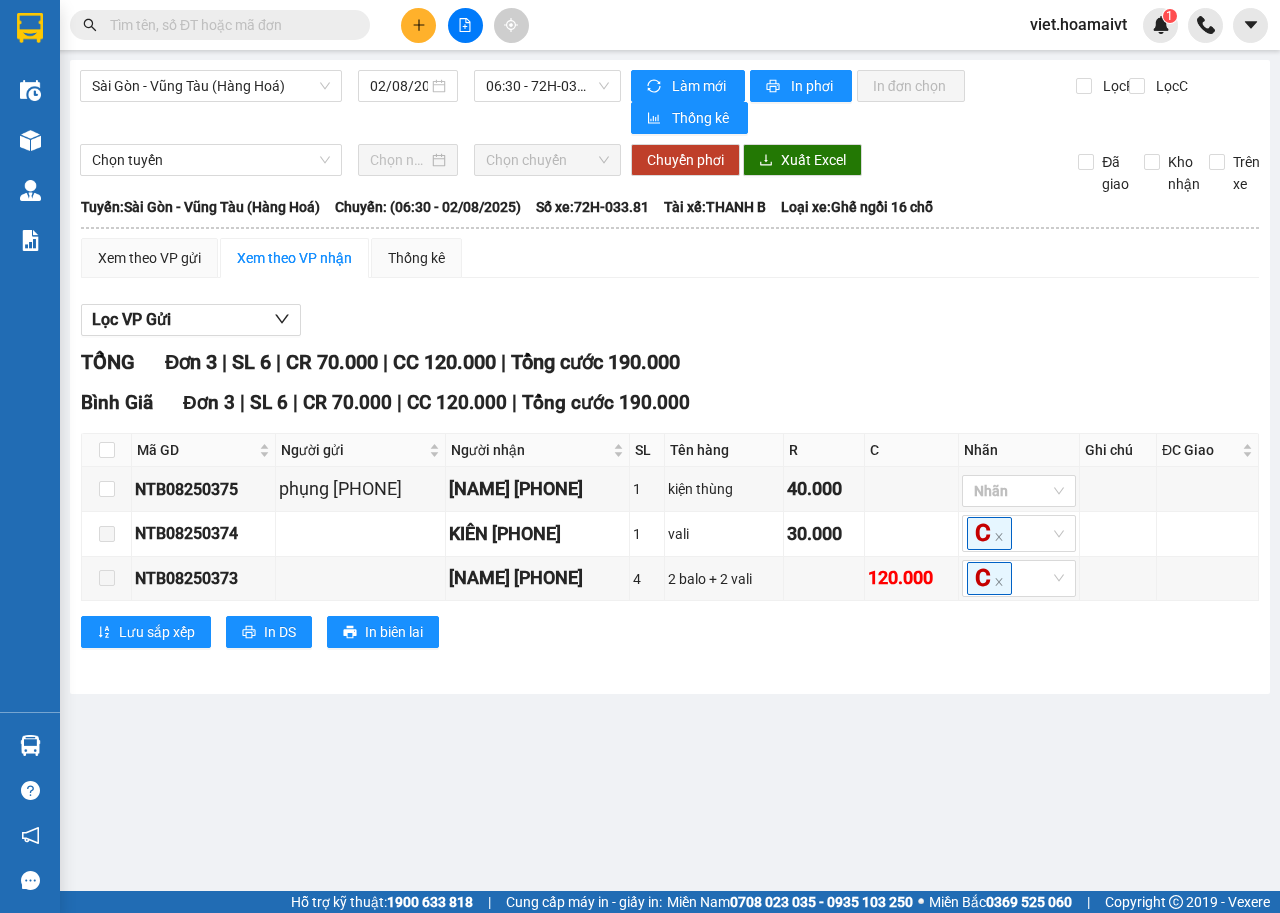 click on "TỔNG Đơn   3 | SL   6 | CR   70.000 | CC   120.000 | Tổng cước   190.000" at bounding box center (670, 362) 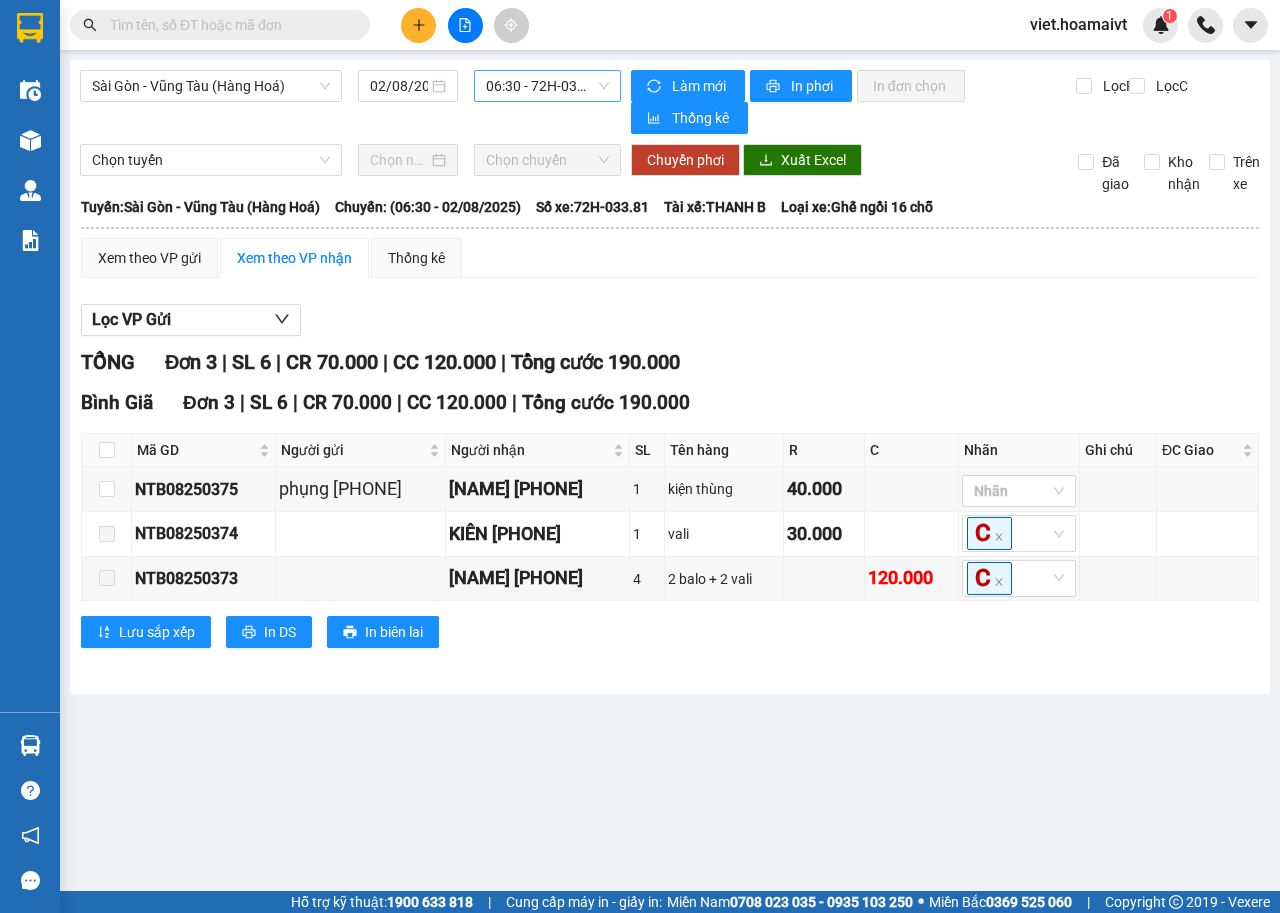 click on "06:30     - 72H-033.81" at bounding box center [547, 86] 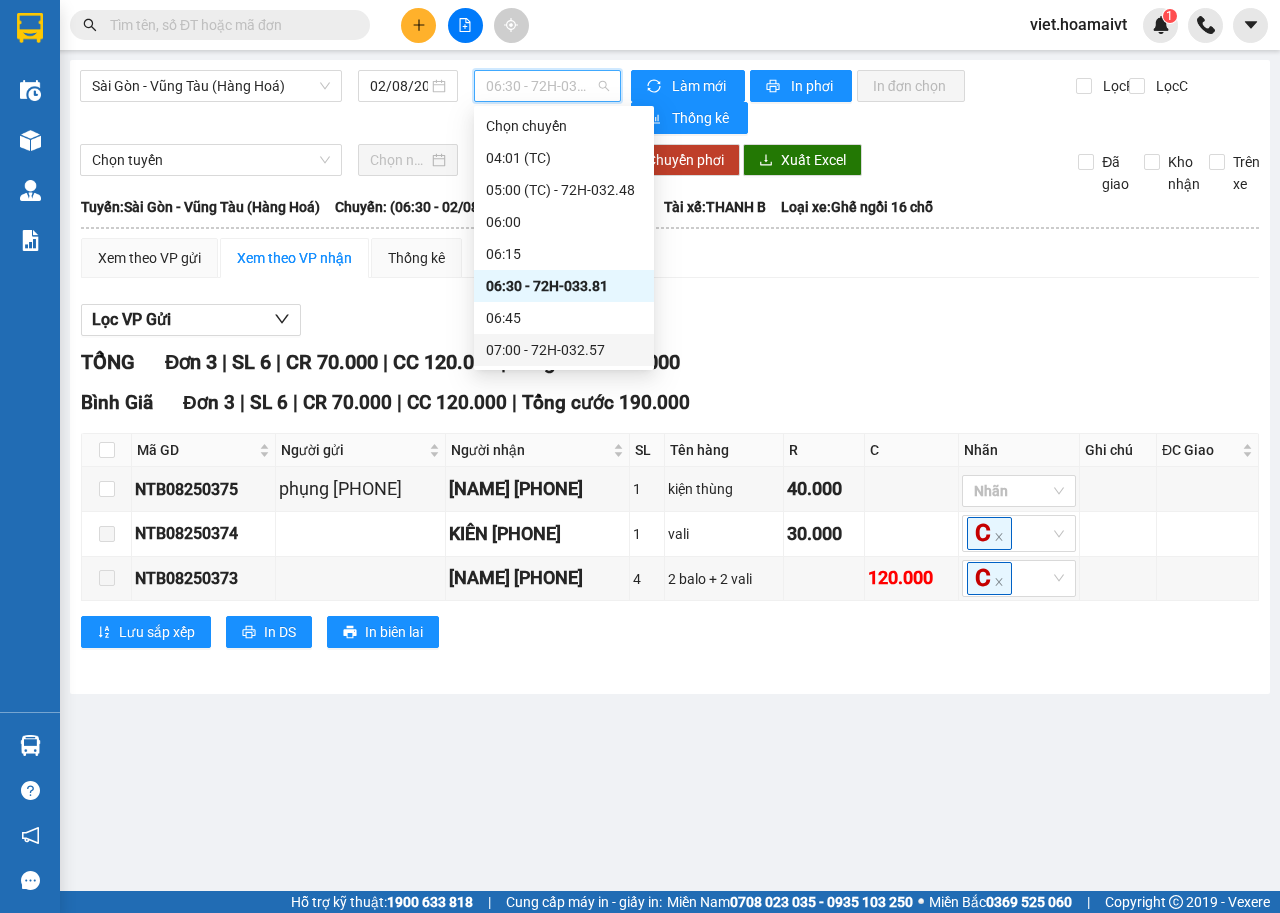 click on "07:00     - 72H-032.57" at bounding box center [564, 350] 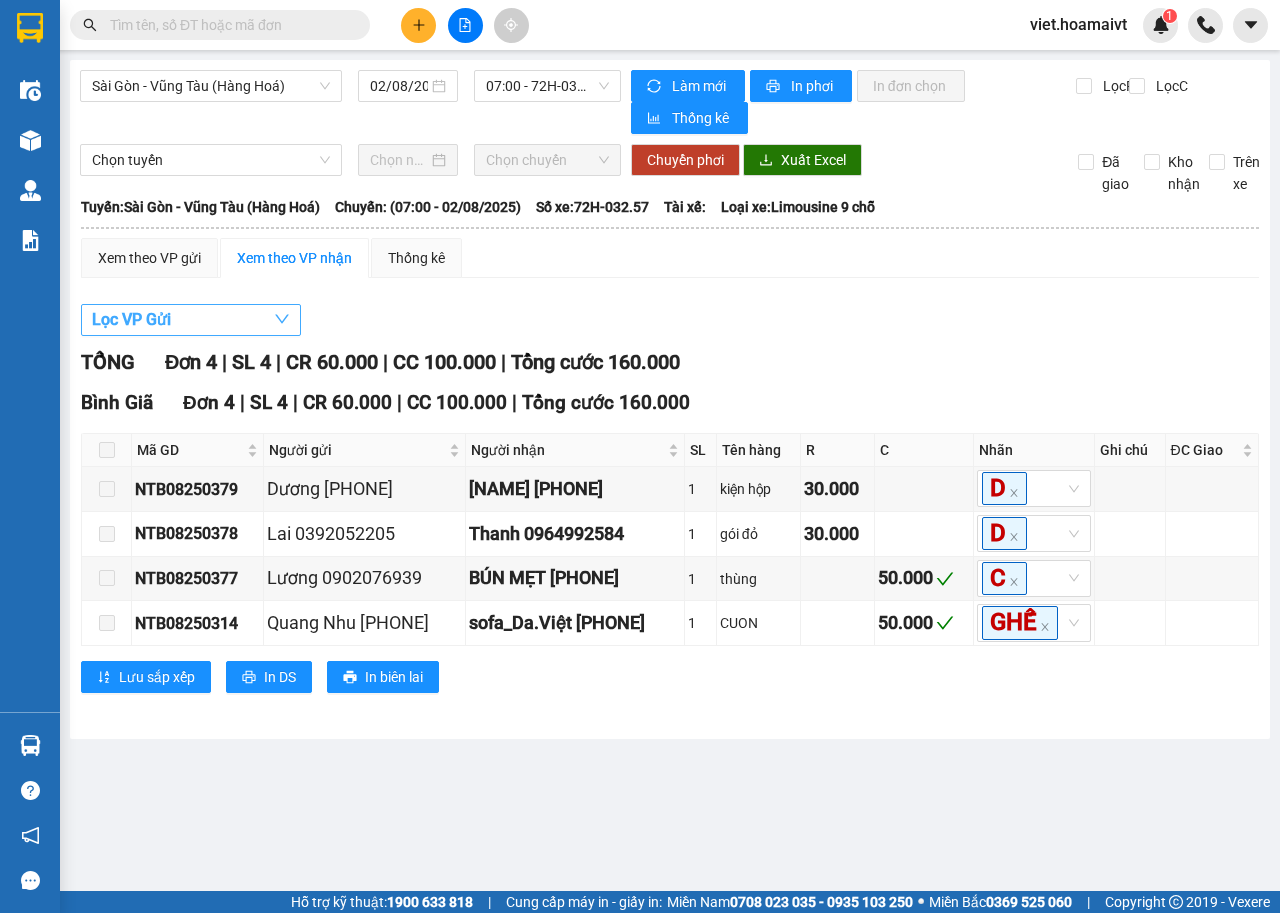 click on "Lọc VP Gửi" at bounding box center [191, 320] 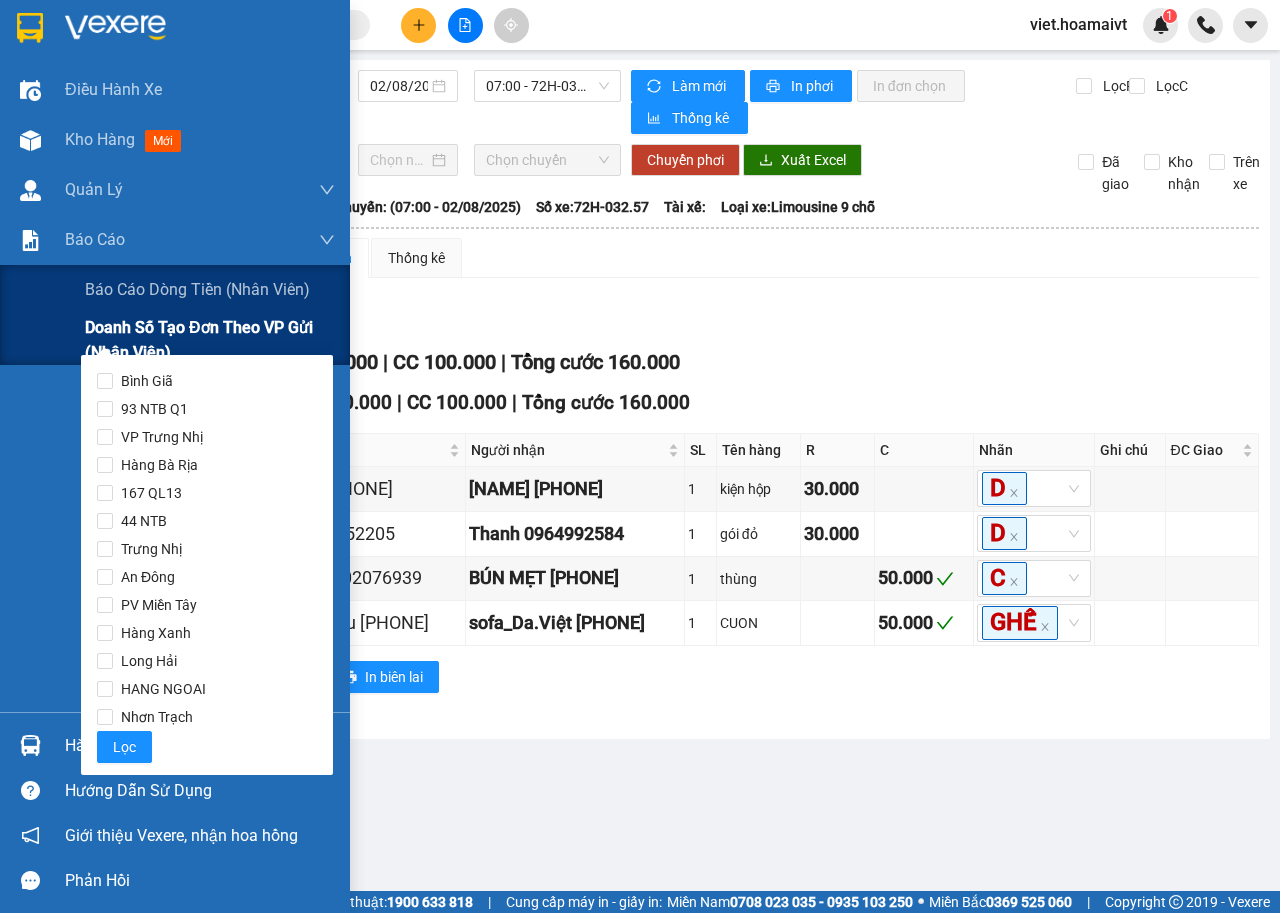click on "Doanh số tạo đơn theo VP gửi (nhân viên)" at bounding box center [210, 340] 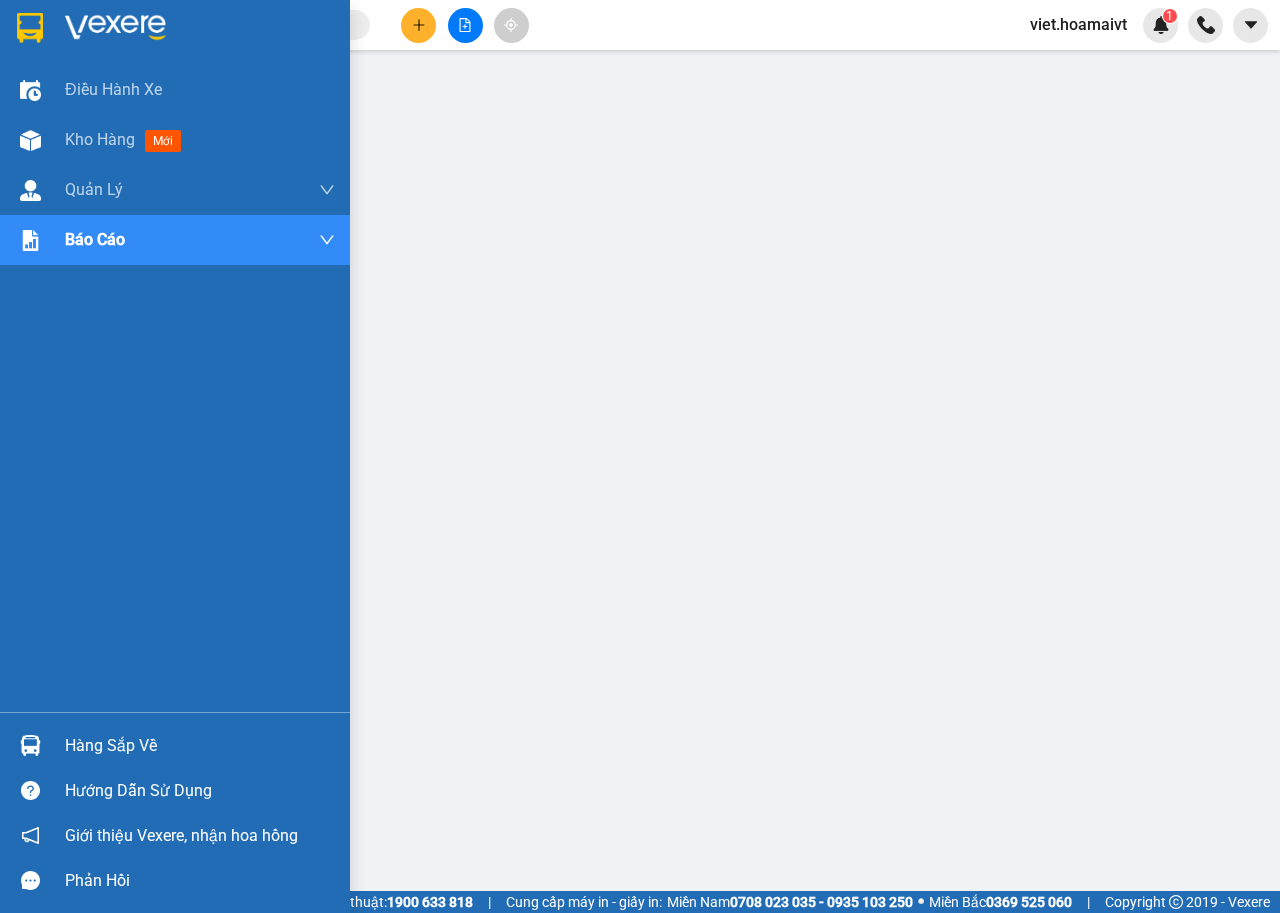 click at bounding box center (115, 28) 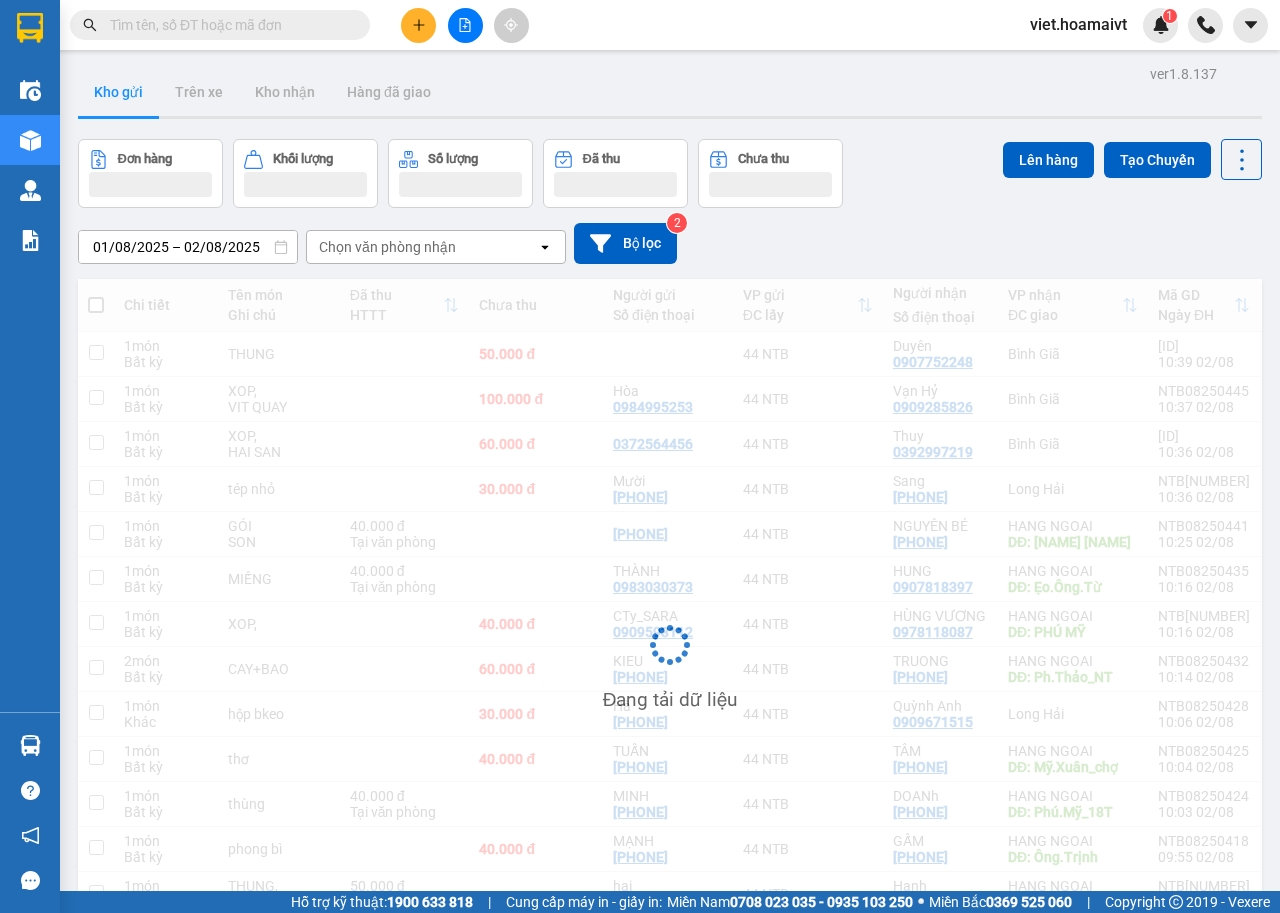 click on "01/08/2025 – 02/08/2025 Press the down arrow key to interact with the calendar and select a date. Press the escape button to close the calendar. Selected date range is from 01/08/2025 to 02/08/2025. Chọn văn phòng nhận open Bộ lọc 2" at bounding box center [670, 243] 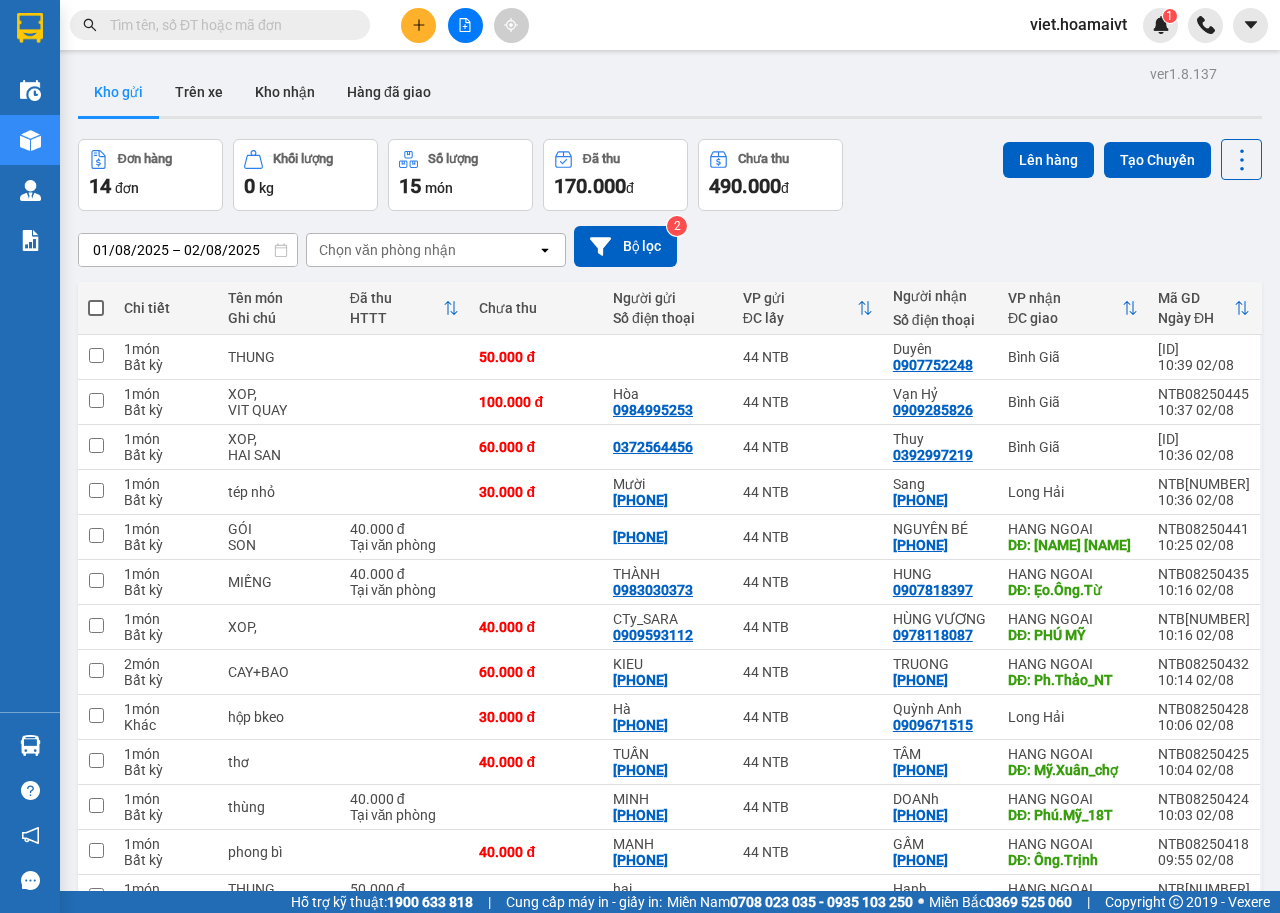 click on "01/08/2025 – 02/08/2025 Press the down arrow key to interact with the calendar and select a date. Press the escape button to close the calendar. Selected date range is from 01/08/2025 to 02/08/2025. Chọn văn phòng nhận open Bộ lọc 2" at bounding box center [670, 246] 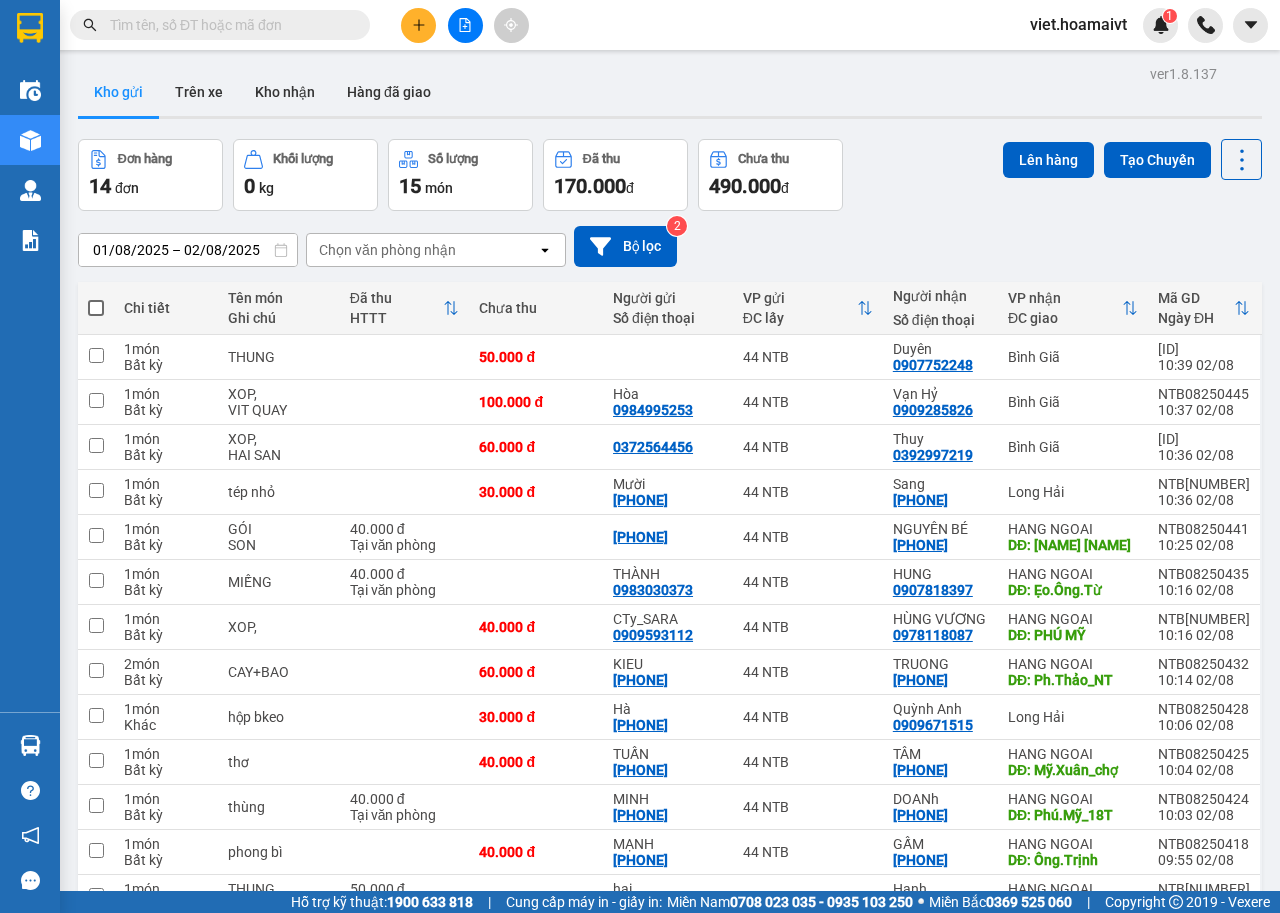 click on "Chọn văn phòng nhận" at bounding box center (422, 250) 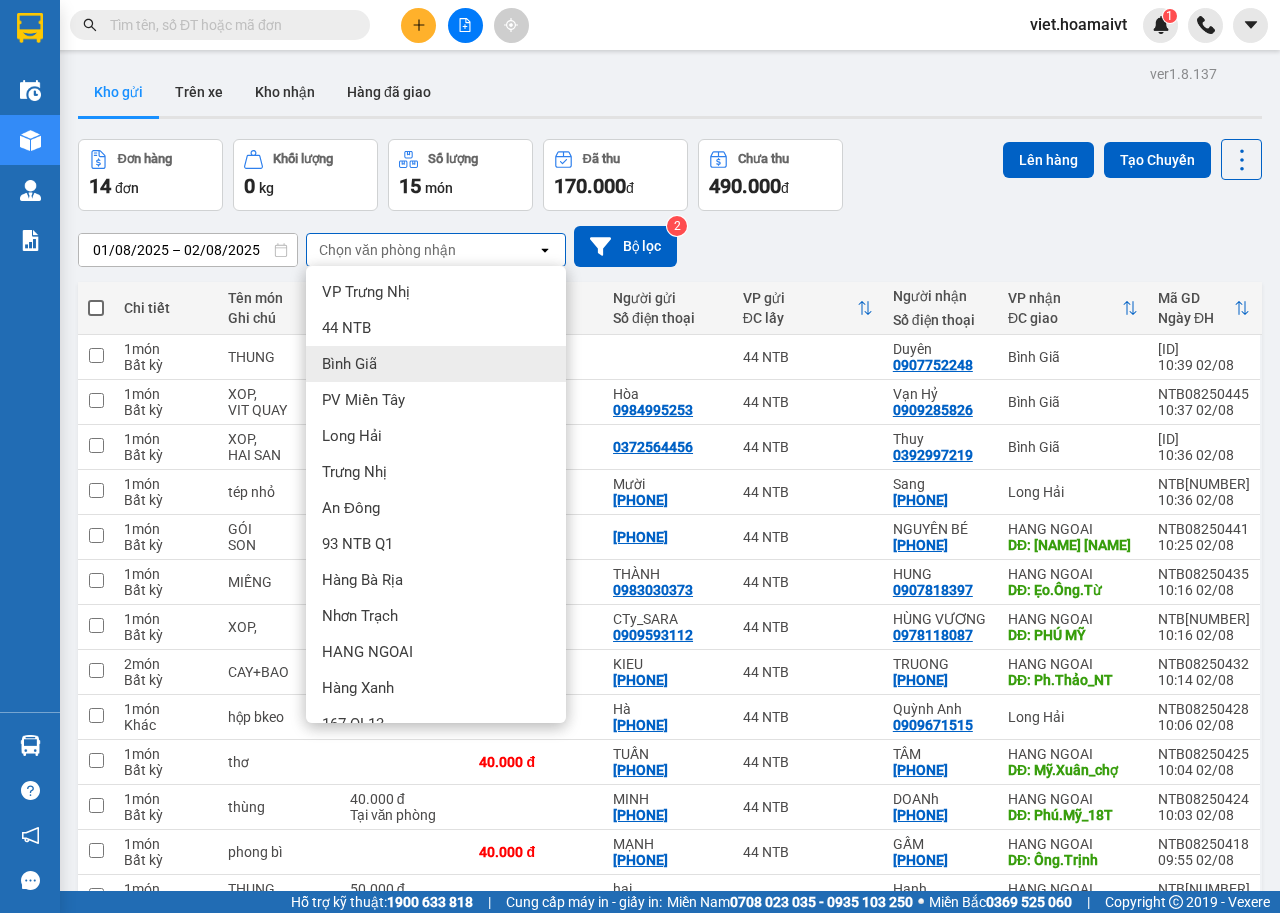 click on "Bình Giã" at bounding box center [436, 364] 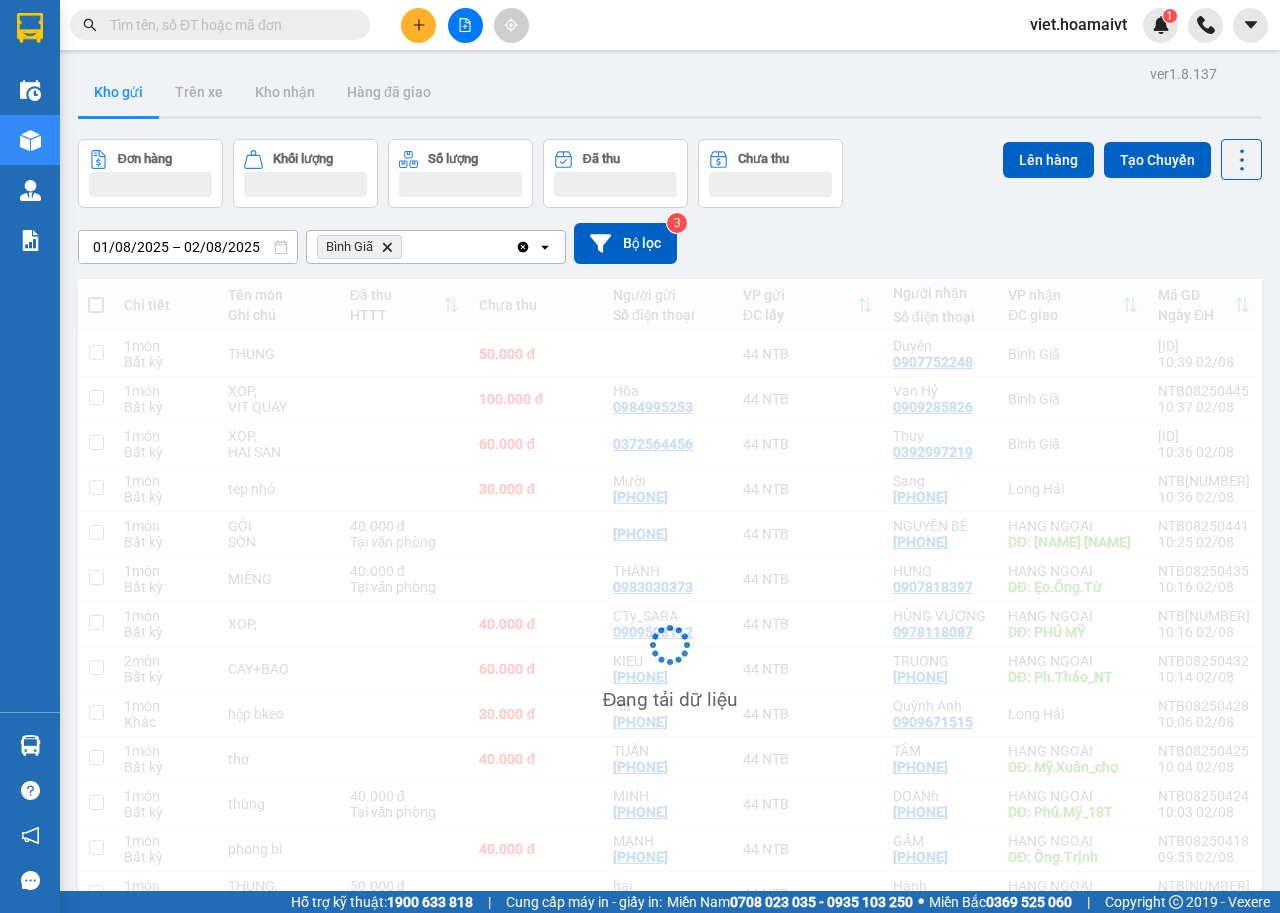 click on "[DATE] – [DATE] ... [DATE] to [DATE]. Bình Giã Delete Clear all open Bộ lọc 3" at bounding box center (670, 243) 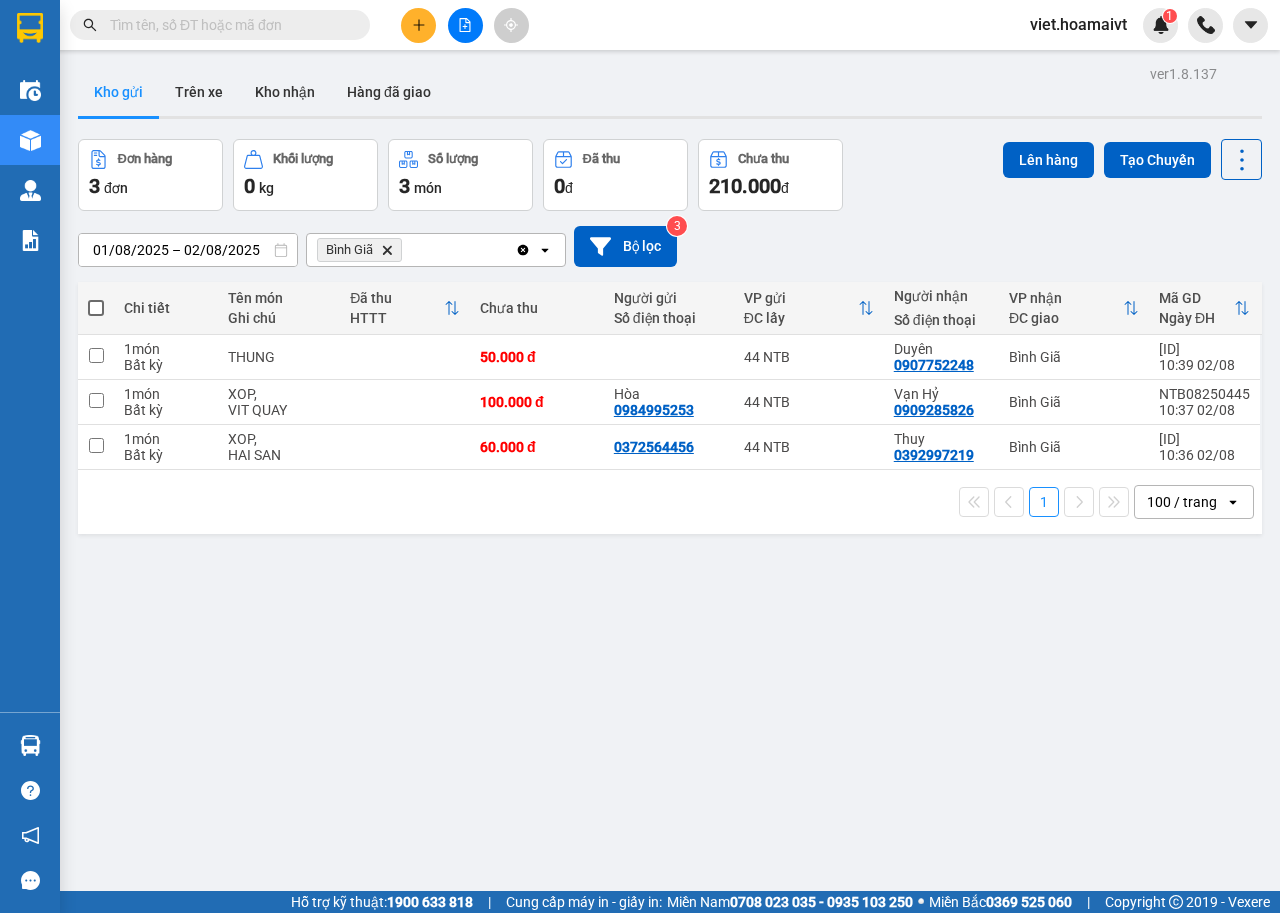 click on "[DATE] – [DATE] ... [DATE] to [DATE]. Bình Giã Delete Clear all open Bộ lọc 3" at bounding box center [670, 246] 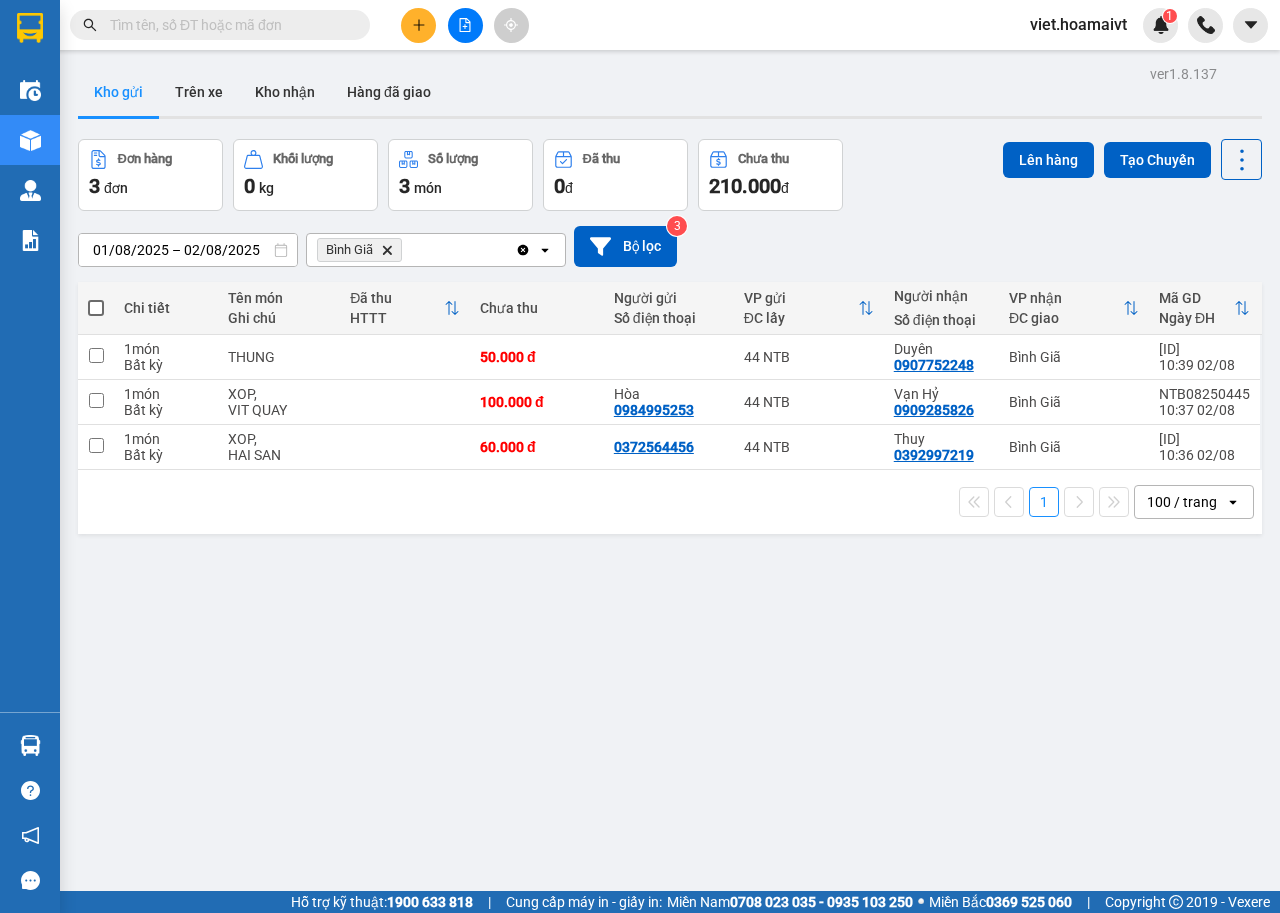 click on "Delete" 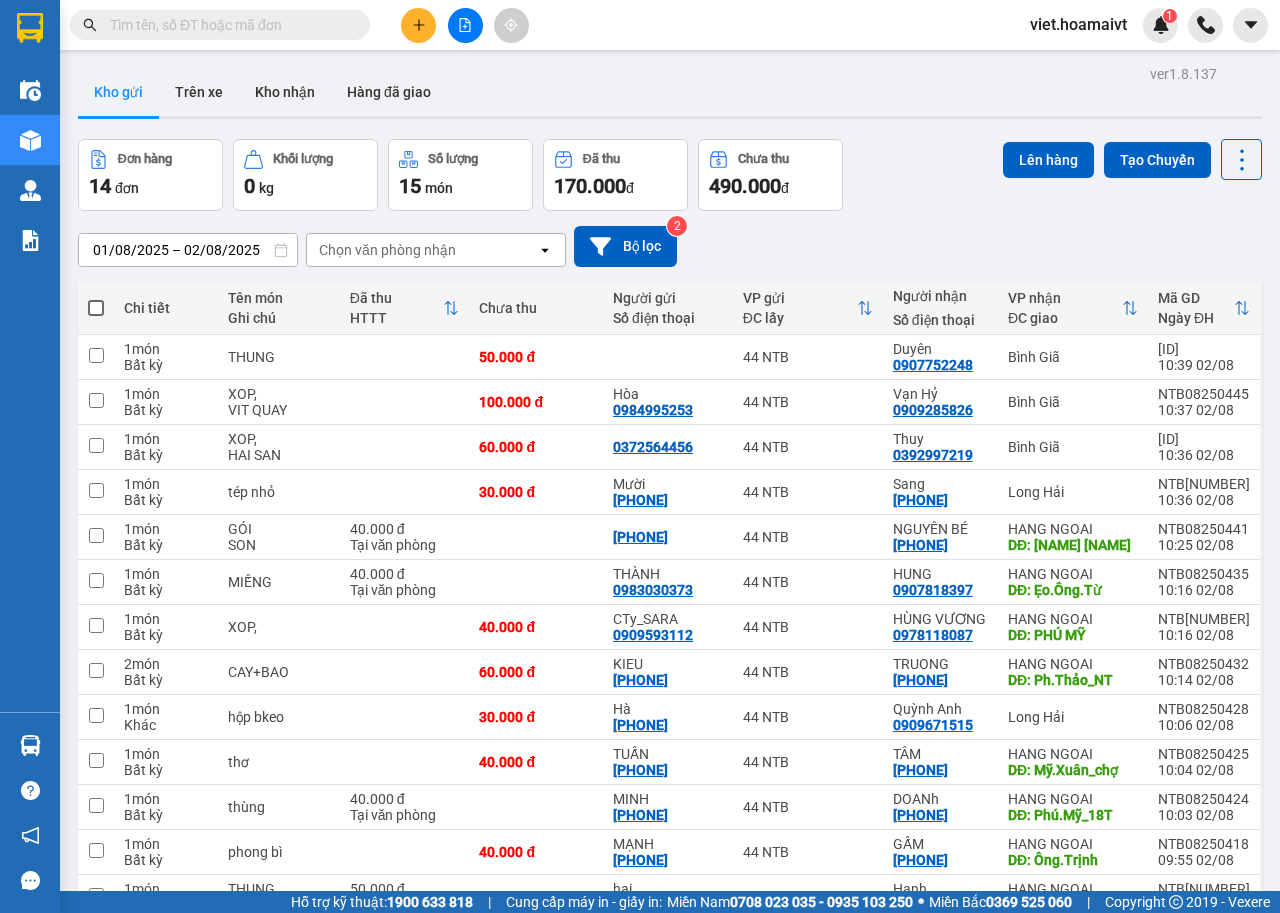 click on "01/08/2025 – 02/08/2025 Press the down arrow key to interact with the calendar and select a date. Press the escape button to close the calendar. Selected date range is from 01/08/2025 to 02/08/2025. Chọn văn phòng nhận open Bộ lọc 2" at bounding box center (670, 246) 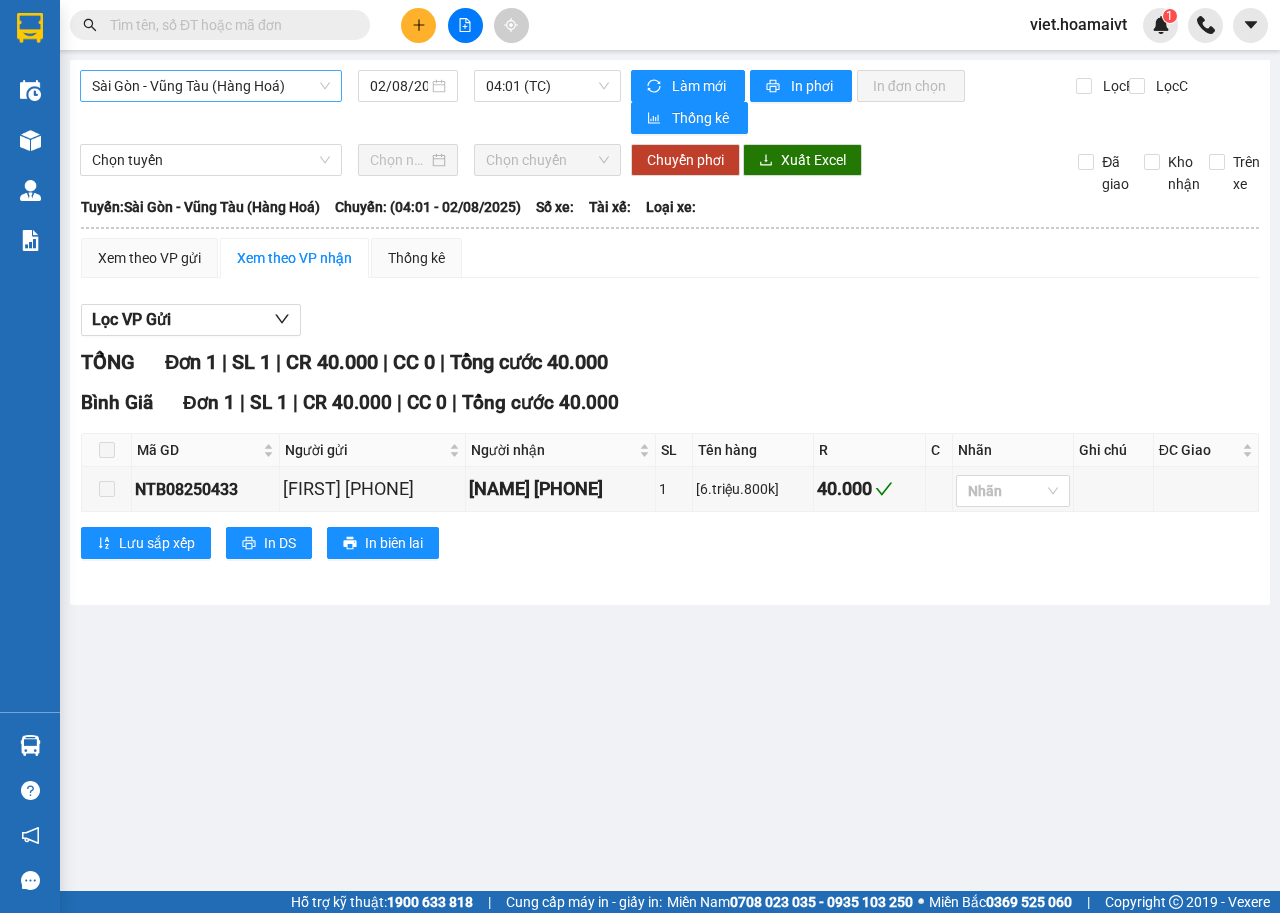 click on "Sài Gòn - Vũng Tàu (Hàng Hoá)" at bounding box center [211, 86] 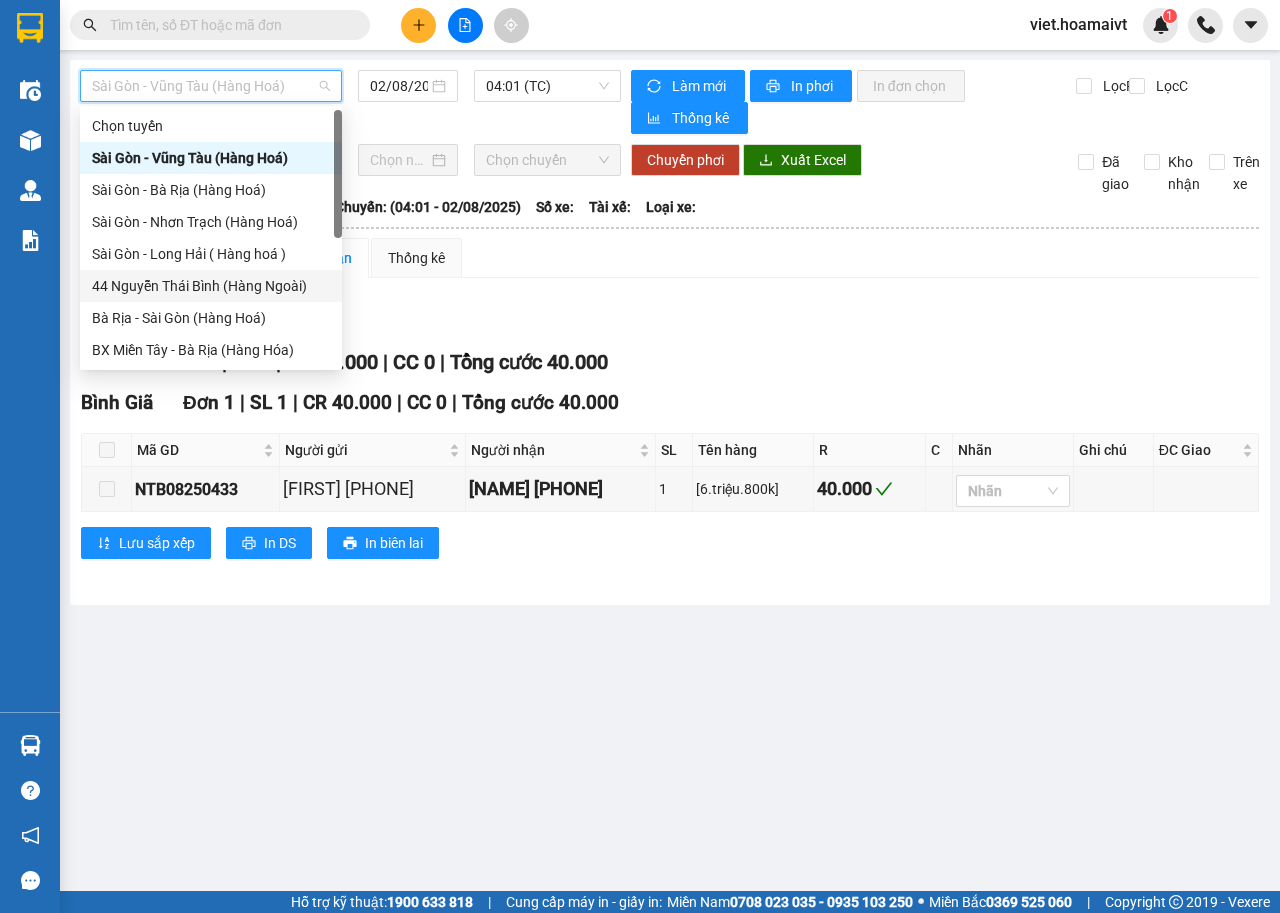 click on "44 Nguyễn Thái Bình (Hàng Ngoài)" at bounding box center [211, 286] 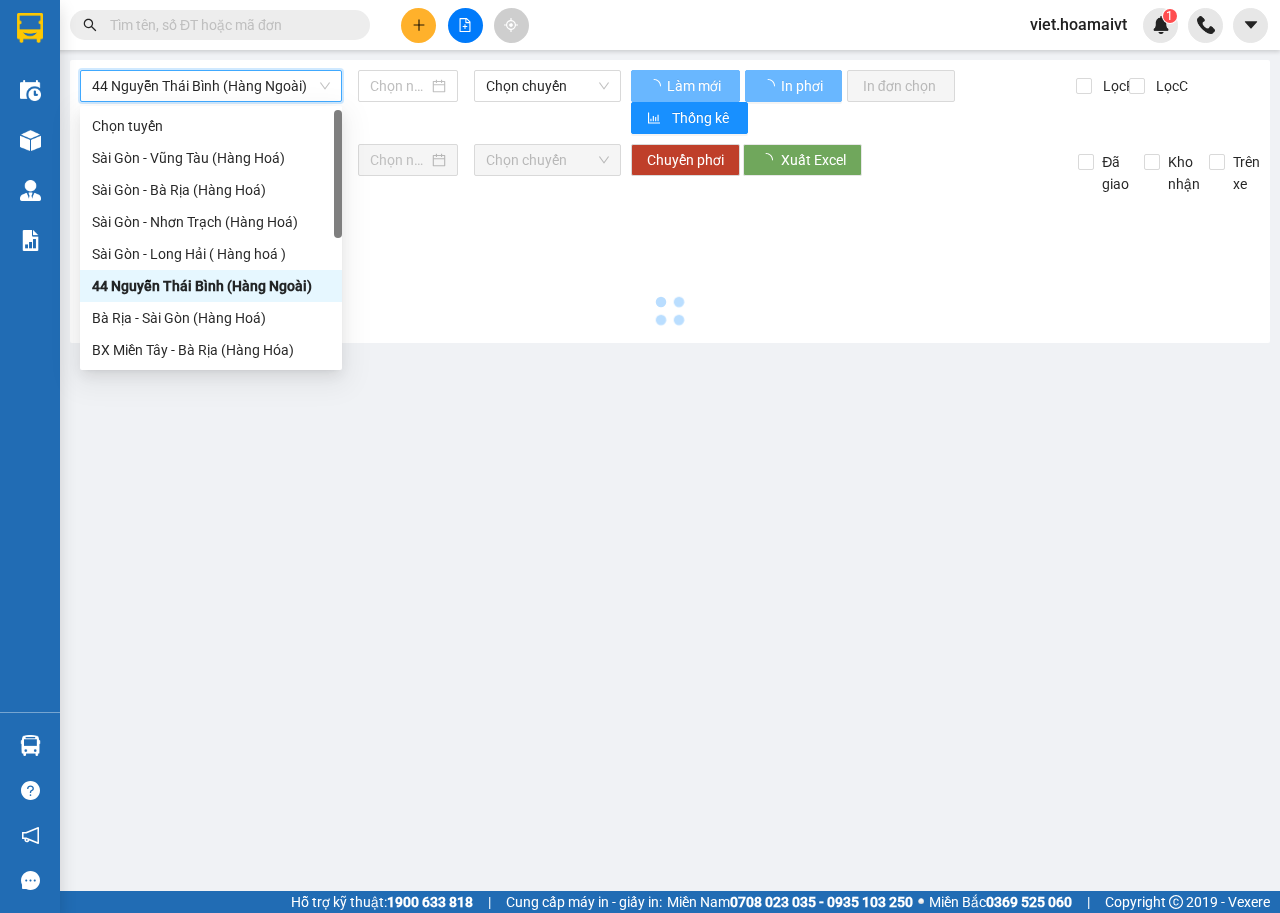 type on "02/08/2025" 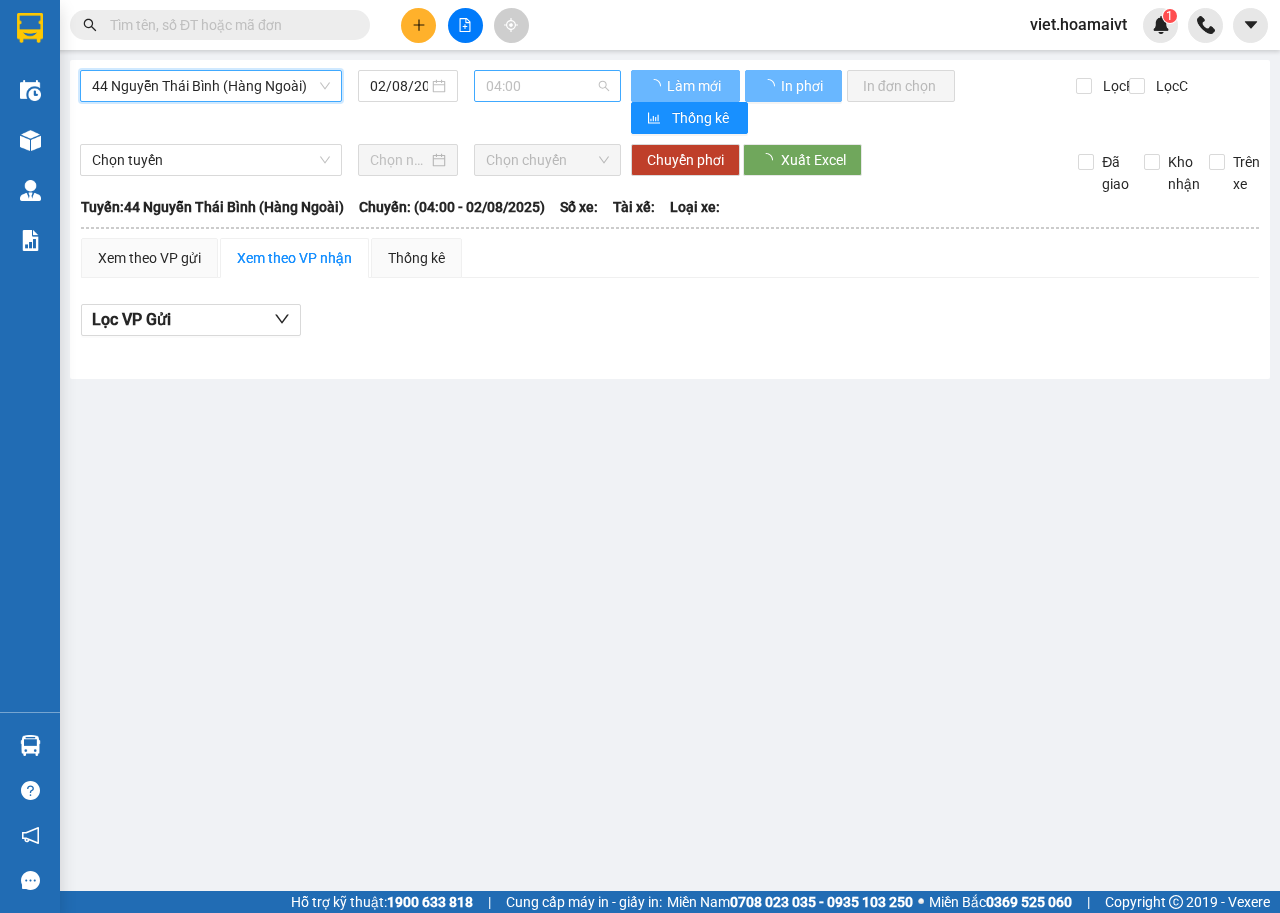 click on "04:00" at bounding box center (547, 86) 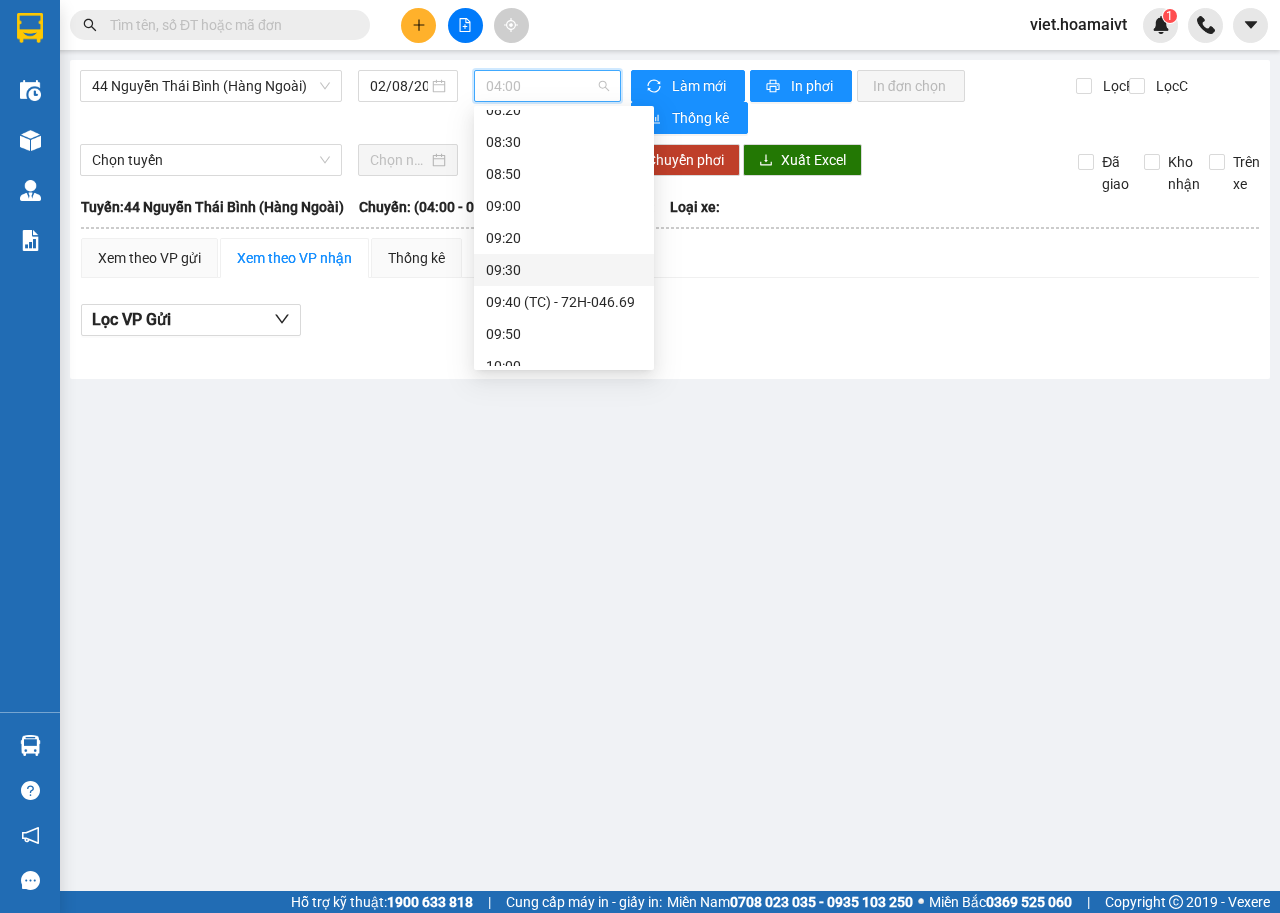 scroll, scrollTop: 200, scrollLeft: 0, axis: vertical 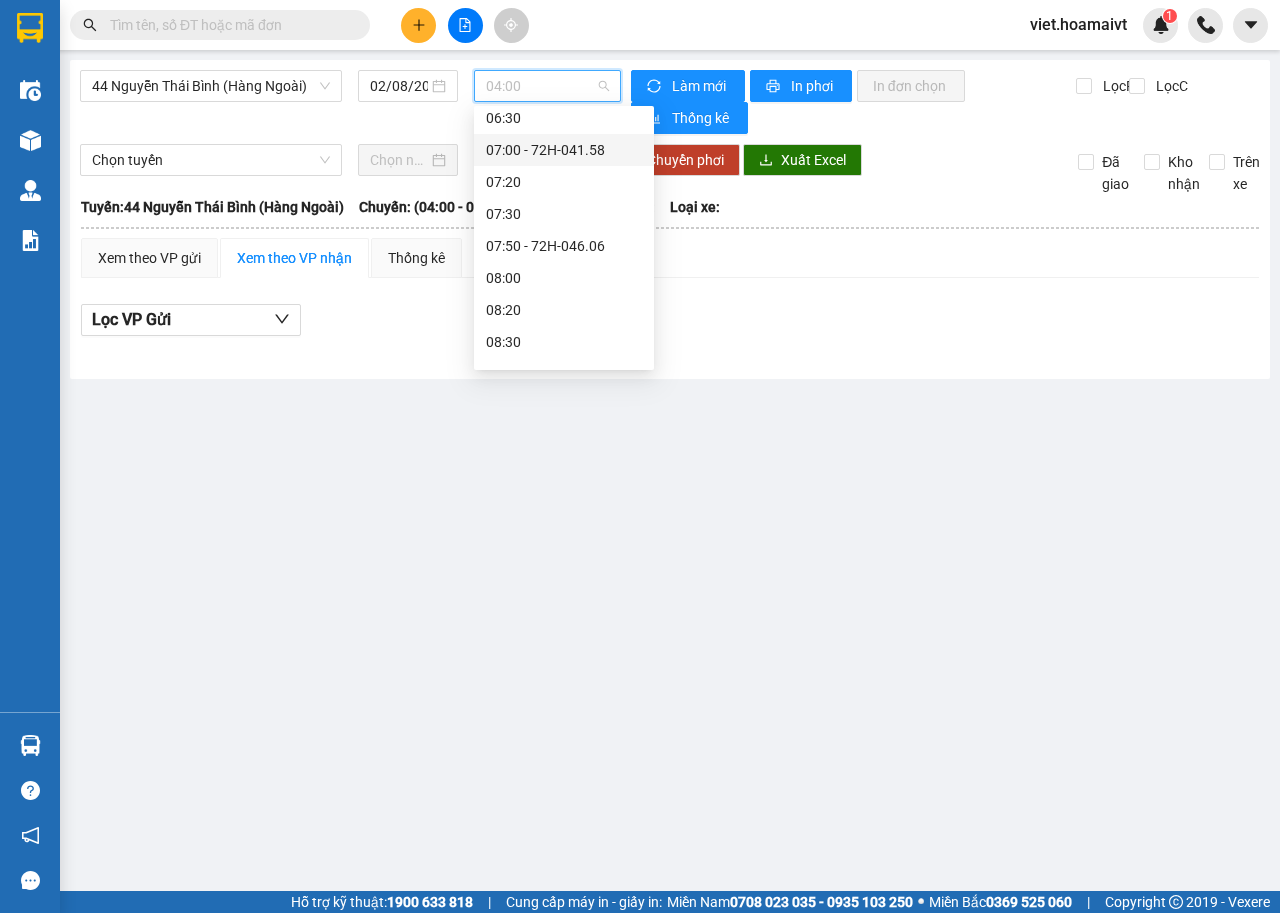click on "07:00     - 72H-041.58" at bounding box center (564, 150) 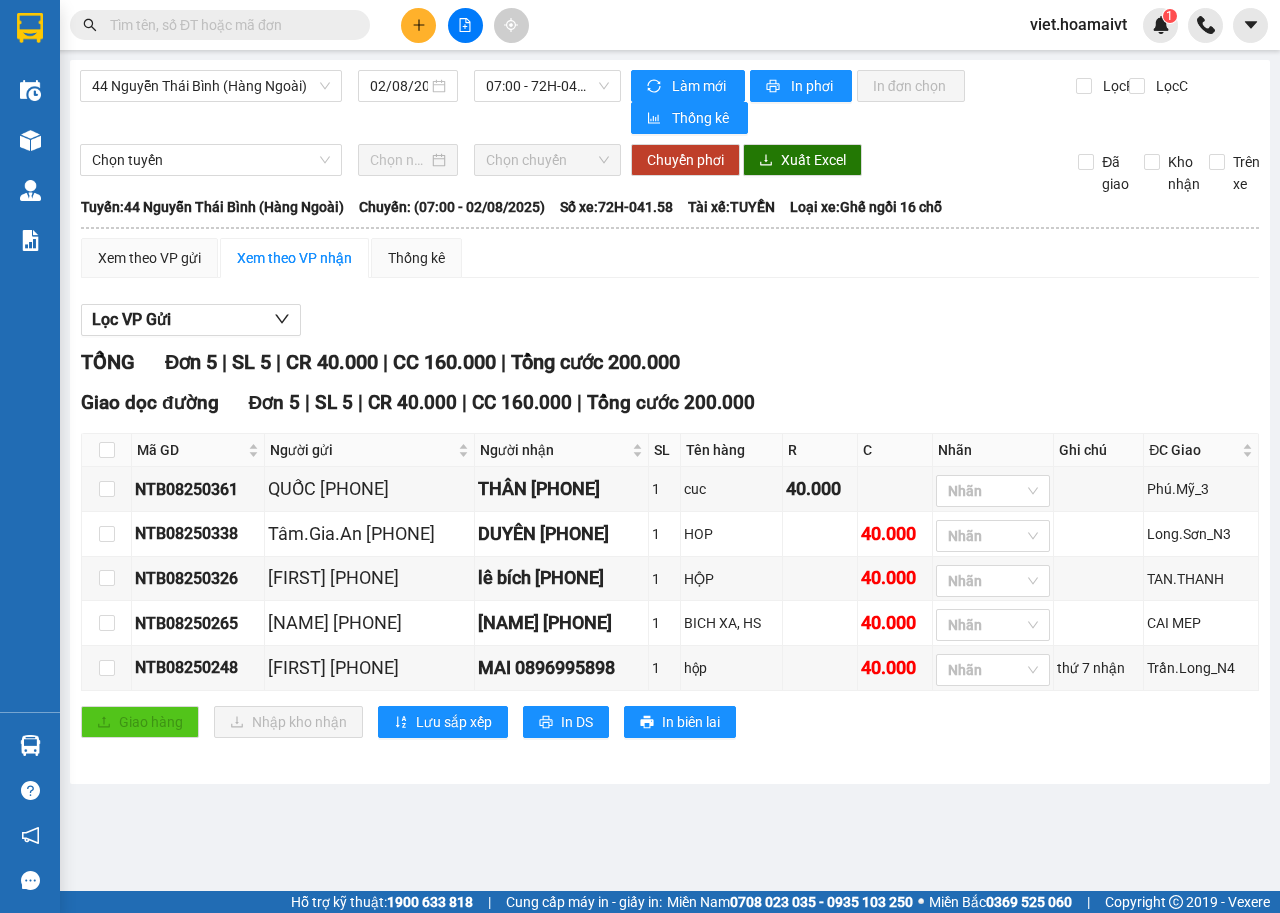 click on "Xem theo VP gửi Xem theo VP nhận Thống kê" at bounding box center [670, 258] 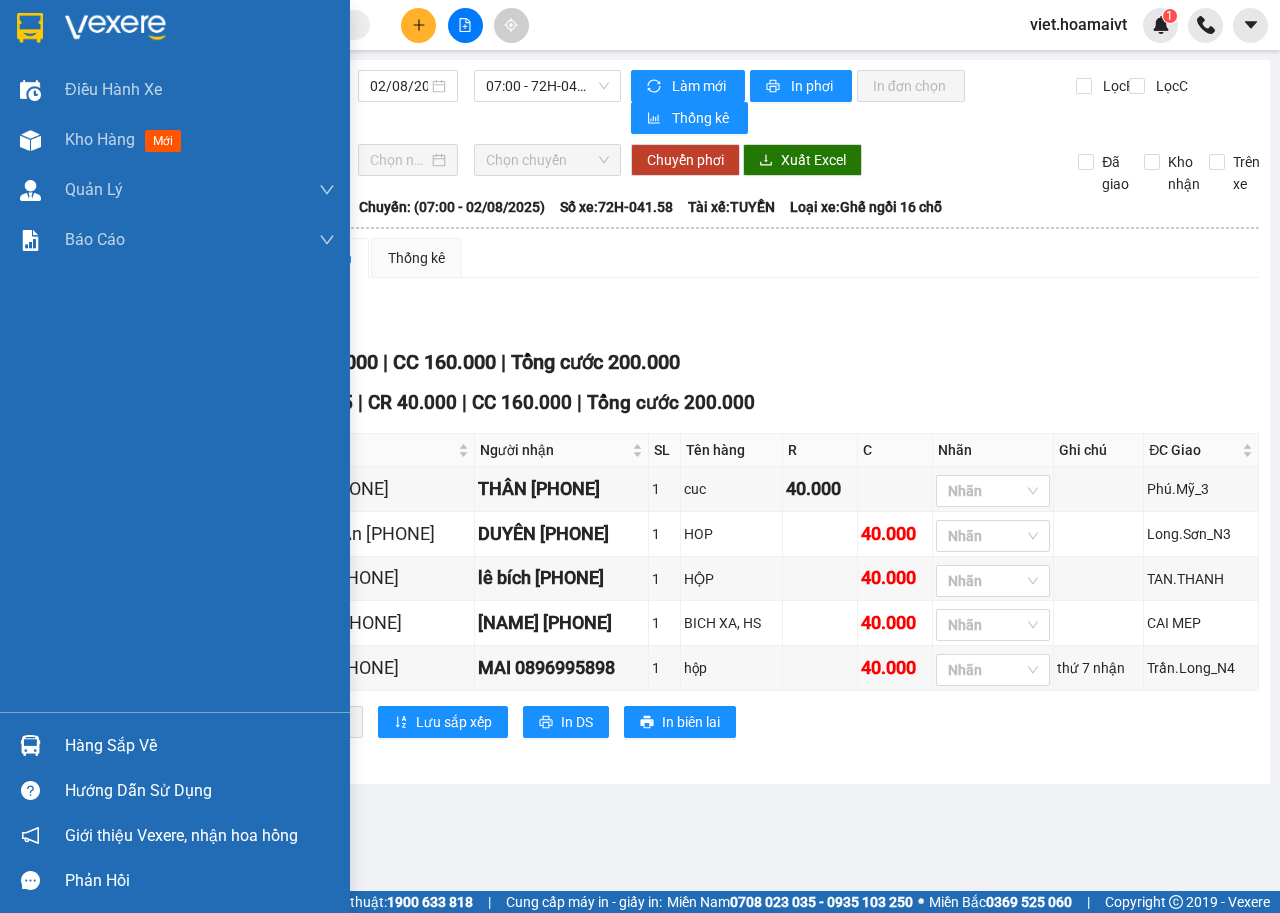 click at bounding box center (115, 28) 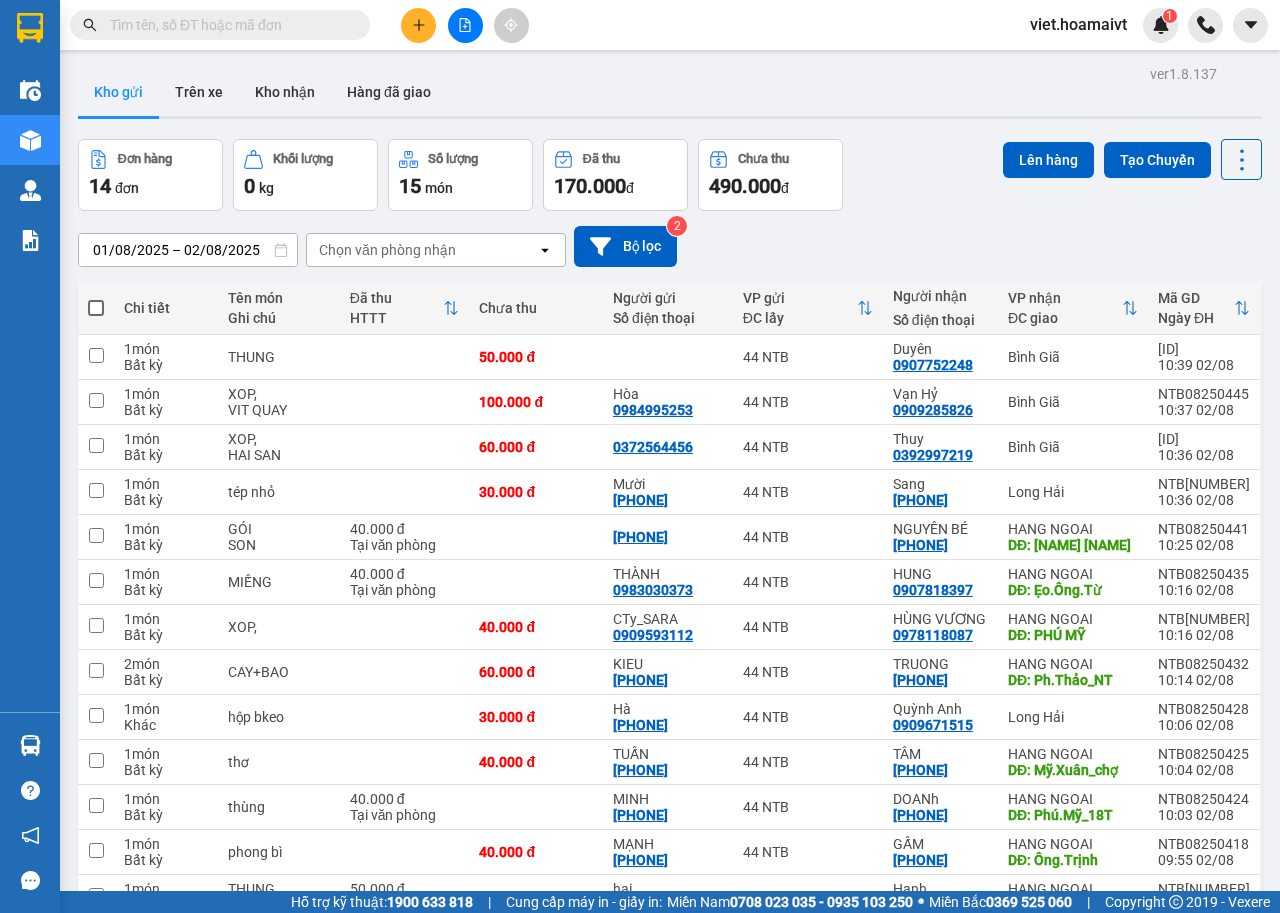 click on "01/08/2025 – 02/08/2025 Press the down arrow key to interact with the calendar and select a date. Press the escape button to close the calendar. Selected date range is from 01/08/2025 to 02/08/2025. Chọn văn phòng nhận open Bộ lọc 2" at bounding box center (670, 246) 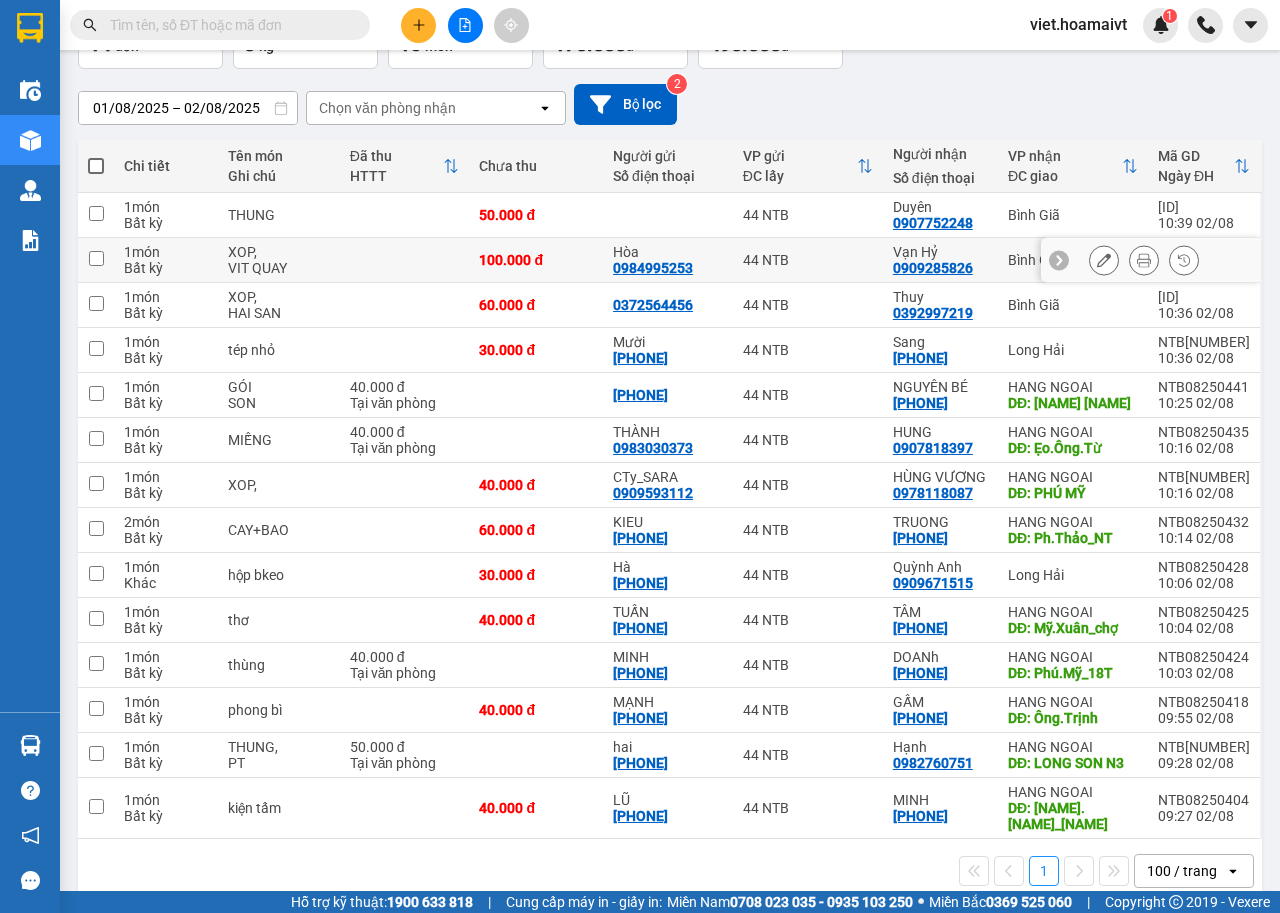 scroll, scrollTop: 156, scrollLeft: 0, axis: vertical 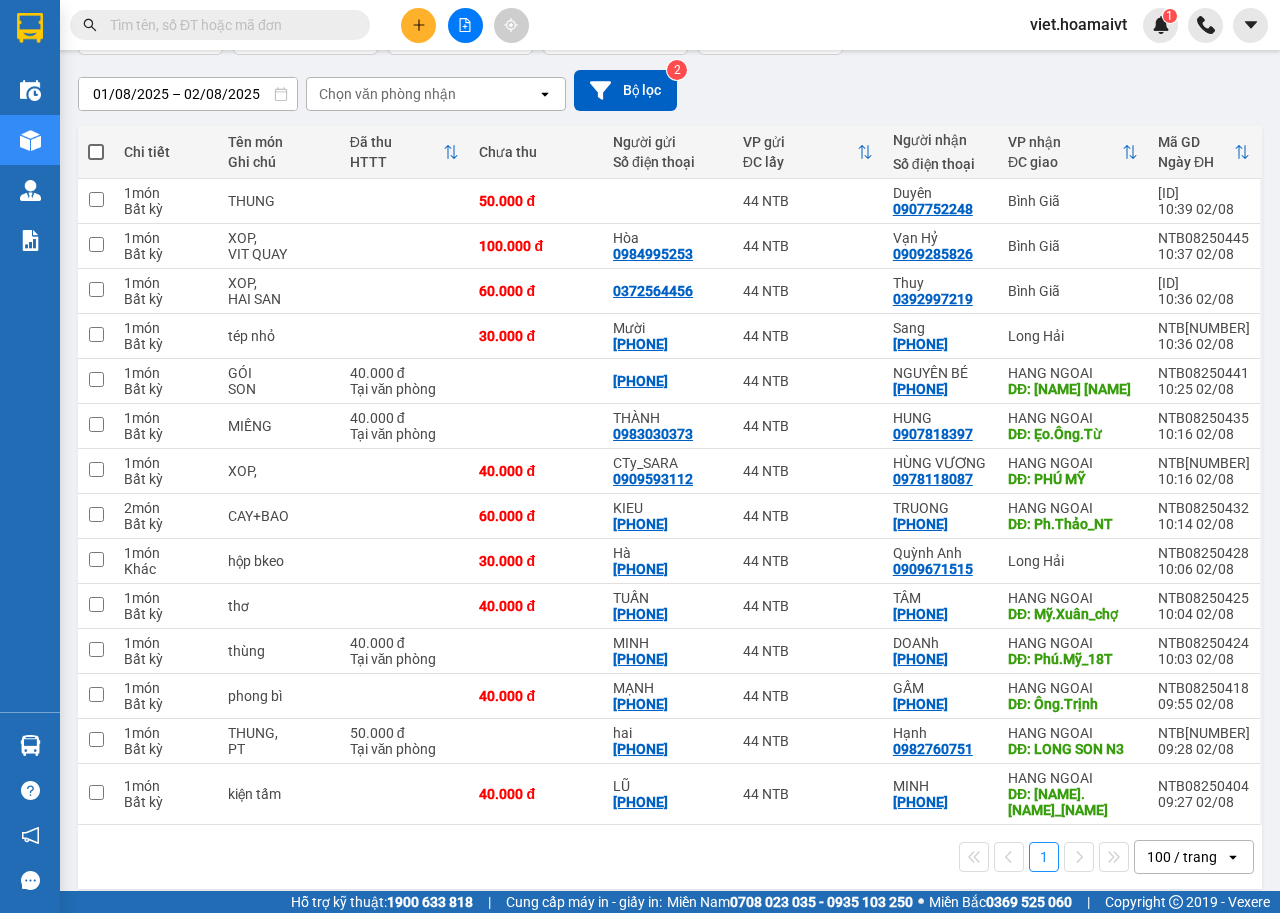 click 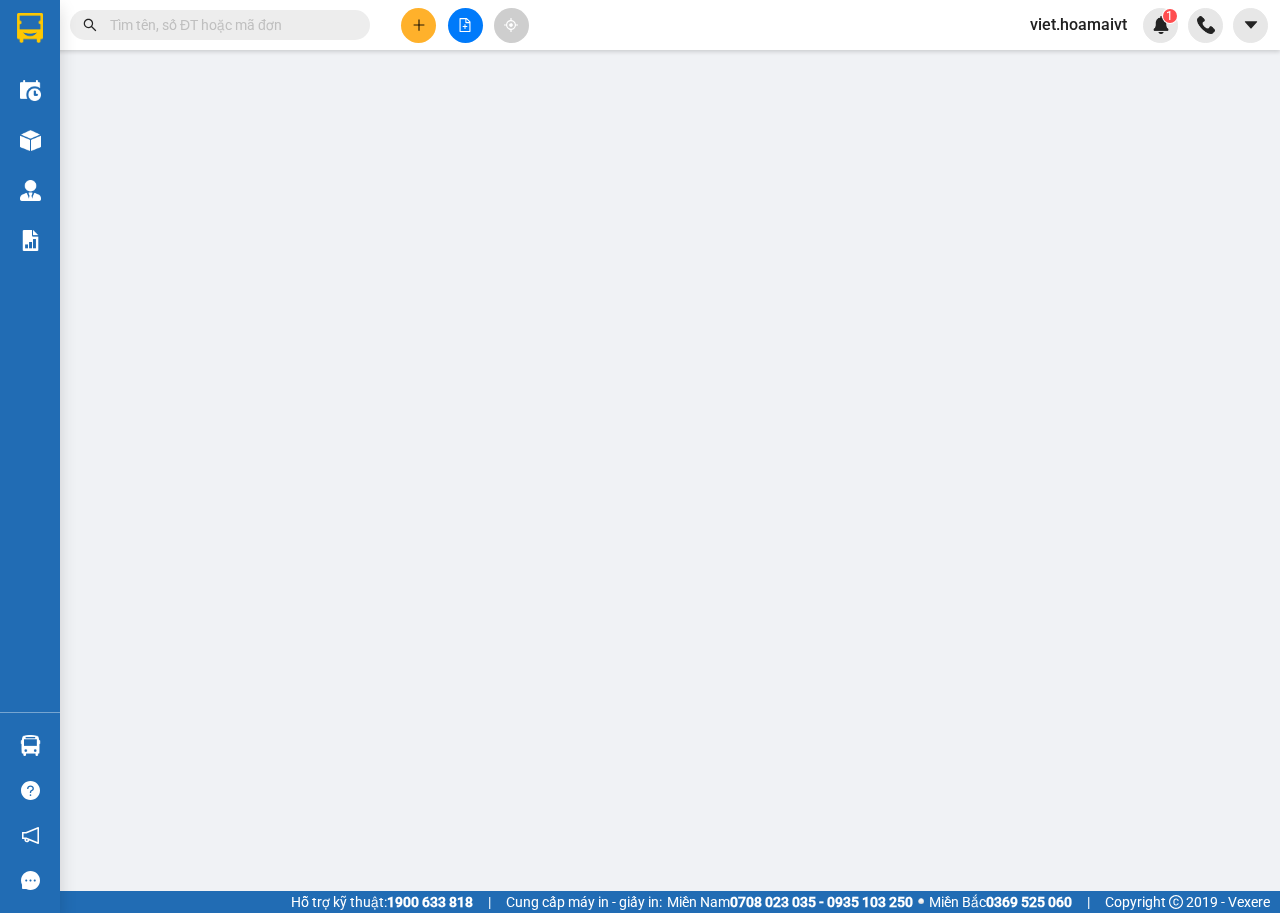 scroll, scrollTop: 0, scrollLeft: 0, axis: both 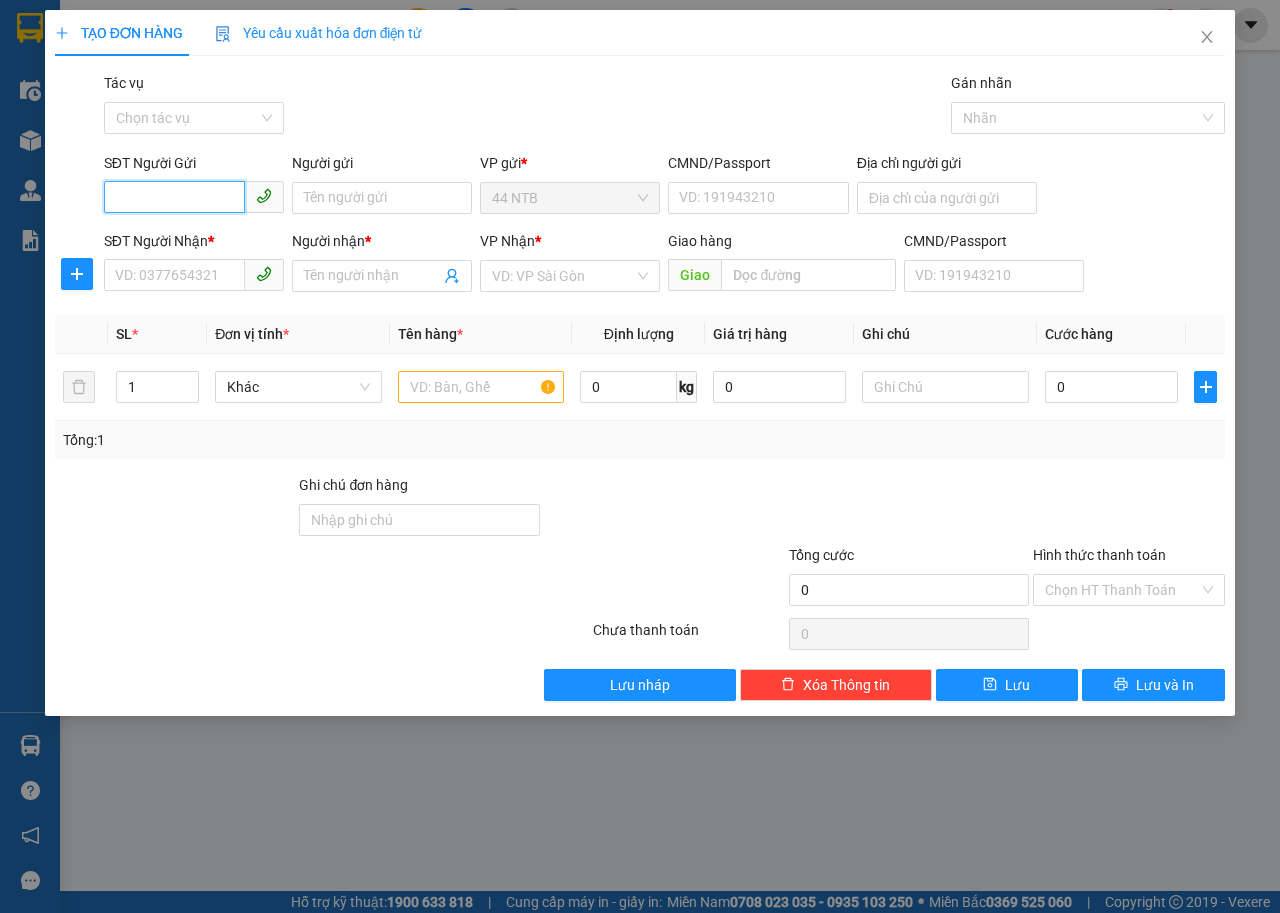 click on "SĐT Người Gửi" at bounding box center (174, 197) 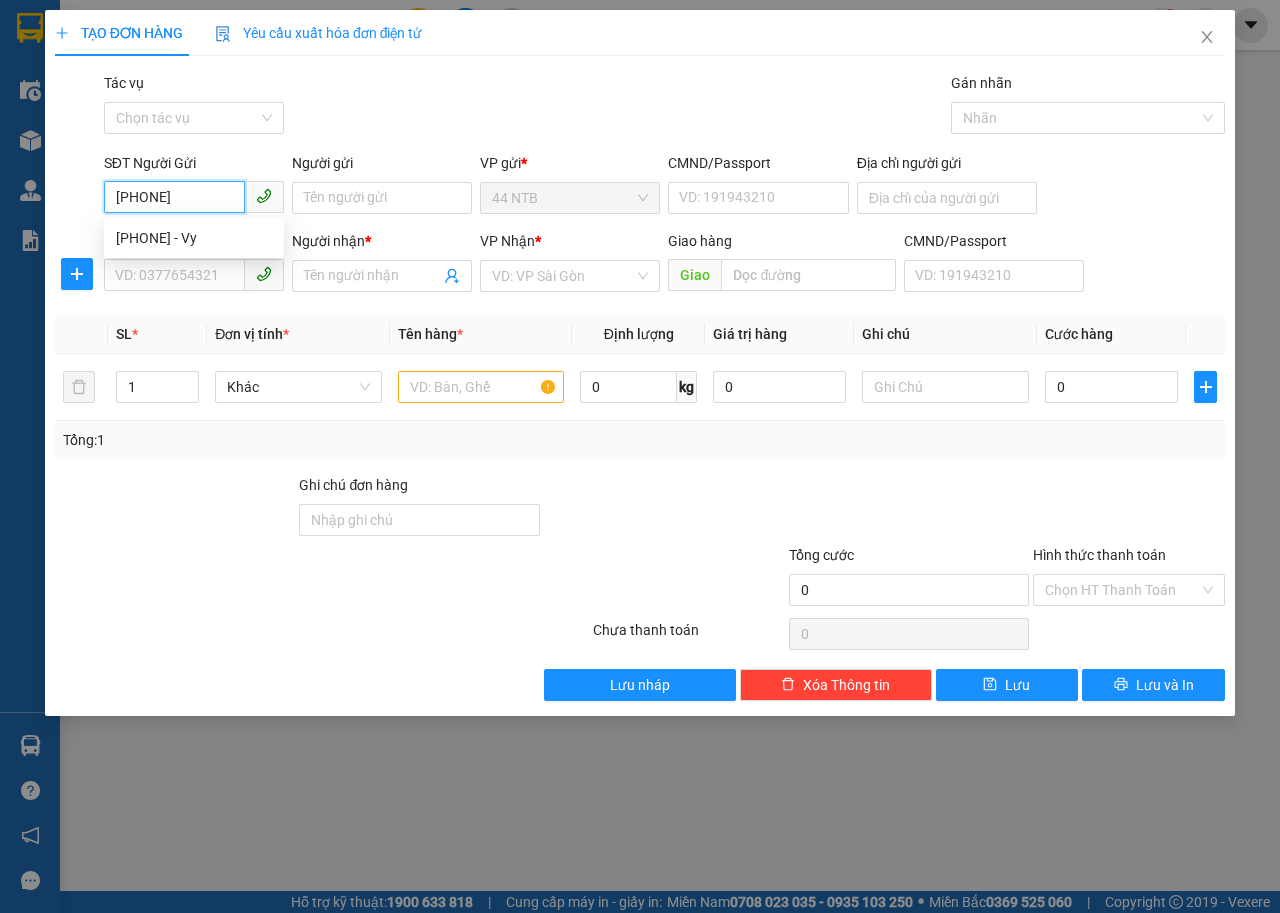 type on "0902741916" 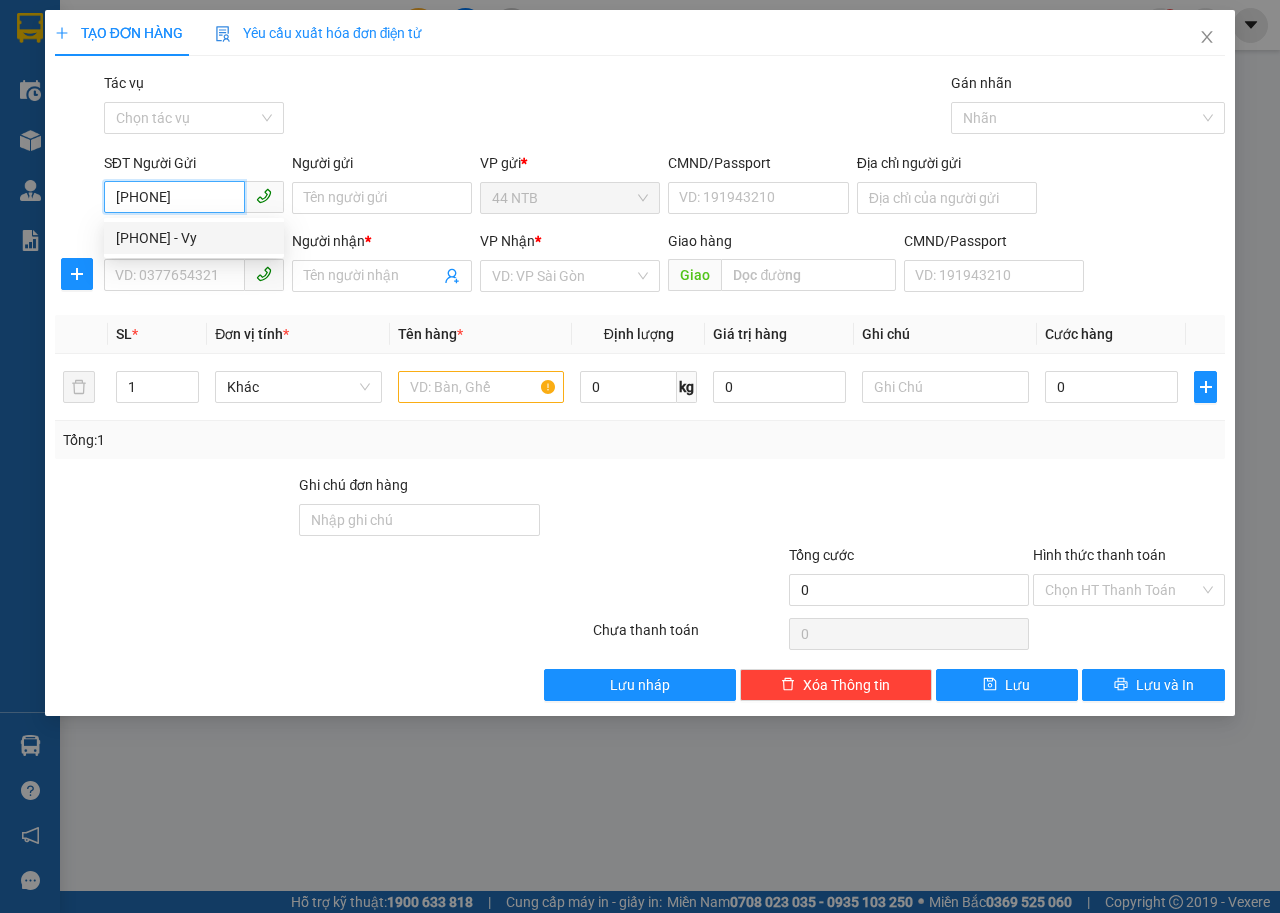 click on "0902741916 - Vy" at bounding box center (194, 238) 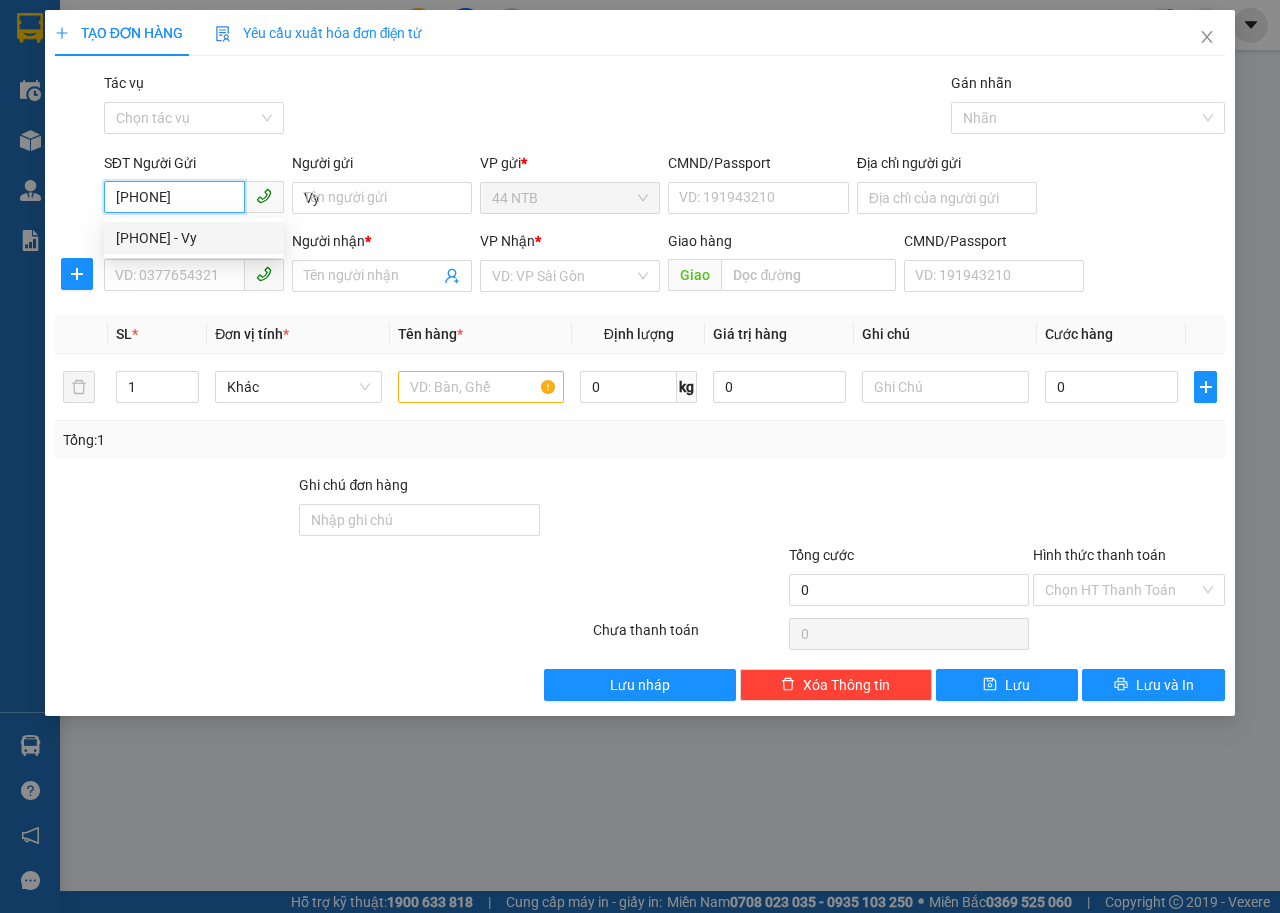 type on "99_NTM.Khai_Q1" 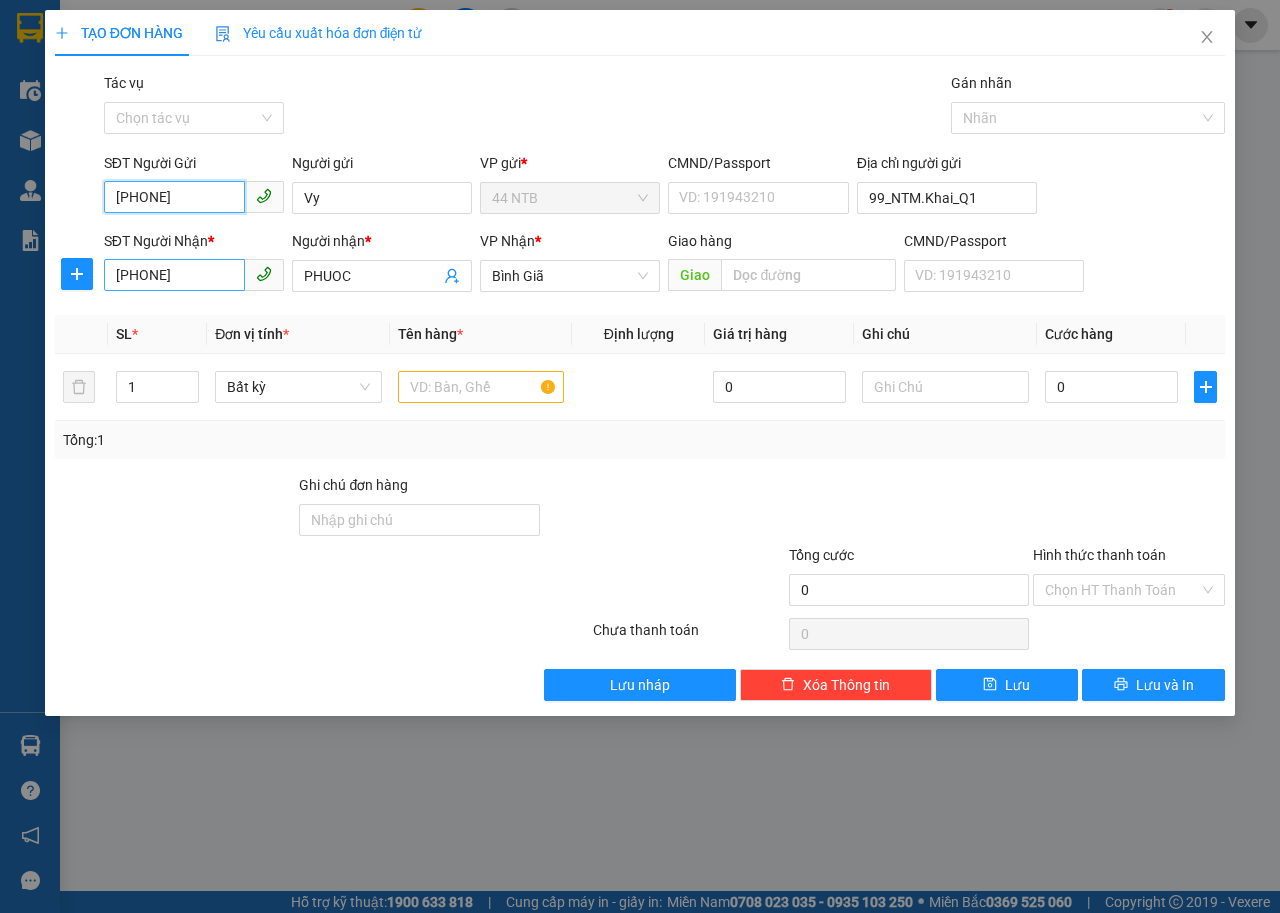 type on "0902741916" 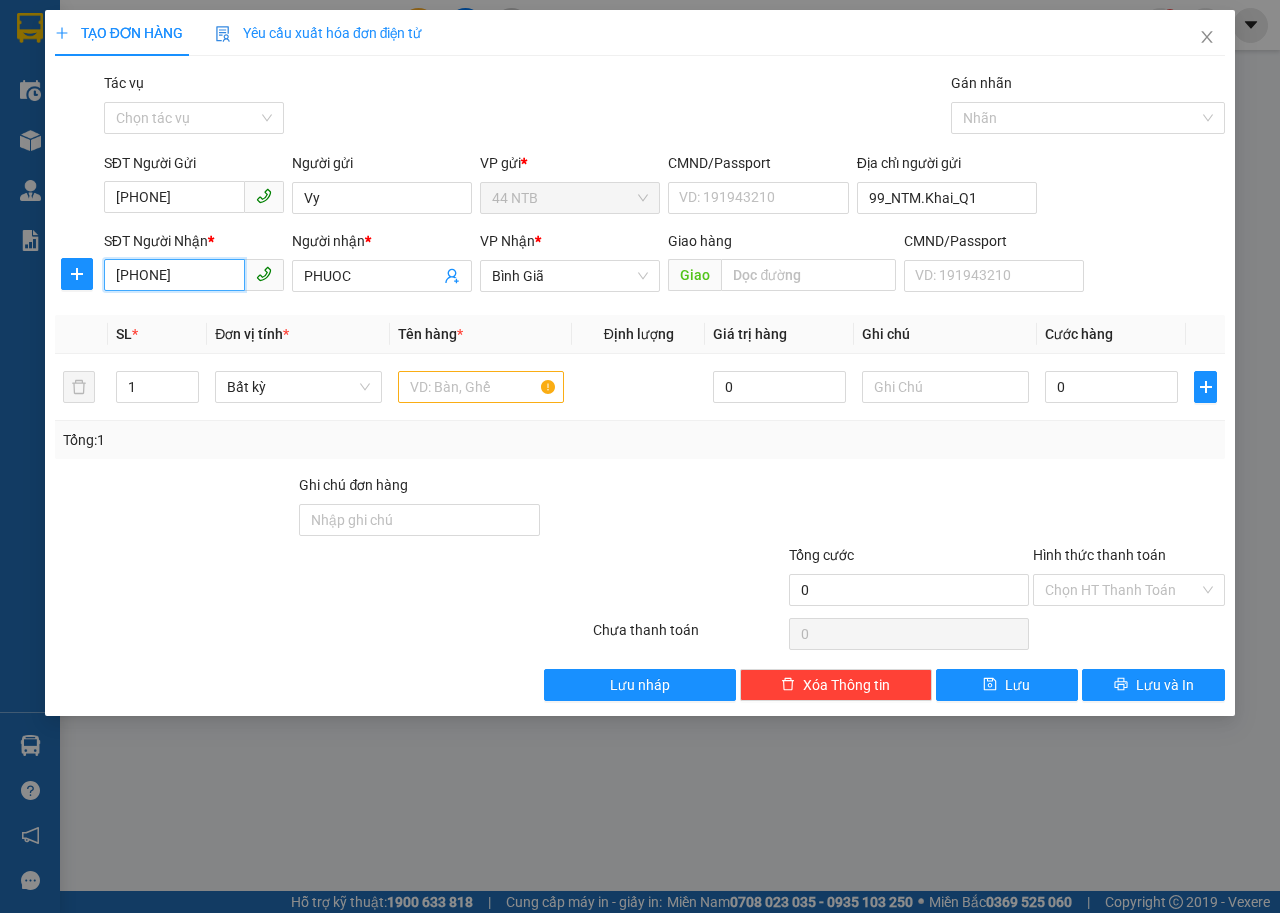drag, startPoint x: 212, startPoint y: 276, endPoint x: 0, endPoint y: 307, distance: 214.25452 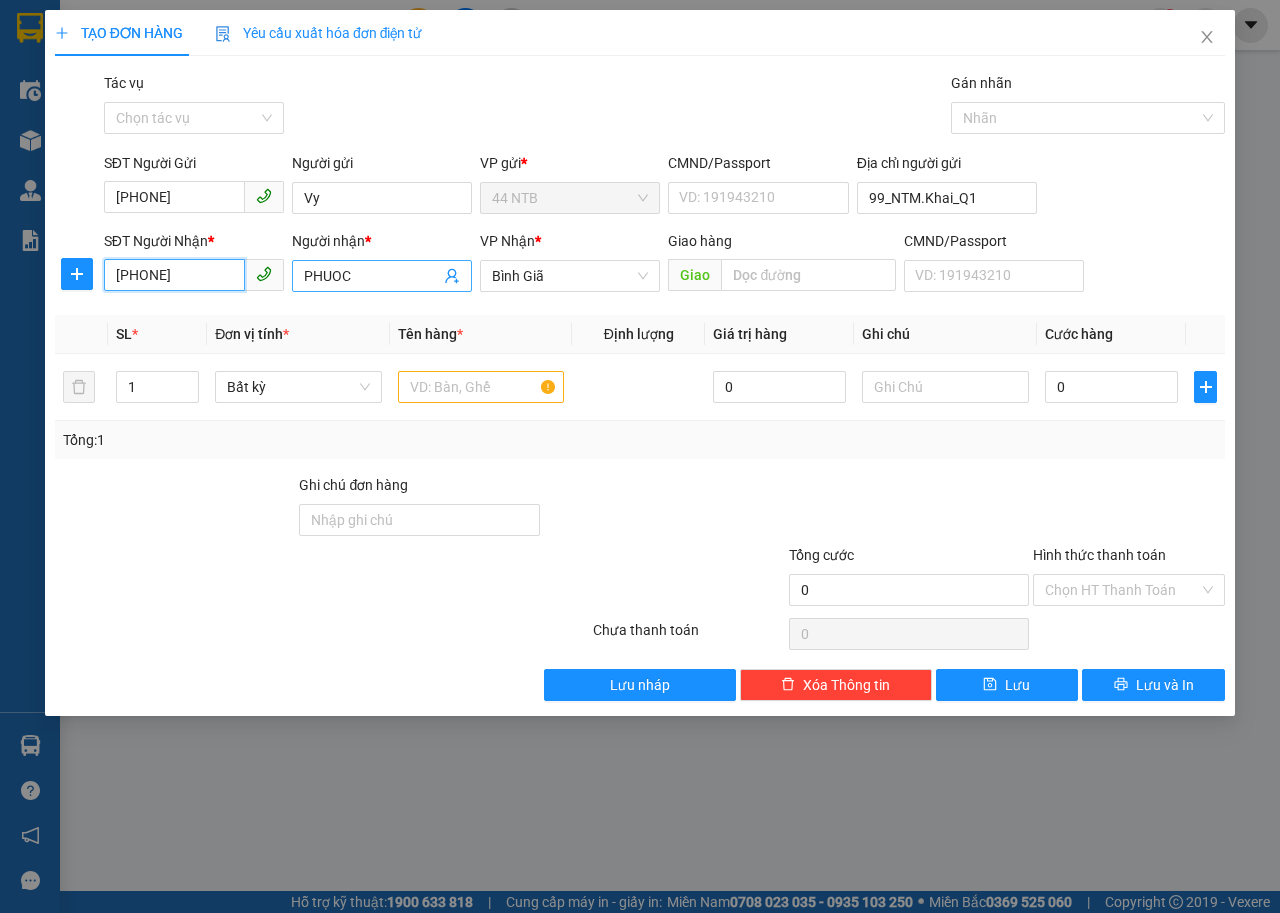 type on "0937561676" 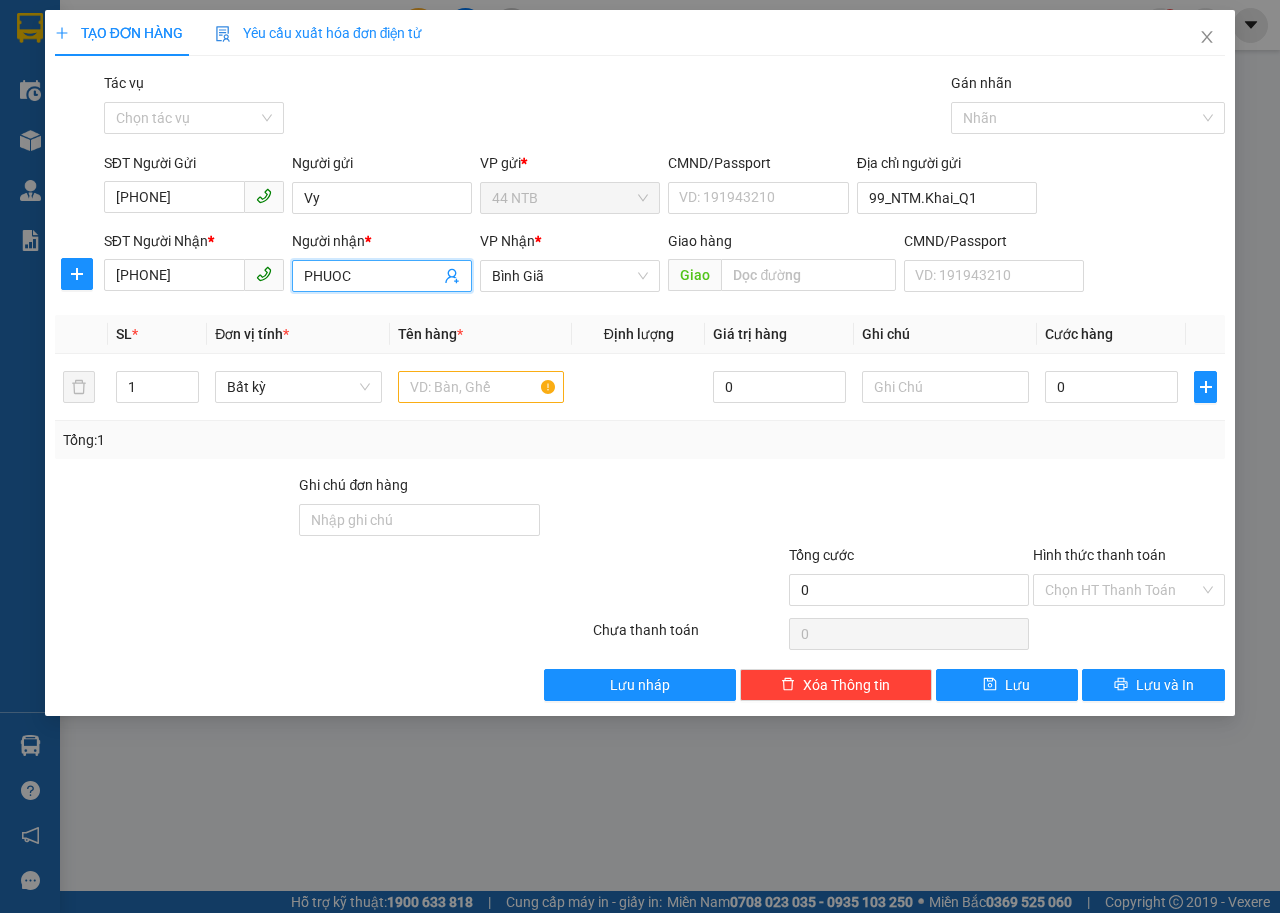 drag, startPoint x: 383, startPoint y: 279, endPoint x: 126, endPoint y: 320, distance: 260.24988 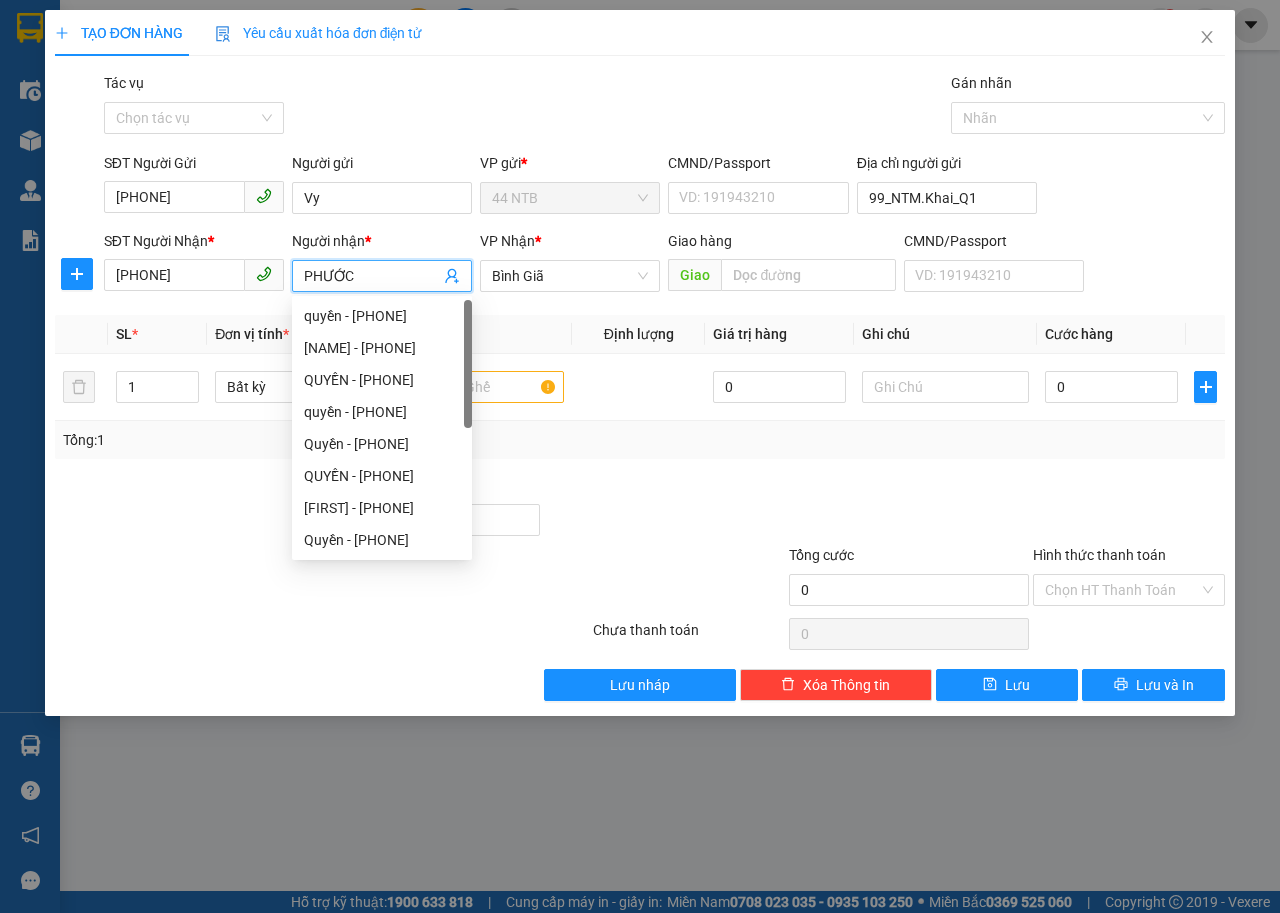 type on "PHƯỚC" 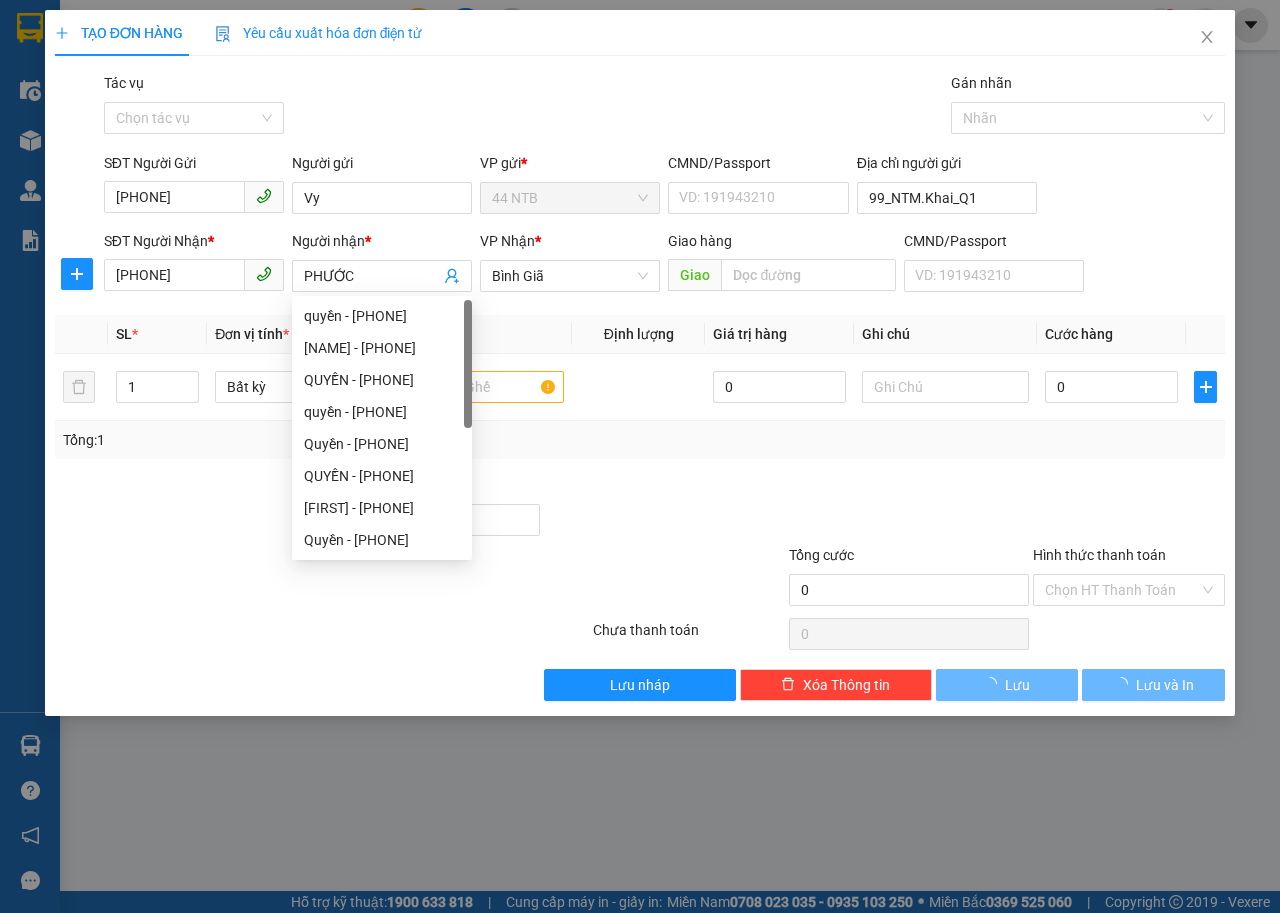 click on "Gói vận chuyển  * Tiêu chuẩn Tác vụ Chọn tác vụ Gán nhãn   Nhãn" at bounding box center [664, 107] 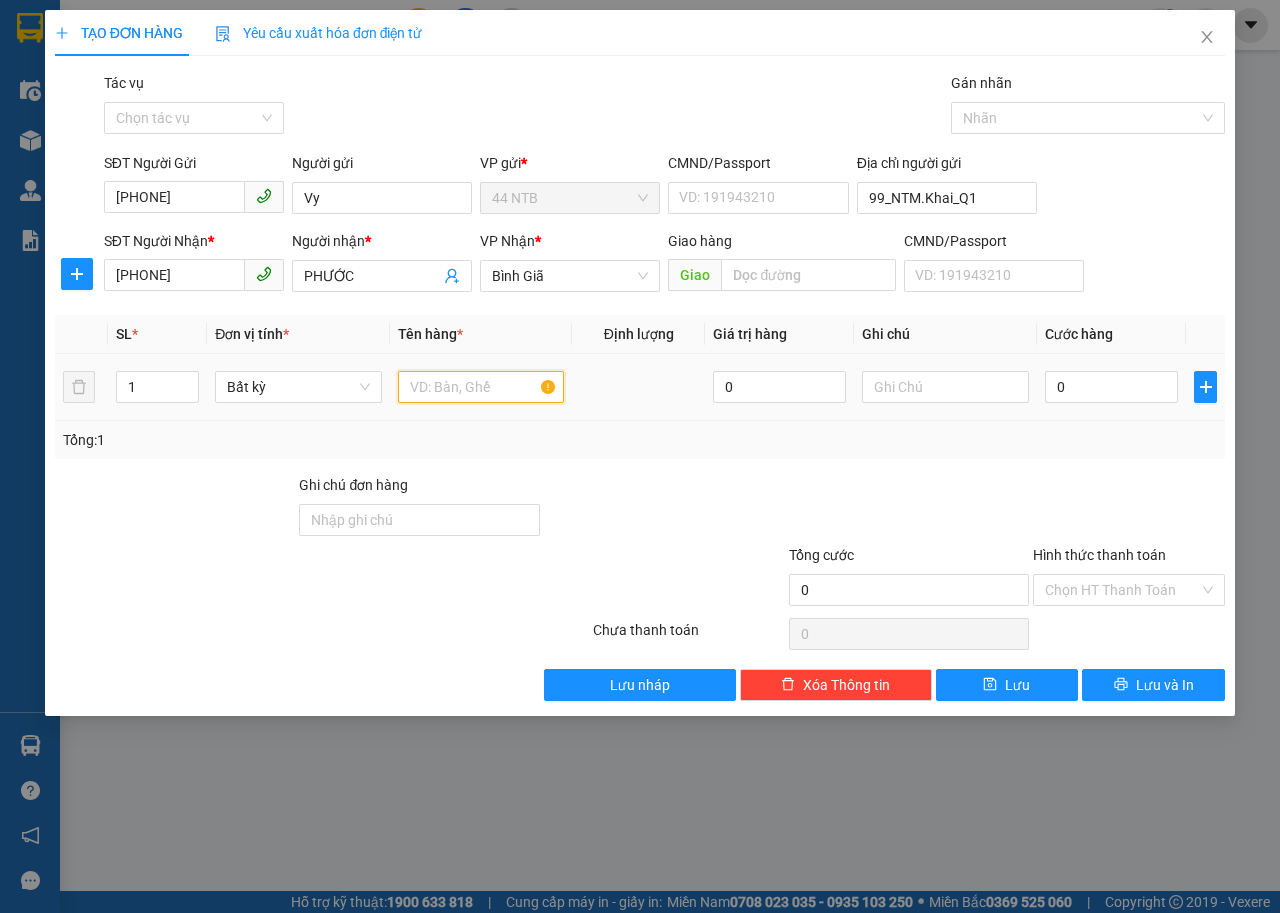 click at bounding box center [481, 387] 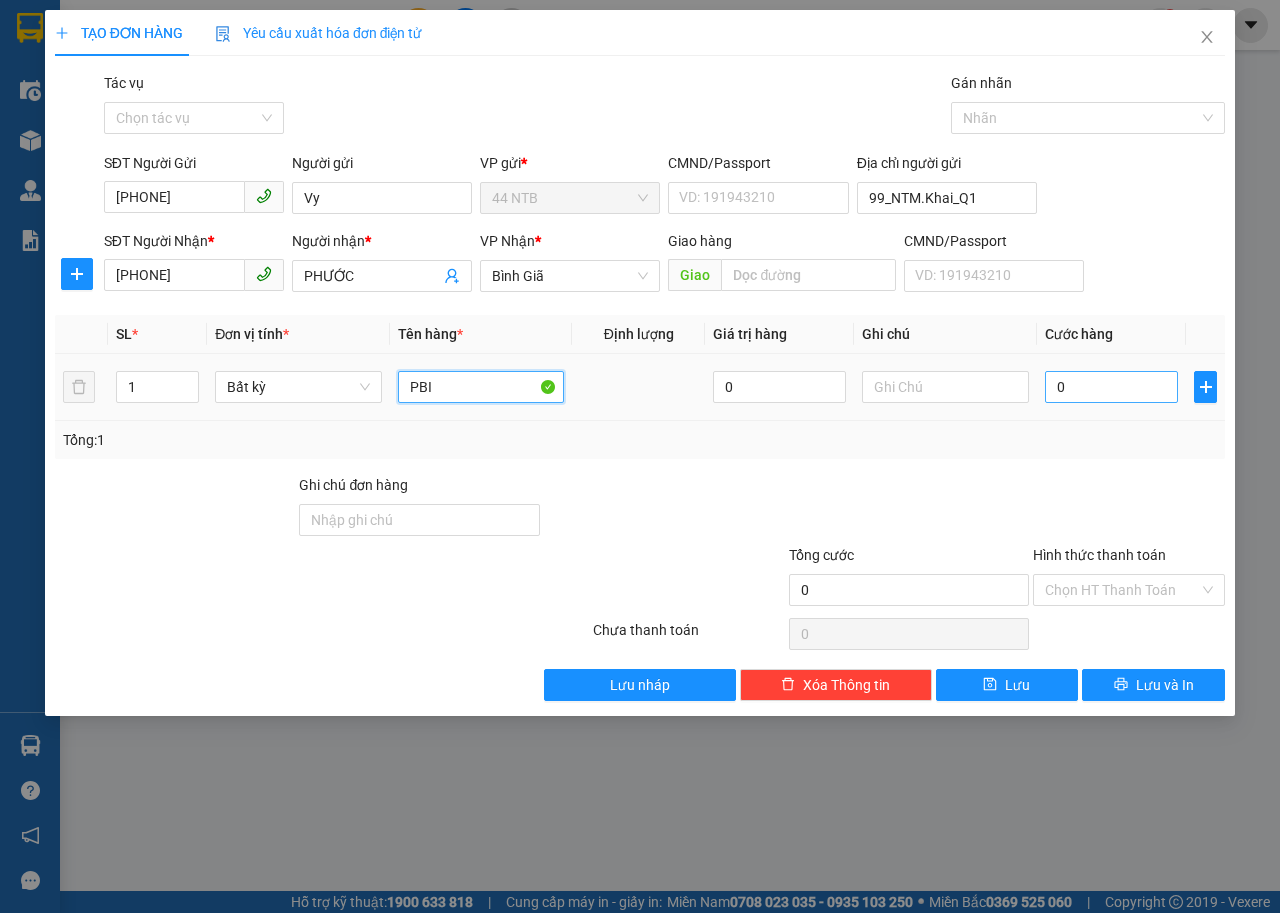 type on "PBI" 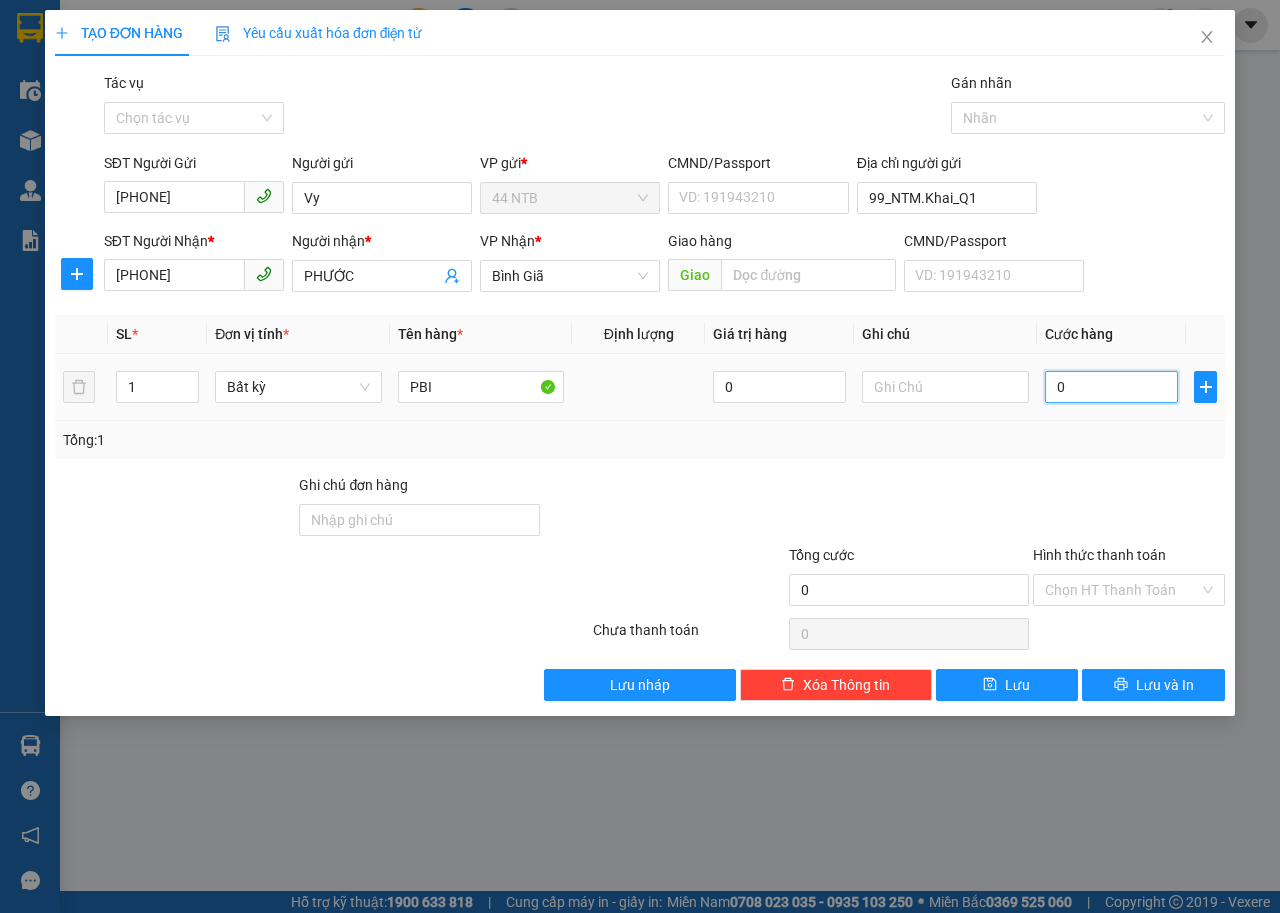 click on "0" at bounding box center [1111, 387] 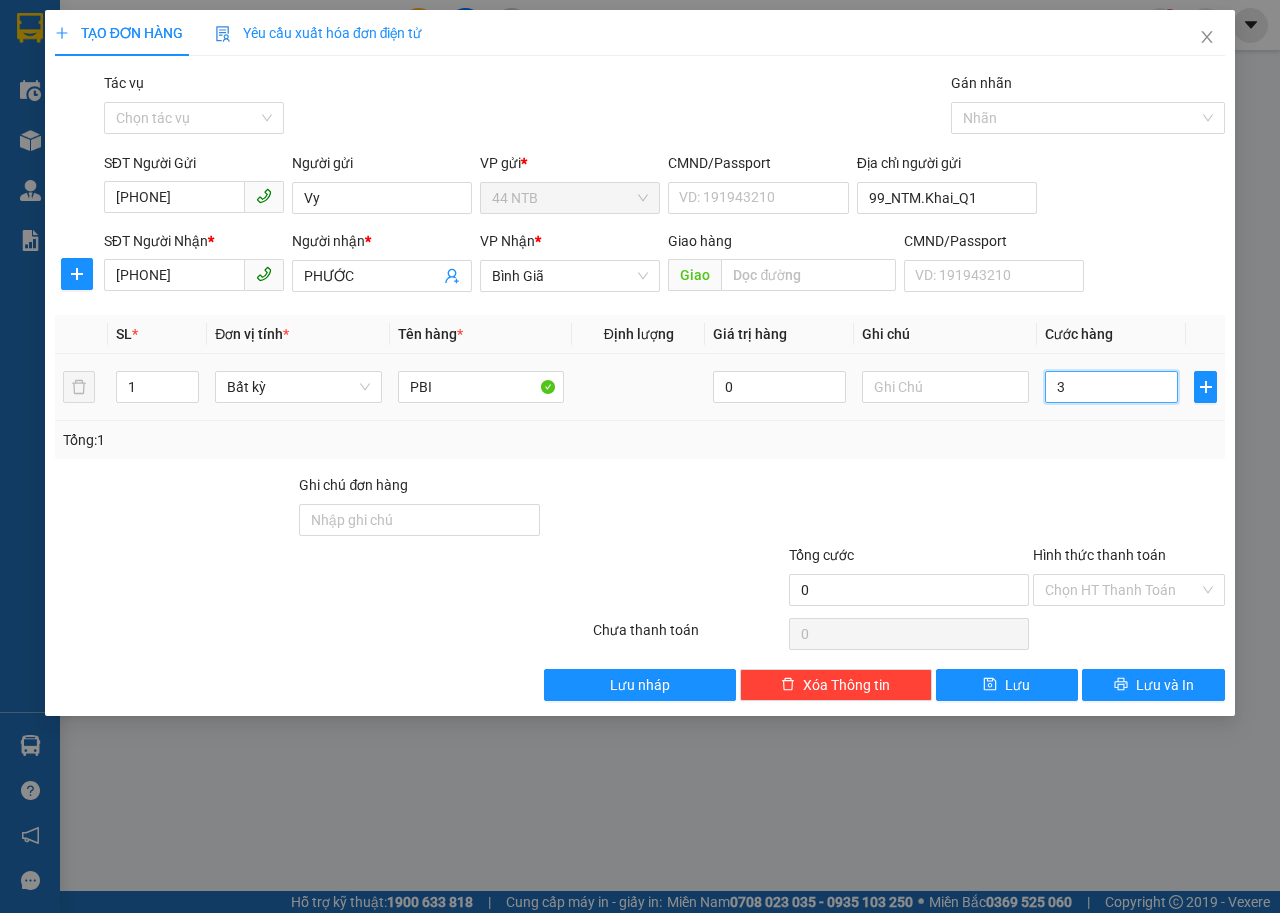 type on "3" 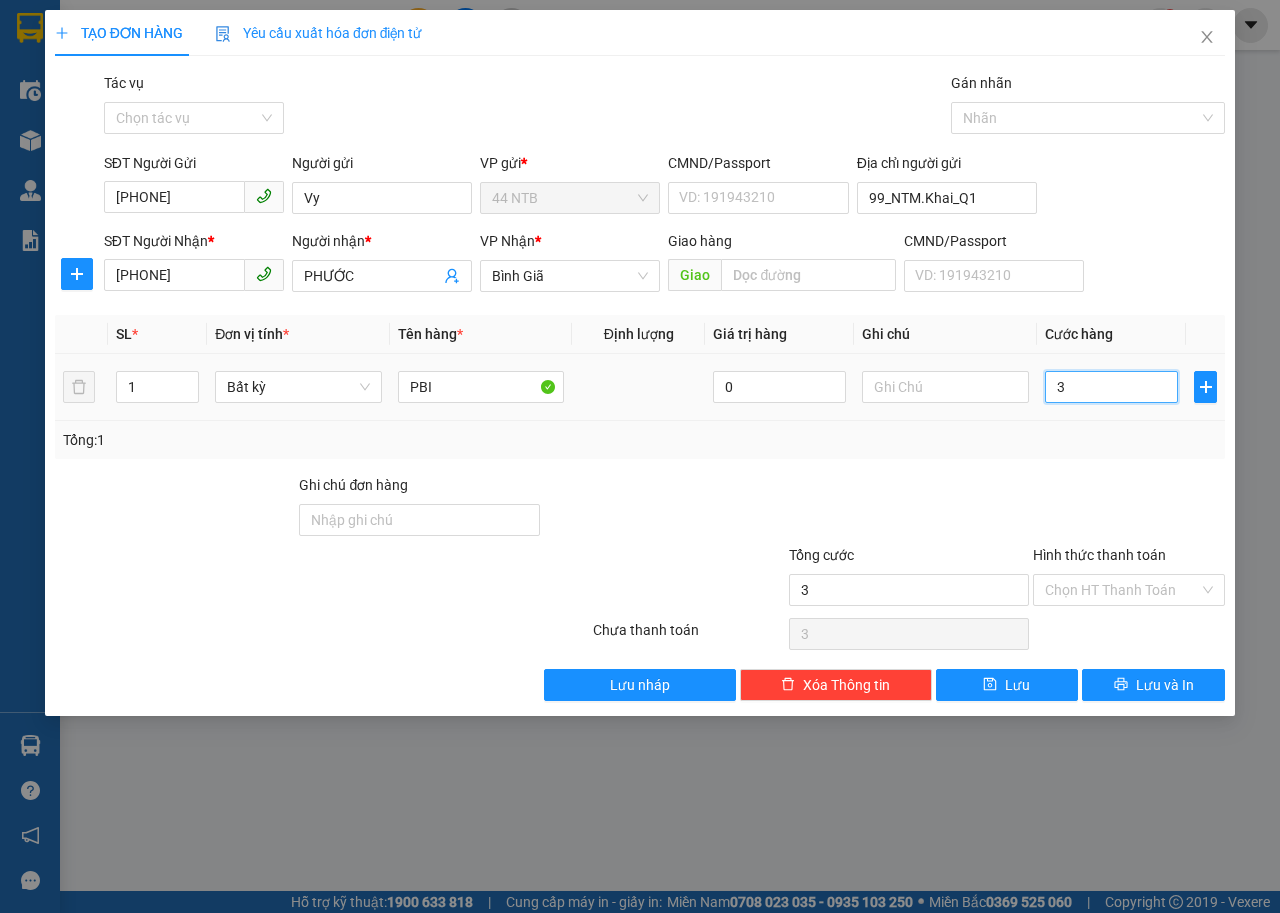 type on "30" 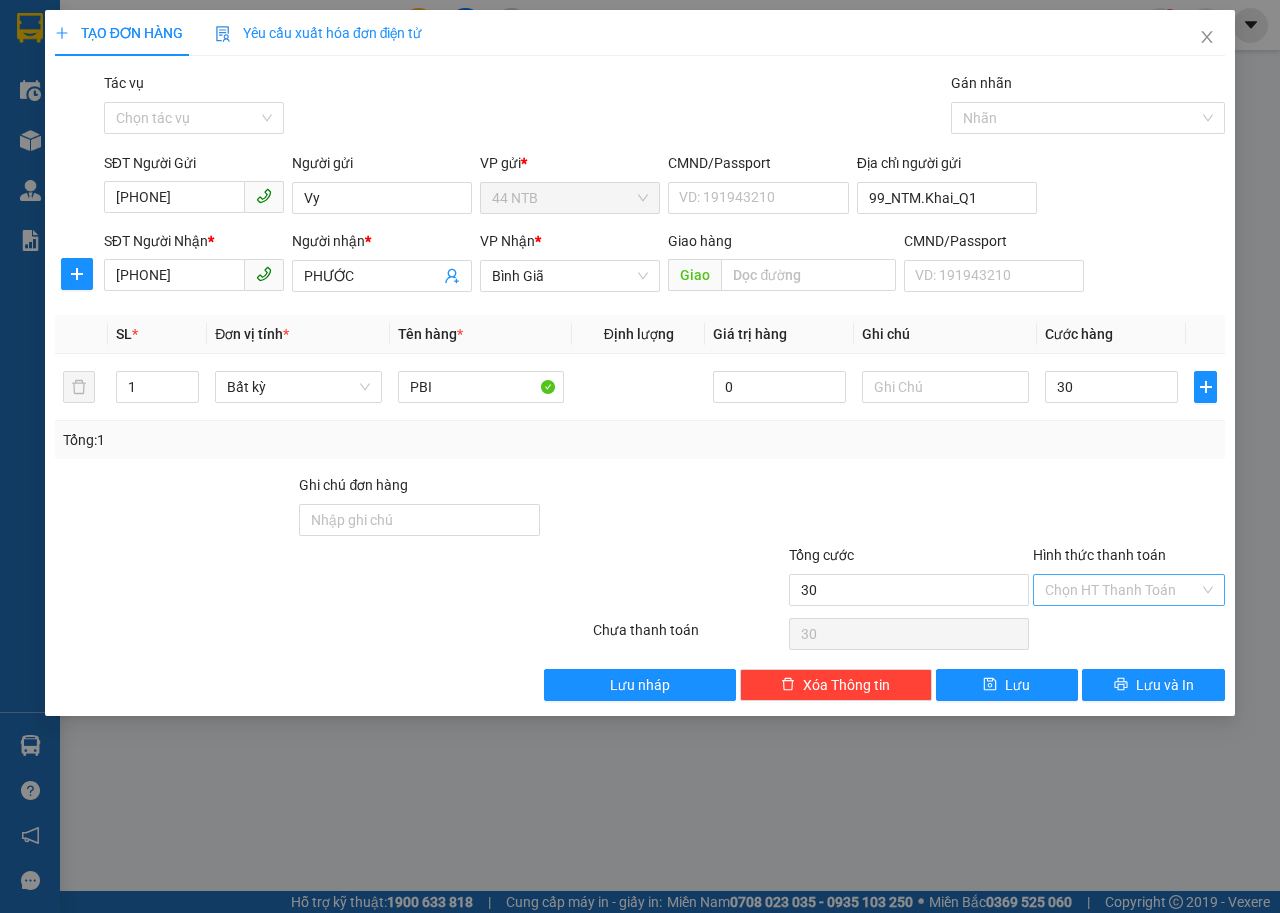 type on "30.000" 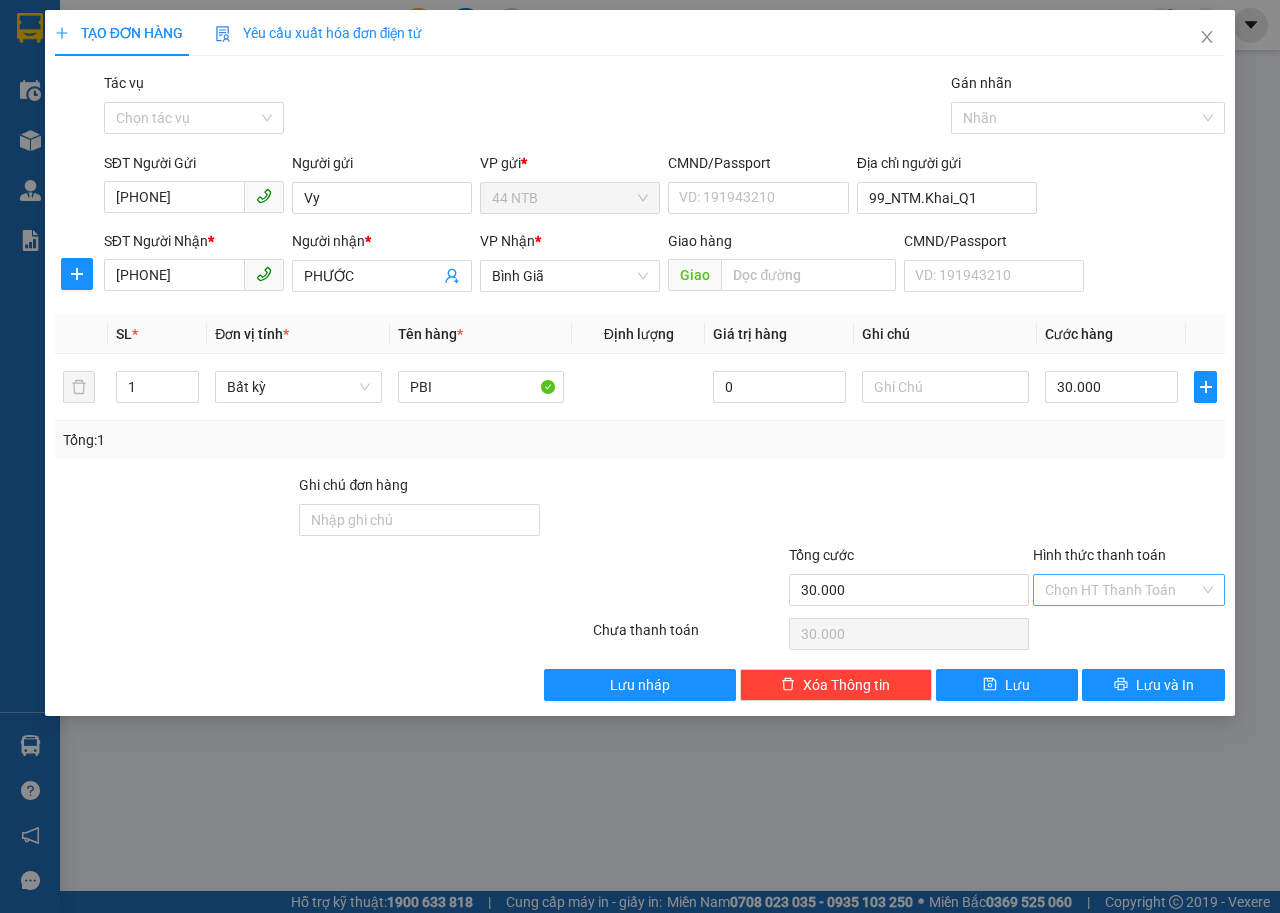click on "Hình thức thanh toán" at bounding box center [1122, 590] 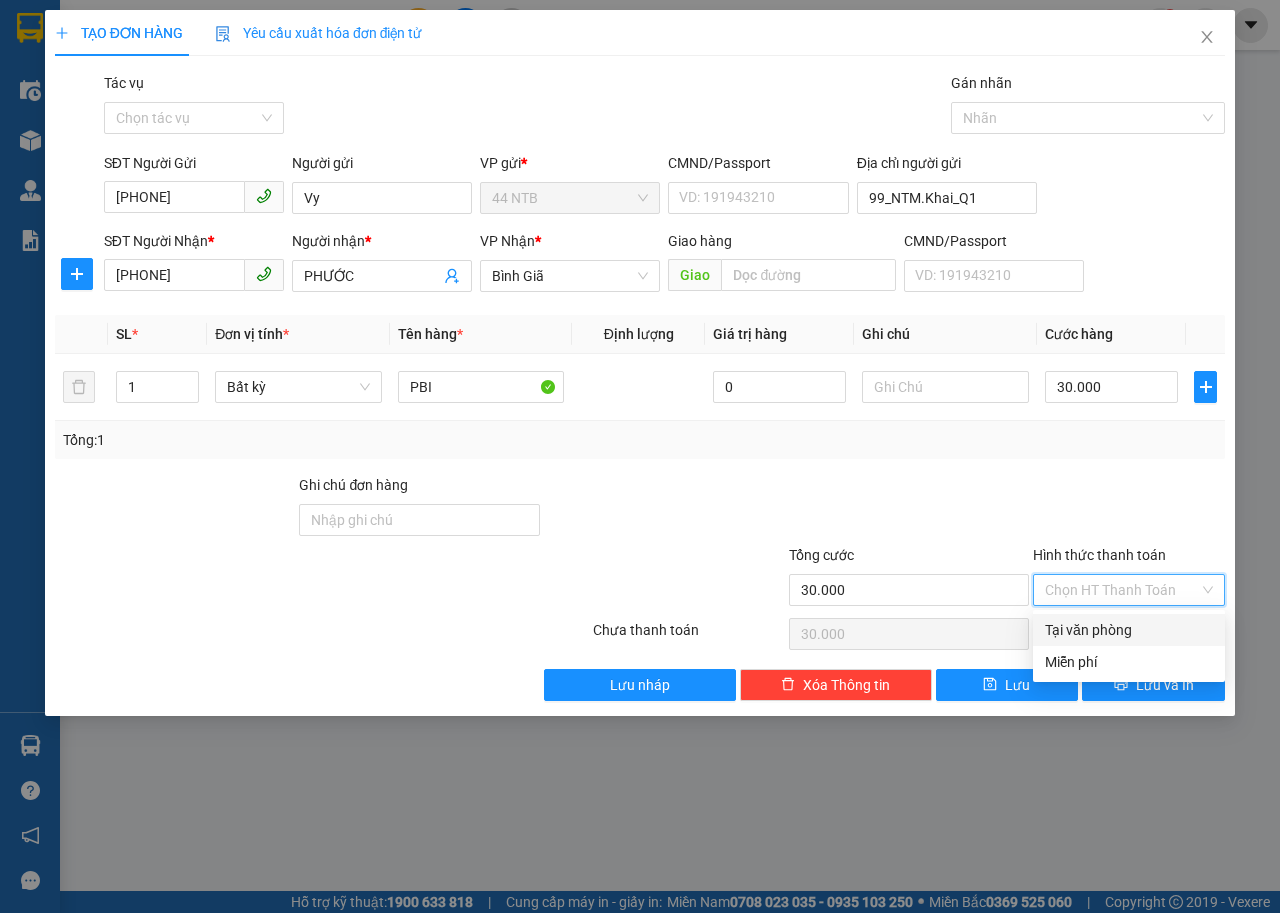 click on "Tại văn phòng" at bounding box center (1129, 630) 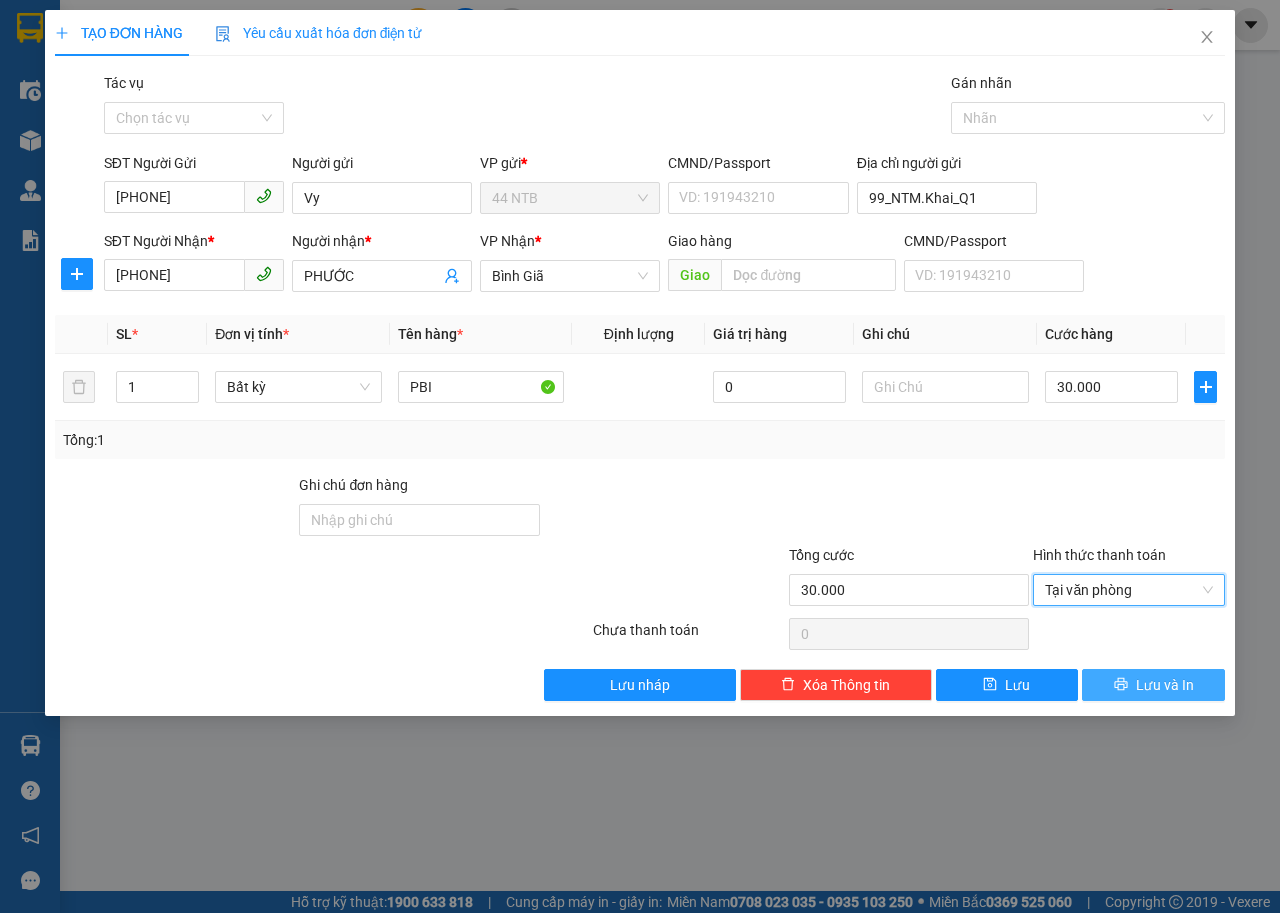 click on "Lưu và In" at bounding box center [1165, 685] 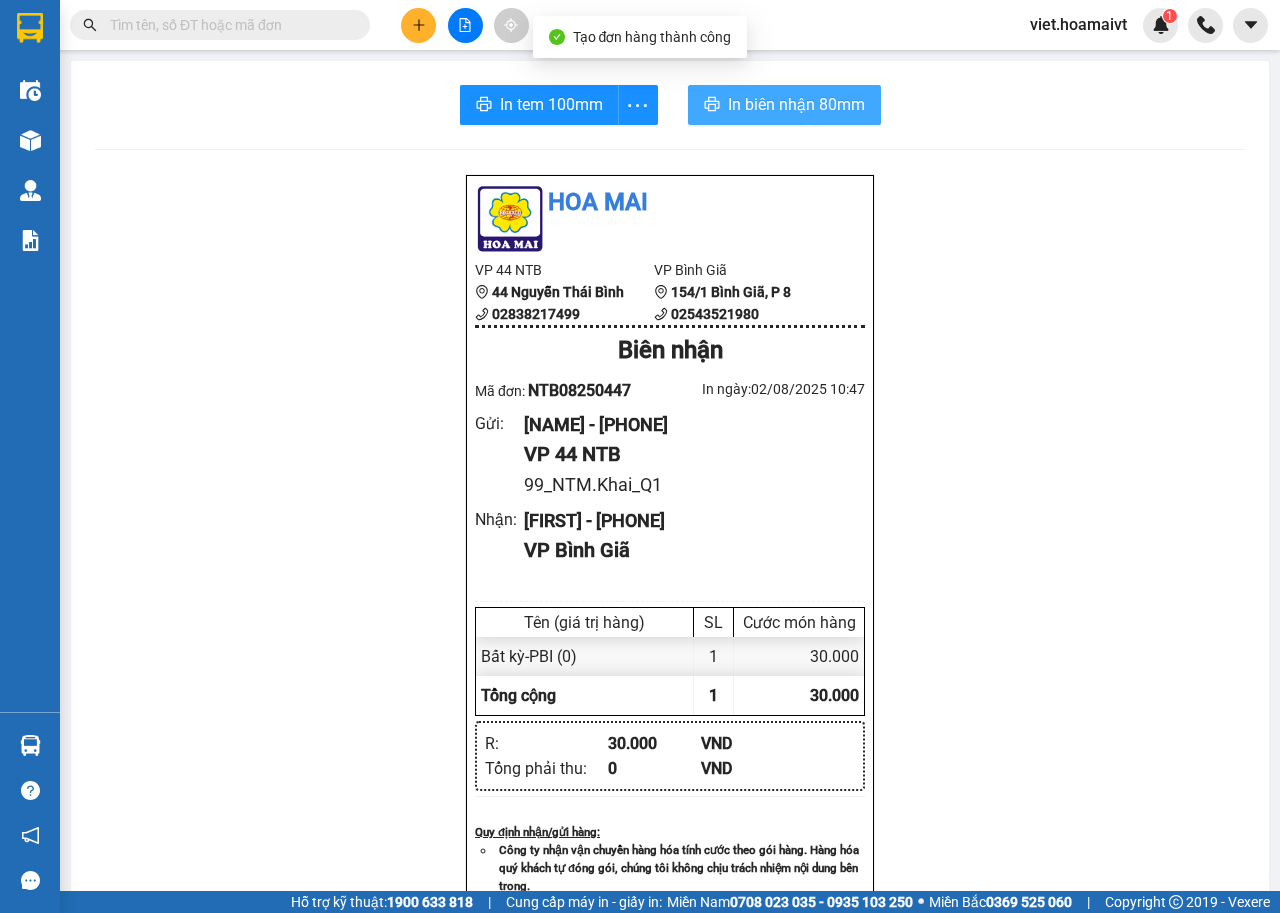 click on "In biên nhận 80mm" at bounding box center (796, 104) 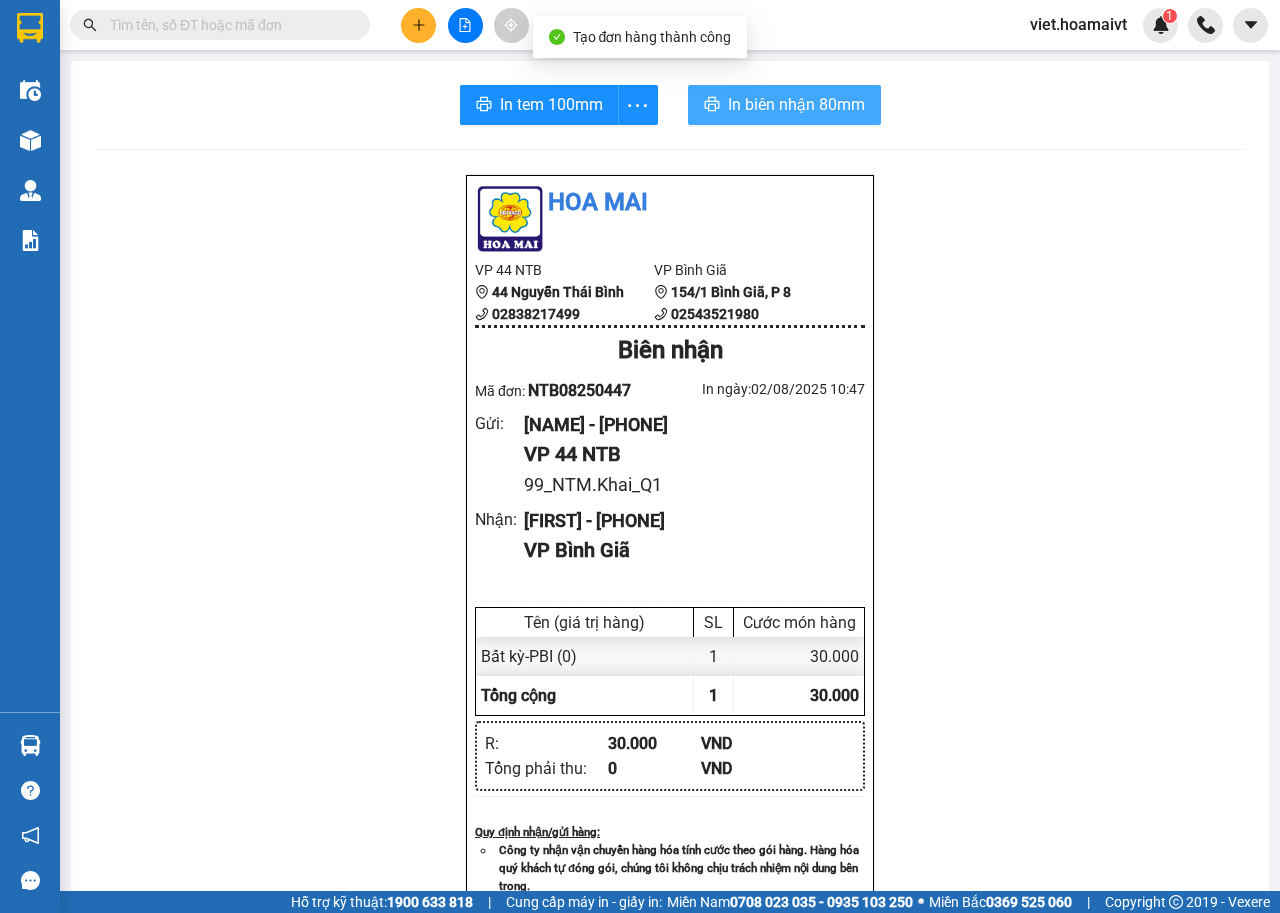 scroll, scrollTop: 0, scrollLeft: 0, axis: both 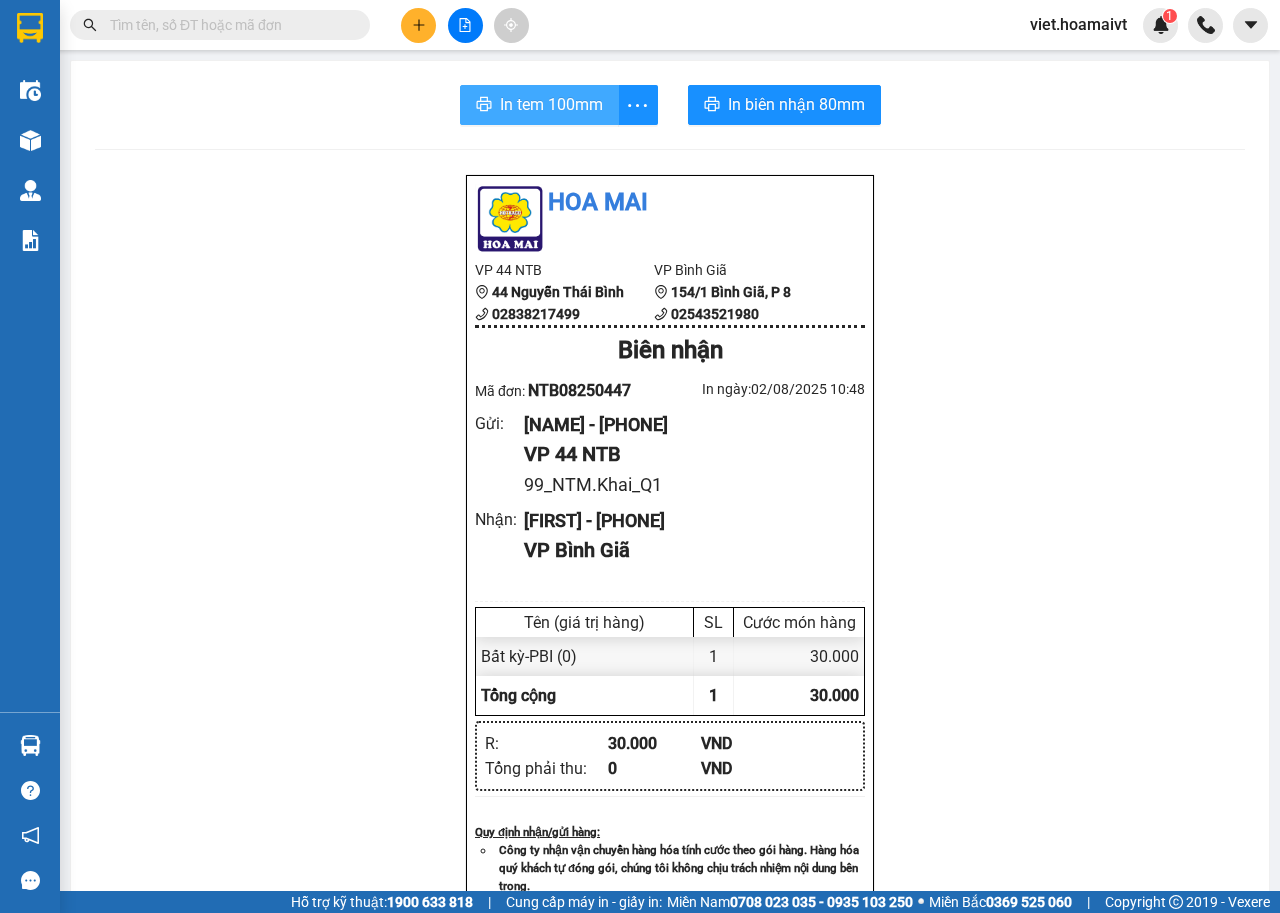 click on "In tem 100mm" at bounding box center (551, 104) 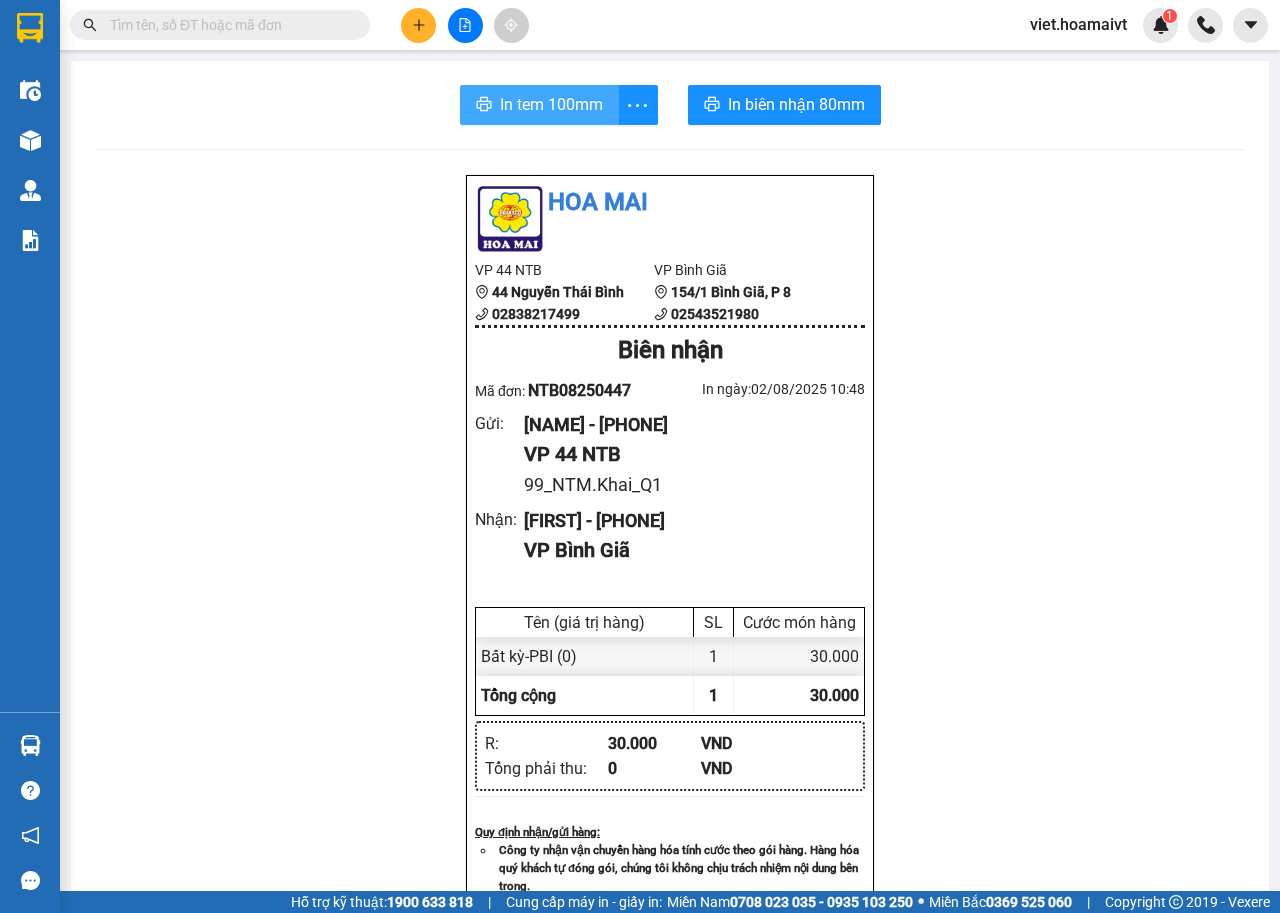 scroll, scrollTop: 0, scrollLeft: 0, axis: both 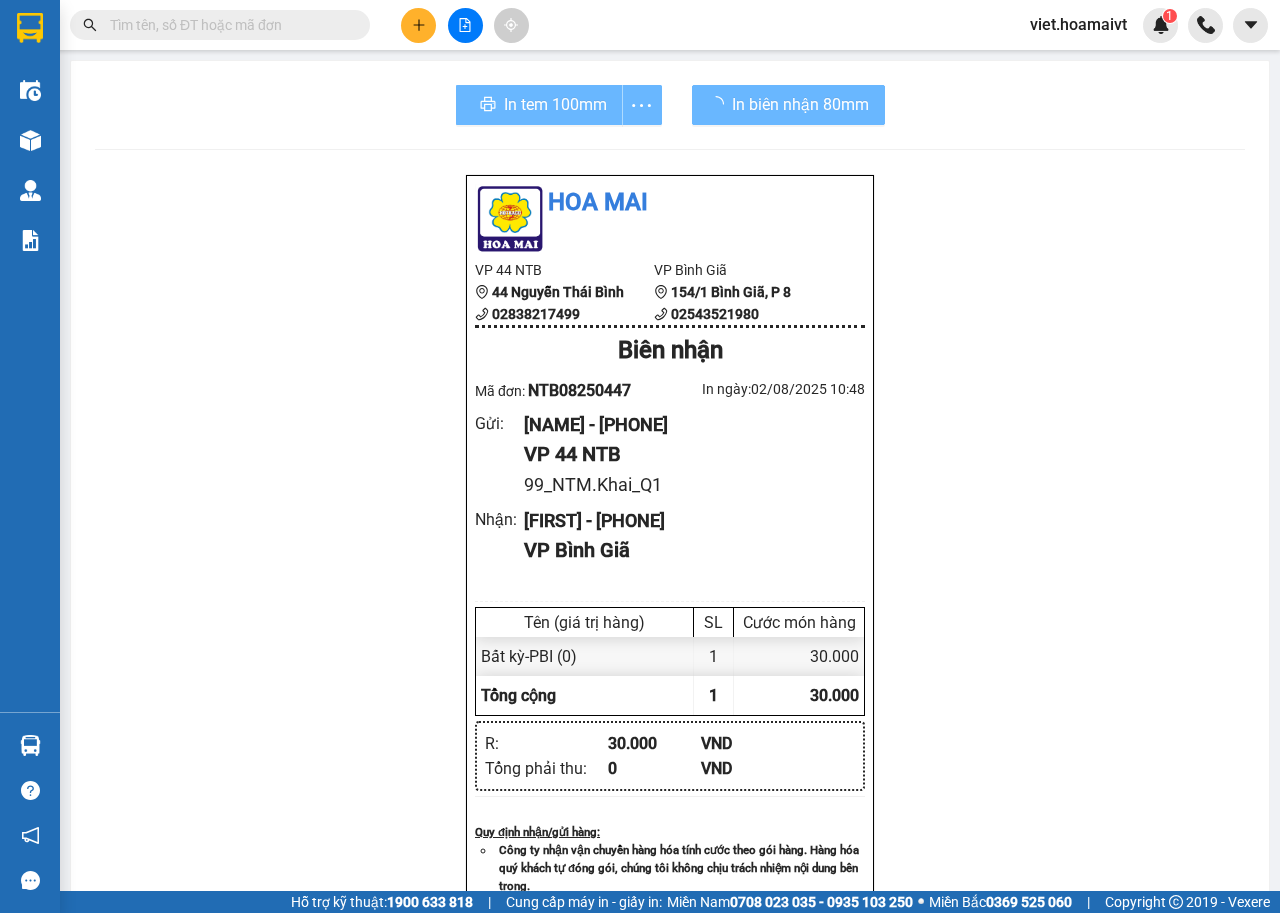 click on "Hoa Mai VP 44 NTB   44 Nguyễn Thái Bình   02838217499 VP Bình Giã   154/1 Bình Giã, P 8   02543521980 Biên nhận Mã đơn:   NTB08250447 In ngày:  02/08/2025   10:48 Gửi :   Vy - 0902741916 VP 44 NTB 99_NTM.Khai_Q1 Nhận :   PHƯỚC - 0937561676 VP Bình Giã Tên (giá trị hàng) SL Cước món hàng Bất kỳ - PBI   (0) 1 30.000 Tổng cộng 1 30.000 Loading... R : 30.000 VND Tổng phải thu : 0 VND Quy định nhận/gửi hàng : Công ty nhận vận chuyển hàng hóa tính cước theo gói hàng. Hàng hóa quý khách tự đóng gói, chúng tôi không chịu trách nhiệm nội dung bên trong.  Công ty không nhận vận chuyển hàng quốc cấm, ngoại tệ, vàng bạc đá quý.  Khách hàng thông tin cho người nhà ra nhận hàng sau 03 tiếng.  Hàng gửi phải nhận trong vòng 7 ngày kể từ ngày gửi. Quá thời hạn trên, Công ty không giải quyết. Gửi:    44 NTB Vy 0902741916 99_NTM.Khai_Q1 Nhận:    PHƯỚC R" at bounding box center (670, 837) 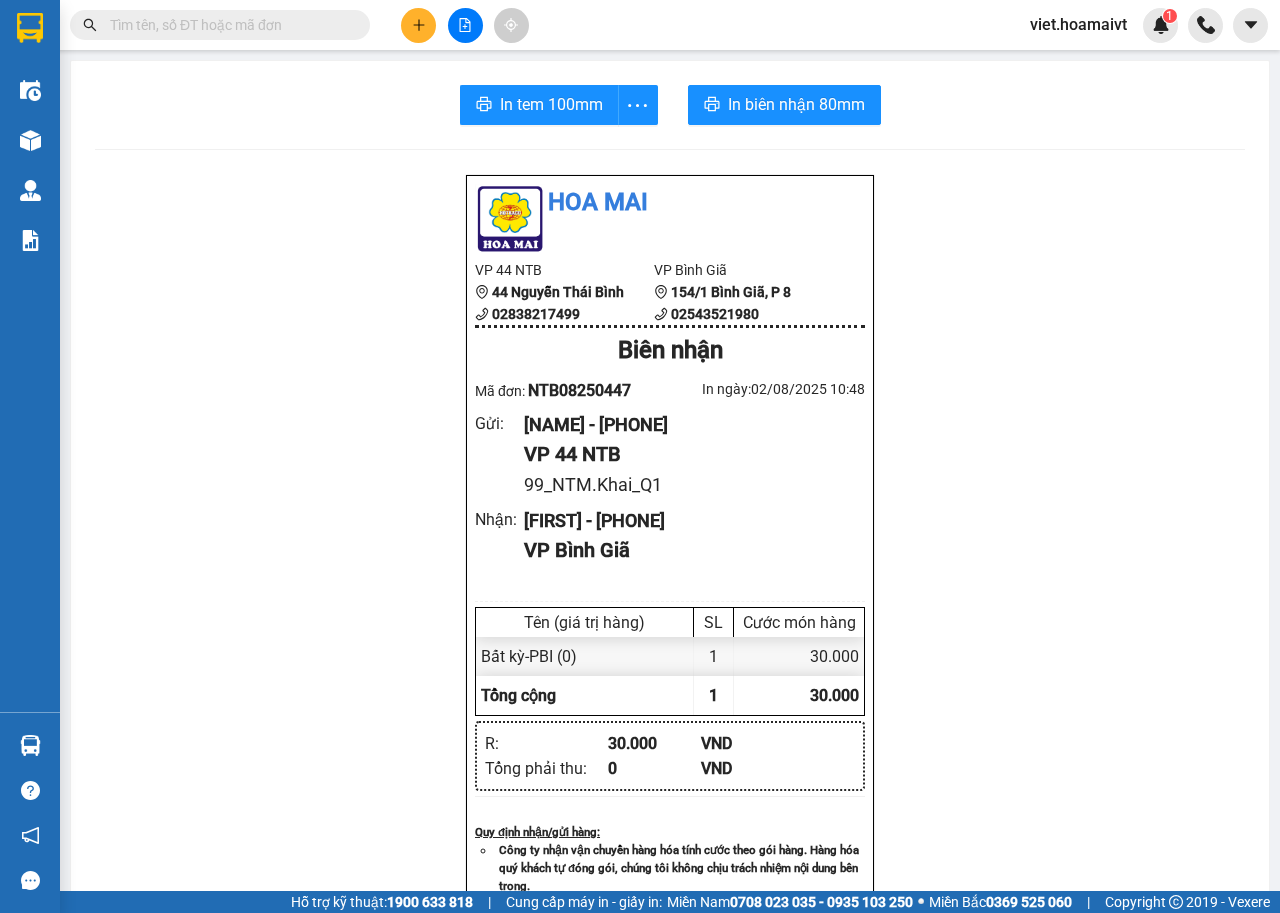 click on "Hoa Mai VP 44 NTB   44 Nguyễn Thái Bình   02838217499 VP Bình Giã   154/1 Bình Giã, P 8   02543521980 Biên nhận Mã đơn:   NTB08250447 In ngày:  02/08/2025   10:48 Gửi :   Vy - 0902741916 VP 44 NTB 99_NTM.Khai_Q1 Nhận :   PHƯỚC - 0937561676 VP Bình Giã Tên (giá trị hàng) SL Cước món hàng Bất kỳ - PBI   (0) 1 30.000 Tổng cộng 1 30.000 Loading... R : 30.000 VND Tổng phải thu : 0 VND Quy định nhận/gửi hàng : Công ty nhận vận chuyển hàng hóa tính cước theo gói hàng. Hàng hóa quý khách tự đóng gói, chúng tôi không chịu trách nhiệm nội dung bên trong.  Công ty không nhận vận chuyển hàng quốc cấm, ngoại tệ, vàng bạc đá quý.  Khách hàng thông tin cho người nhà ra nhận hàng sau 03 tiếng.  Hàng gửi phải nhận trong vòng 7 ngày kể từ ngày gửi. Quá thời hạn trên, Công ty không giải quyết. Gửi:    44 NTB Vy 0902741916 99_NTM.Khai_Q1 Nhận:    PHƯỚC R" at bounding box center [670, 837] 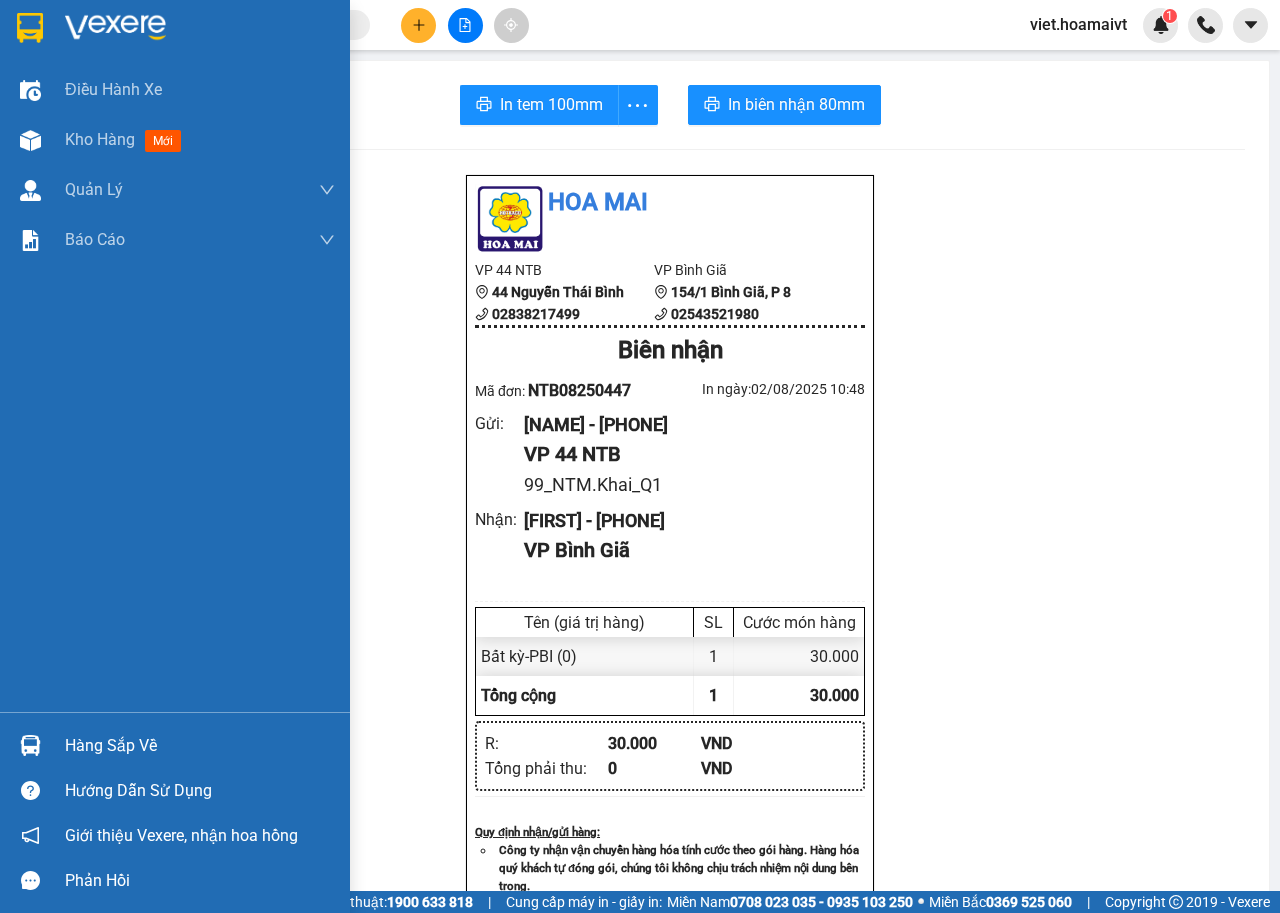 click at bounding box center (115, 28) 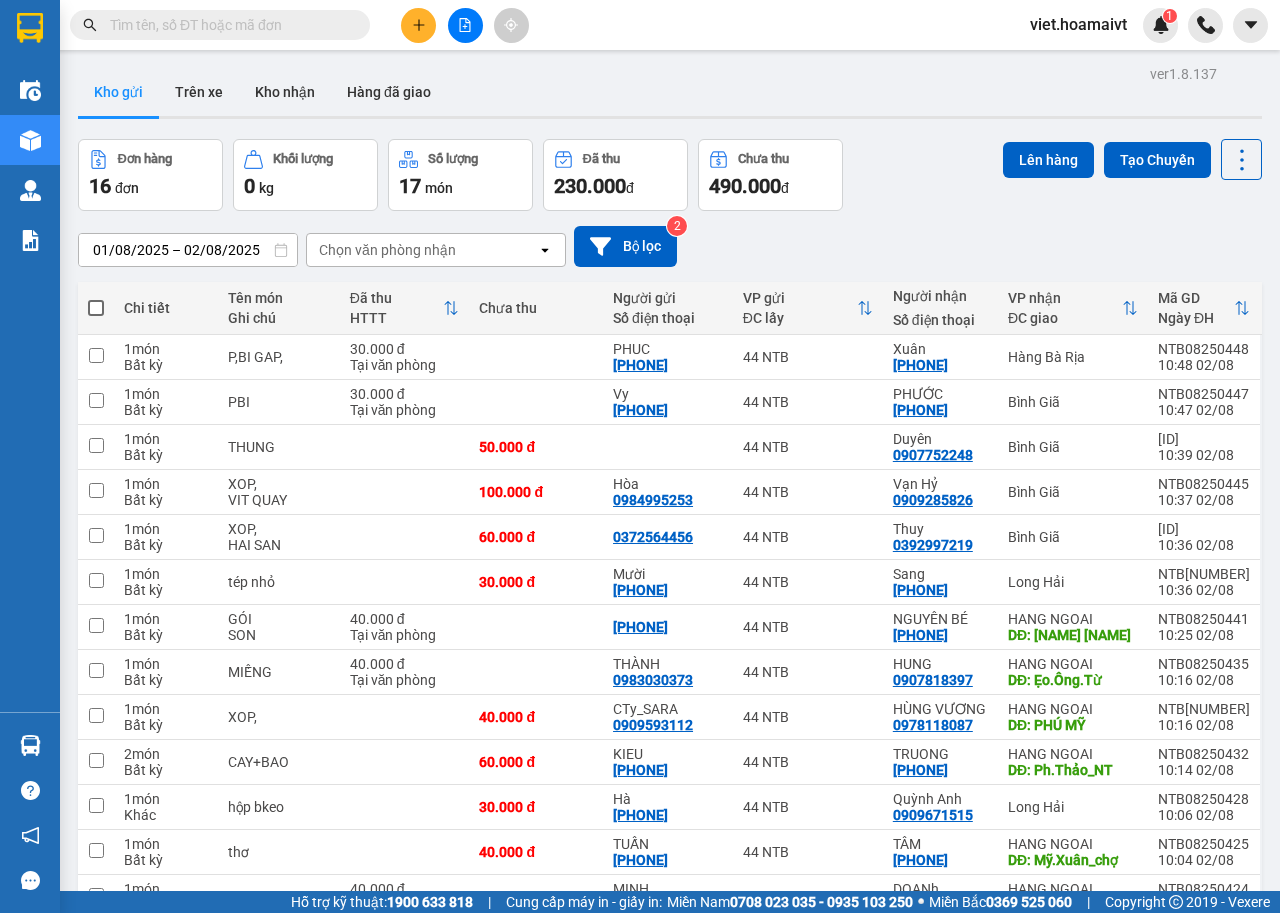 click on "01/08/2025 – 02/08/2025 Press the down arrow key to interact with the calendar and select a date. Press the escape button to close the calendar. Selected date range is from 01/08/2025 to 02/08/2025. Chọn văn phòng nhận open Bộ lọc 2" at bounding box center [670, 246] 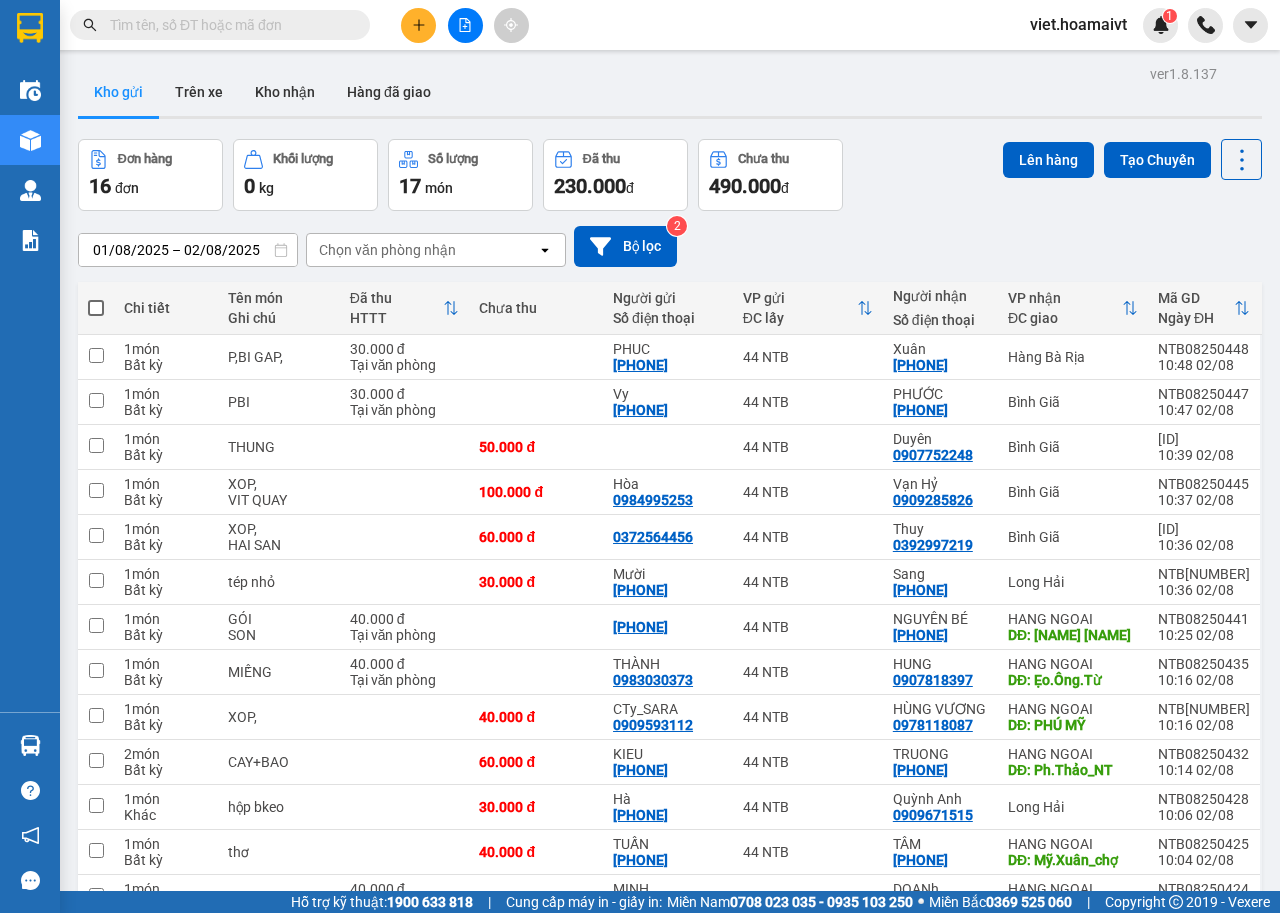click on "Chọn văn phòng nhận" at bounding box center [387, 250] 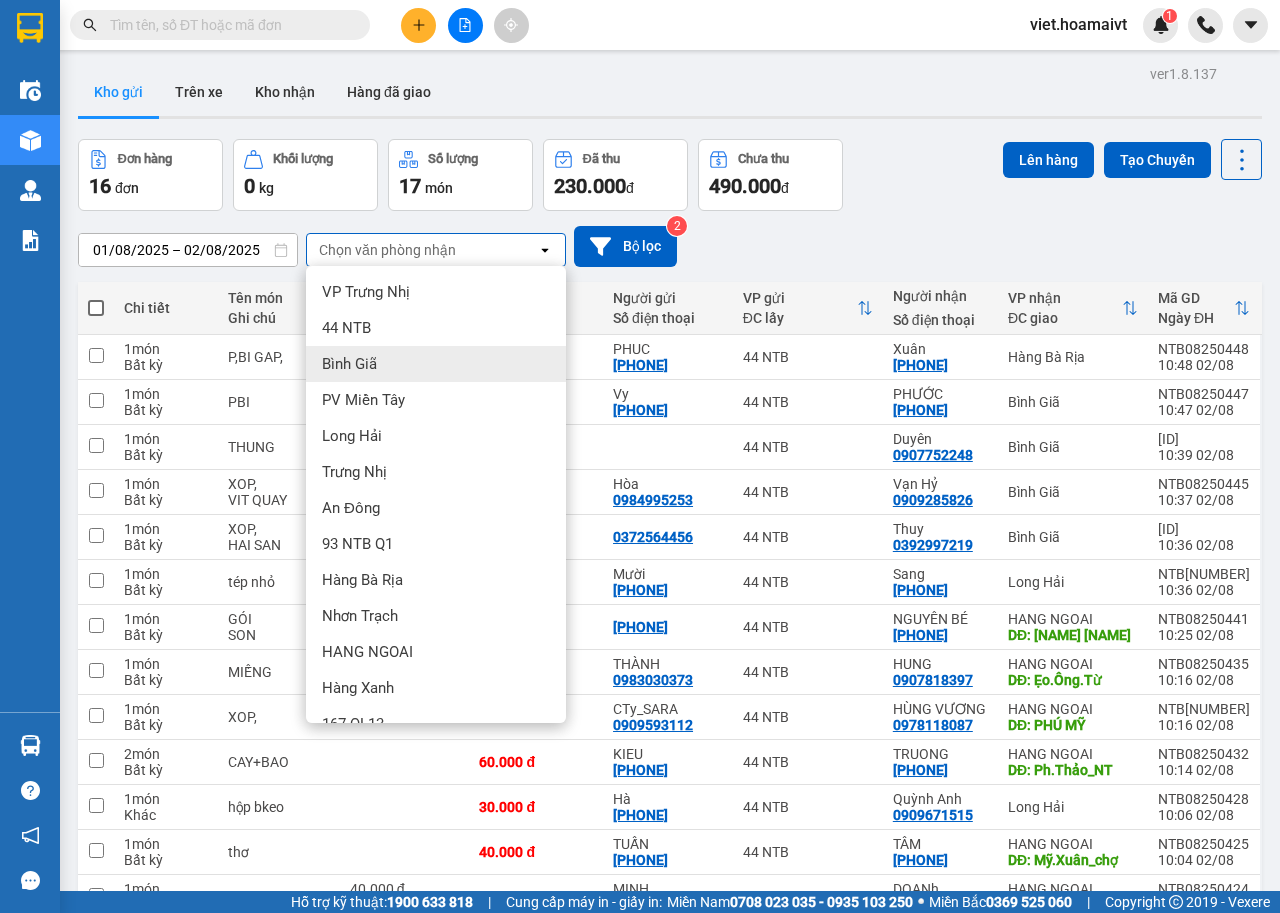 click on "Bình Giã" at bounding box center [436, 364] 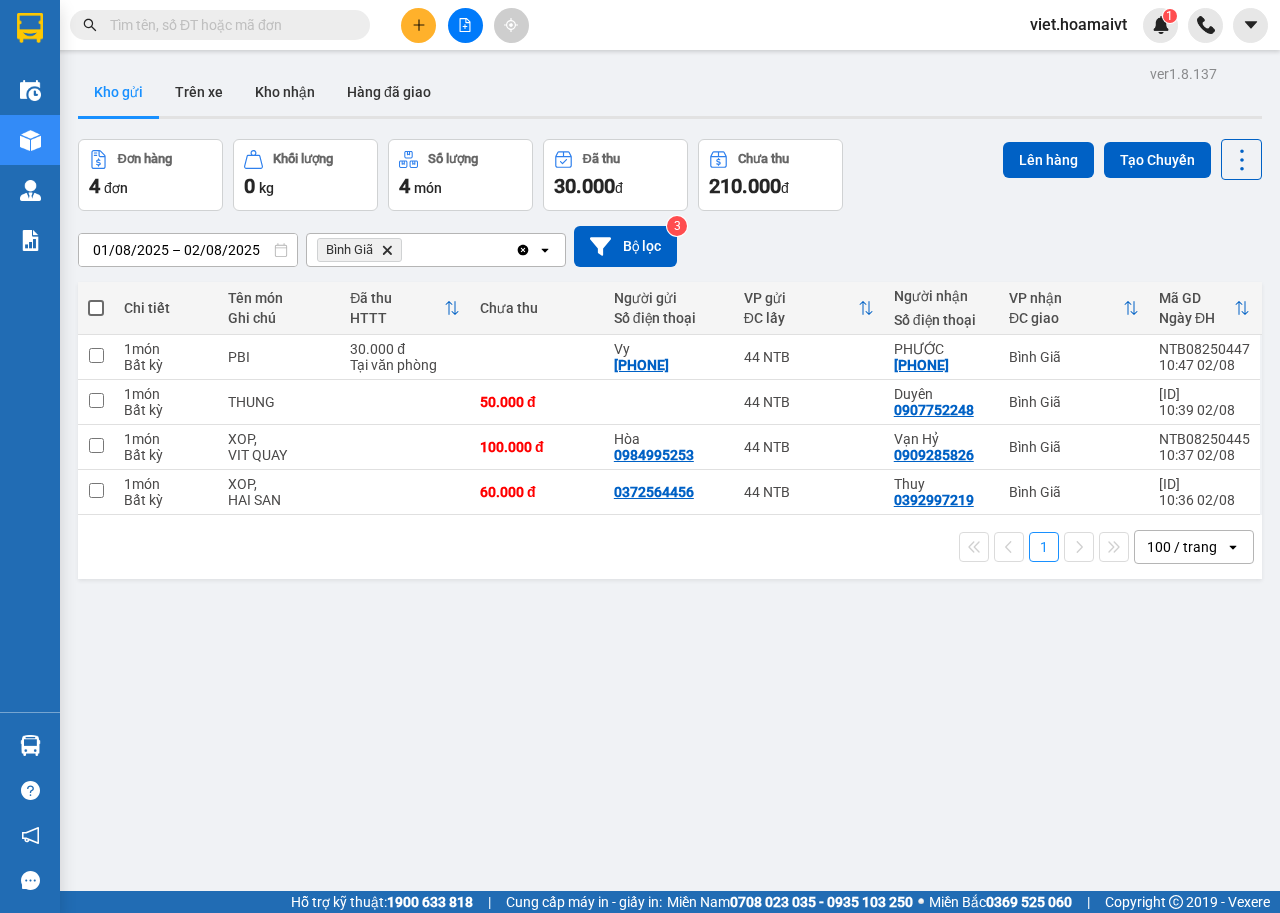 click on "[DATE] – [DATE] ... [DATE] to [DATE]. Bình Giã Delete Clear all open Bộ lọc 3" at bounding box center (670, 246) 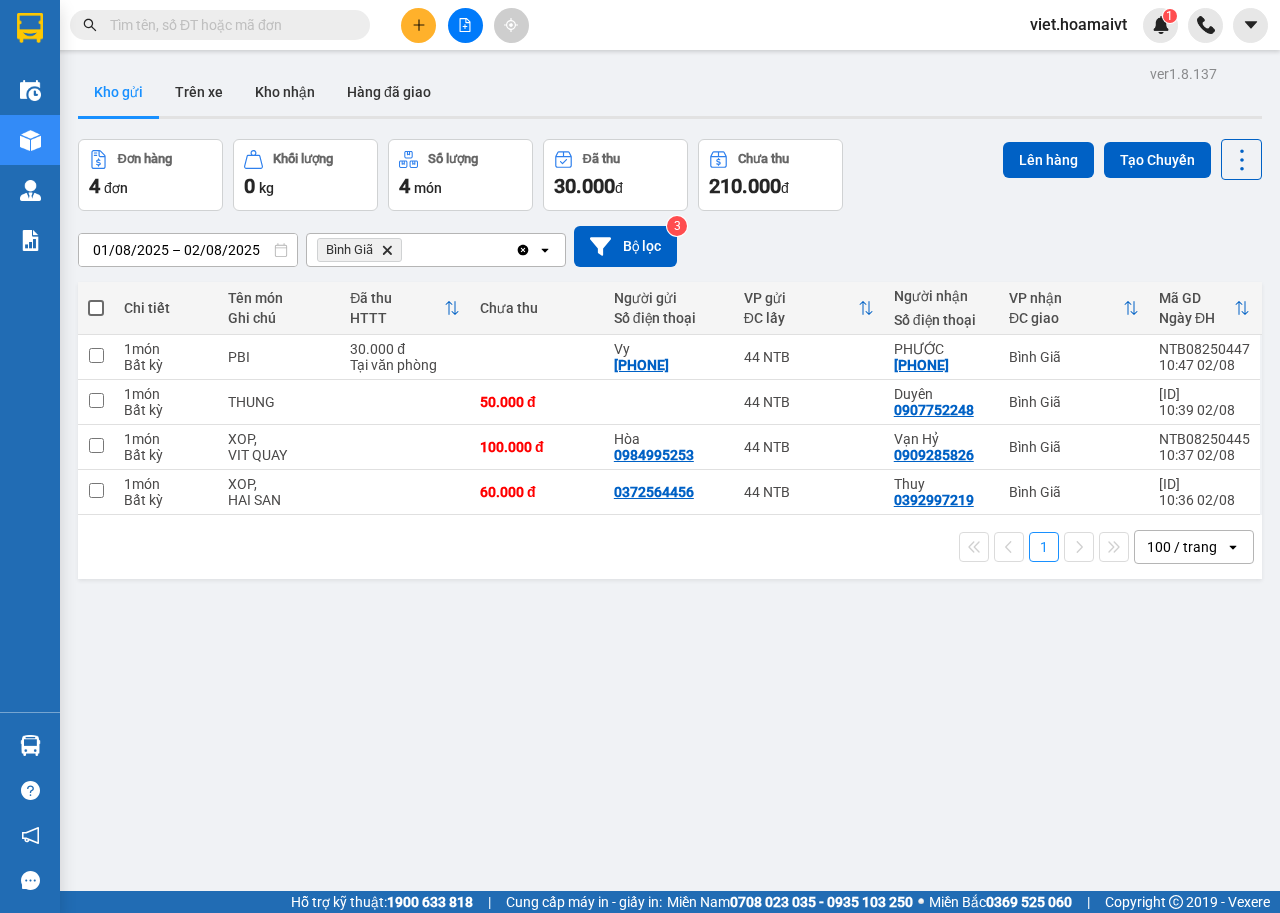 click on "[DATE] – [DATE] ... [DATE] to [DATE]. Bình Giã Delete Clear all open Bộ lọc 3" at bounding box center (670, 246) 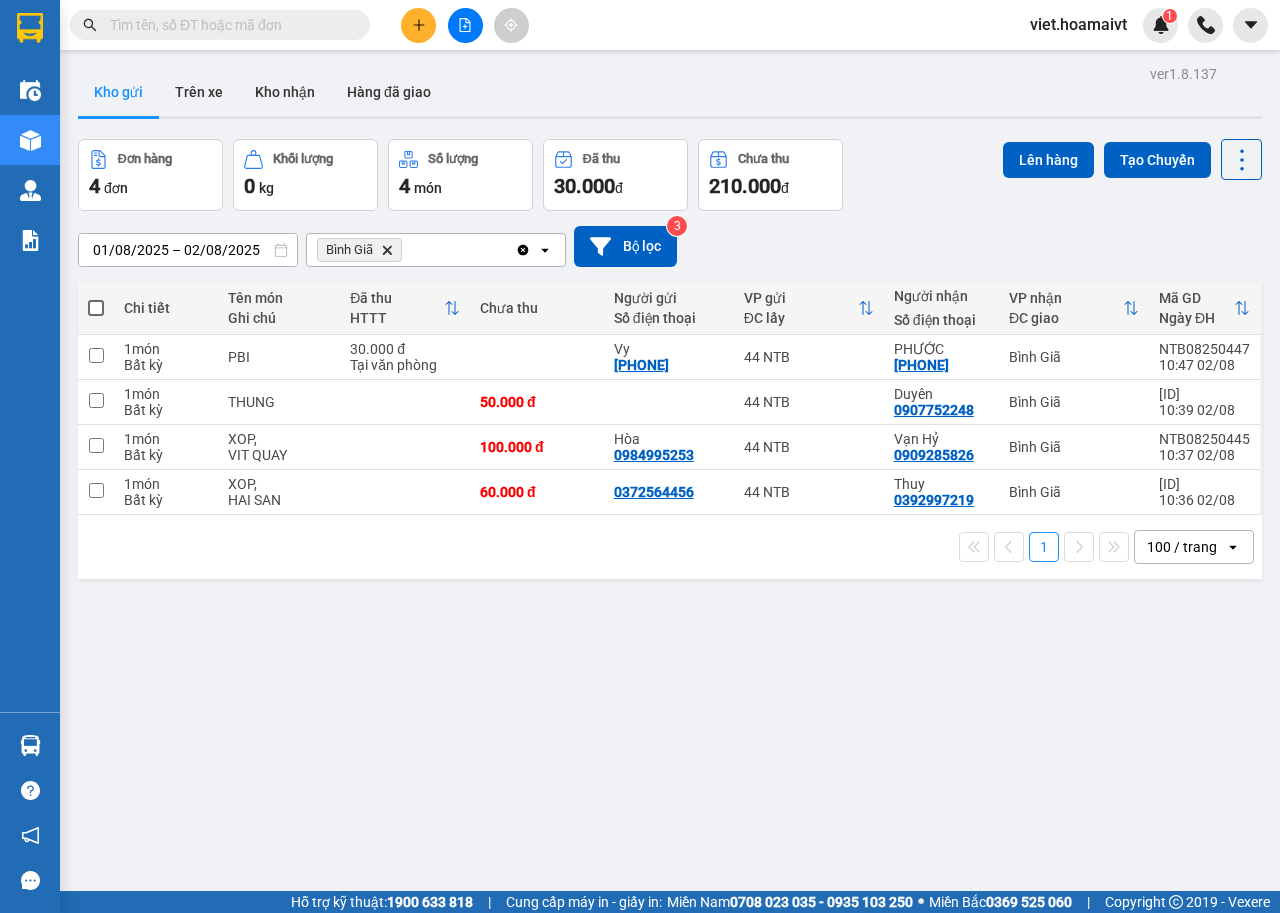 click on "[DATE] – [DATE] ... [DATE] to [DATE]. Bình Giã Delete Clear all open Bộ lọc 3" at bounding box center (670, 246) 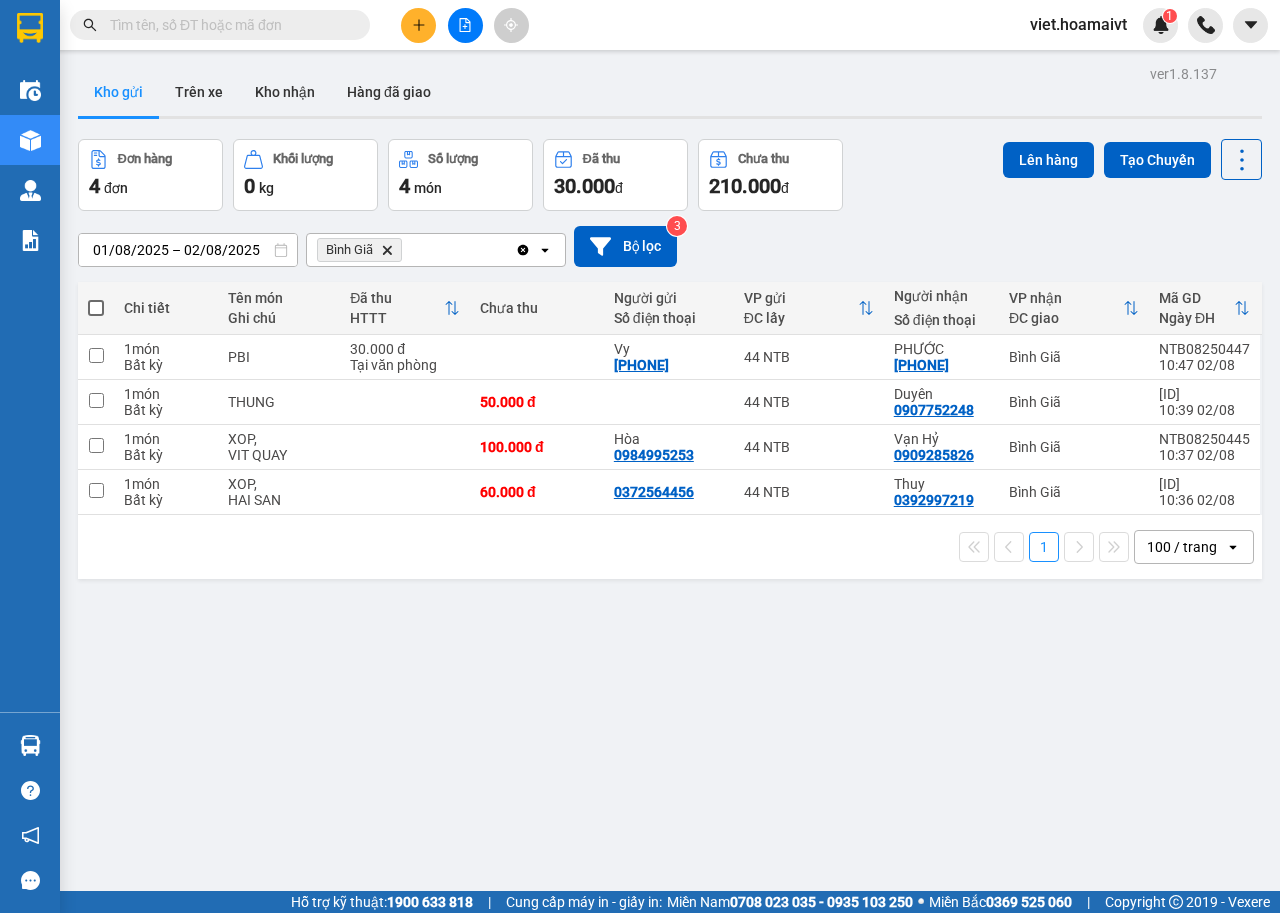 click 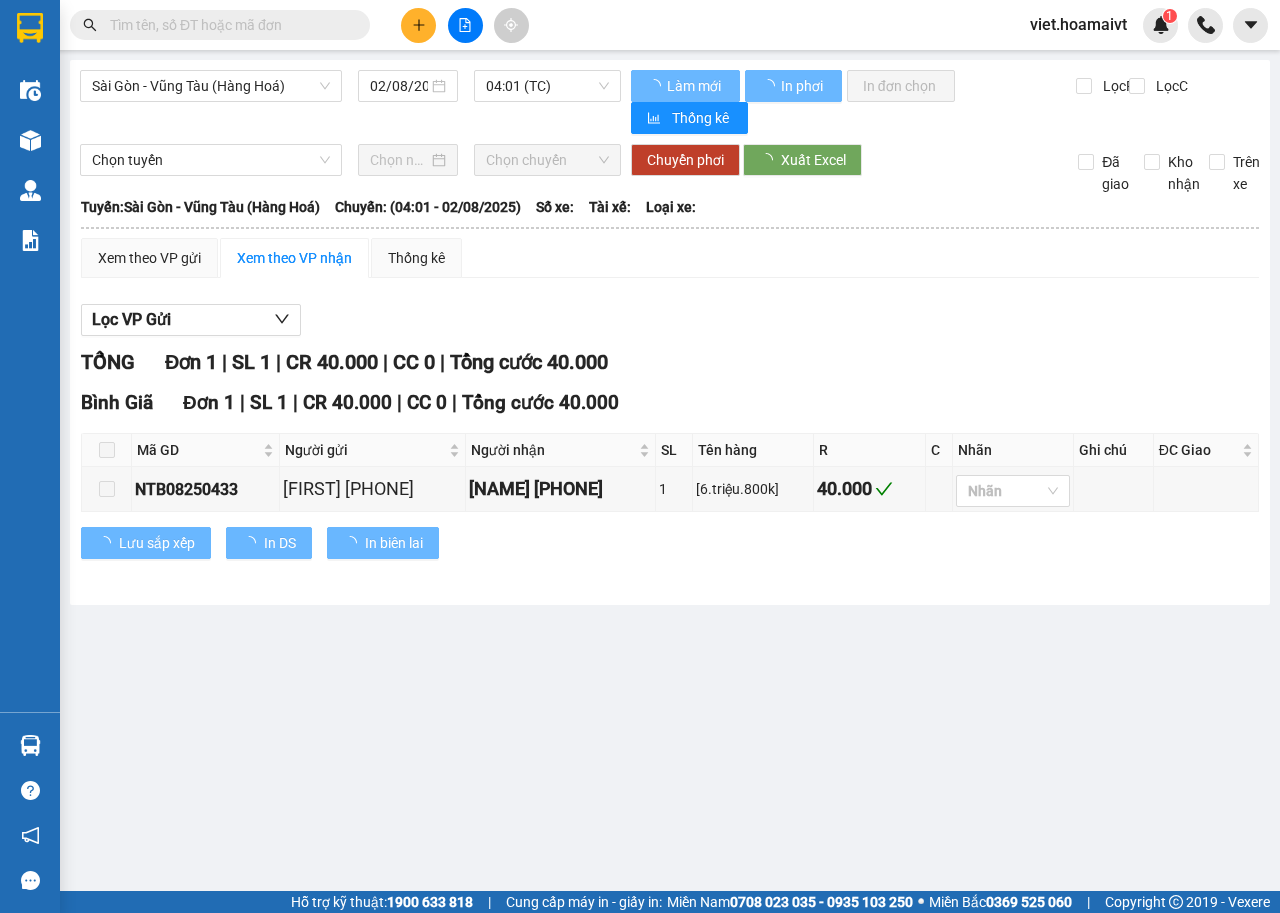 click on "[TIME]   (TC)" at bounding box center (547, 86) 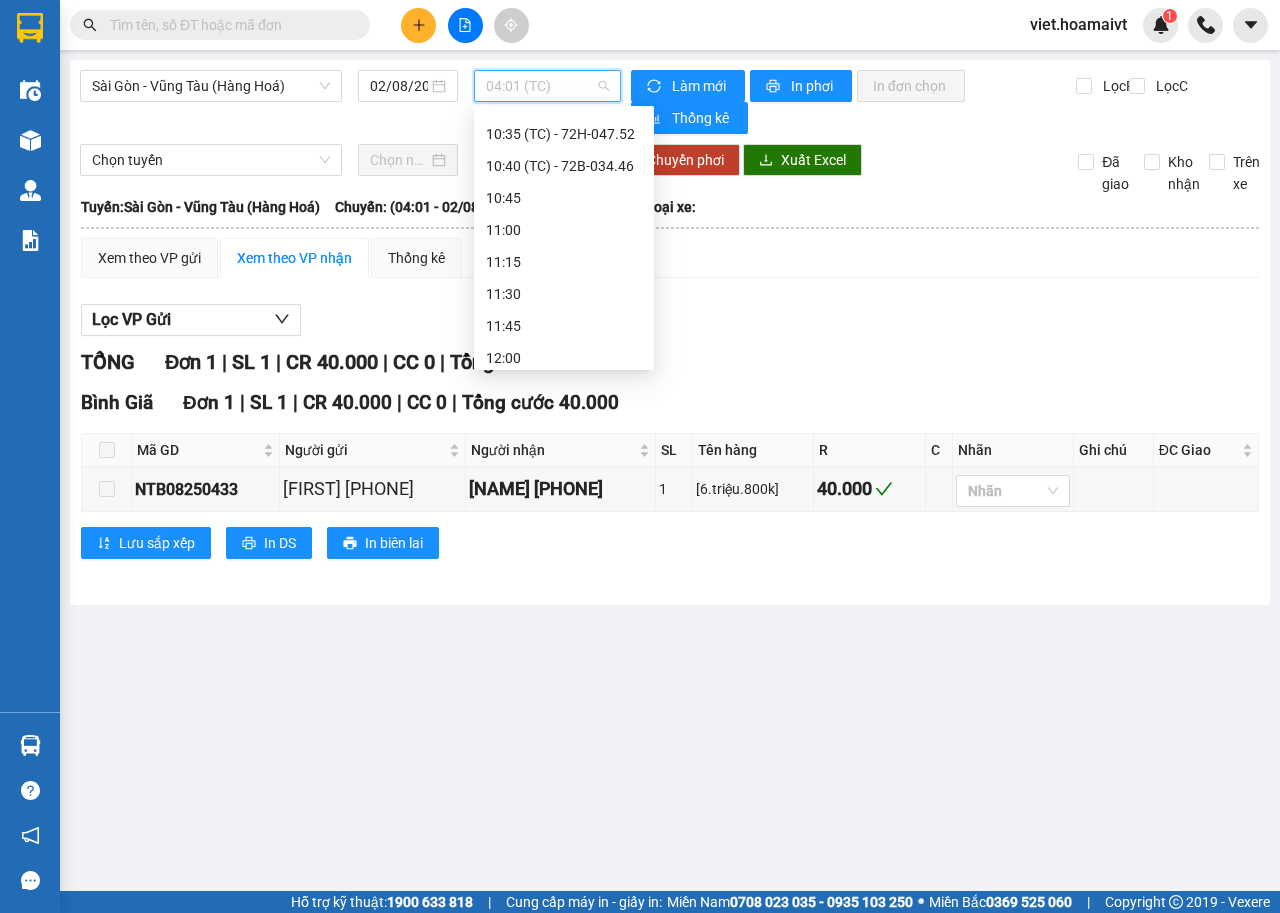 scroll, scrollTop: 1100, scrollLeft: 0, axis: vertical 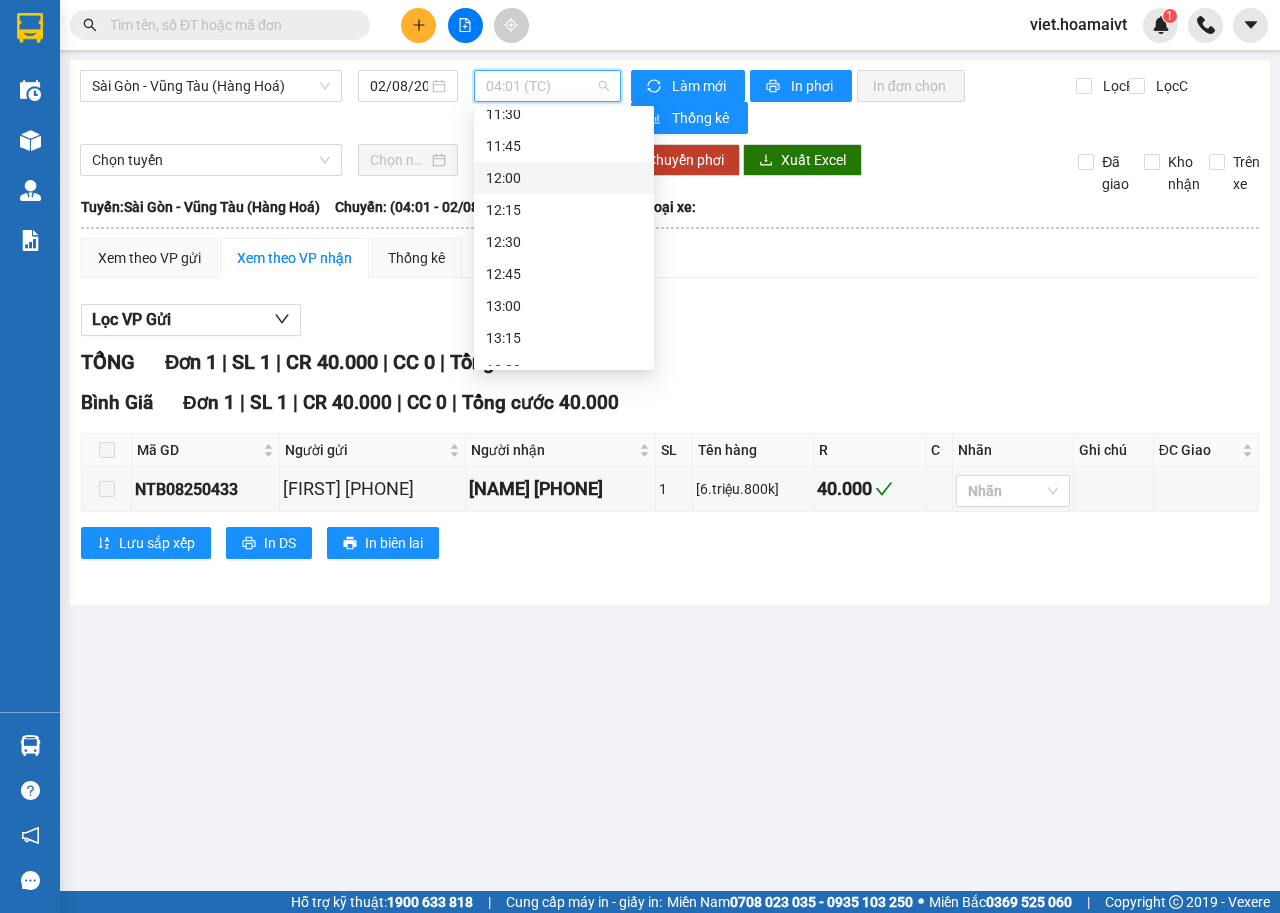 click on "12:00" at bounding box center (564, 178) 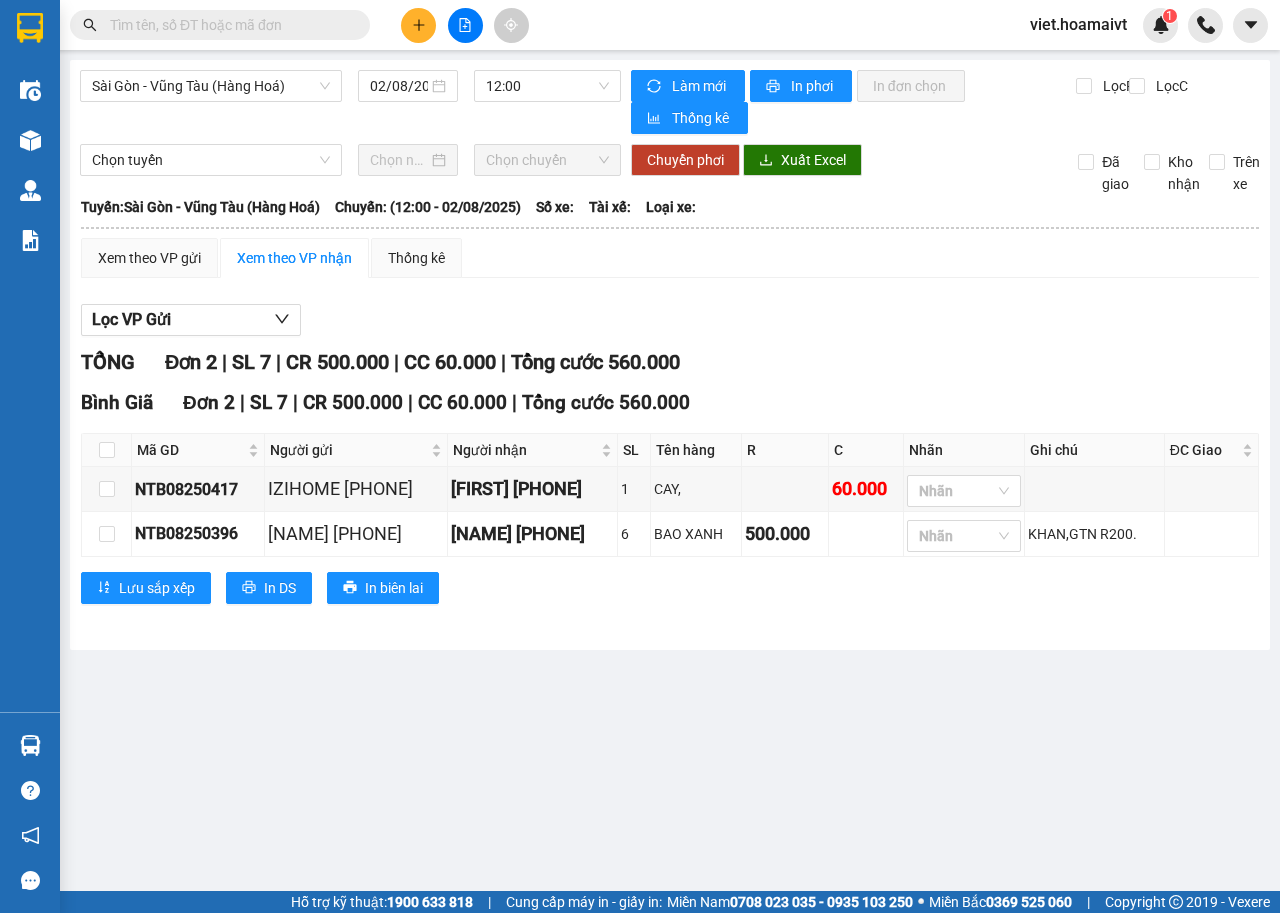 click on "Xem theo VP gửi Xem theo VP nhận Thống kê Lọc VP Gửi TỔNG Đơn   2 | SL   7 | CR   500.000 | CC   60.000 | Tổng cước   560.000 Bình Giã Đơn   2 | SL   7 | CR   500.000 | CC   60.000 | Tổng cước   560.000 Mã GD Người gửi Người nhận SL Tên hàng R C Nhãn Ghi chú ĐC Giao Ký nhận                         NTB08250417 IZIHOME 0946676600 LAM 0908078078 1 CAY, 60.000   Nhãn NTB08250396 QUYET 0971026205 Nam 0934119351 6 BAO XANH 500.000   Nhãn KHAN,GTN R200. Lưu sắp xếp In DS In biên lai Hoa Mai   0909200200, 0901200200, 0963200200   44 Nguyễn Thái Bình PHƠI HÀNG 44 NTB  -  10:48 - 02/08/2025 Tuyến:  Sài Gòn - Vũng Tàu (Hàng Hoá) Chuyến:   (12:00 - 02/08/2025) Mã GD Người gửi Người nhận SL Tên hàng R C Nhãn Ghi chú ĐC Giao Ký nhận Bình Giã Đơn   2 | SL   7 | CR   500.000 | CC   60.000 | Tổng cước   560.000 NTB08250417 IZIHOME 0946676600 LAM 0908078078 1 CAY, 60.000 NTB08250396 QUYET 0971026205 6 2 7" at bounding box center [670, 433] 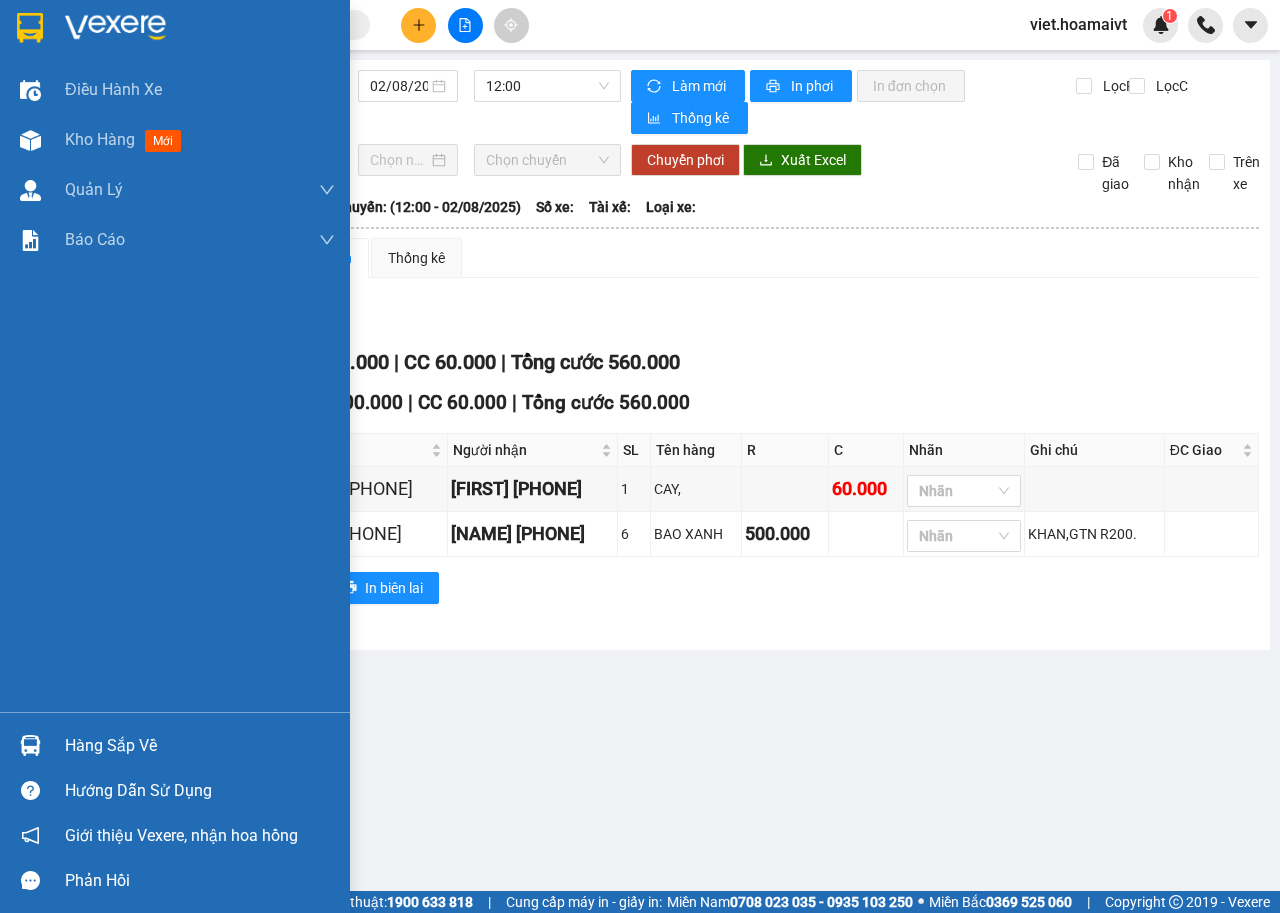click at bounding box center (115, 28) 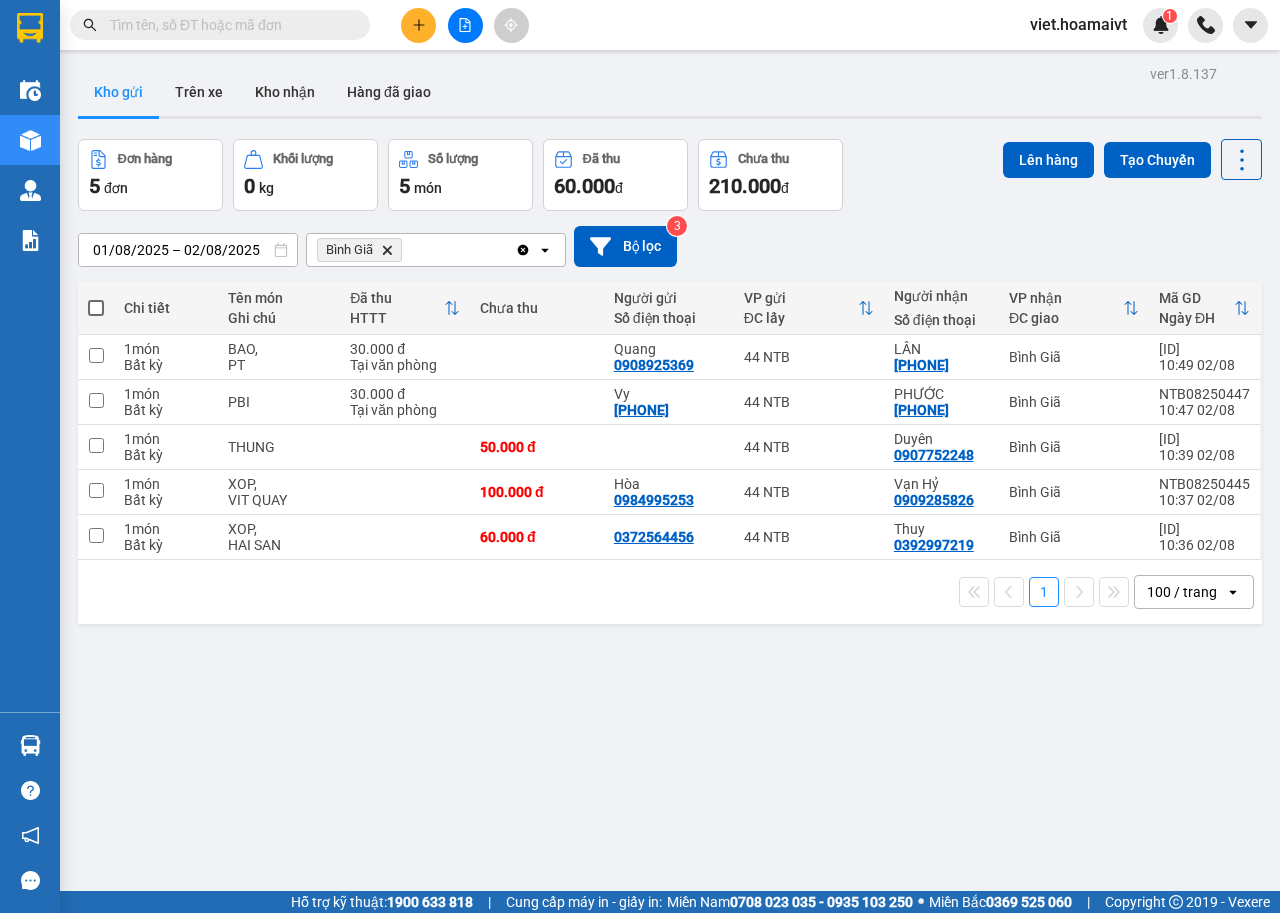 click on "[DATE] – [DATE] ... [DATE] to [DATE]. Bình Giã Delete Clear all open Bộ lọc 3" at bounding box center (670, 246) 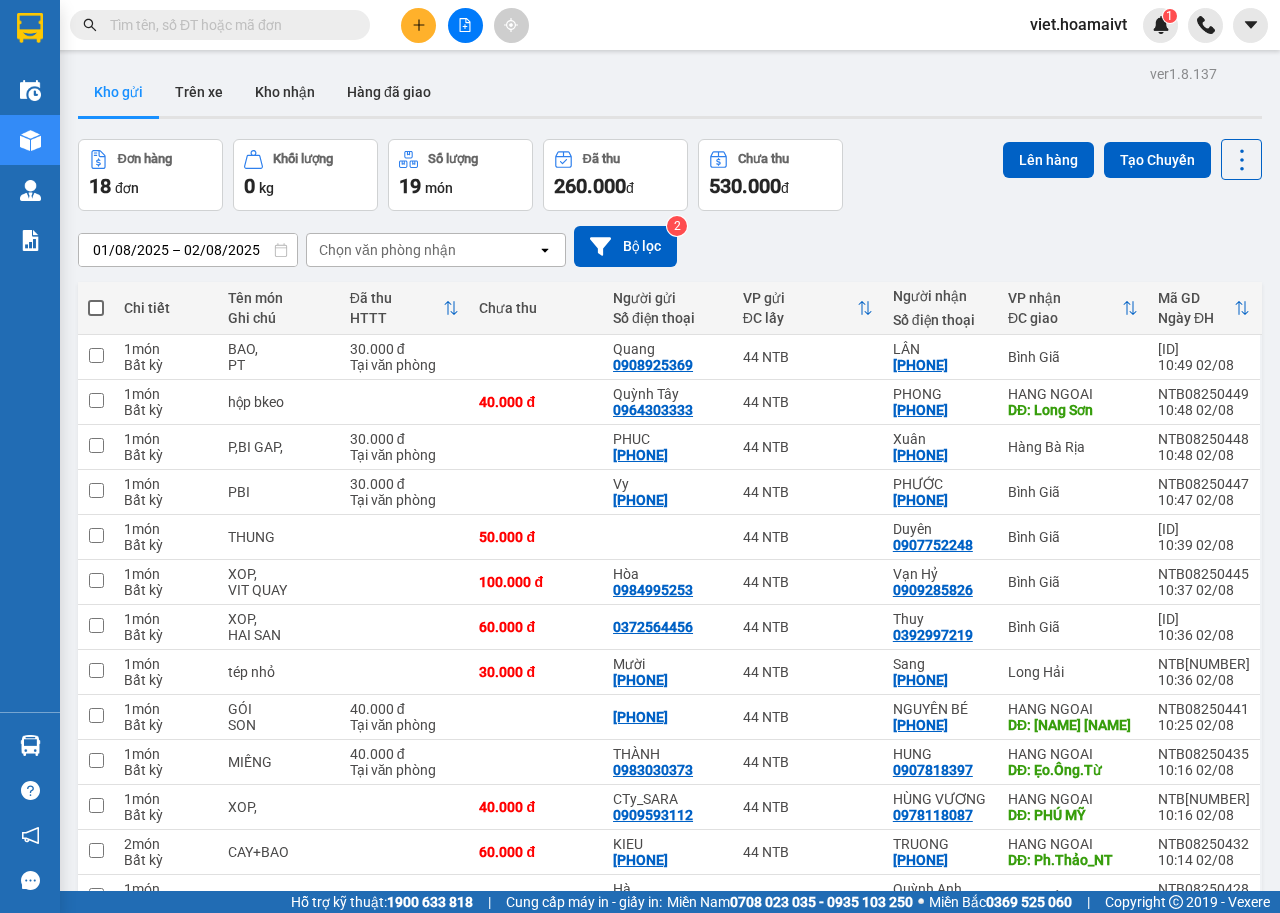 click on "01/08/2025 – 02/08/2025 Press the down arrow key to interact with the calendar and select a date. Press the escape button to close the calendar. Selected date range is from 01/08/2025 to 02/08/2025. Chọn văn phòng nhận open Bộ lọc 2" at bounding box center [670, 246] 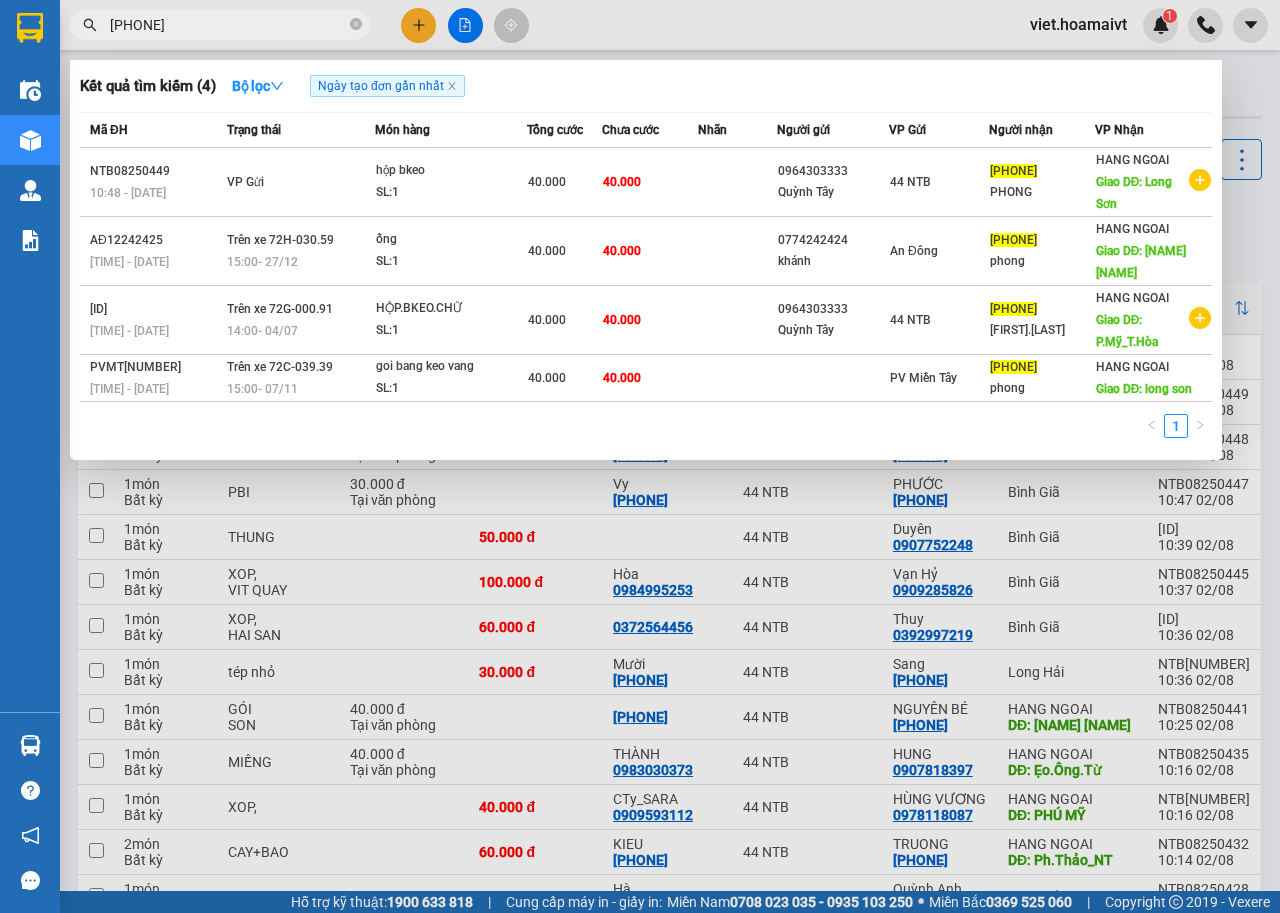 type on "[PHONE]" 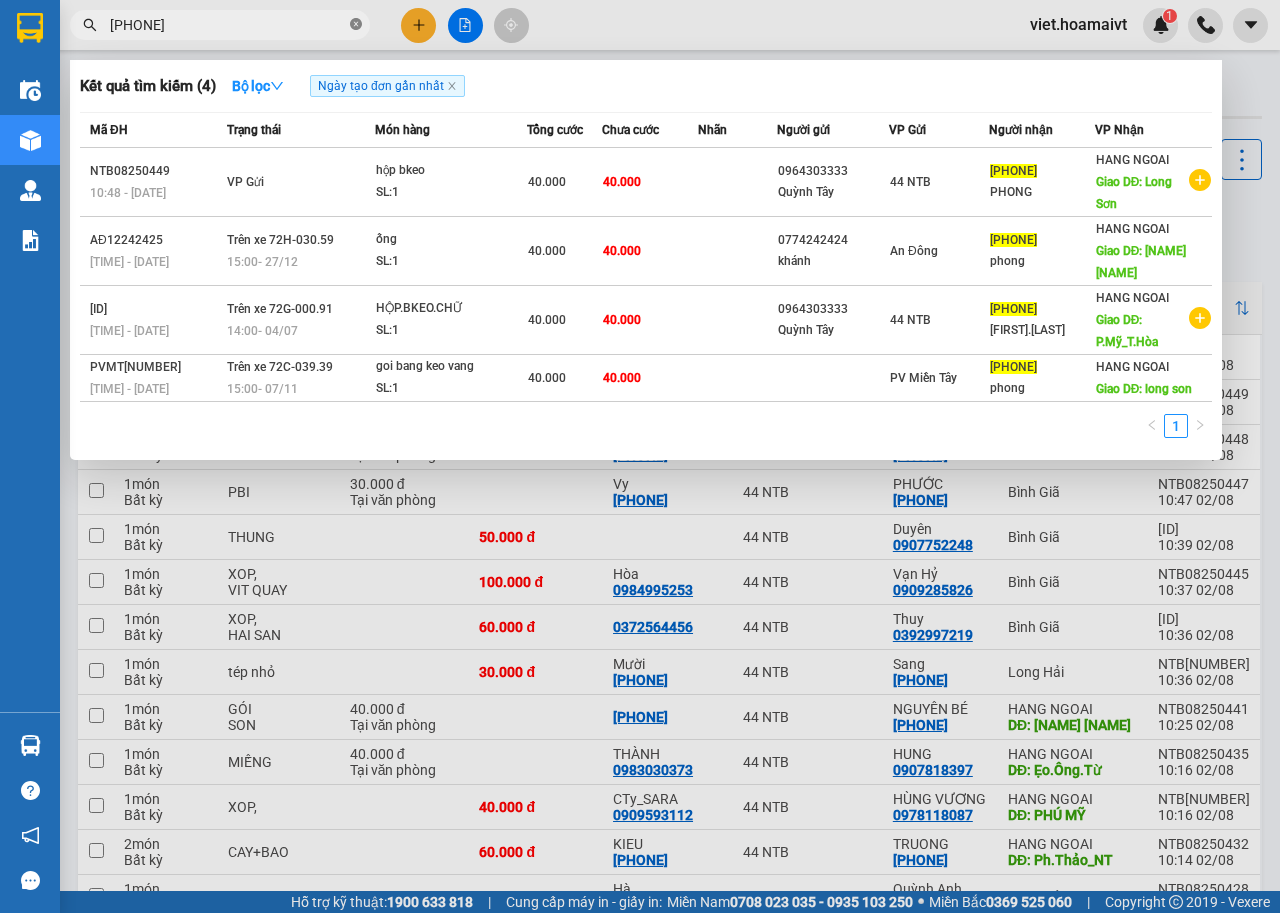 click 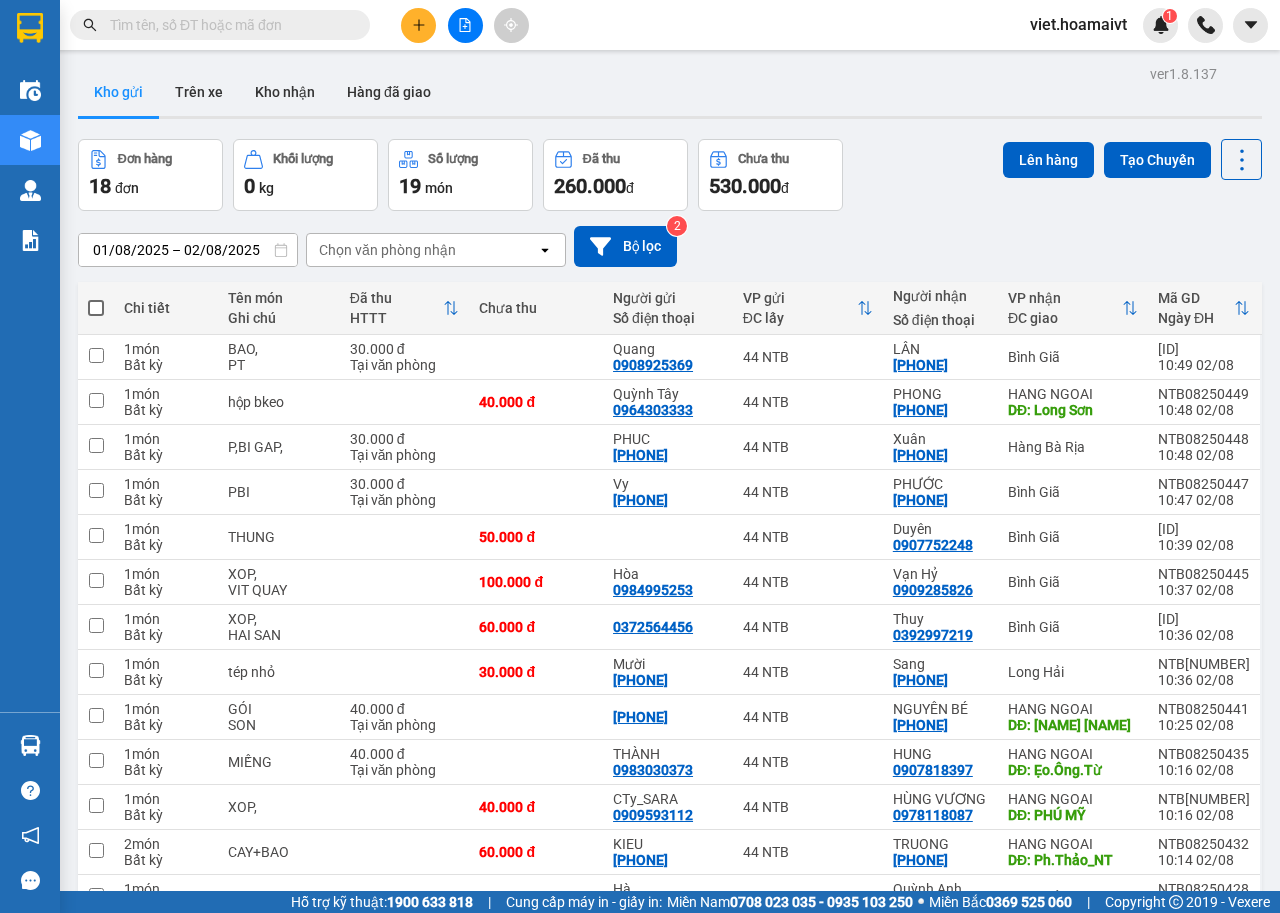 click on "01/08/2025 – 02/08/2025 Press the down arrow key to interact with the calendar and select a date. Press the escape button to close the calendar. Selected date range is from 01/08/2025 to 02/08/2025. Chọn văn phòng nhận open Bộ lọc 2" at bounding box center (670, 246) 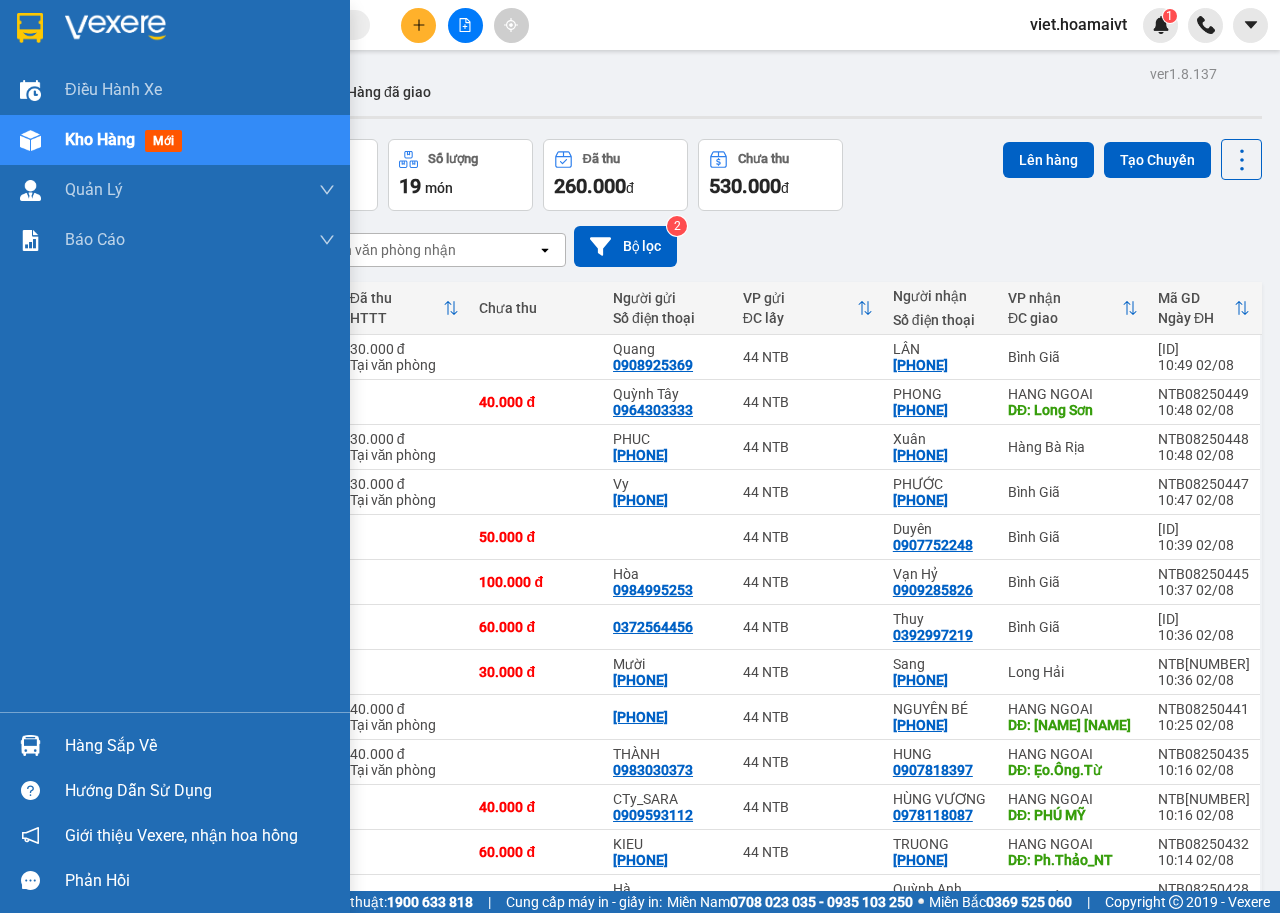 click at bounding box center (115, 28) 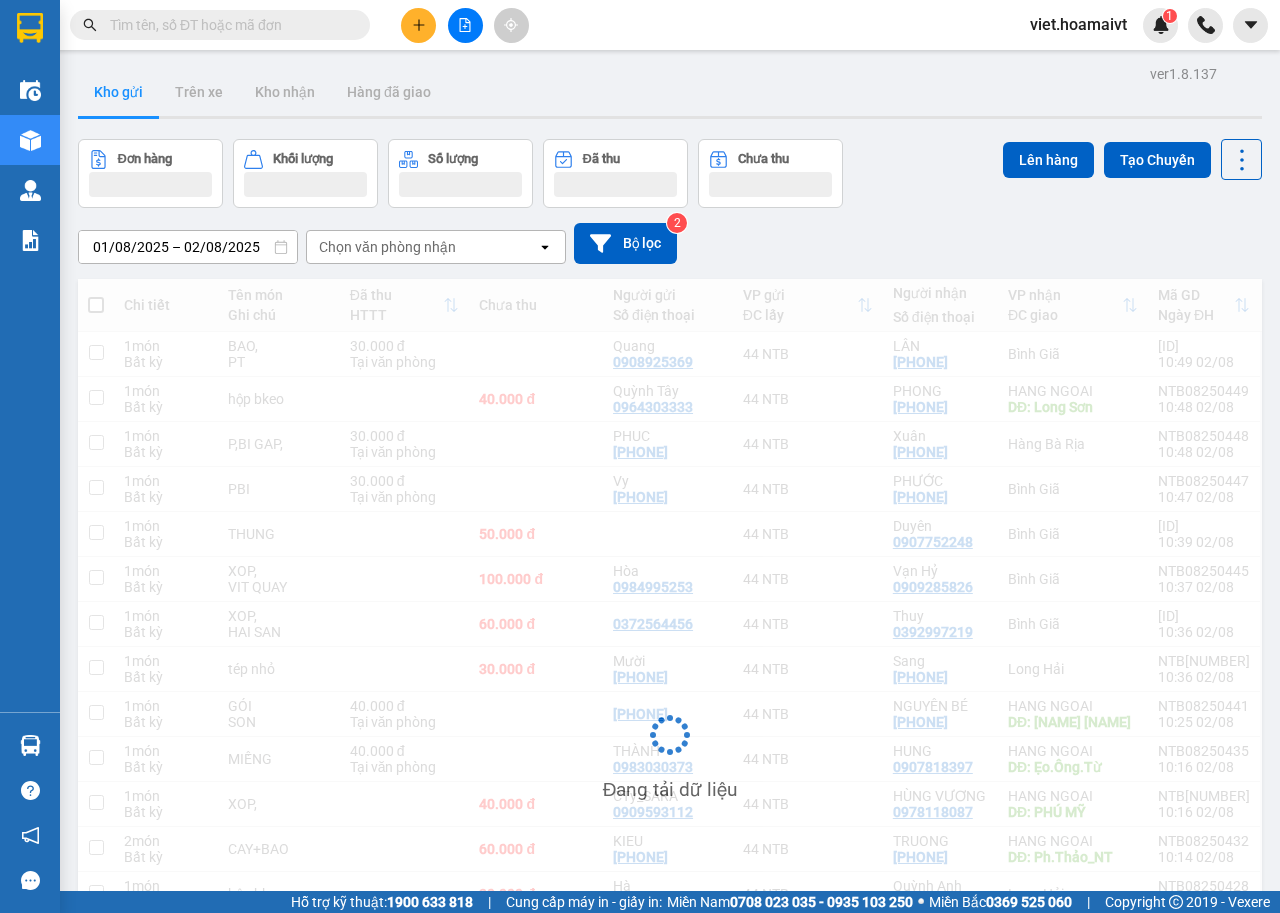 click on "01/08/2025 – 02/08/2025 Press the down arrow key to interact with the calendar and select a date. Press the escape button to close the calendar. Selected date range is from 01/08/2025 to 02/08/2025. Chọn văn phòng nhận open Bộ lọc 2" at bounding box center (670, 243) 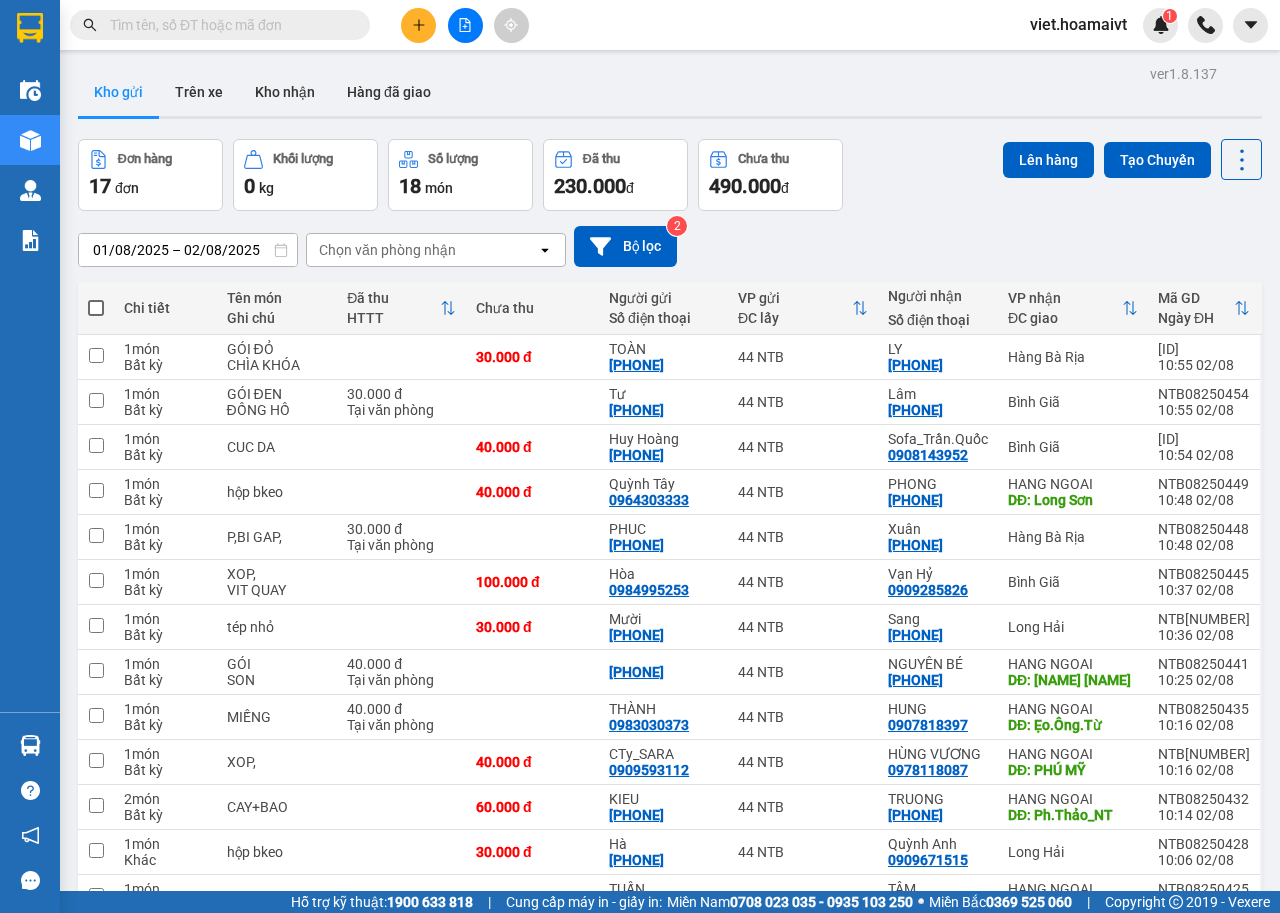 click on "01/08/2025 – 02/08/2025 Press the down arrow key to interact with the calendar and select a date. Press the escape button to close the calendar. Selected date range is from 01/08/2025 to 02/08/2025. Chọn văn phòng nhận open Bộ lọc 2" at bounding box center [670, 246] 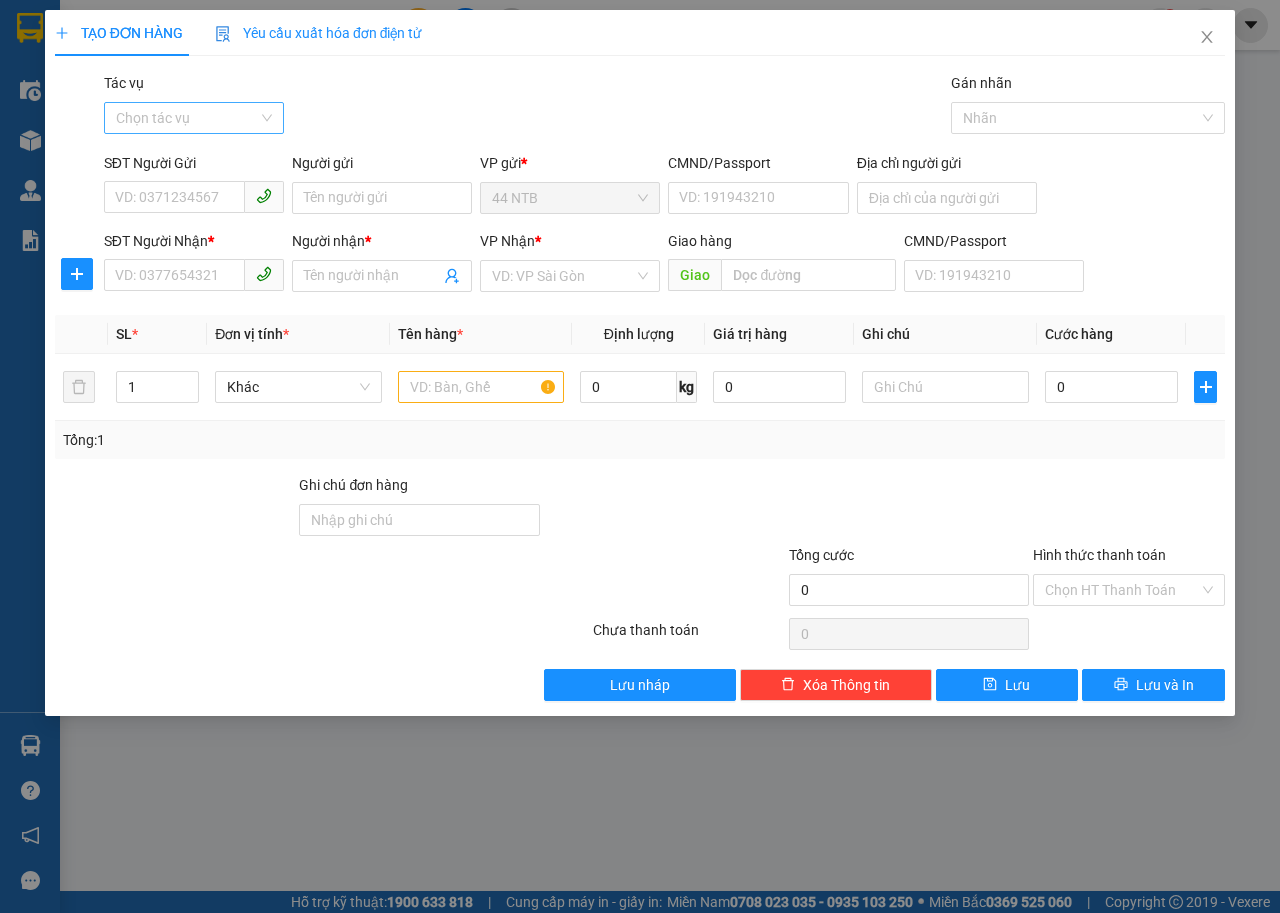 click on "Tác vụ" at bounding box center (187, 118) 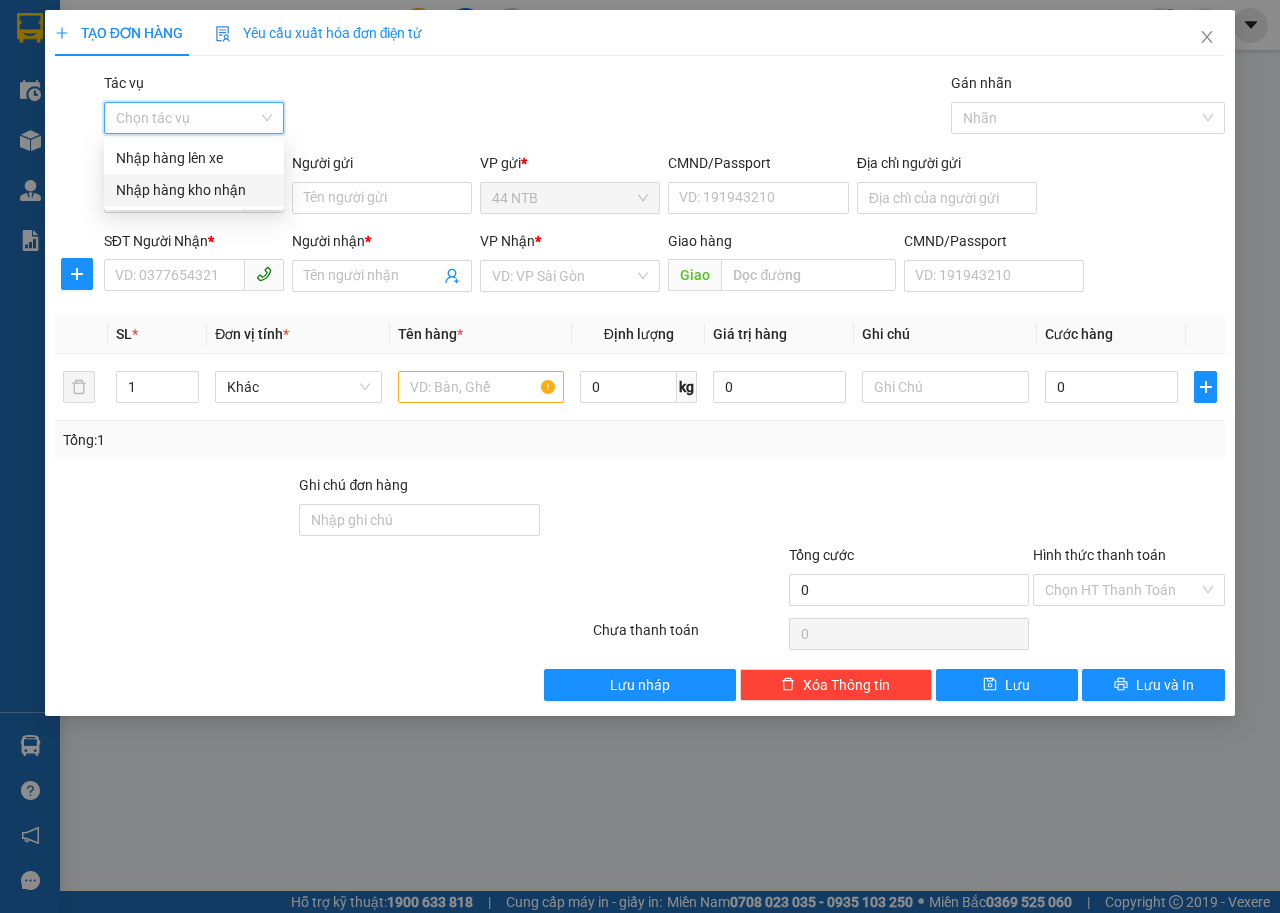click on "Nhập hàng kho nhận" at bounding box center [194, 190] 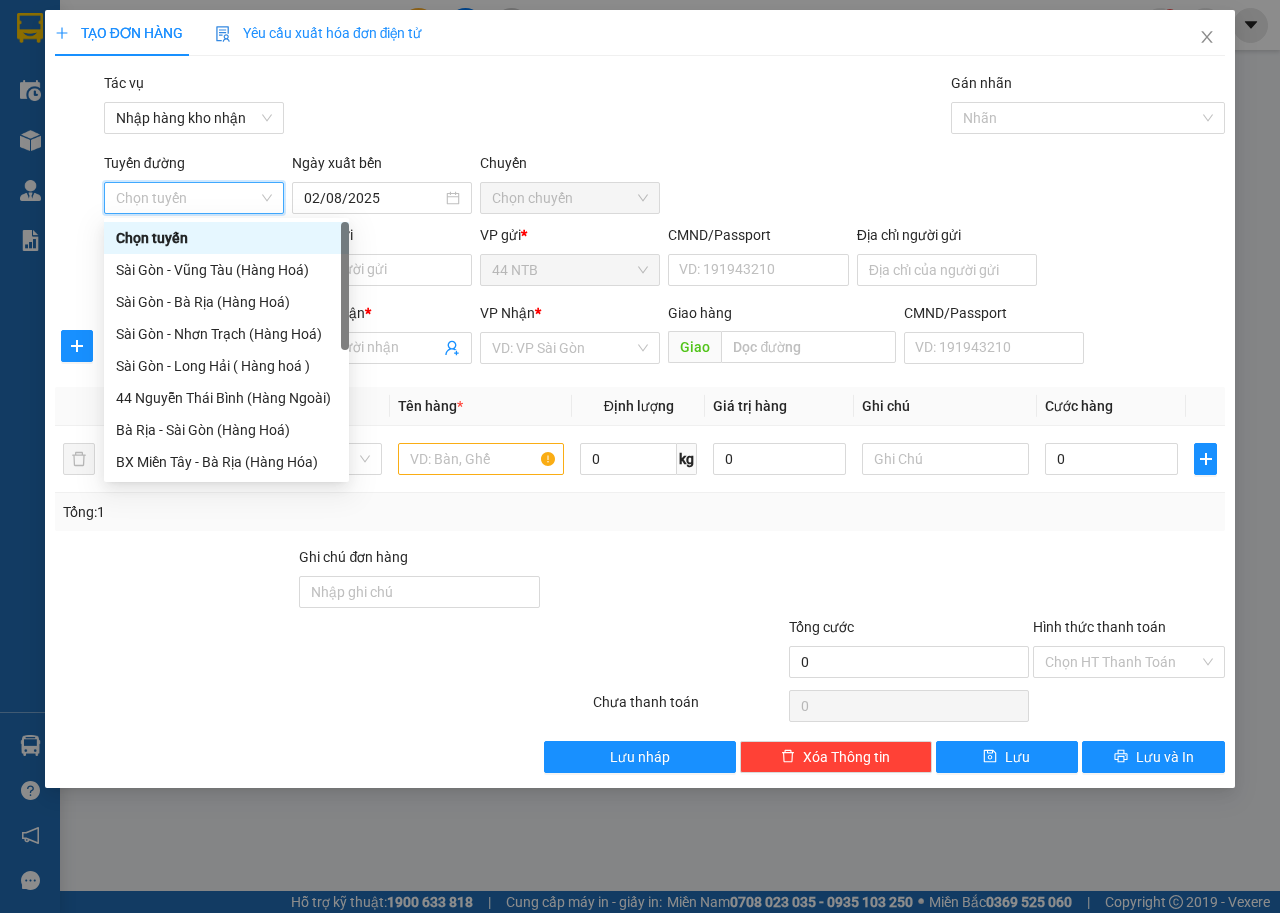 click on "Gói vận chuyển  * Tiêu chuẩn Tác vụ Nhập hàng kho nhận Gán nhãn   Nhãn" at bounding box center (664, 107) 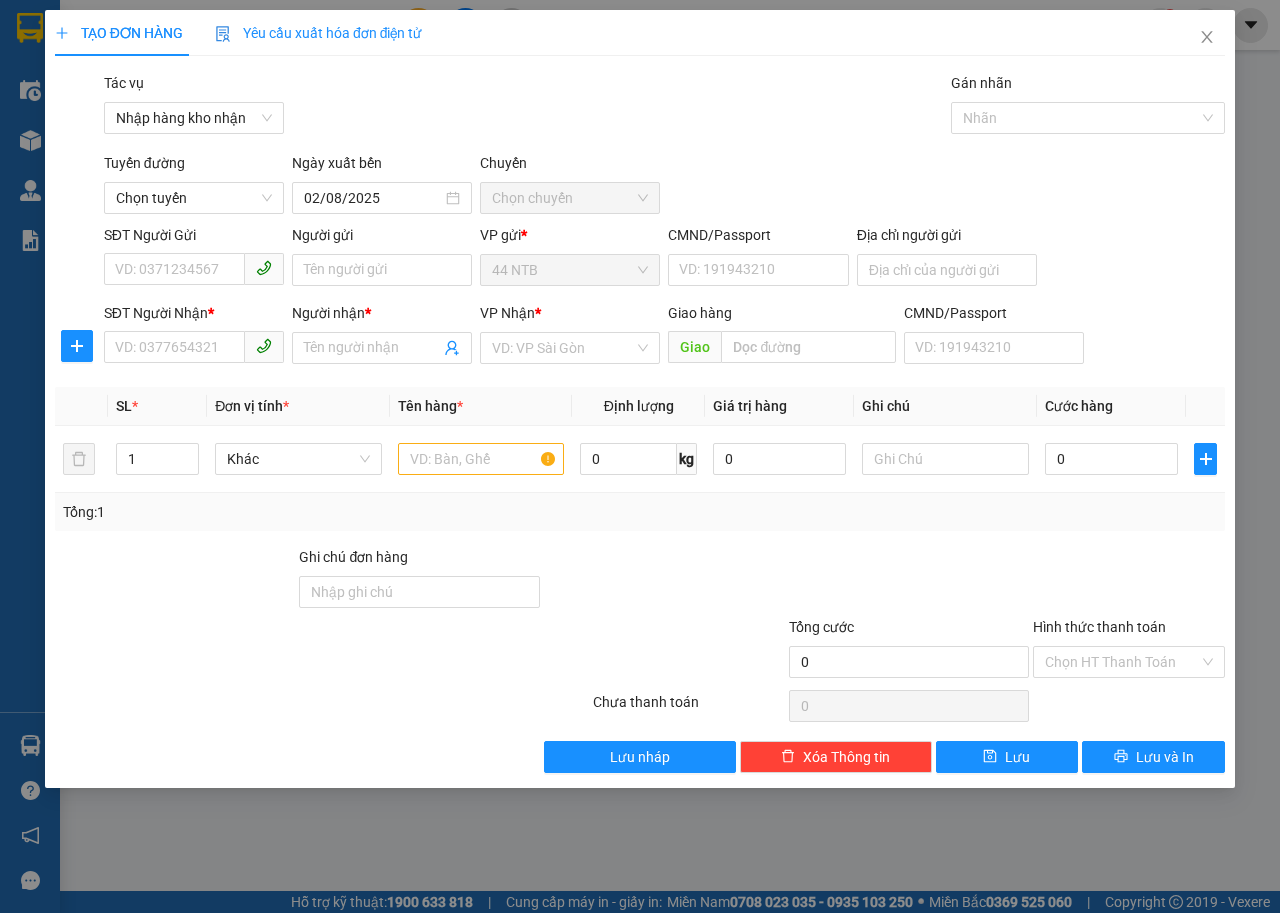 click on "Gói vận chuyển  * Tiêu chuẩn Tác vụ Nhập hàng kho nhận Gán nhãn   Nhãn" at bounding box center (664, 107) 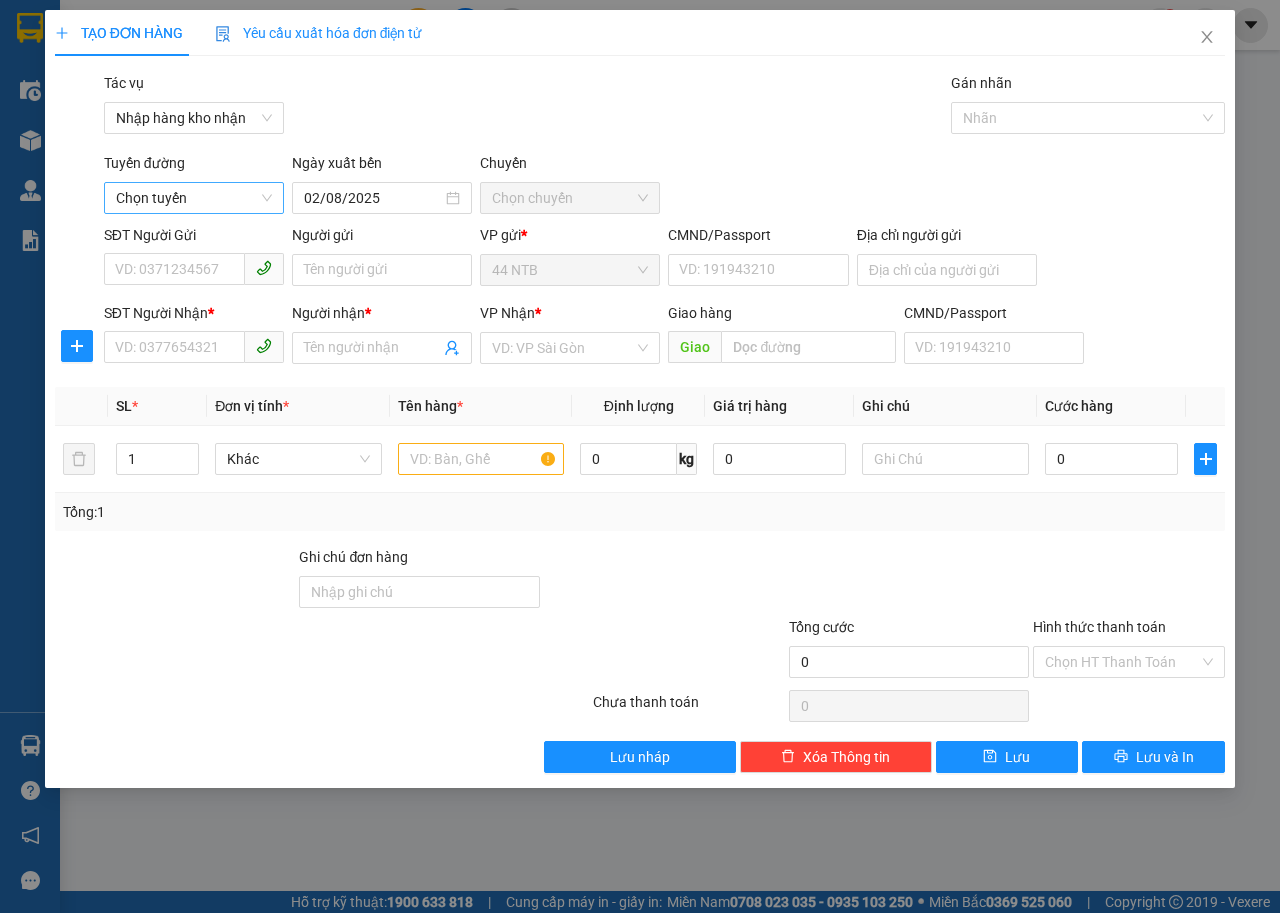 click on "Chọn tuyến" at bounding box center (194, 198) 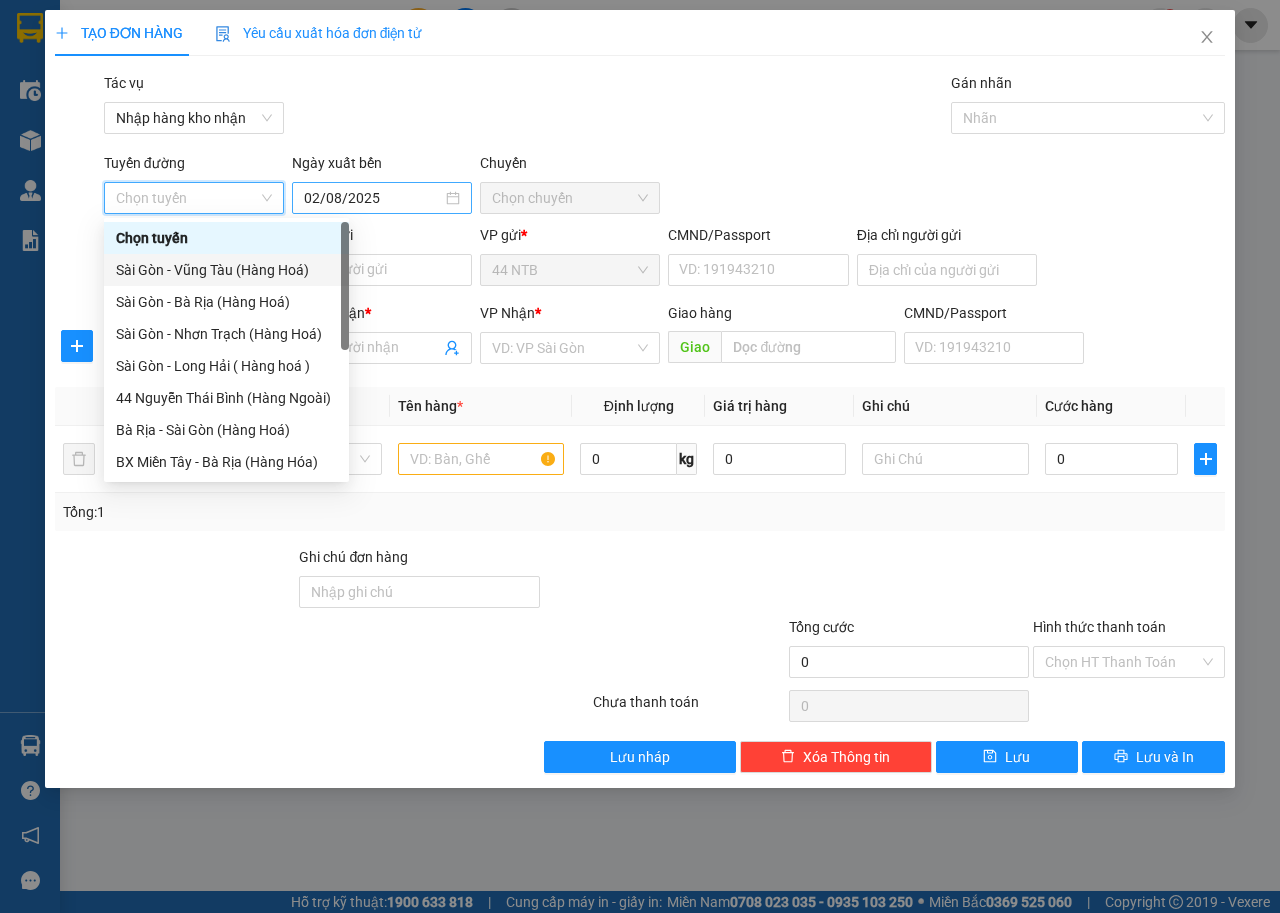 drag, startPoint x: 207, startPoint y: 263, endPoint x: 448, endPoint y: 183, distance: 253.93109 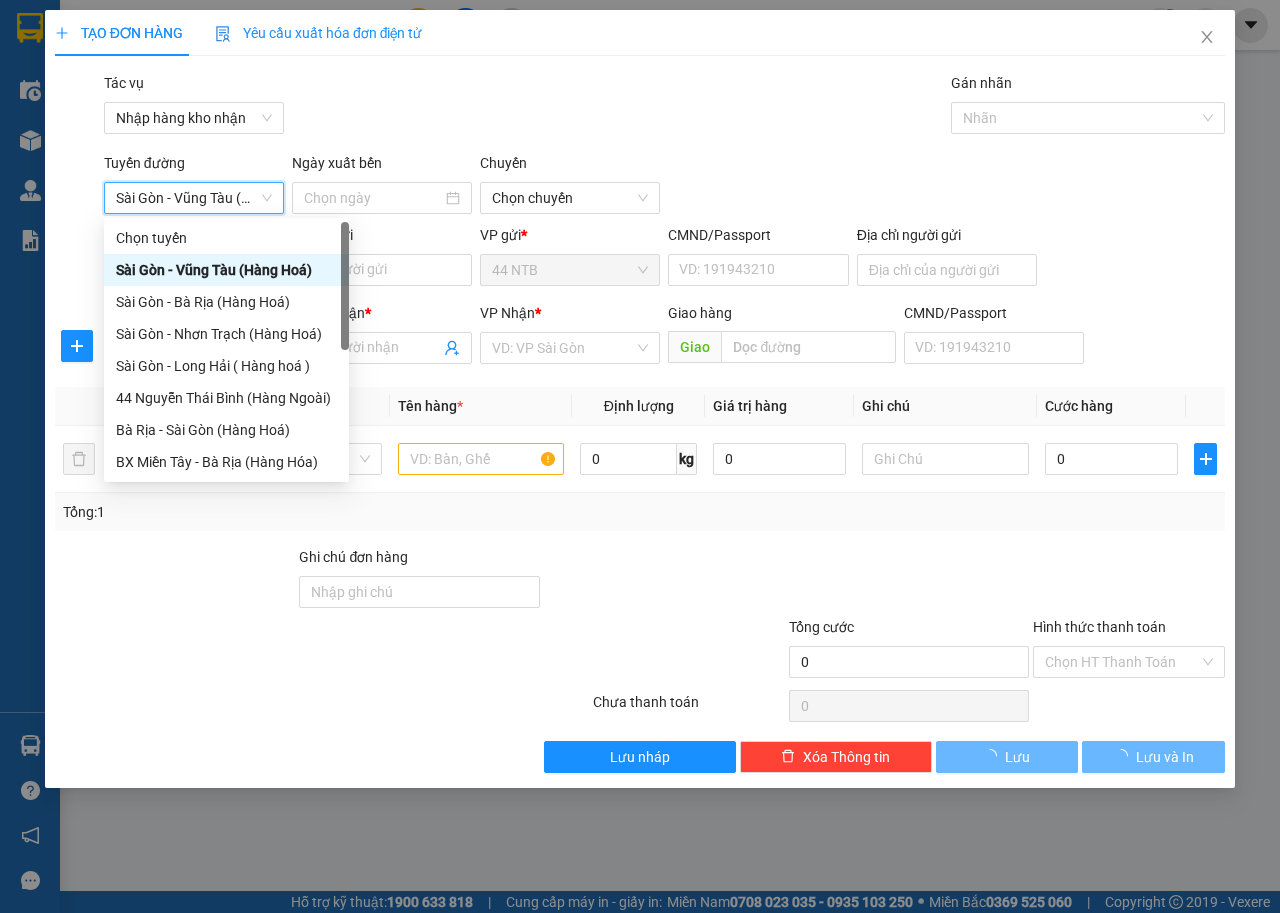 type on "02/08/2025" 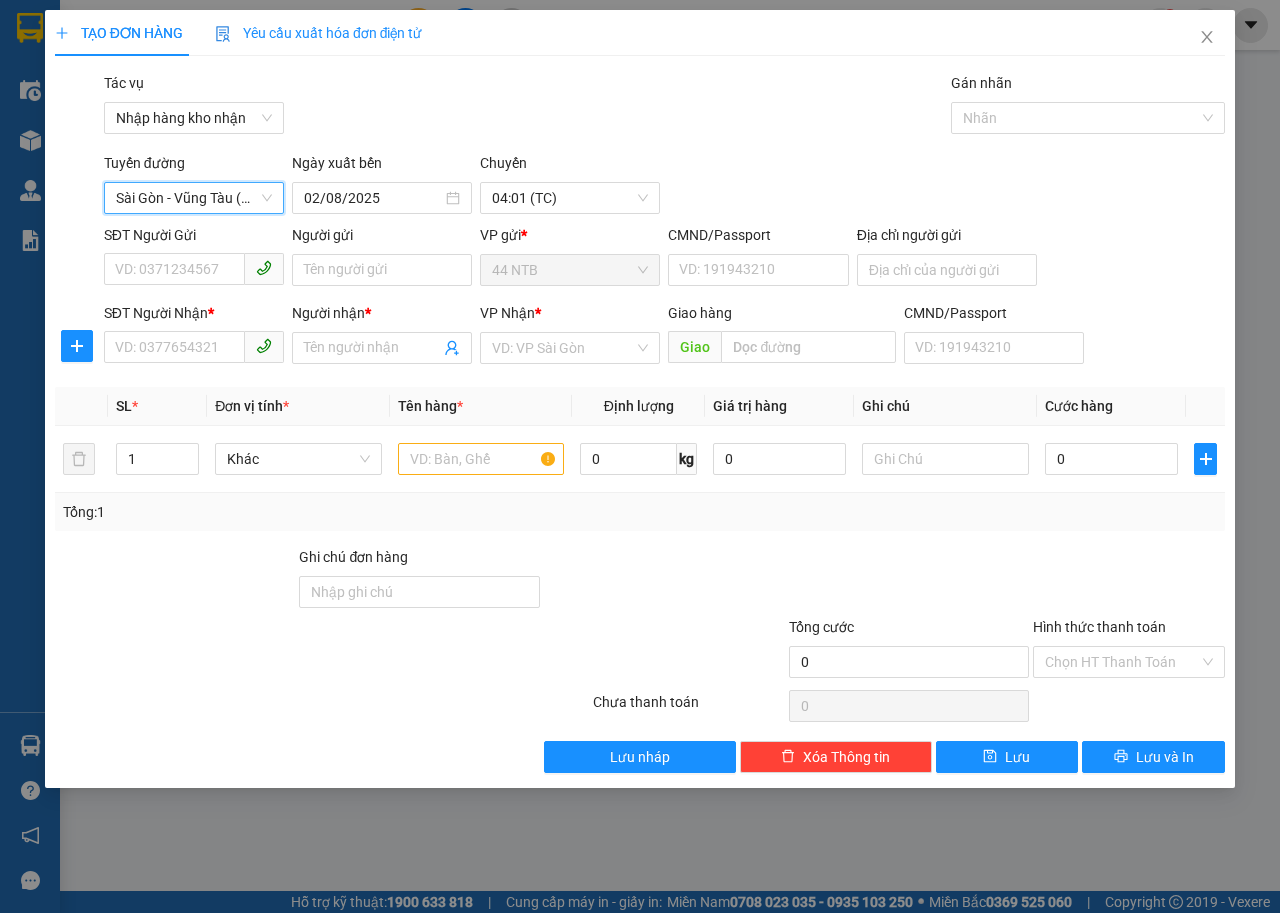 click on "Gói vận chuyển  * Tiêu chuẩn Tác vụ Nhập hàng kho nhận Gán nhãn   Nhãn" at bounding box center (664, 107) 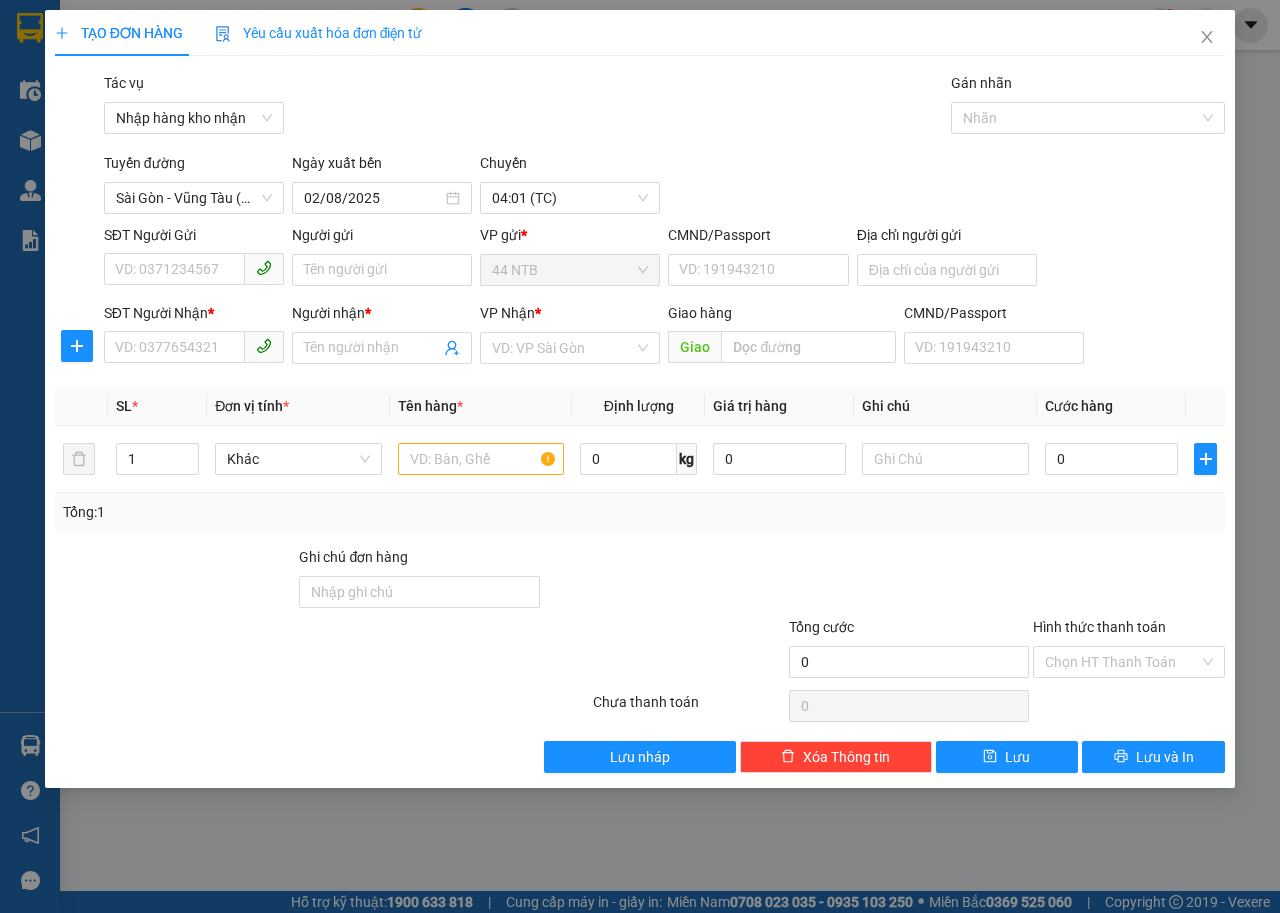 click on "Gói vận chuyển  * Tiêu chuẩn Tác vụ Nhập hàng kho nhận Gán nhãn   Nhãn" at bounding box center [664, 107] 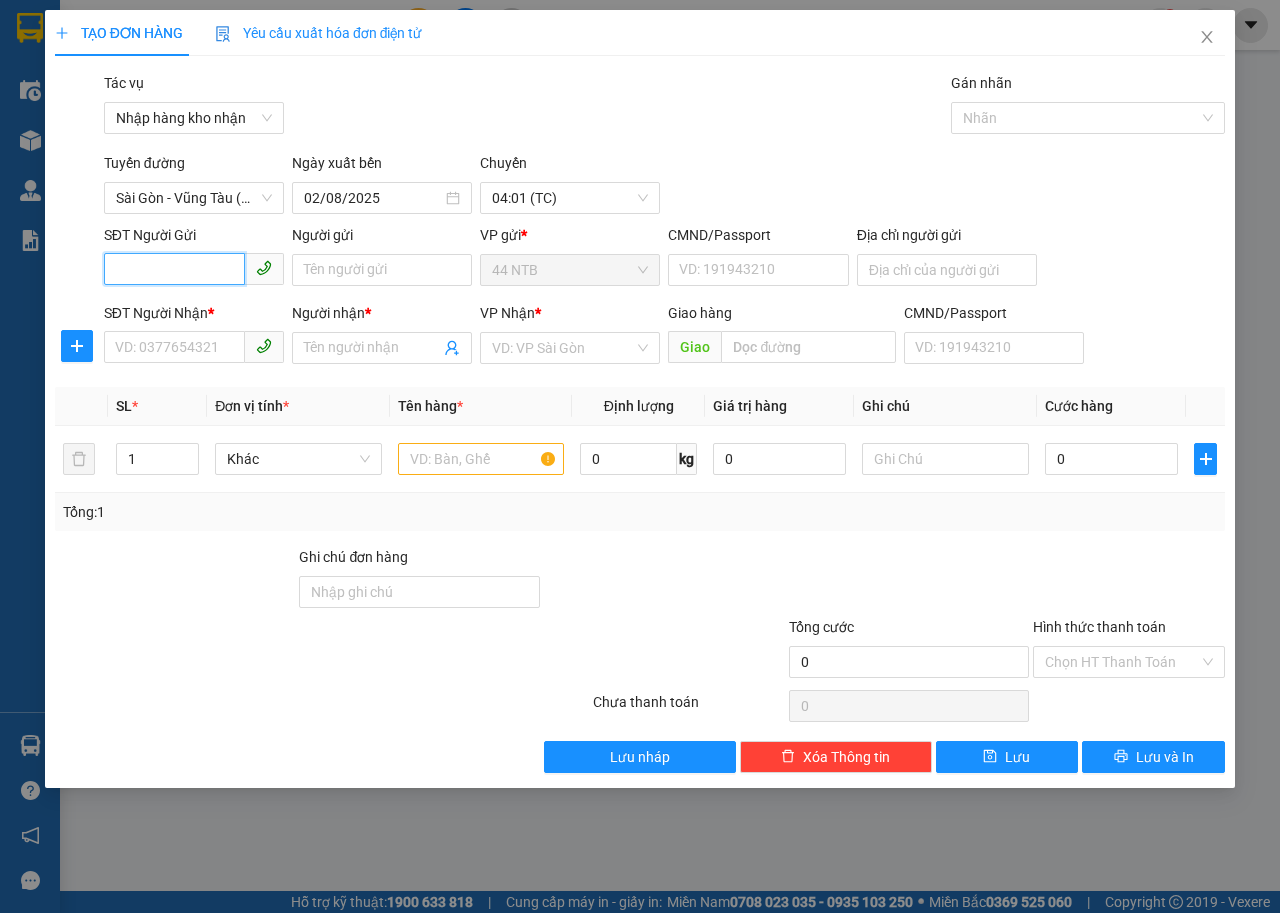 click on "SĐT Người Gửi" at bounding box center [174, 269] 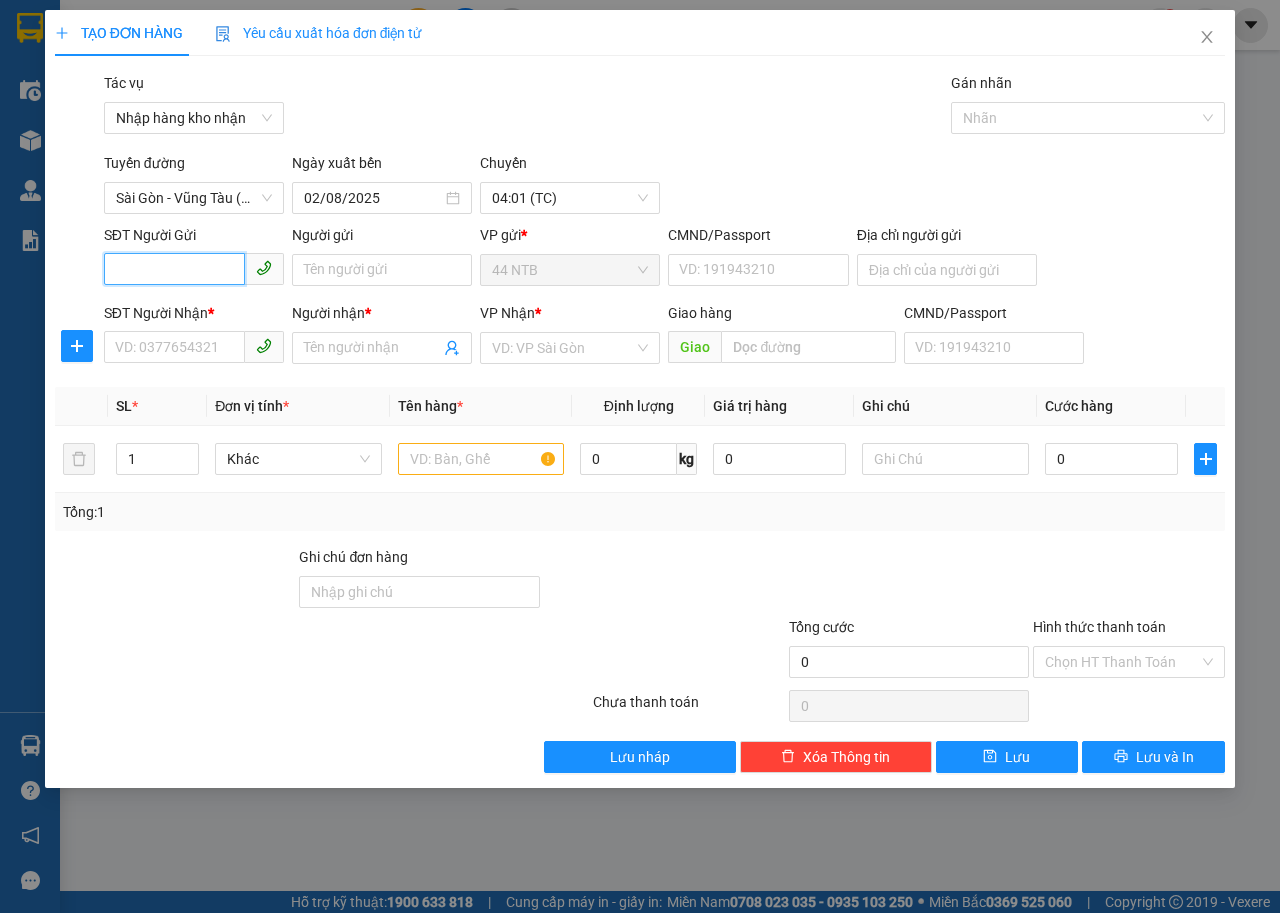 click on "SĐT Người Gửi" at bounding box center [174, 269] 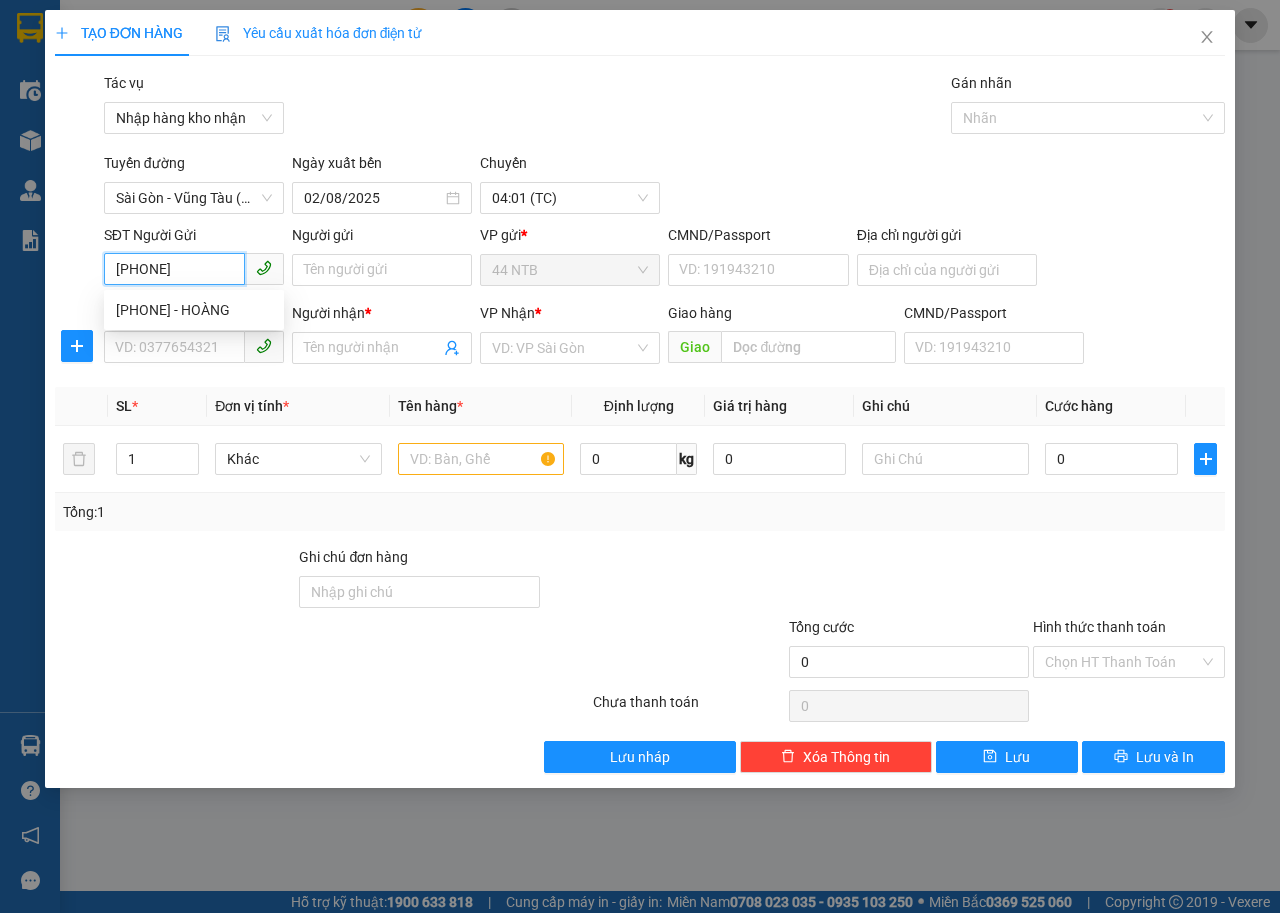 type on "0768042352" 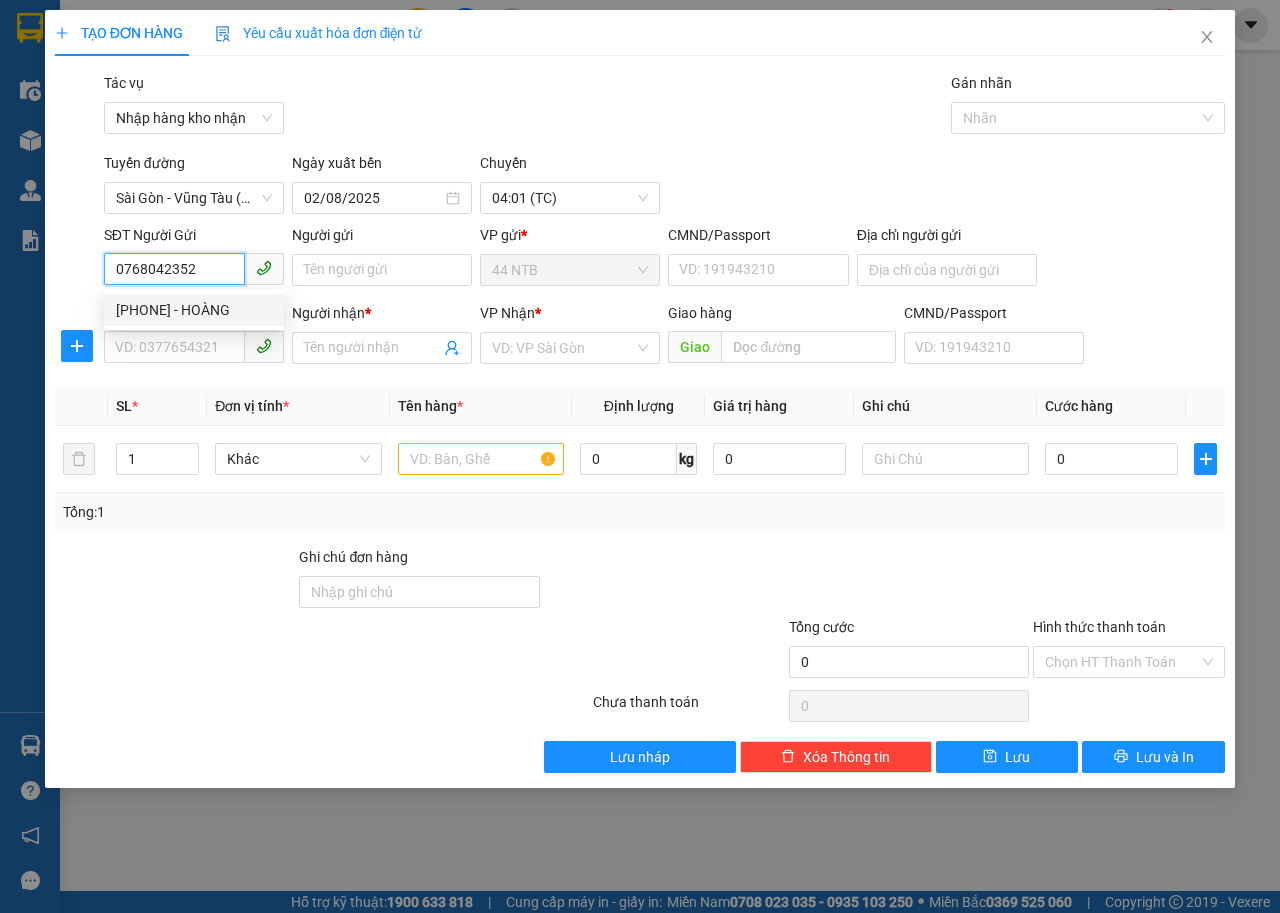 click on "0768042352 - HOÀNG" at bounding box center (194, 310) 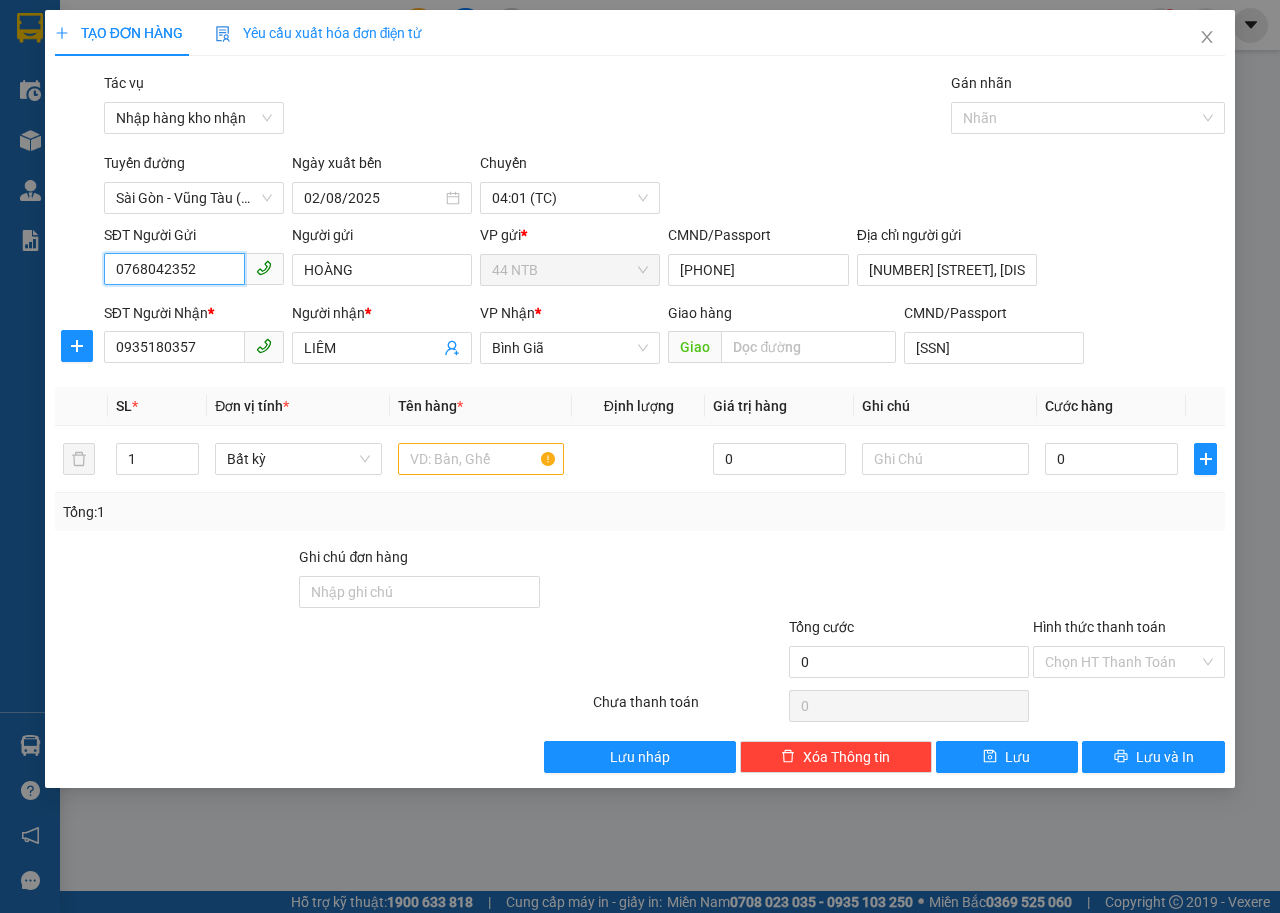 type on "0768042352" 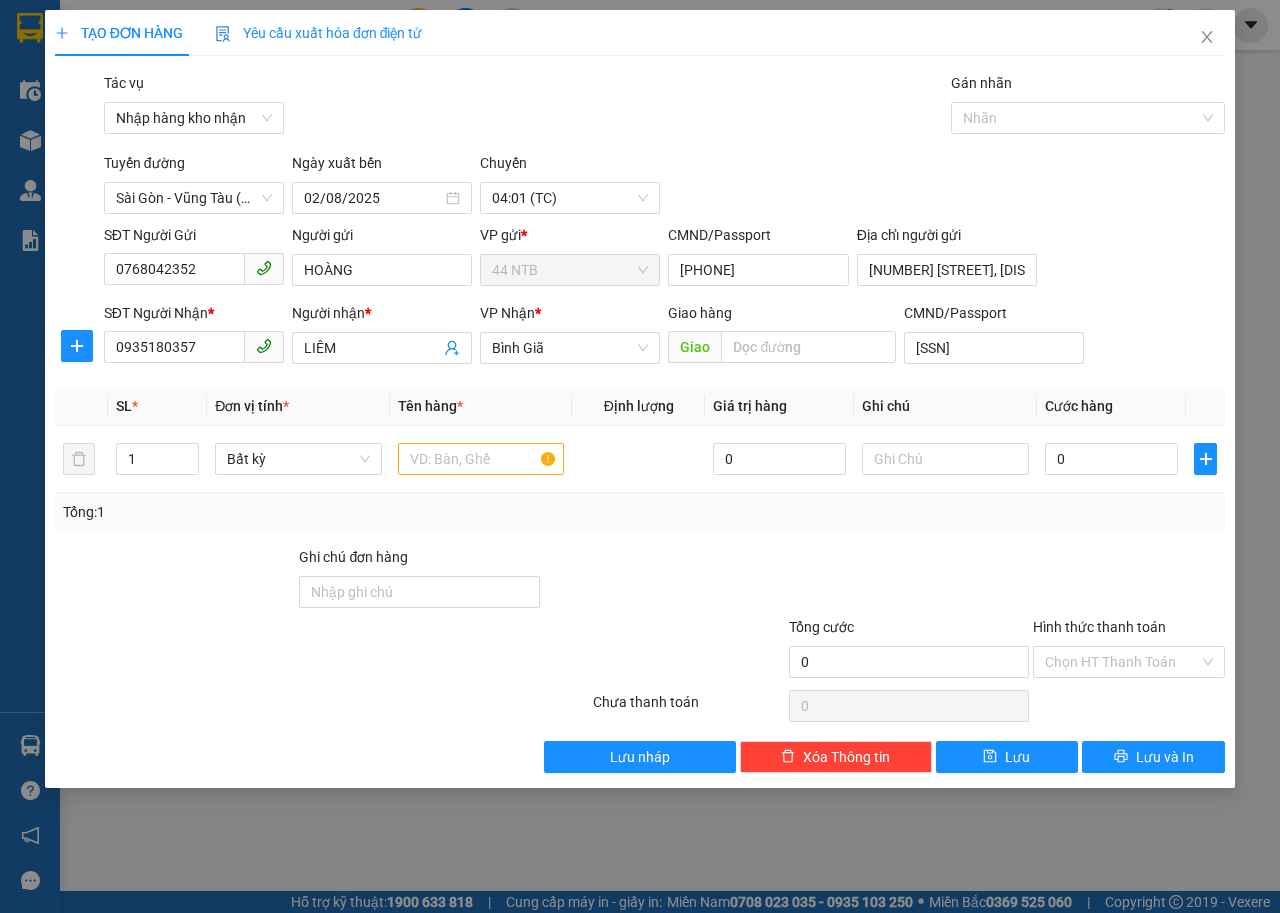 click on "Tuyến đường Sài Gòn - Vũng Tàu (Hàng Hoá) Ngày xuất bến 02/08/2025 Chuyến 04:01   (TC)" at bounding box center (664, 183) 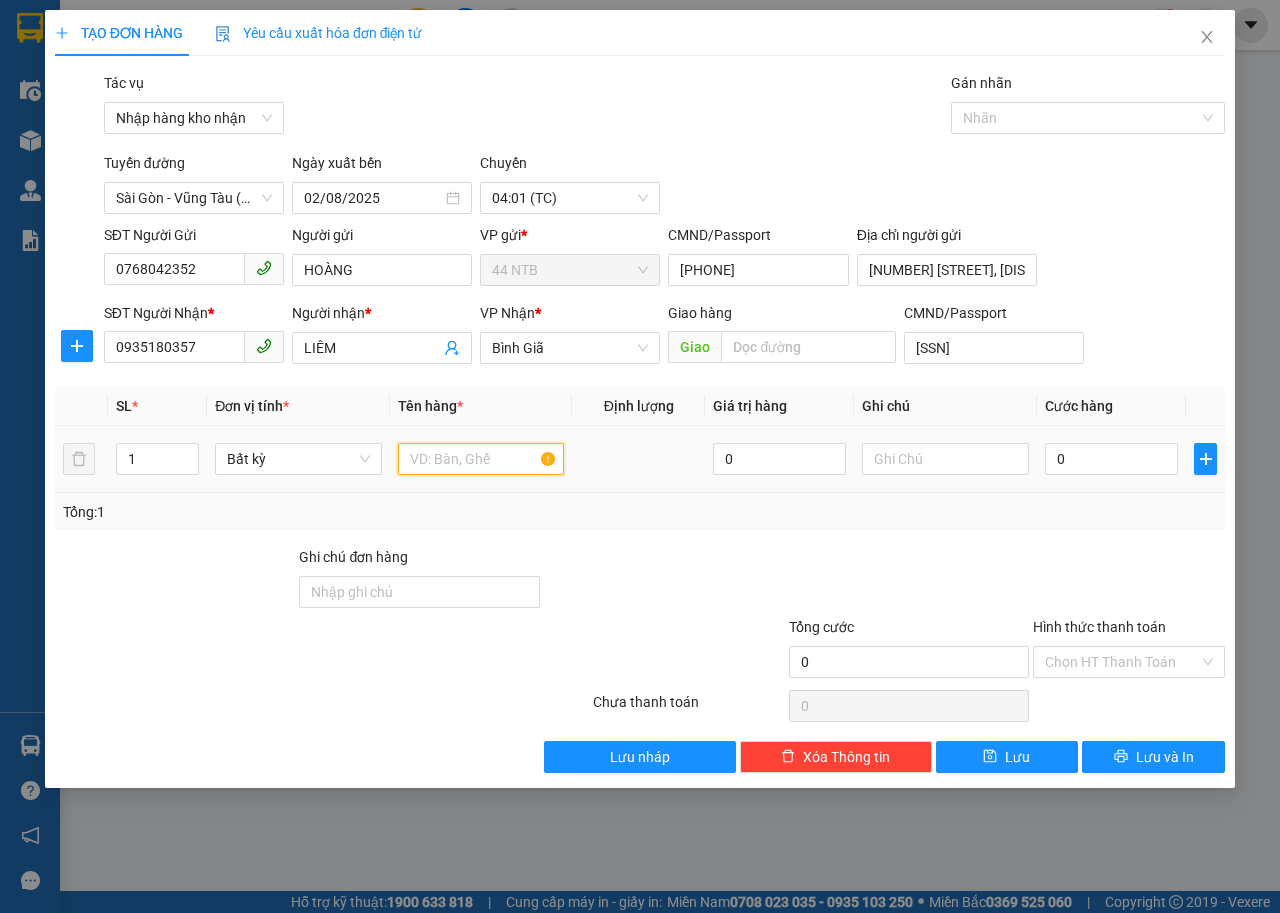 click at bounding box center (481, 459) 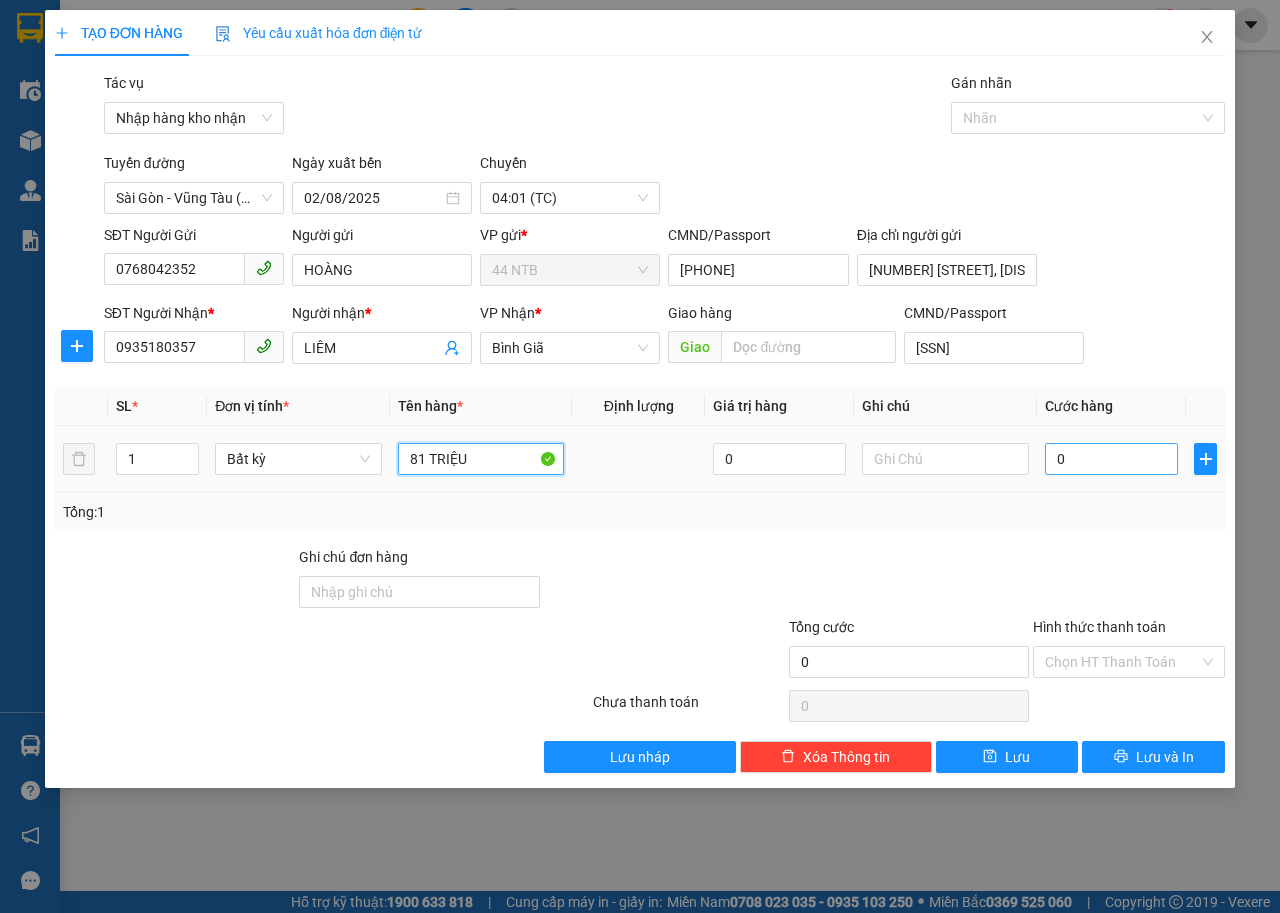 type on "81 TRIỆU" 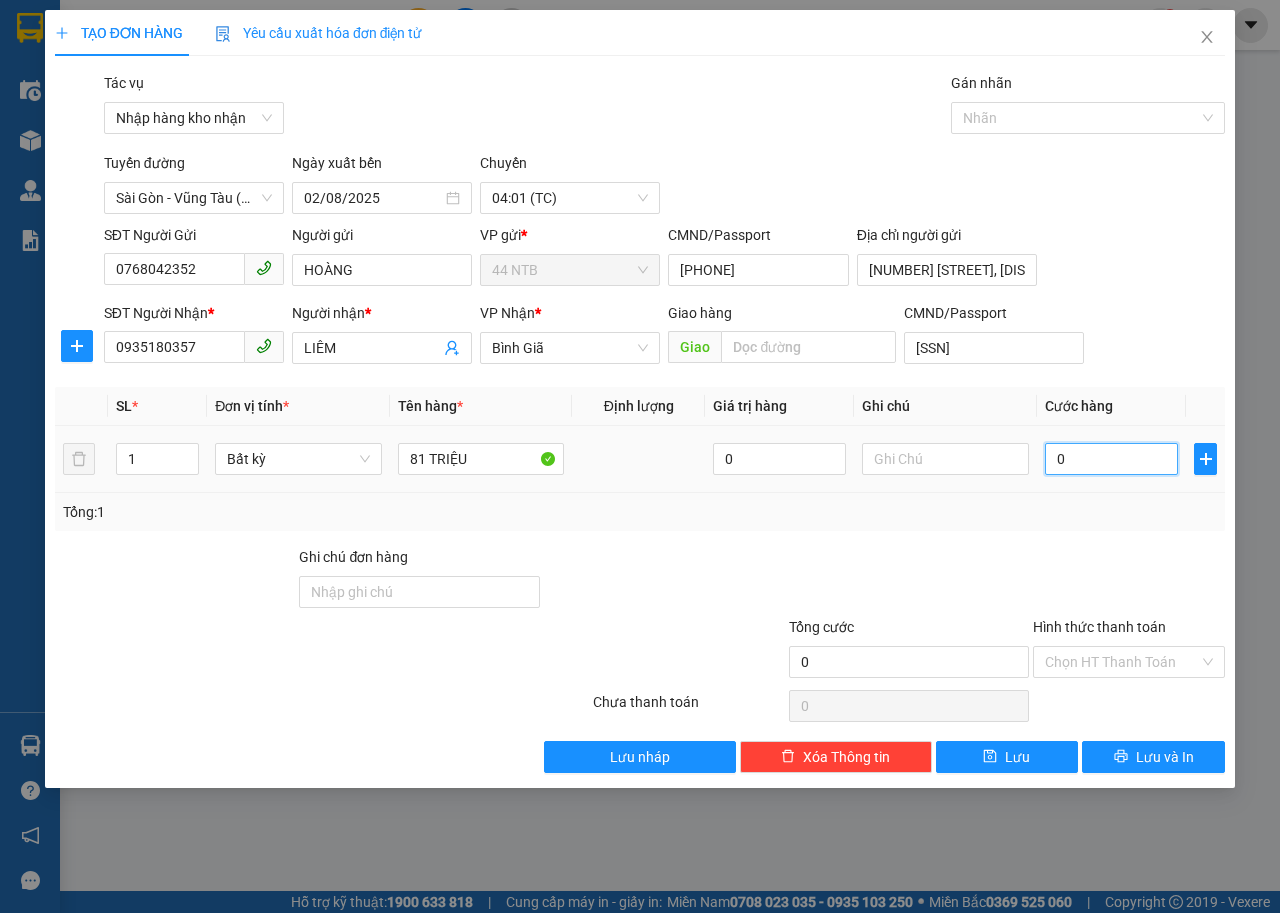 click on "0" at bounding box center (1111, 459) 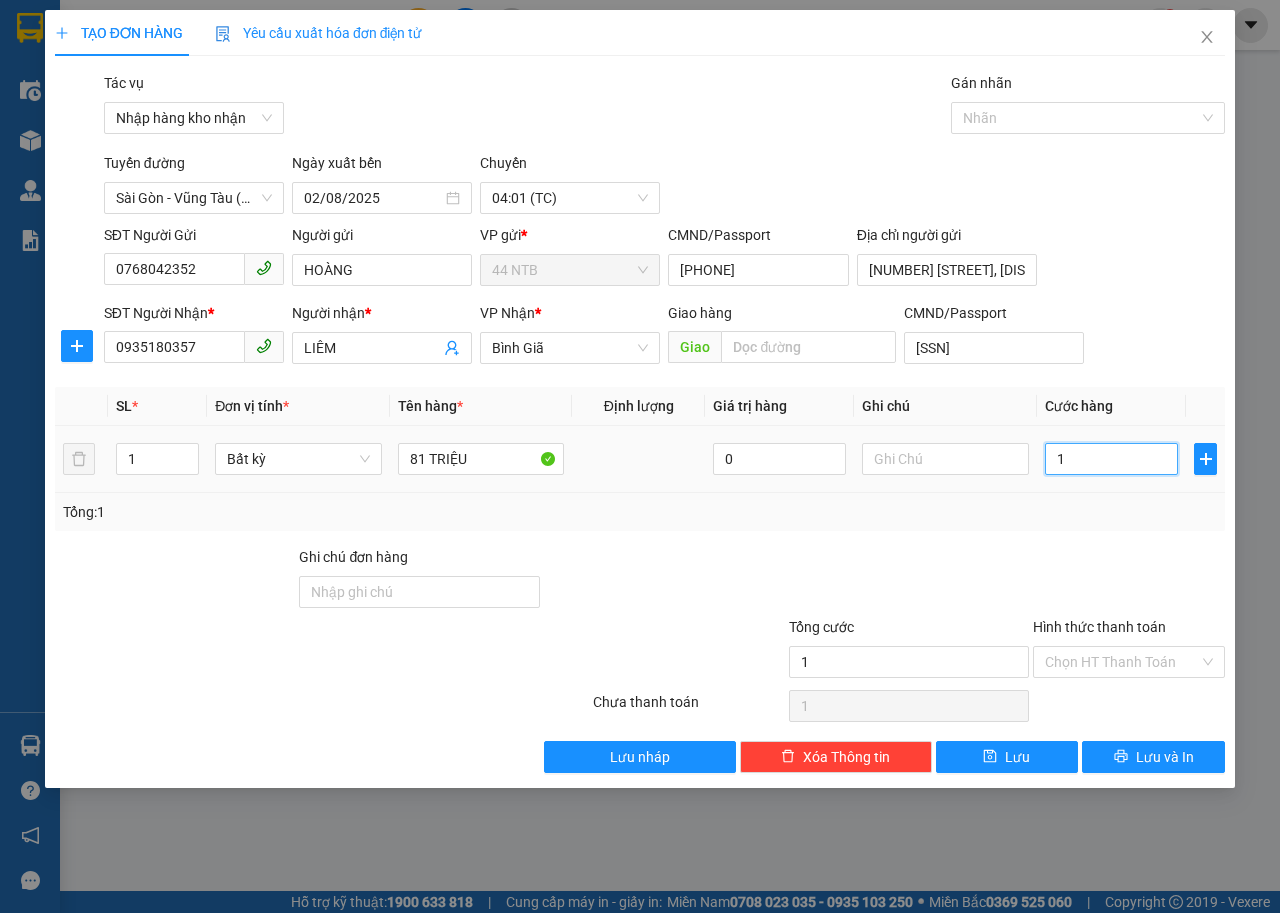 type on "19" 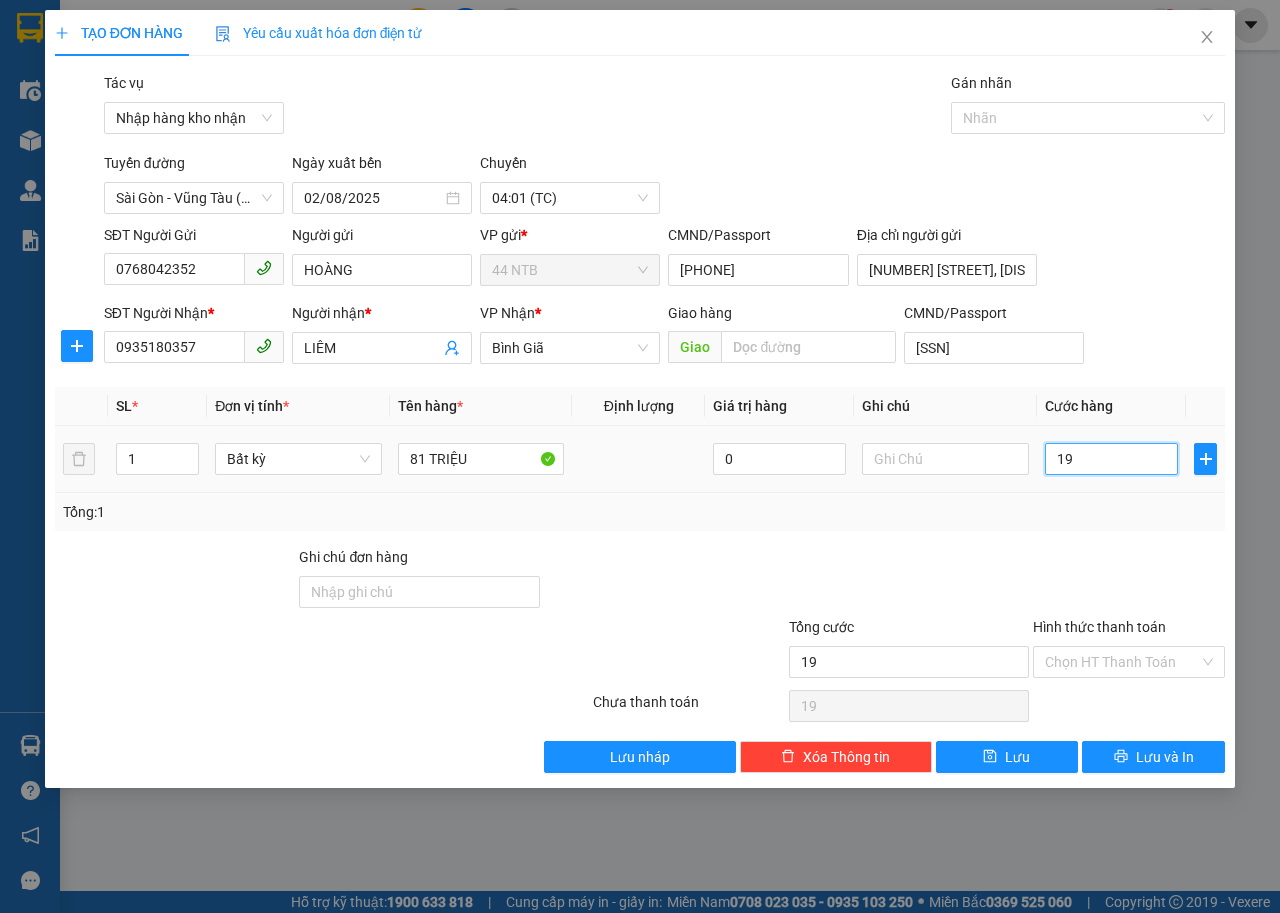 type on "190" 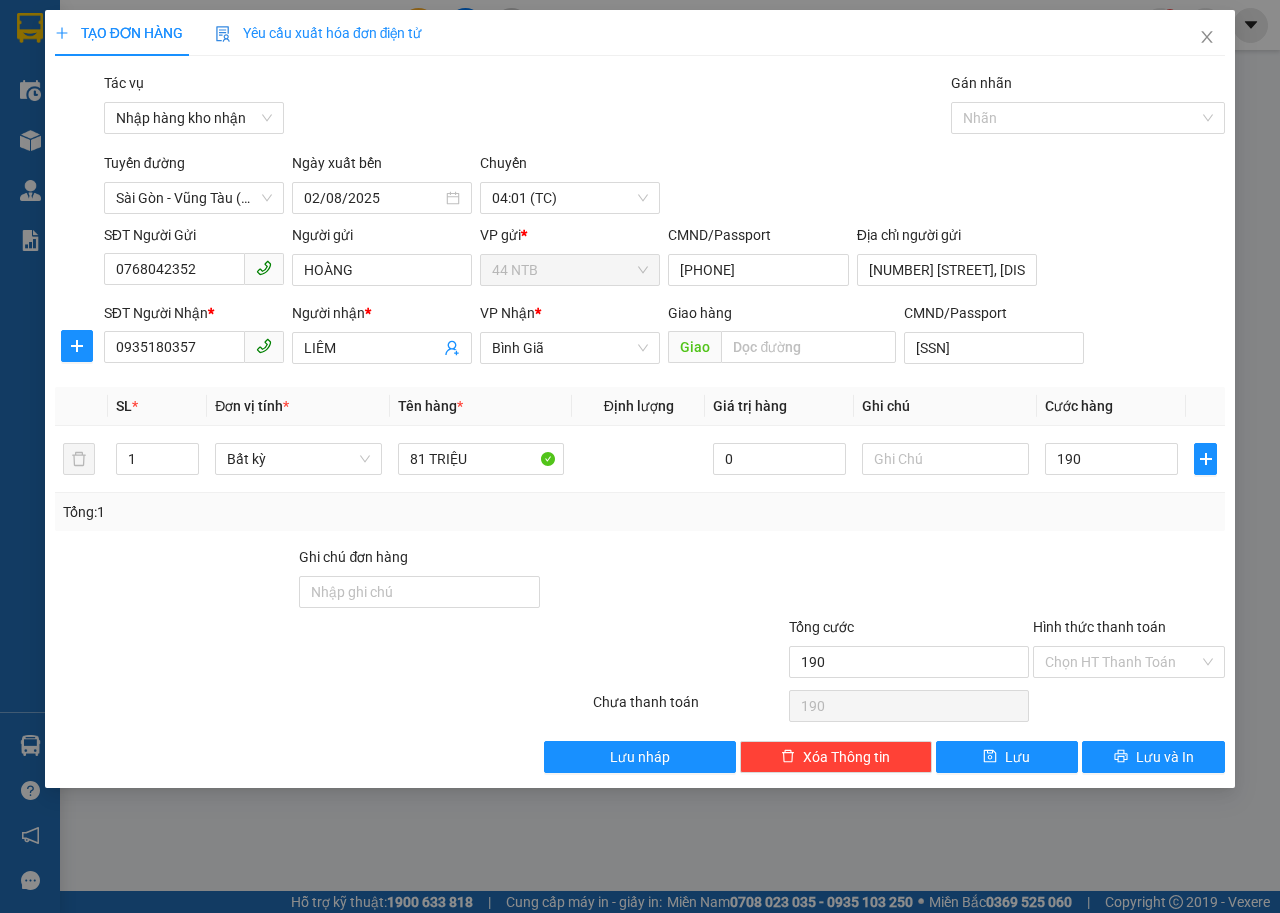 type on "190.000" 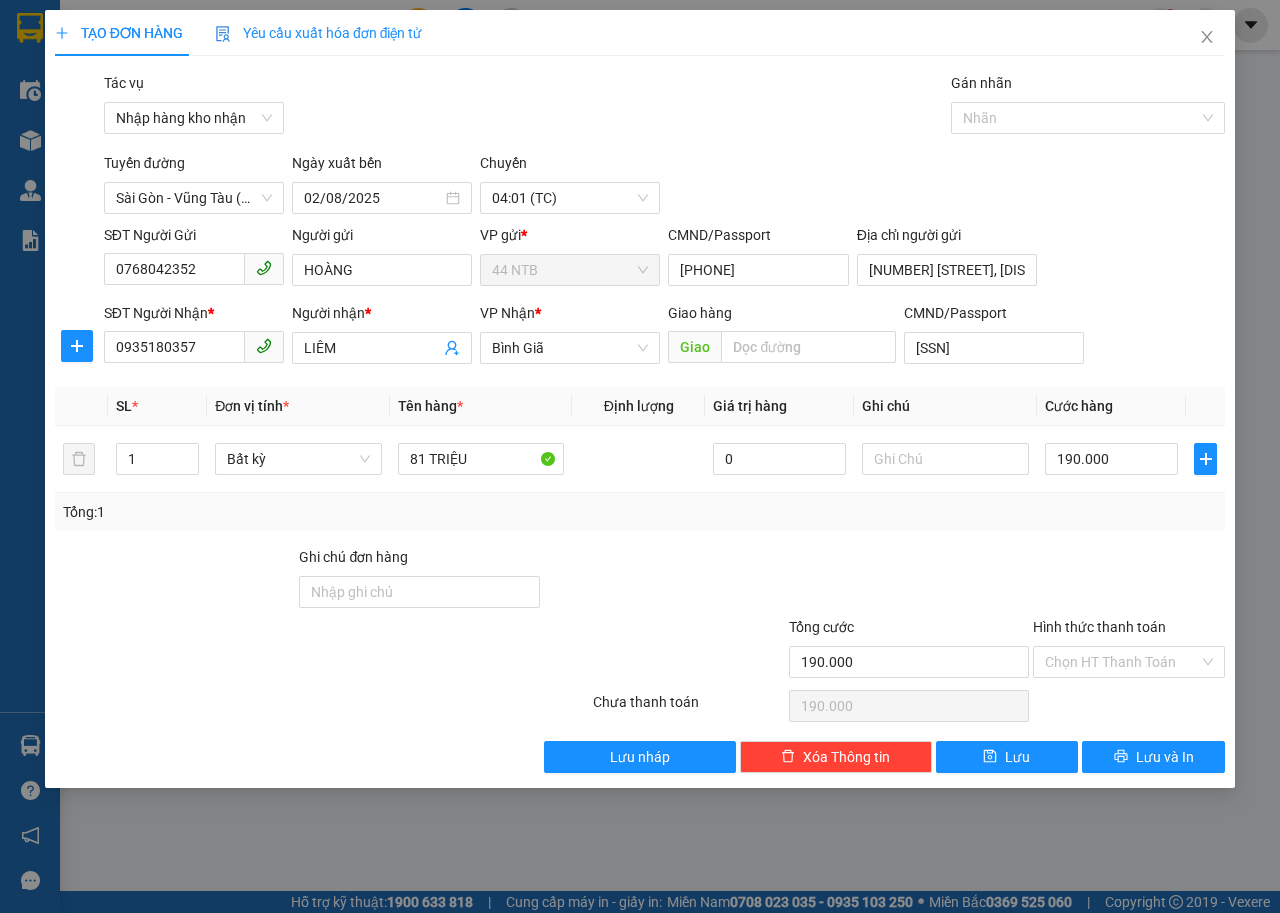 click on "SĐT Người Gửi 0768042352 Người gửi HOÀNG VP gửi  * 44 NTB CMND/Passport 079097032729 Địa chỉ người gửi 50A LÊ THÚC HOẠCH,PHÚ THỌ HOÀ,TÂN PHÚ" at bounding box center (664, 259) 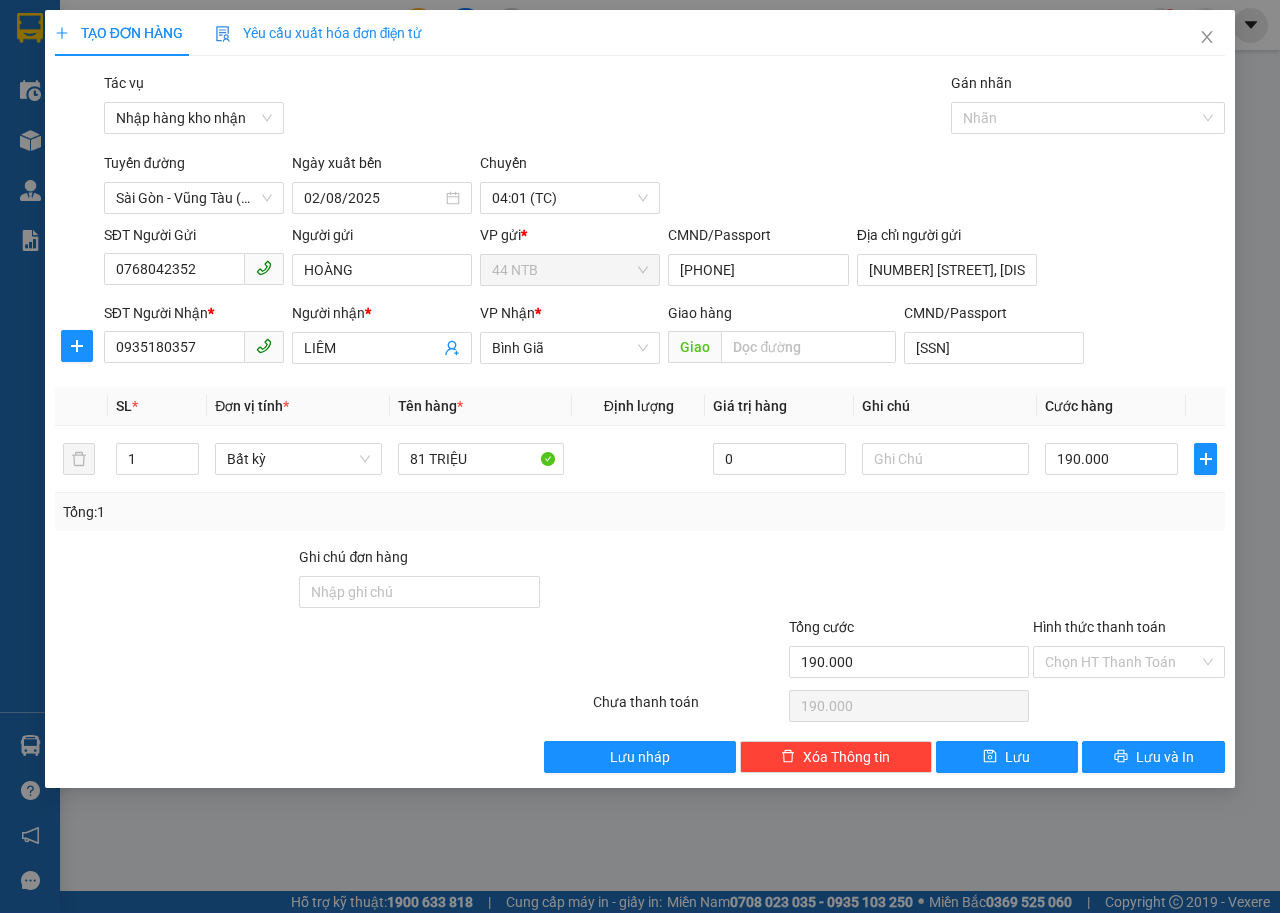 click on "Gói vận chuyển  * Tiêu chuẩn Tác vụ Nhập hàng kho nhận Gán nhãn   Nhãn" at bounding box center [664, 107] 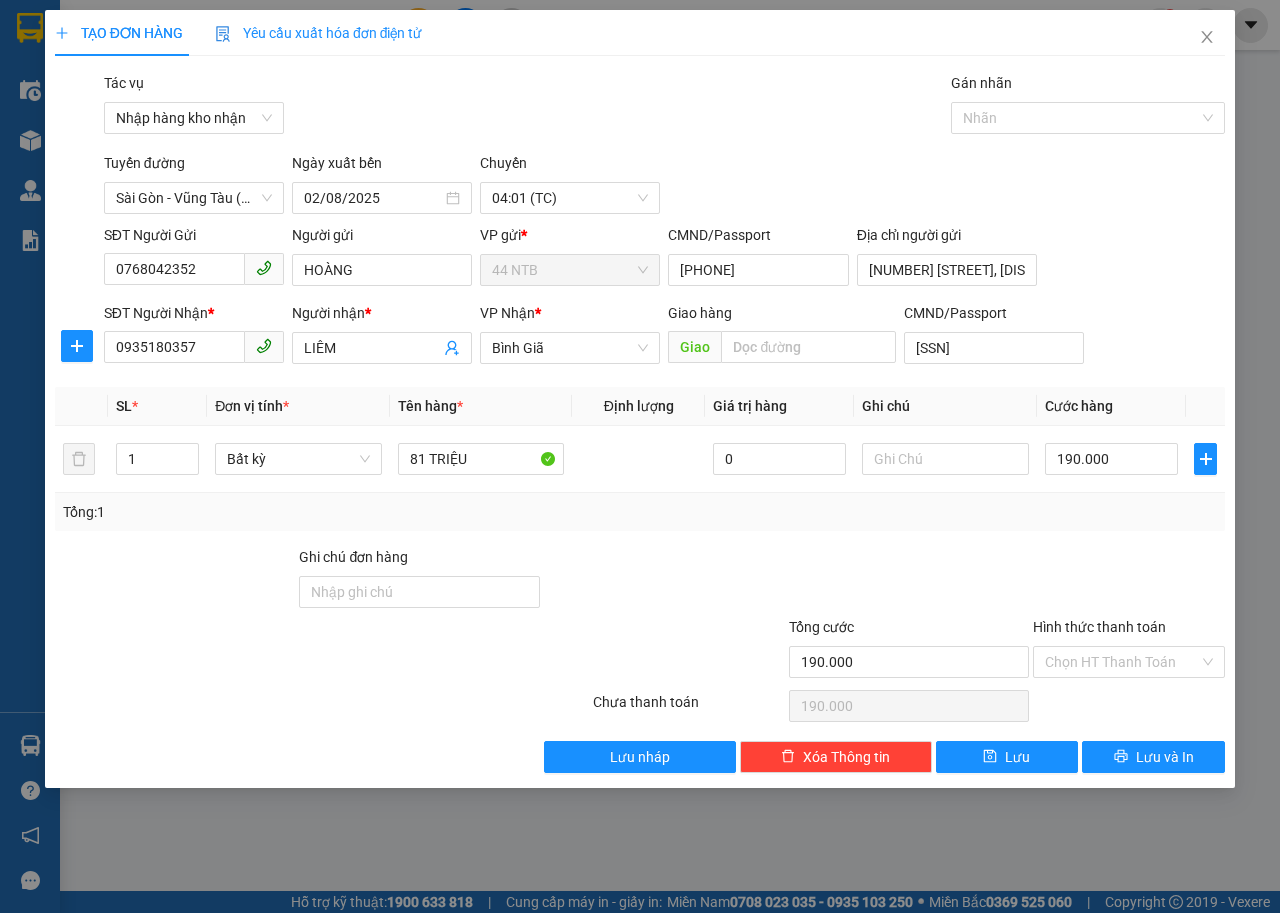 click on "Gói vận chuyển  * Tiêu chuẩn Tác vụ Nhập hàng kho nhận Gán nhãn   Nhãn" at bounding box center [664, 107] 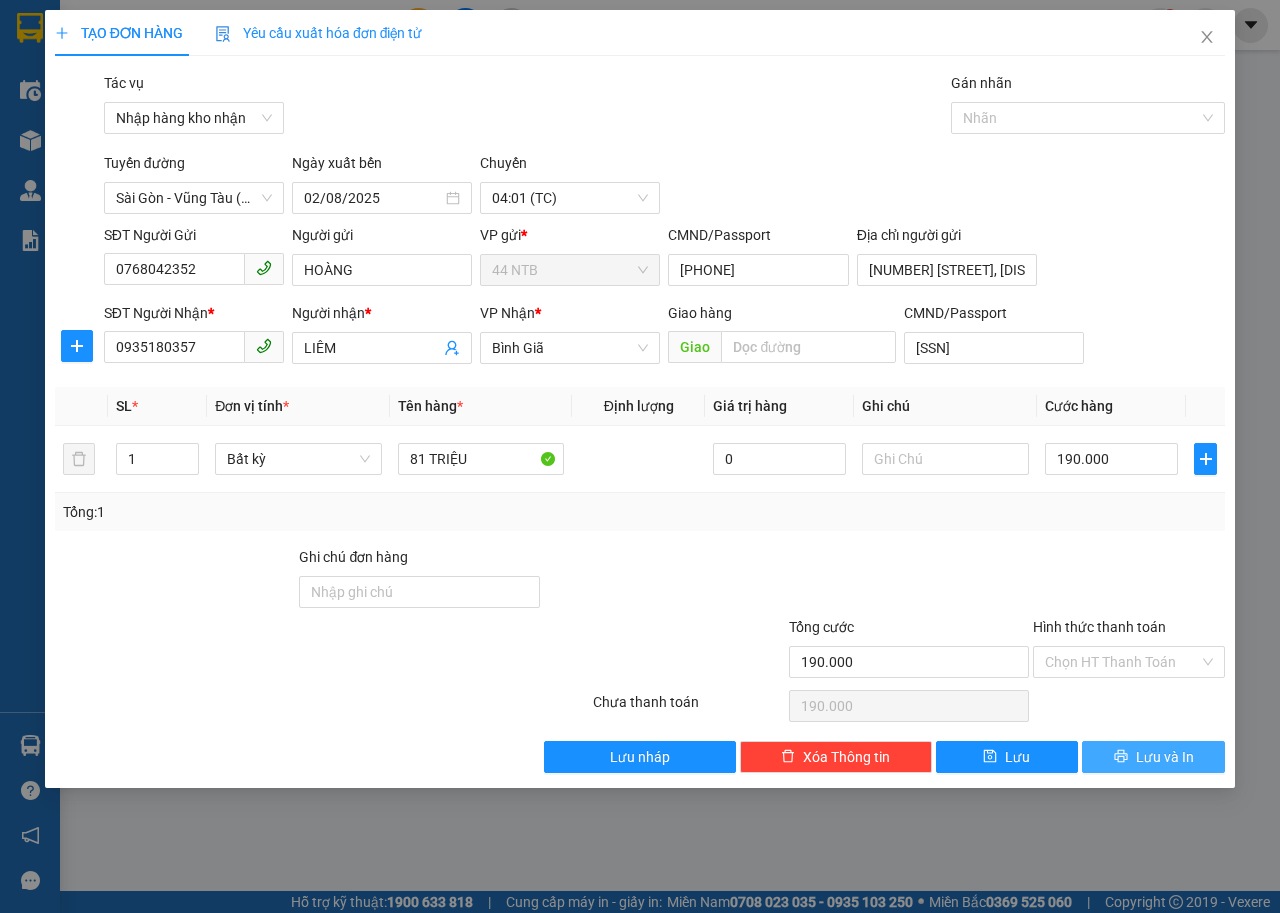 click 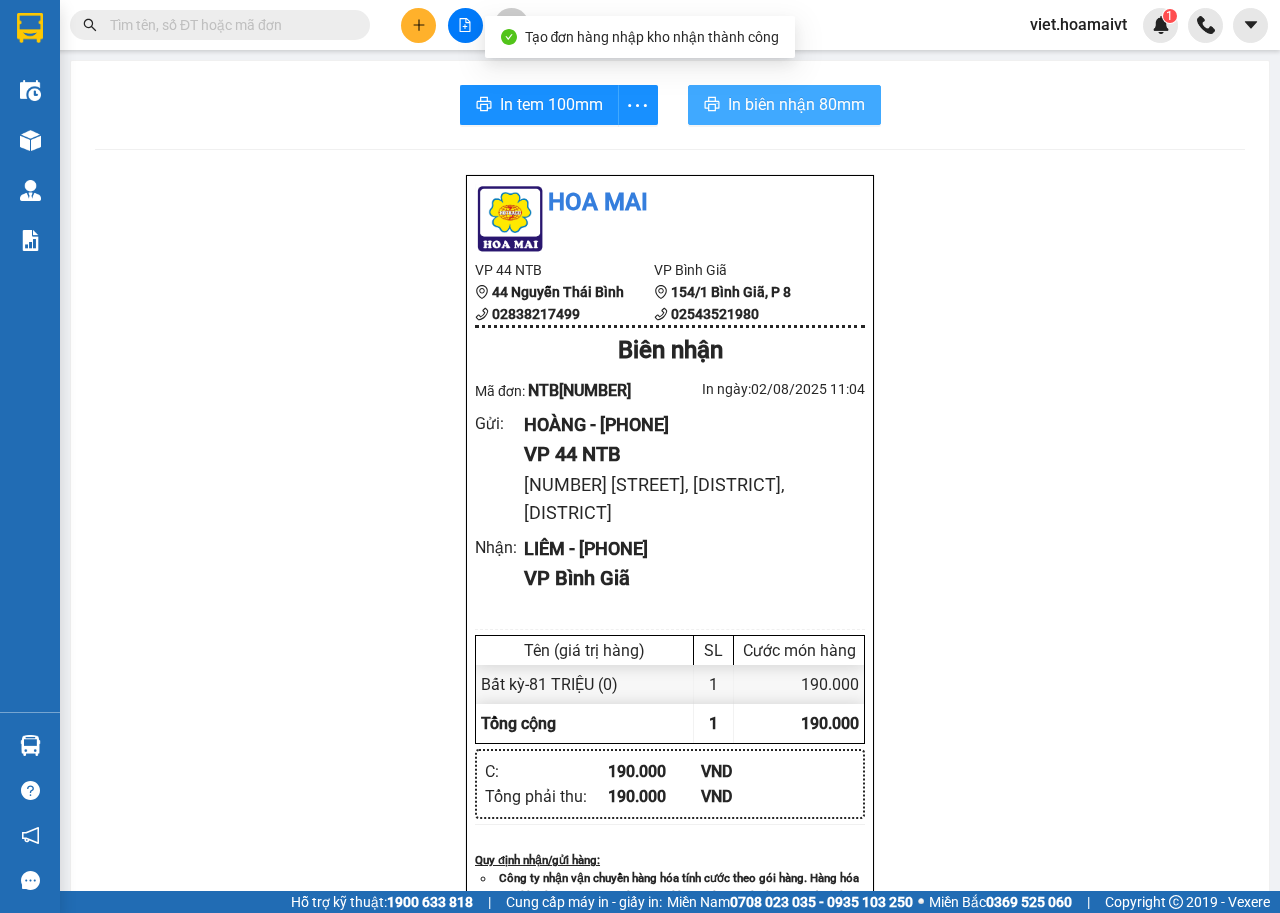 click on "In biên nhận 80mm" at bounding box center (784, 105) 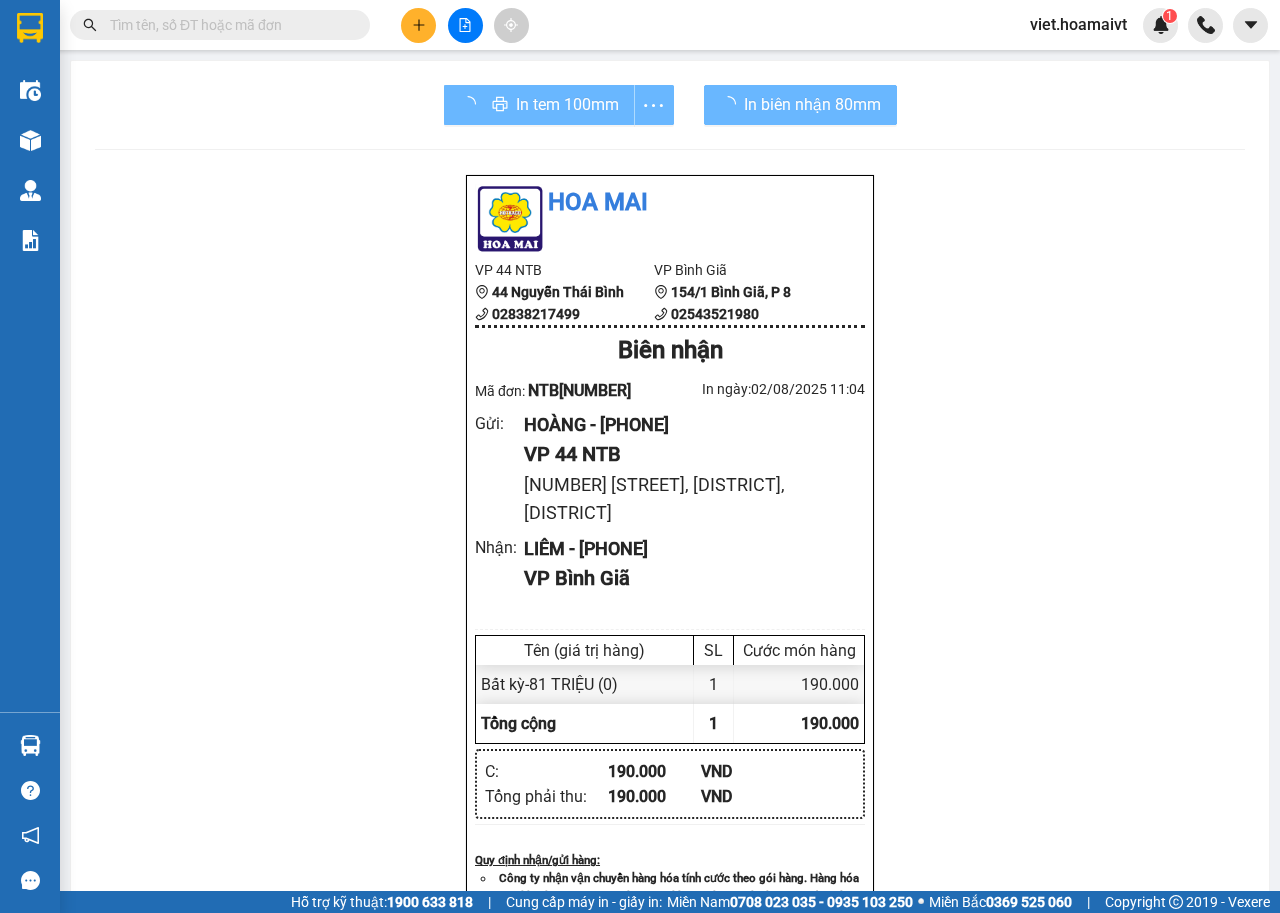 click on "Hoa Mai VP 44 NTB   44 Nguyễn Thái Bình   02838217499 VP Bình Giã   154/1 Bình Giã, P 8   02543521980 Biên nhận Mã đơn:   NTB08250457 In ngày:  02/08/2025   11:04 Gửi :   HOÀNG - 0768042352 VP 44 NTB 50A LÊ THÚC HOẠCH,PHÚ THỌ HOÀ,TÂN PHÚ Nhận :   LIÊM - 0935180357 VP Bình Giã Tên (giá trị hàng) SL Cước món hàng Bất kỳ - 81 TRIỆU   (0) 1 190.000 Tổng cộng 1 190.000 Loading... C : 190.000 VND Tổng phải thu : 190.000 VND Quy định nhận/gửi hàng : Công ty nhận vận chuyển hàng hóa tính cước theo gói hàng. Hàng hóa quý khách tự đóng gói, chúng tôi không chịu trách nhiệm nội dung bên trong.  Công ty không nhận vận chuyển hàng quốc cấm, ngoại tệ, vàng bạc đá quý.  Khách hàng thông tin cho người nhà ra nhận hàng sau 03 tiếng.  Hàng gửi phải nhận trong vòng 7 ngày kể từ ngày gửi. Quá thời hạn trên, Công ty không giải quyết. Gửi:    44 NTB" at bounding box center [670, 870] 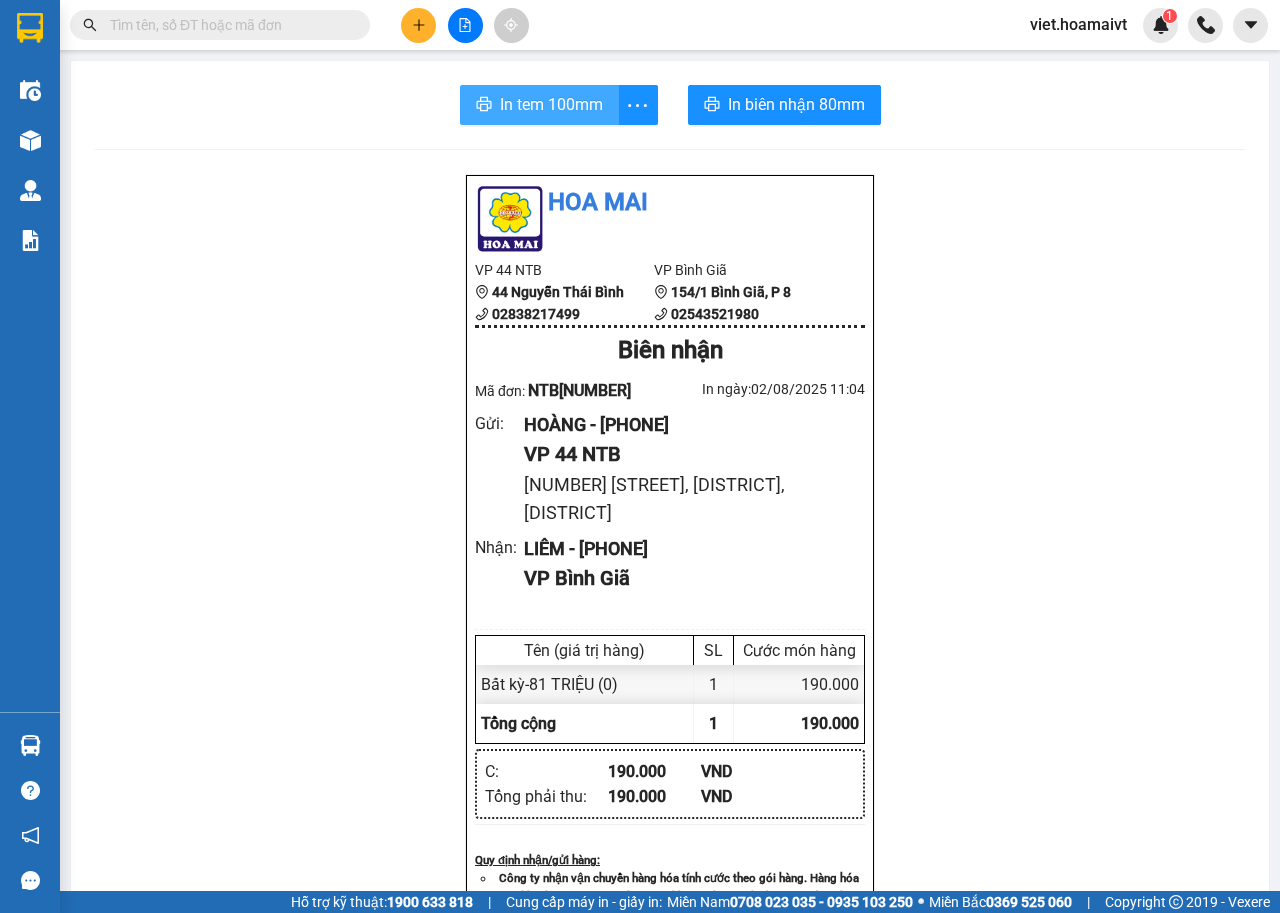 click on "In tem 100mm" at bounding box center (551, 104) 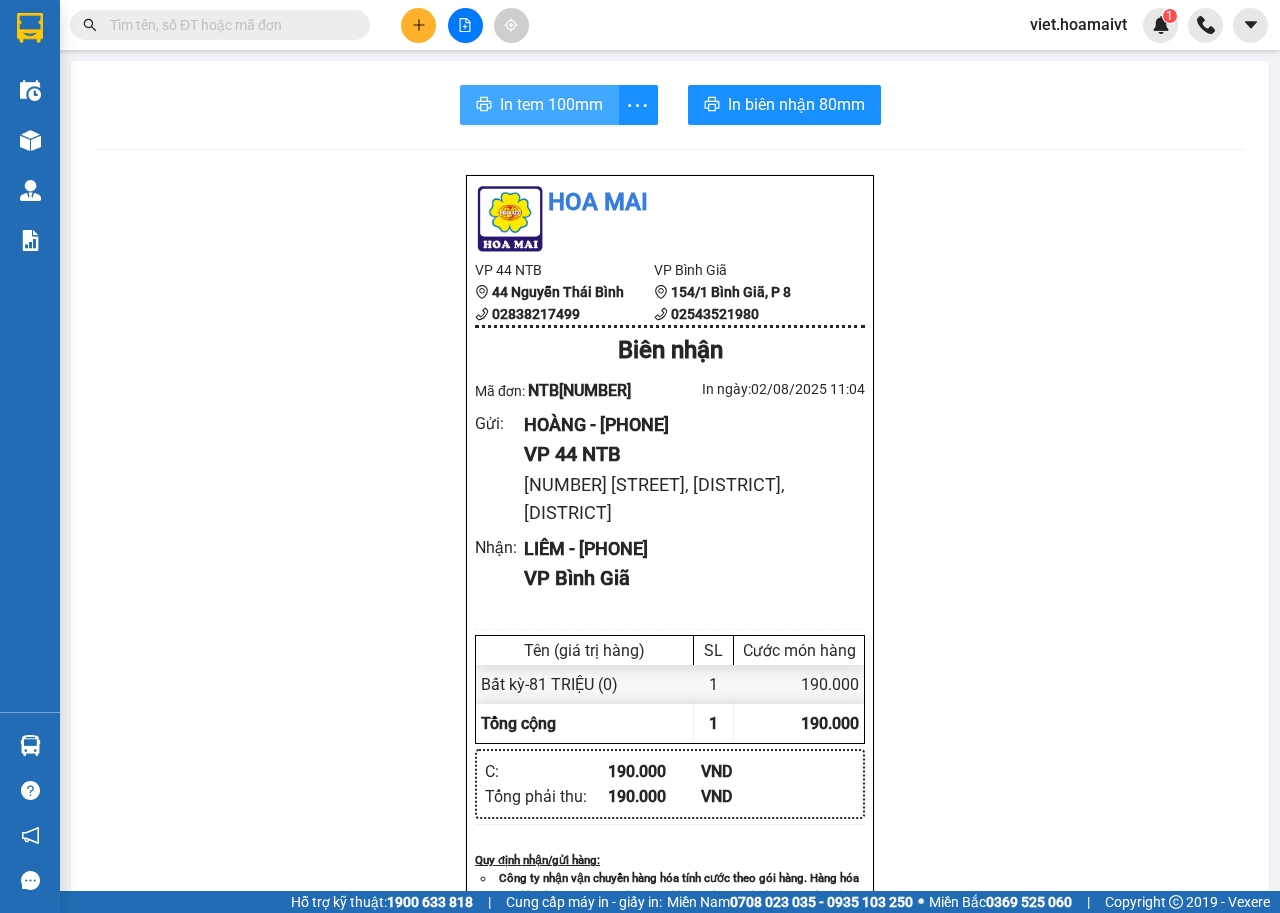 scroll, scrollTop: 0, scrollLeft: 0, axis: both 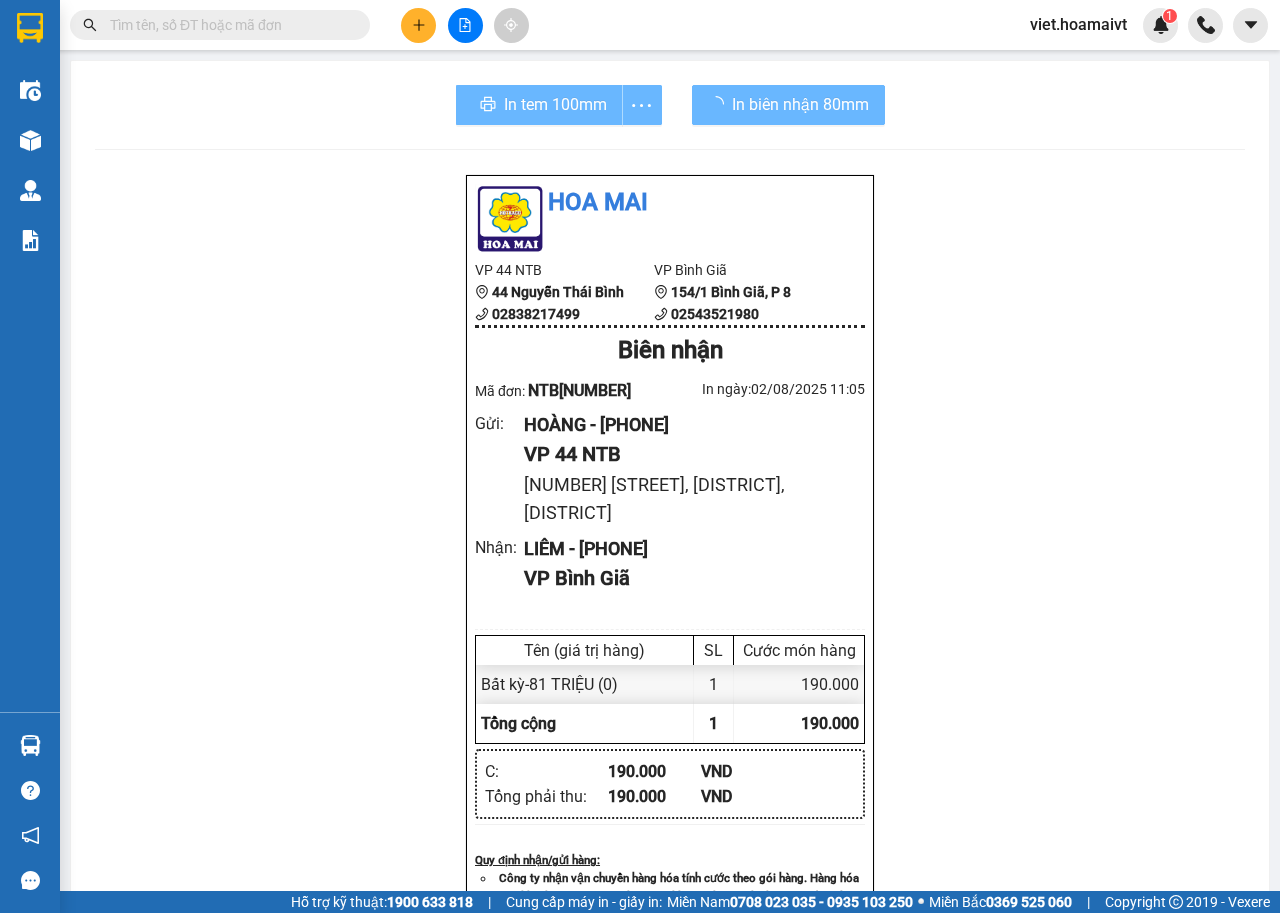 click on "Hoa Mai VP 44 NTB   44 Nguyễn Thái Bình   02838217499 VP Bình Giã   154/1 Bình Giã, P 8   02543521980 Biên nhận Mã đơn:   NTB08250457 In ngày:  02/08/2025   11:05 Gửi :   HOÀNG - 0768042352 VP 44 NTB 50A LÊ THÚC HOẠCH,PHÚ THỌ HOÀ,TÂN PHÚ Nhận :   LIÊM - 0935180357 VP Bình Giã Tên (giá trị hàng) SL Cước món hàng Bất kỳ - 81 TRIỆU   (0) 1 190.000 Tổng cộng 1 190.000 Loading... C : 190.000 VND Tổng phải thu : 190.000 VND Quy định nhận/gửi hàng : Công ty nhận vận chuyển hàng hóa tính cước theo gói hàng. Hàng hóa quý khách tự đóng gói, chúng tôi không chịu trách nhiệm nội dung bên trong.  Công ty không nhận vận chuyển hàng quốc cấm, ngoại tệ, vàng bạc đá quý.  Khách hàng thông tin cho người nhà ra nhận hàng sau 03 tiếng.  Hàng gửi phải nhận trong vòng 7 ngày kể từ ngày gửi. Quá thời hạn trên, Công ty không giải quyết. Gửi:    44 NTB" at bounding box center [670, 870] 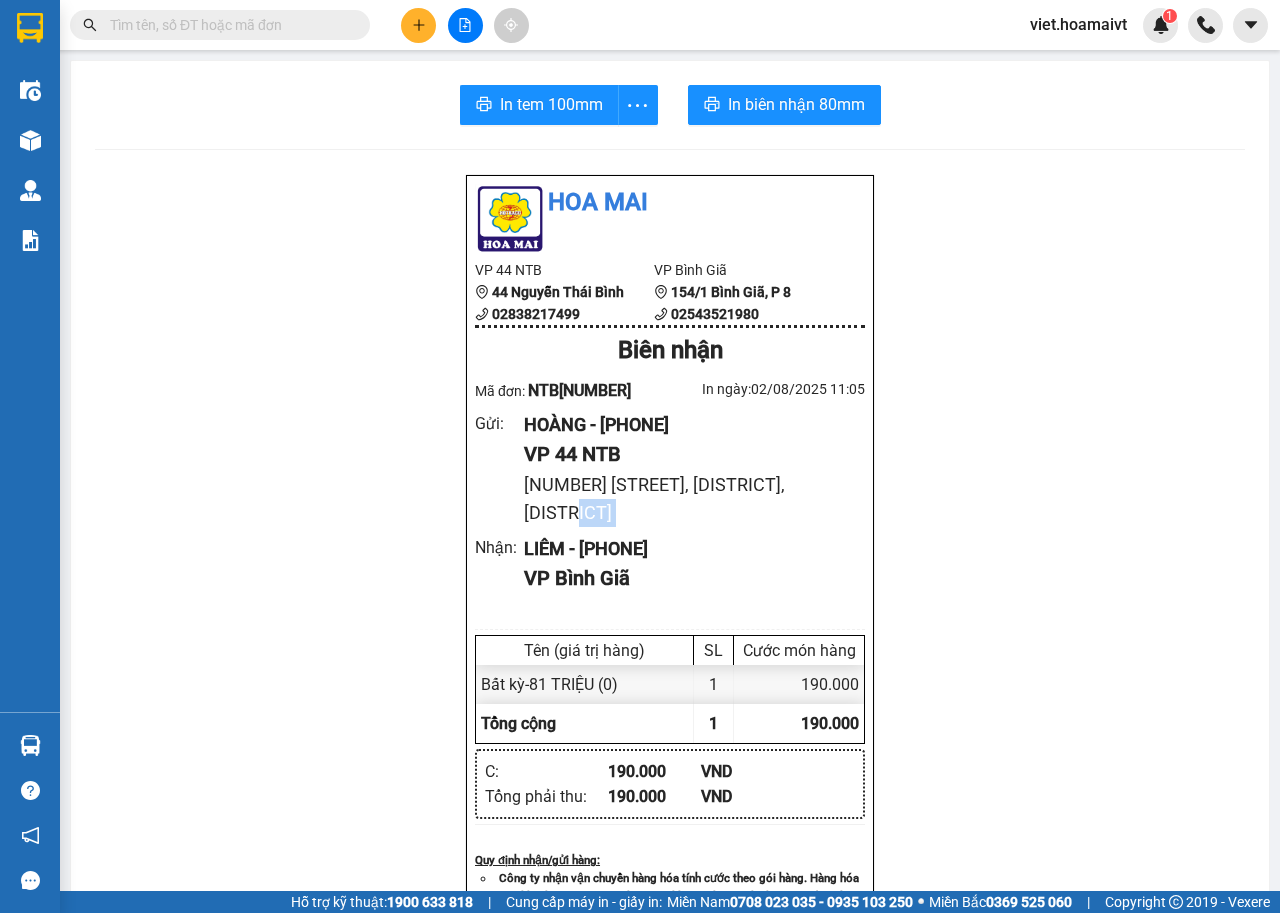 click on "Hoa Mai VP 44 NTB   44 Nguyễn Thái Bình   02838217499 VP Bình Giã   154/1 Bình Giã, P 8   02543521980 Biên nhận Mã đơn:   NTB08250457 In ngày:  02/08/2025   11:05 Gửi :   HOÀNG - 0768042352 VP 44 NTB 50A LÊ THÚC HOẠCH,PHÚ THỌ HOÀ,TÂN PHÚ Nhận :   LIÊM - 0935180357 VP Bình Giã Tên (giá trị hàng) SL Cước món hàng Bất kỳ - 81 TRIỆU   (0) 1 190.000 Tổng cộng 1 190.000 Loading... C : 190.000 VND Tổng phải thu : 190.000 VND Quy định nhận/gửi hàng : Công ty nhận vận chuyển hàng hóa tính cước theo gói hàng. Hàng hóa quý khách tự đóng gói, chúng tôi không chịu trách nhiệm nội dung bên trong.  Công ty không nhận vận chuyển hàng quốc cấm, ngoại tệ, vàng bạc đá quý.  Khách hàng thông tin cho người nhà ra nhận hàng sau 03 tiếng.  Hàng gửi phải nhận trong vòng 7 ngày kể từ ngày gửi. Quá thời hạn trên, Công ty không giải quyết. Gửi:    44 NTB" at bounding box center (670, 870) 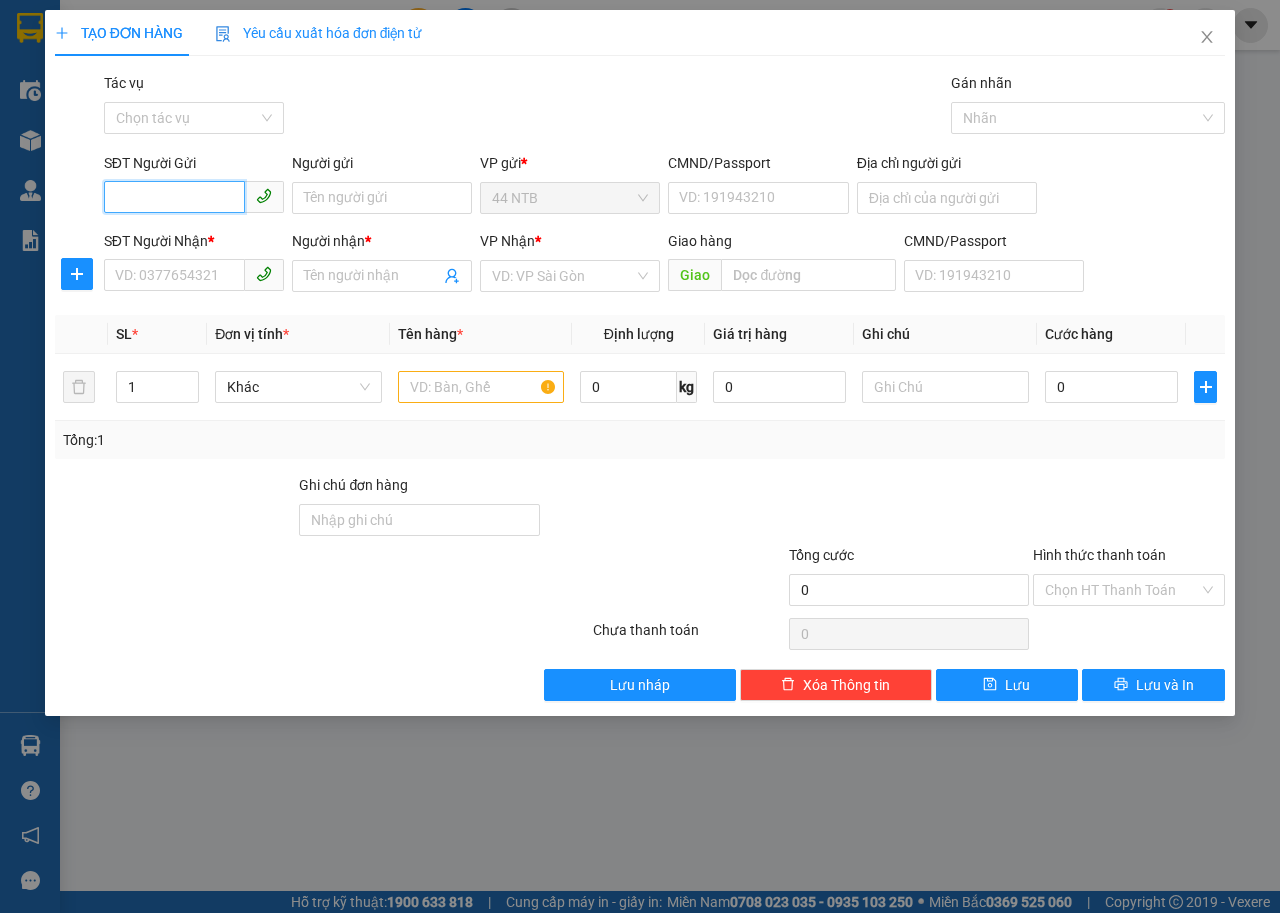click on "SĐT Người Gửi" at bounding box center [174, 197] 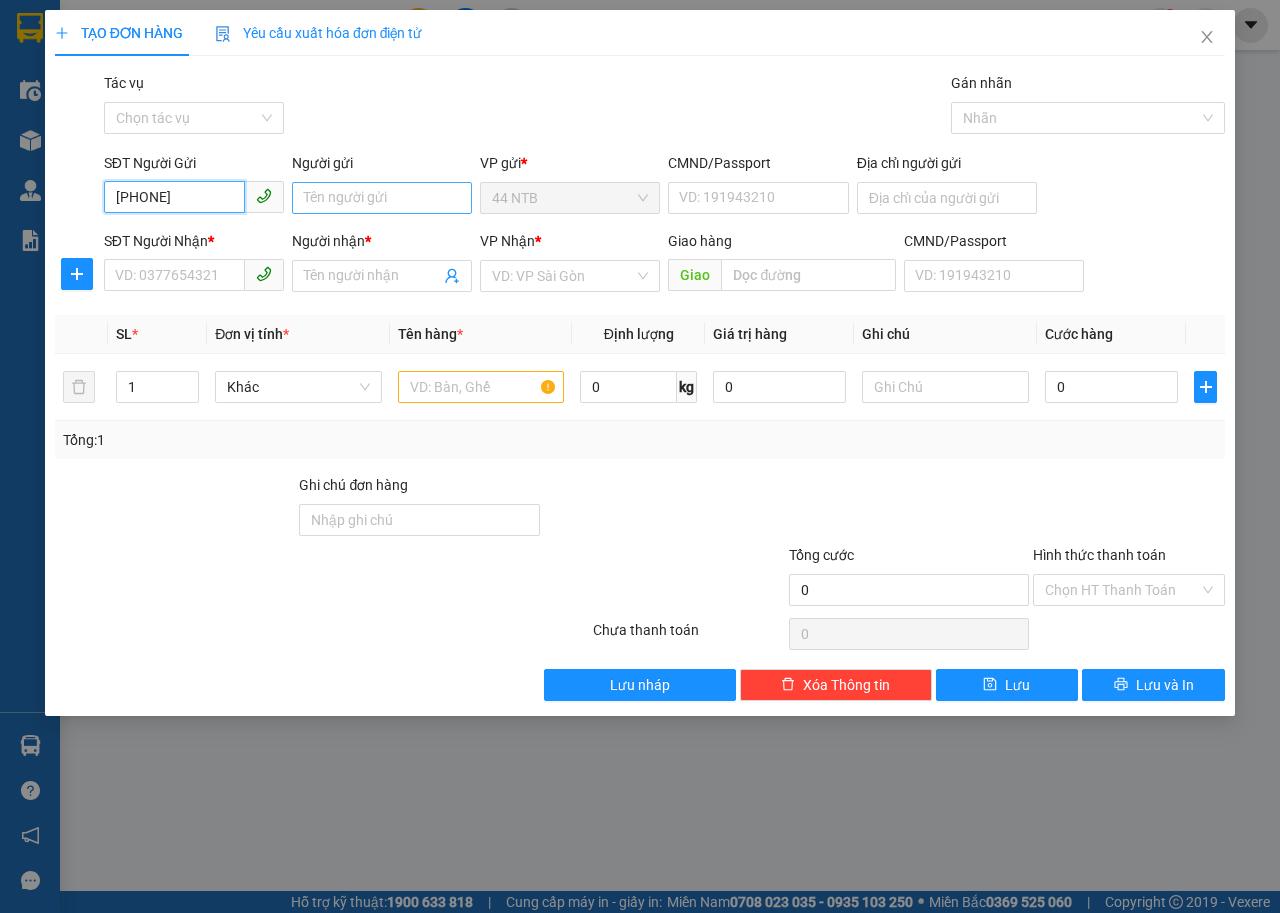 type on "[PHONE]" 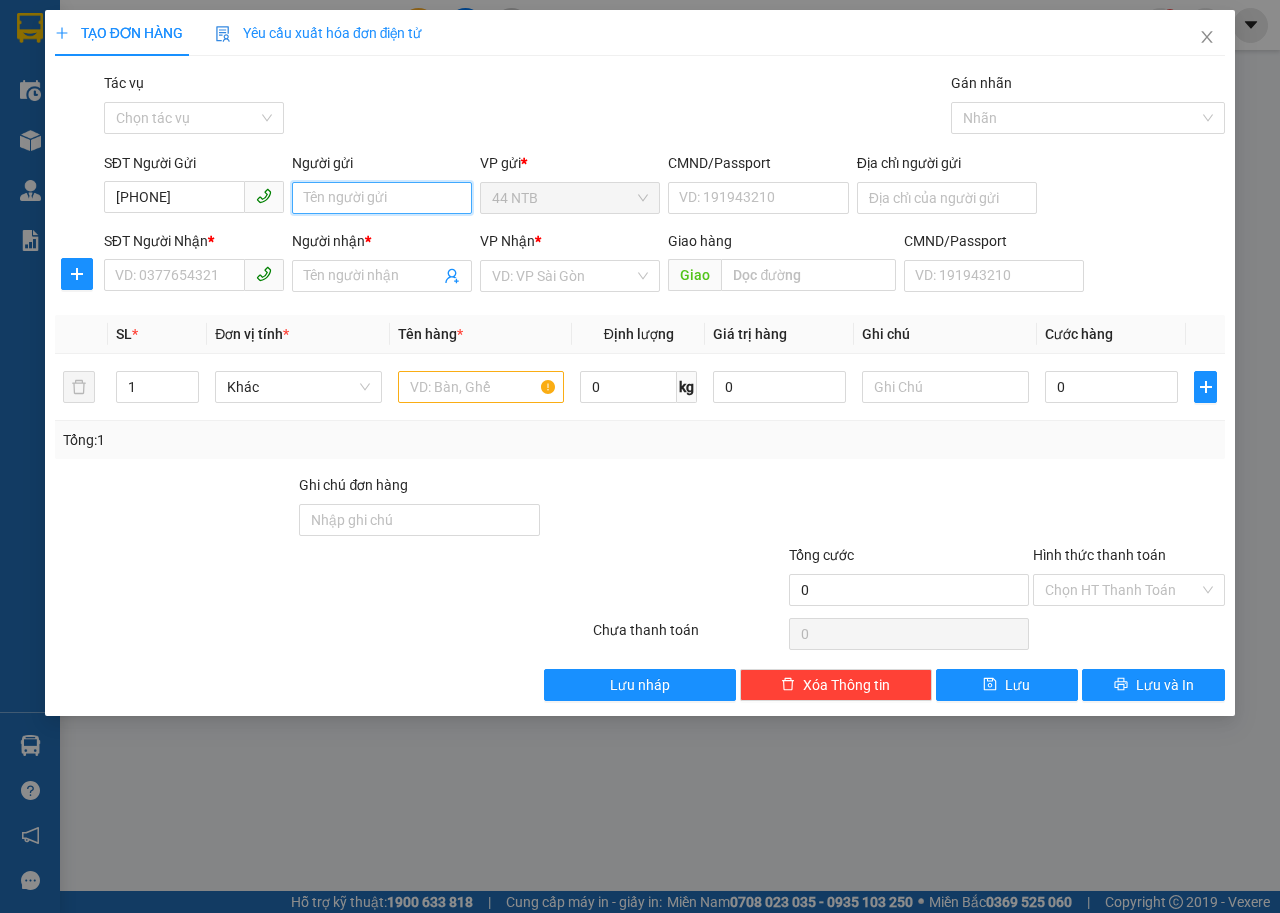 click on "Người gửi" at bounding box center (382, 198) 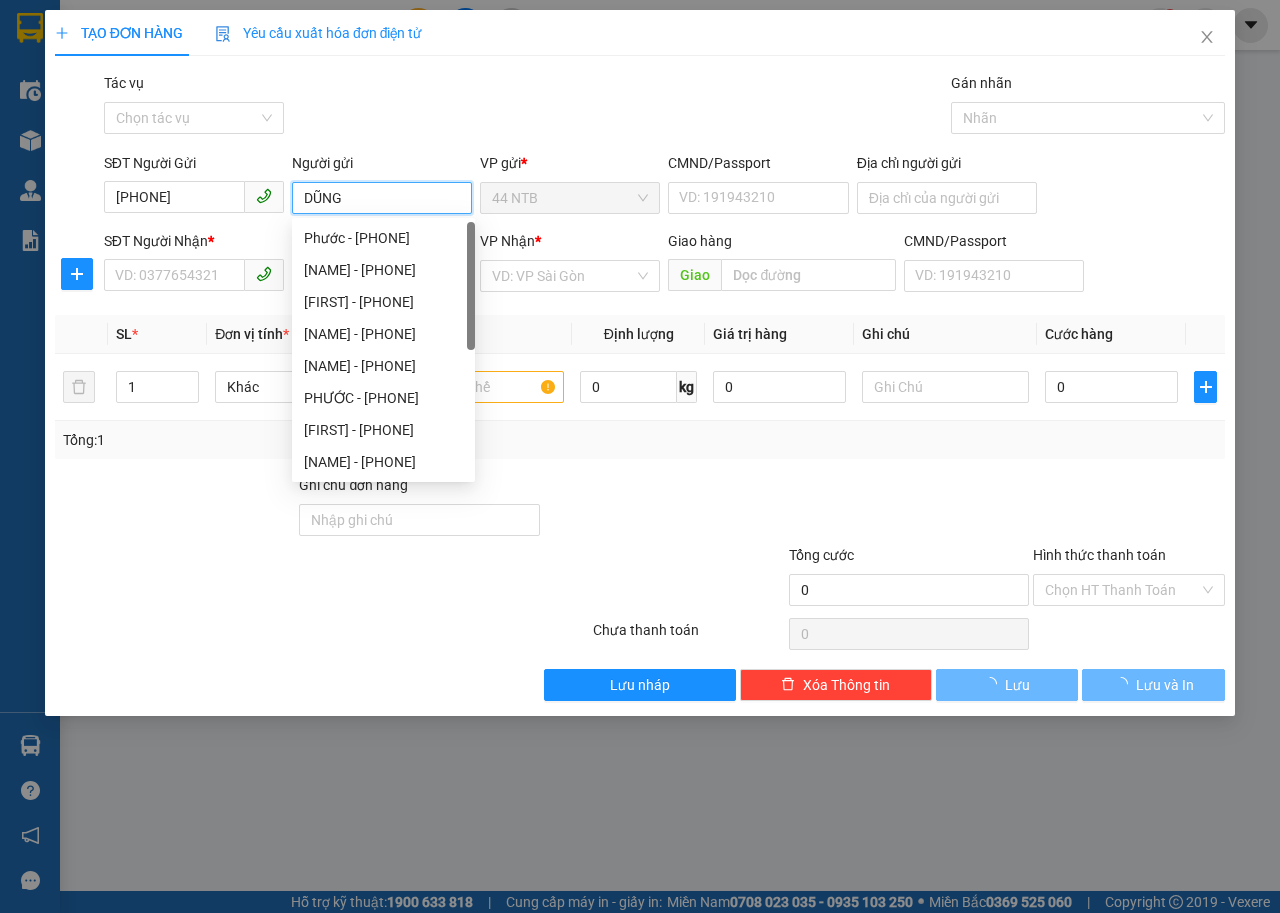 type on "DŨNG" 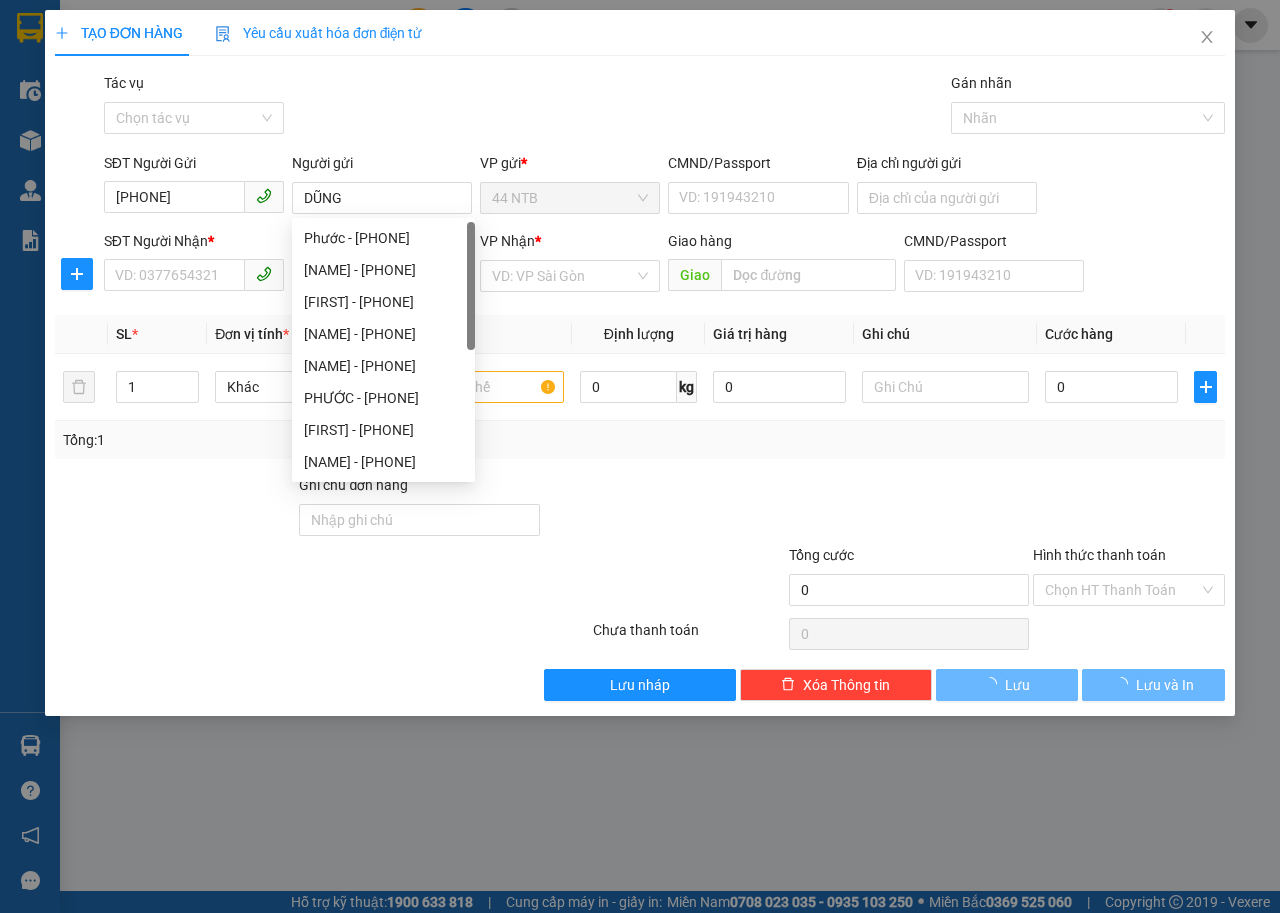 click on "Gói vận chuyển  * Tiêu chuẩn Tác vụ Chọn tác vụ Gán nhãn   Nhãn" at bounding box center [664, 107] 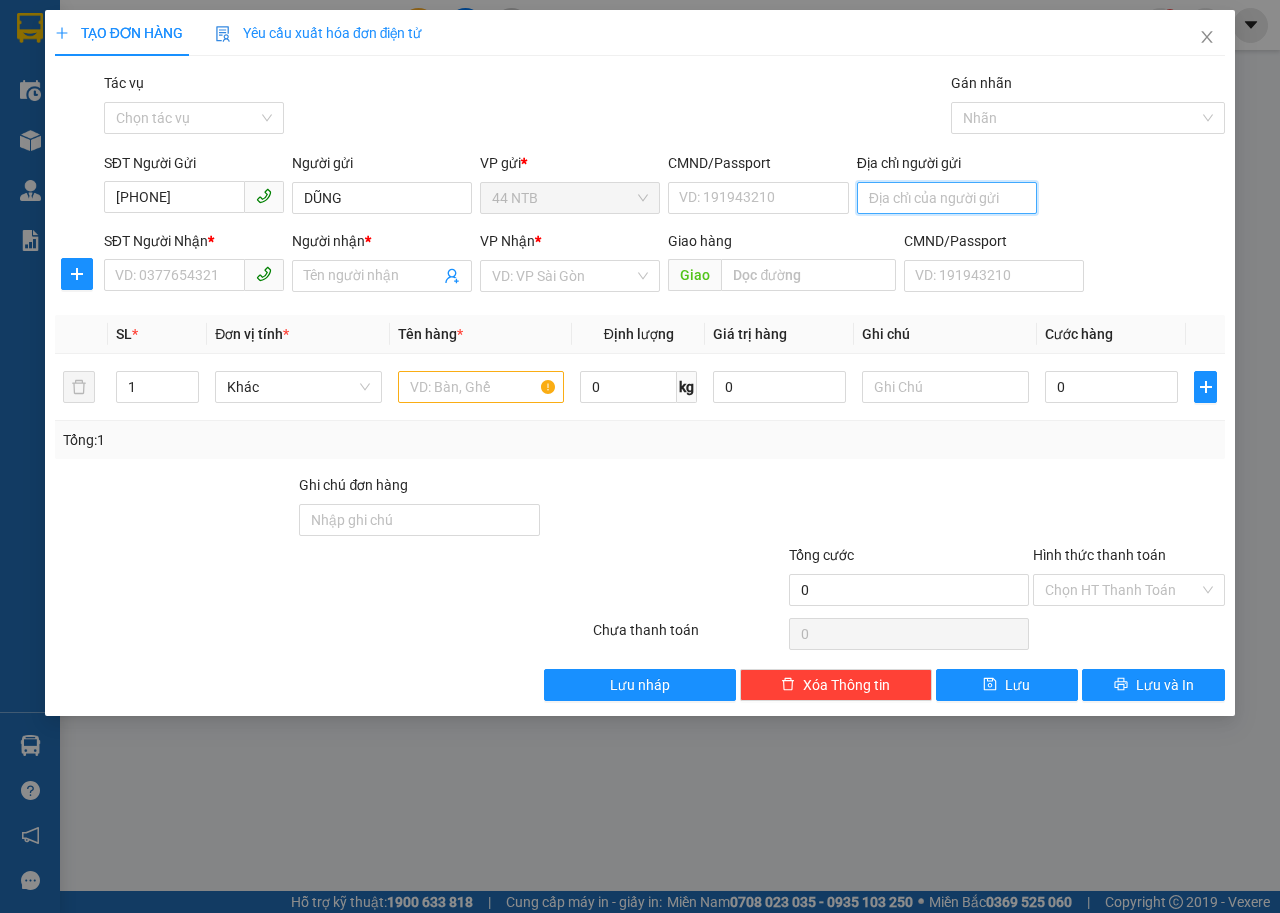click on "Địa chỉ người gửi" at bounding box center [947, 198] 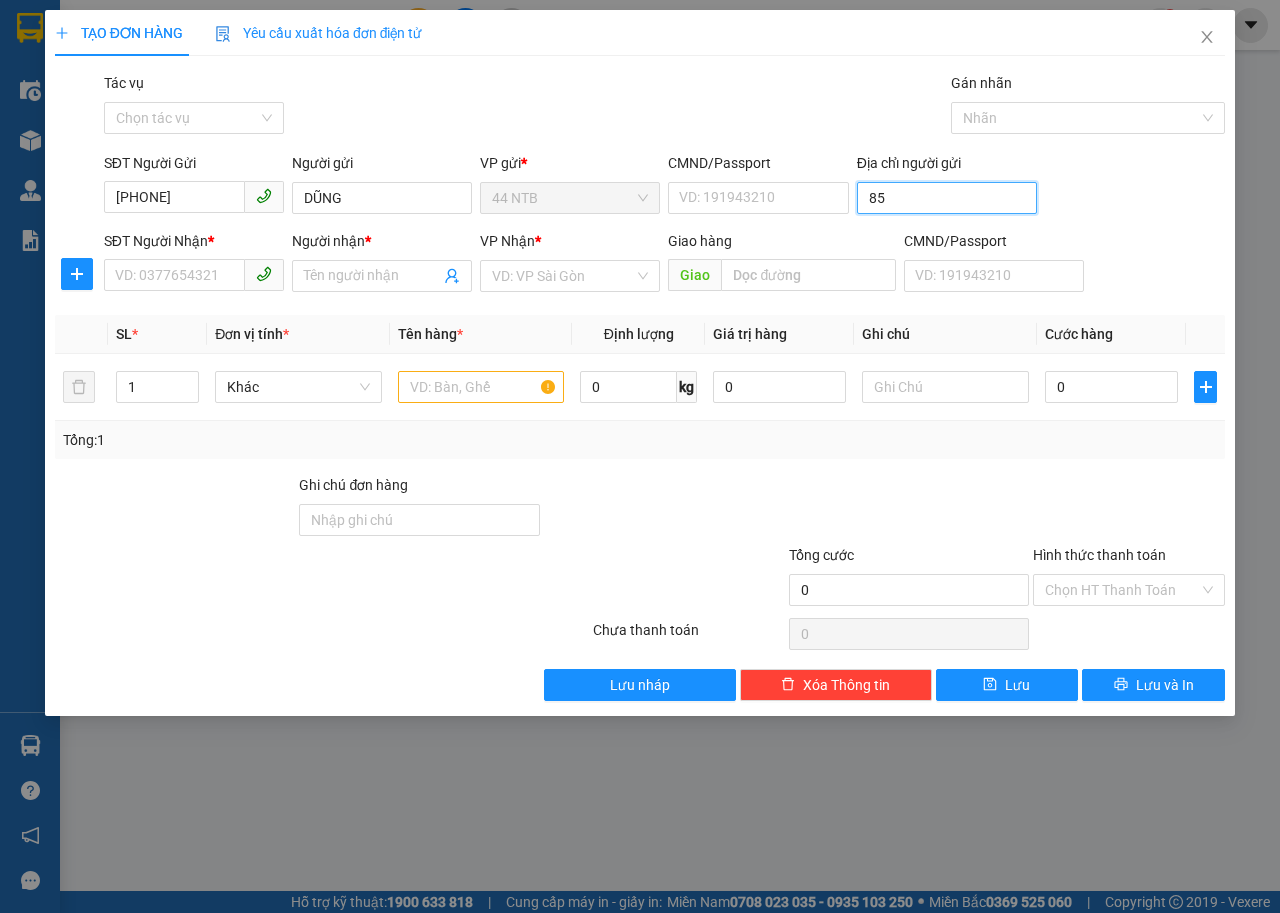 type on "8" 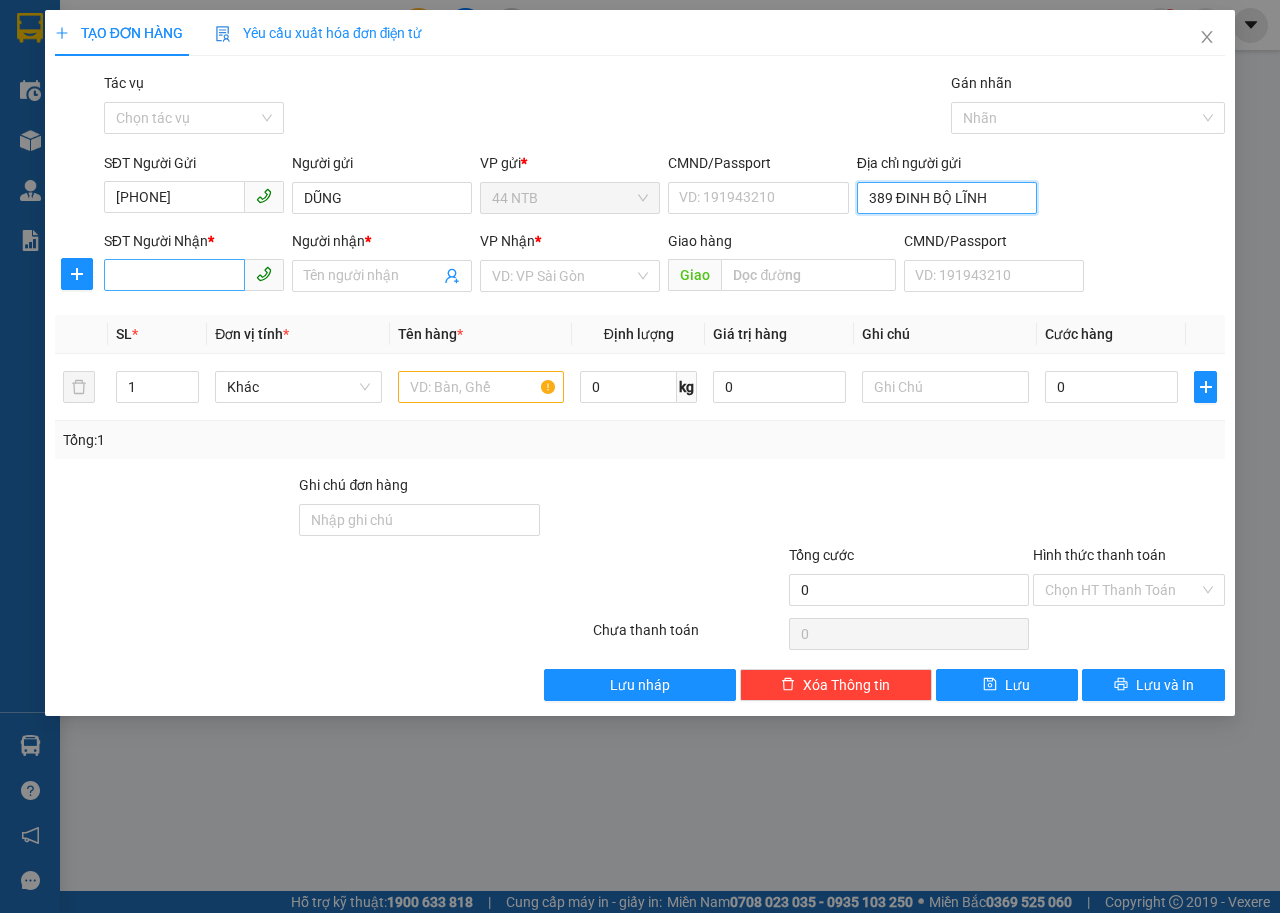 type on "389 ĐINH BỘ LĨNH" 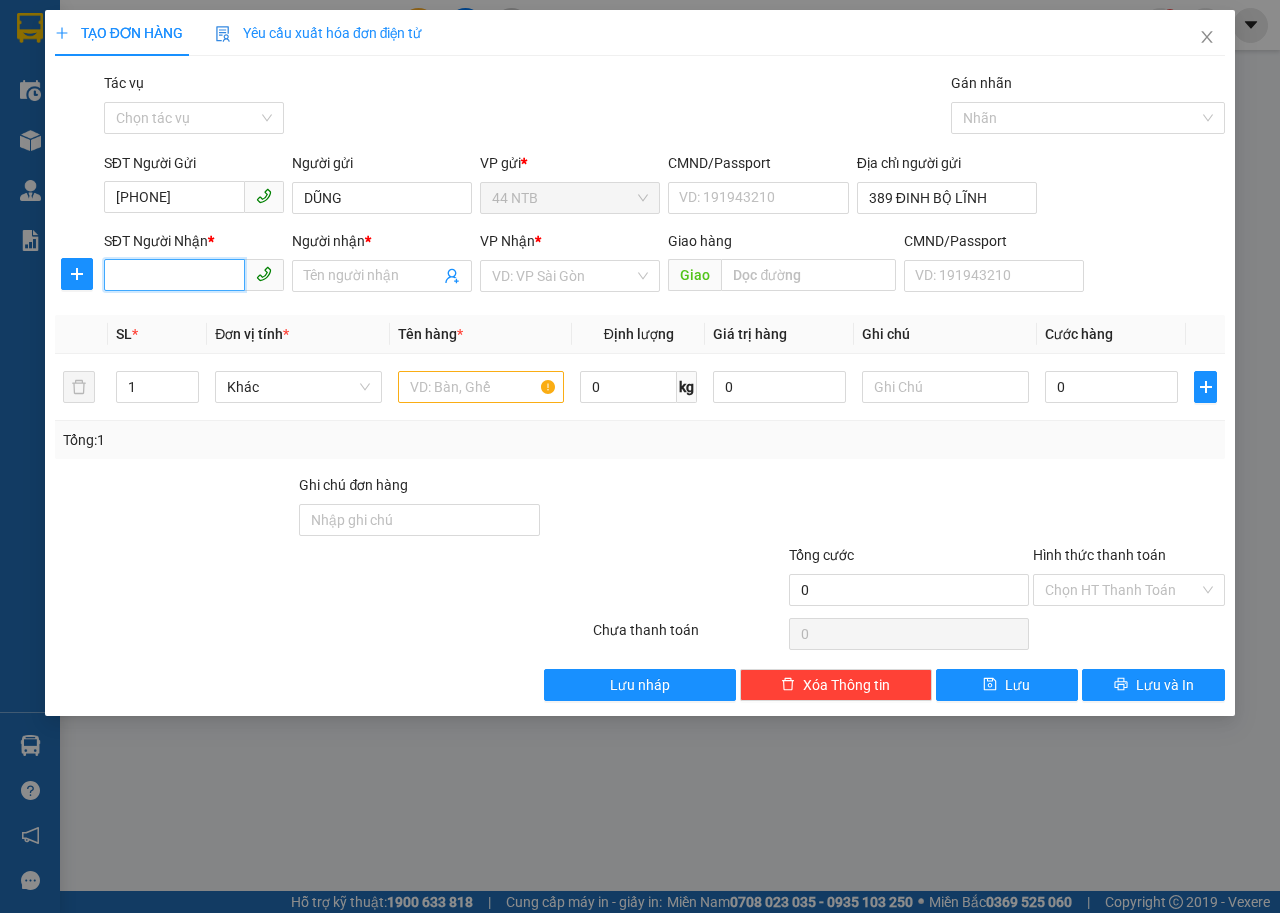 click on "SĐT Người Nhận  *" at bounding box center (174, 275) 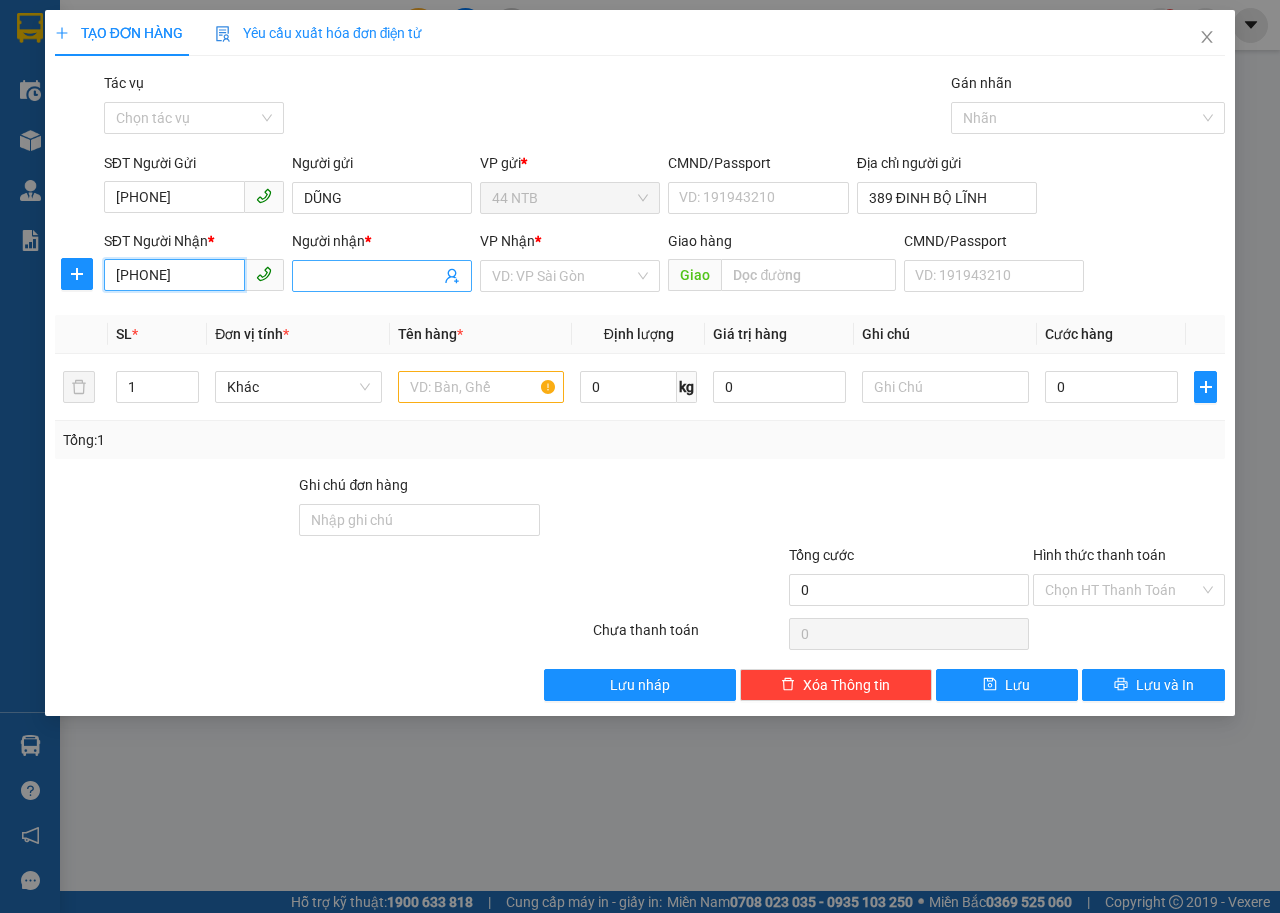 type on "[PHONE]" 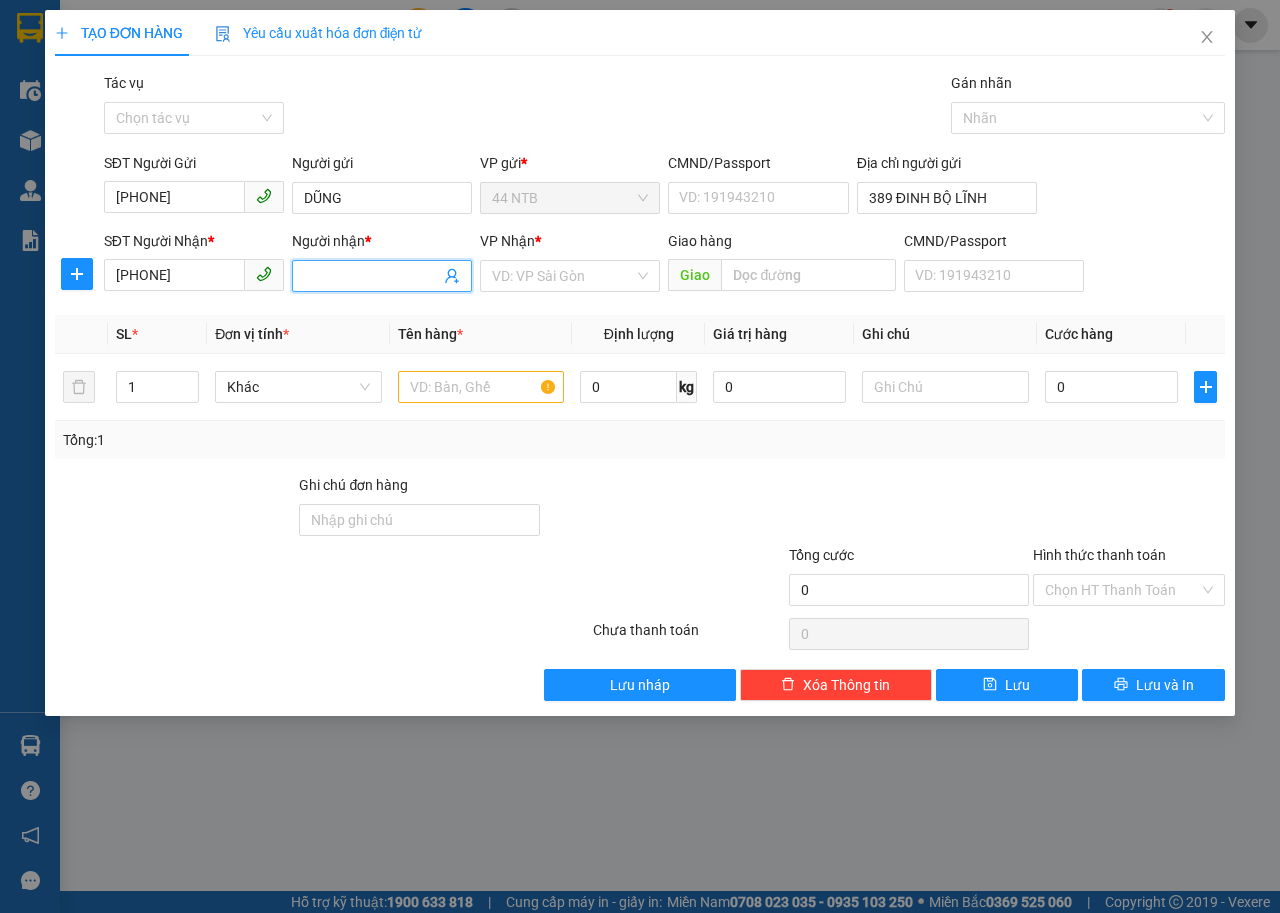 click on "Người nhận  *" at bounding box center [372, 276] 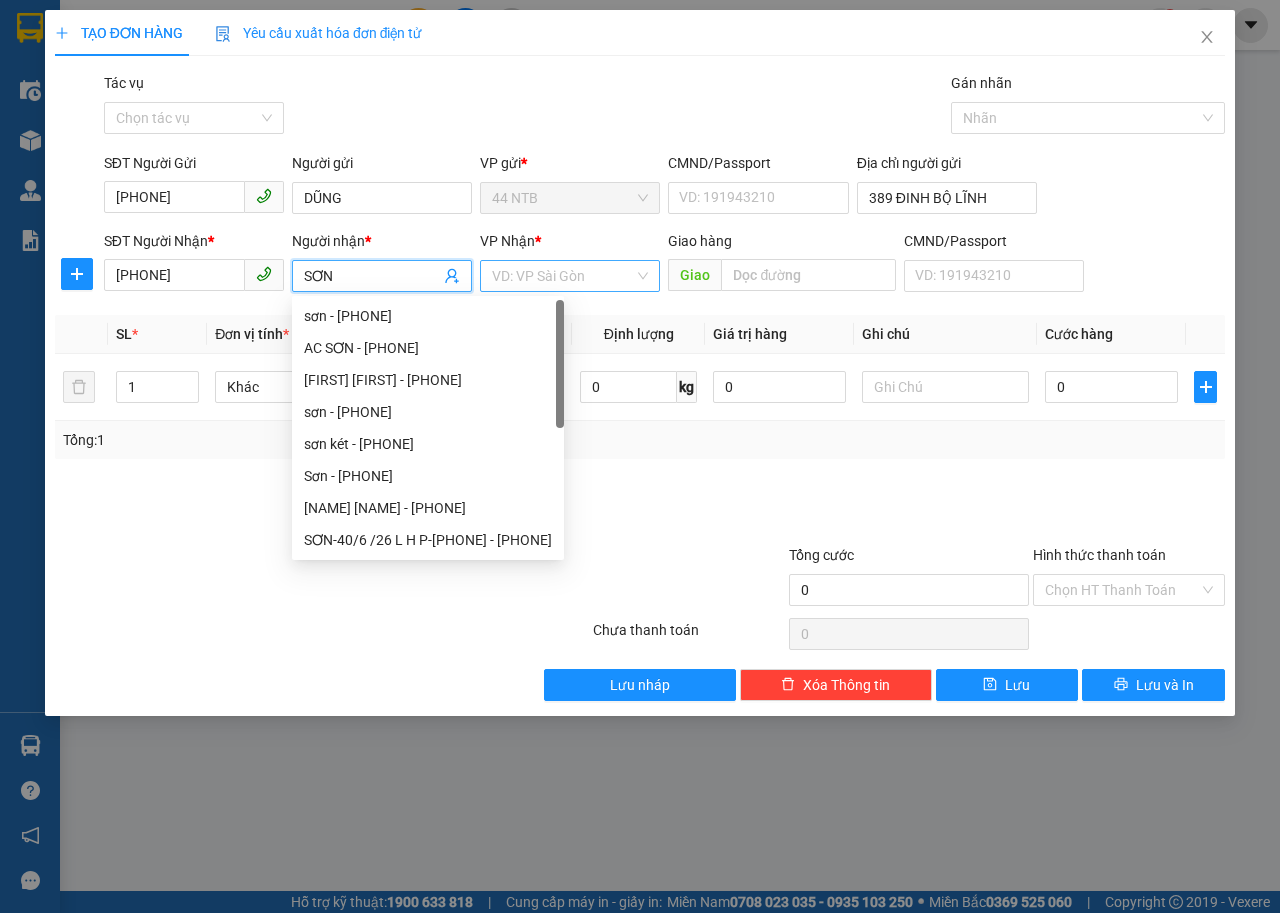 type on "SƠN" 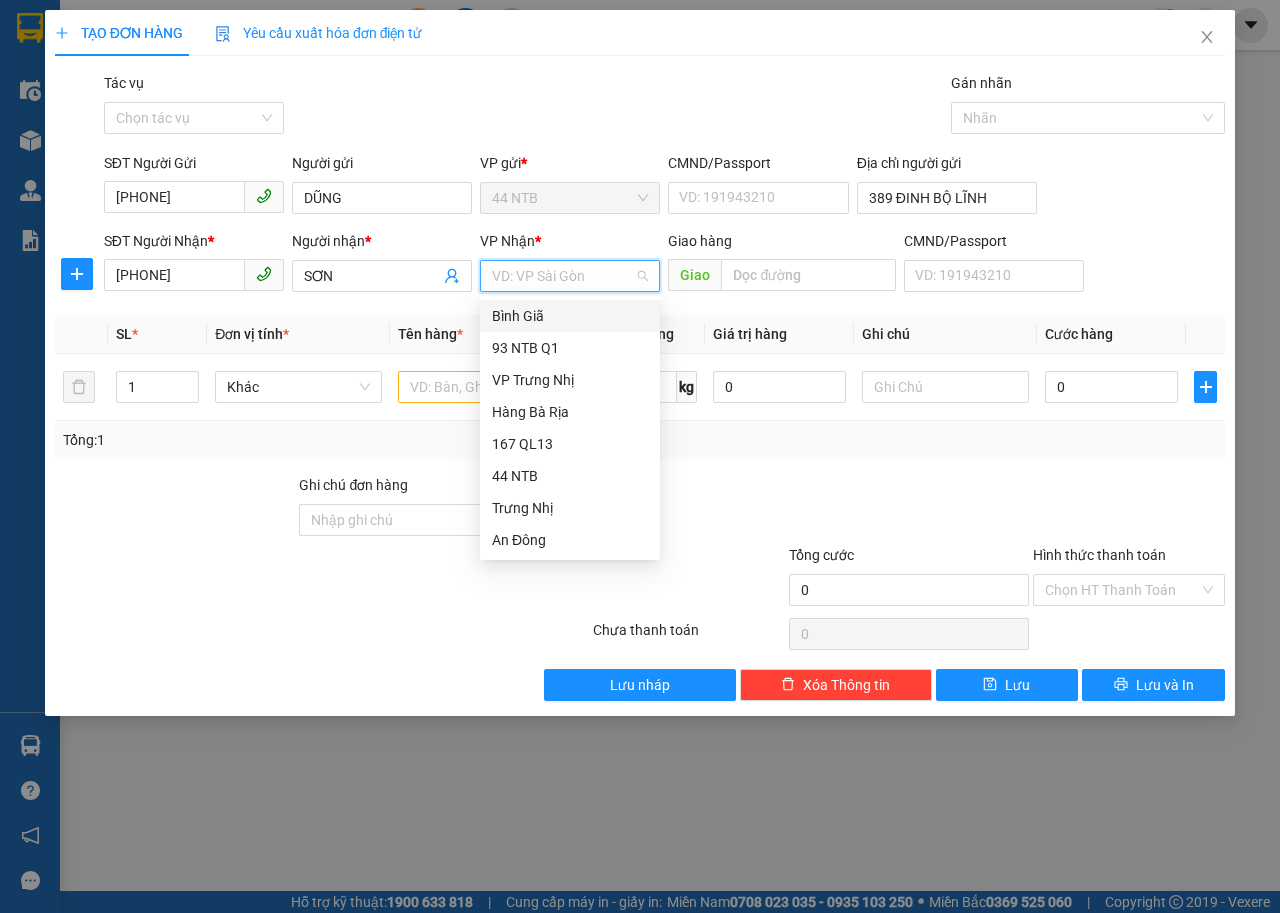 click on "Bình Giã" at bounding box center (570, 316) 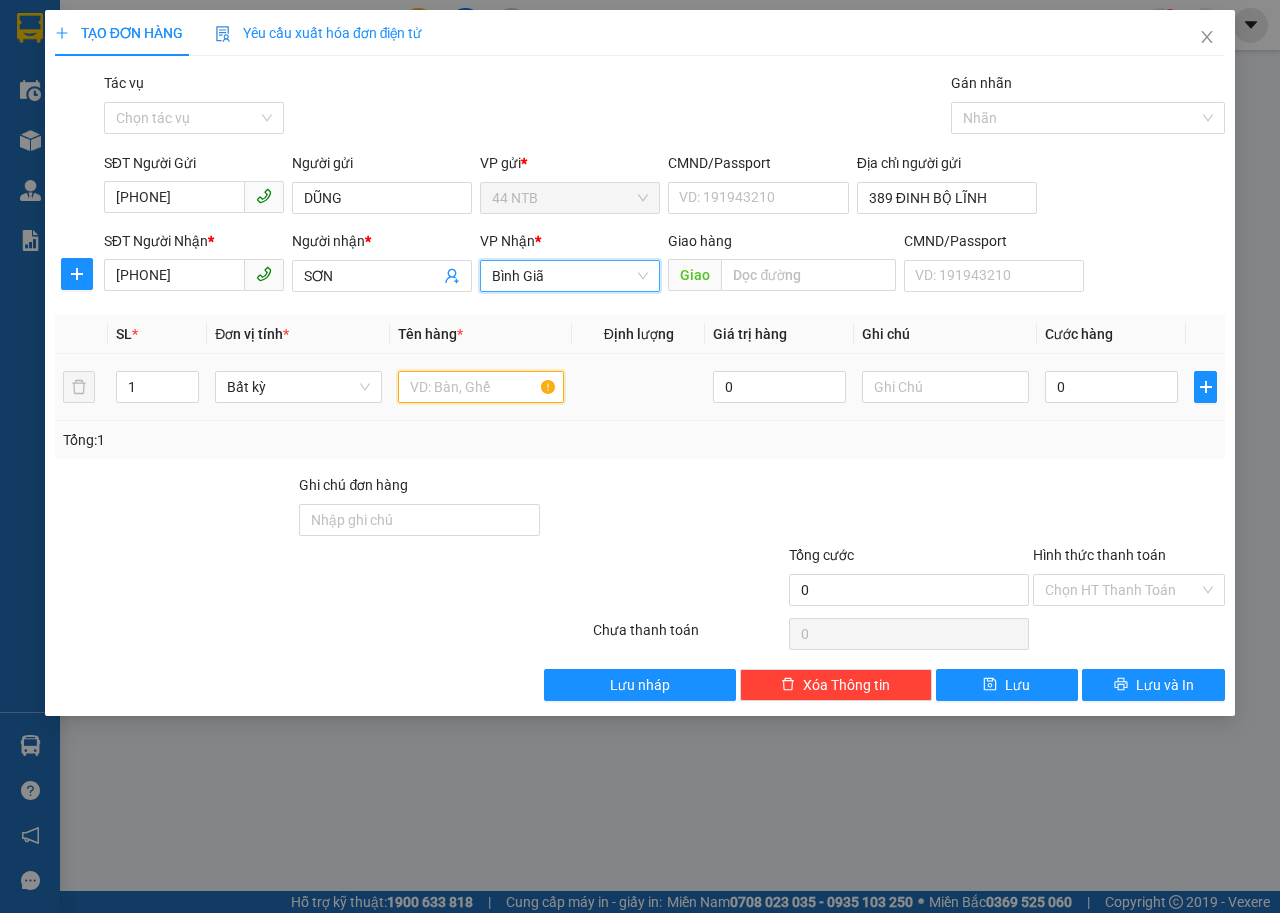 click at bounding box center (481, 387) 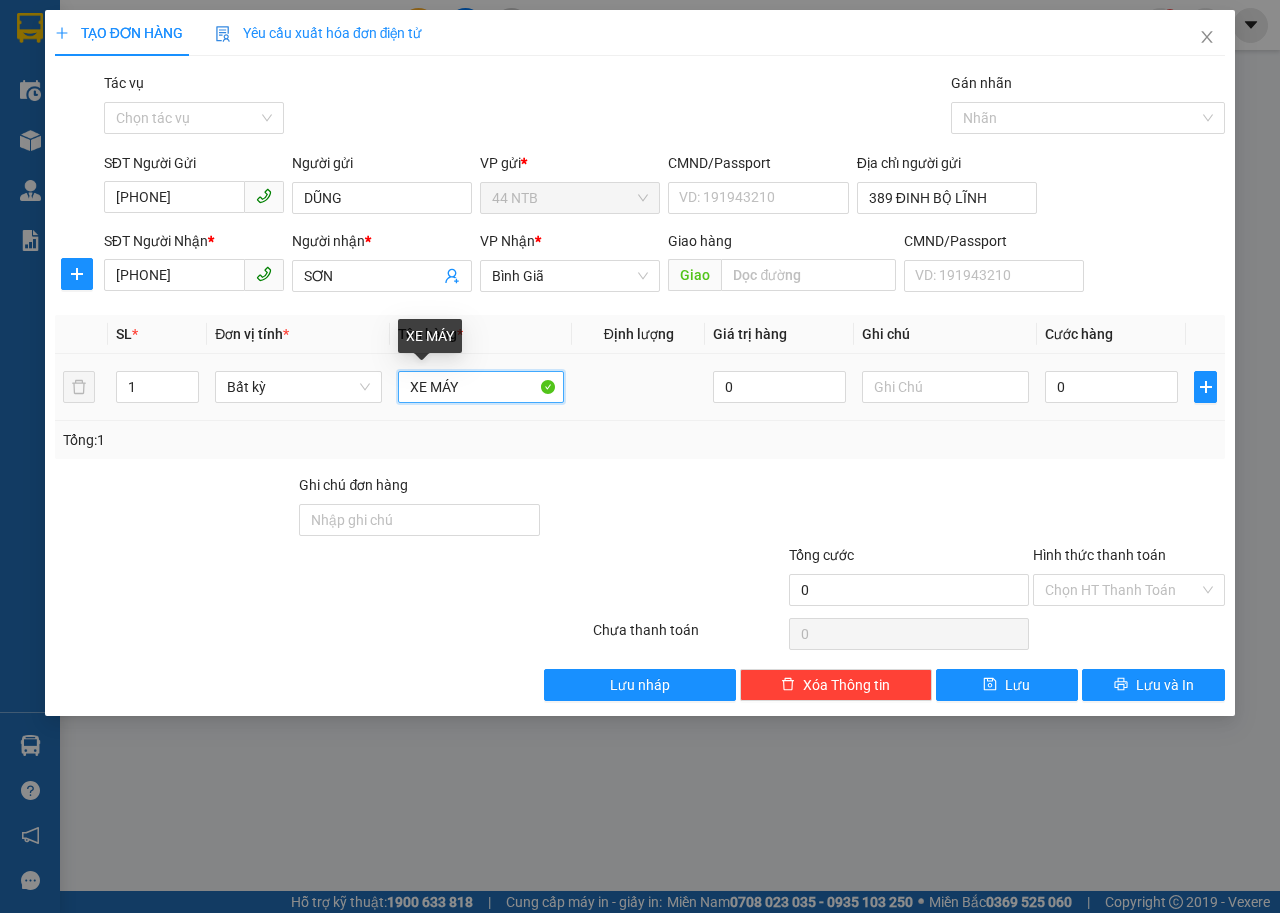 click on "XE MÁY" at bounding box center (481, 387) 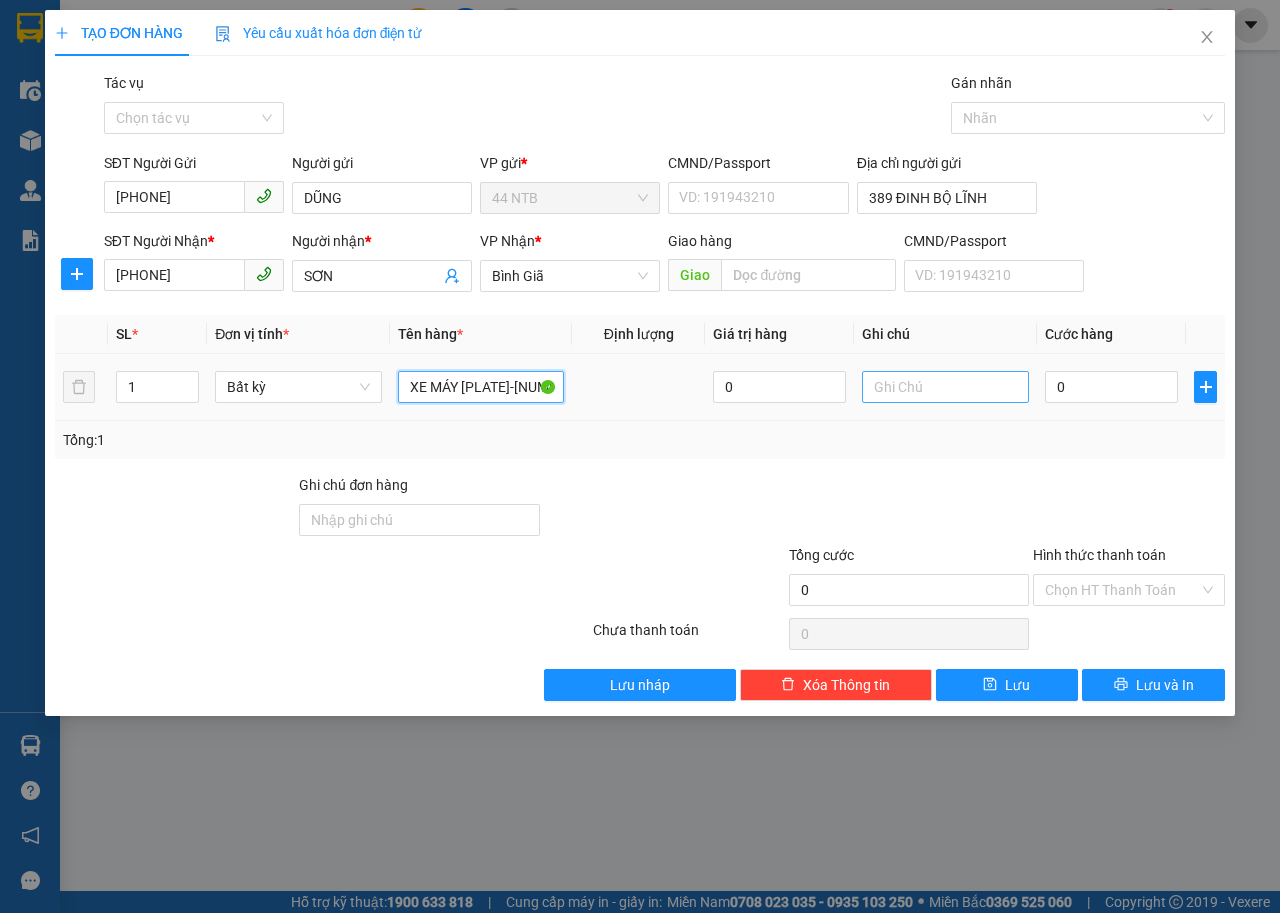 type on "XE MÁY [LICENSE_PLATE]" 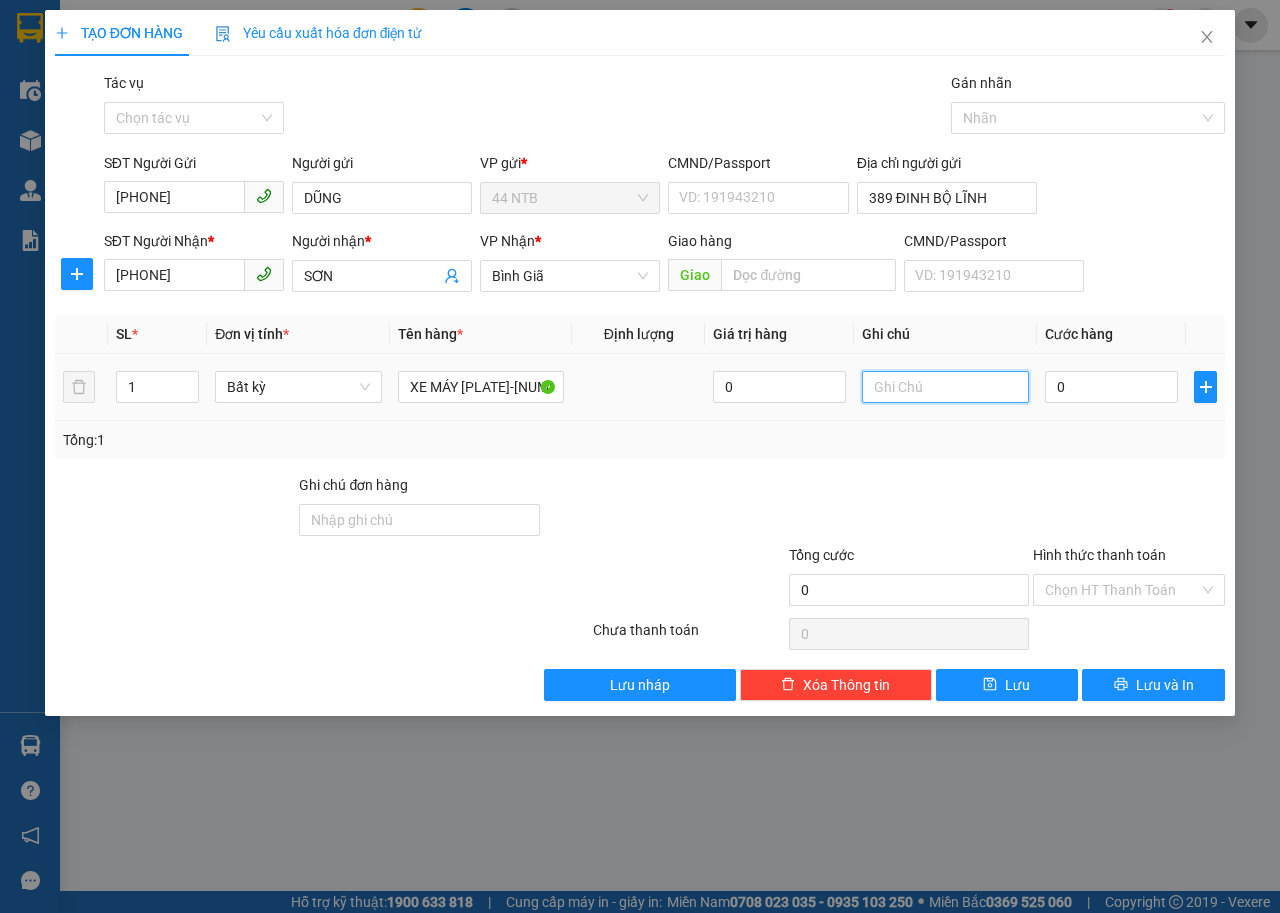 click at bounding box center (945, 387) 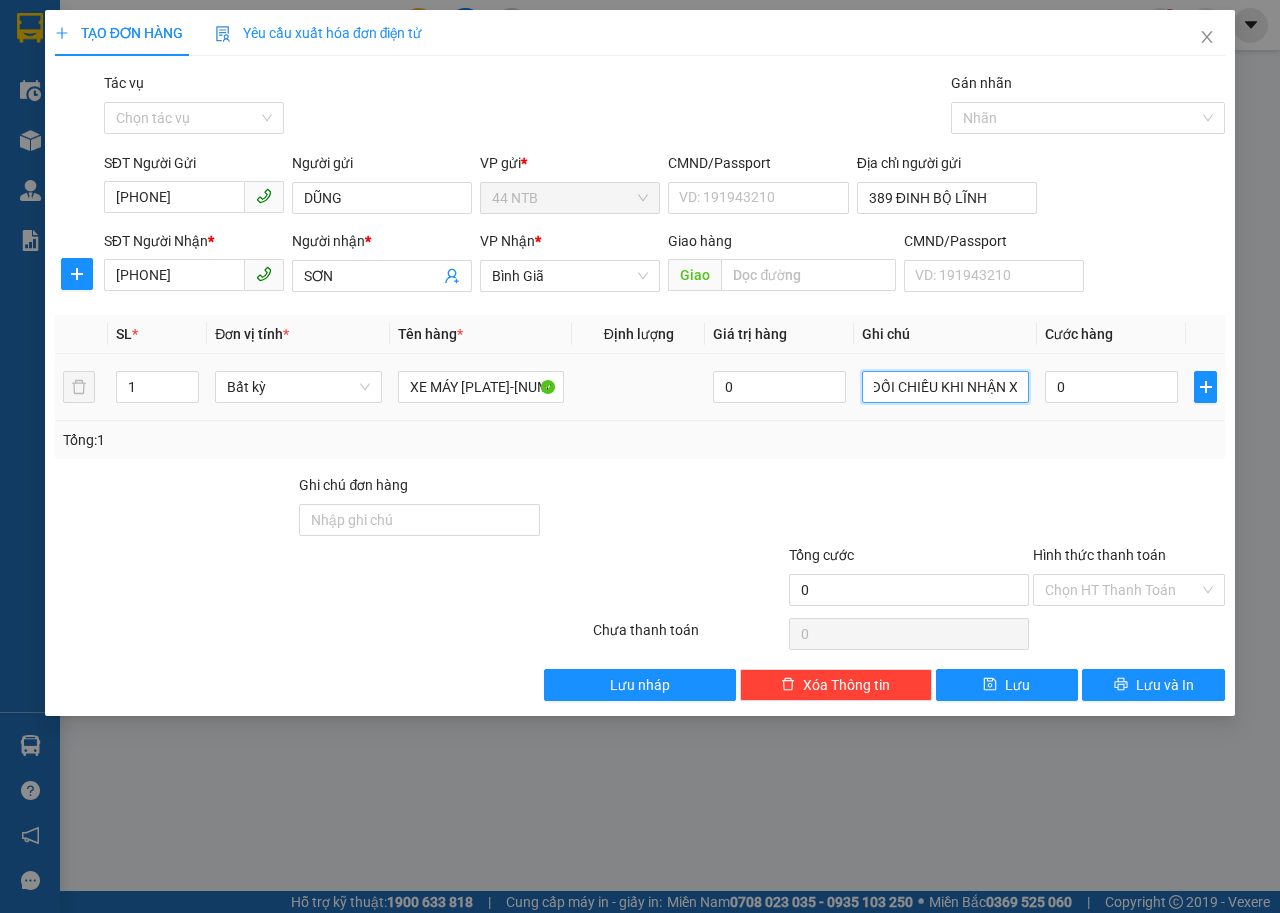 scroll, scrollTop: 0, scrollLeft: 139, axis: horizontal 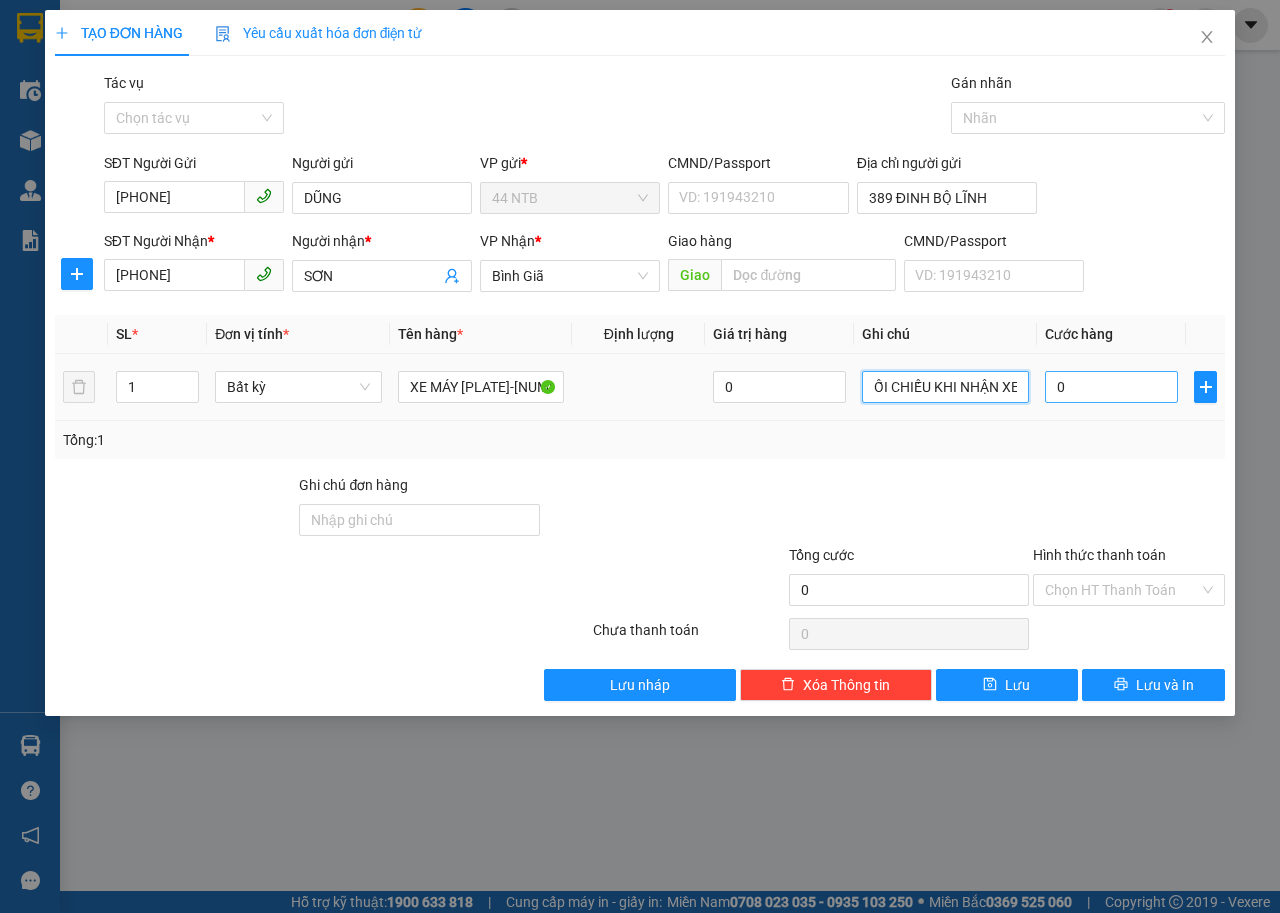 type on "KHÁCH ĐEM CAVET ĐỐI CHIẾU KHI NHẬN XE" 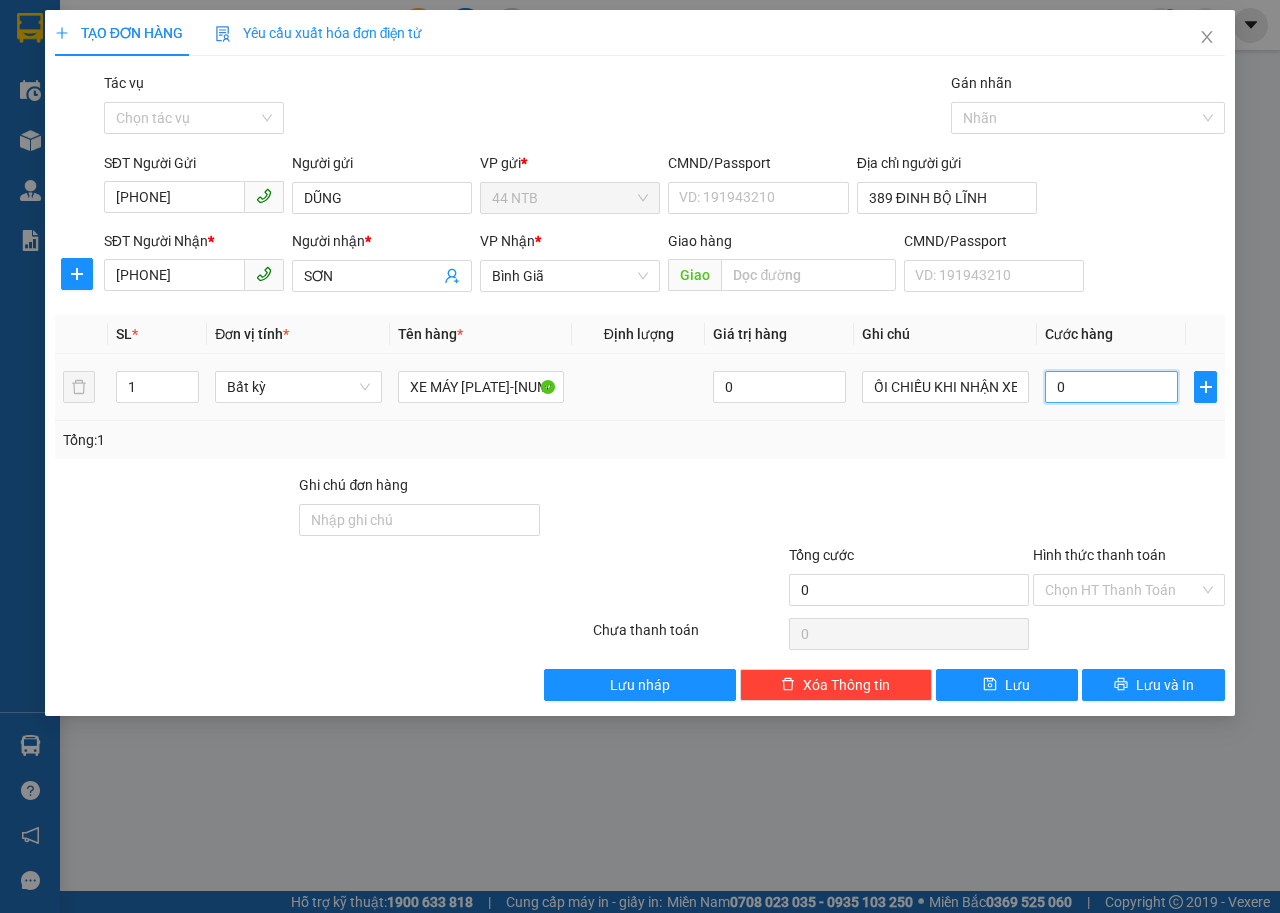 click on "0" at bounding box center (1111, 387) 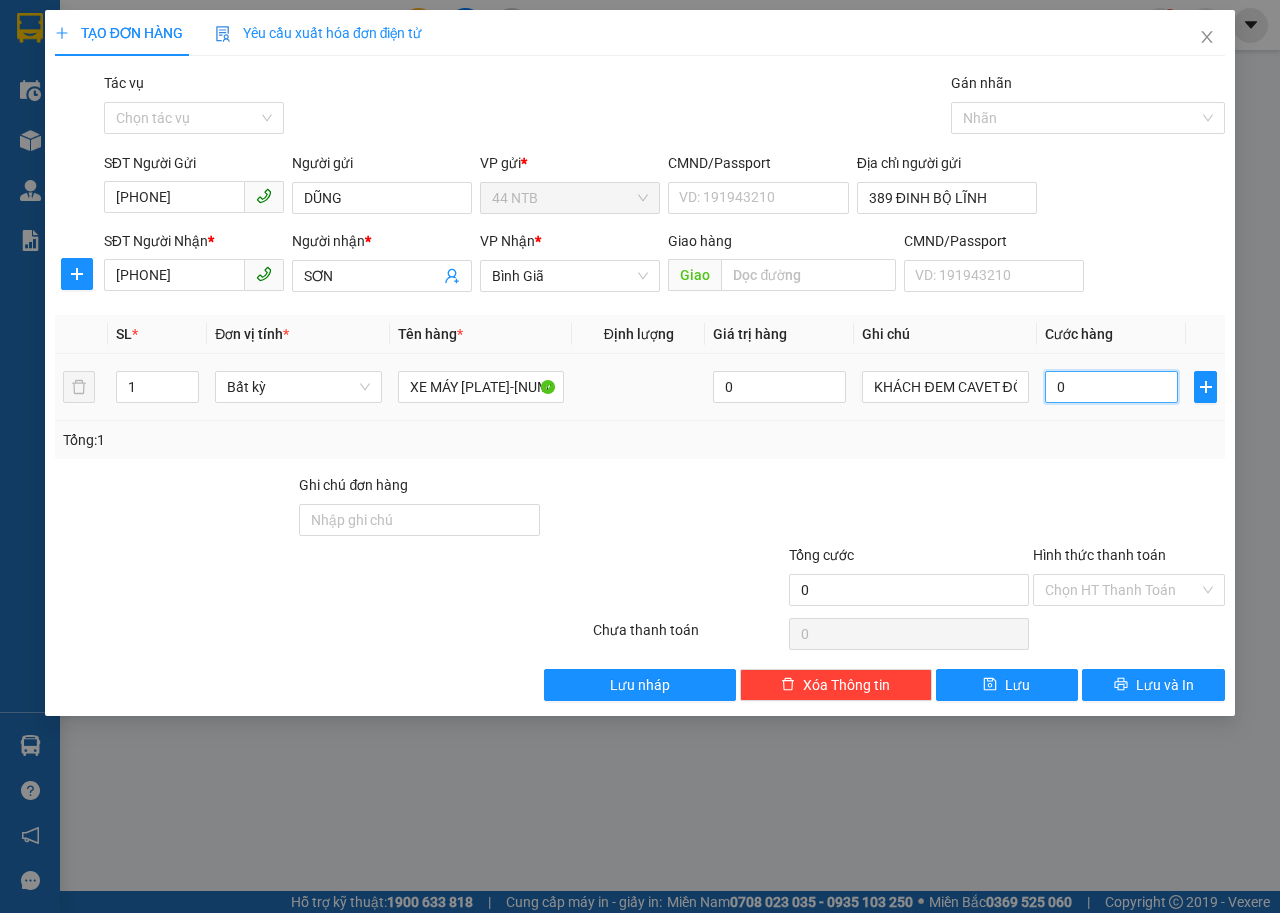 type on "3" 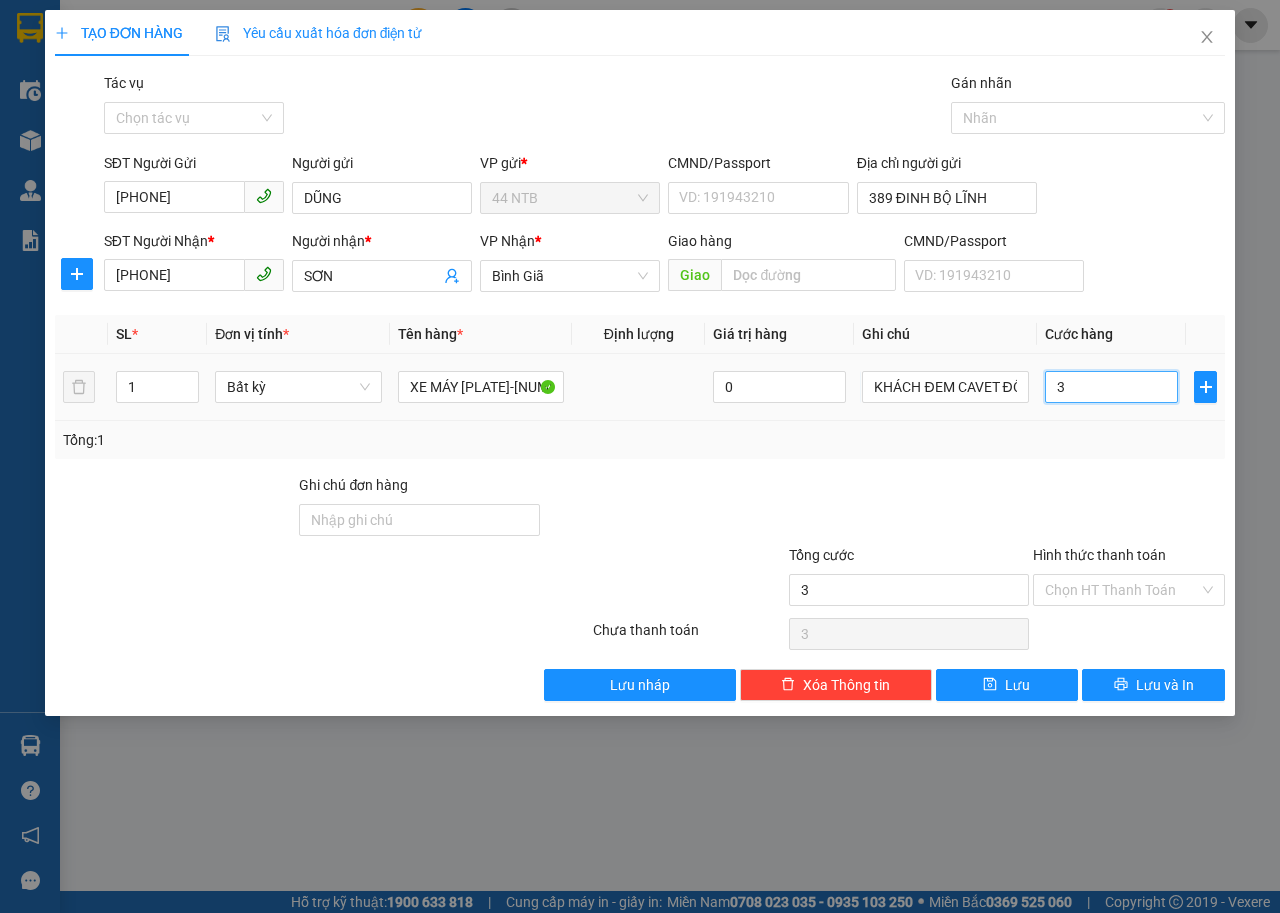 type on "30" 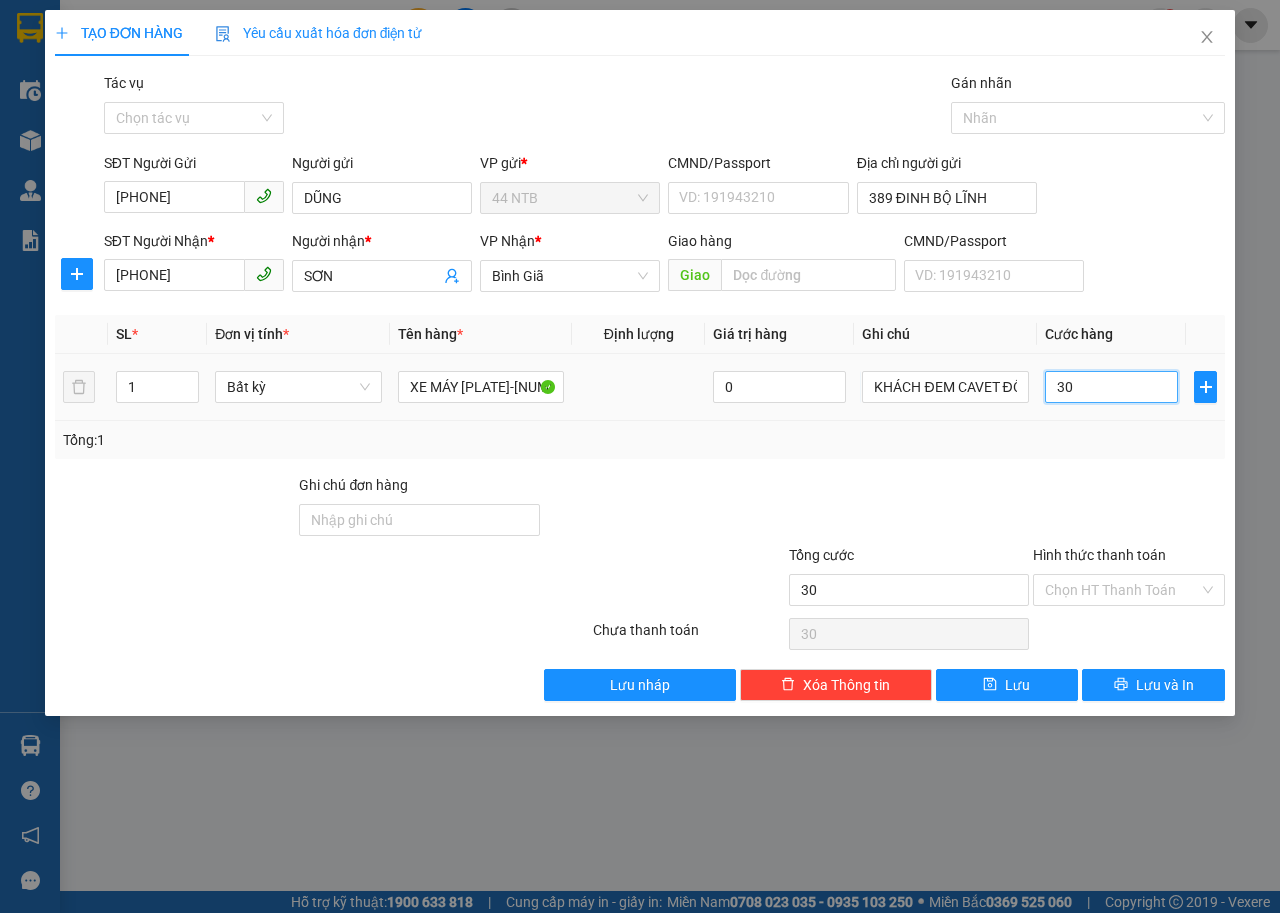 type on "300" 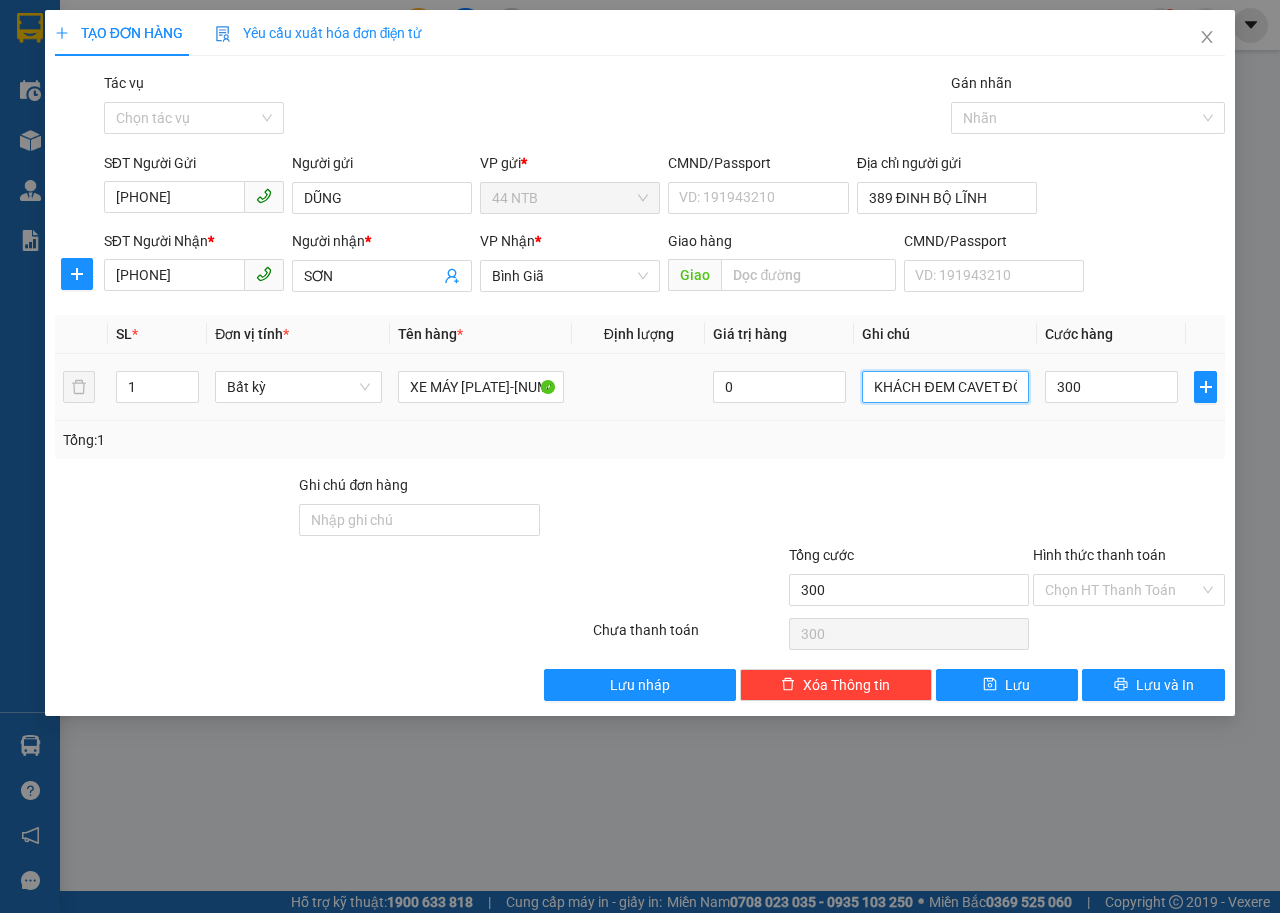 type on "300.000" 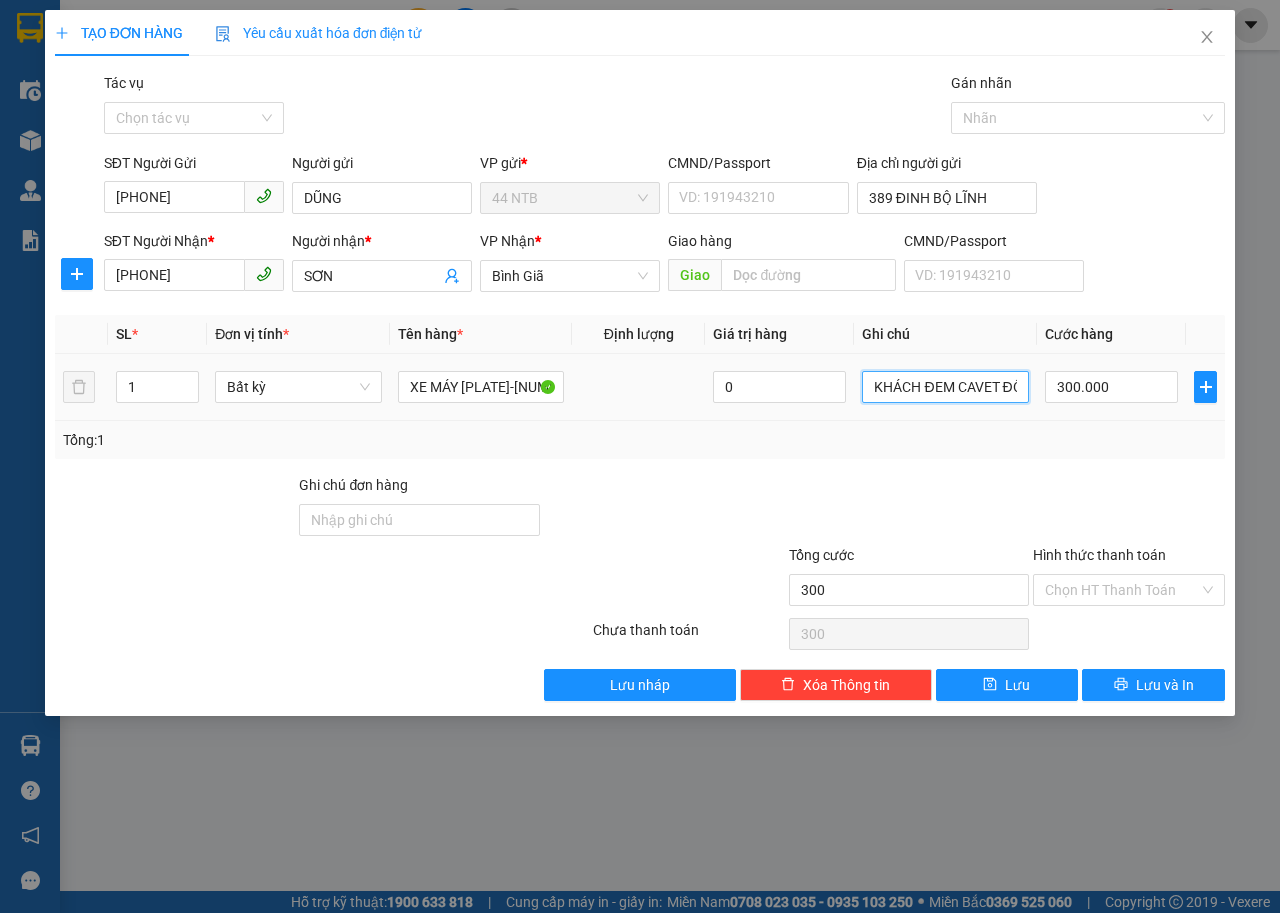 type on "300.000" 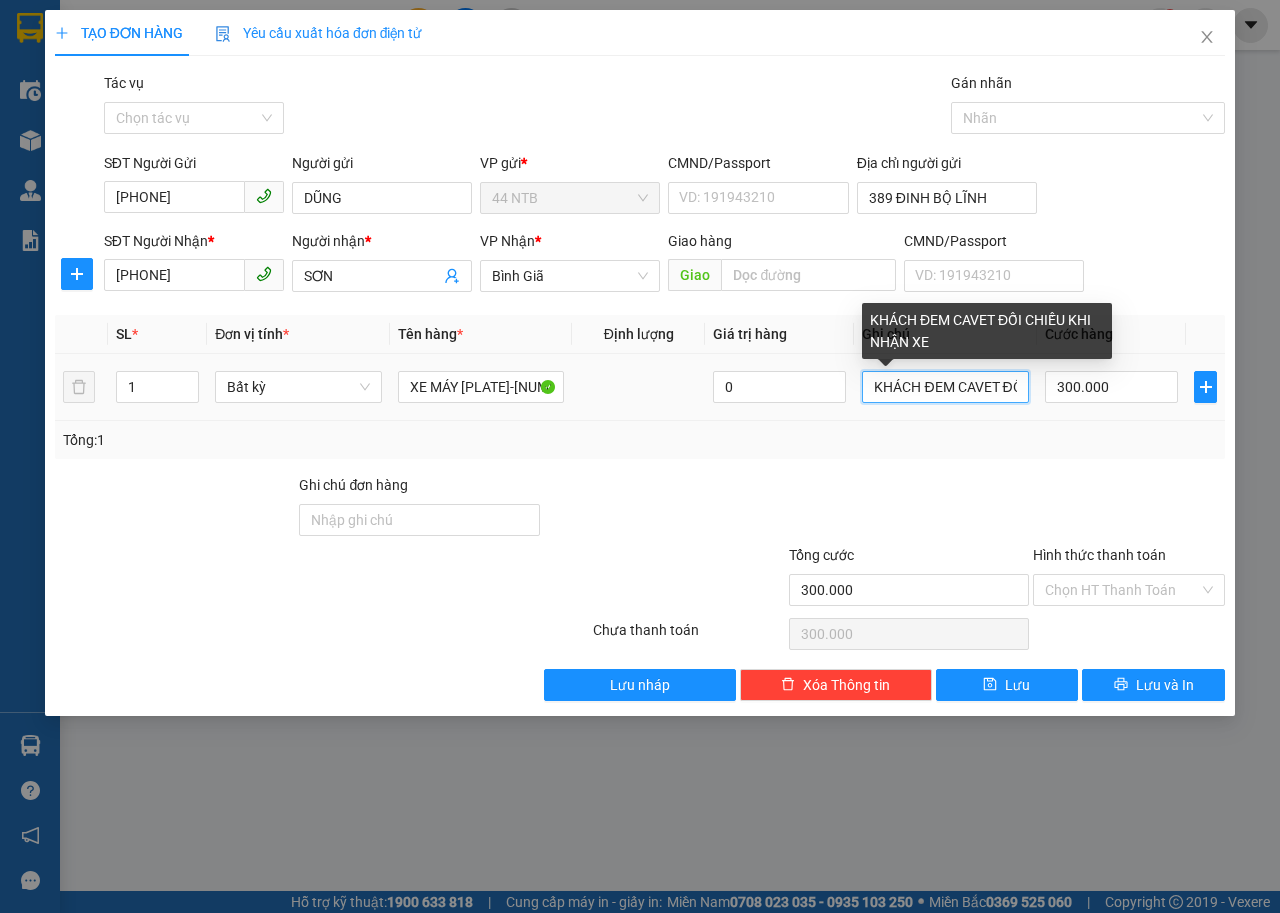 click on "KHÁCH ĐEM CAVET ĐỐI CHIẾU KHI NHẬN XE" at bounding box center (945, 387) 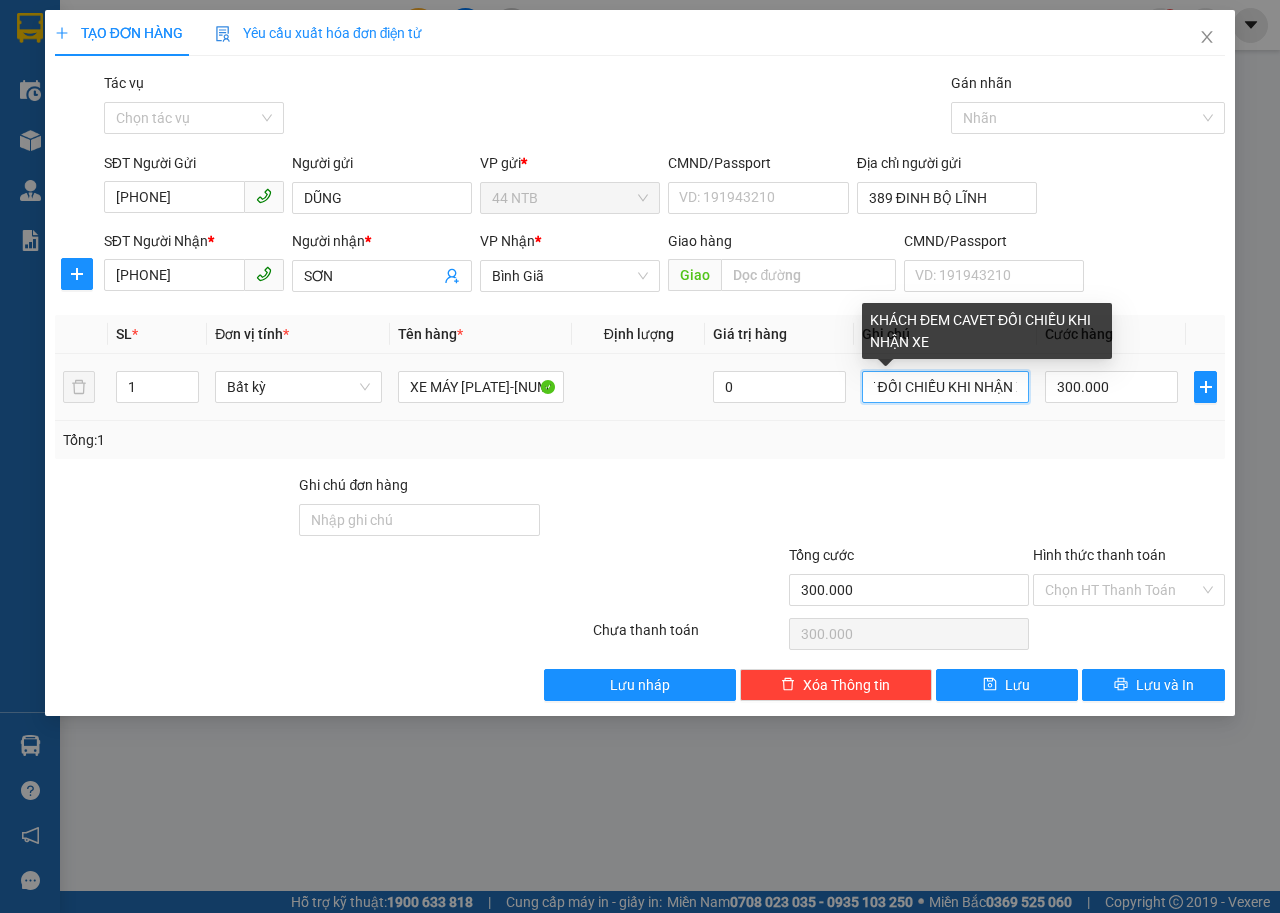 scroll, scrollTop: 0, scrollLeft: 139, axis: horizontal 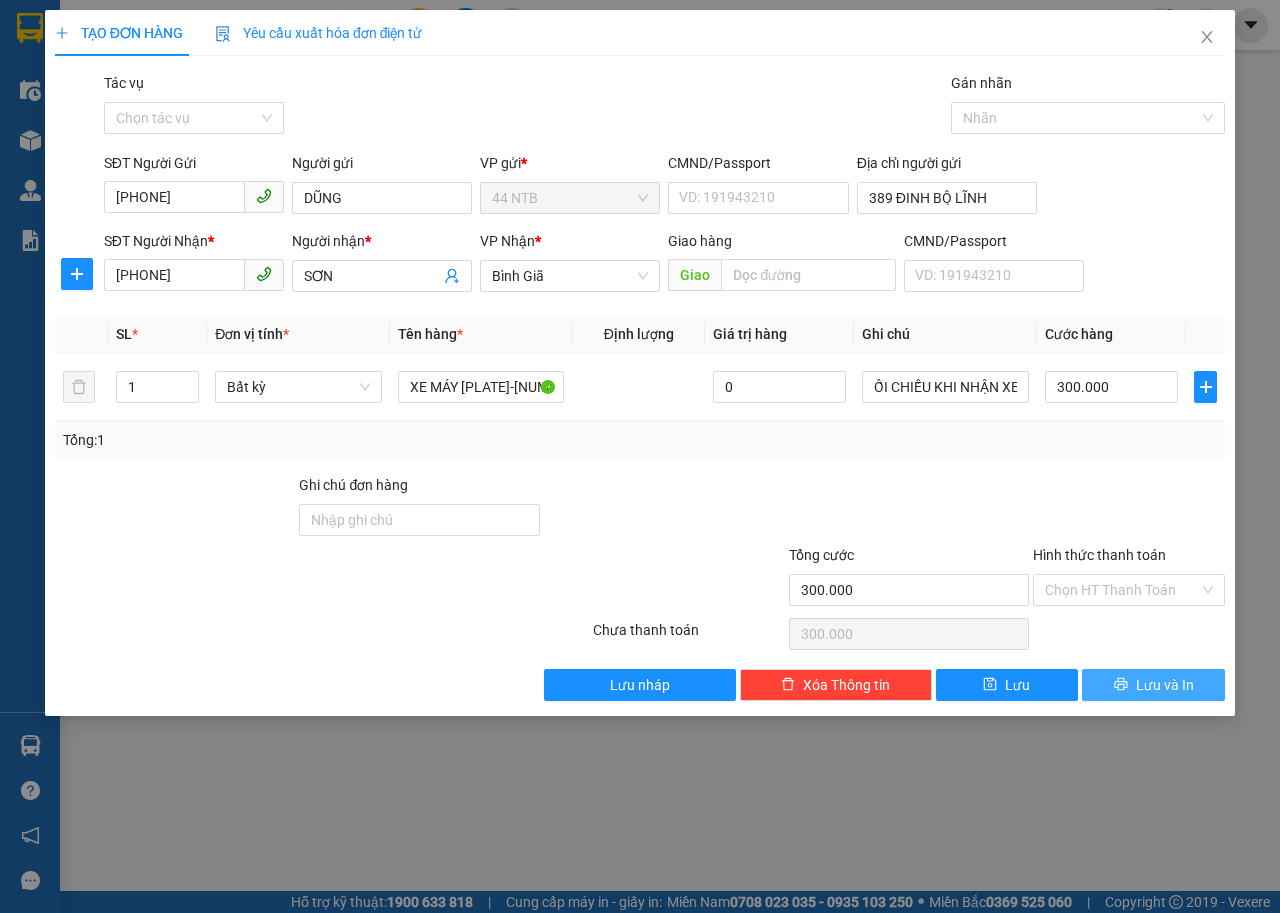 click on "Lưu và In" at bounding box center (1165, 685) 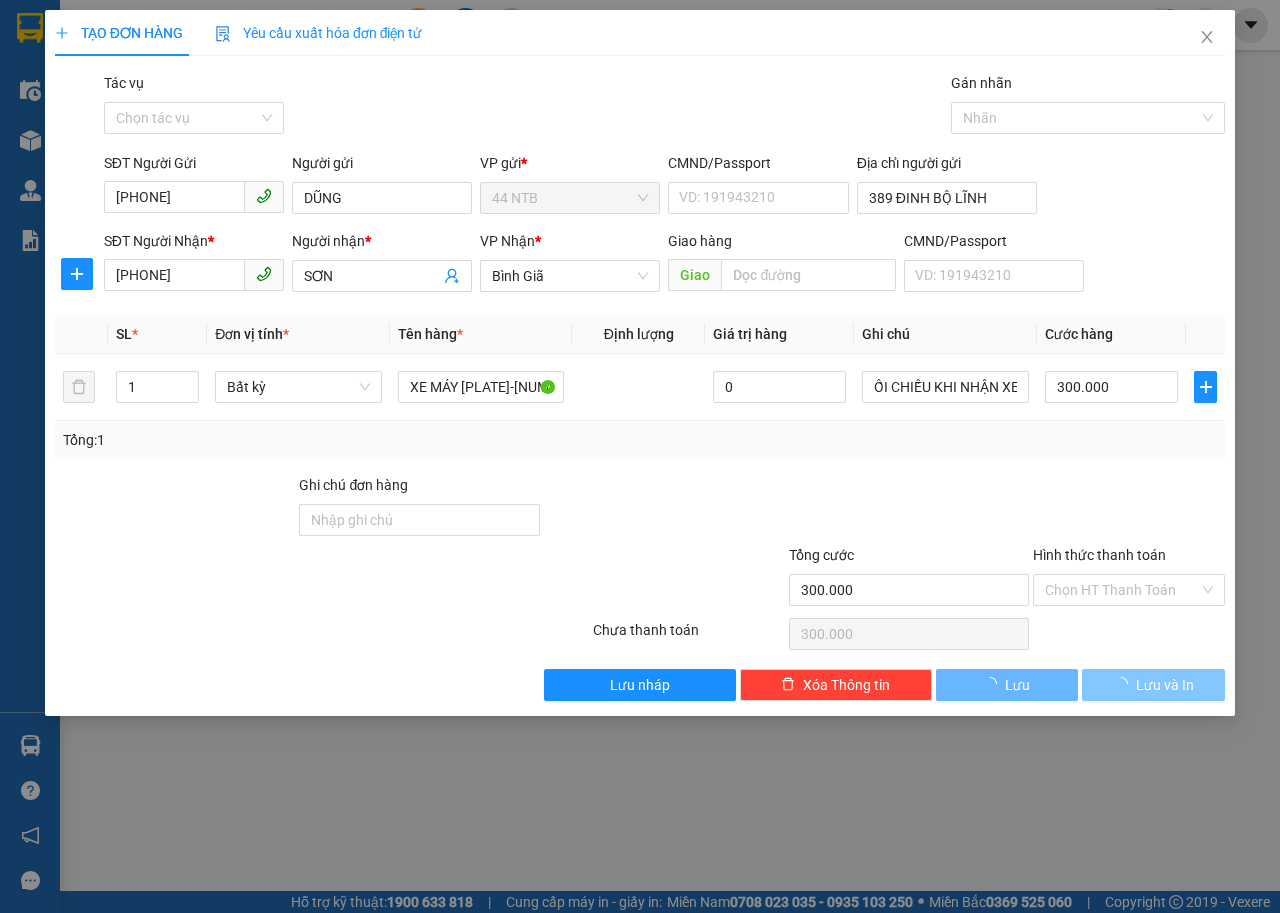 scroll, scrollTop: 0, scrollLeft: 0, axis: both 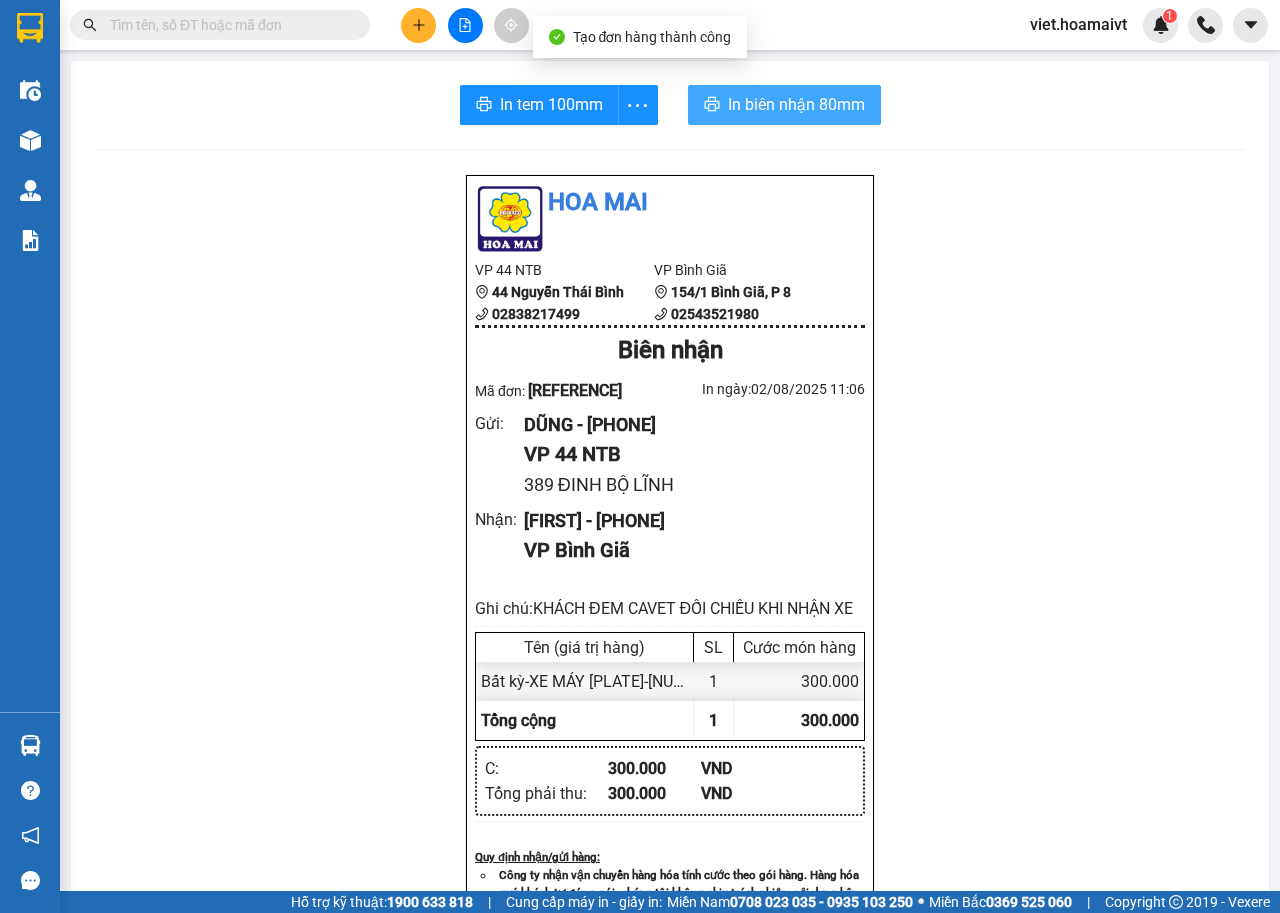 drag, startPoint x: 736, startPoint y: 91, endPoint x: 0, endPoint y: 64, distance: 736.49506 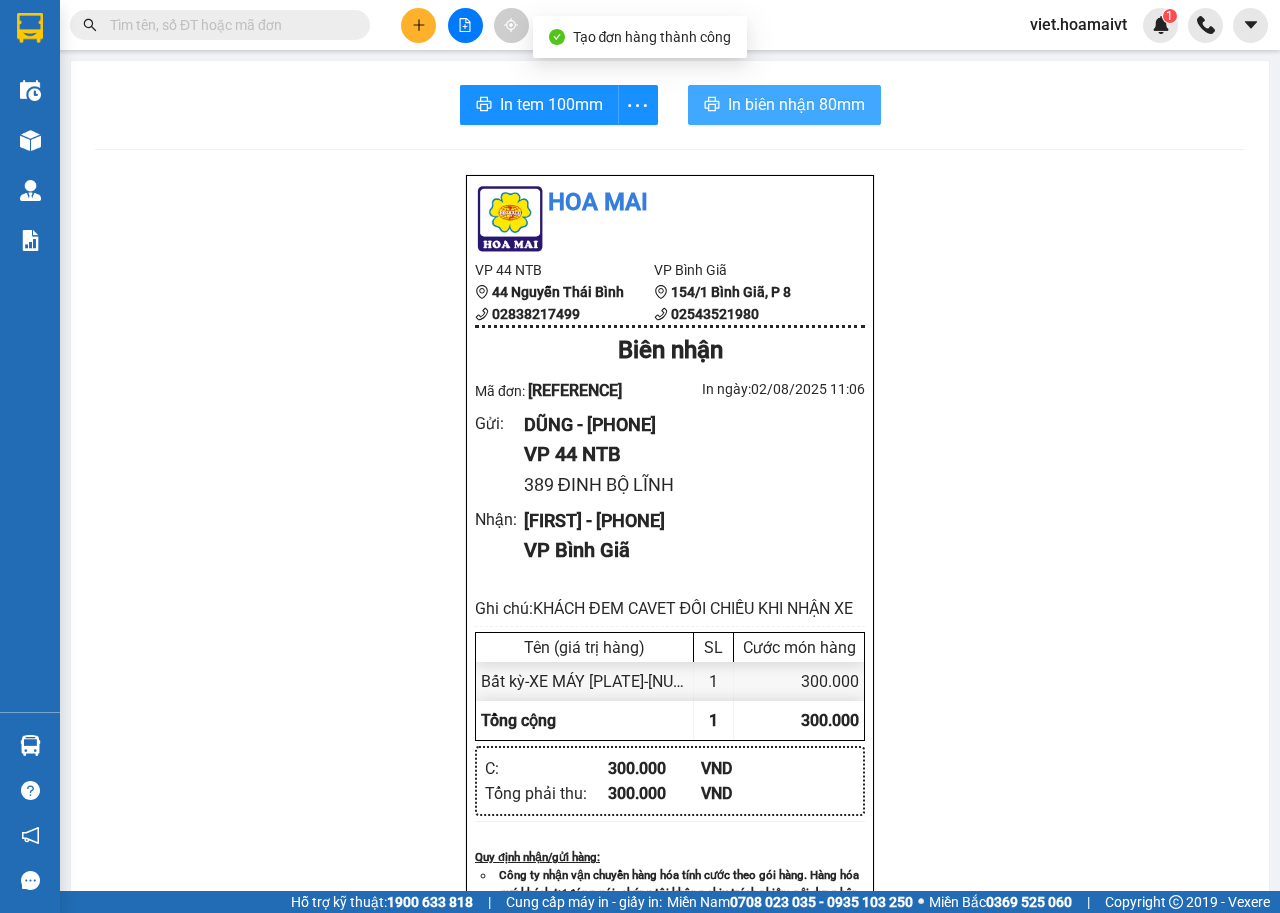 scroll, scrollTop: 0, scrollLeft: 0, axis: both 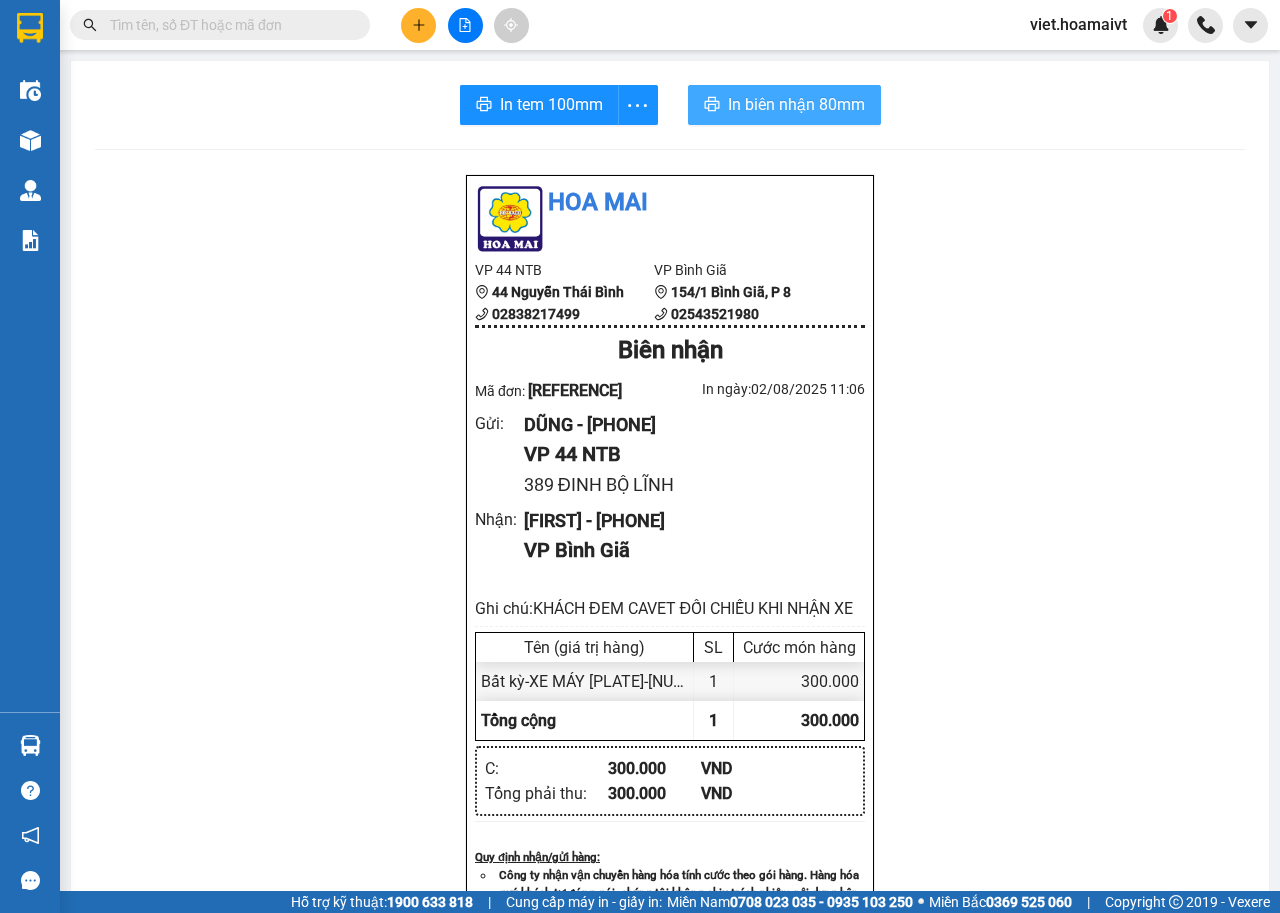 click on "In biên nhận 80mm" at bounding box center [796, 104] 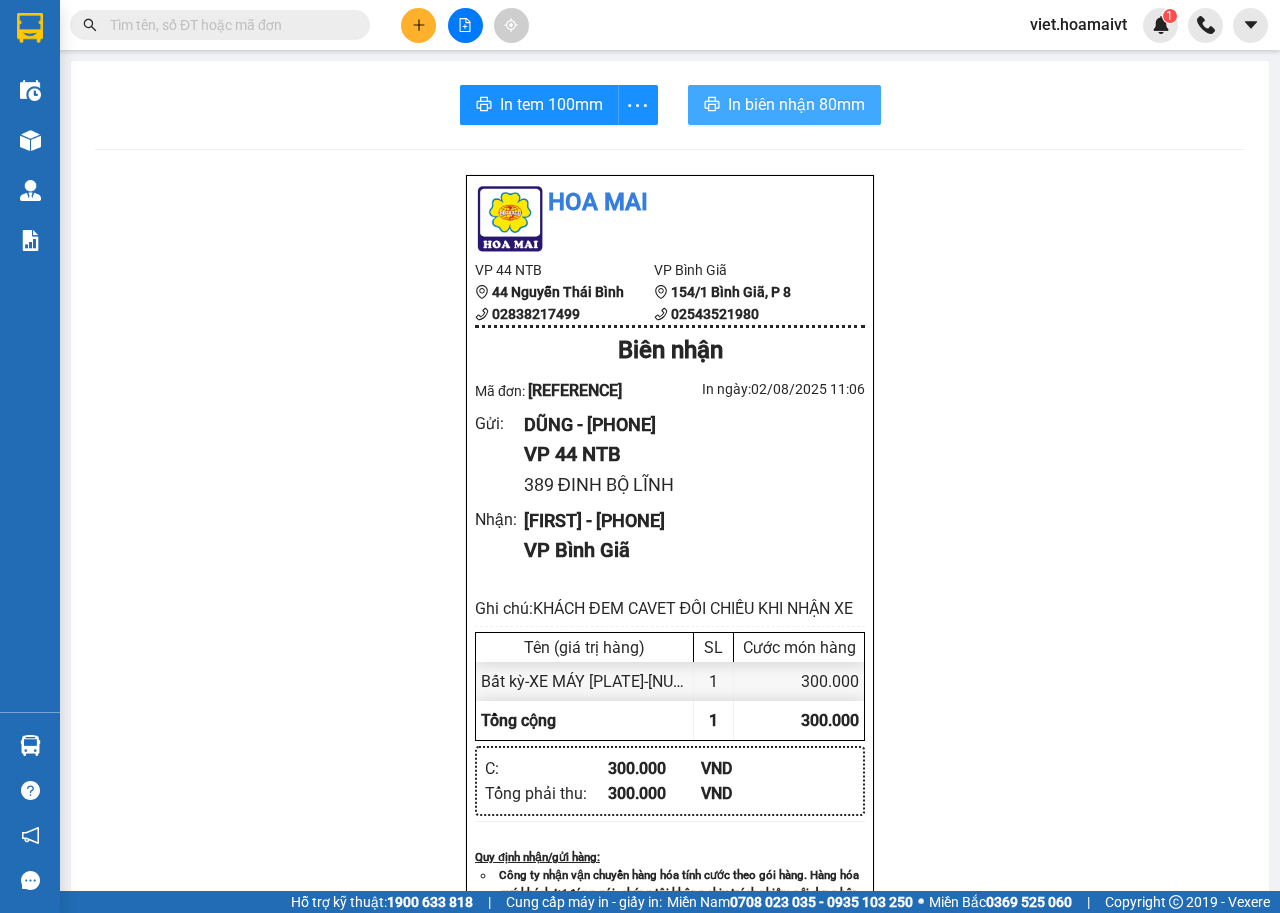 scroll, scrollTop: 0, scrollLeft: 0, axis: both 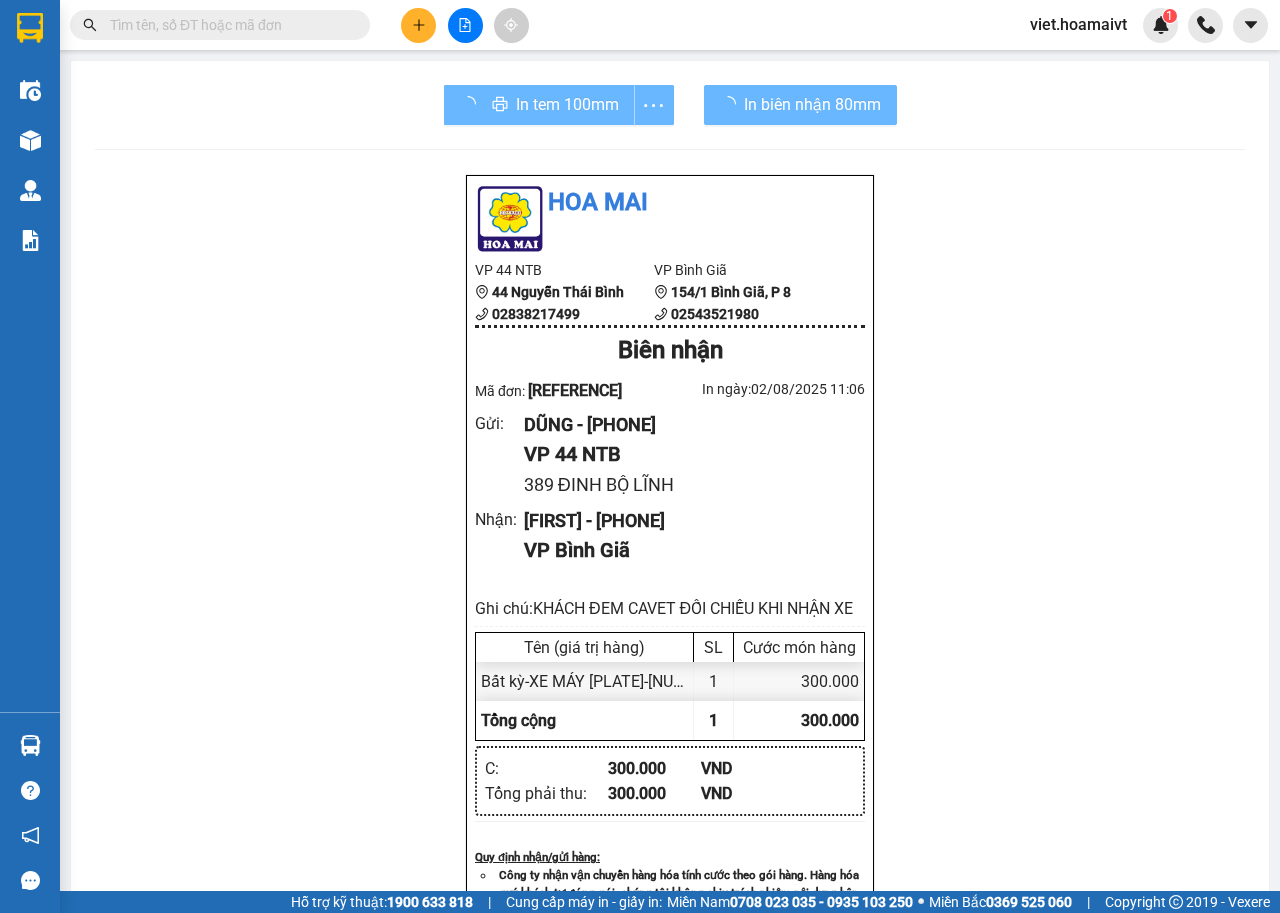 click on "In tem 100mm
In biên nhận 80mm Hoa Mai VP 44 NTB   44 Nguyễn Thái Bình   02838217499 VP Bình Giã   154/1 Bình Giã, P 8   02543521980 Biên nhận Mã đơn:   NTB08250458 In ngày:  02/08/2025   11:06 Gửi :   DŨNG - 0325668319 VP 44 NTB 389 ĐINH BỘ LĨNH Nhận :   SƠN - 0913978063 VP Bình Giã Ghi chú:  KHÁCH ĐEM CAVET ĐỐI CHIẾU KHI NHẬN XE   Tên (giá trị hàng) SL Cước món hàng Bất kỳ - XE MÁY 72C1-835.30   (0) 1 300.000 Tổng cộng 1 300.000 Loading... C : 300.000 VND Tổng phải thu : 300.000 VND Quy định nhận/gửi hàng : Công ty nhận vận chuyển hàng hóa tính cước theo gói hàng. Hàng hóa quý khách tự đóng gói, chúng tôi không chịu trách nhiệm nội dung bên trong.  Công ty không nhận vận chuyển hàng quốc cấm, ngoại tệ, vàng bạc đá quý.  Khách hàng thông tin cho người nhà ra nhận hàng sau 03 tiếng.  Gửi:    44 NTB DŨNG 0325668319 389 ĐINH BỘ LĨNH   SƠN" at bounding box center [670, 820] 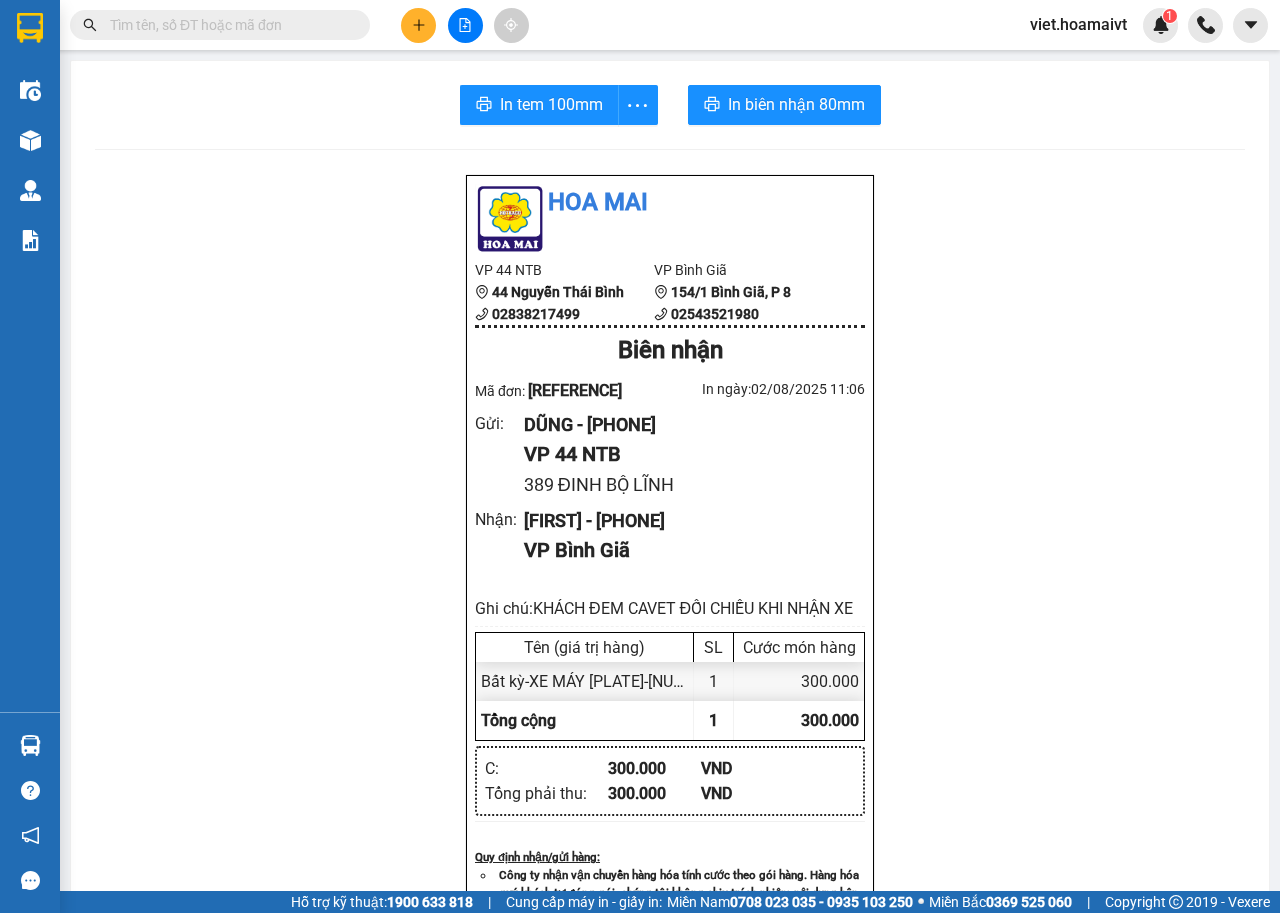 click on "In tem 100mm
In biên nhận 80mm Hoa Mai VP 44 NTB   44 Nguyễn Thái Bình   02838217499 VP Bình Giã   154/1 Bình Giã, P 8   02543521980 Biên nhận Mã đơn:   NTB08250458 In ngày:  02/08/2025   11:06 Gửi :   DŨNG - 0325668319 VP 44 NTB 389 ĐINH BỘ LĨNH Nhận :   SƠN - 0913978063 VP Bình Giã Ghi chú:  KHÁCH ĐEM CAVET ĐỐI CHIẾU KHI NHẬN XE   Tên (giá trị hàng) SL Cước món hàng Bất kỳ - XE MÁY 72C1-835.30   (0) 1 300.000 Tổng cộng 1 300.000 Loading... C : 300.000 VND Tổng phải thu : 300.000 VND Quy định nhận/gửi hàng : Công ty nhận vận chuyển hàng hóa tính cước theo gói hàng. Hàng hóa quý khách tự đóng gói, chúng tôi không chịu trách nhiệm nội dung bên trong.  Công ty không nhận vận chuyển hàng quốc cấm, ngoại tệ, vàng bạc đá quý.  Khách hàng thông tin cho người nhà ra nhận hàng sau 03 tiếng.  Gửi:    44 NTB DŨNG 0325668319 389 ĐINH BỘ LĨNH   SƠN" at bounding box center [670, 820] 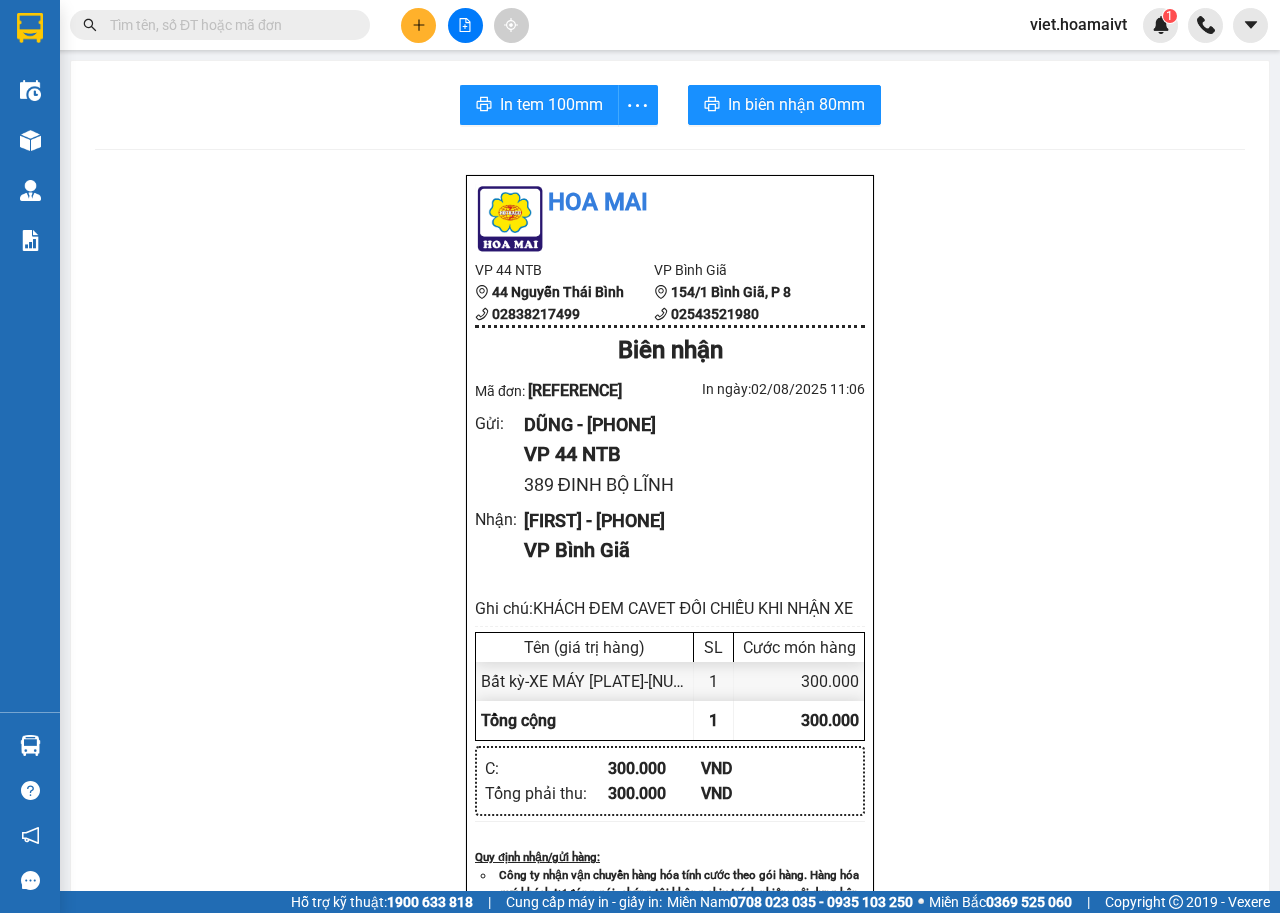click on "Hoa Mai VP 44 NTB   44 Nguyễn Thái Bình   02838217499 VP Bình Giã   154/1 Bình Giã, P 8   02543521980 Biên nhận Mã đơn:   NTB08250458 In ngày:  02/08/2025   11:06 Gửi :   DŨNG - 0325668319 VP 44 NTB 389 ĐINH BỘ LĨNH Nhận :   SƠN - 0913978063 VP Bình Giã Ghi chú:  KHÁCH ĐEM CAVET ĐỐI CHIẾU KHI NHẬN XE   Tên (giá trị hàng) SL Cước món hàng Bất kỳ - XE MÁY 72C1-835.30   (0) 1 300.000 Tổng cộng 1 300.000 Loading... C : 300.000 VND Tổng phải thu : 300.000 VND Quy định nhận/gửi hàng : Công ty nhận vận chuyển hàng hóa tính cước theo gói hàng. Hàng hóa quý khách tự đóng gói, chúng tôi không chịu trách nhiệm nội dung bên trong.  Công ty không nhận vận chuyển hàng quốc cấm, ngoại tệ, vàng bạc đá quý.  Khách hàng thông tin cho người nhà ra nhận hàng sau 03 tiếng.  Gửi:    44 NTB DŨNG 0325668319 389 ĐINH BỘ LĨNH Nhận:    Bình Giã SƠN 0913978063 C :   (" at bounding box center (670, 865) 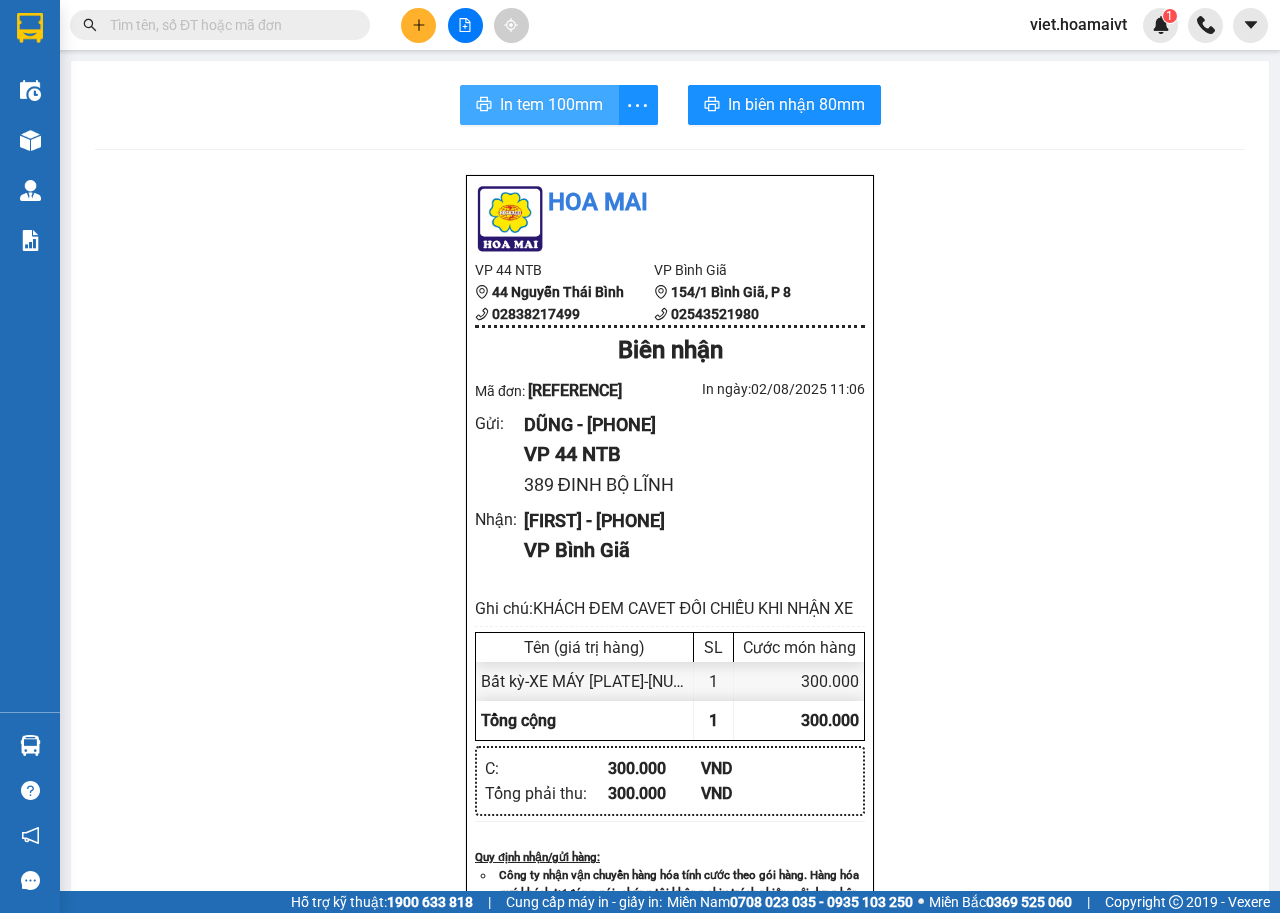 click on "In tem 100mm" at bounding box center [551, 104] 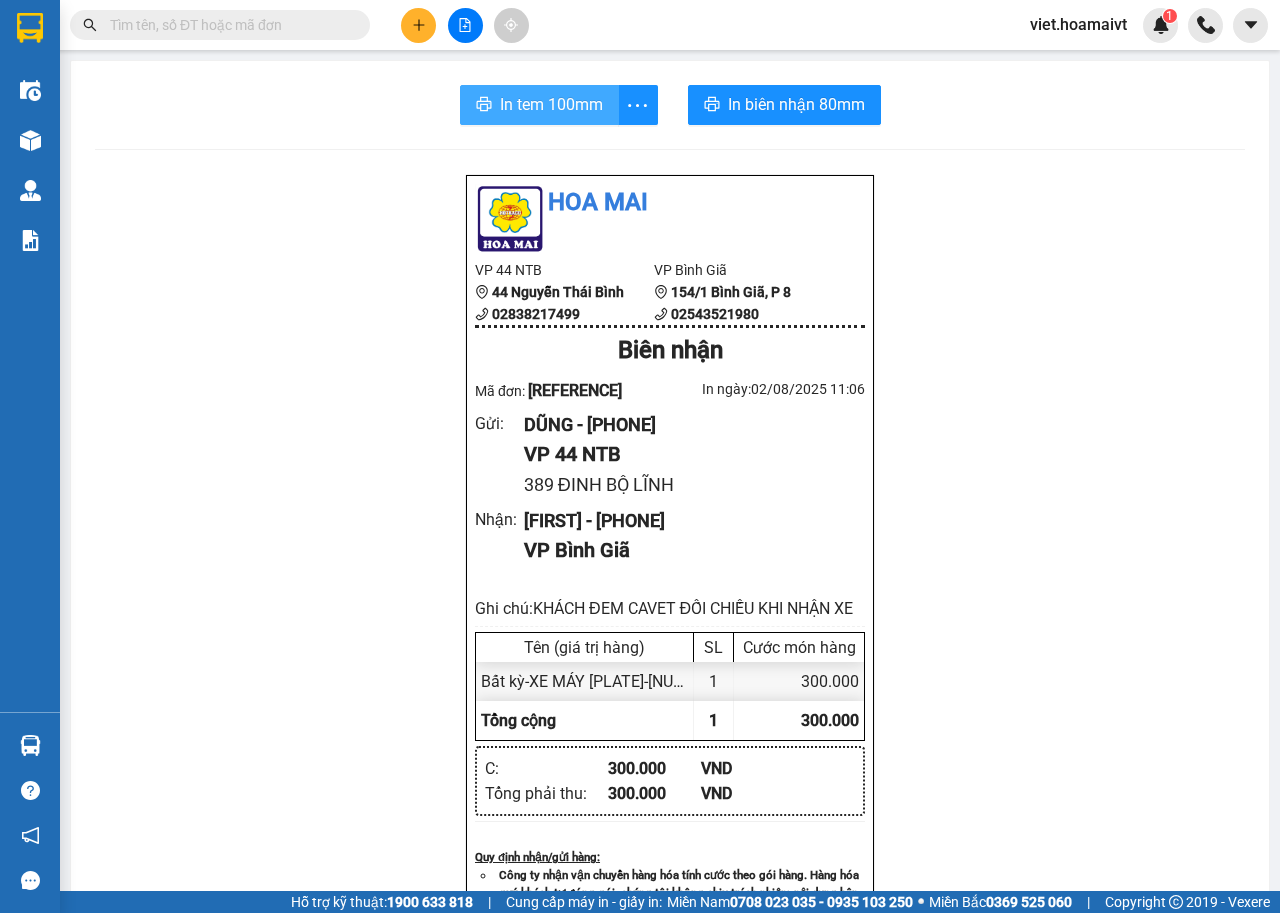 scroll, scrollTop: 0, scrollLeft: 0, axis: both 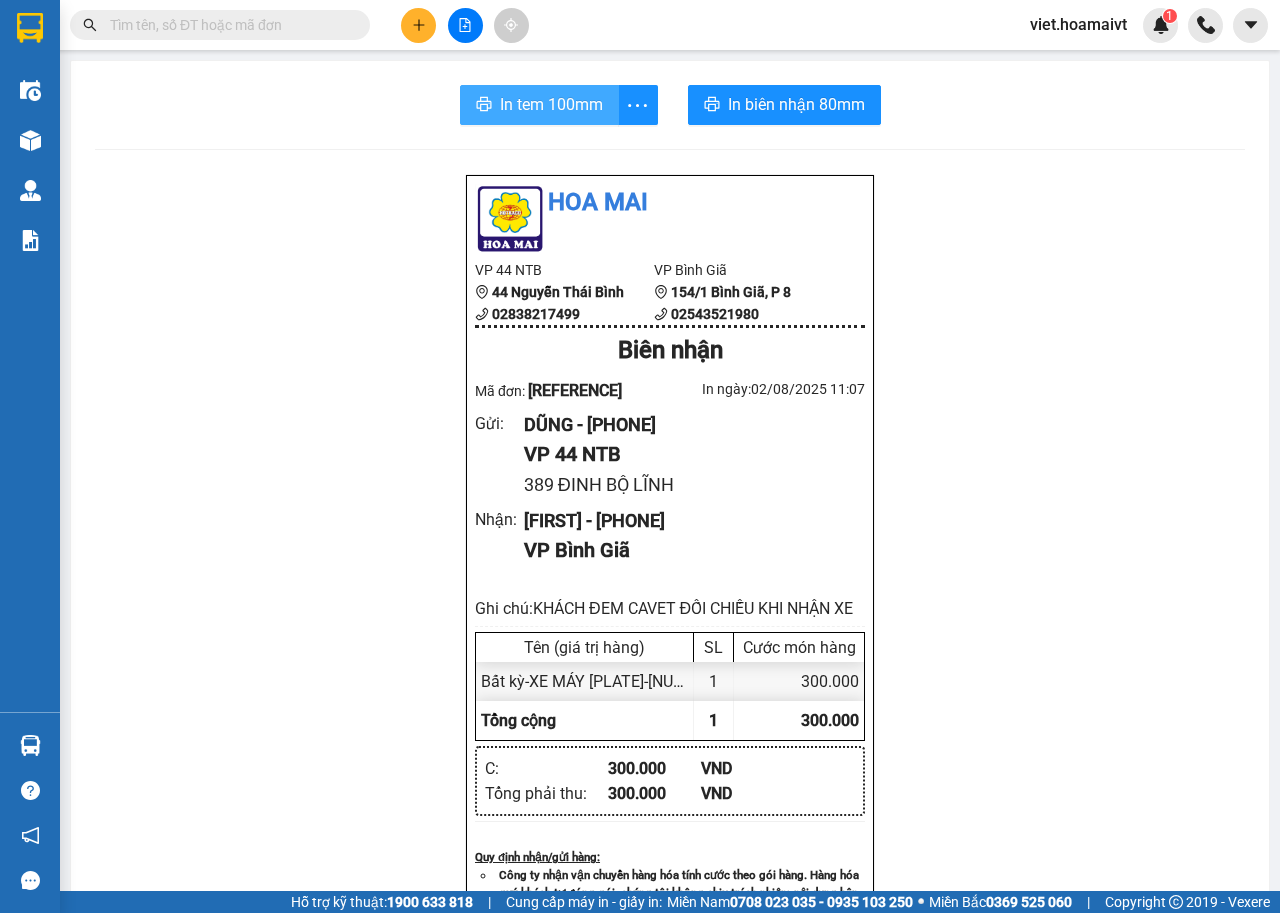 click on "In tem 100mm" at bounding box center (551, 104) 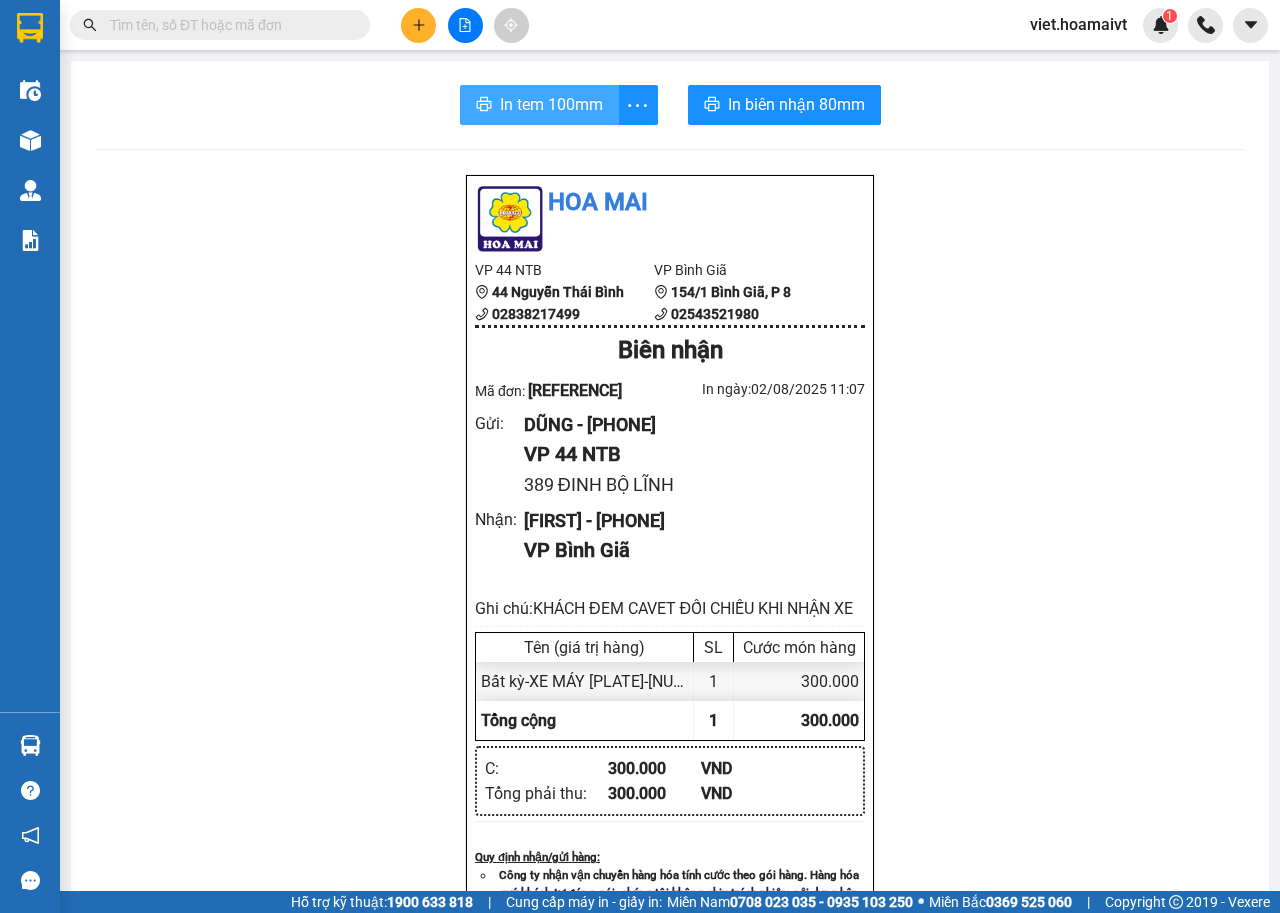 scroll, scrollTop: 0, scrollLeft: 0, axis: both 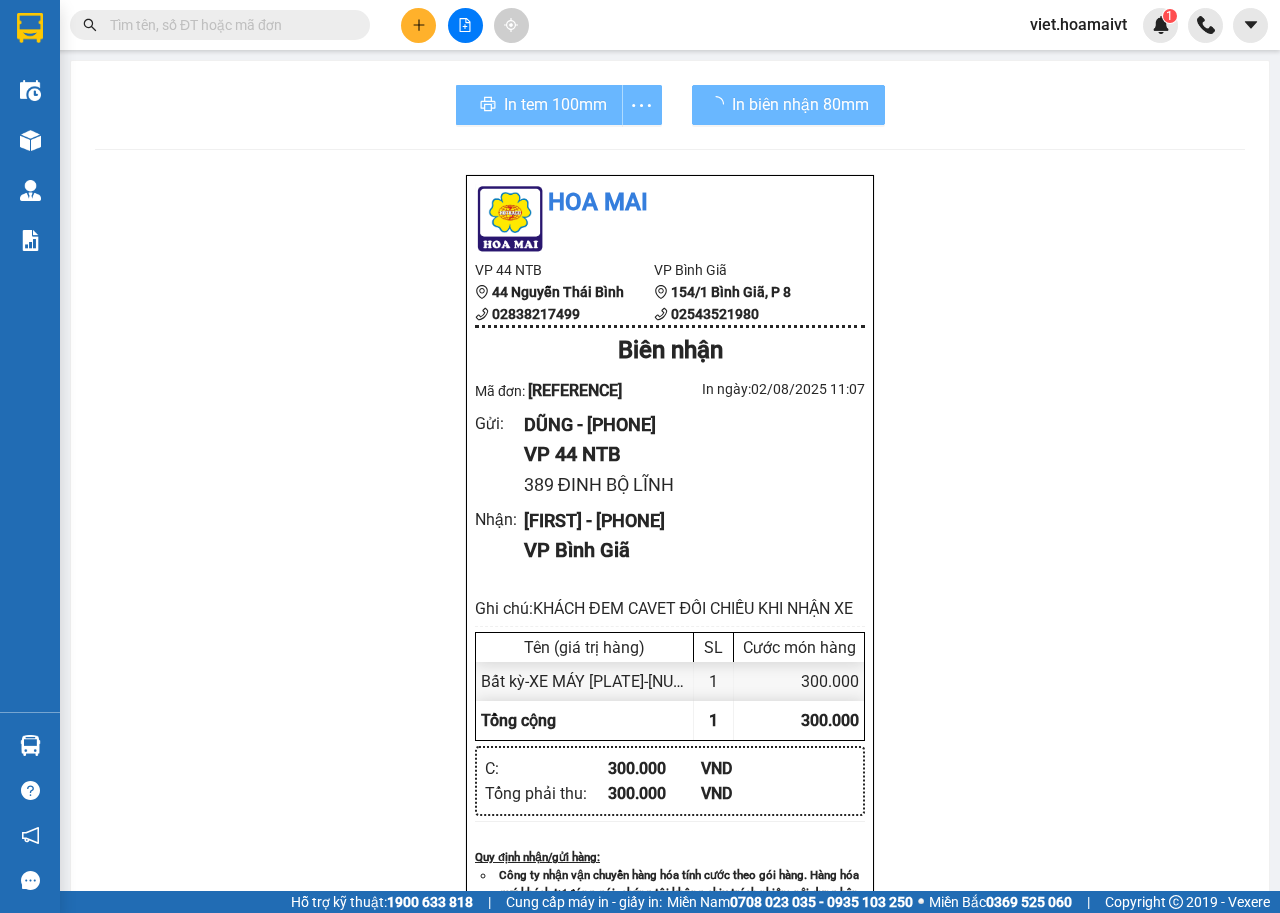 click on "Hoa Mai VP 44 NTB   44 Nguyễn Thái Bình   02838217499 VP Bình Giã   154/1 Bình Giã, P 8   02543521980 Biên nhận Mã đơn:   NTB08250458 In ngày:  02/08/2025   11:07 Gửi :   DŨNG - 0325668319 VP 44 NTB 389 ĐINH BỘ LĨNH Nhận :   SƠN - 0913978063 VP Bình Giã Ghi chú:  KHÁCH ĐEM CAVET ĐỐI CHIẾU KHI NHẬN XE   Tên (giá trị hàng) SL Cước món hàng Bất kỳ - XE MÁY 72C1-835.30   (0) 1 300.000 Tổng cộng 1 300.000 Loading... C : 300.000 VND Tổng phải thu : 300.000 VND Quy định nhận/gửi hàng : Công ty nhận vận chuyển hàng hóa tính cước theo gói hàng. Hàng hóa quý khách tự đóng gói, chúng tôi không chịu trách nhiệm nội dung bên trong.  Công ty không nhận vận chuyển hàng quốc cấm, ngoại tệ, vàng bạc đá quý.  Khách hàng thông tin cho người nhà ra nhận hàng sau 03 tiếng.  Gửi:    44 NTB DŨNG 0325668319 389 ĐINH BỘ LĨNH Nhận:    Bình Giã SƠN 0913978063 C :   (" at bounding box center (670, 865) 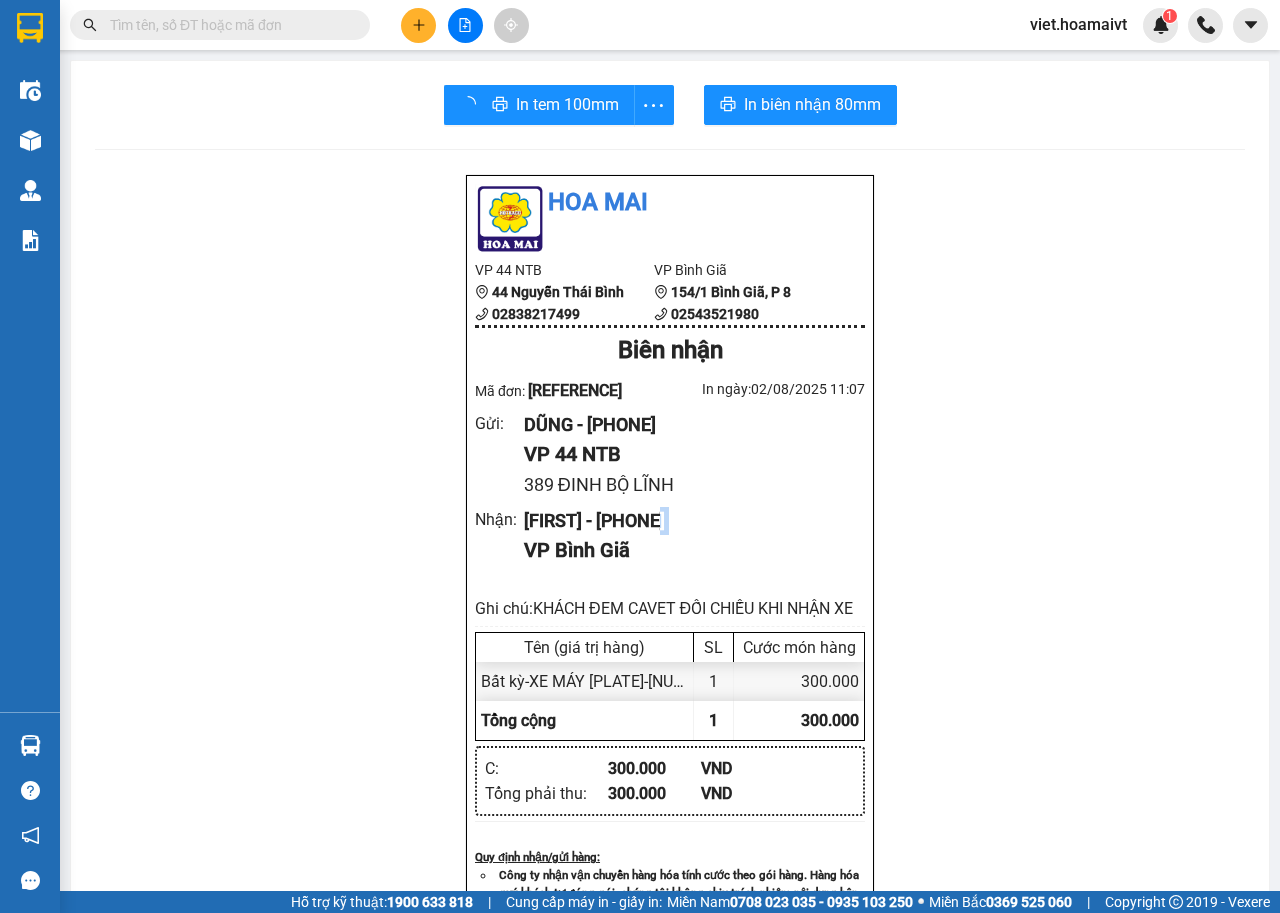 click on "Hoa Mai VP 44 NTB   44 Nguyễn Thái Bình   02838217499 VP Bình Giã   154/1 Bình Giã, P 8   02543521980 Biên nhận Mã đơn:   NTB08250458 In ngày:  02/08/2025   11:07 Gửi :   DŨNG - 0325668319 VP 44 NTB 389 ĐINH BỘ LĨNH Nhận :   SƠN - 0913978063 VP Bình Giã Ghi chú:  KHÁCH ĐEM CAVET ĐỐI CHIẾU KHI NHẬN XE   Tên (giá trị hàng) SL Cước món hàng Bất kỳ - XE MÁY 72C1-835.30   (0) 1 300.000 Tổng cộng 1 300.000 Loading... C : 300.000 VND Tổng phải thu : 300.000 VND Quy định nhận/gửi hàng : Công ty nhận vận chuyển hàng hóa tính cước theo gói hàng. Hàng hóa quý khách tự đóng gói, chúng tôi không chịu trách nhiệm nội dung bên trong.  Công ty không nhận vận chuyển hàng quốc cấm, ngoại tệ, vàng bạc đá quý.  Khách hàng thông tin cho người nhà ra nhận hàng sau 03 tiếng.  Gửi:    44 NTB DŨNG 0325668319 389 ĐINH BỘ LĨNH Nhận:    Bình Giã SƠN 0913978063 C :   (" at bounding box center (670, 865) 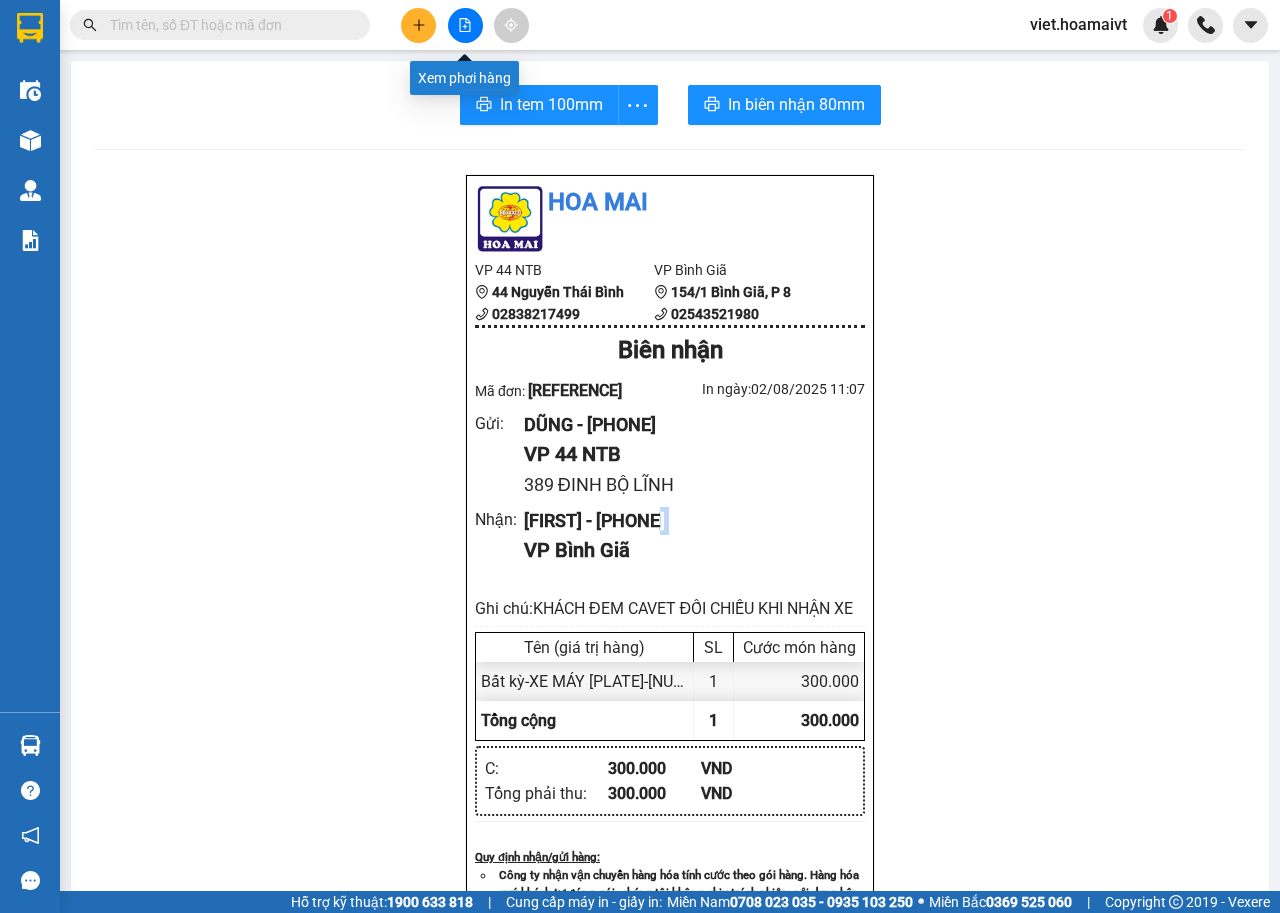 click 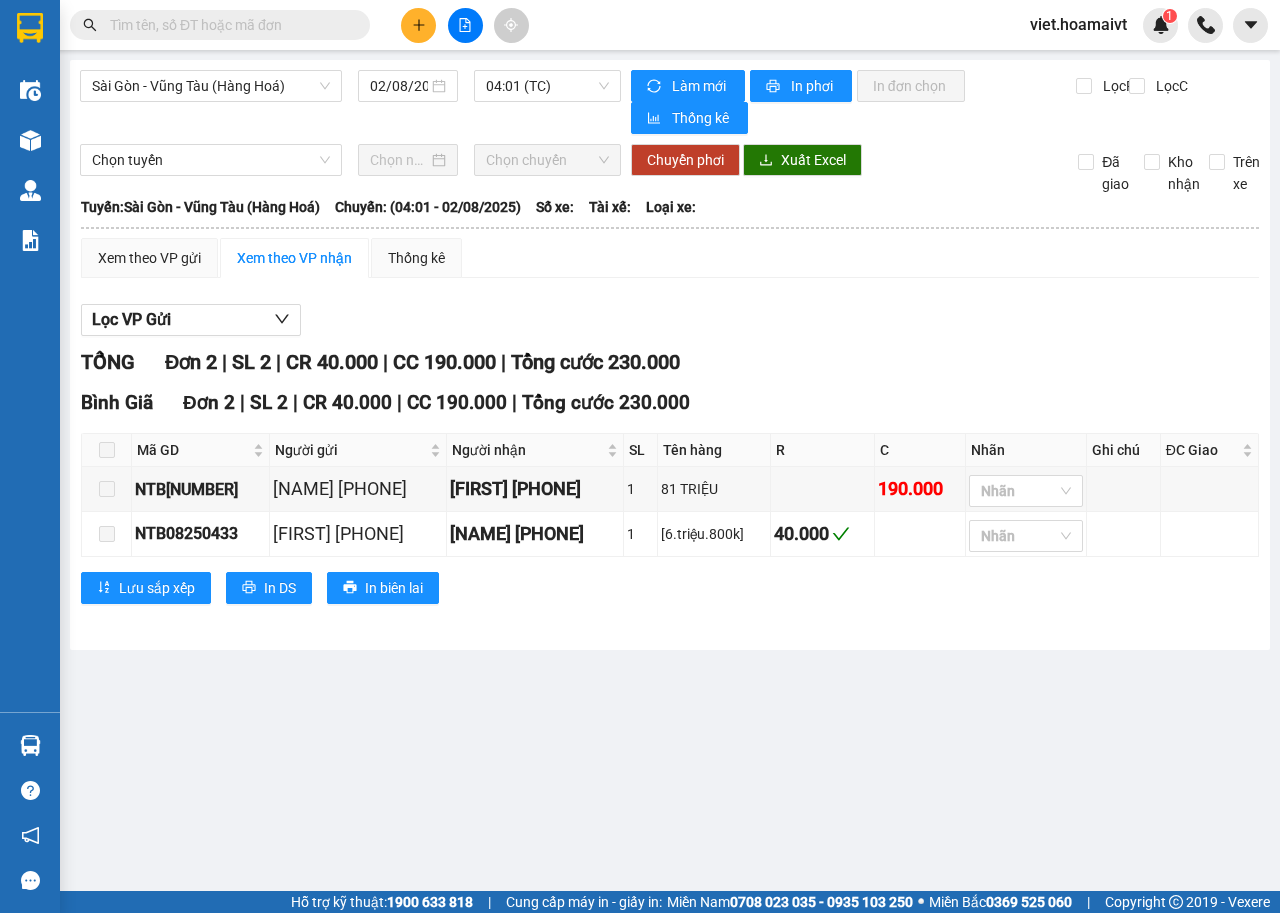 click on "Xem theo VP gửi Xem theo VP nhận Thống kê Lọc VP Gửi TỔNG Đơn   2 | SL   2 | CR   40.000 | CC   190.000 | Tổng cước   230.000 Bình Giã Đơn   2 | SL   2 | CR   40.000 | CC   190.000 | Tổng cước   230.000 Mã GD Người gửi Người nhận SL Tên hàng R C Nhãn Ghi chú ĐC Giao Ký nhận                         NTB08250457 HOÀNG 0768042352 LIÊM 0935180357 1 81 TRIỆU 190.000   Nhãn NTB08250433 Ngọc An 0933000237 Ngọc Mai 0338972851 1 [6.triệu.800k] 40.000   Nhãn Lưu sắp xếp In DS In biên lai Hoa Mai   0909200200, 0901200200, 0963200200   44 Nguyễn Thái Bình PHƠI HÀNG 44 NTB  -  11:08 - 02/08/2025 Tuyến:  Sài Gòn - Vũng Tàu (Hàng Hoá) Chuyến:   (04:01 - 02/08/2025) Mã GD Người gửi Người nhận SL Tên hàng R C Nhãn Ghi chú ĐC Giao Ký nhận Bình Giã Đơn   2 | SL   2 | CR   40.000 | CC   190.000 | Tổng cước   230.000 NTB08250457 HOÀNG 0768042352 LIÊM 0935180357 1 81 TRIỆU 190.000 NTB08250433" at bounding box center (670, 433) 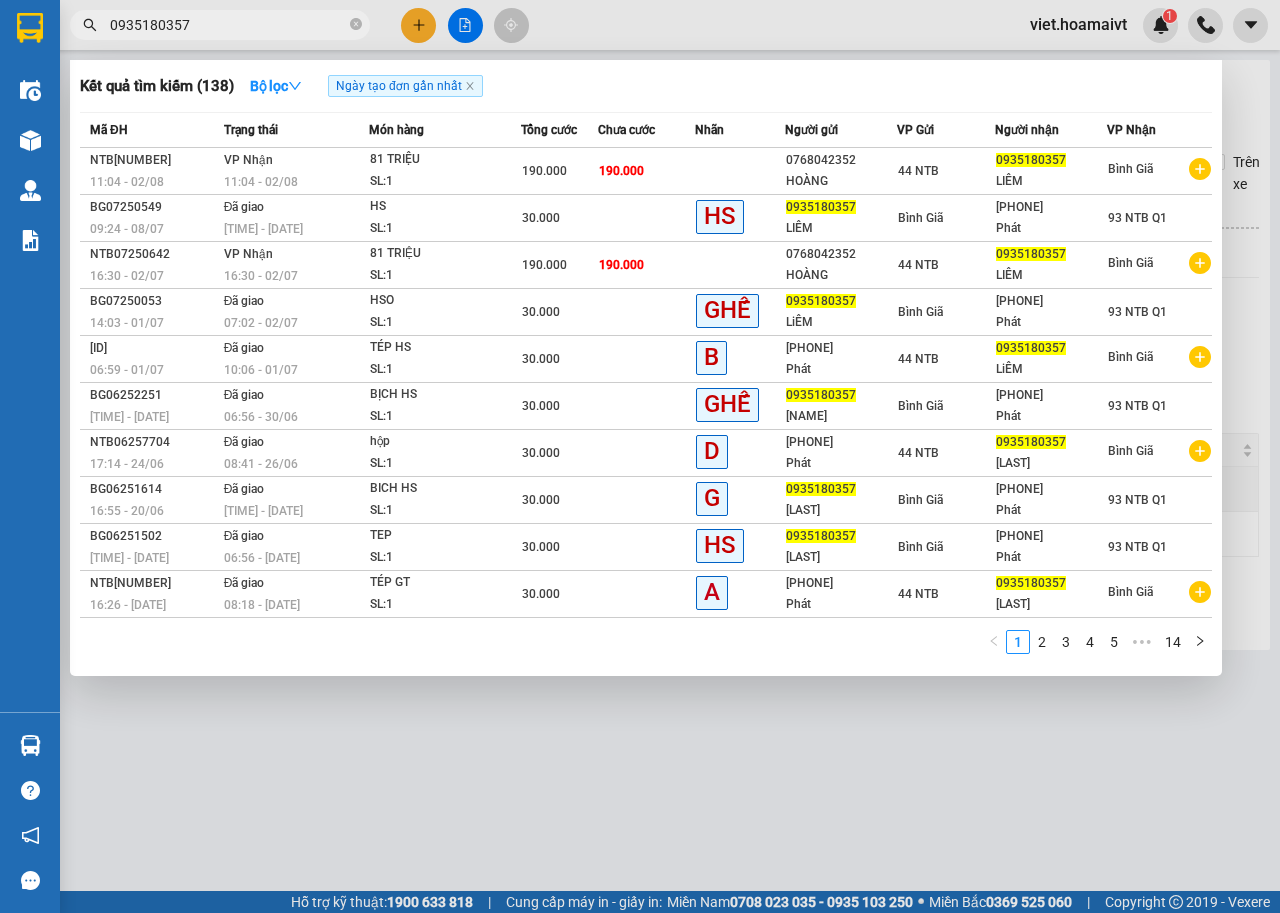 type on "0935180357" 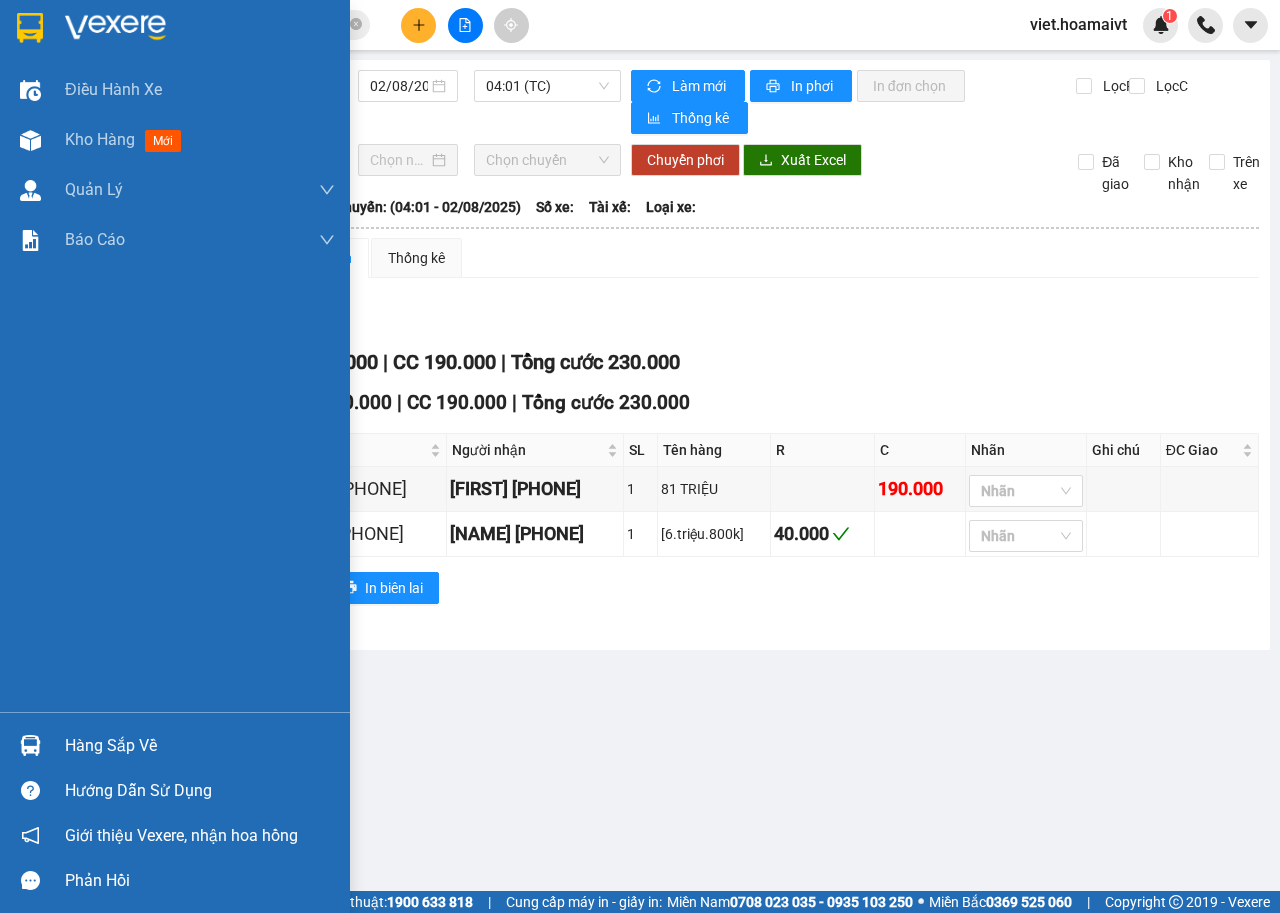 click at bounding box center (115, 28) 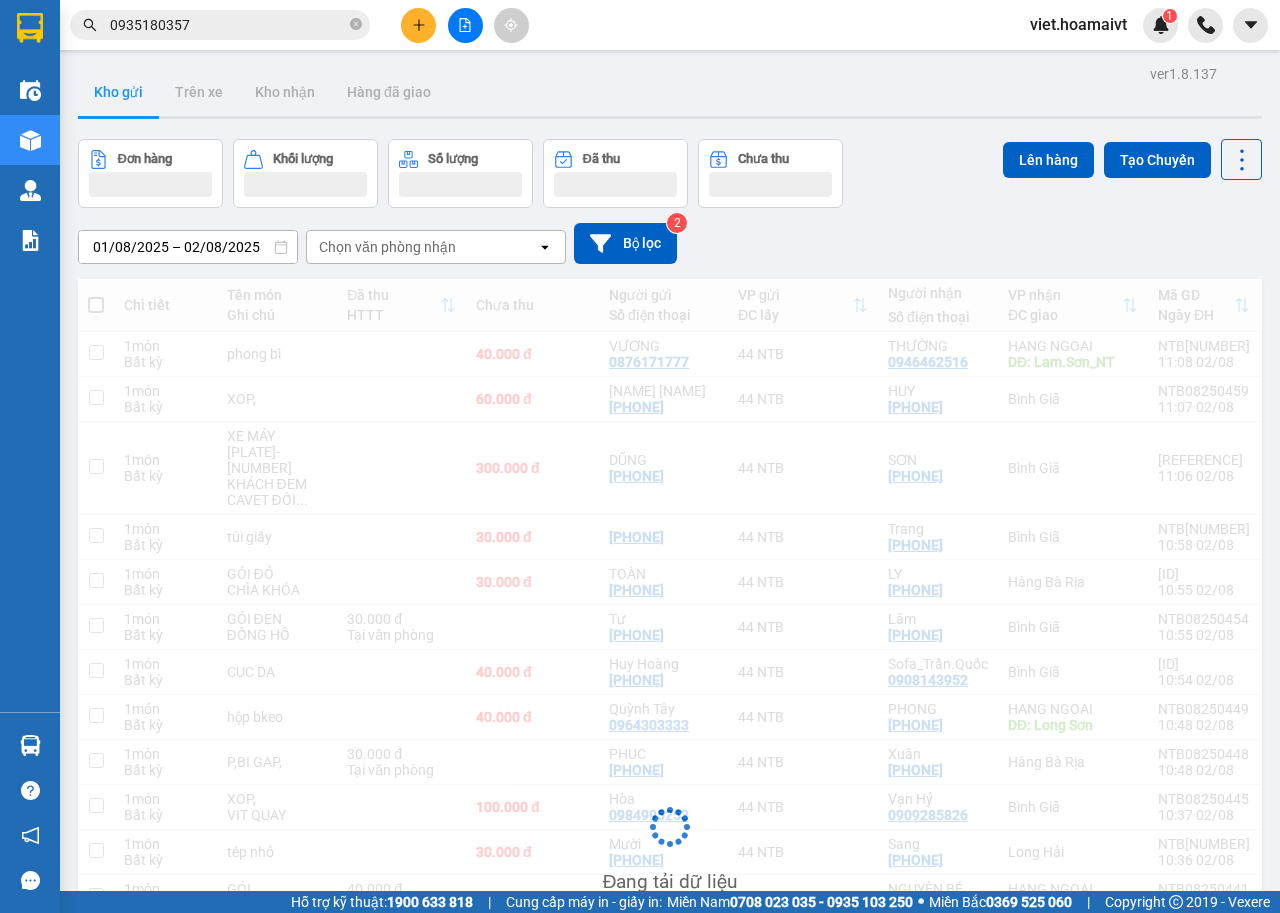 click on "01/08/2025 – 02/08/2025 Press the down arrow key to interact with the calendar and select a date. Press the escape button to close the calendar. Selected date range is from 01/08/2025 to 02/08/2025. Chọn văn phòng nhận open Bộ lọc 2" at bounding box center [670, 243] 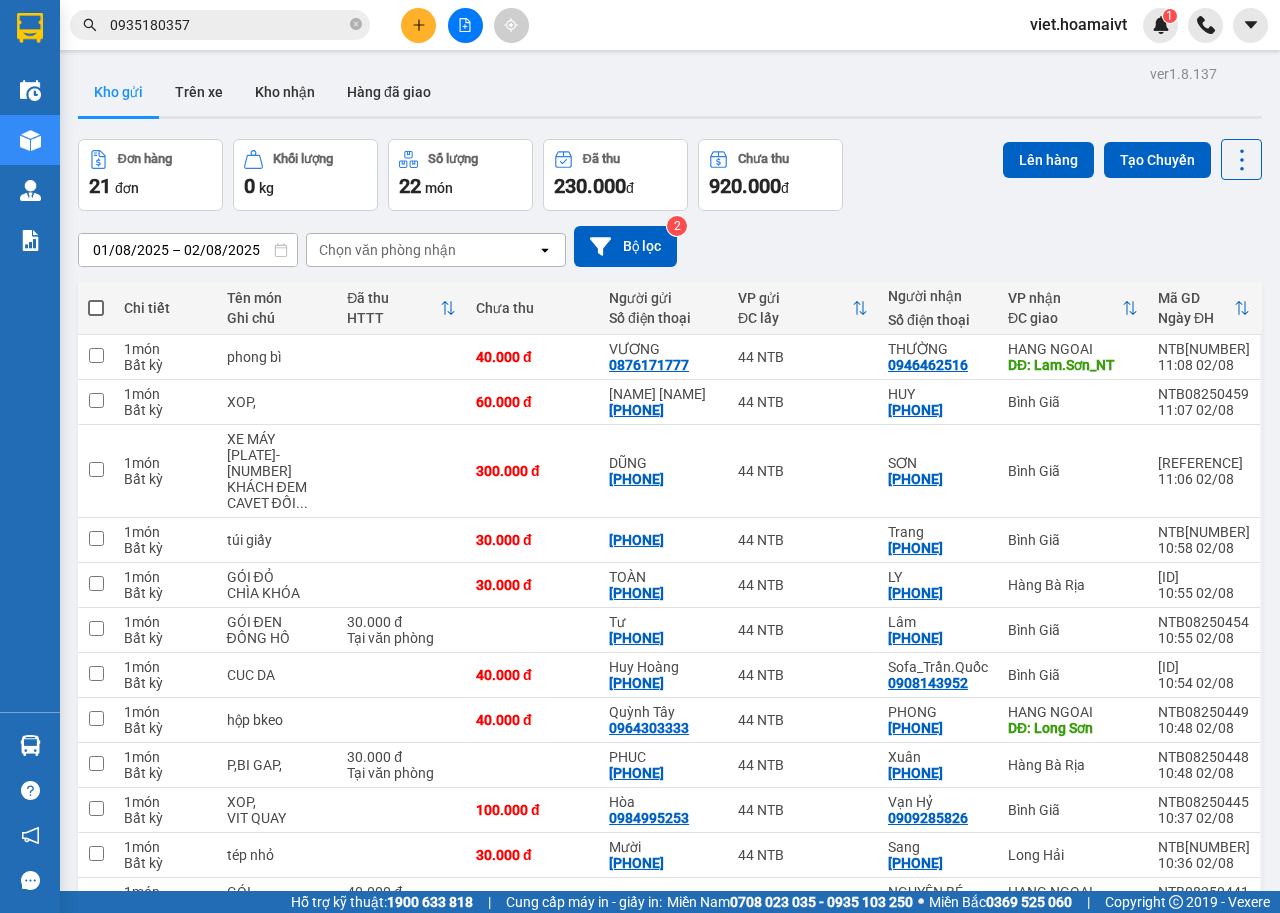 scroll, scrollTop: 503, scrollLeft: 0, axis: vertical 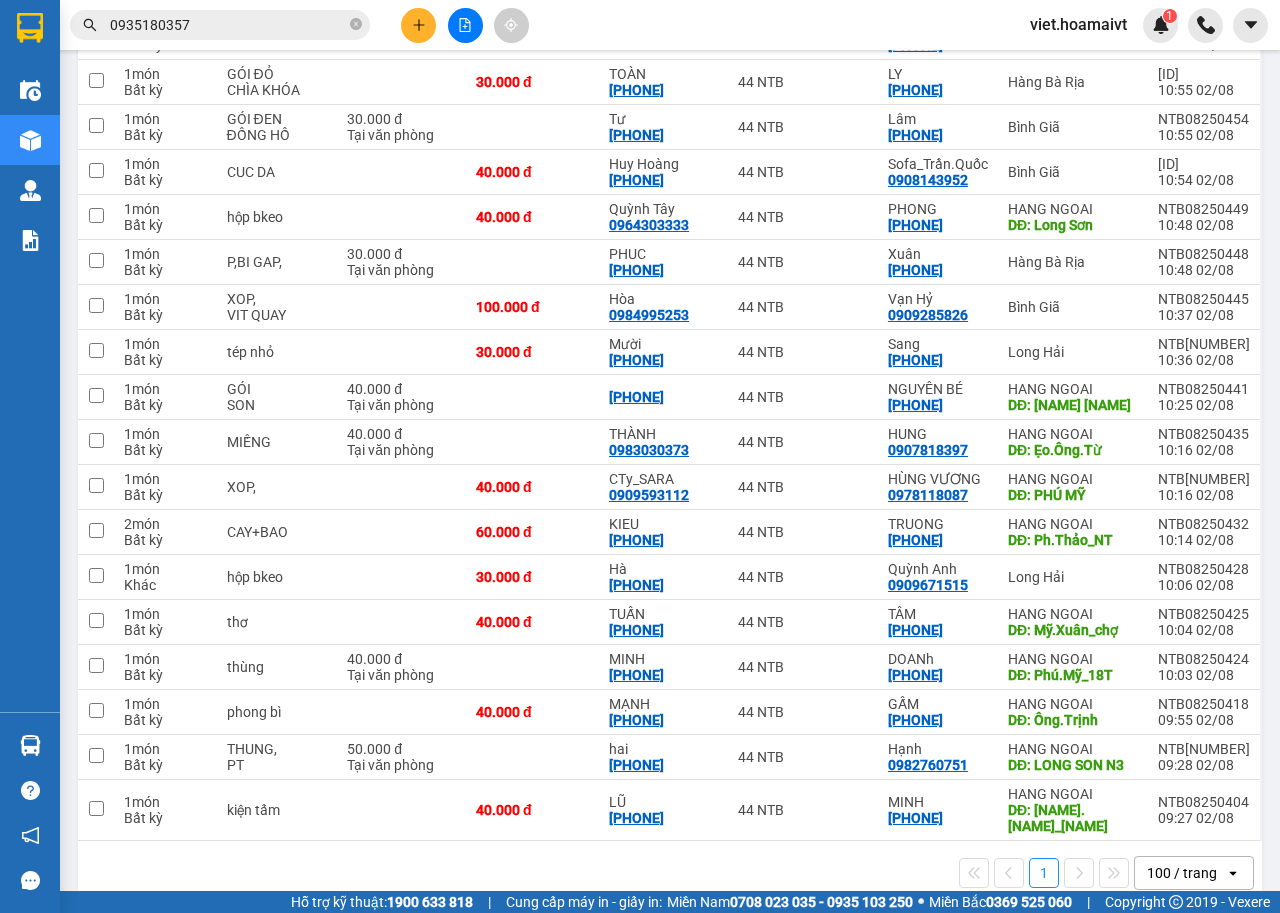 click on "1 100 / trang open" at bounding box center [670, 873] 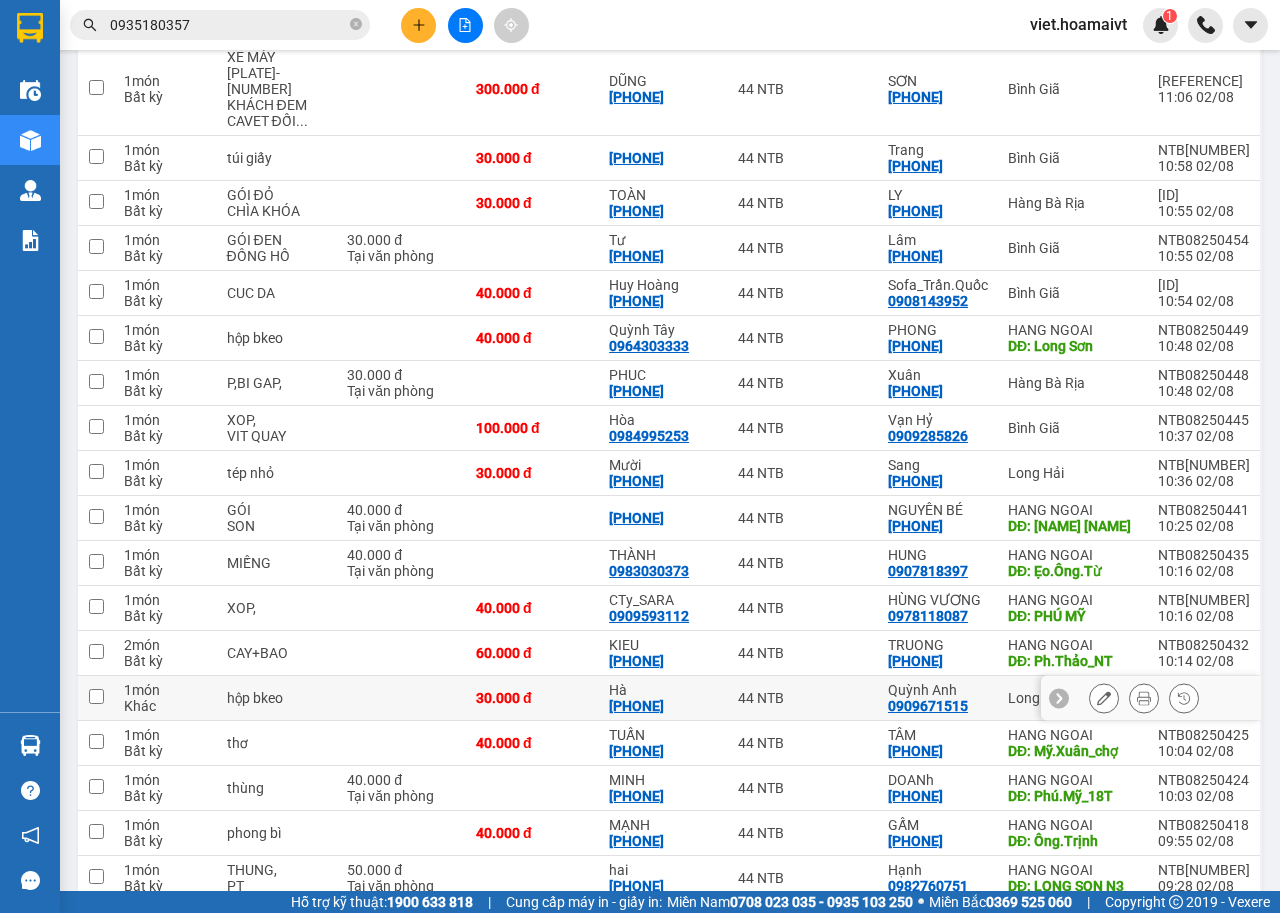 scroll, scrollTop: 203, scrollLeft: 0, axis: vertical 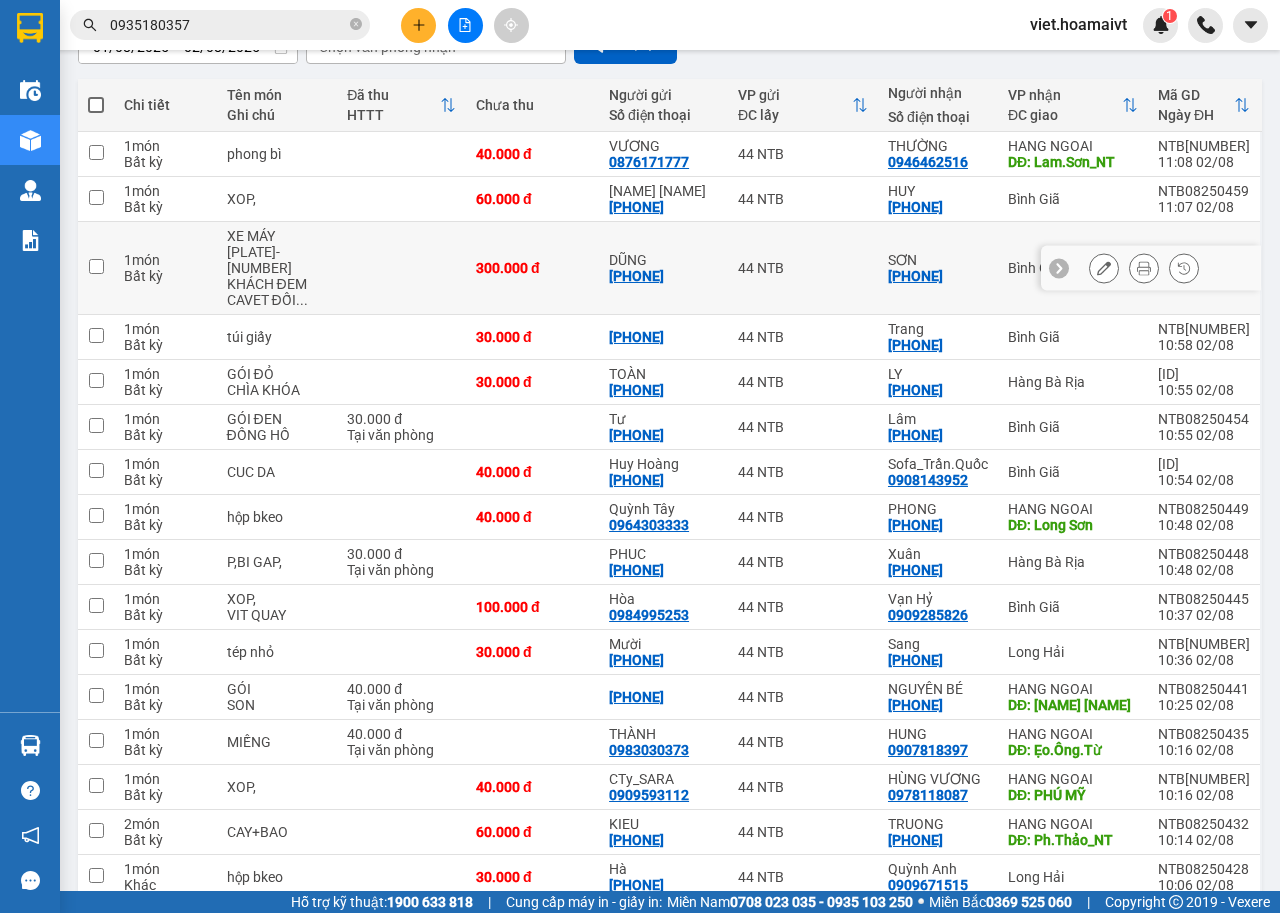 click 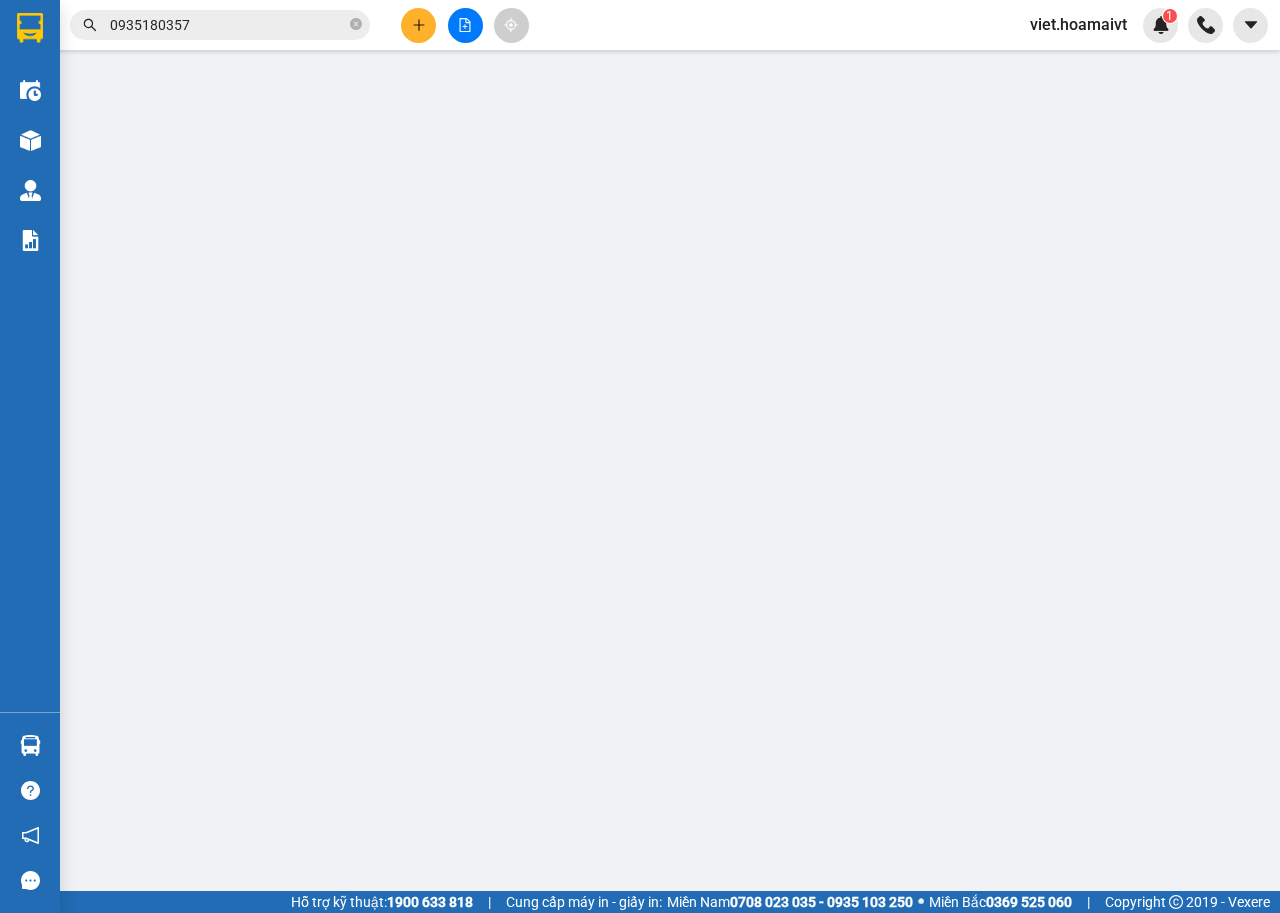 scroll, scrollTop: 0, scrollLeft: 0, axis: both 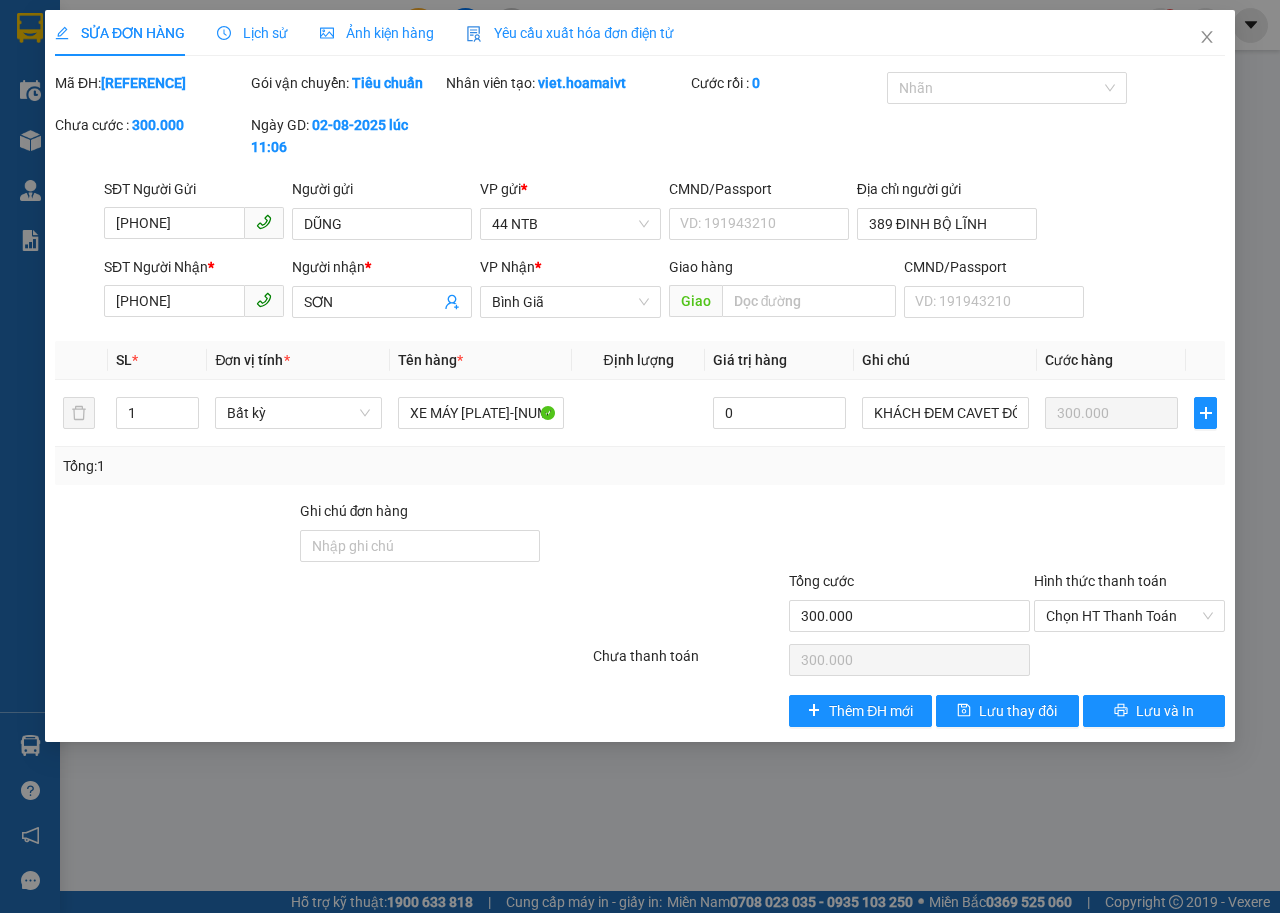 type on "[PHONE]" 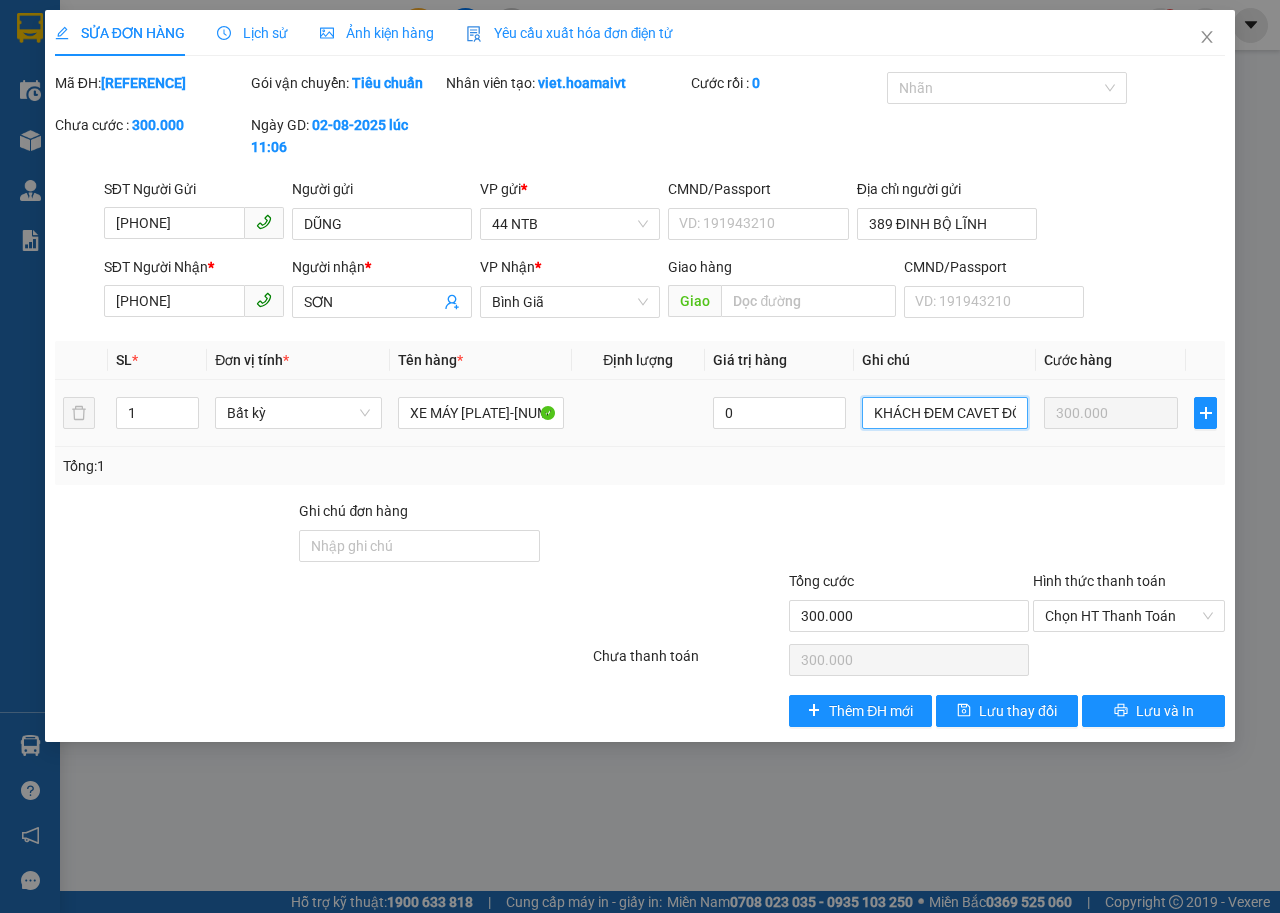 click on "KHÁCH ĐEM CAVET ĐỐI CHIẾU KHI NHẬN XE" at bounding box center (945, 413) 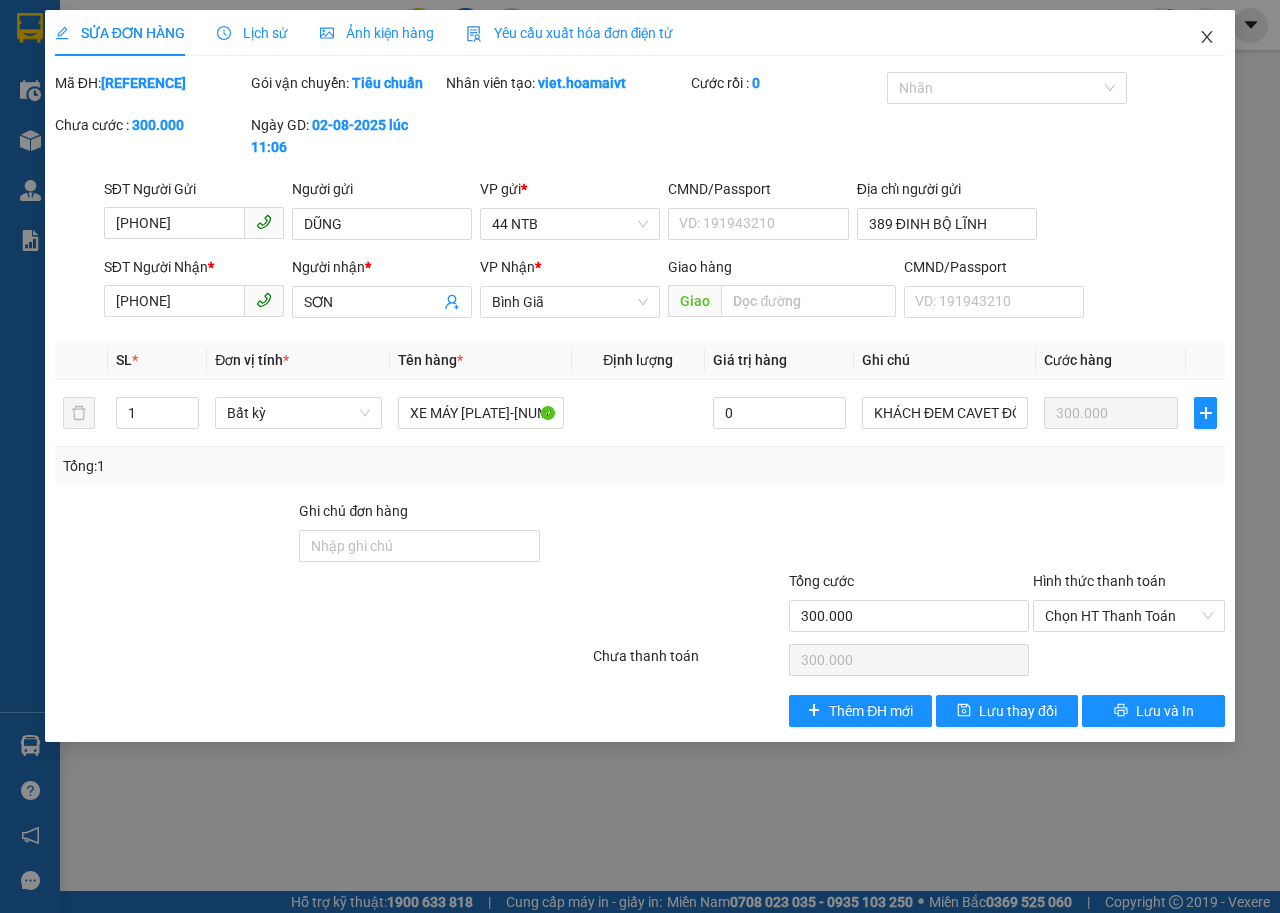 click 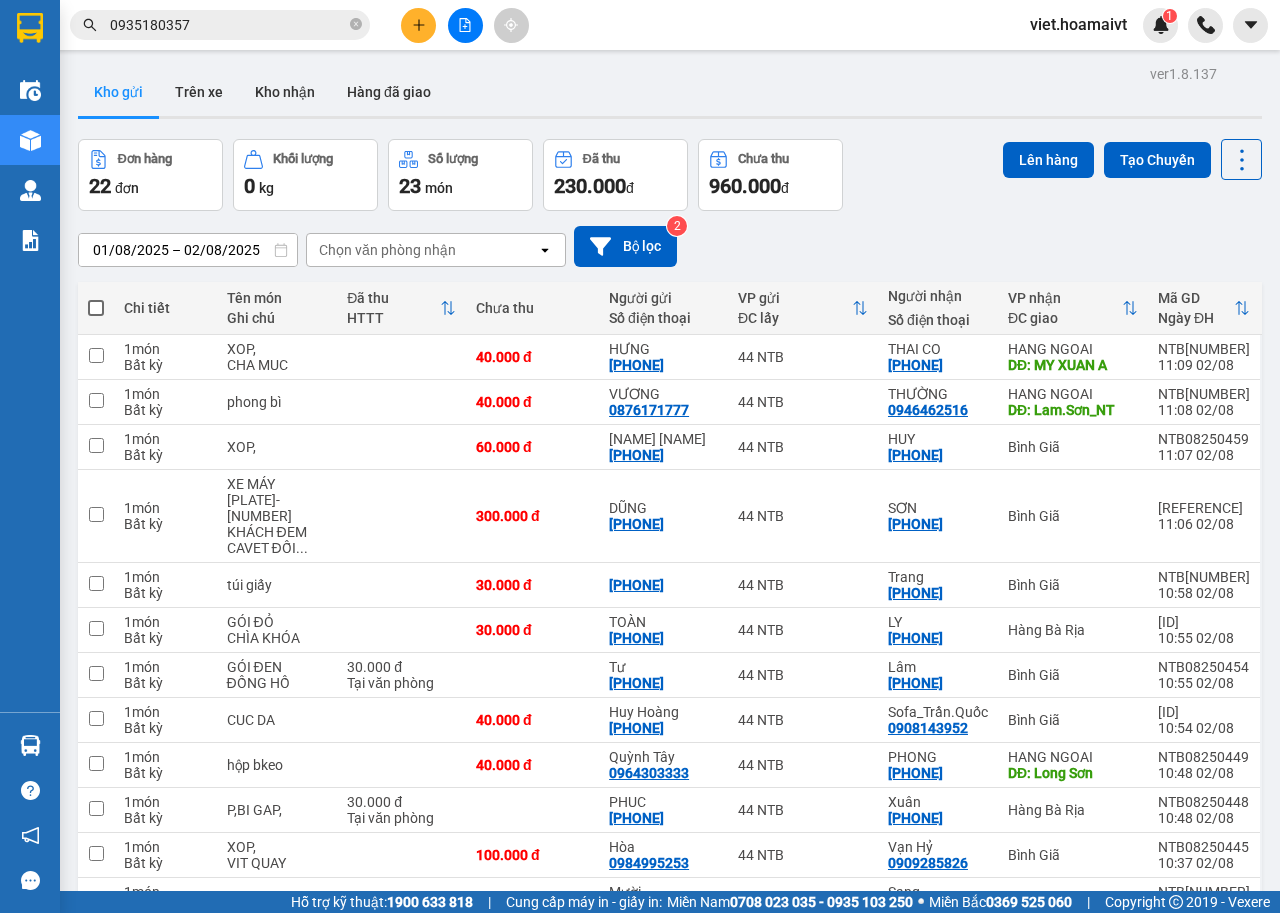click on "01/08/2025 – 02/08/2025 Press the down arrow key to interact with the calendar and select a date. Press the escape button to close the calendar. Selected date range is from 01/08/2025 to 02/08/2025. Chọn văn phòng nhận open Bộ lọc 2" at bounding box center [670, 246] 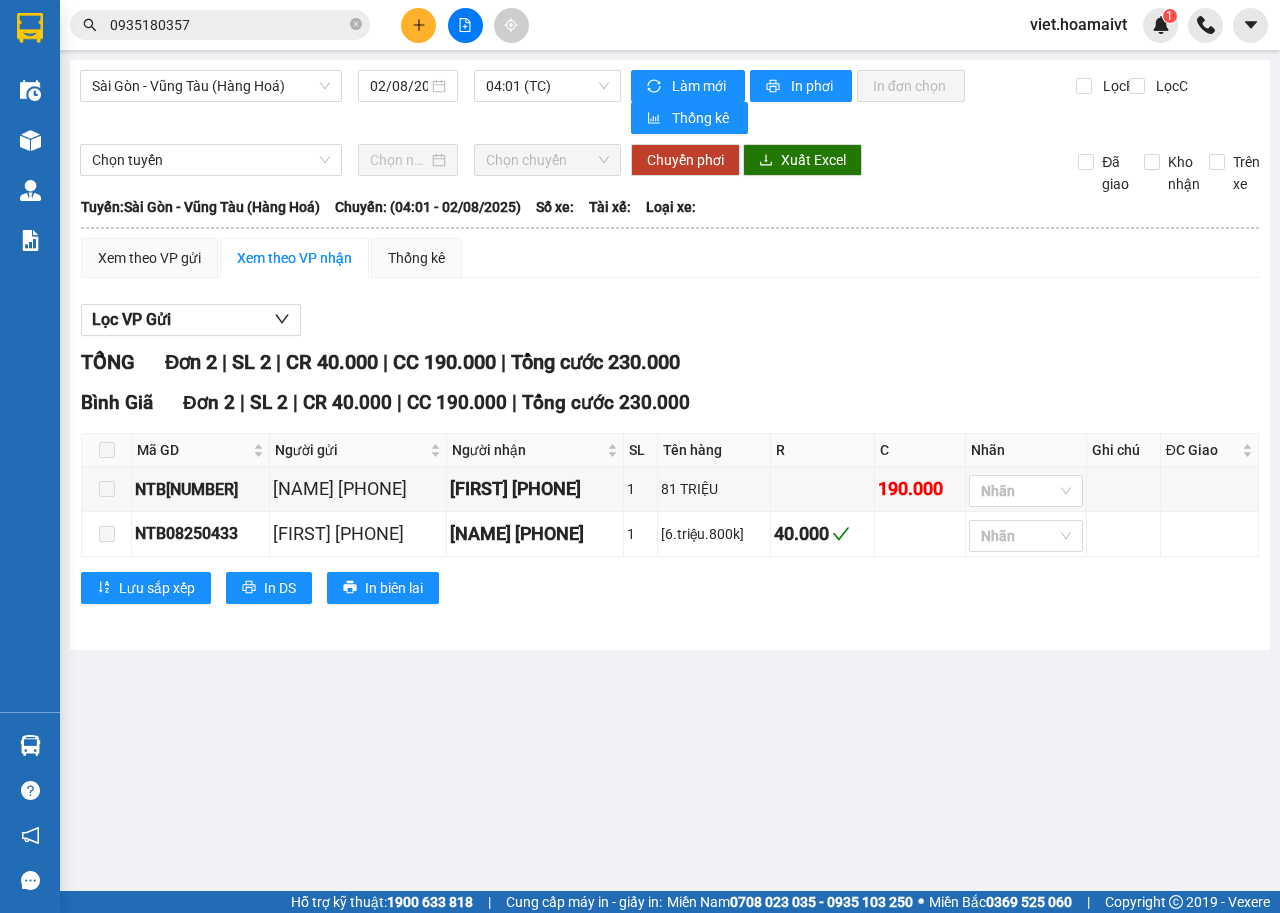 click on "Lọc VP Gửi TỔNG Đơn   2 | SL   2 | CR   40.000 | CC   190.000 | Tổng cước   230.000 Bình Giã Đơn   2 | SL   2 | CR   40.000 | CC   190.000 | Tổng cước   230.000 Mã GD Người gửi Người nhận SL Tên hàng R C Nhãn Ghi chú ĐC Giao Ký nhận                         NTB08250457 HOÀNG 0768042352 LIÊM 0935180357 1 81 TRIỆU 190.000   Nhãn NTB08250433 Ngọc An 0933000237 Ngọc Mai 0338972851 1 [6.triệu.800k] 40.000   Nhãn Lưu sắp xếp In DS In biên lai Hoa Mai   0909200200, 0901200200, 0963200200   44 Nguyễn Thái Bình PHƠI HÀNG 44 NTB  -  11:09 - 02/08/2025 Tuyến:  Sài Gòn - Vũng Tàu (Hàng Hoá) Chuyến:   (04:01 - 02/08/2025) Mã GD Người gửi Người nhận SL Tên hàng R C Nhãn Ghi chú ĐC Giao Ký nhận Bình Giã Đơn   2 | SL   2 | CR   40.000 | CC   190.000 | Tổng cước   230.000 NTB08250457 HOÀNG 0768042352 LIÊM 0935180357 1 81 TRIỆU 190.000 NTB08250433 Ngọc An 0933000237 Ngọc Mai 0338972851 1 2 2" at bounding box center (670, 461) 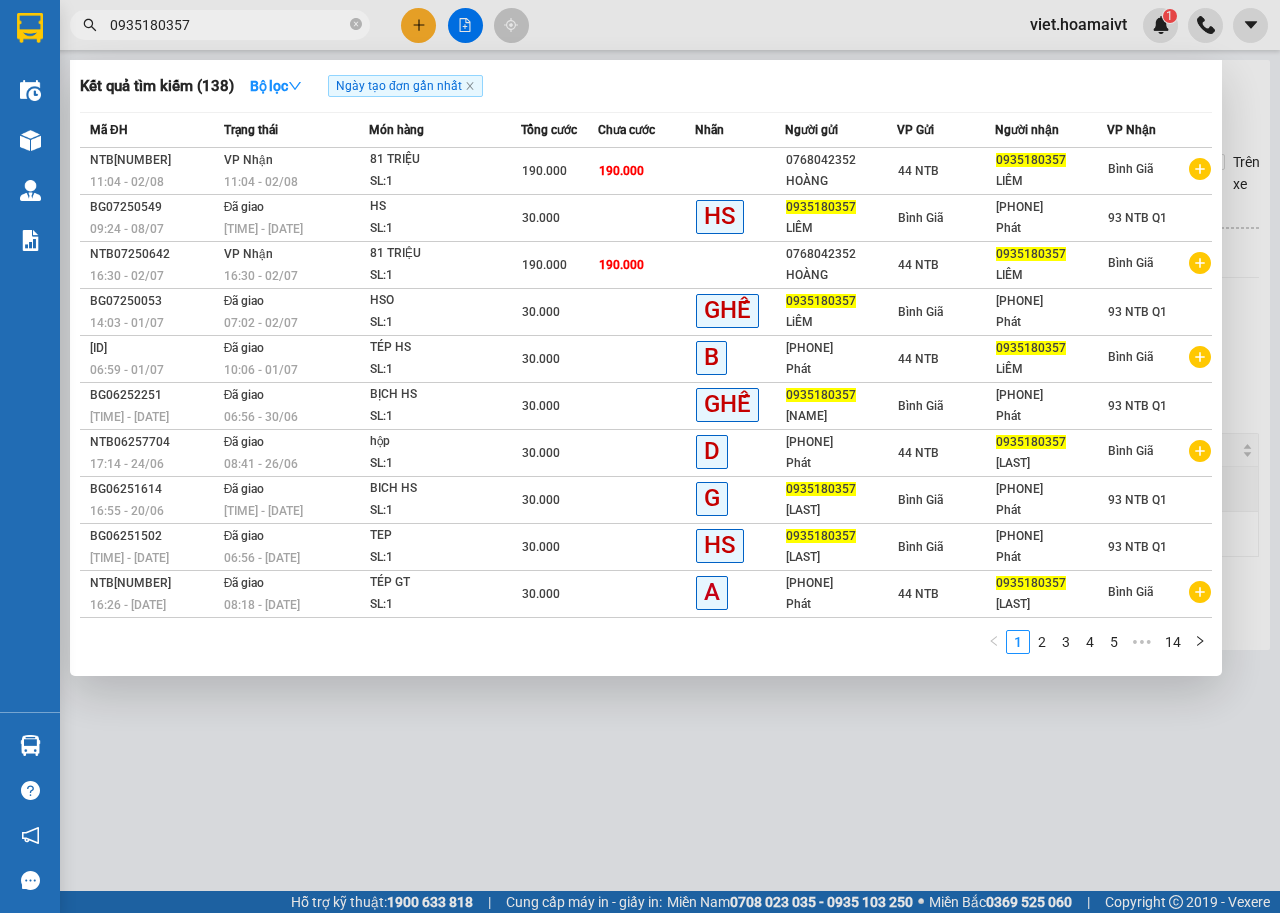 click on "0935180357" at bounding box center (228, 25) 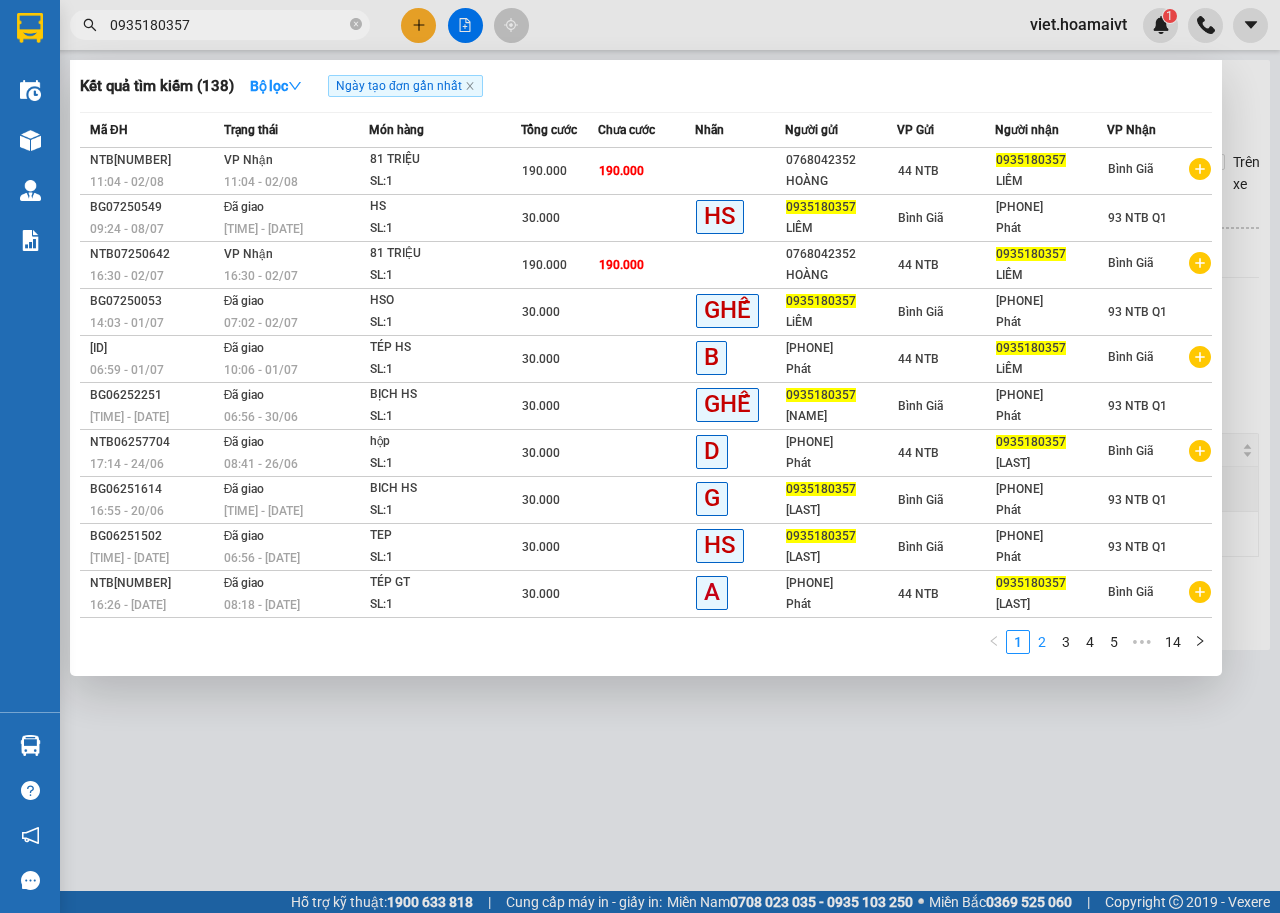 click on "2" at bounding box center [1042, 642] 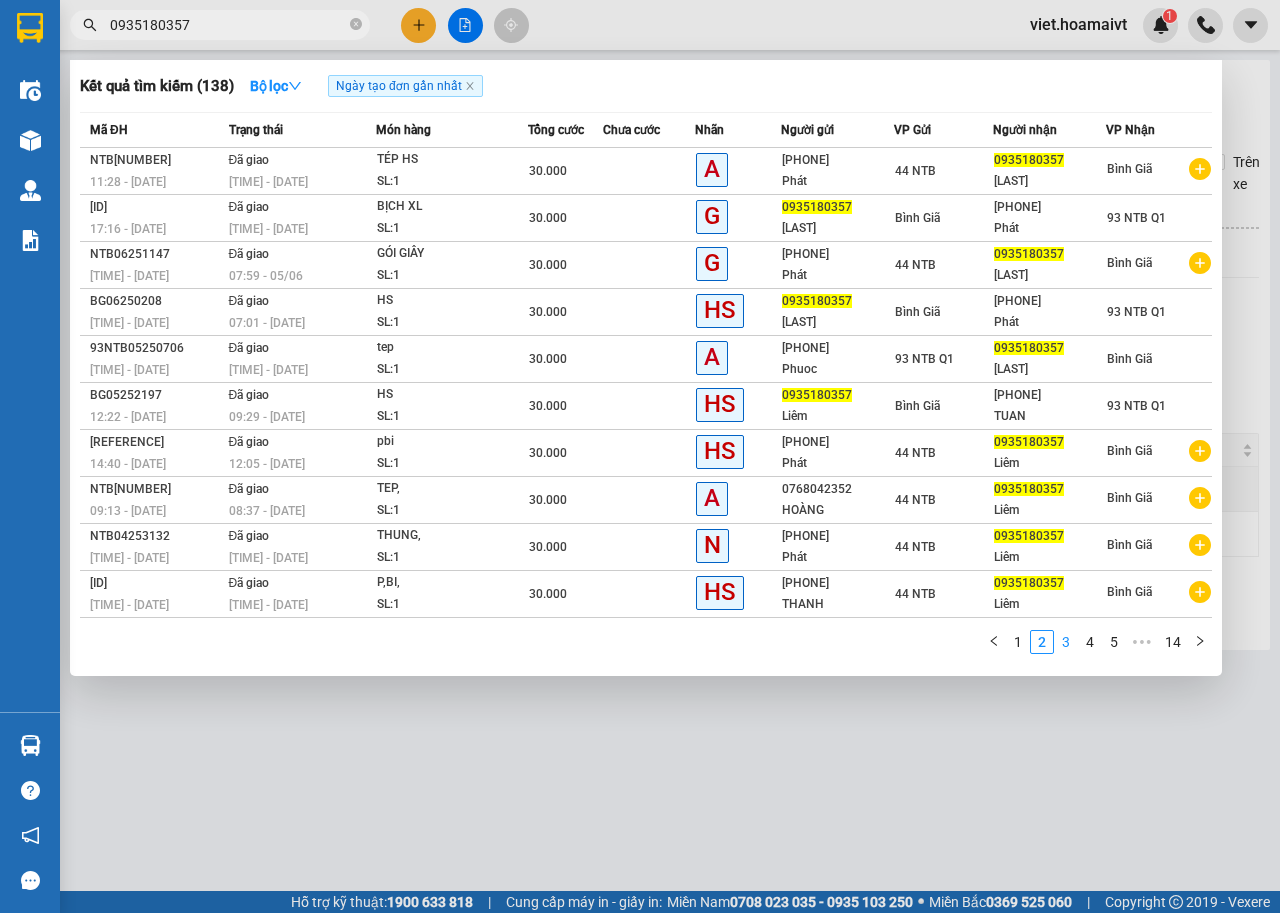 click on "3" at bounding box center (1066, 642) 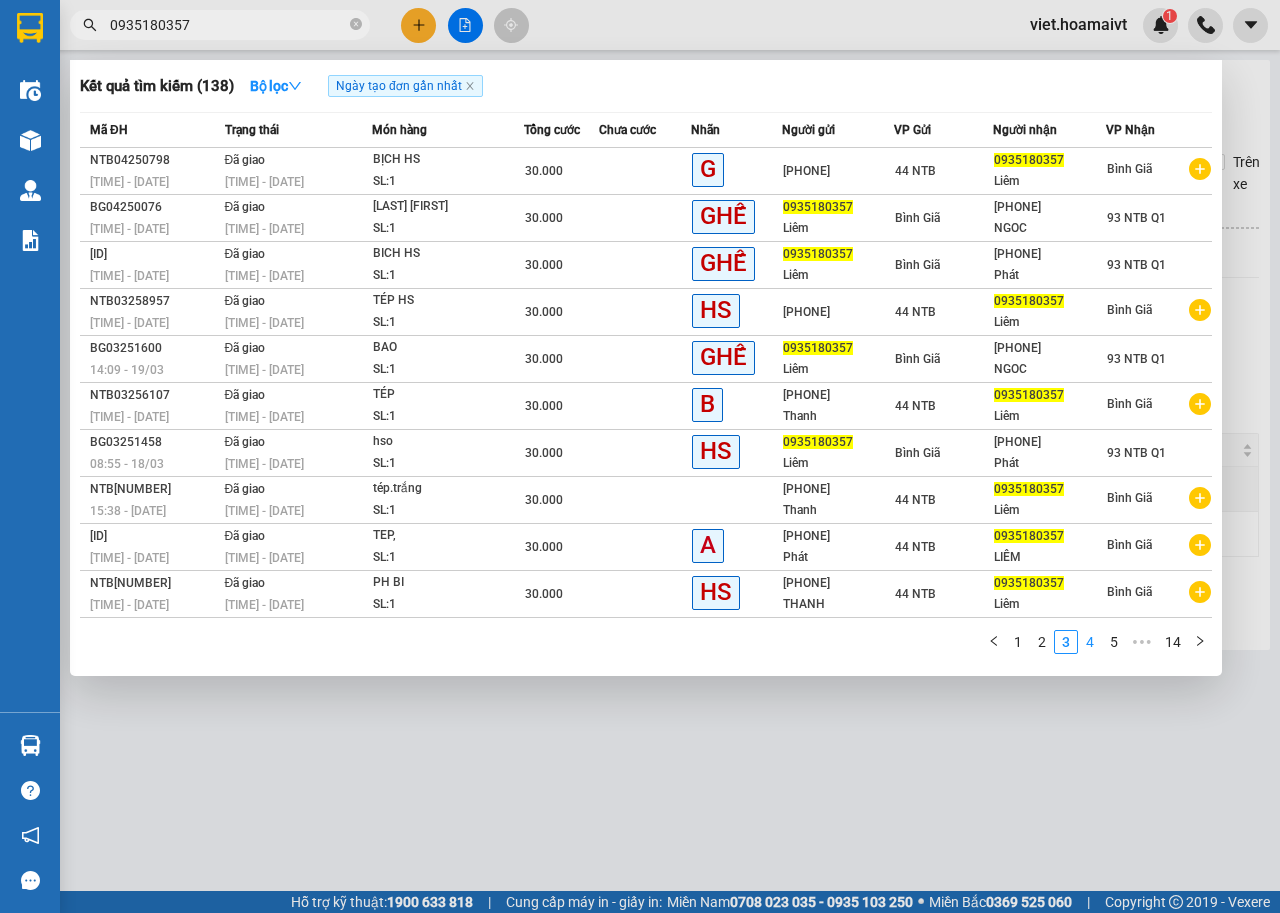 click on "4" at bounding box center (1090, 642) 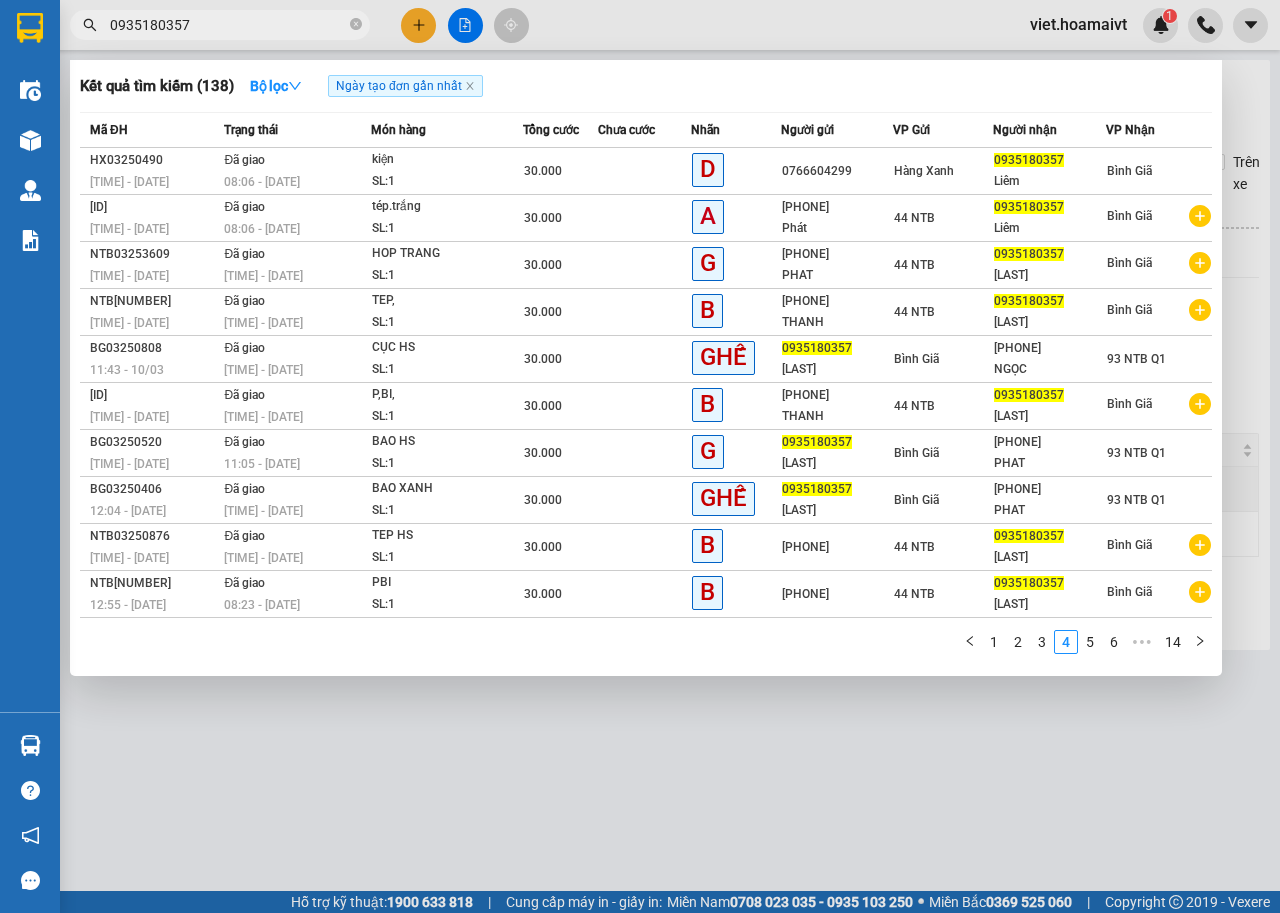 click at bounding box center (640, 456) 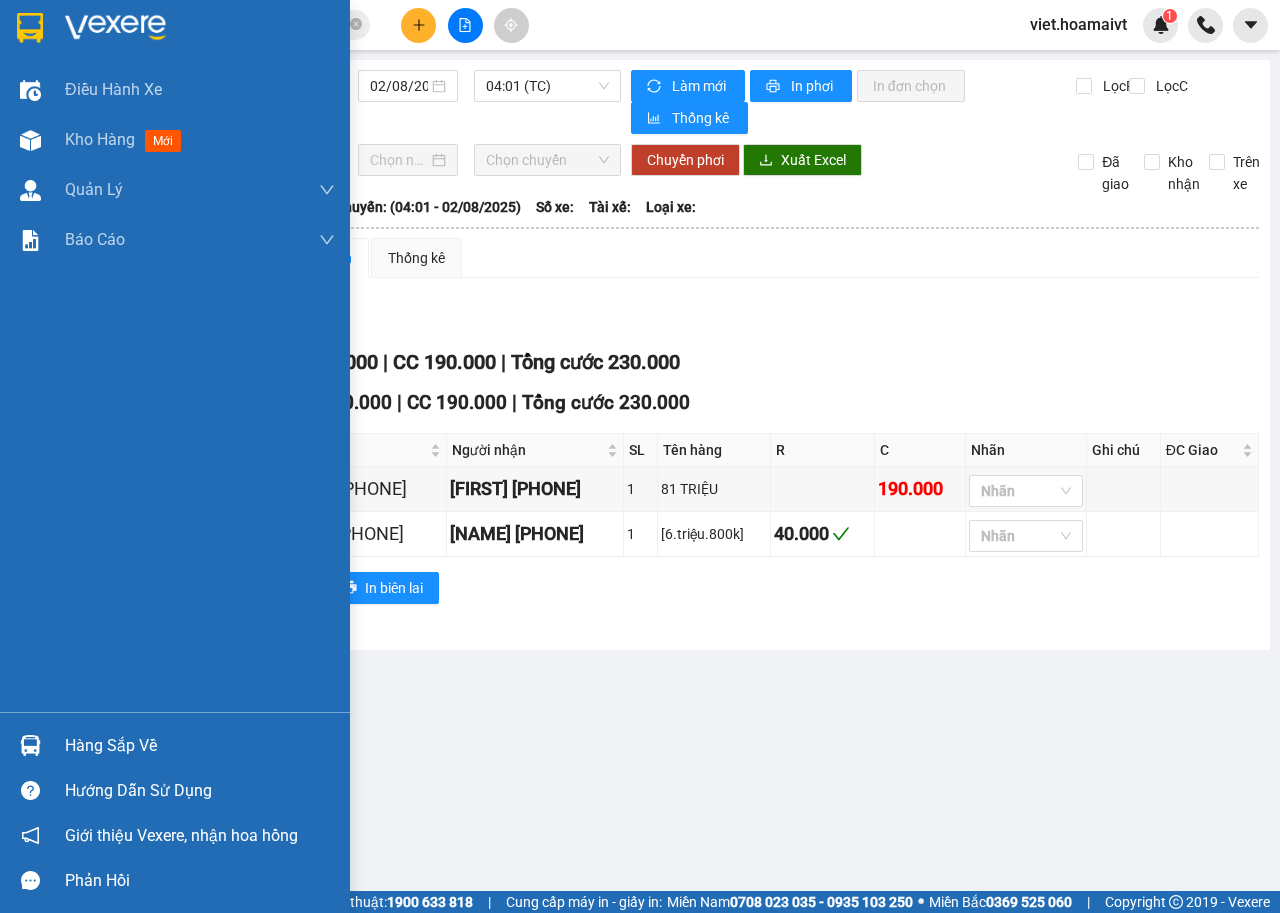 click at bounding box center (175, 32) 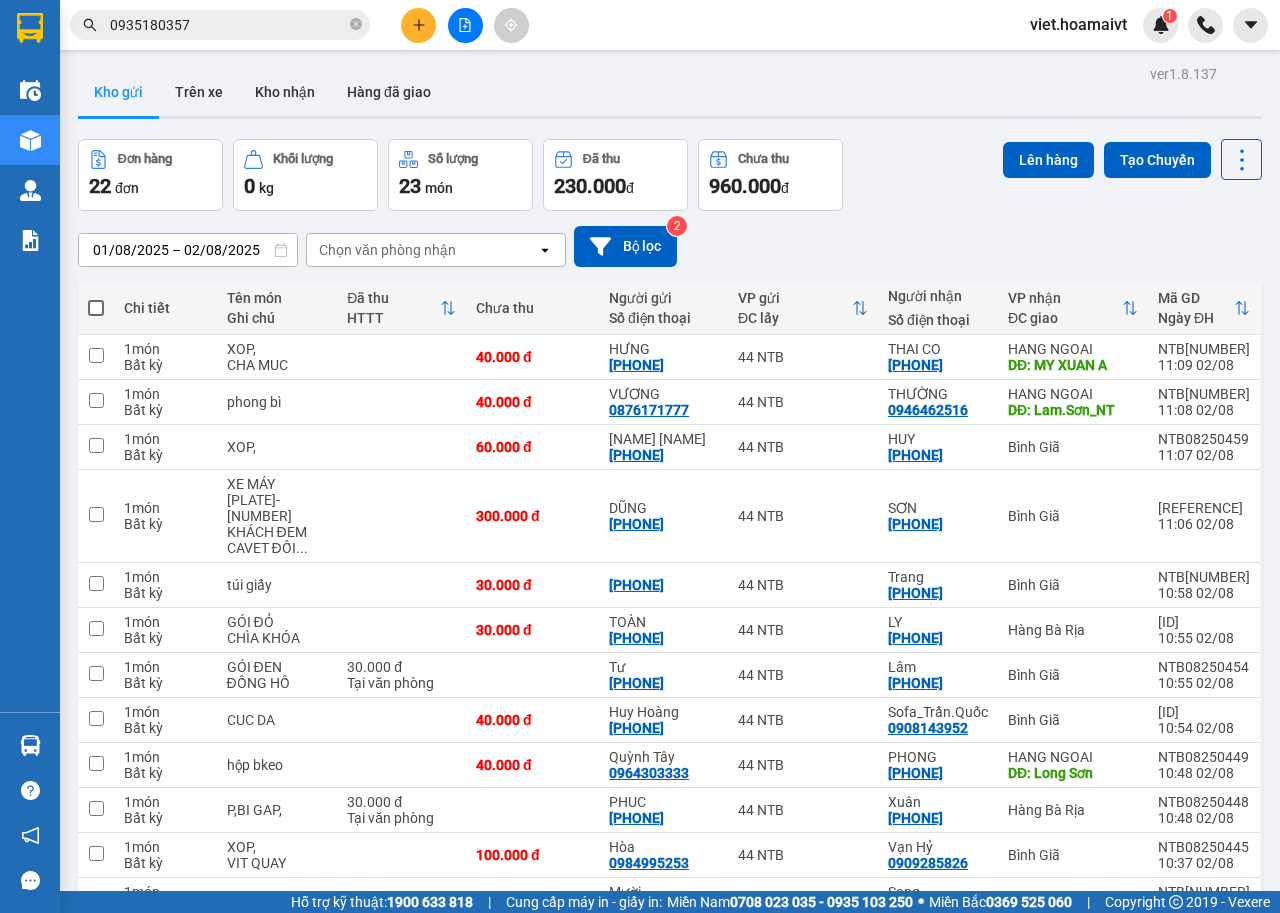 click on "01/08/2025 – 02/08/2025 Press the down arrow key to interact with the calendar and select a date. Press the escape button to close the calendar. Selected date range is from 01/08/2025 to 02/08/2025. Chọn văn phòng nhận open Bộ lọc 2" at bounding box center [670, 246] 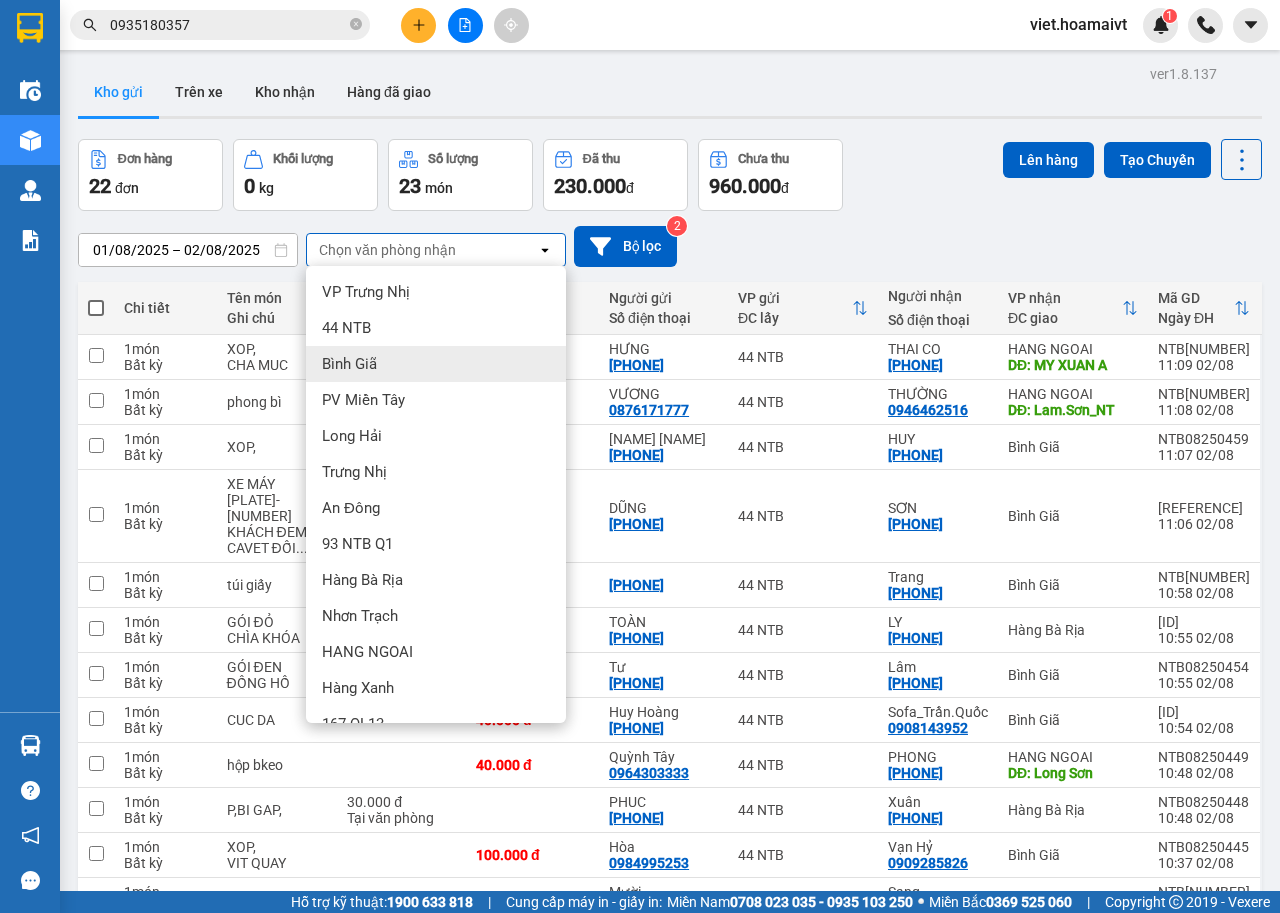 click on "Bình Giã" at bounding box center (436, 364) 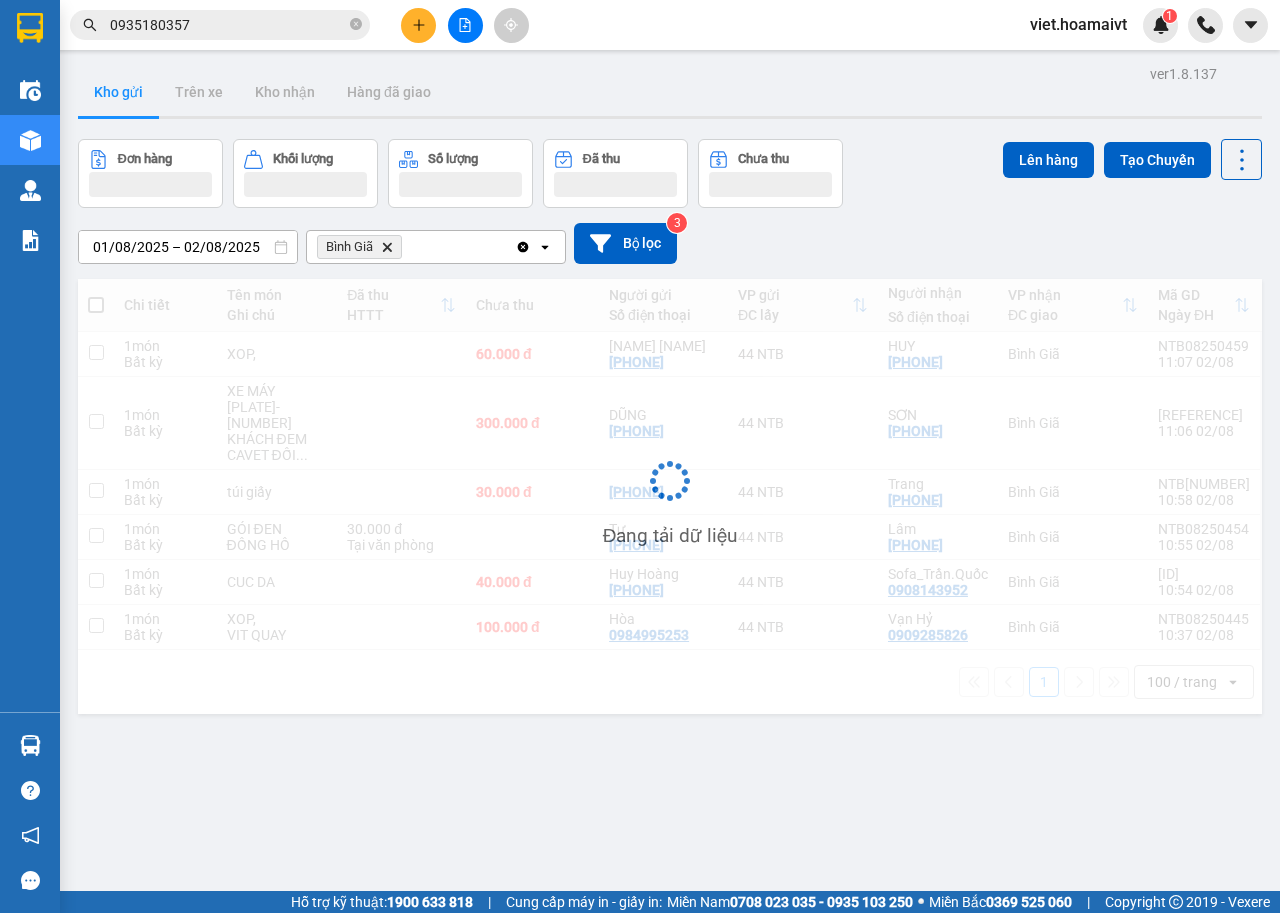 click on "[DATE] – [DATE] ... [DATE] to [DATE]. Bình Giã Delete Clear all open Bộ lọc 3" at bounding box center (670, 243) 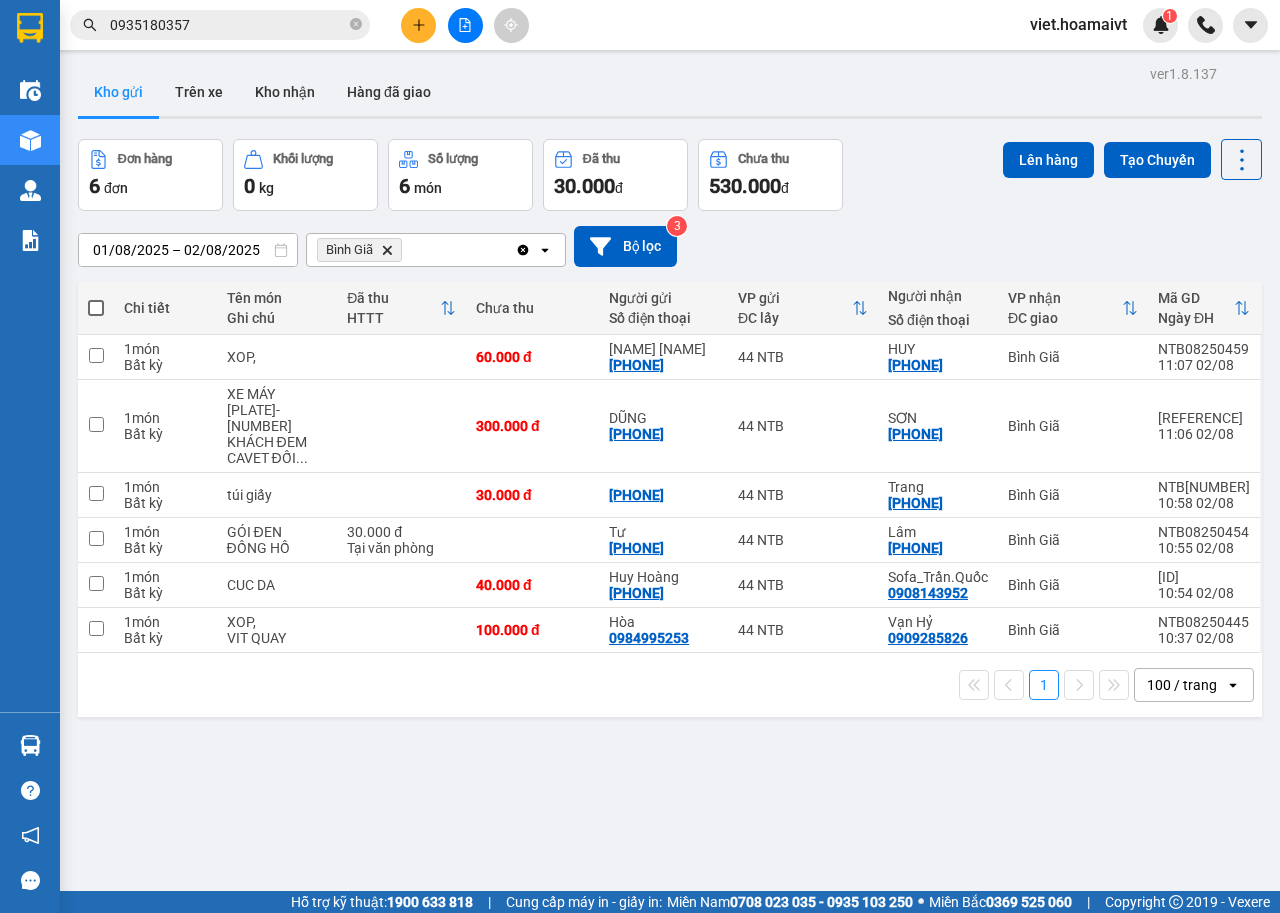click on "[DATE] – [DATE] ... [DATE] to [DATE]. Bình Giã Delete Clear all open Bộ lọc 3" at bounding box center [670, 246] 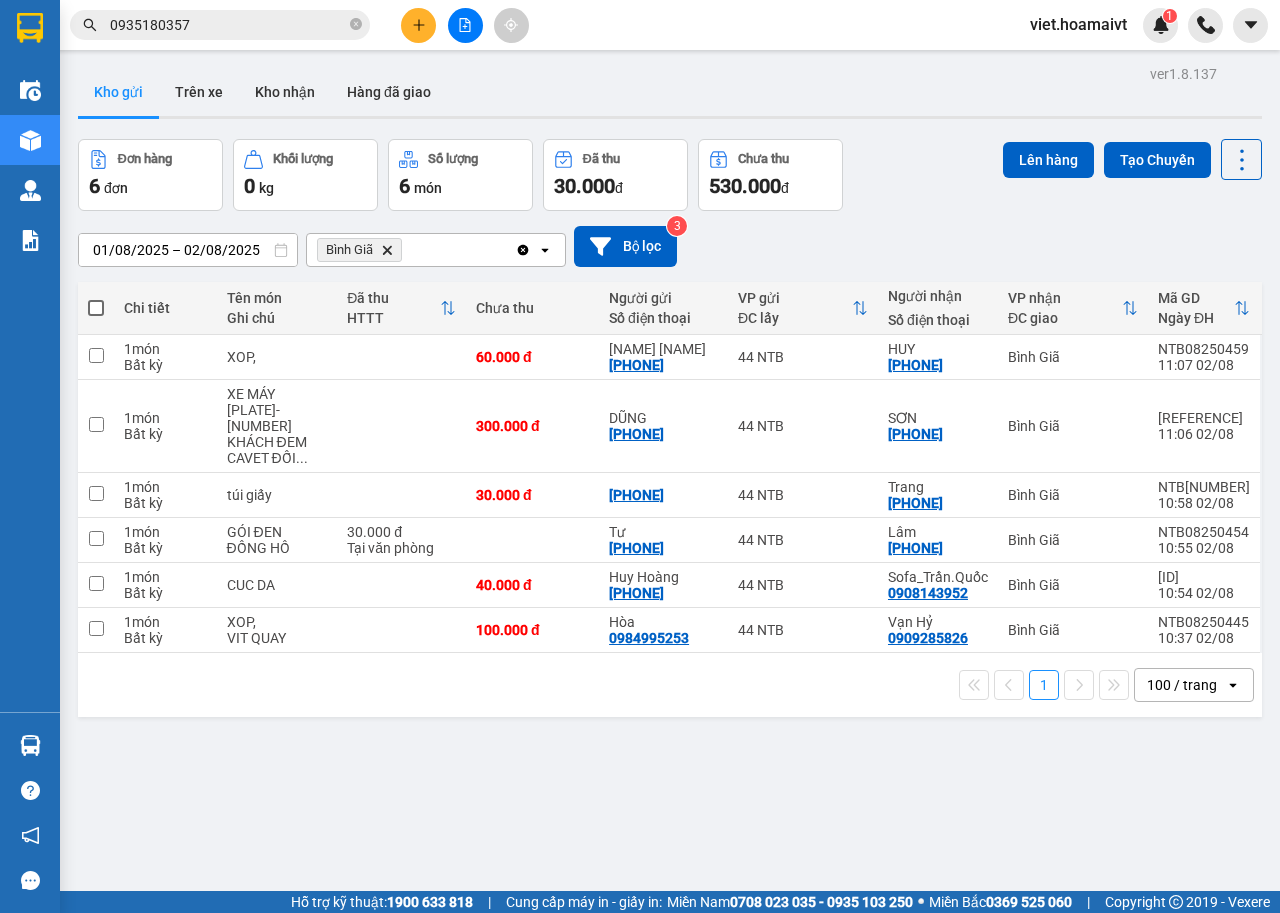 click on "[DATE] – [DATE] ... [DATE] to [DATE]. Bình Giã Delete Clear all open Bộ lọc 3" at bounding box center [670, 246] 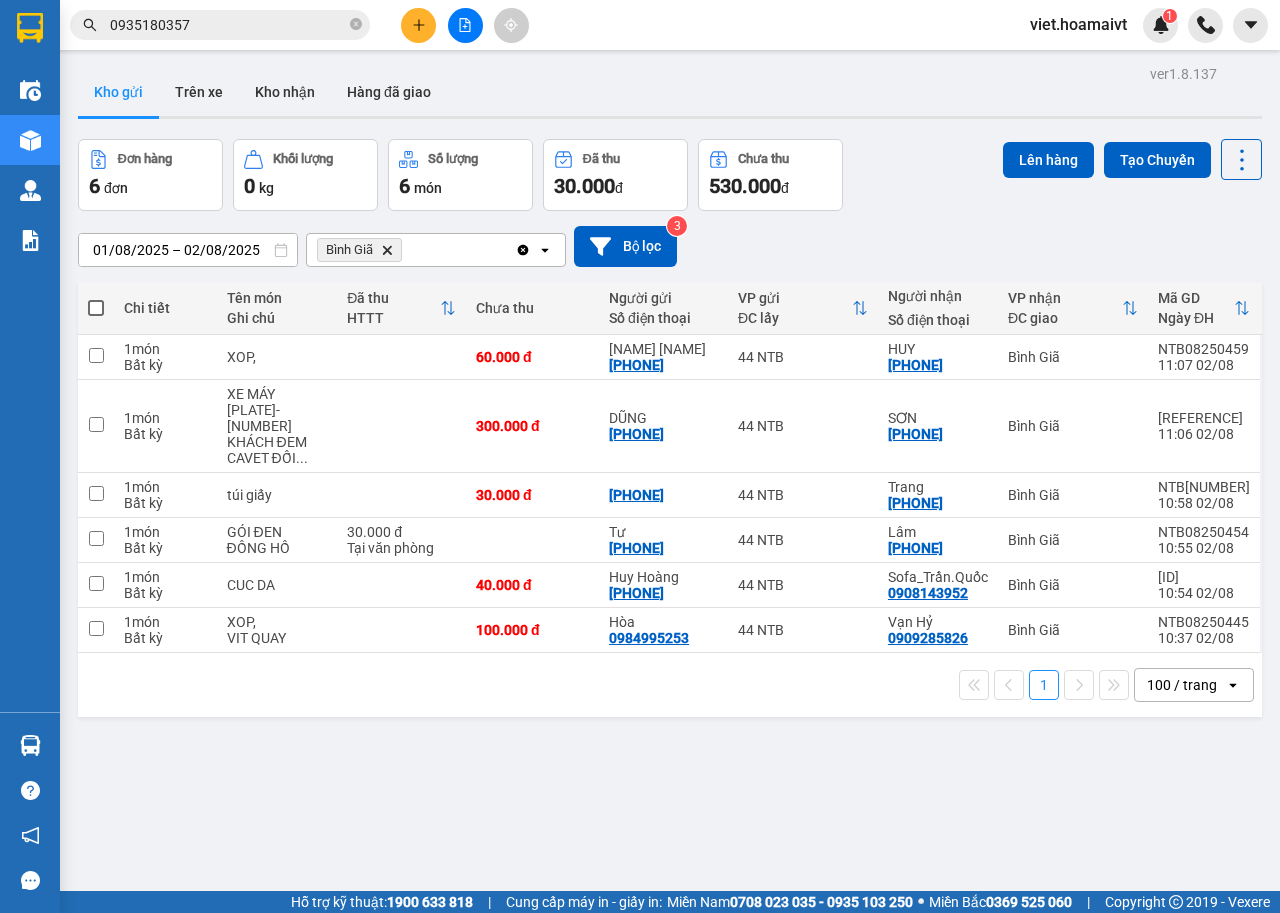 click on "Delete" 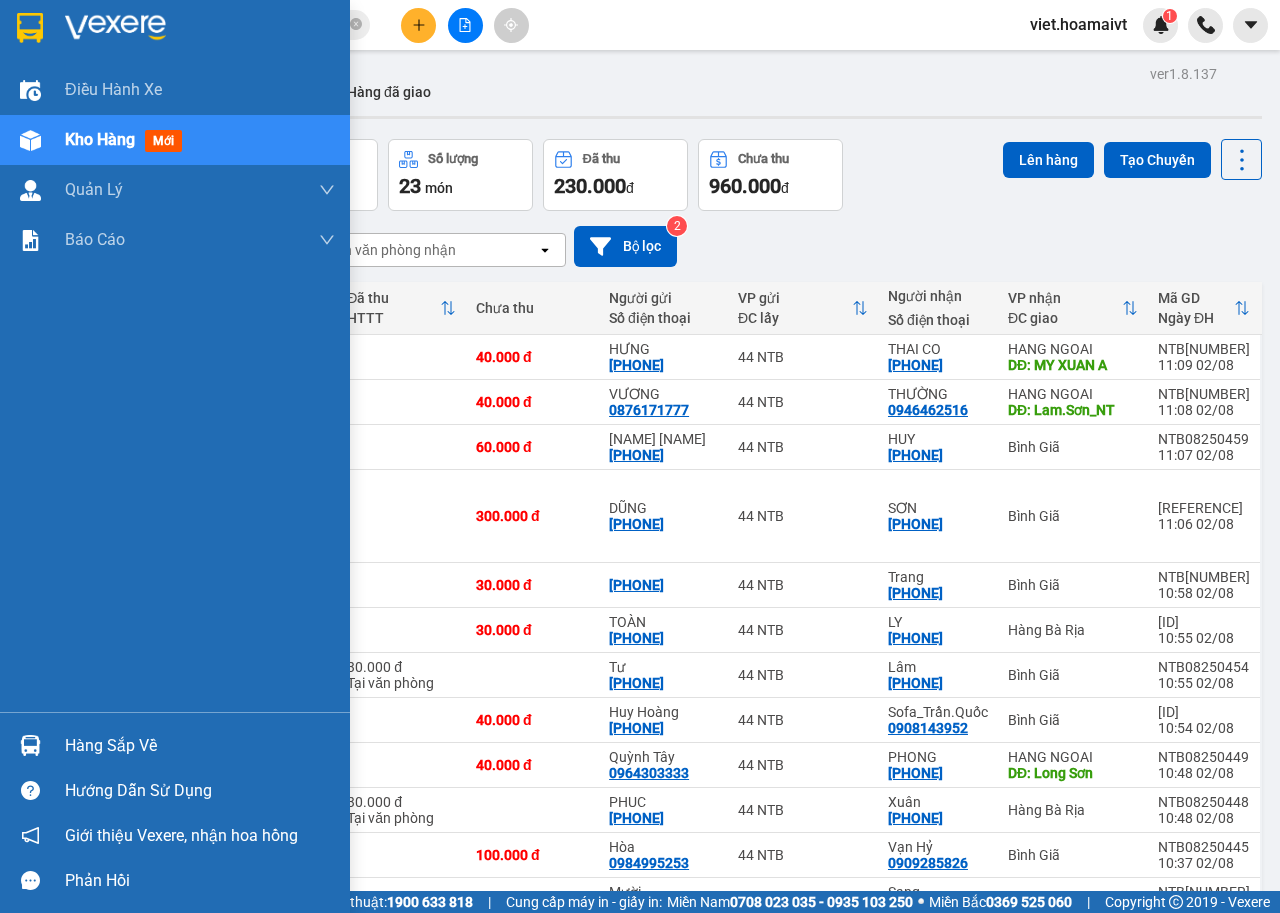 click at bounding box center (115, 28) 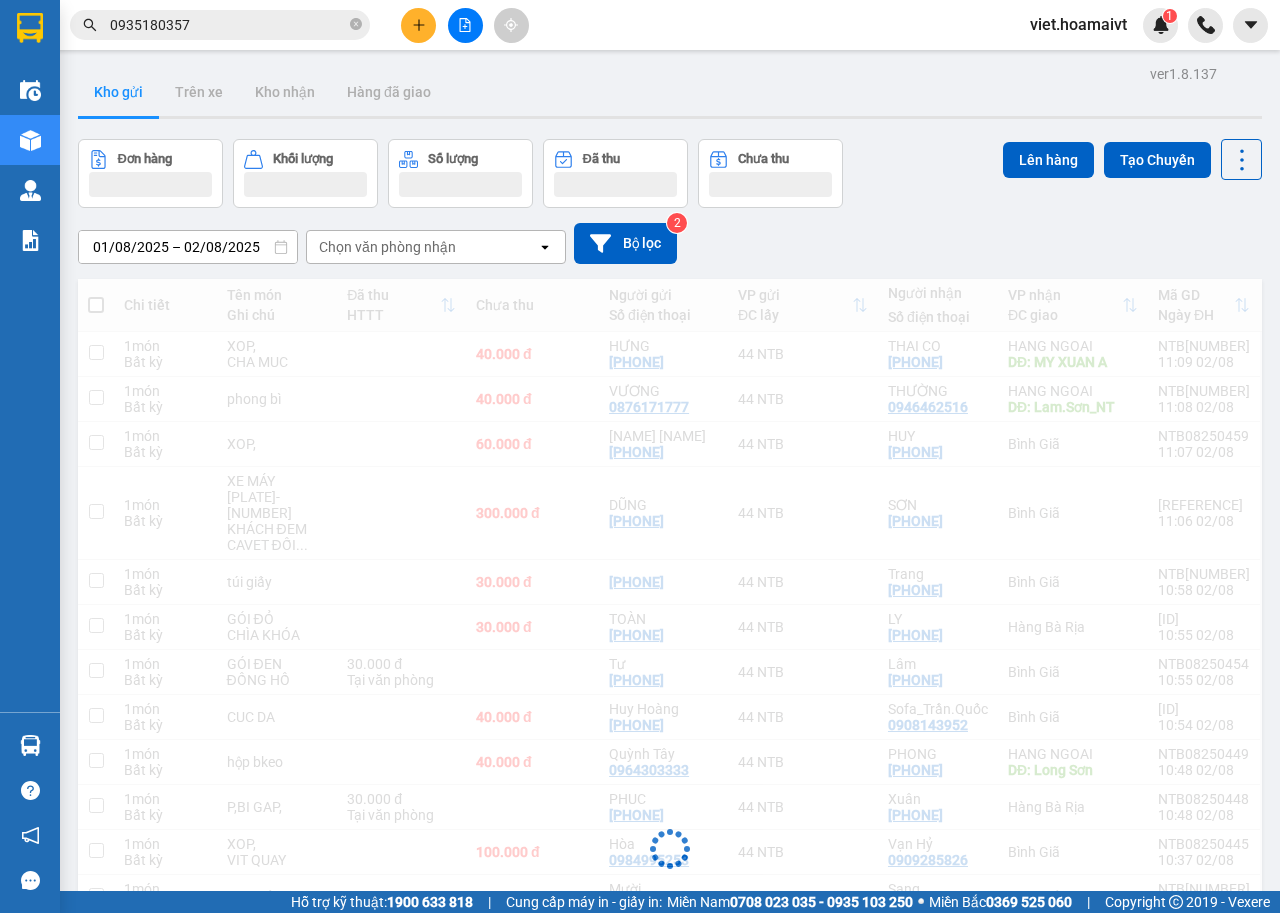 click on "01/08/2025 – 02/08/2025 Press the down arrow key to interact with the calendar and select a date. Press the escape button to close the calendar. Selected date range is from 01/08/2025 to 02/08/2025. Chọn văn phòng nhận open Bộ lọc 2" at bounding box center [670, 243] 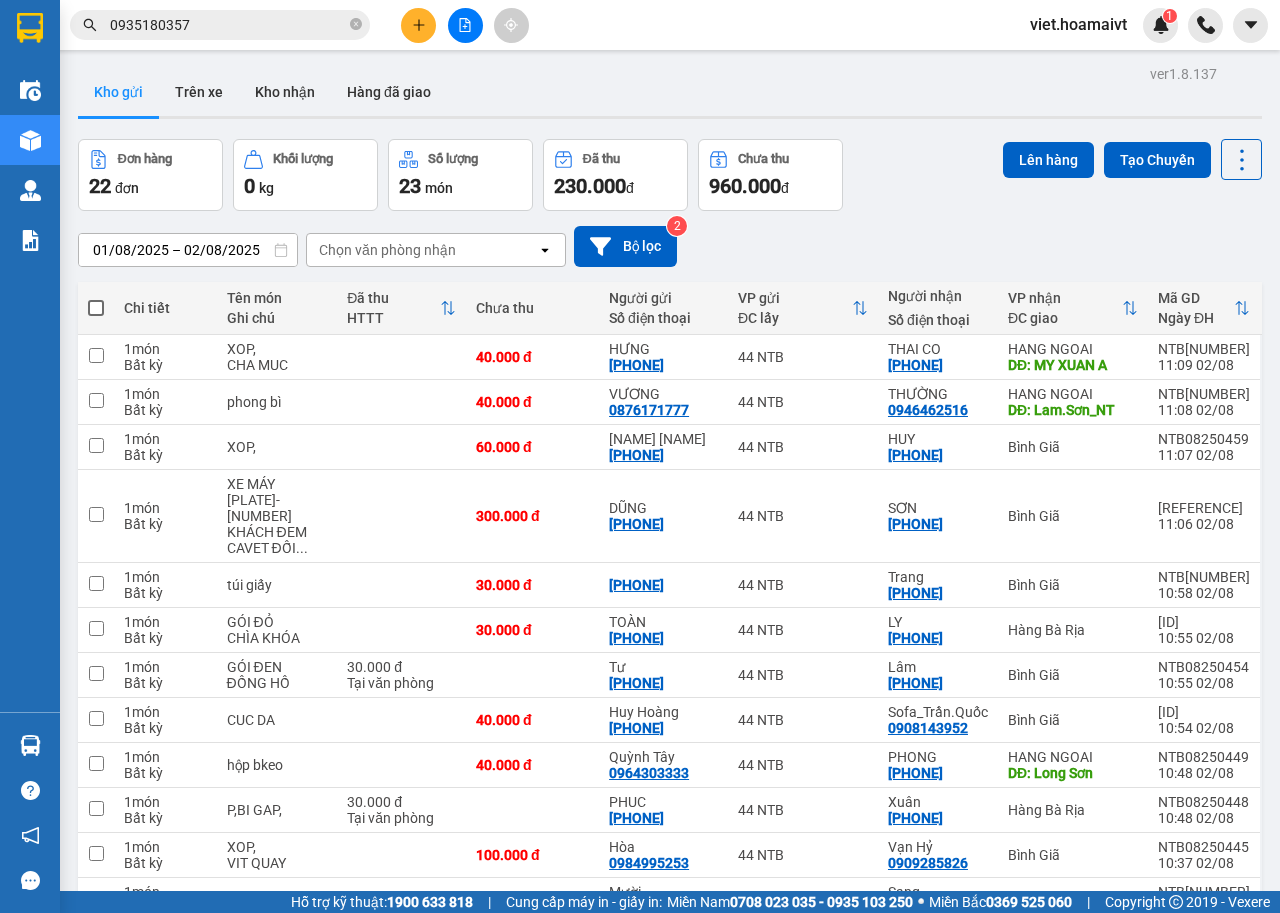 click on "01/08/2025 – 02/08/2025 Press the down arrow key to interact with the calendar and select a date. Press the escape button to close the calendar. Selected date range is from 01/08/2025 to 02/08/2025. Chọn văn phòng nhận open Bộ lọc 2" at bounding box center [670, 246] 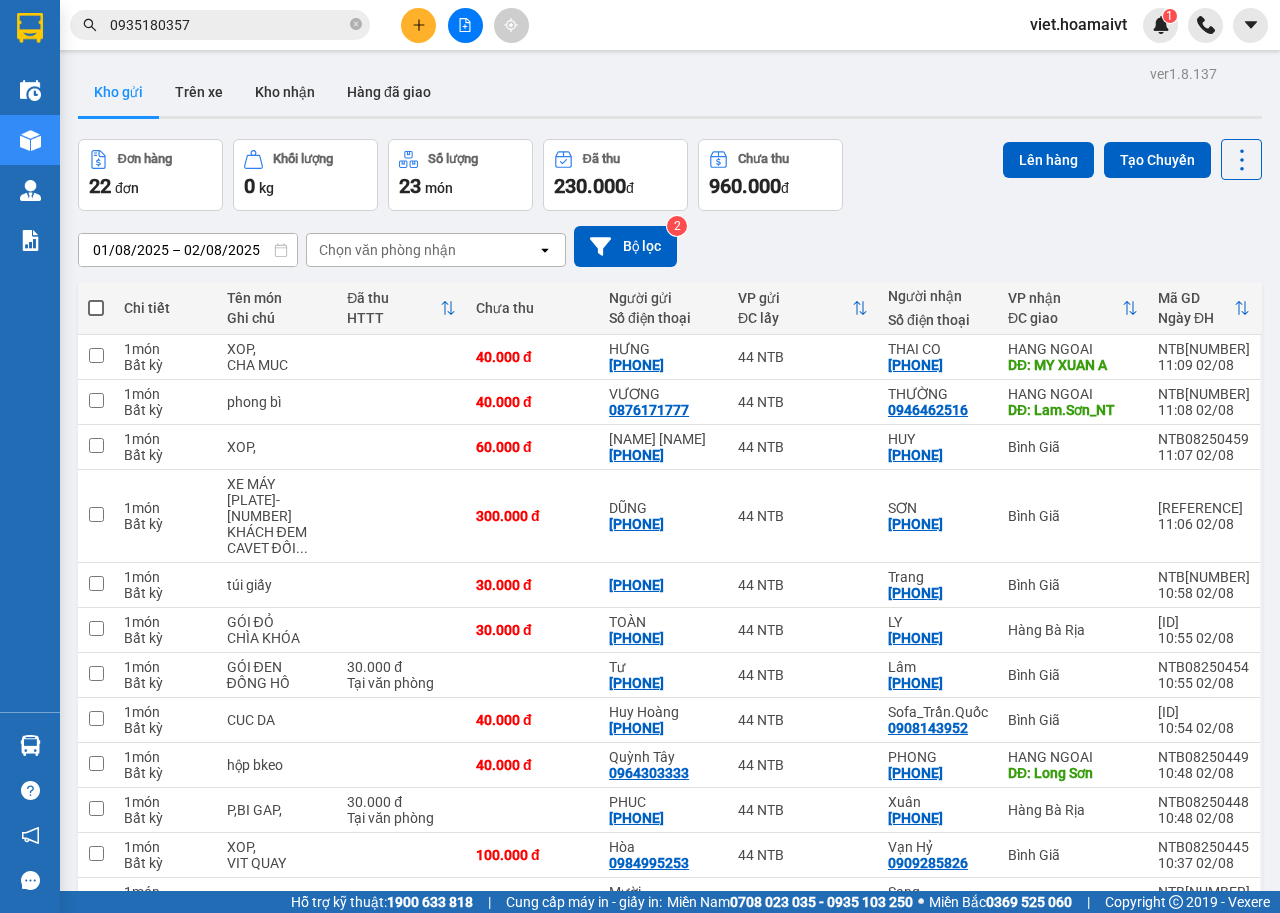 click on "Đơn hàng 22 đơn Khối lượng 0 kg Số lượng 23 món Đã thu 230.000  đ Chưa thu 960.000  đ Lên hàng Tạo Chuyến" at bounding box center [670, 175] 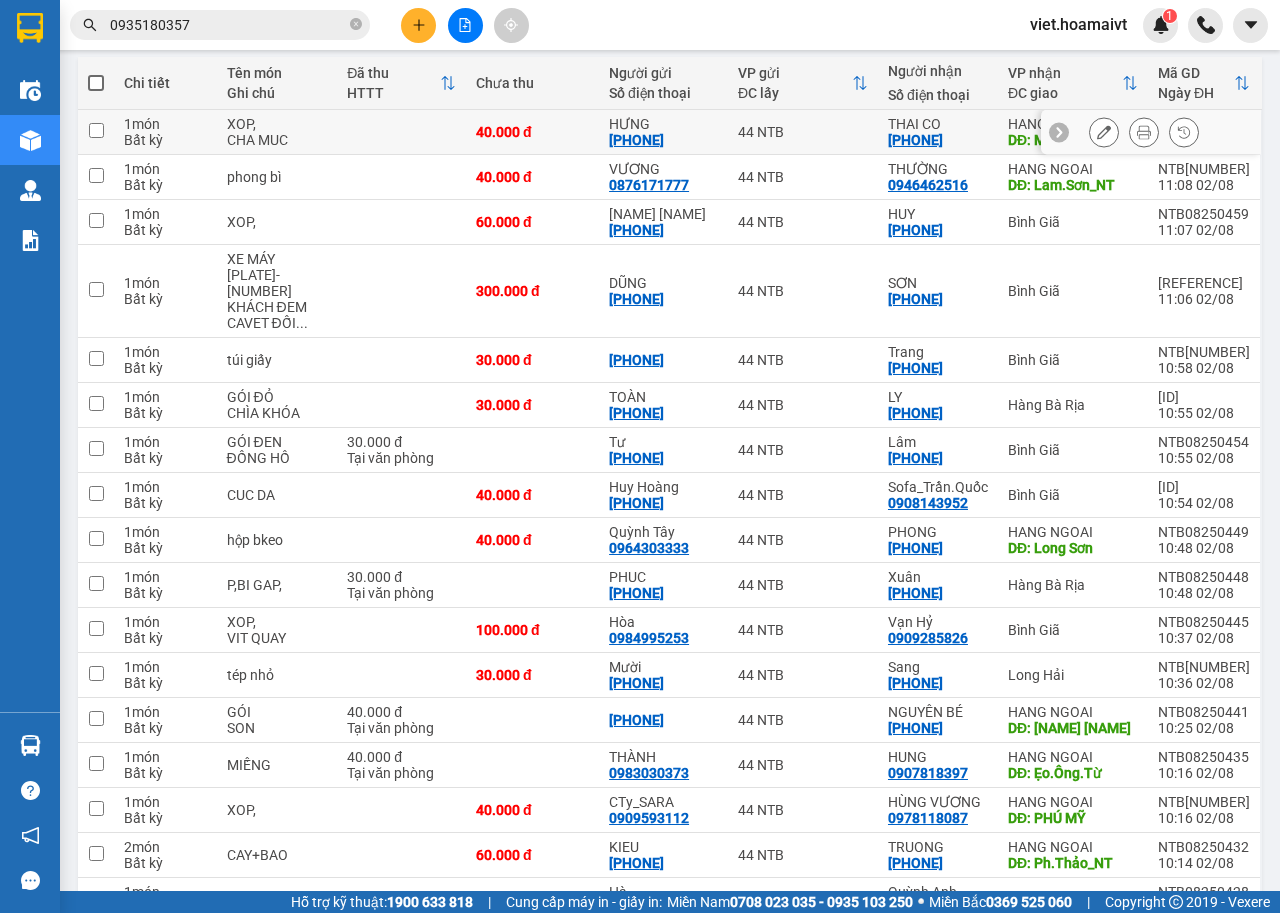scroll, scrollTop: 400, scrollLeft: 0, axis: vertical 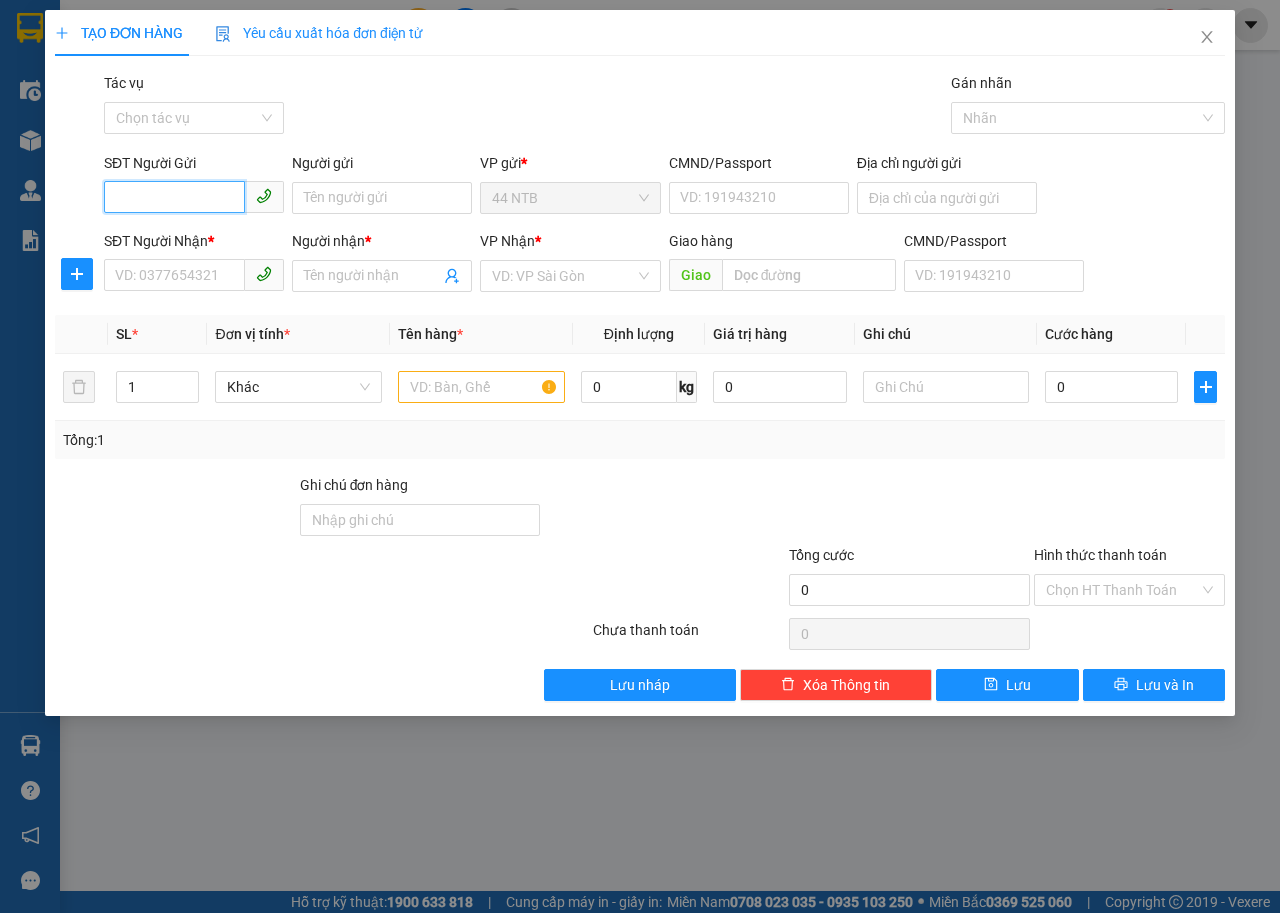 click on "SĐT Người Gửi" at bounding box center [174, 197] 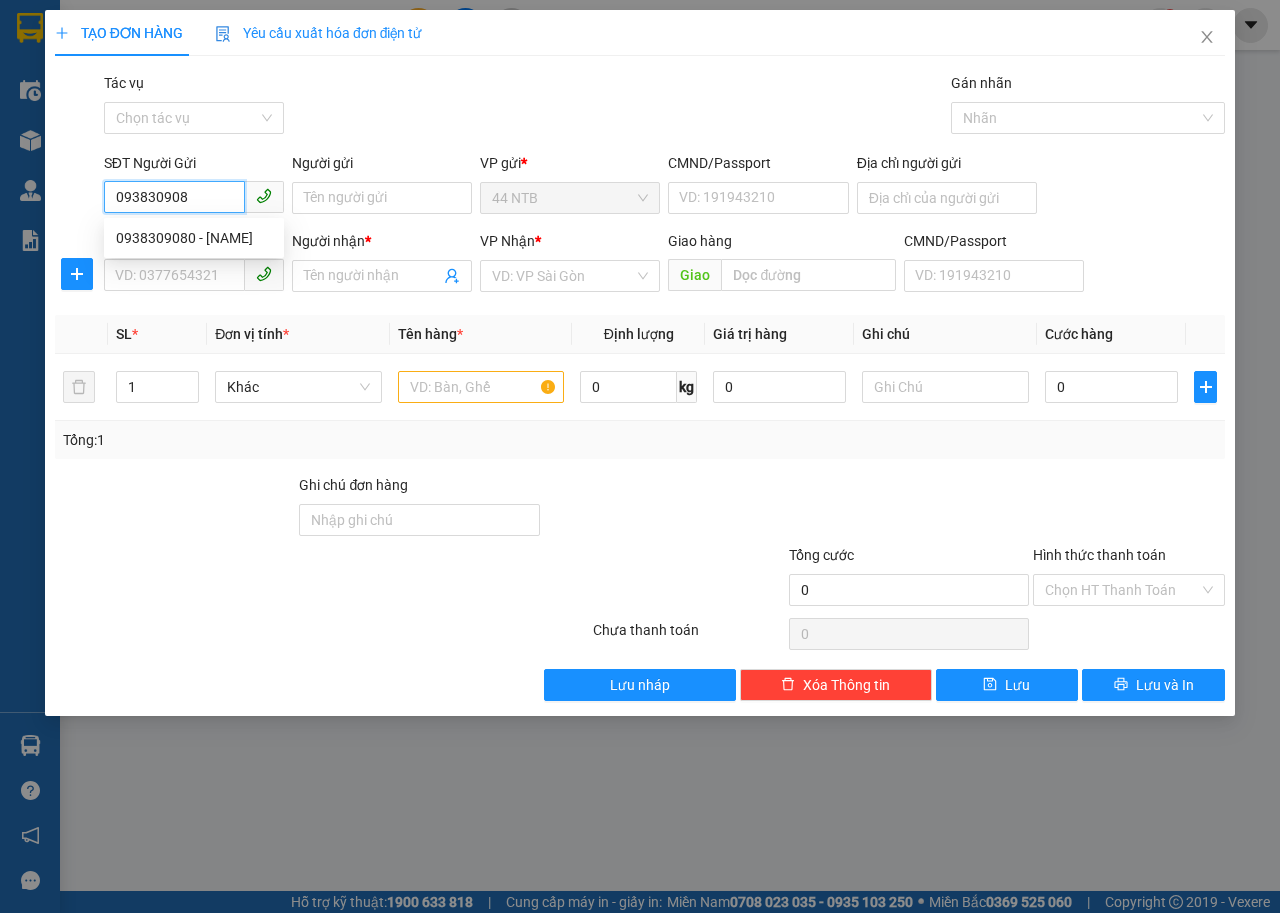 type on "0938309080" 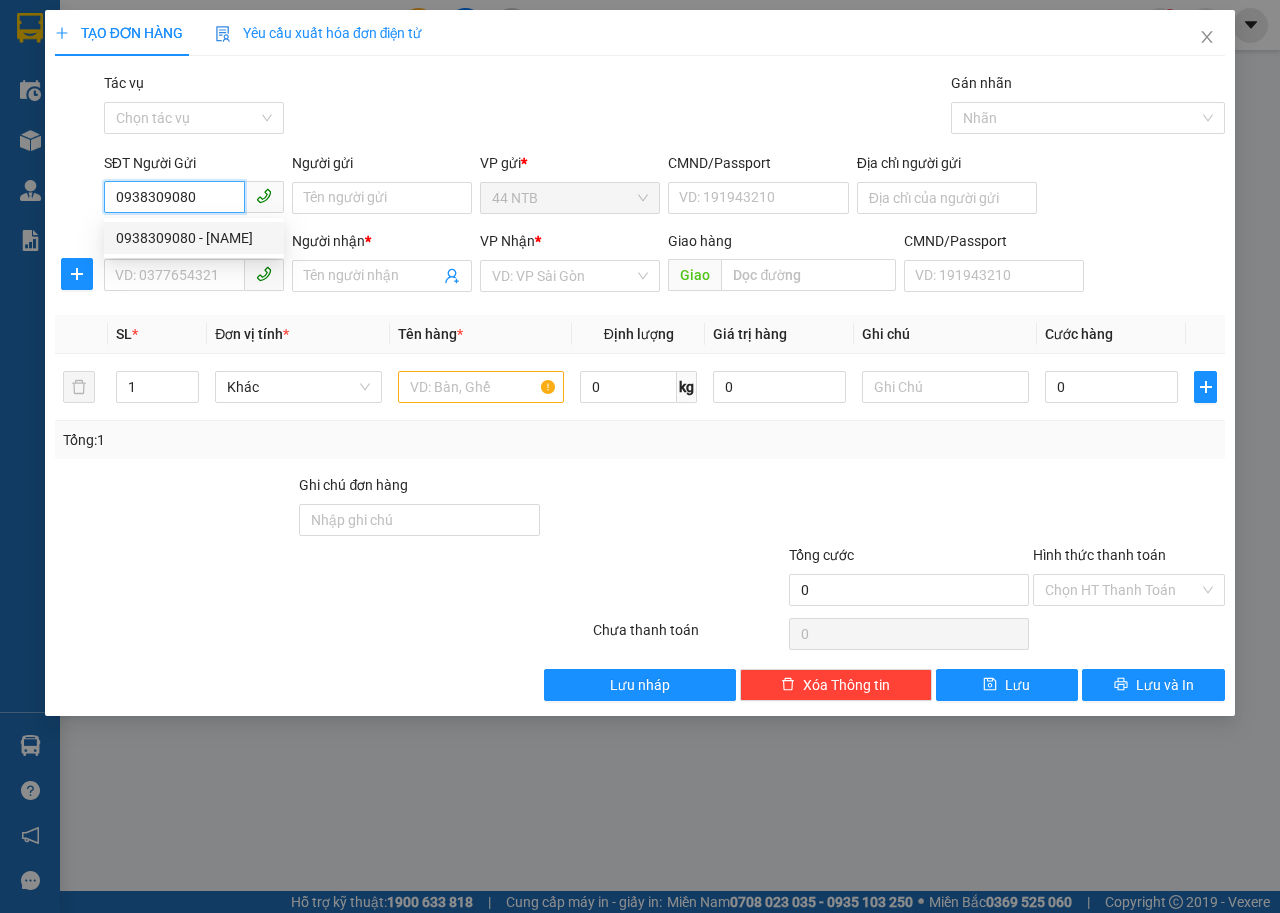 click on "0938309080 - [NAME]" at bounding box center (194, 238) 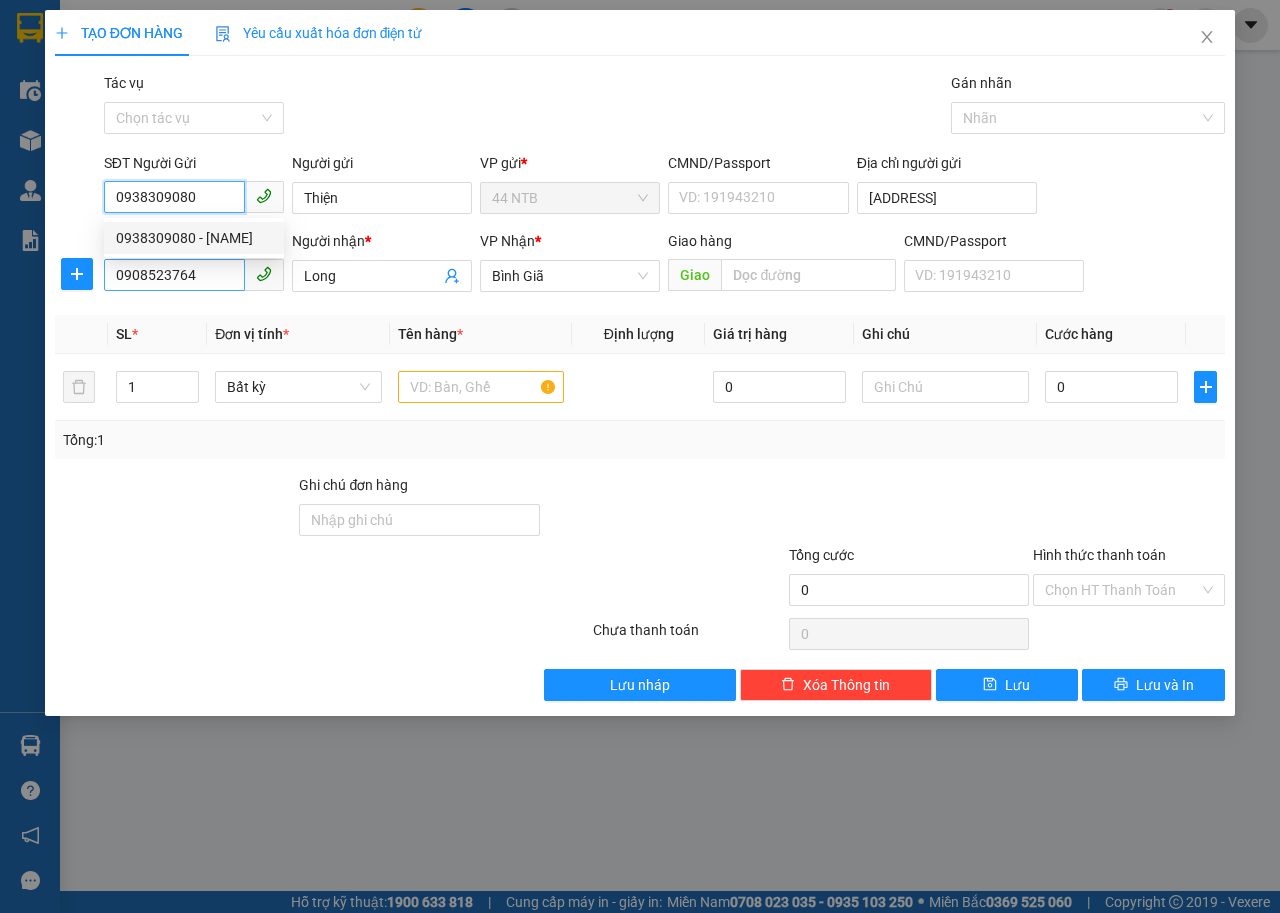 type on "0938309080" 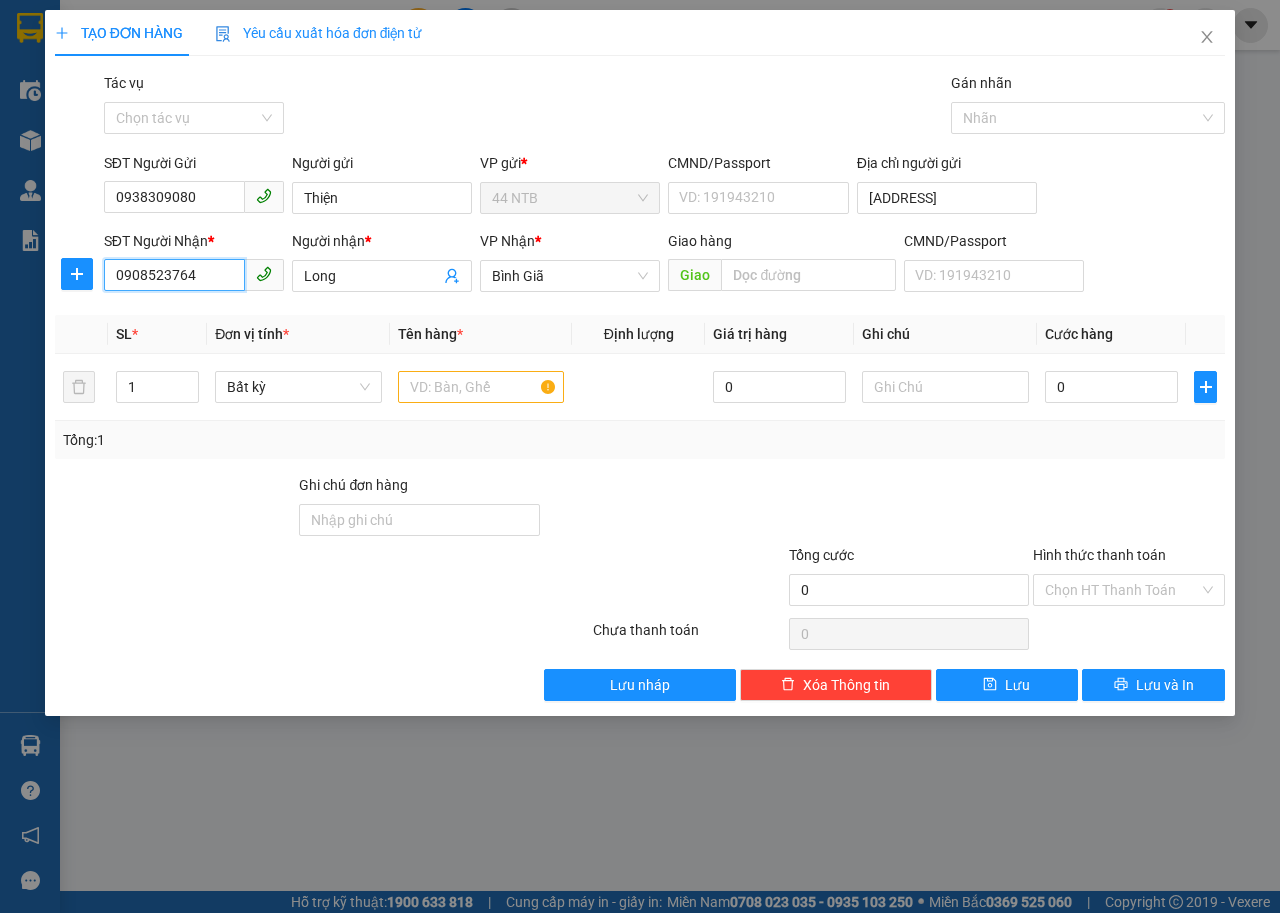 drag, startPoint x: 186, startPoint y: 270, endPoint x: 10, endPoint y: 283, distance: 176.47946 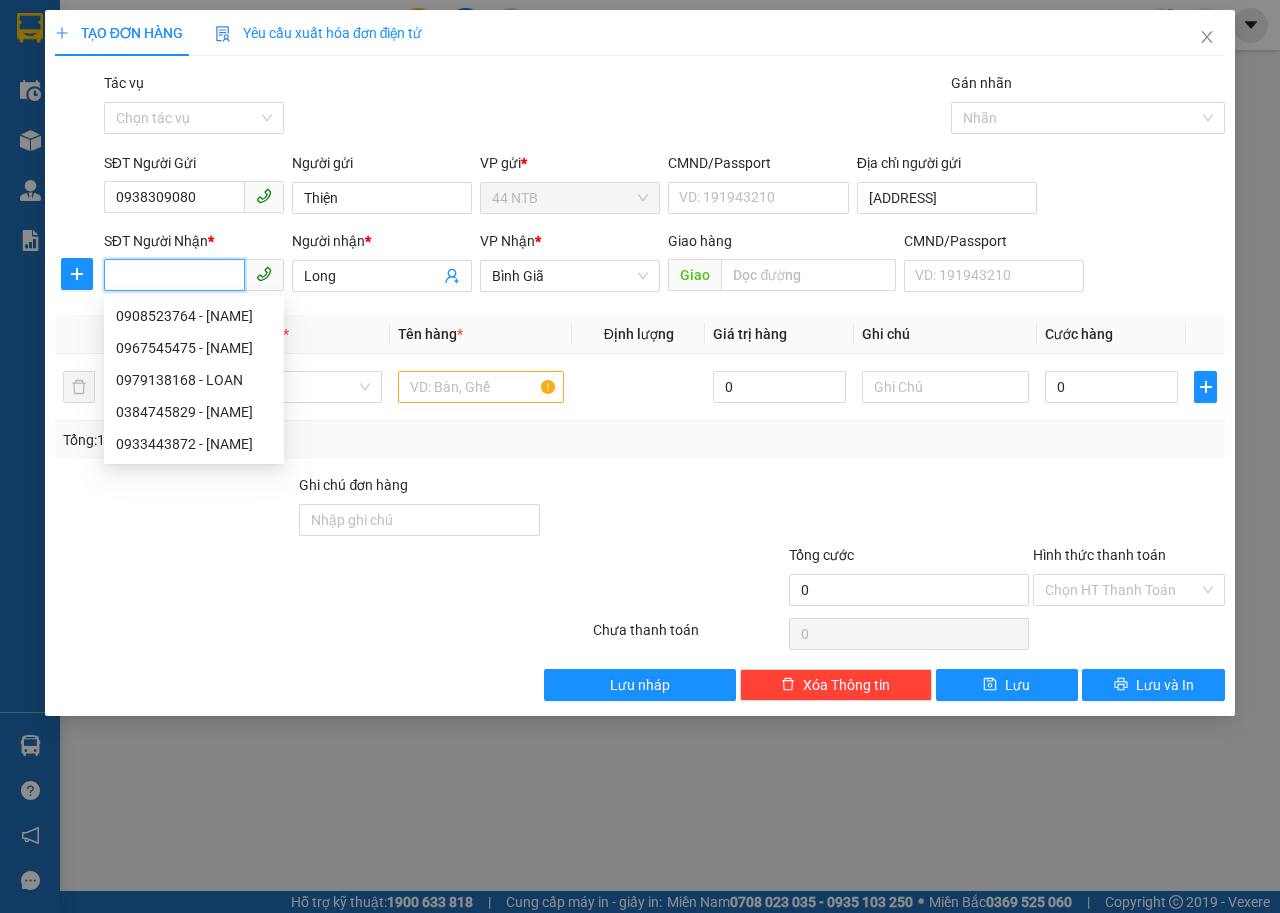 click on "SĐT Người Nhận  *" at bounding box center [174, 275] 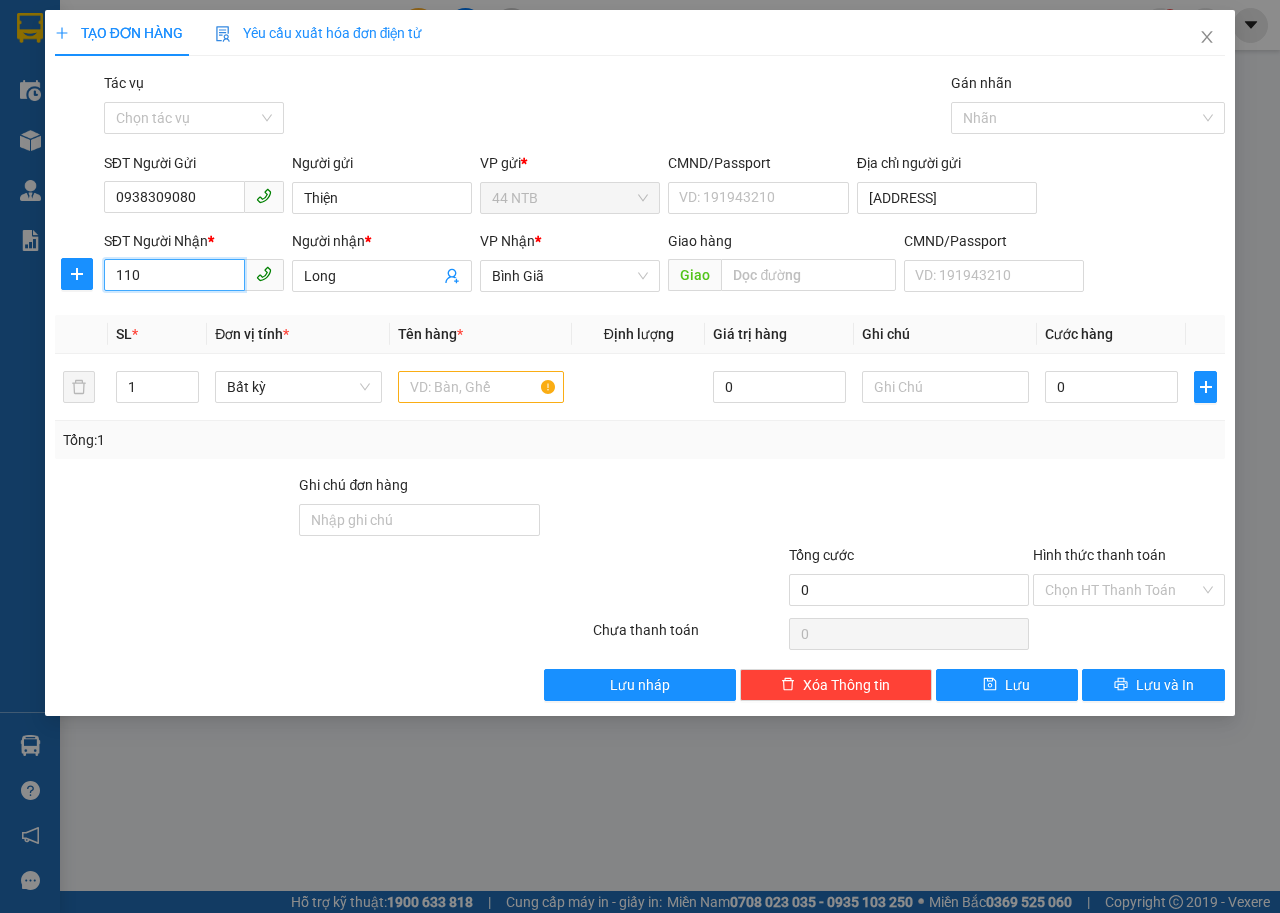 type on "1106" 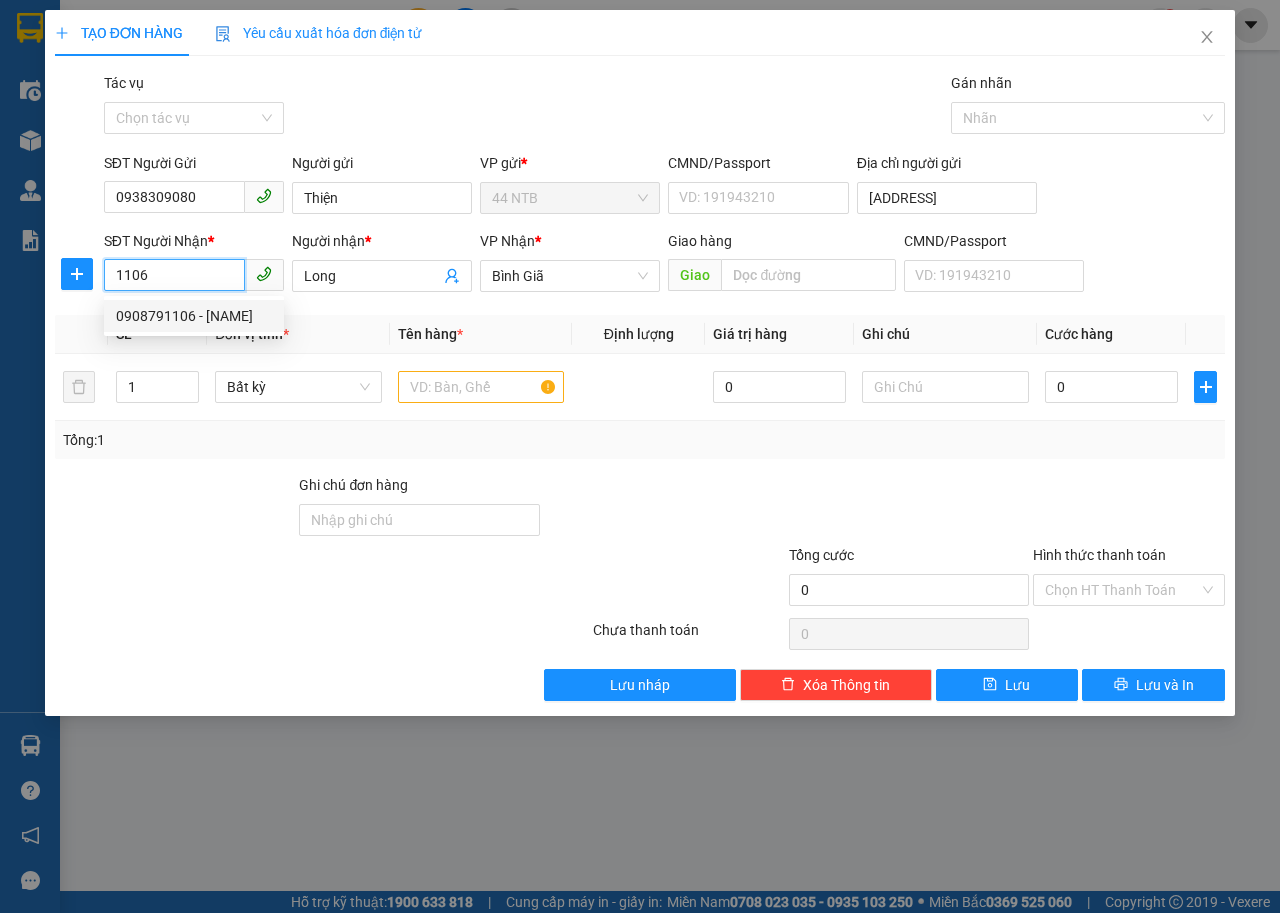 click on "0908791106 - [NAME]" at bounding box center (194, 316) 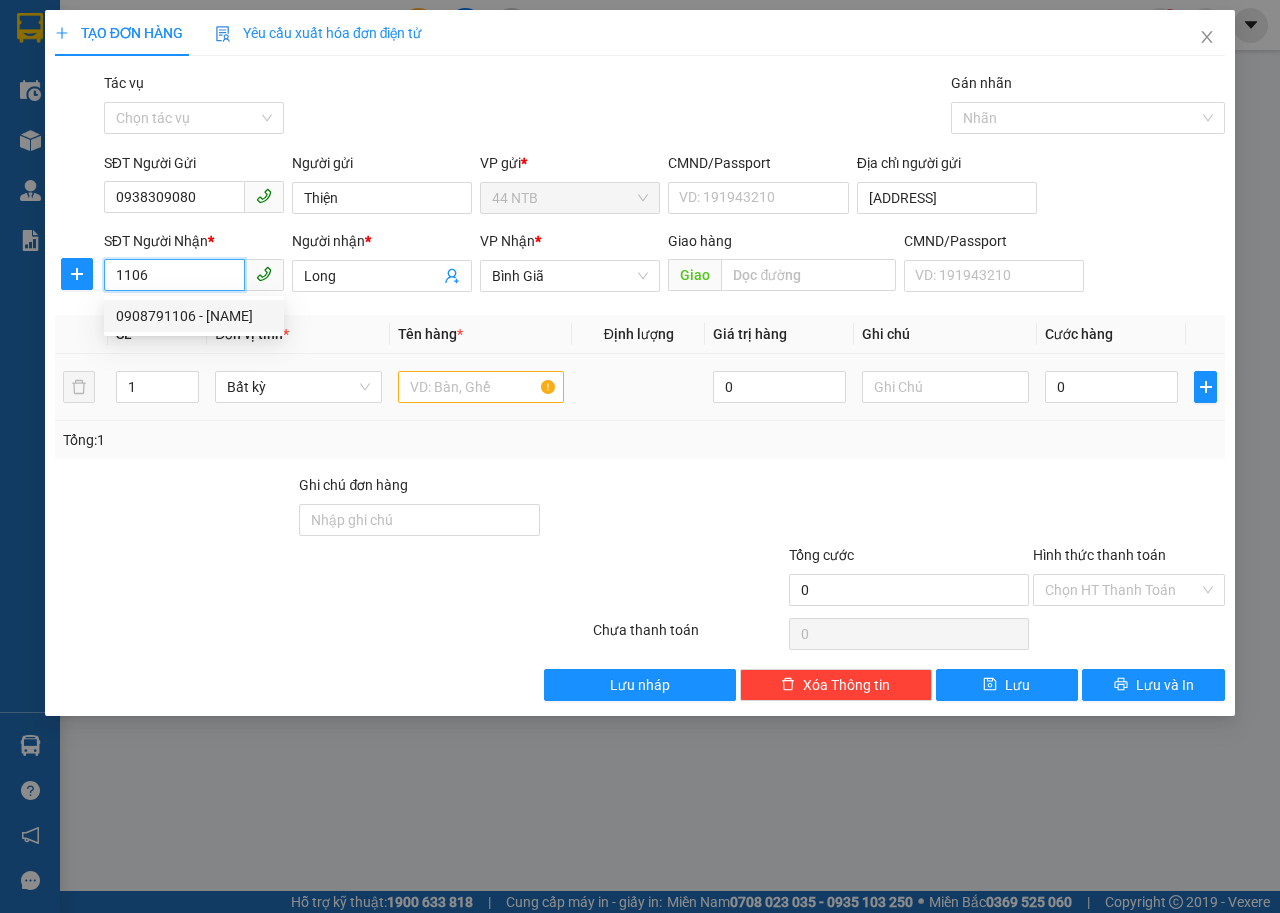 type on "[NUMBER]_[NAME]_[DISTRICT]" 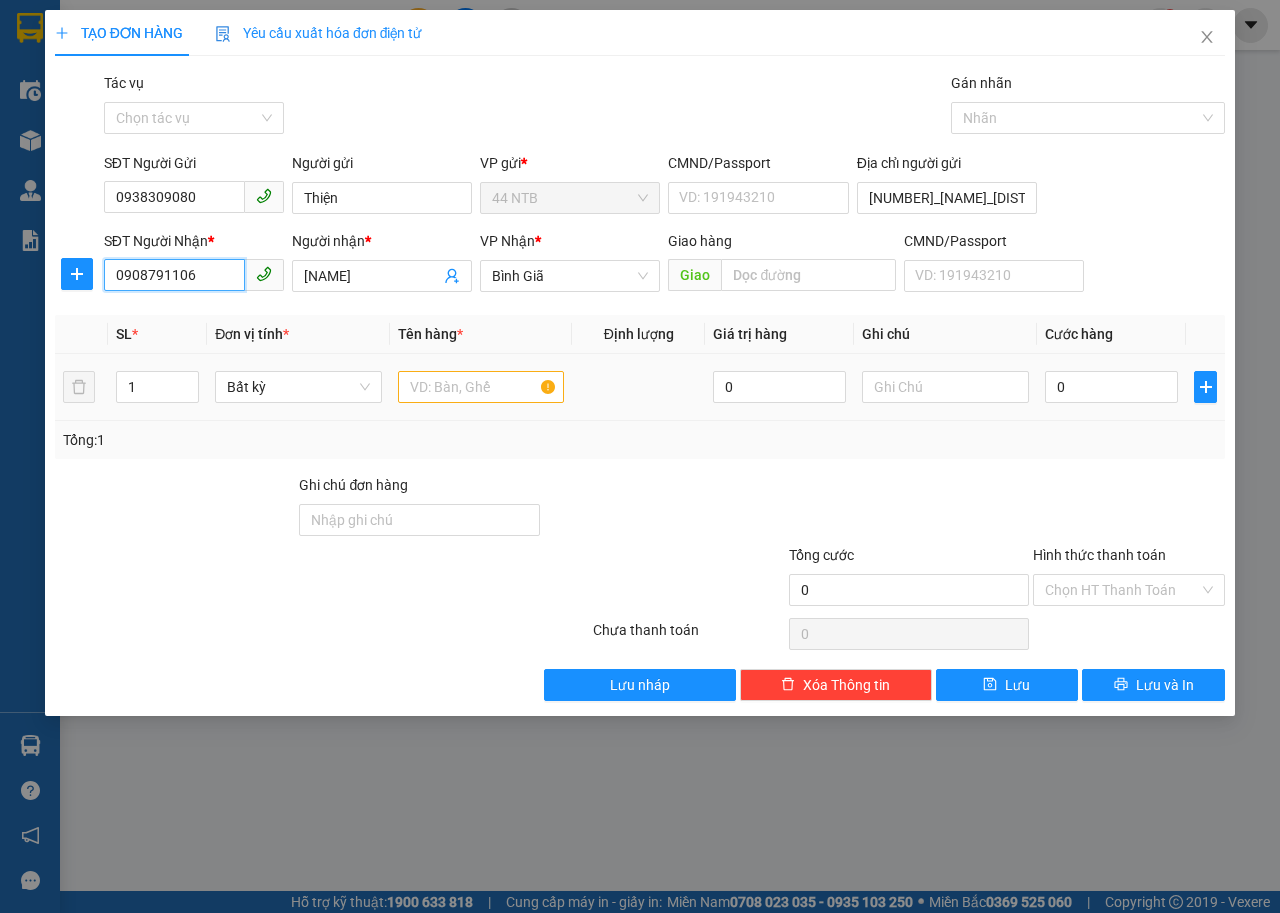 type on "0908791106" 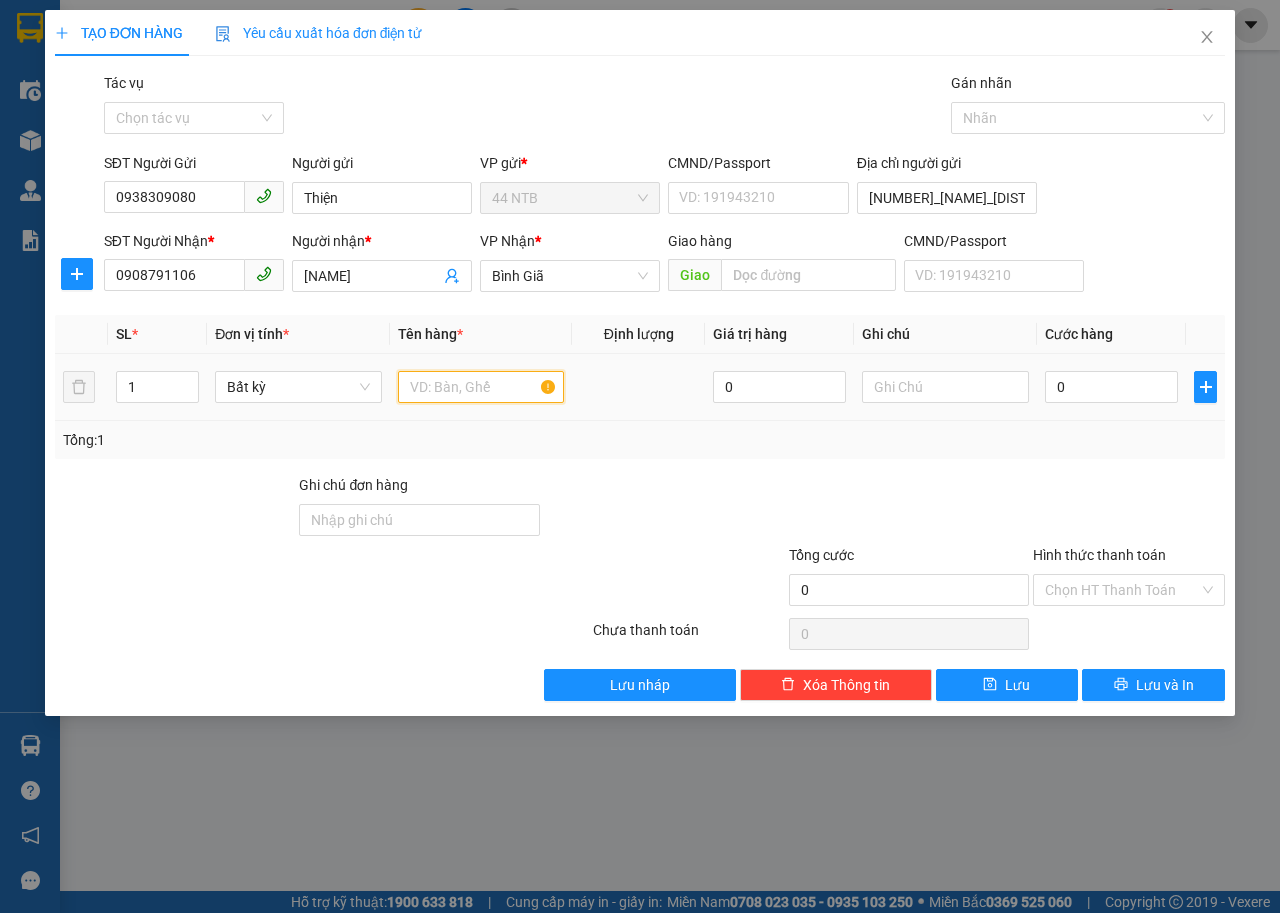 click at bounding box center [481, 387] 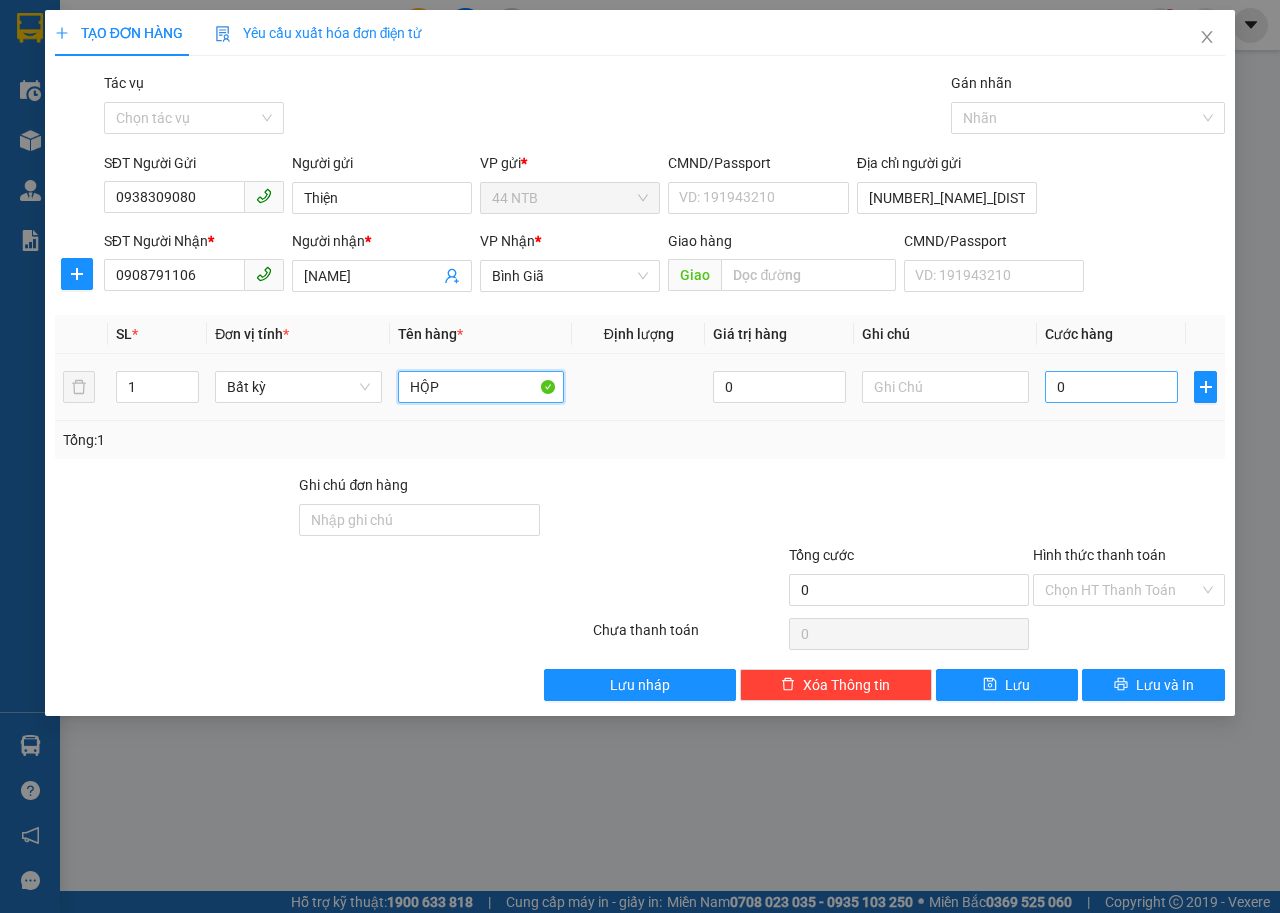 type on "HỘP" 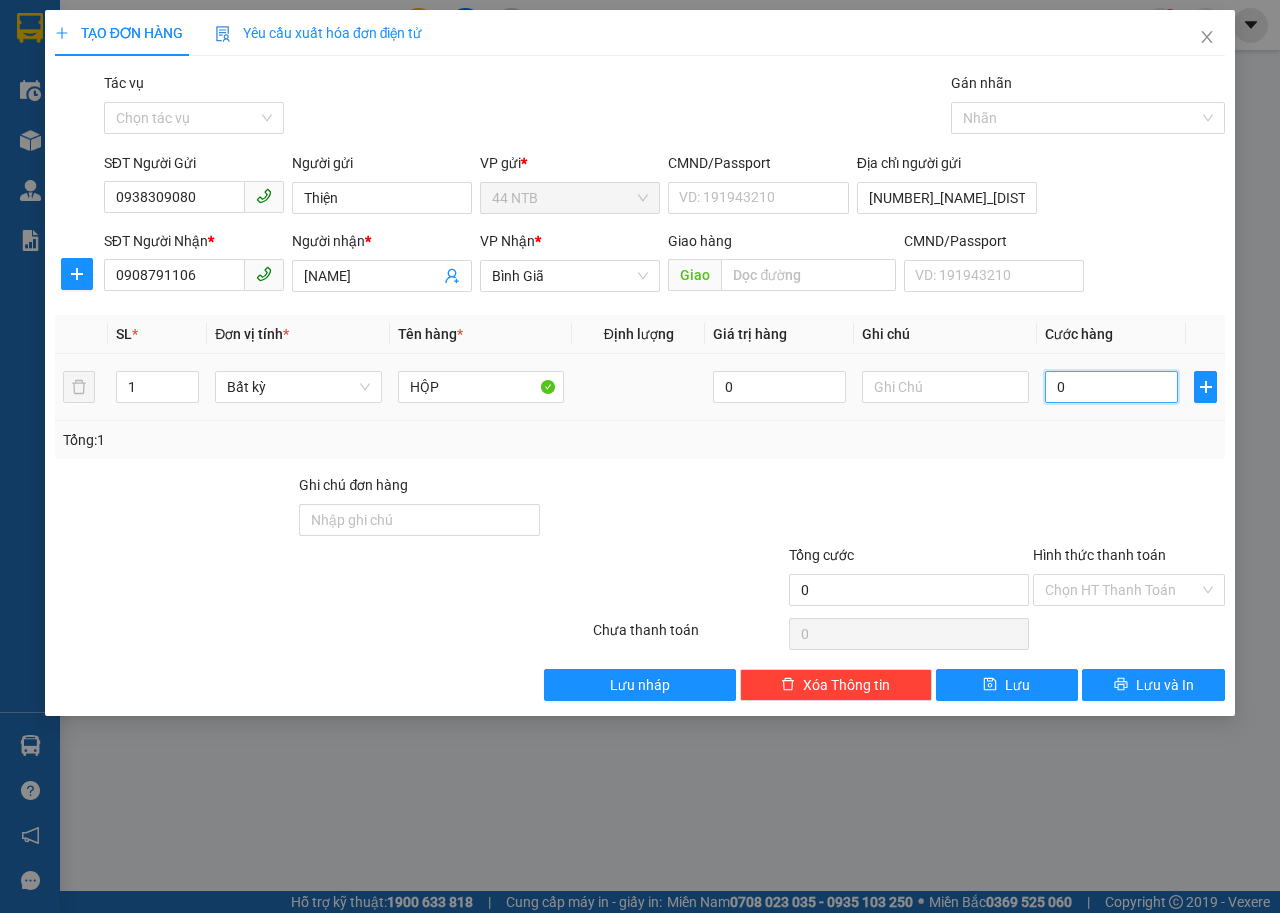 click on "0" at bounding box center [1111, 387] 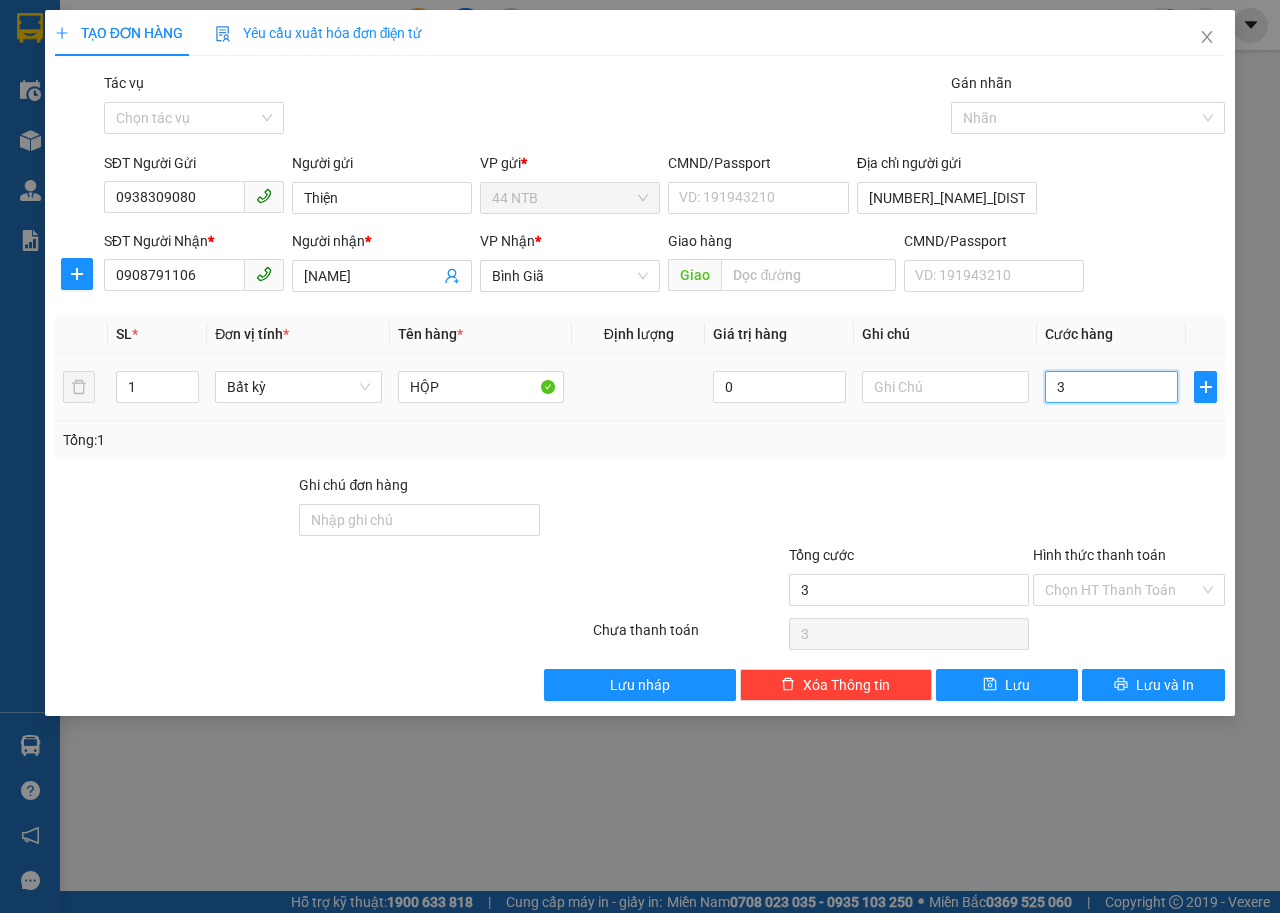 type on "30" 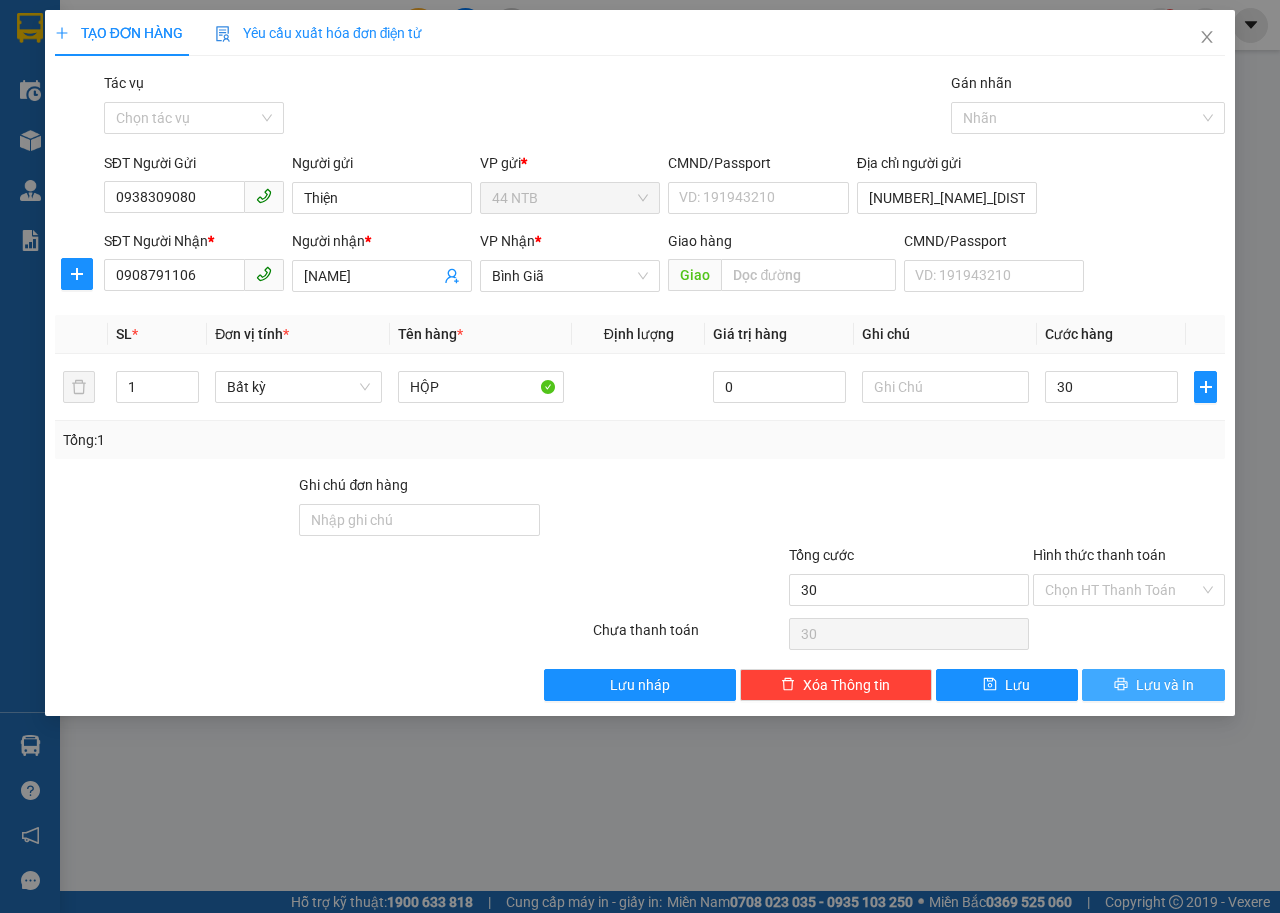 type on "30.000" 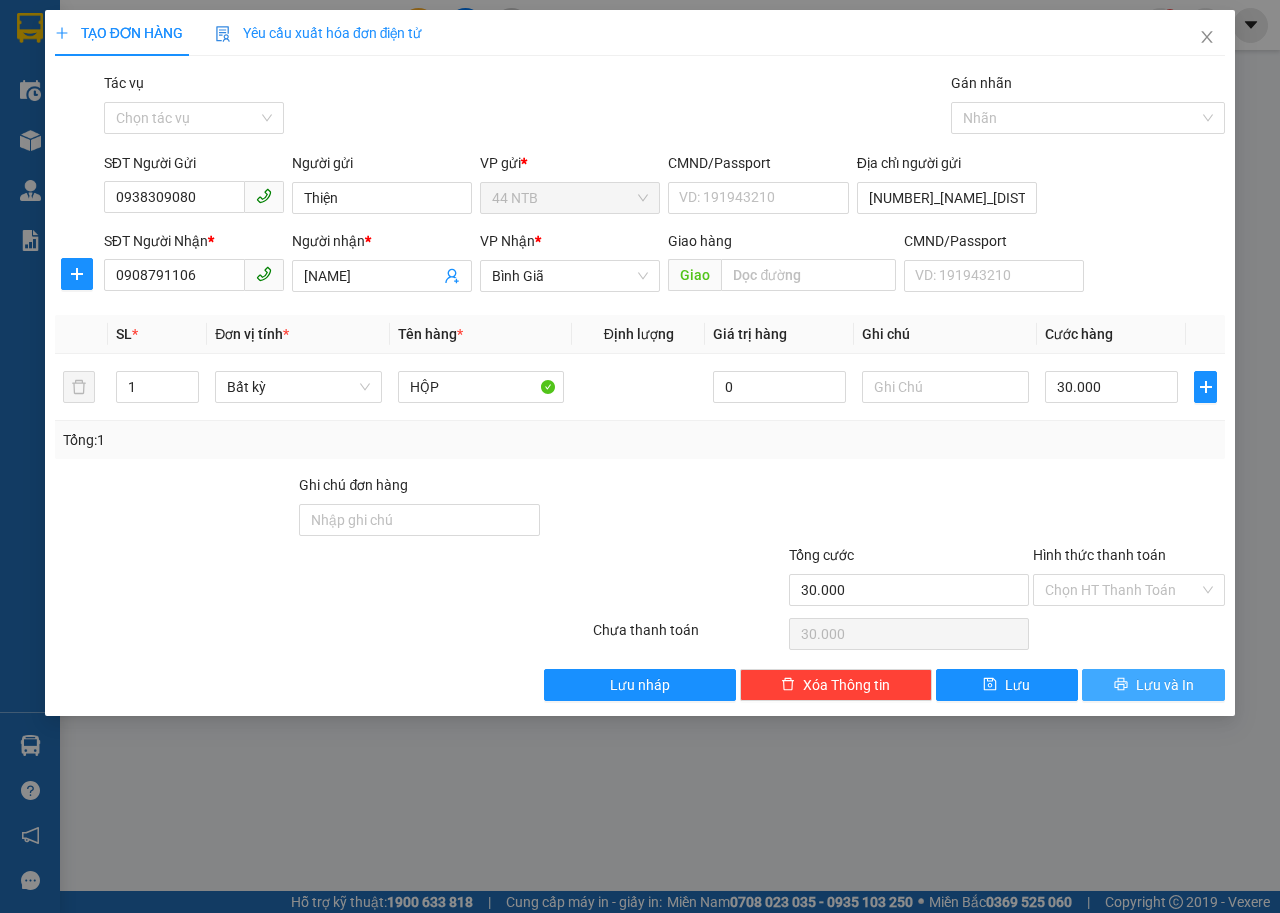 click on "Lưu và In" at bounding box center (1165, 685) 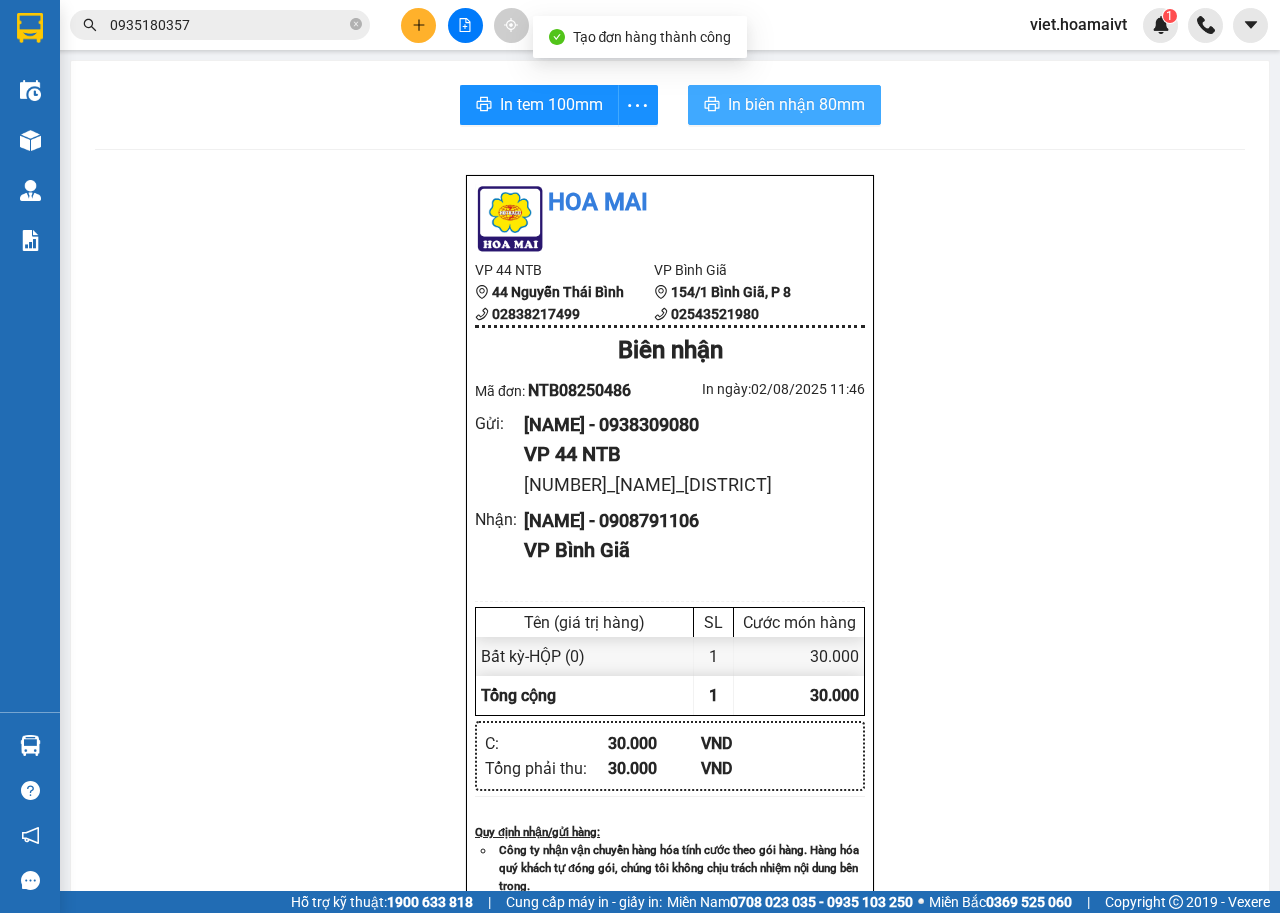 click on "In biên nhận 80mm" at bounding box center (796, 104) 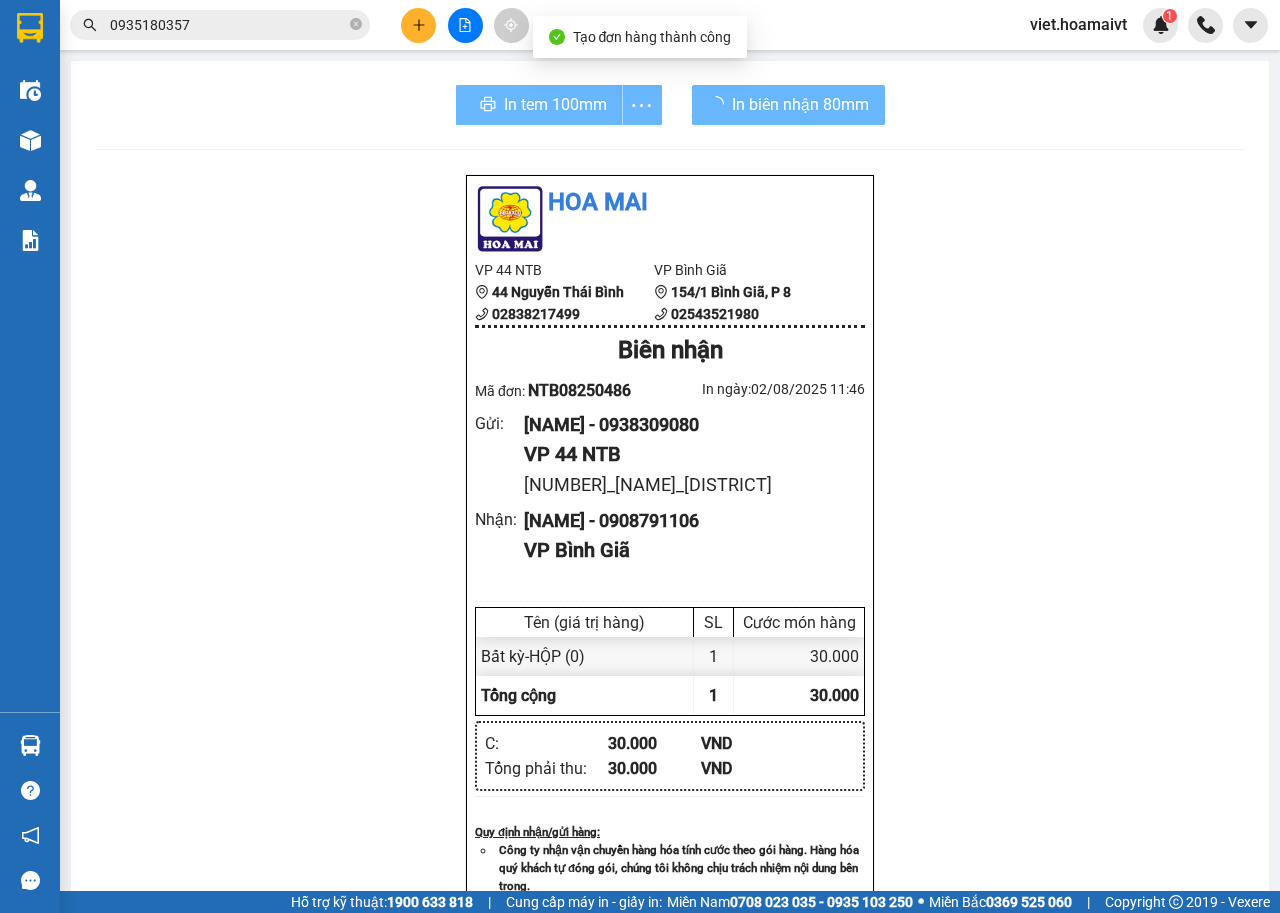 click on "Hoa Mai VP 44 NTB   44 Nguyễn Thái Bình   02838217499 VP Bình Giã   154/1 Bình Giã, P 8   02543521980 Biên nhận Mã đơn:   NTB08250486 In ngày:  02/08/2025   11:46 Gửi :   Thiện - 0938309080 VP 44 NTB 207_T.B.Trọng_Q5 Nhận :   Thủy[Rồng.Việt] - 0908791106 VP Bình Giã Tên (giá trị hàng) SL Cước món hàng Bất kỳ - HỘP   (0) 1 30.000 Tổng cộng 1 30.000 Loading... C : 30.000 VND Tổng phải thu : 30.000 VND Quy định nhận/gửi hàng : Công ty nhận vận chuyển hàng hóa tính cước theo gói hàng. Hàng hóa quý khách tự đóng gói, chúng tôi không chịu trách nhiệm nội dung bên trong.  Công ty không nhận vận chuyển hàng quốc cấm, ngoại tệ, vàng bạc đá quý.  Khách hàng thông tin cho người nhà ra nhận hàng sau 03 tiếng.  Hàng gửi phải nhận trong vòng 7 ngày kể từ ngày gửi. Quá thời hạn trên, Công ty không giải quyết. Gửi:    44 NTB Thiện 0938309080" at bounding box center [670, 840] 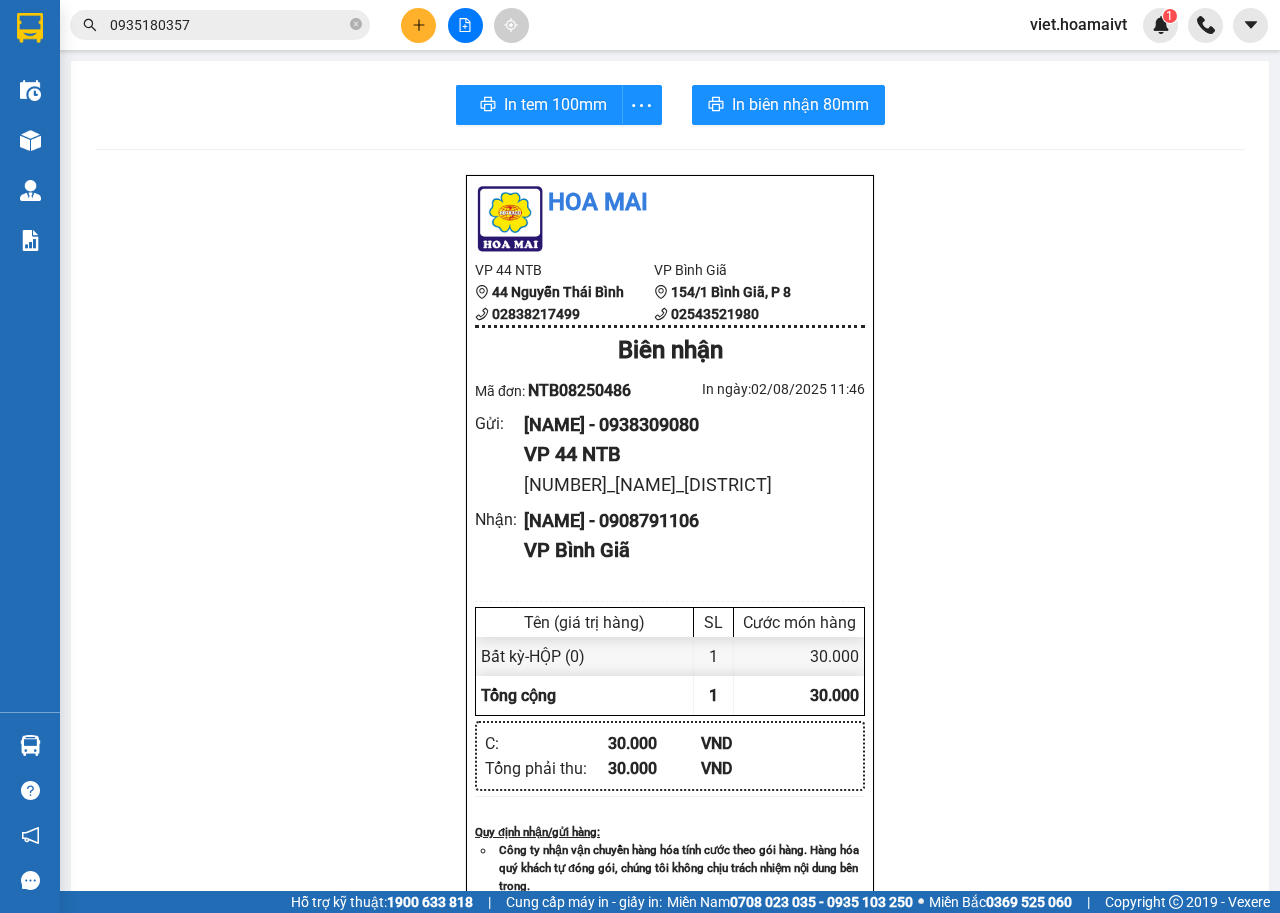 click on "Hoa Mai VP 44 NTB   44 Nguyễn Thái Bình   02838217499 VP Bình Giã   154/1 Bình Giã, P 8   02543521980 Biên nhận Mã đơn:   NTB08250486 In ngày:  02/08/2025   11:46 Gửi :   Thiện - 0938309080 VP 44 NTB 207_T.B.Trọng_Q5 Nhận :   Thủy[Rồng.Việt] - 0908791106 VP Bình Giã Tên (giá trị hàng) SL Cước món hàng Bất kỳ - HỘP   (0) 1 30.000 Tổng cộng 1 30.000 Loading... C : 30.000 VND Tổng phải thu : 30.000 VND Quy định nhận/gửi hàng : Công ty nhận vận chuyển hàng hóa tính cước theo gói hàng. Hàng hóa quý khách tự đóng gói, chúng tôi không chịu trách nhiệm nội dung bên trong.  Công ty không nhận vận chuyển hàng quốc cấm, ngoại tệ, vàng bạc đá quý.  Khách hàng thông tin cho người nhà ra nhận hàng sau 03 tiếng.  Hàng gửi phải nhận trong vòng 7 ngày kể từ ngày gửi. Quá thời hạn trên, Công ty không giải quyết. Gửi:    44 NTB Thiện 0938309080" at bounding box center [670, 840] 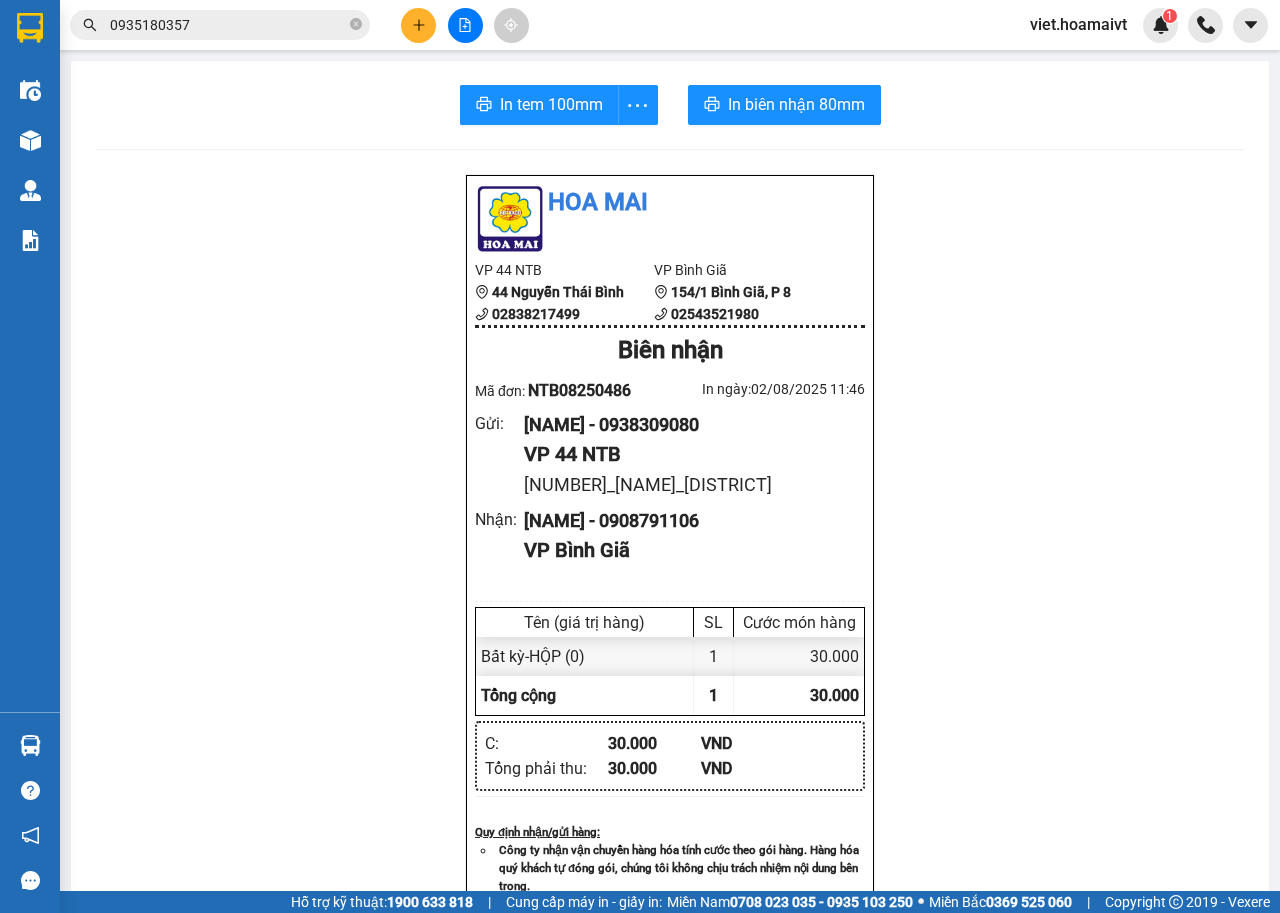 click on "Hoa Mai VP 44 NTB   44 Nguyễn Thái Bình   02838217499 VP Bình Giã   154/1 Bình Giã, P 8   02543521980 Biên nhận Mã đơn:   NTB08250486 In ngày:  02/08/2025   11:46 Gửi :   Thiện - 0938309080 VP 44 NTB 207_T.B.Trọng_Q5 Nhận :   Thủy[Rồng.Việt] - 0908791106 VP Bình Giã Tên (giá trị hàng) SL Cước món hàng Bất kỳ - HỘP   (0) 1 30.000 Tổng cộng 1 30.000 Loading... C : 30.000 VND Tổng phải thu : 30.000 VND Quy định nhận/gửi hàng : Công ty nhận vận chuyển hàng hóa tính cước theo gói hàng. Hàng hóa quý khách tự đóng gói, chúng tôi không chịu trách nhiệm nội dung bên trong.  Công ty không nhận vận chuyển hàng quốc cấm, ngoại tệ, vàng bạc đá quý.  Khách hàng thông tin cho người nhà ra nhận hàng sau 03 tiếng.  Hàng gửi phải nhận trong vòng 7 ngày kể từ ngày gửi. Quá thời hạn trên, Công ty không giải quyết. Gửi:    44 NTB Thiện 0938309080" at bounding box center [670, 840] 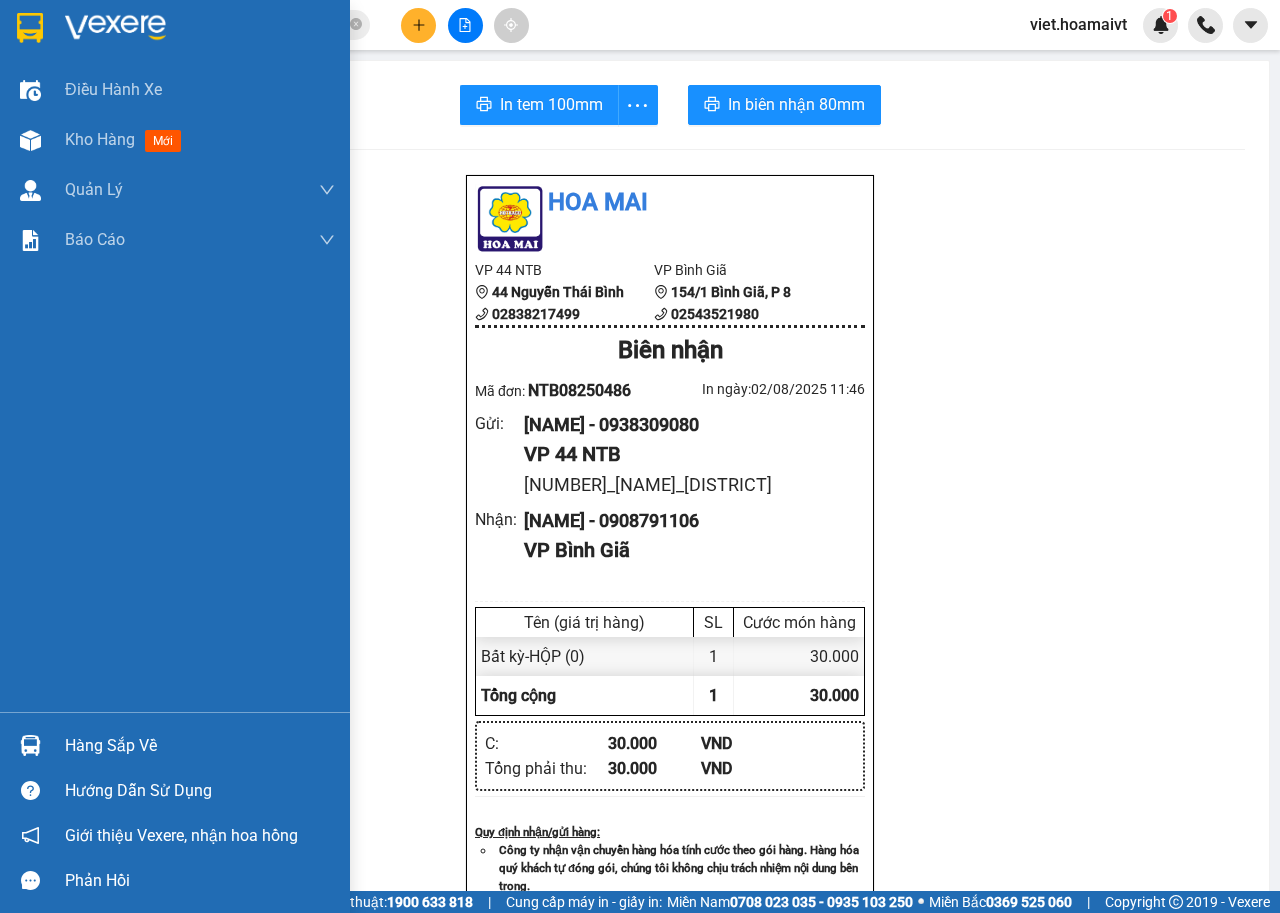 click at bounding box center (115, 28) 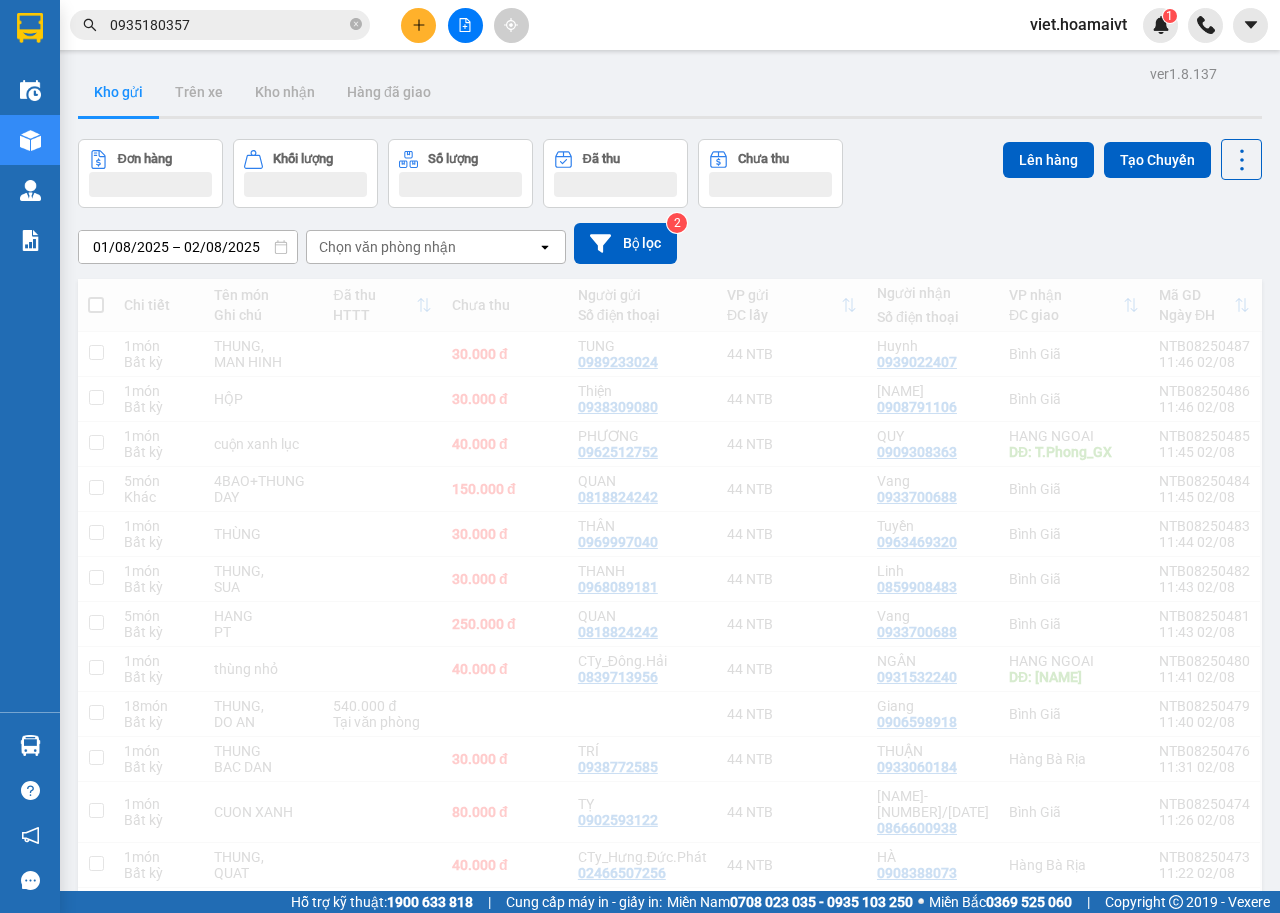 click on "01/08/2025 – 02/08/2025 Press the down arrow key to interact with the calendar and select a date. Press the escape button to close the calendar. Selected date range is from 01/08/2025 to 02/08/2025. Chọn văn phòng nhận open Bộ lọc 2" at bounding box center (670, 243) 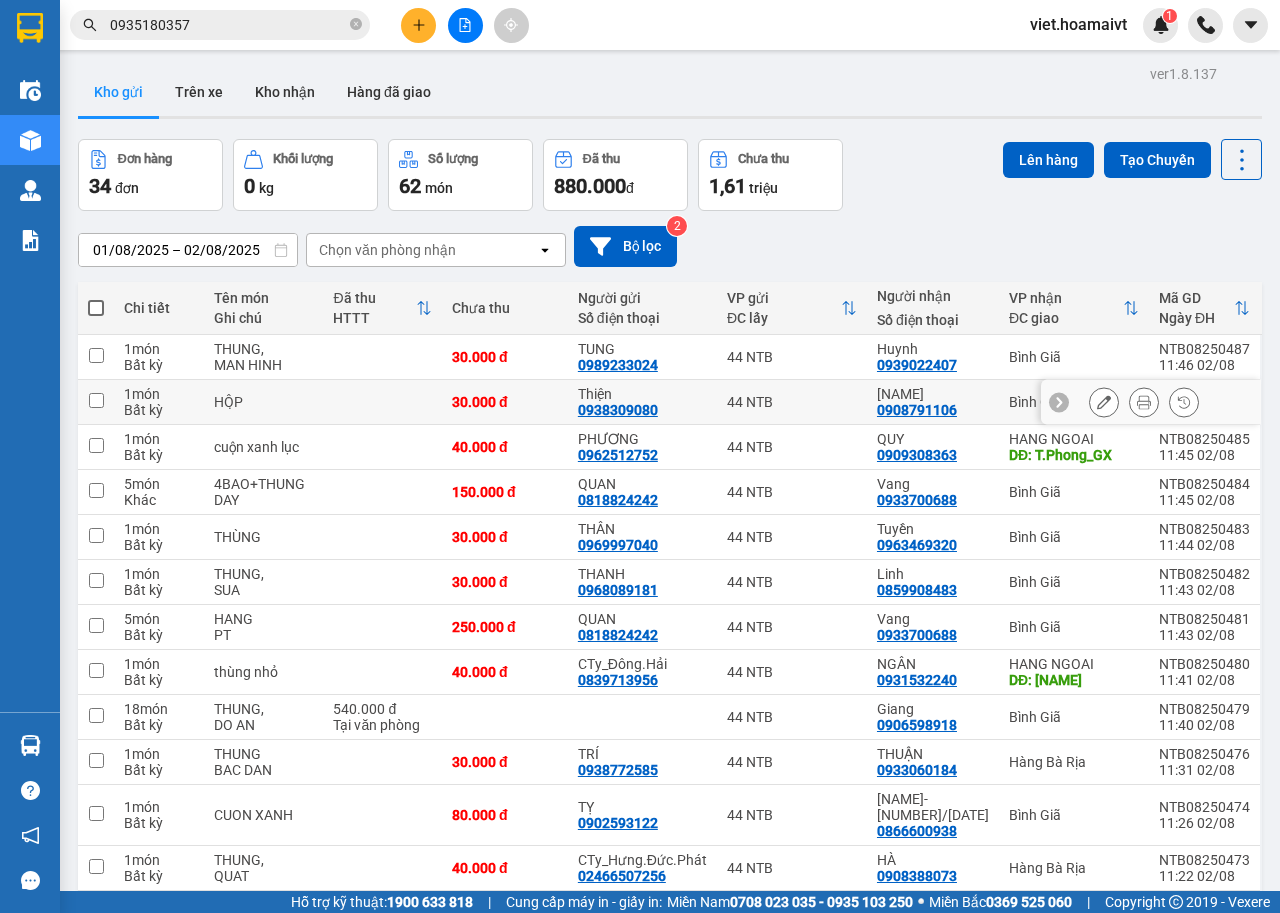 click 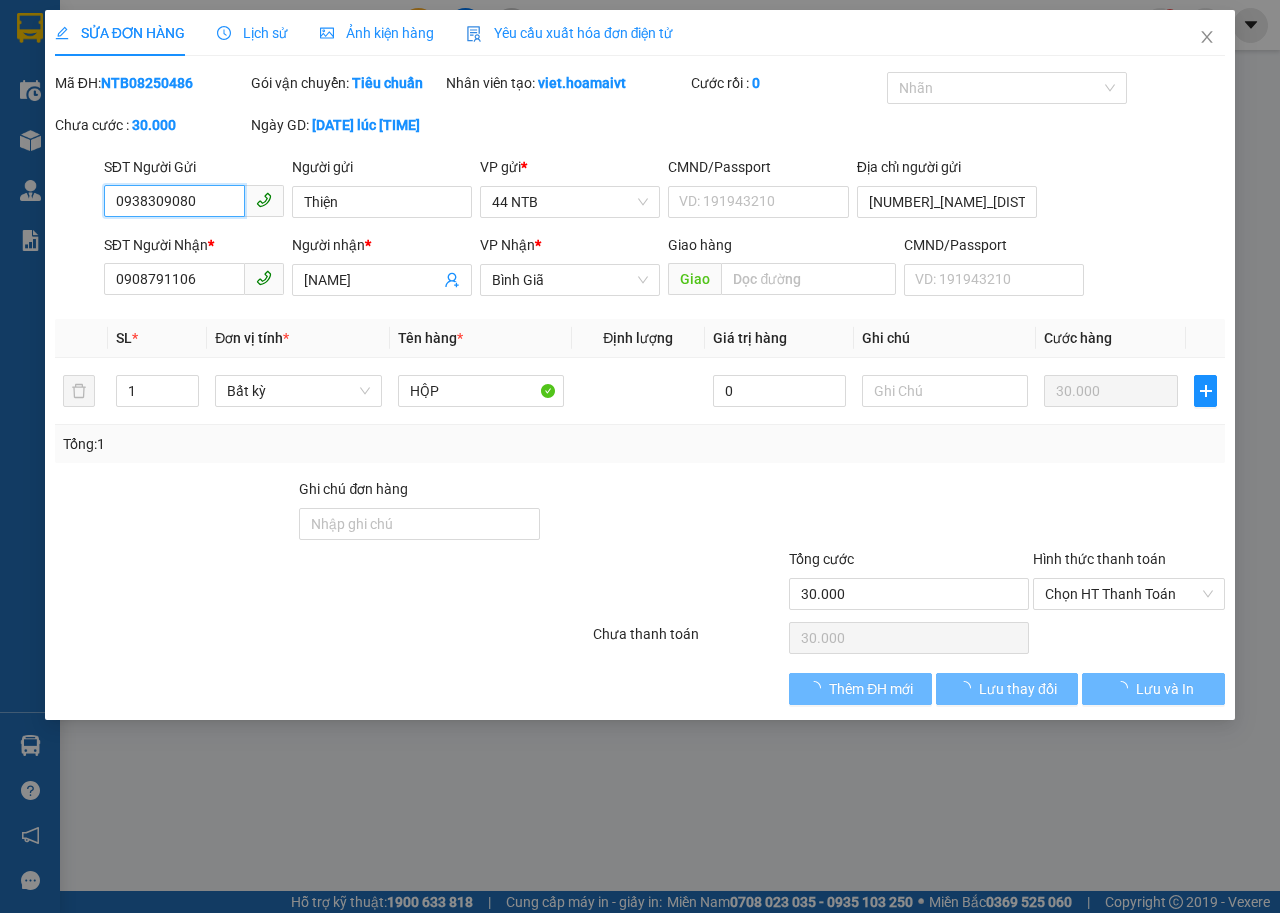 type on "0938309080" 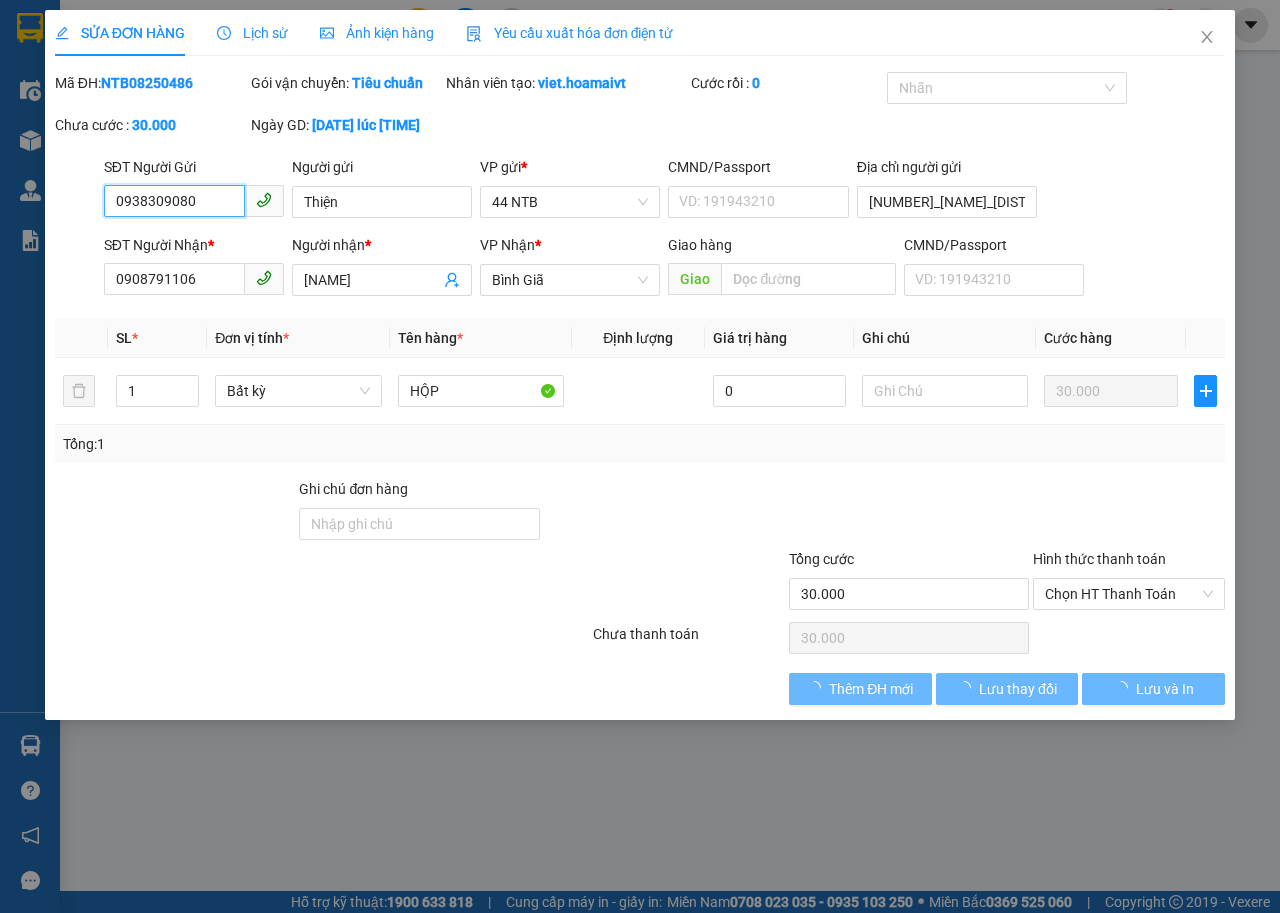 type on "Thiện" 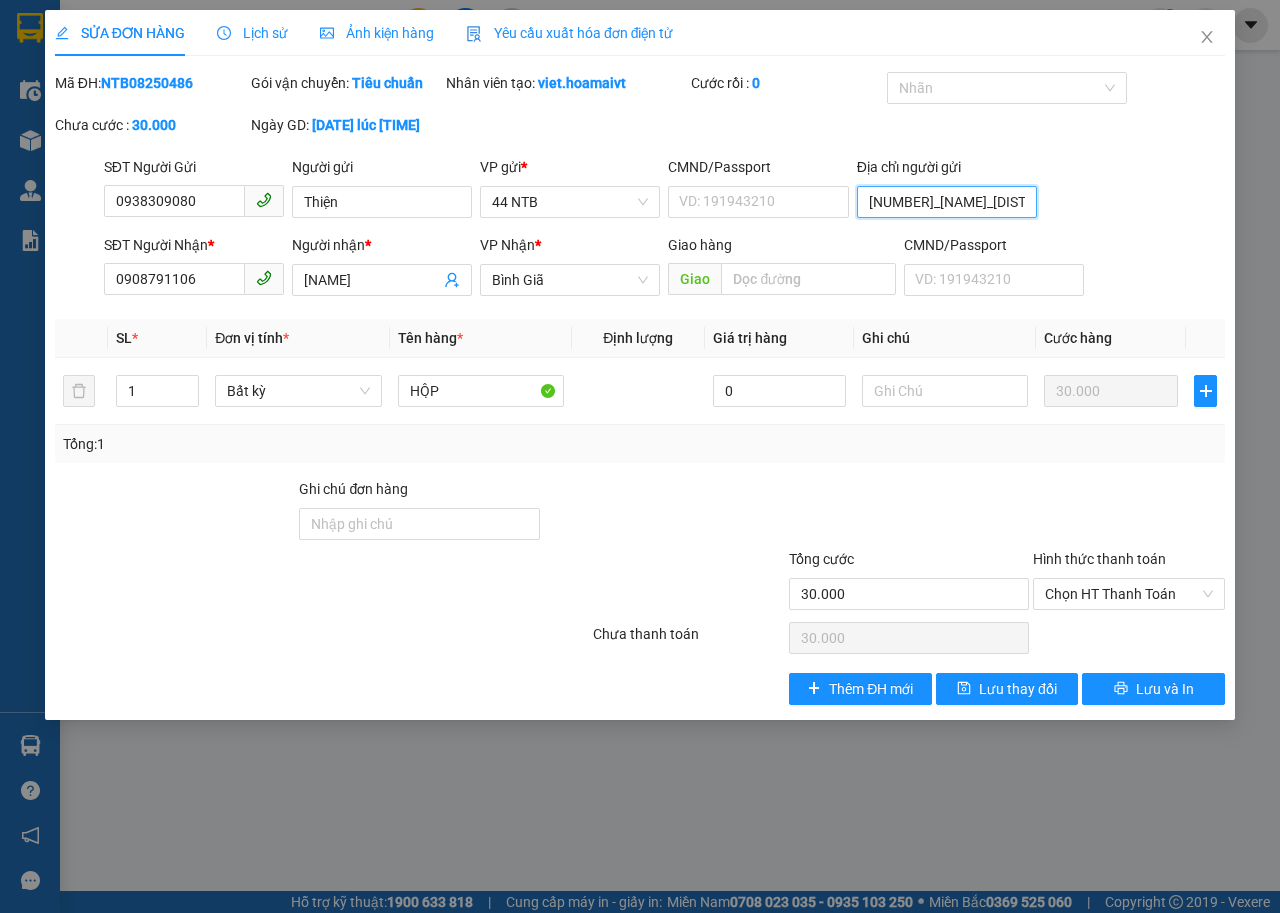 type 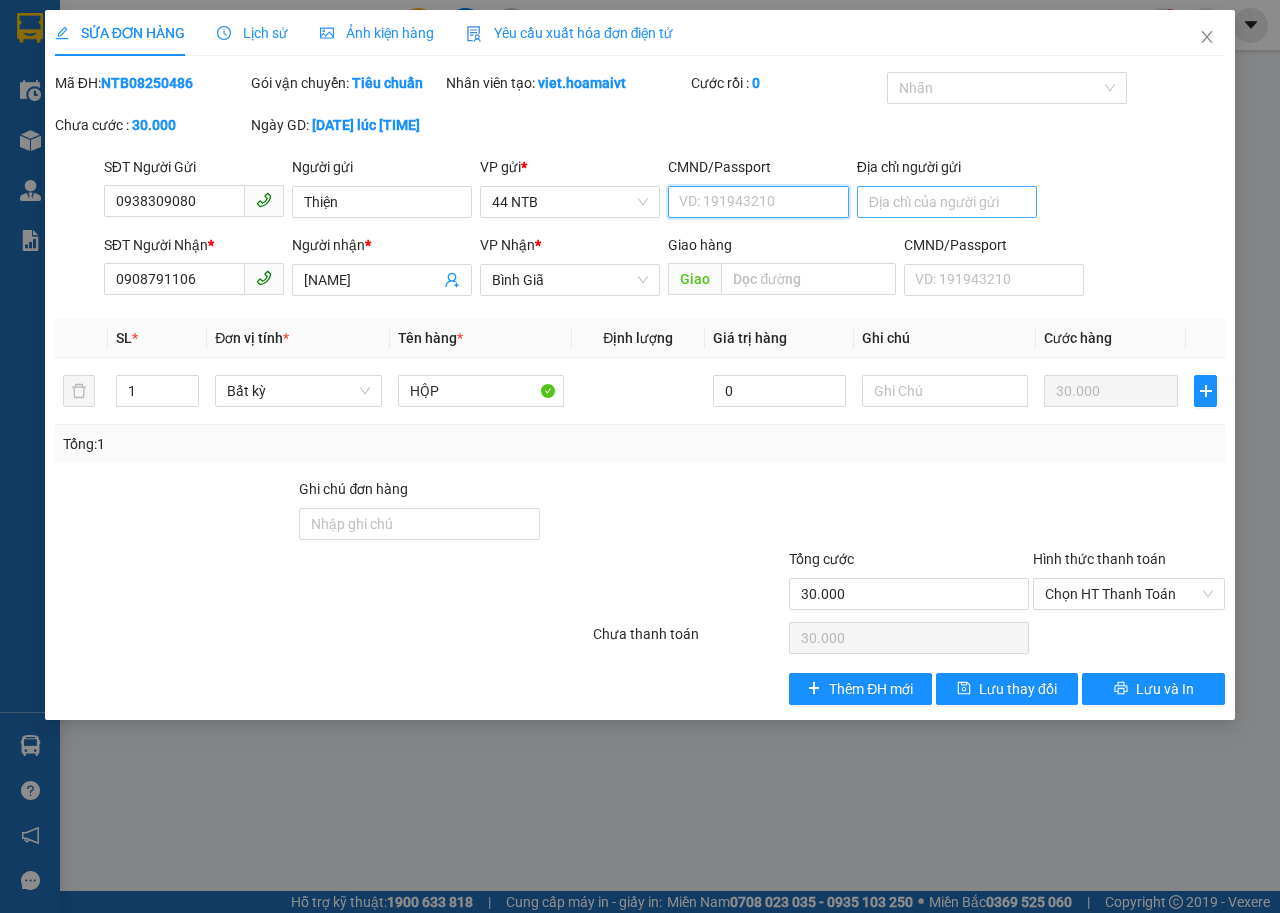 type on "207_T.B.Trọng_Q5" 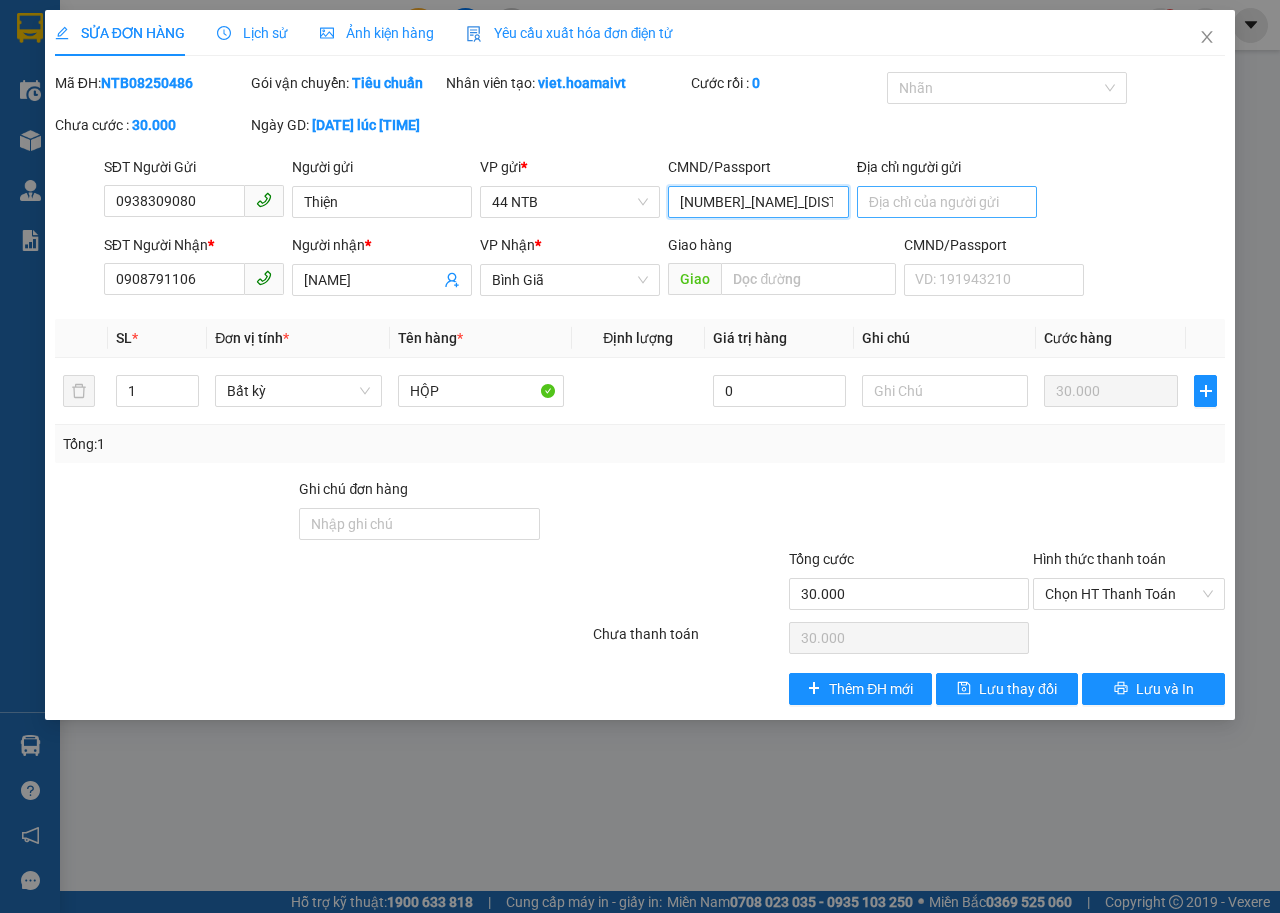 type 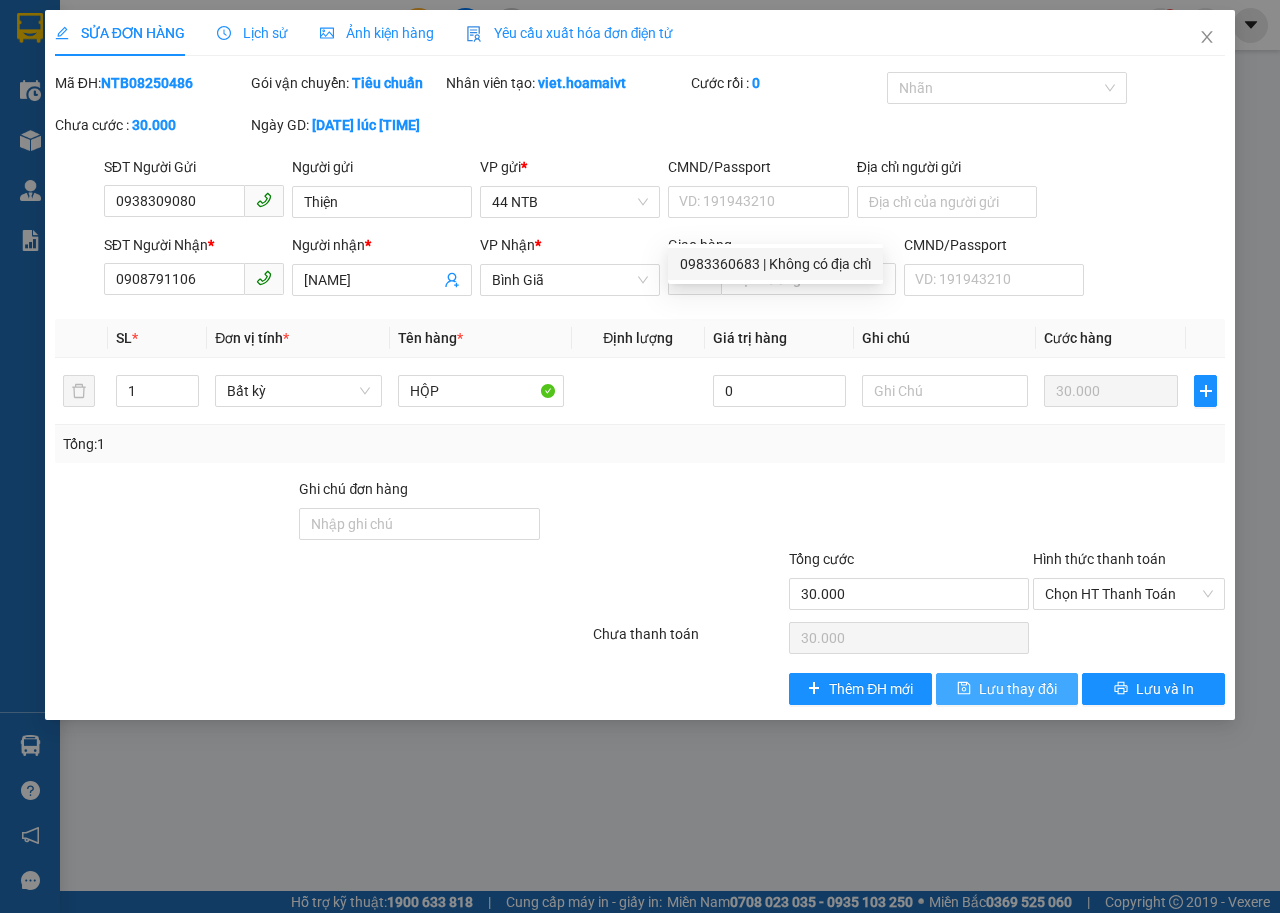 click on "Lưu thay đổi" at bounding box center [1018, 689] 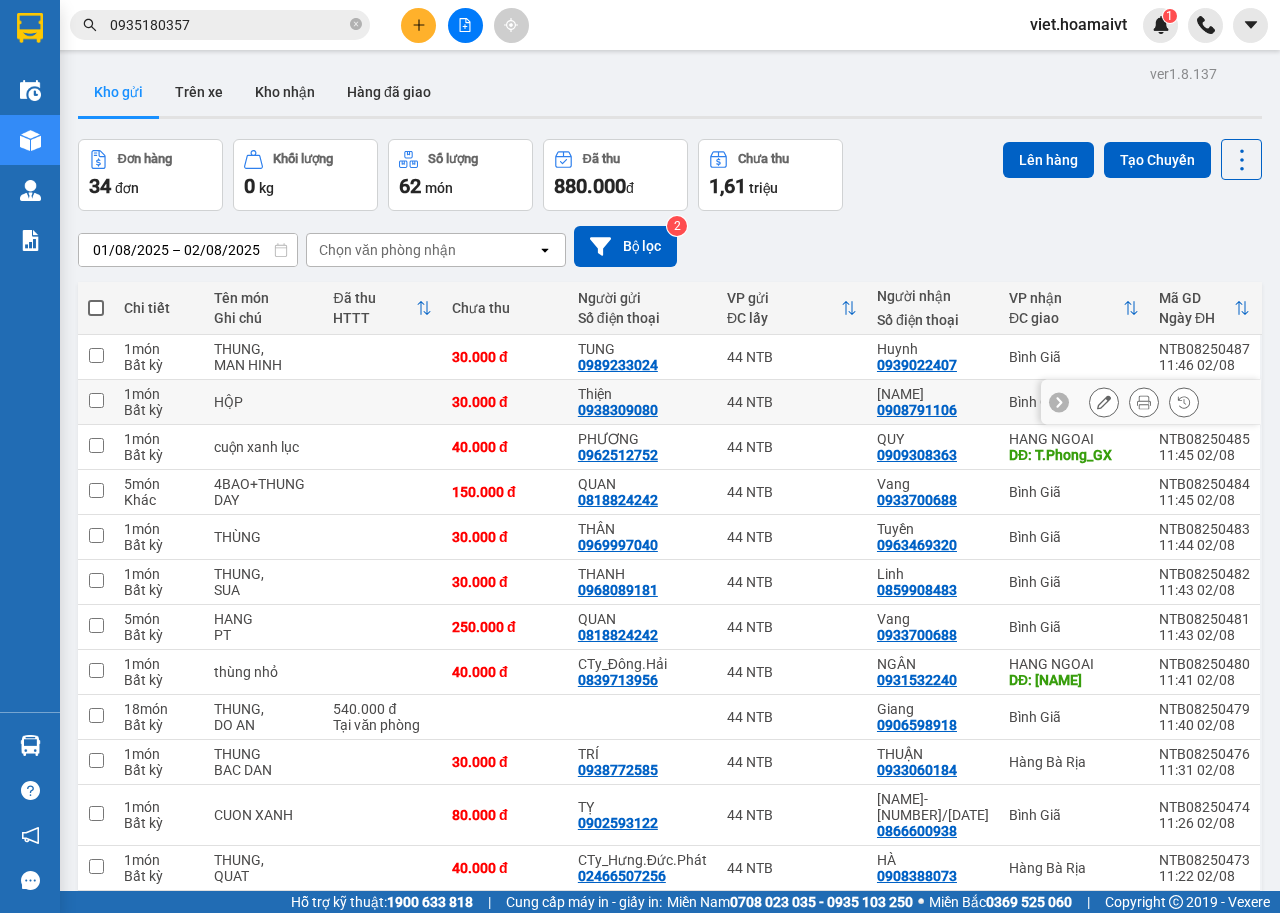 click 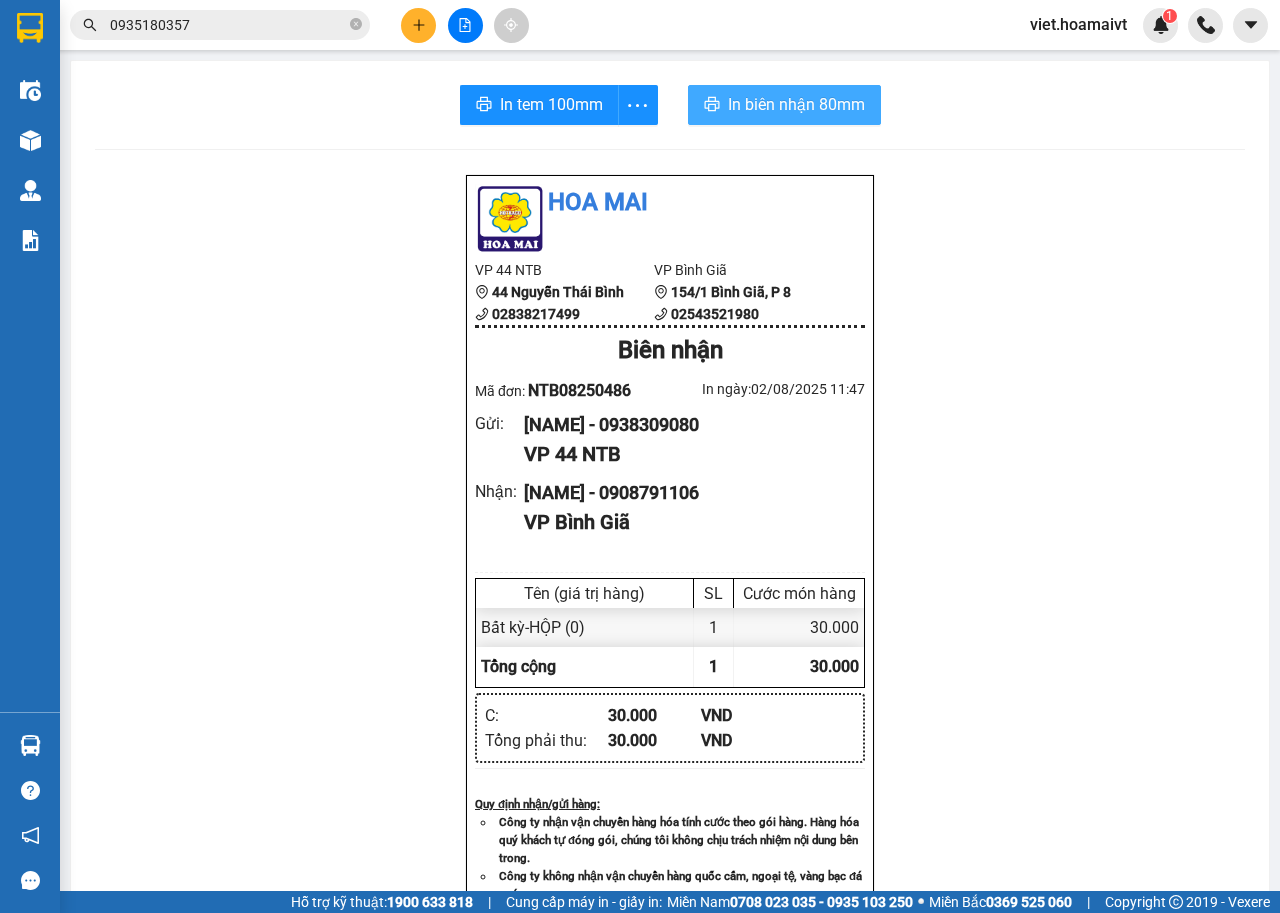 click on "In biên nhận 80mm" at bounding box center (796, 104) 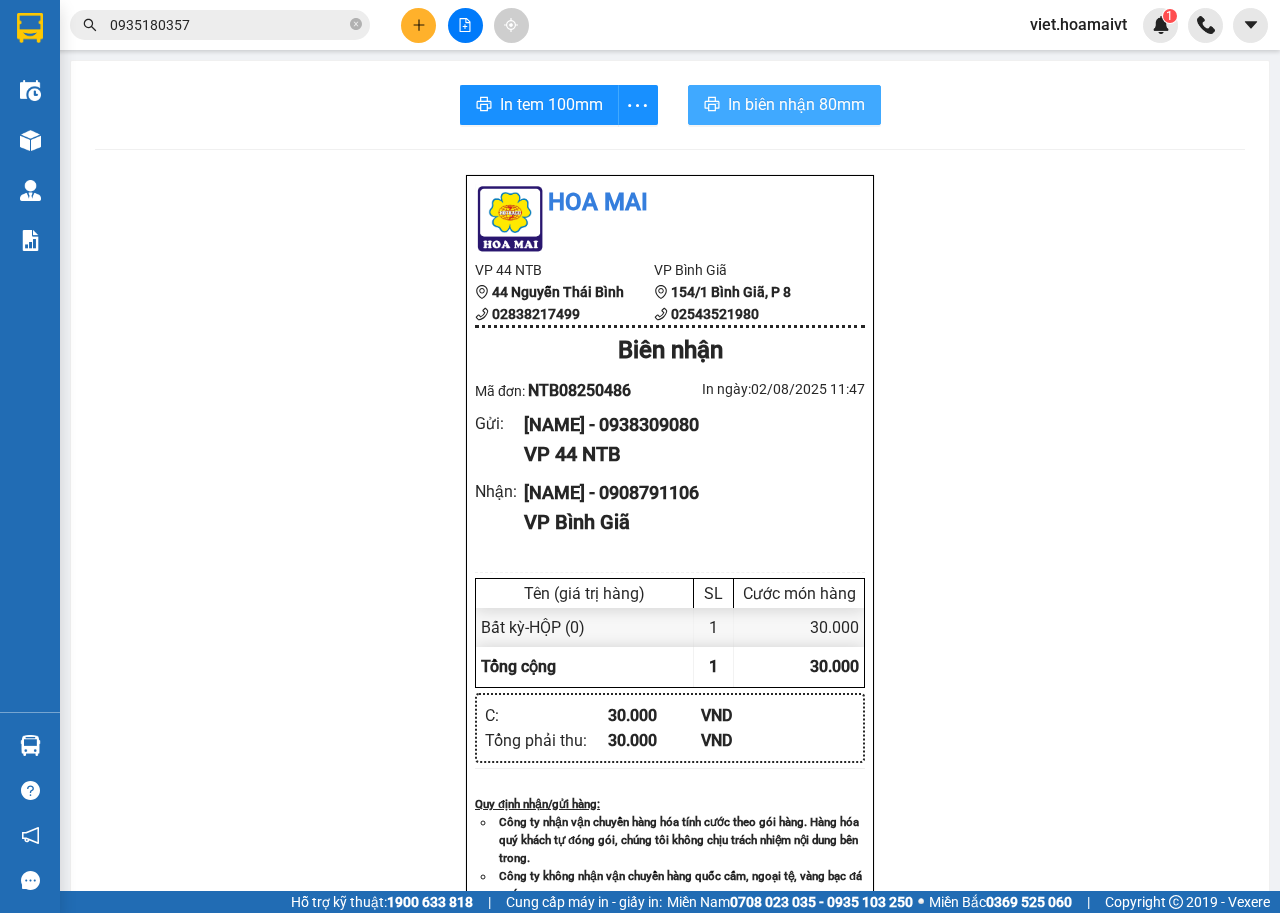 scroll, scrollTop: 0, scrollLeft: 0, axis: both 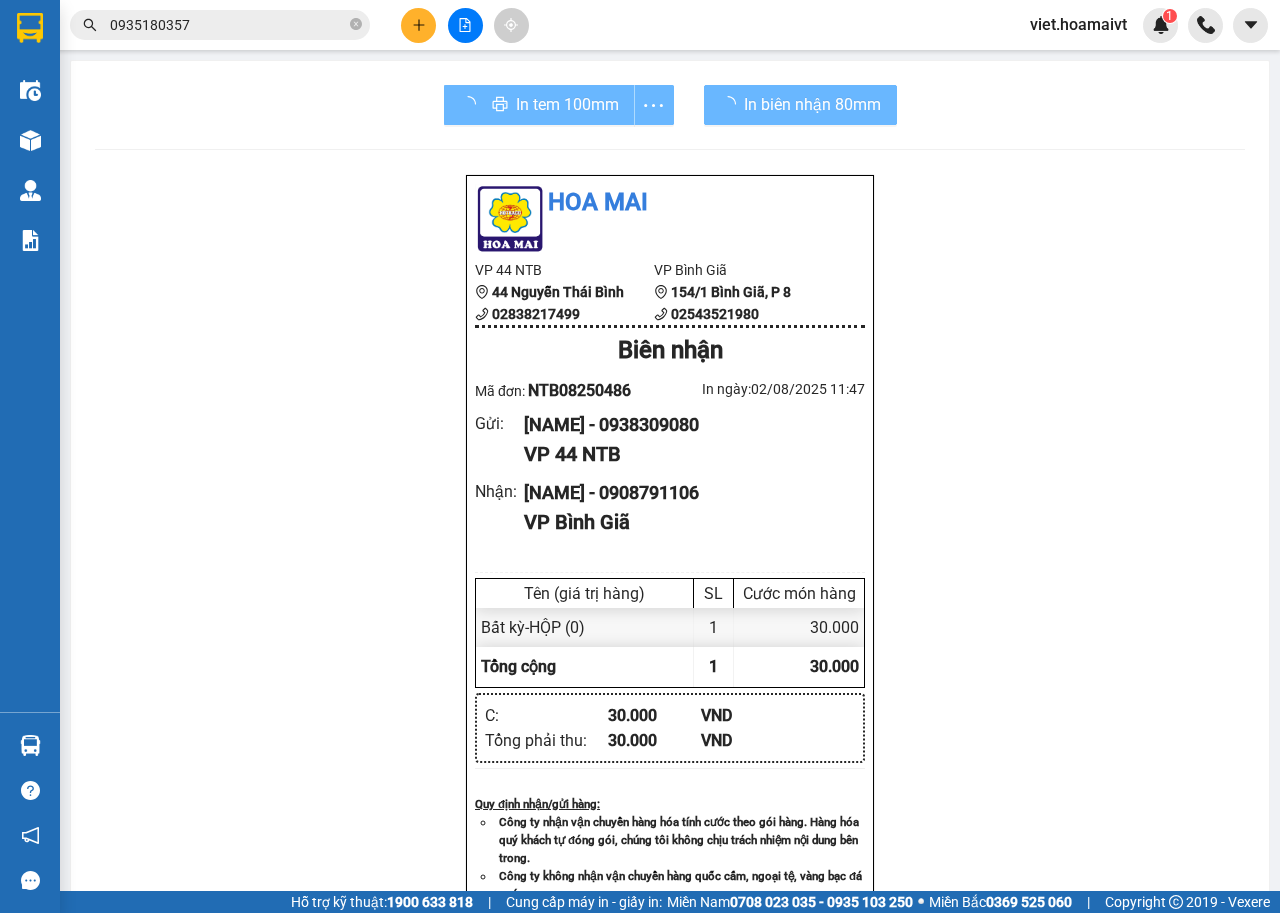 click on "Hoa Mai VP 44 NTB   44 Nguyễn Thái Bình   02838217499 VP Bình Giã   154/1 Bình Giã, P 8   02543521980 Biên nhận Mã đơn:   NTB08250486 In ngày:  02/08/2025   11:47 Gửi :   Thiện - 0938309080 VP 44 NTB Nhận :   Thủy[Rồng.Việt] - 0908791106 VP Bình Giã Tên (giá trị hàng) SL Cước món hàng Bất kỳ - HỘP   (0) 1 30.000 Tổng cộng 1 30.000 Loading... C : 30.000 VND Tổng phải thu : 30.000 VND Quy định nhận/gửi hàng : Công ty nhận vận chuyển hàng hóa tính cước theo gói hàng. Hàng hóa quý khách tự đóng gói, chúng tôi không chịu trách nhiệm nội dung bên trong.  Công ty không nhận vận chuyển hàng quốc cấm, ngoại tệ, vàng bạc đá quý.  Khách hàng thông tin cho người nhà ra nhận hàng sau 03 tiếng.  Hàng gửi phải nhận trong vòng 7 ngày kể từ ngày gửi. Quá thời hạn trên, Công ty không giải quyết. Gửi:    44 NTB Thiện 0938309080 Nhận:    C :   (" at bounding box center [670, 809] 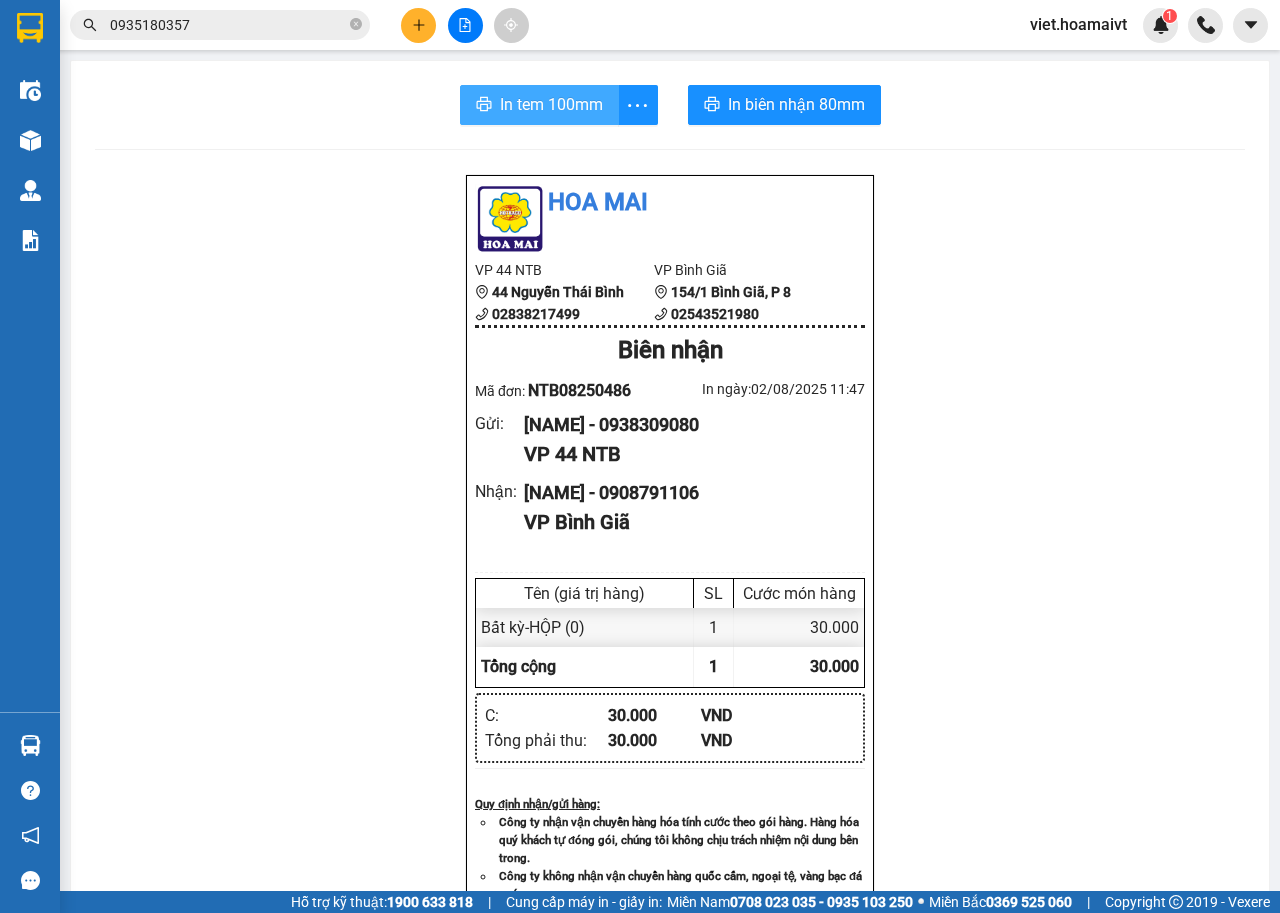 click on "In tem 100mm" at bounding box center [551, 104] 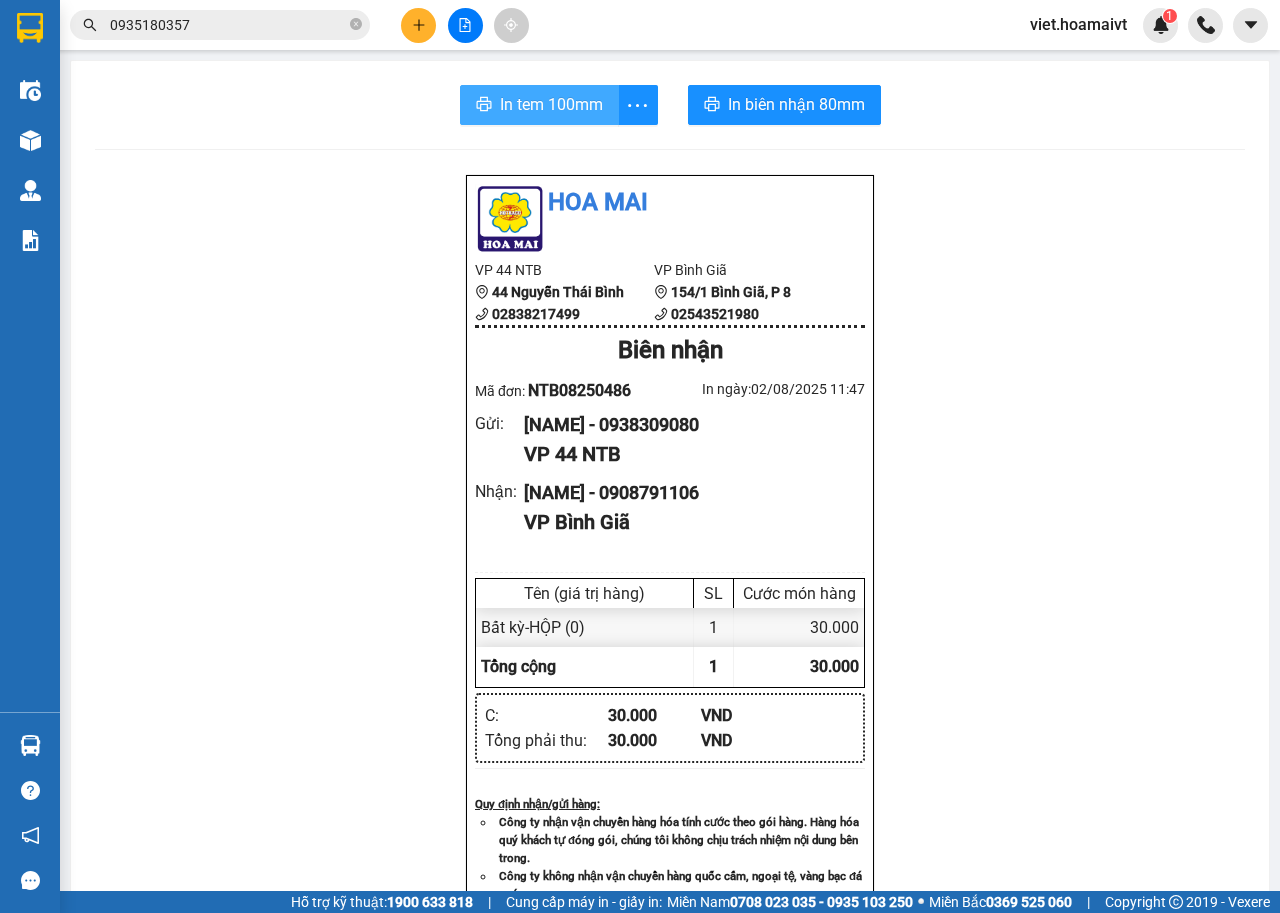 scroll, scrollTop: 0, scrollLeft: 0, axis: both 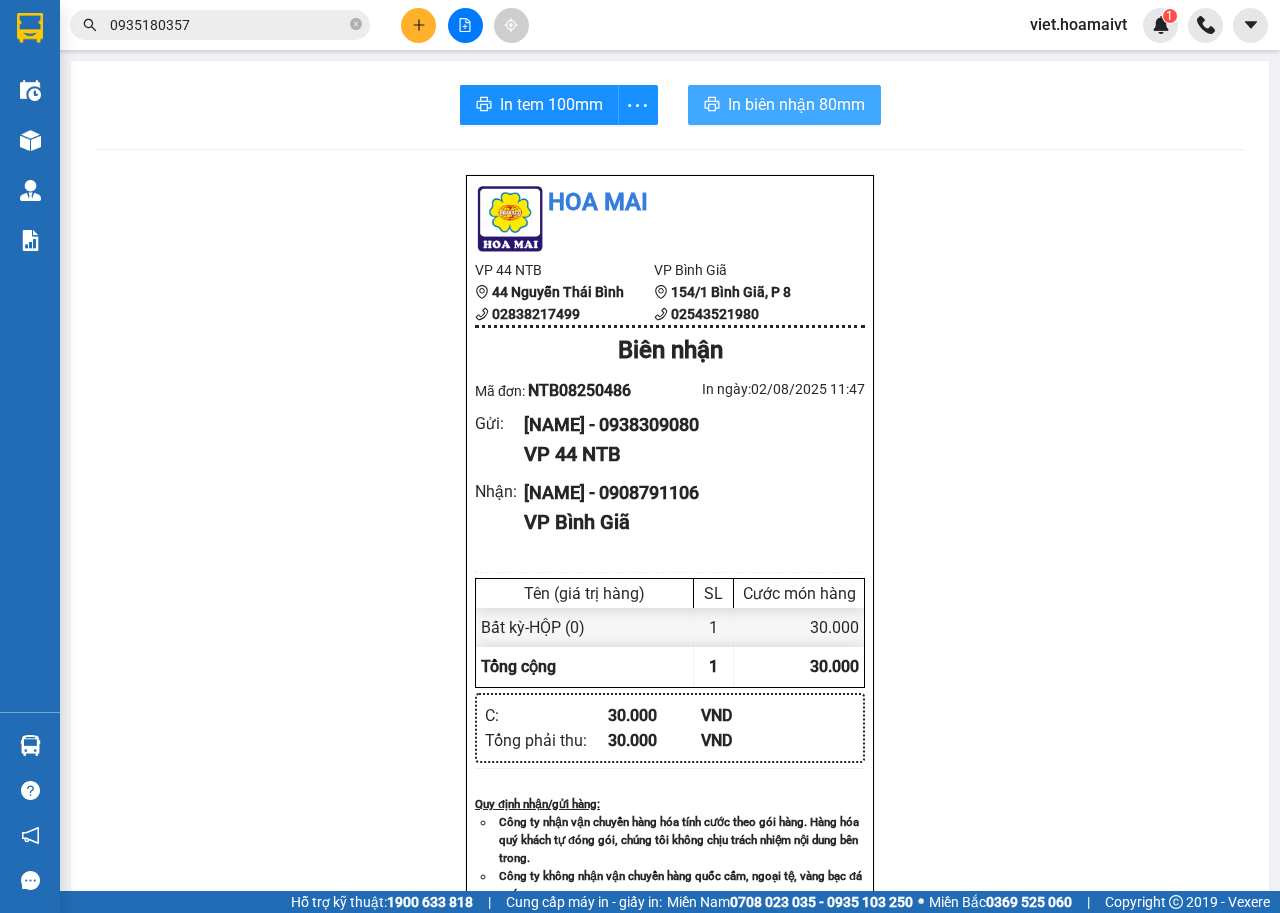 drag, startPoint x: 1053, startPoint y: 533, endPoint x: 725, endPoint y: 115, distance: 531.32666 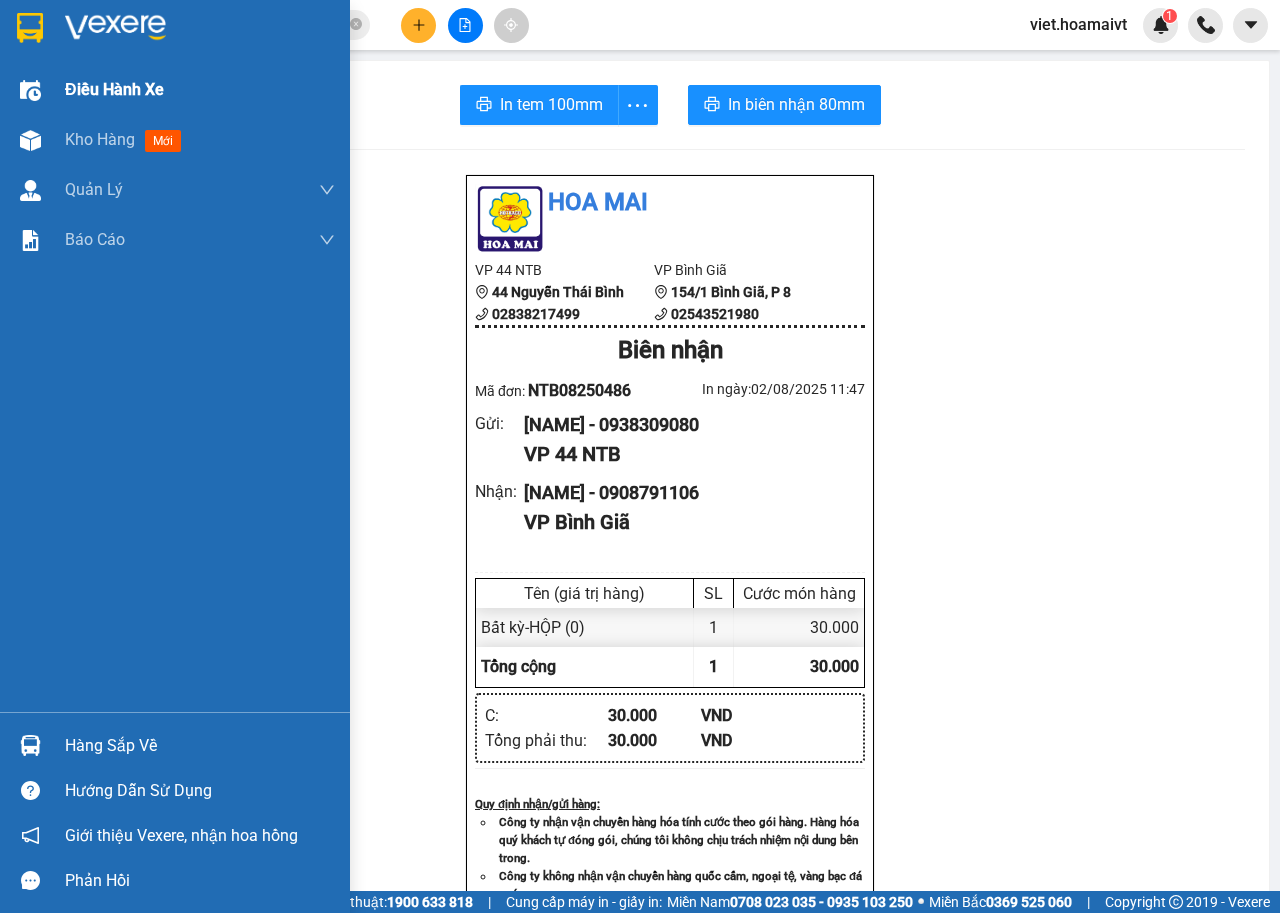 click on "Điều hành xe" at bounding box center [175, 90] 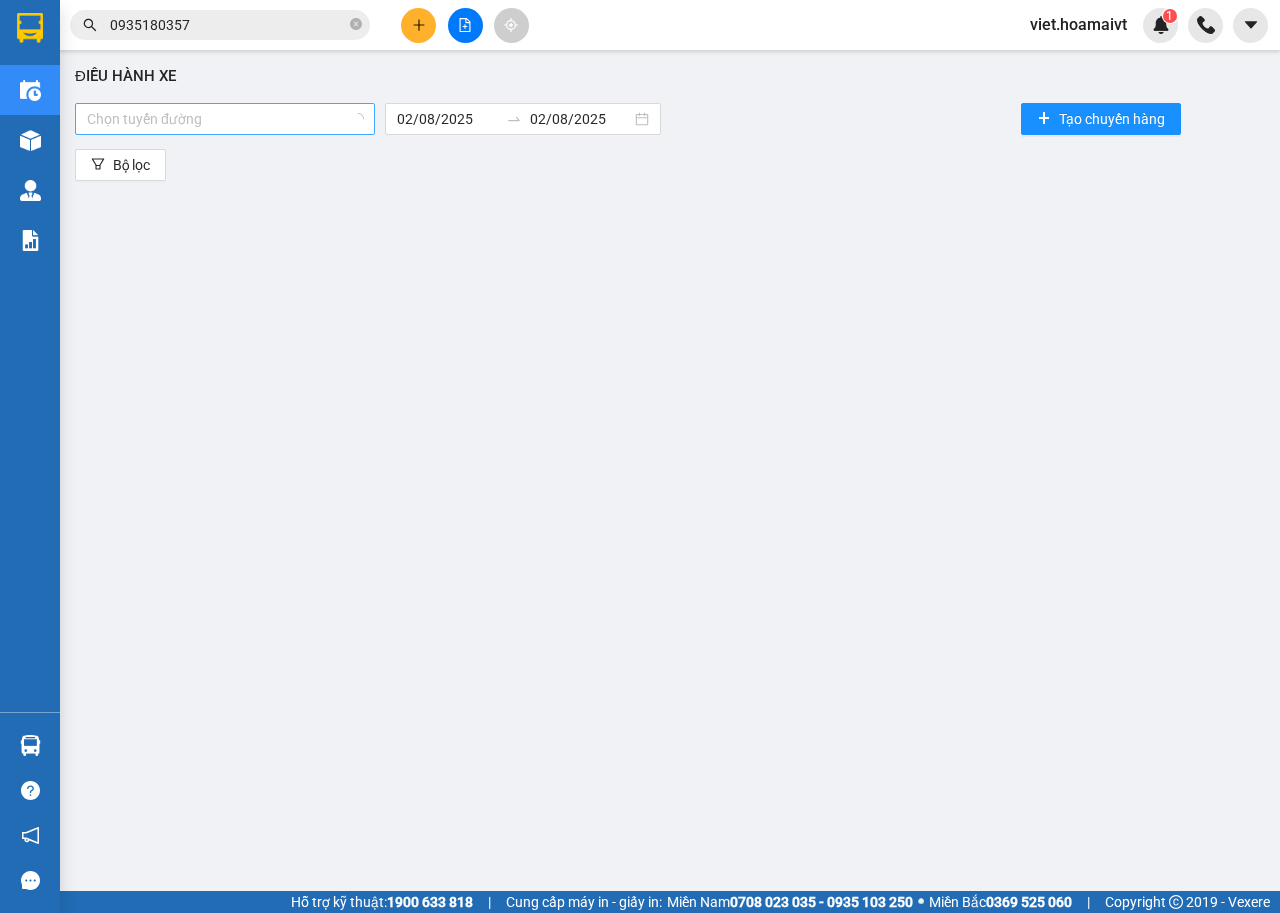 click at bounding box center [215, 119] 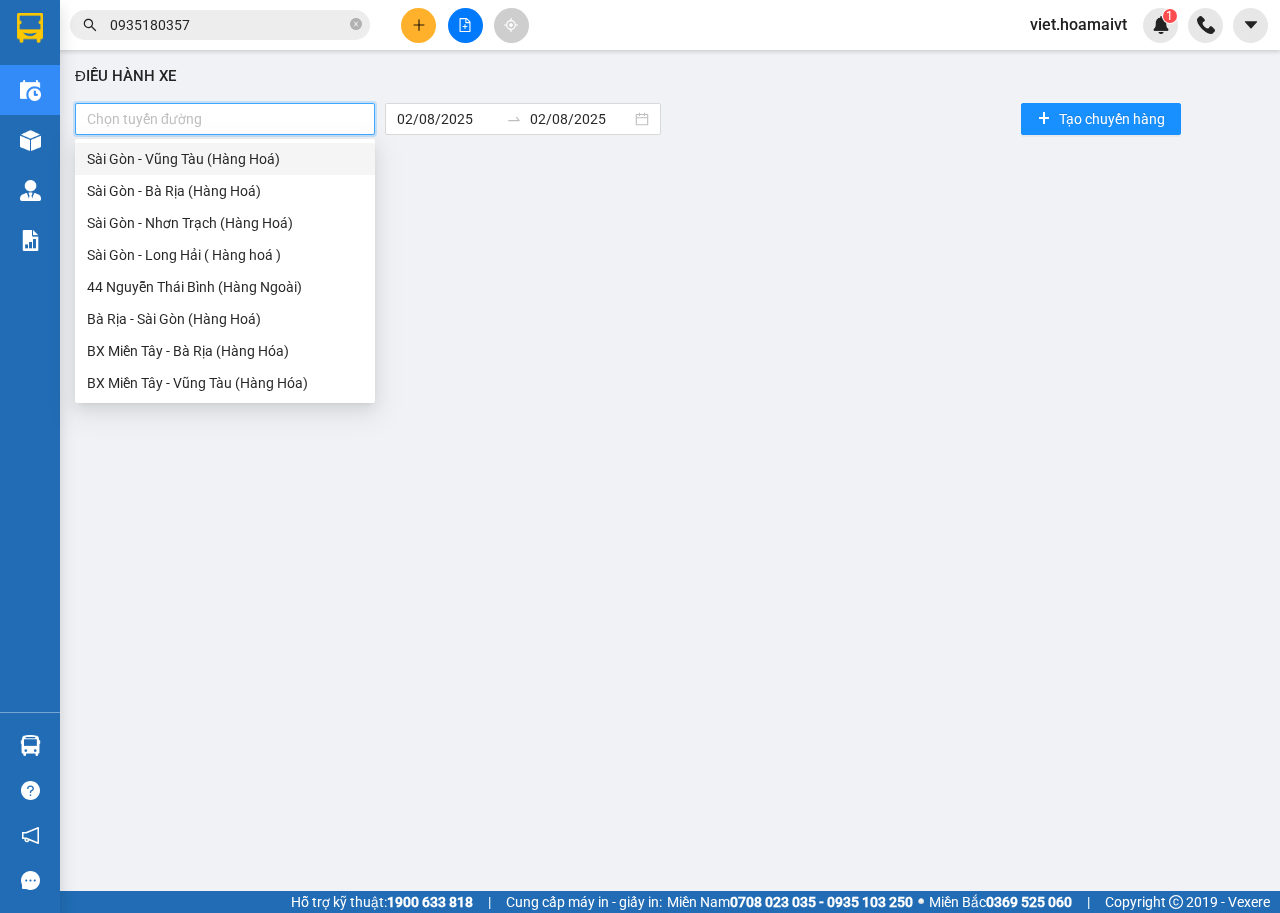 click on "Sài Gòn - Vũng Tàu (Hàng Hoá)" at bounding box center (225, 159) 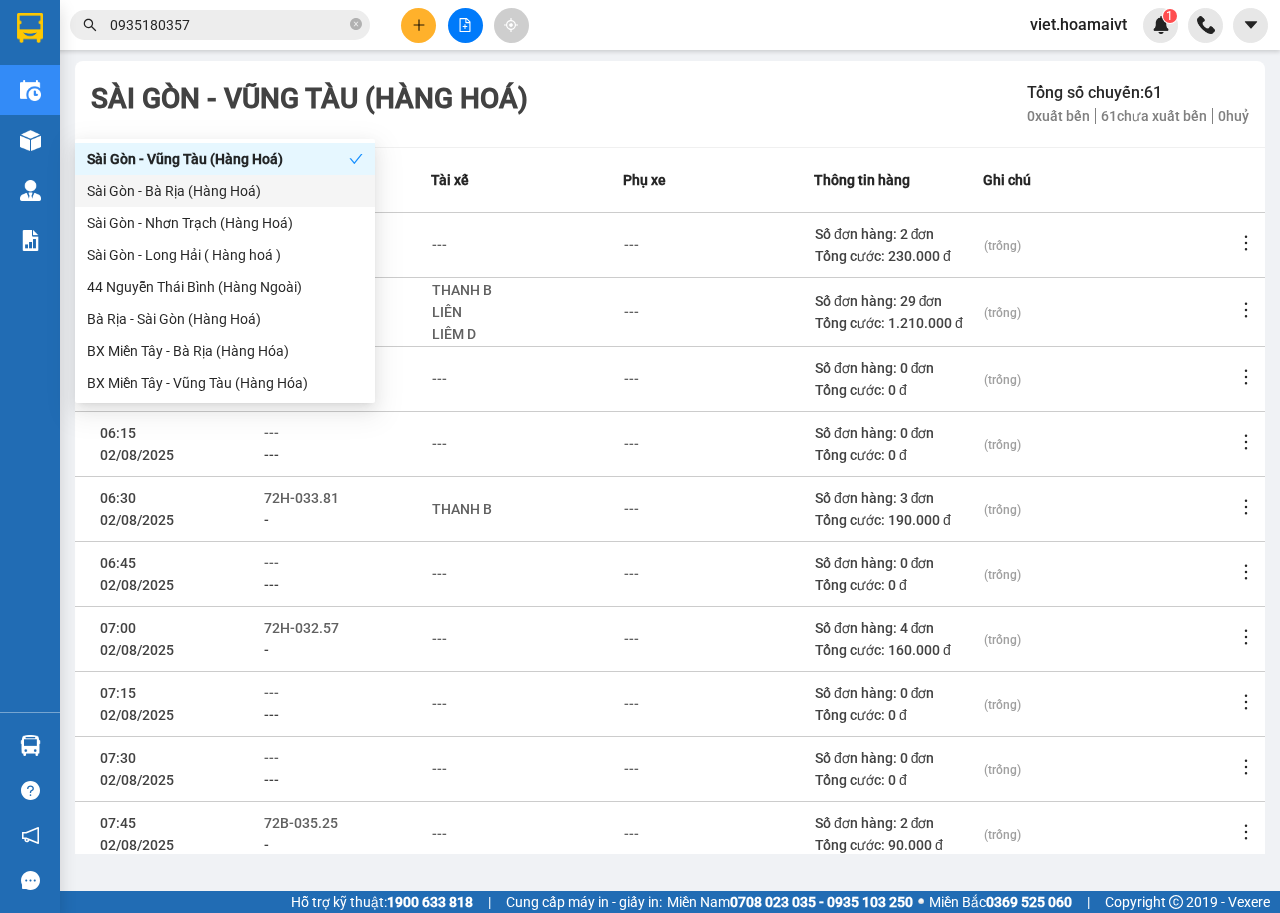 scroll, scrollTop: 224, scrollLeft: 0, axis: vertical 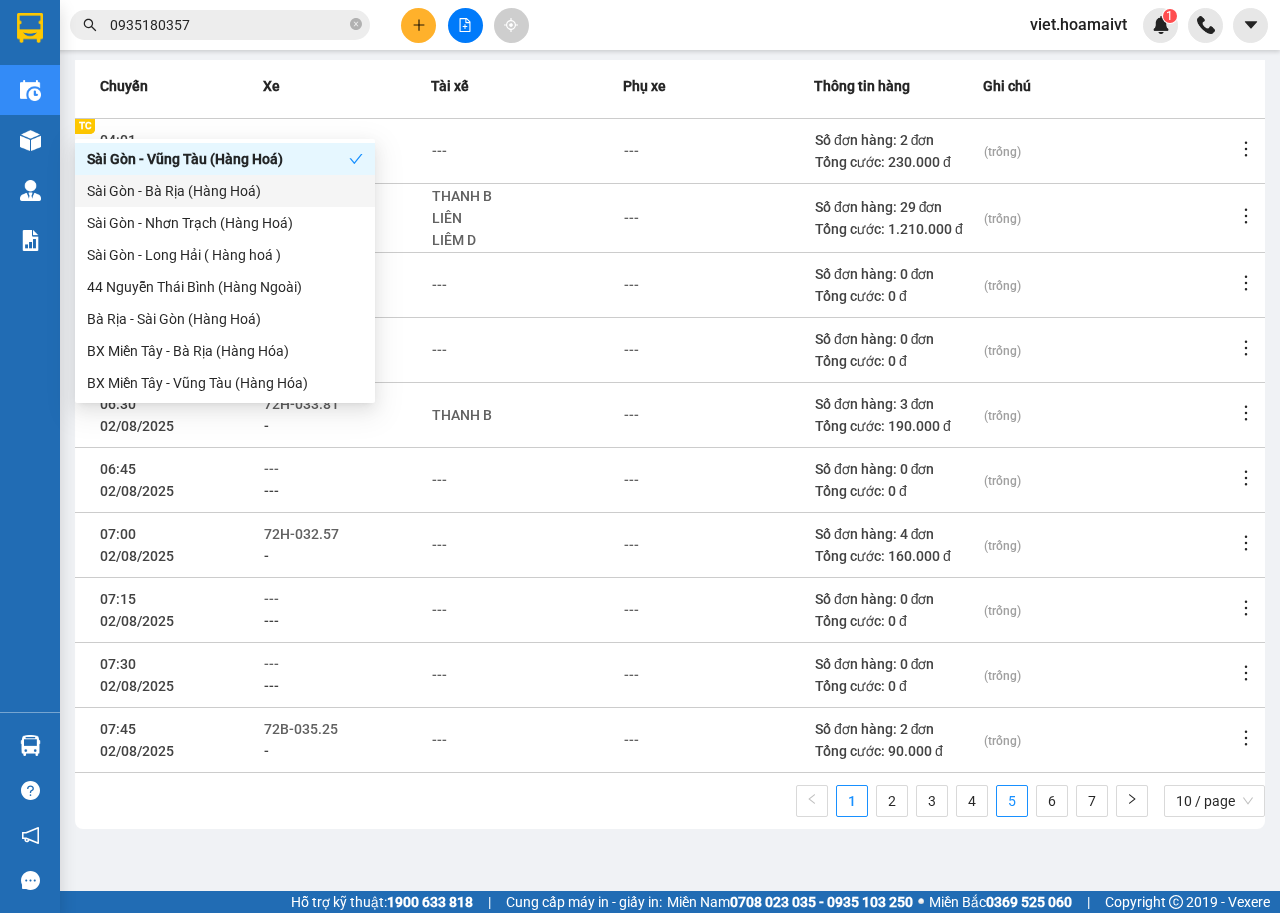 click on "5" at bounding box center (1012, 801) 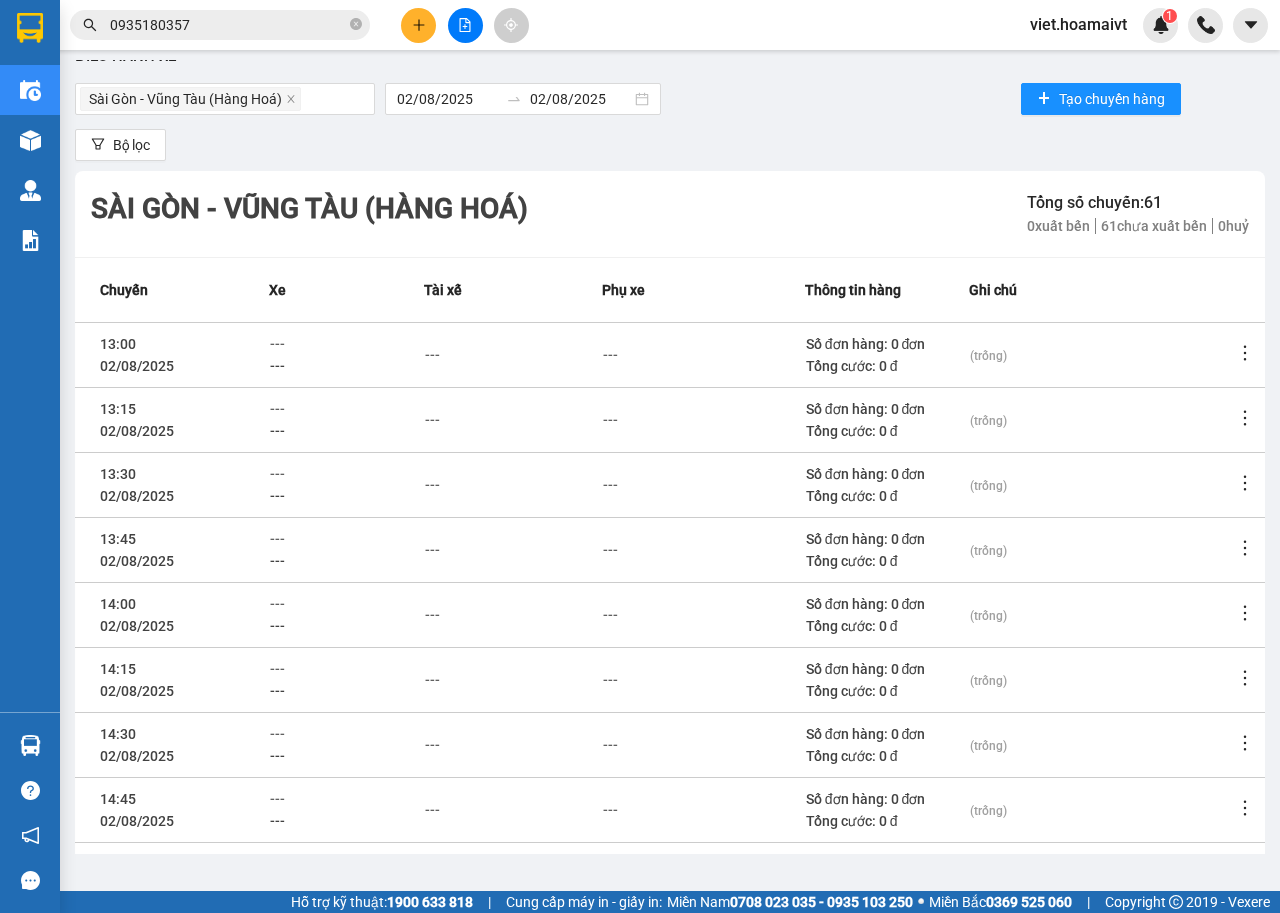 scroll, scrollTop: 220, scrollLeft: 0, axis: vertical 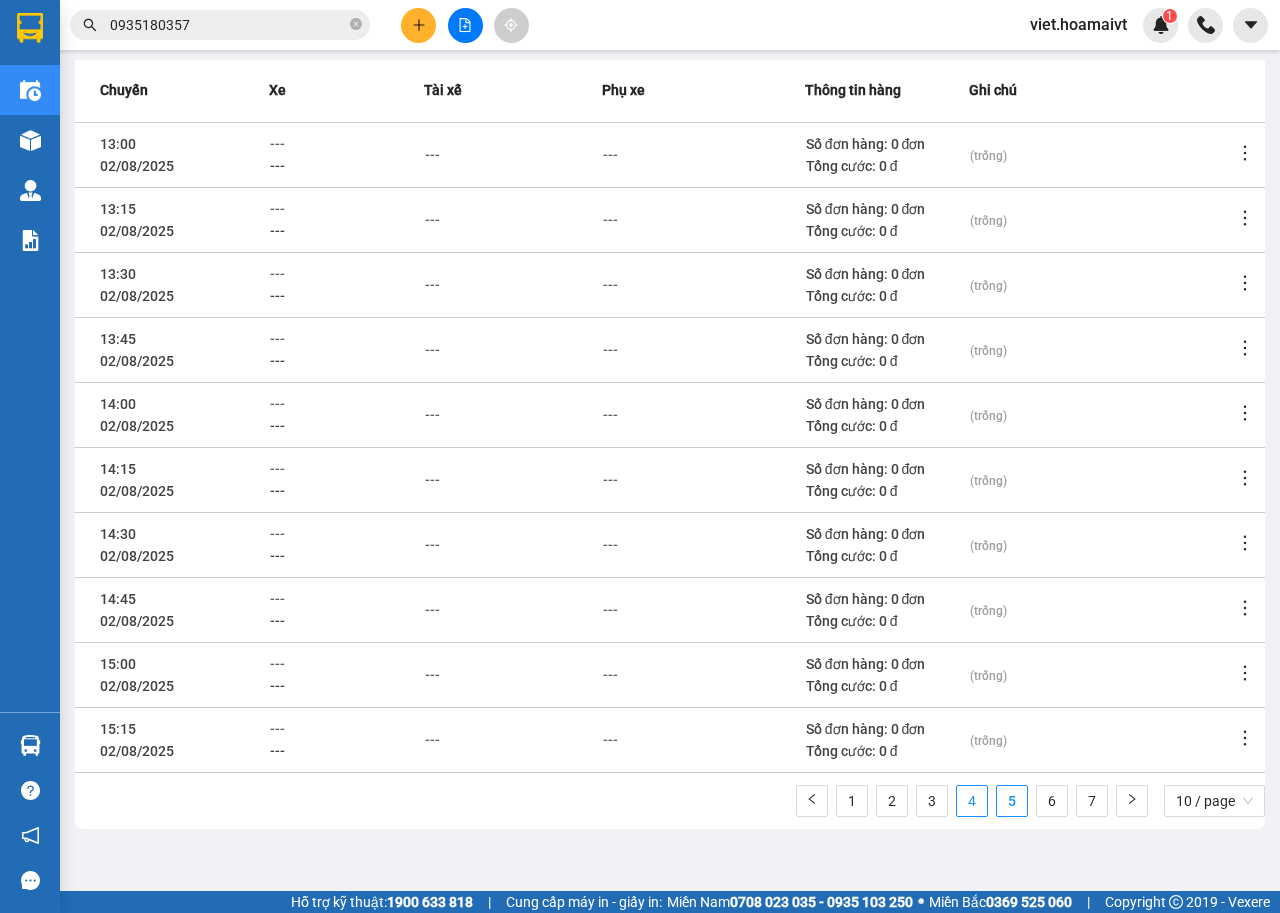 click on "4" at bounding box center [972, 801] 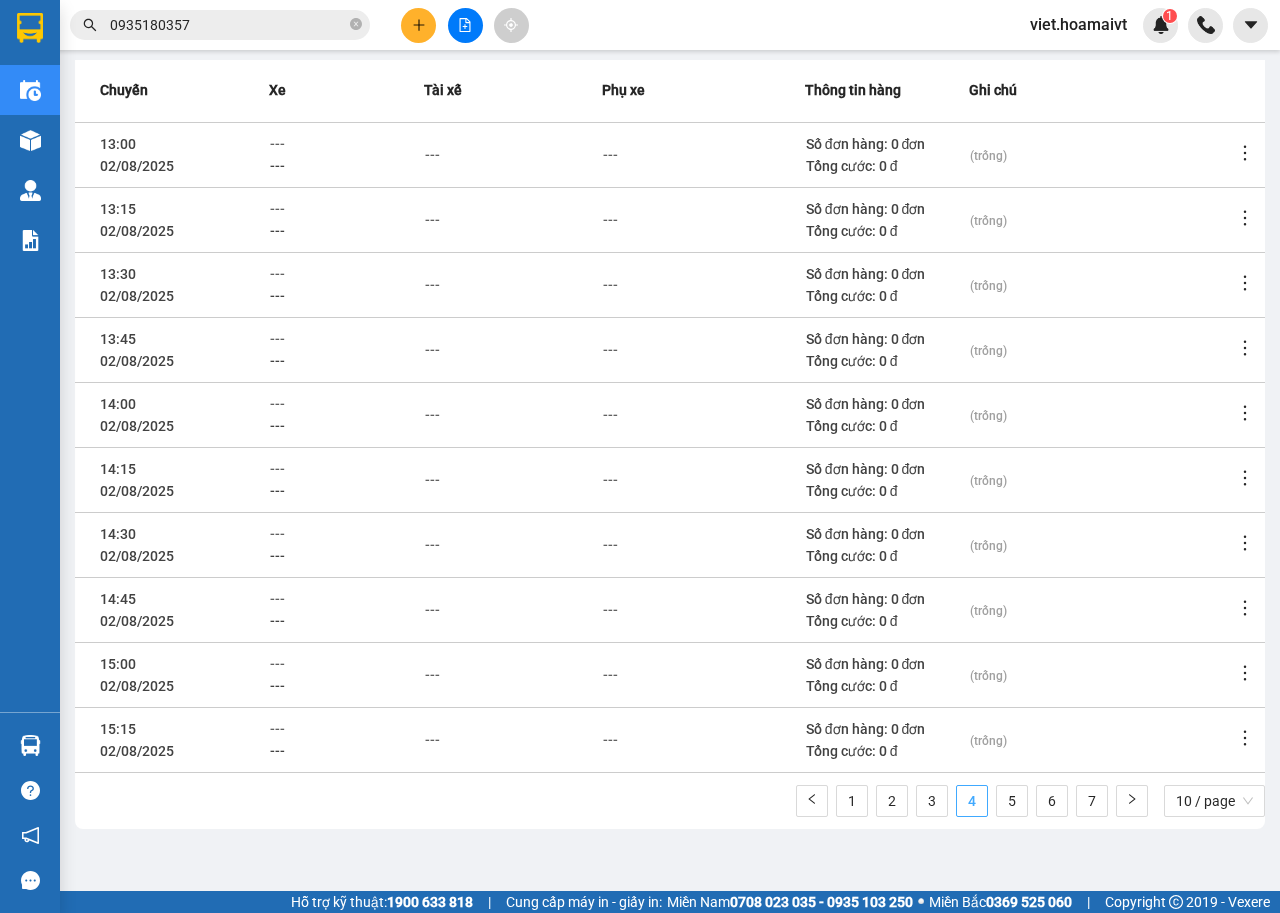 click on "4" at bounding box center (972, 801) 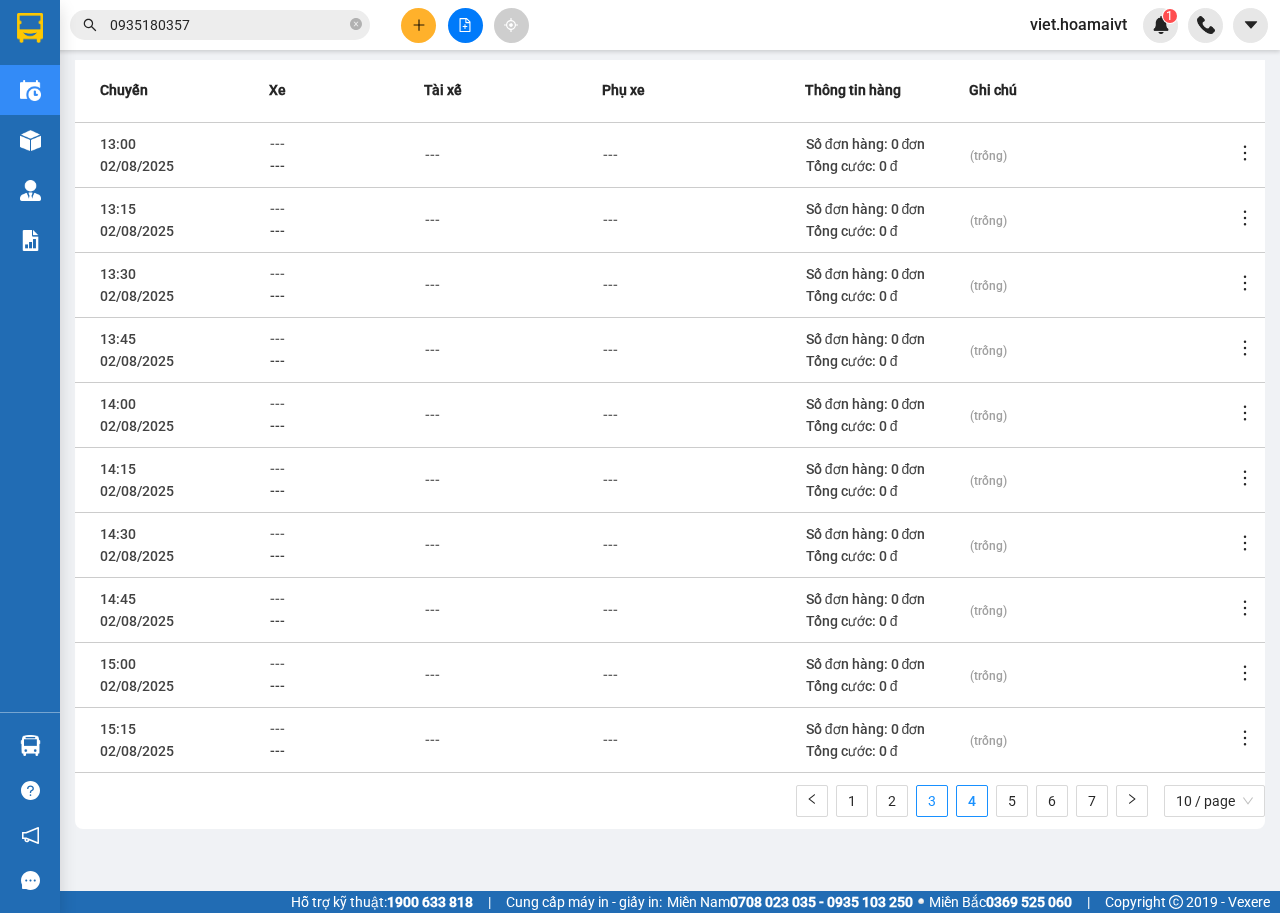 click on "3" at bounding box center (932, 801) 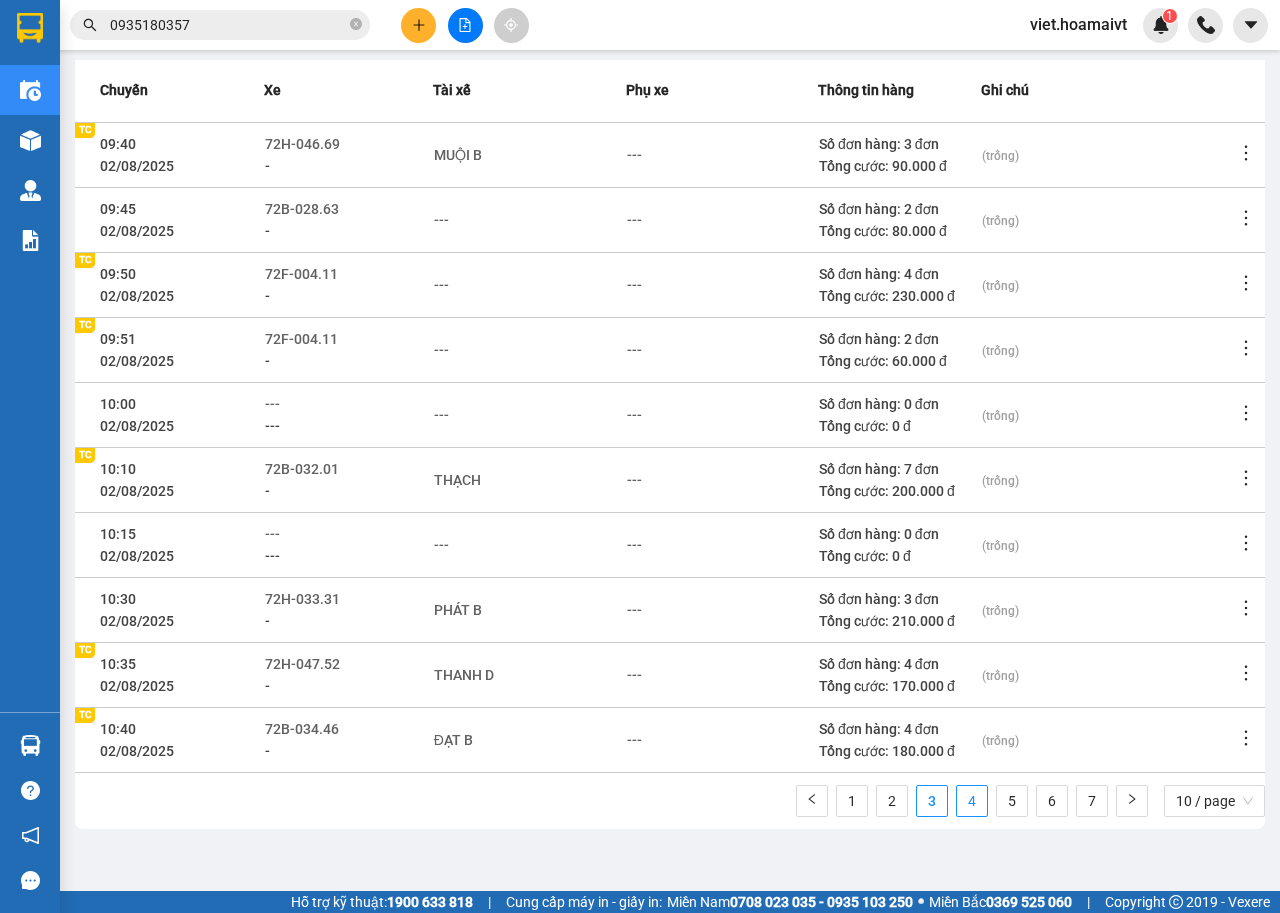 click on "4" at bounding box center [972, 801] 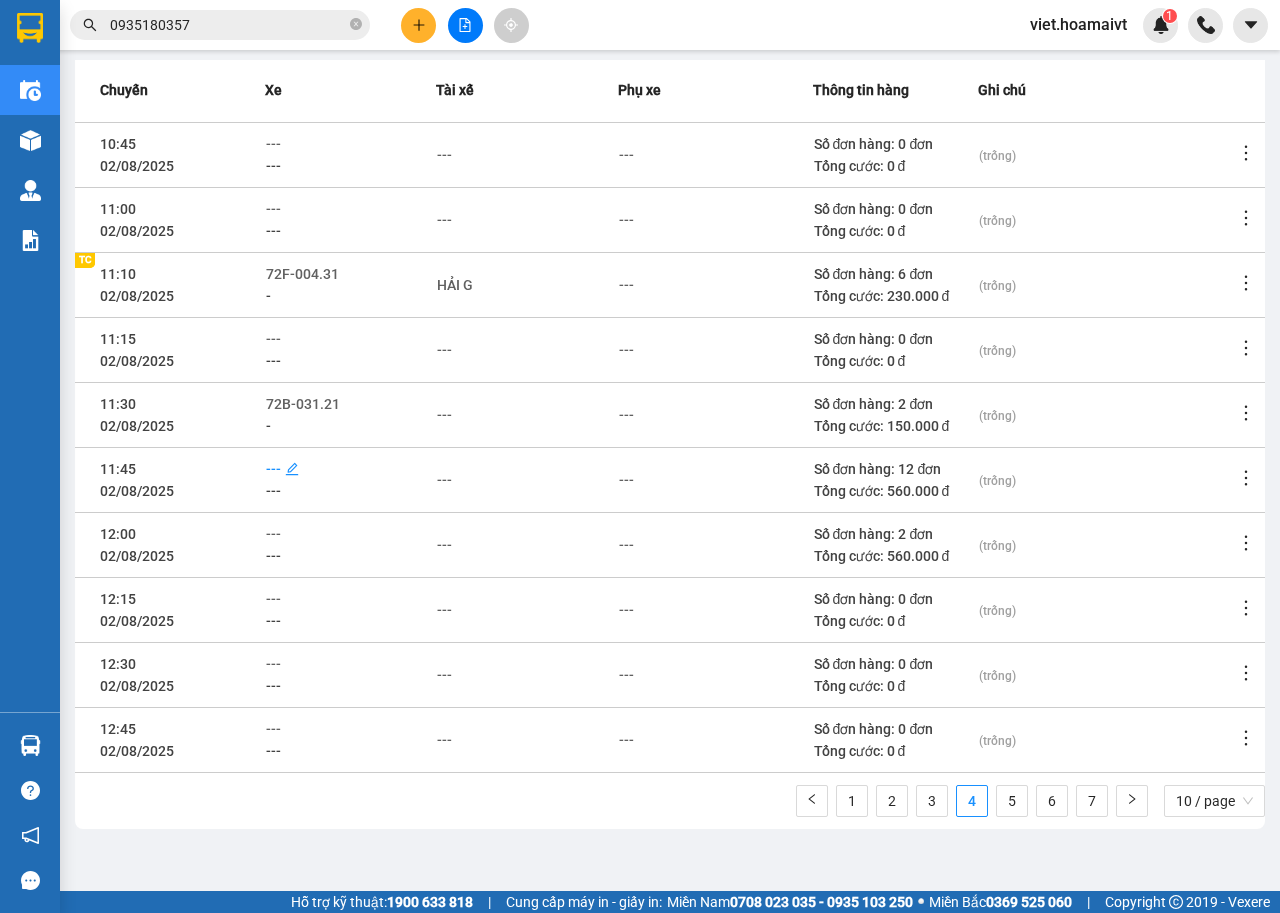 click on "---" at bounding box center (273, 469) 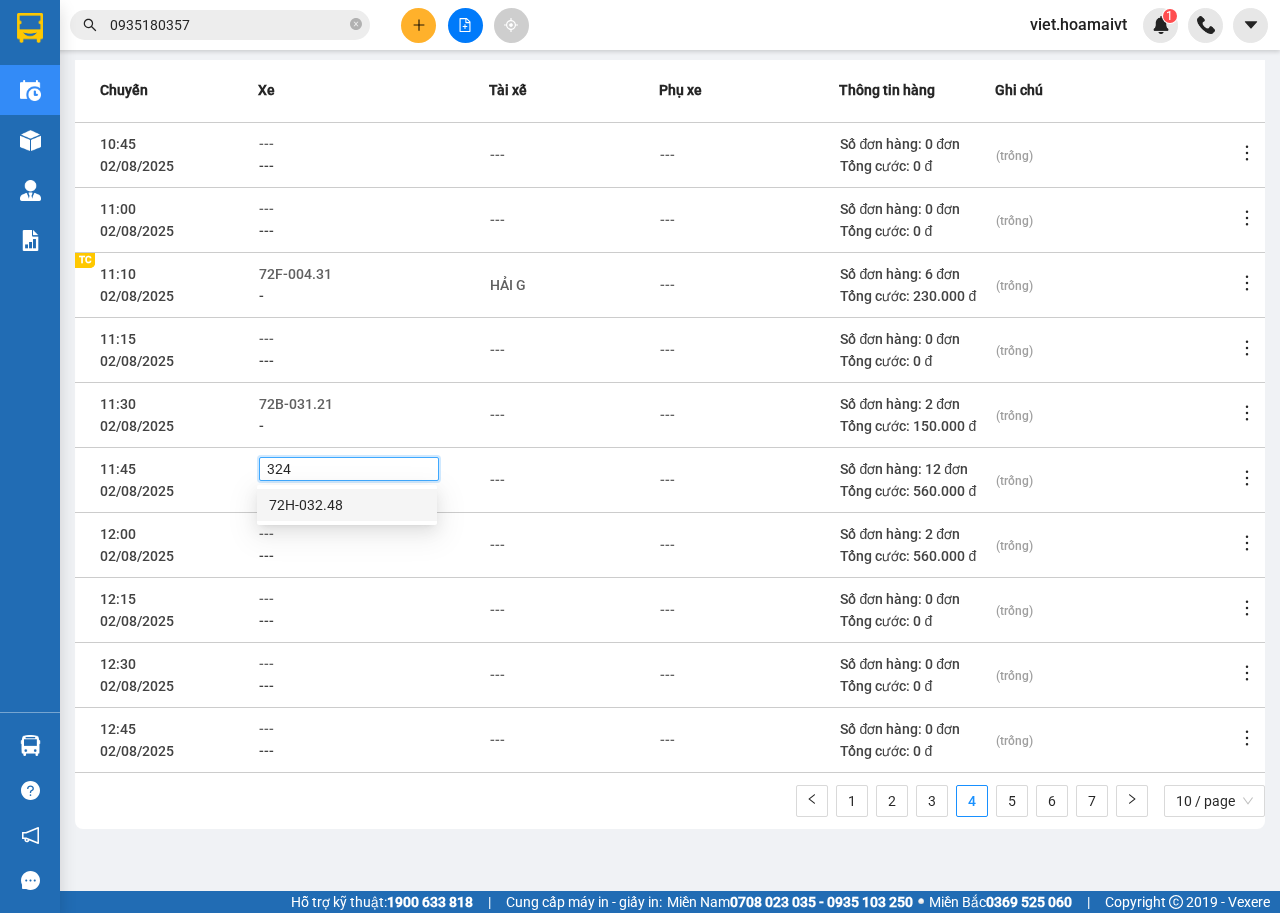 type on "3248" 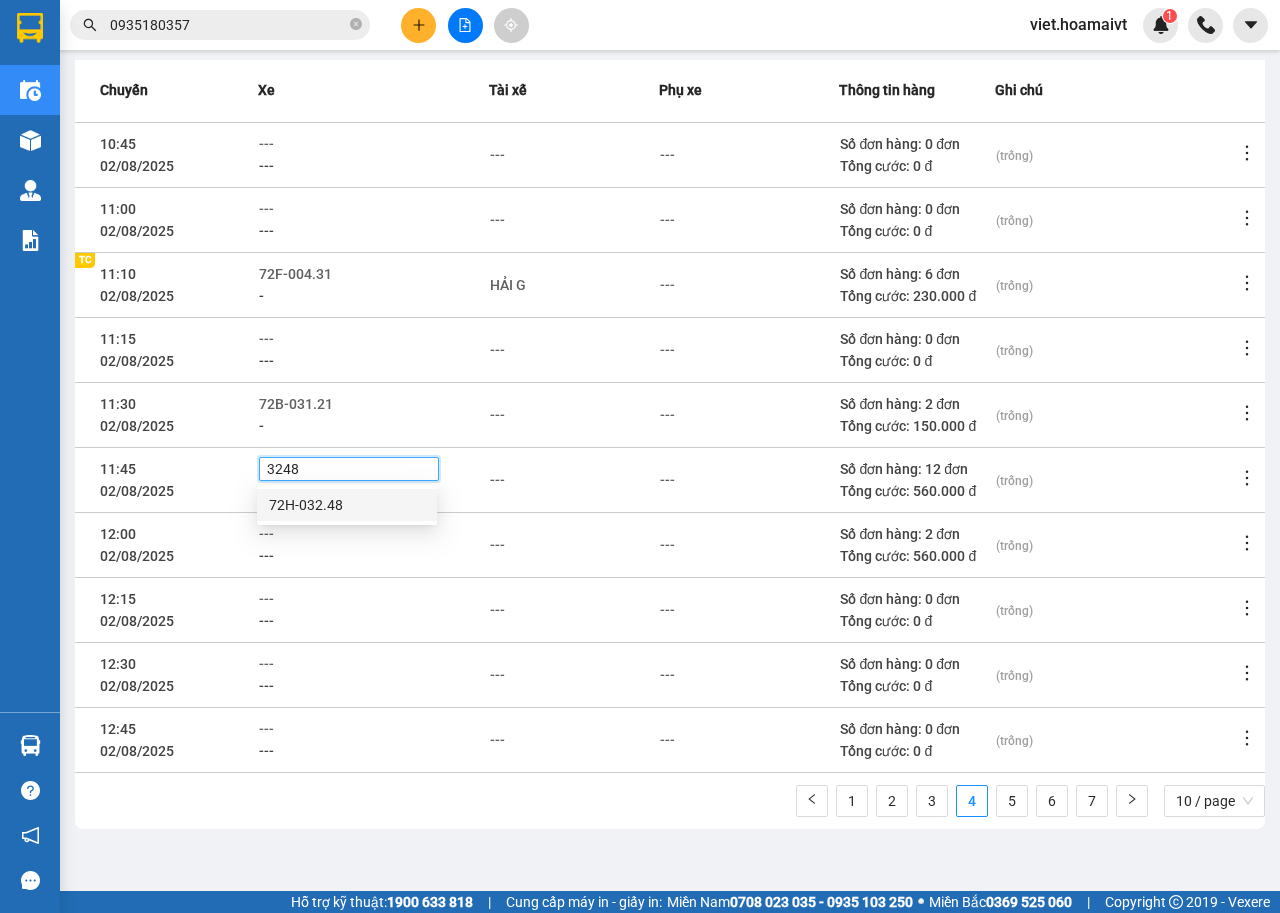 click on "72H-032.48" at bounding box center [347, 505] 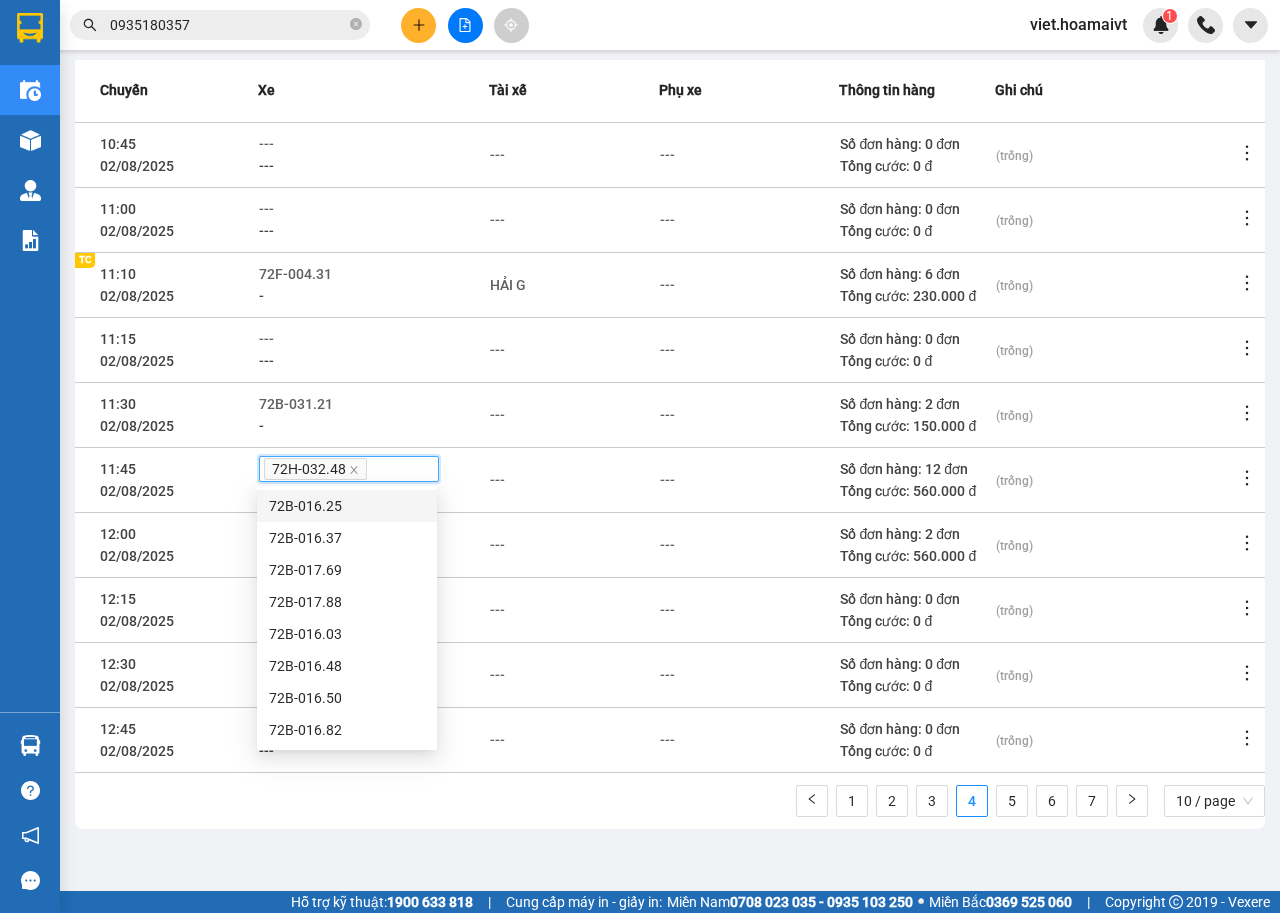 click on "---" at bounding box center [749, 479] 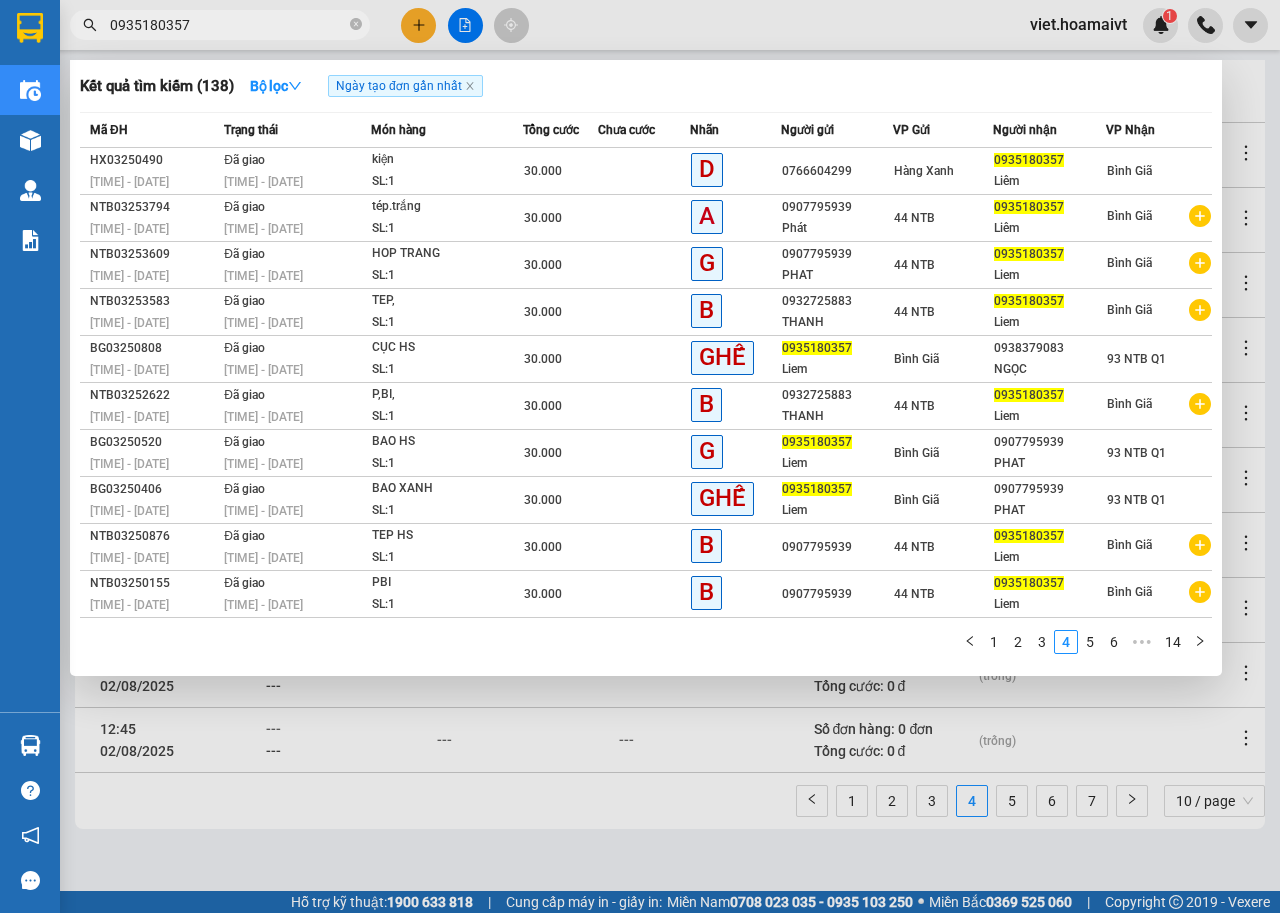 click on "0935180357" at bounding box center [220, 25] 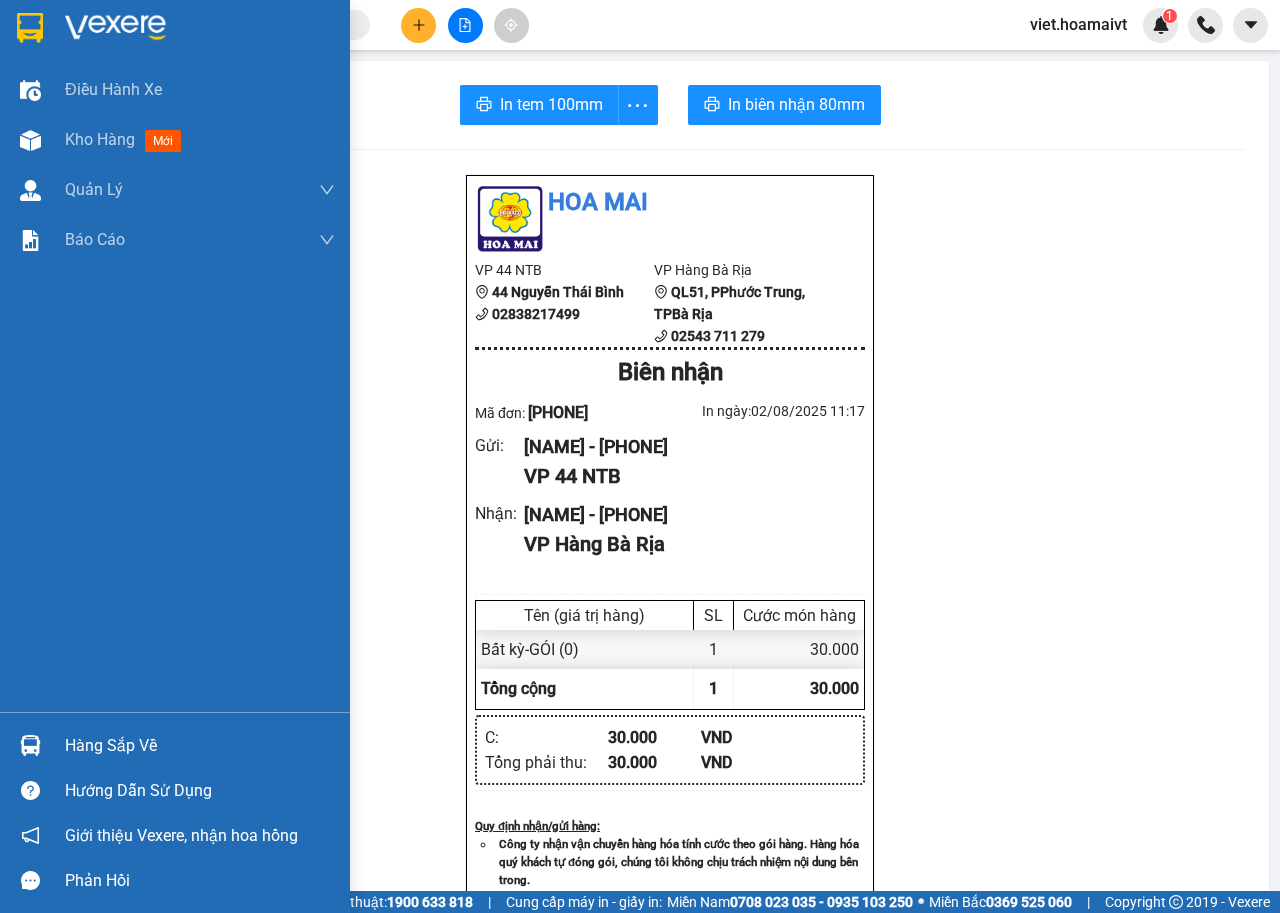 scroll, scrollTop: 0, scrollLeft: 0, axis: both 